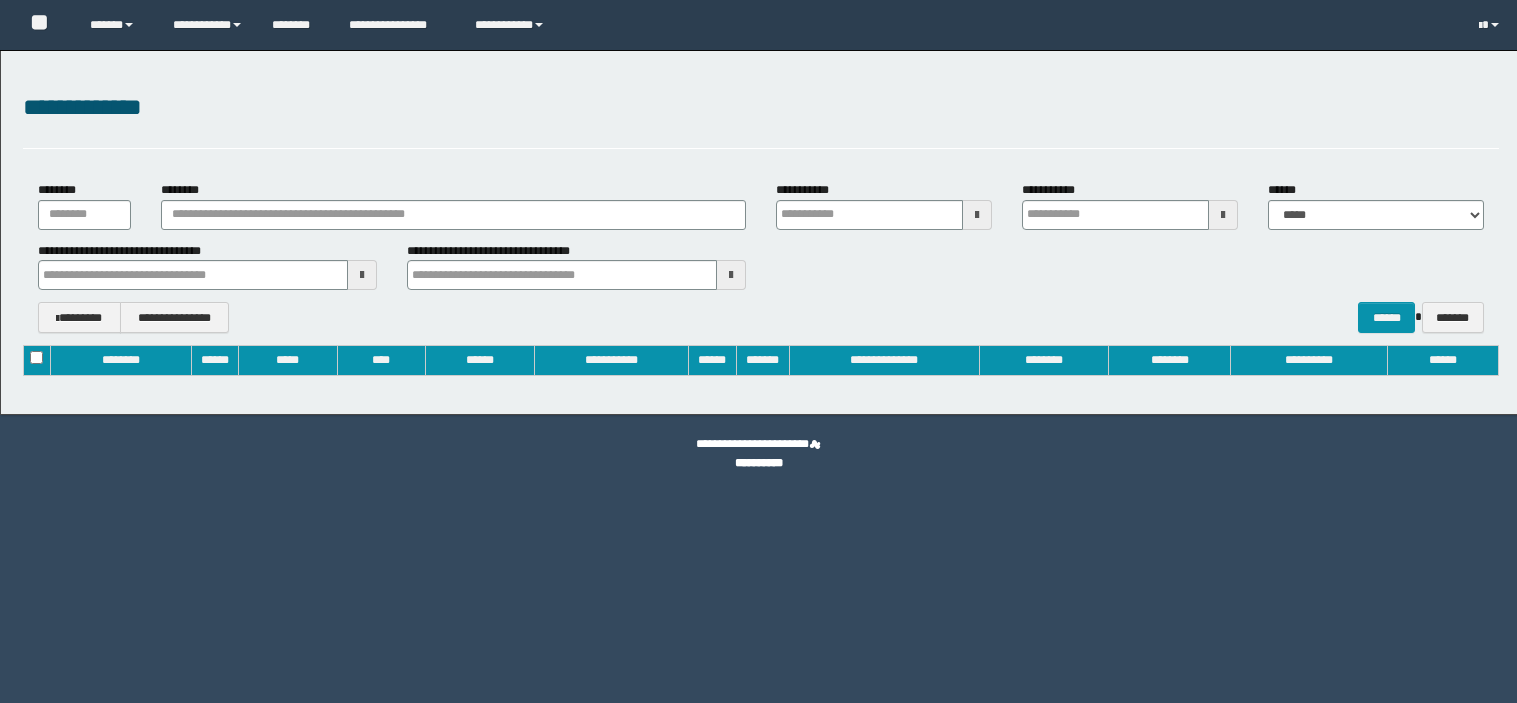 type on "**********" 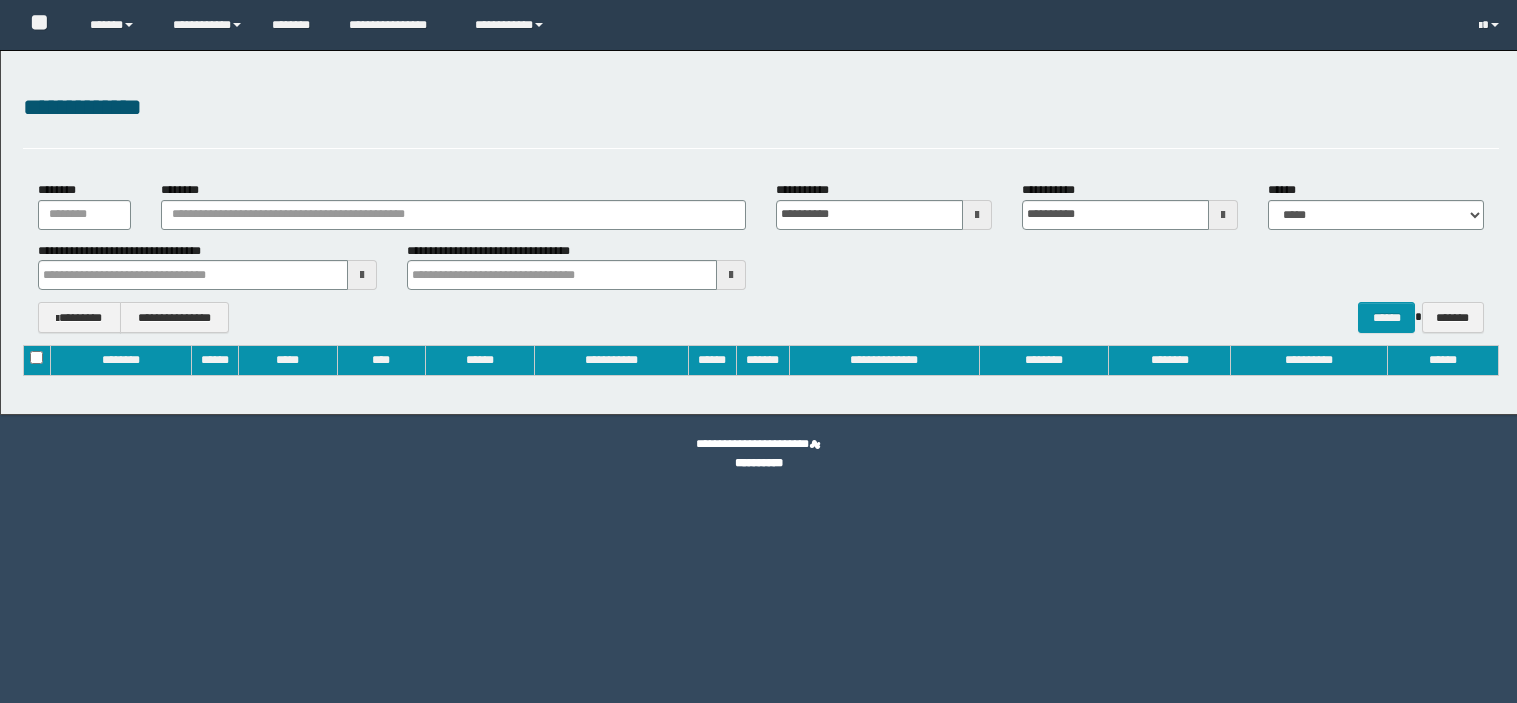 scroll, scrollTop: 0, scrollLeft: 0, axis: both 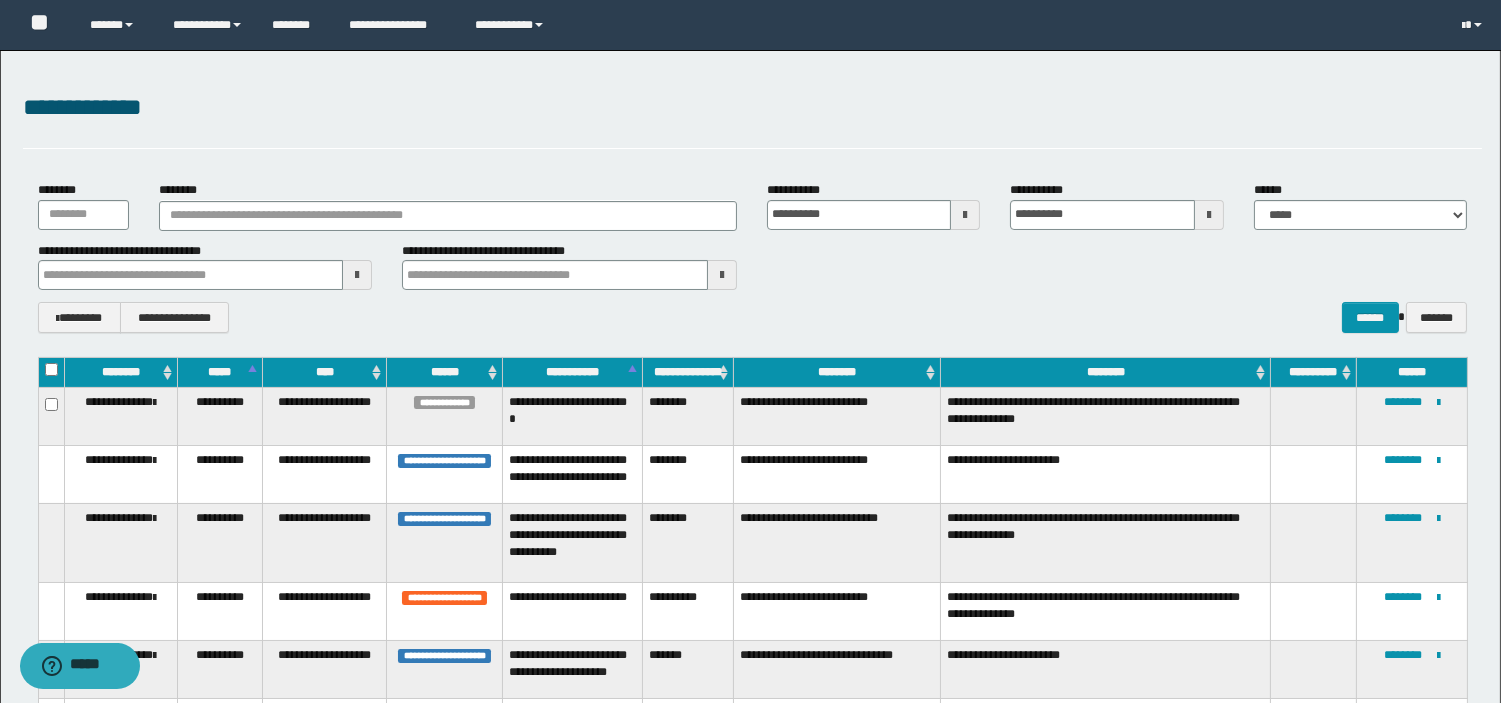type 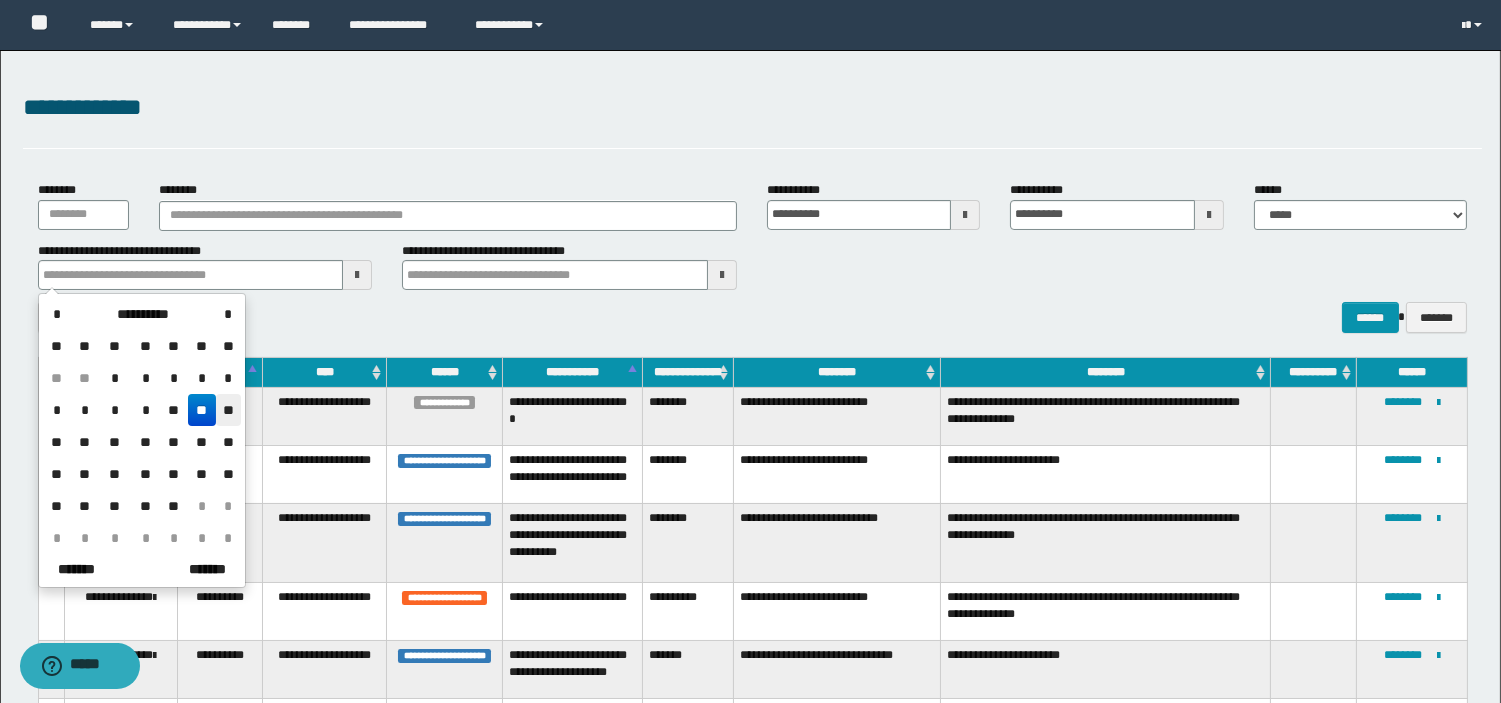click on "**" at bounding box center [228, 410] 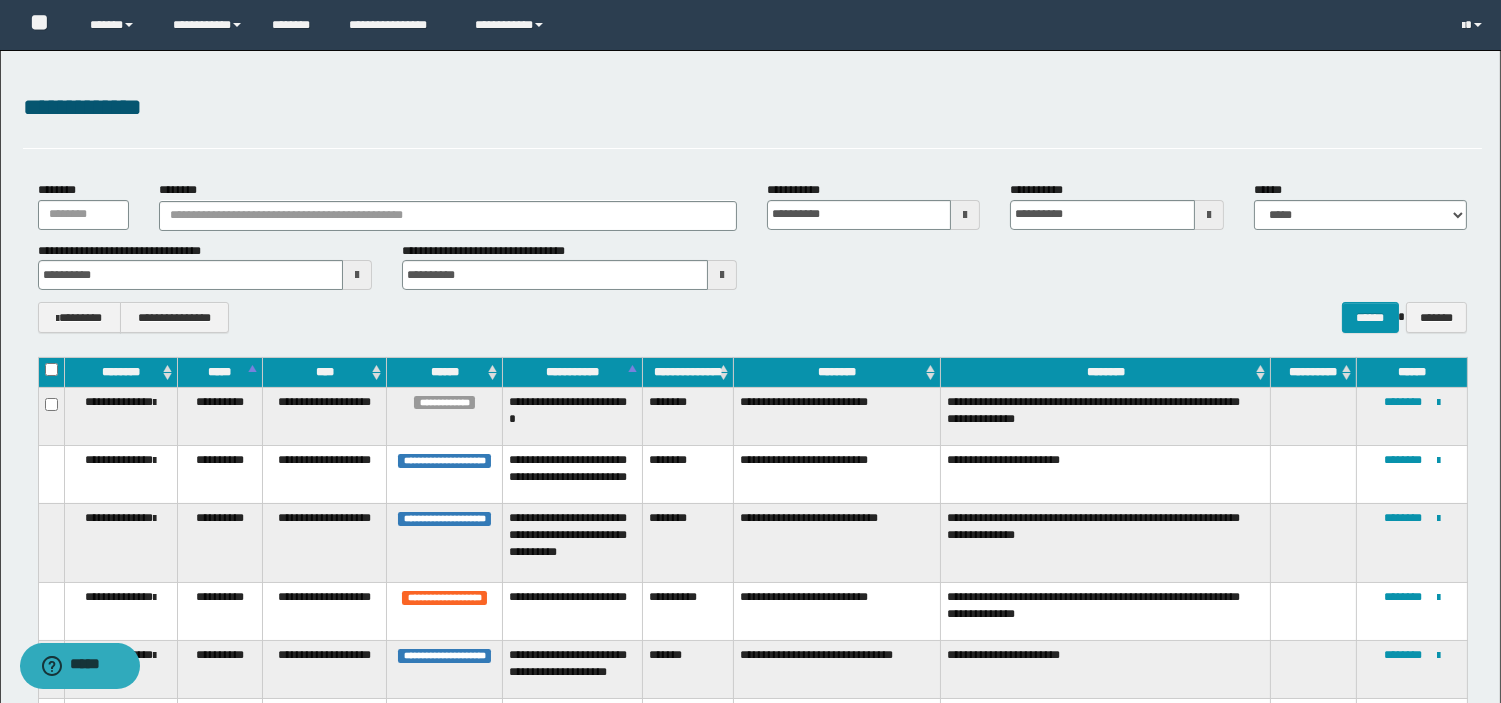 click at bounding box center [722, 275] 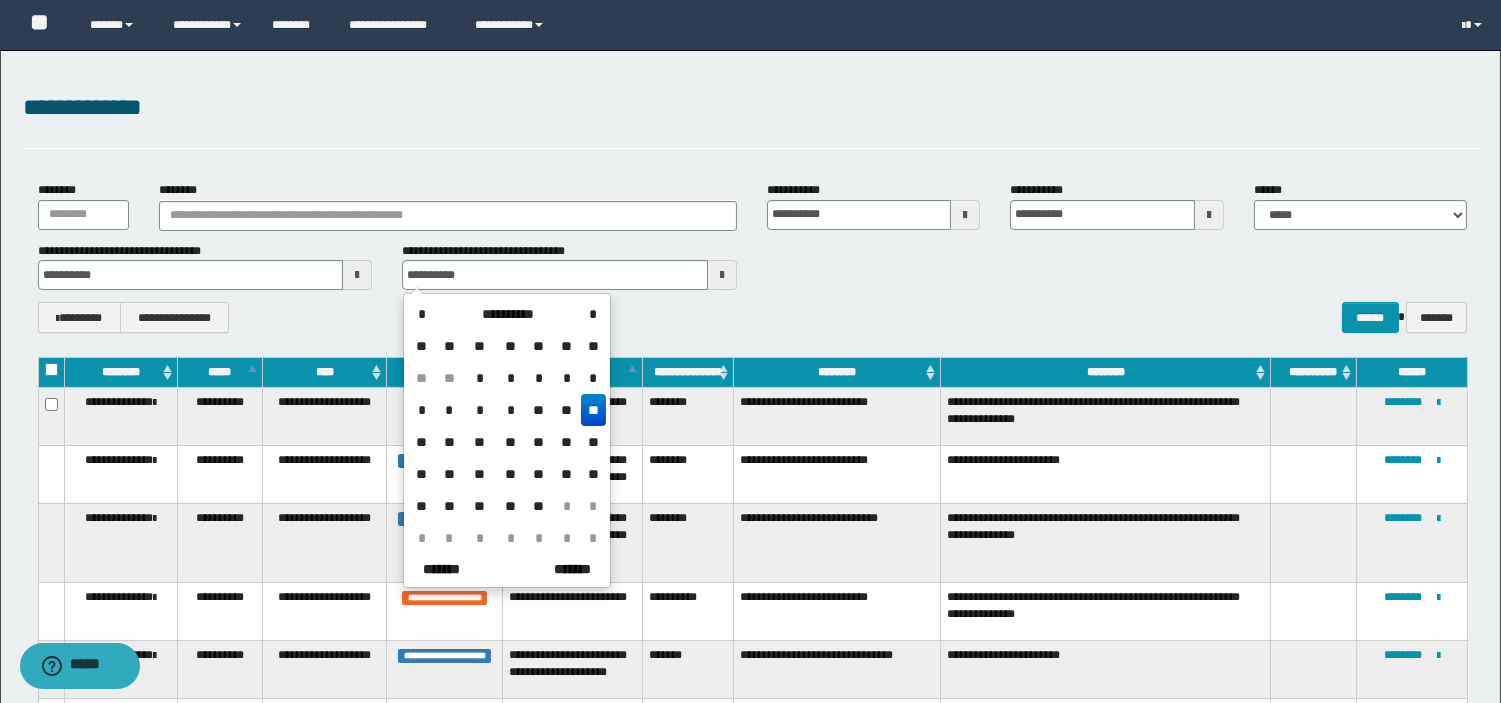 click on "**" at bounding box center (593, 410) 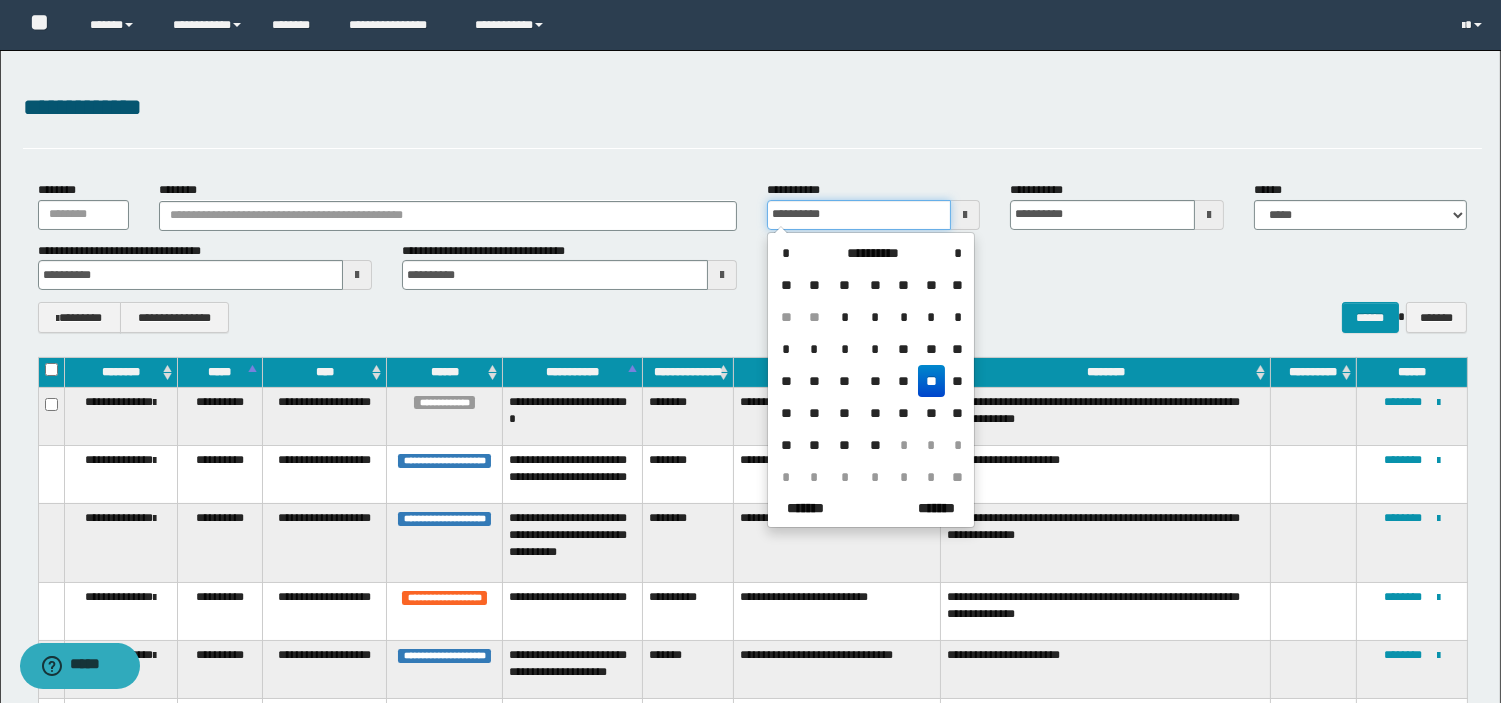 click on "**********" at bounding box center (859, 215) 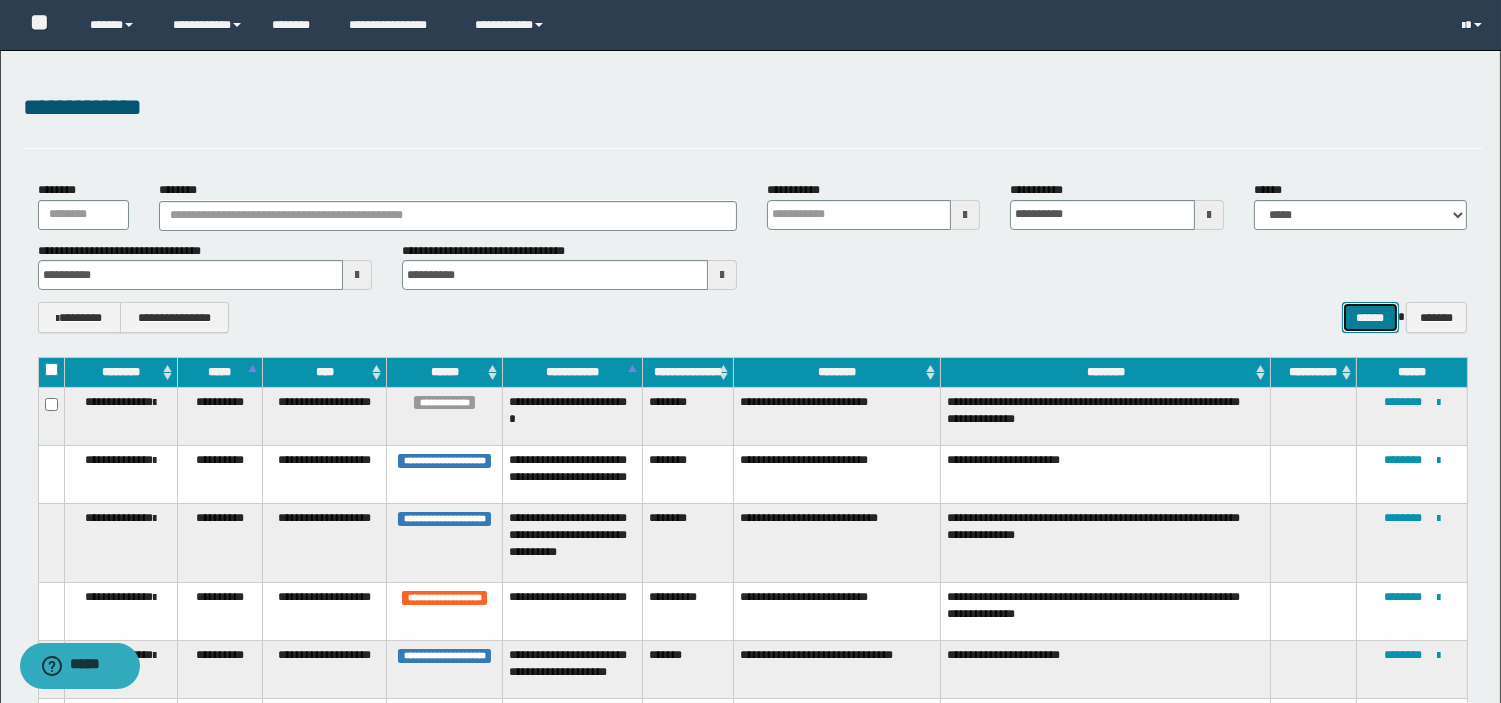 click on "******" at bounding box center (1370, 317) 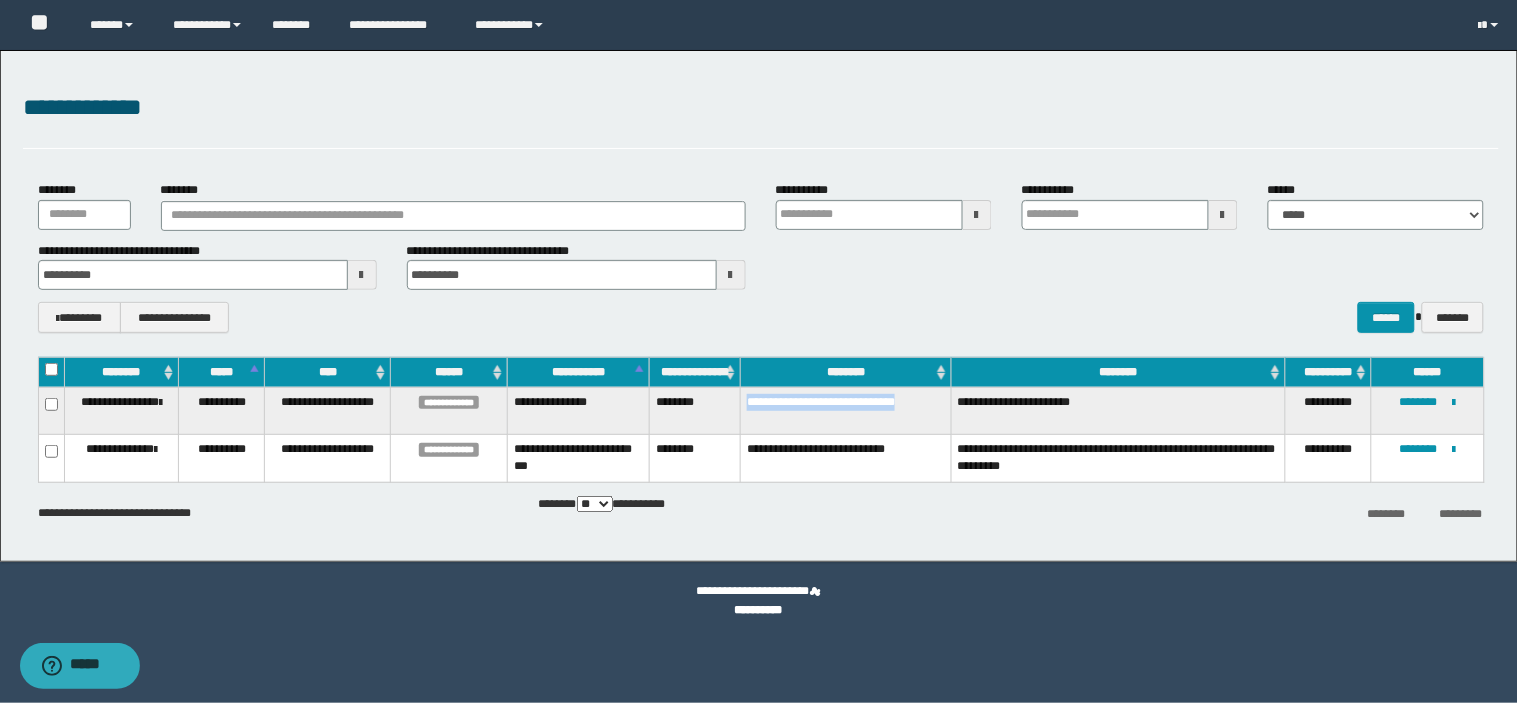 drag, startPoint x: 742, startPoint y: 404, endPoint x: 926, endPoint y: 394, distance: 184.27155 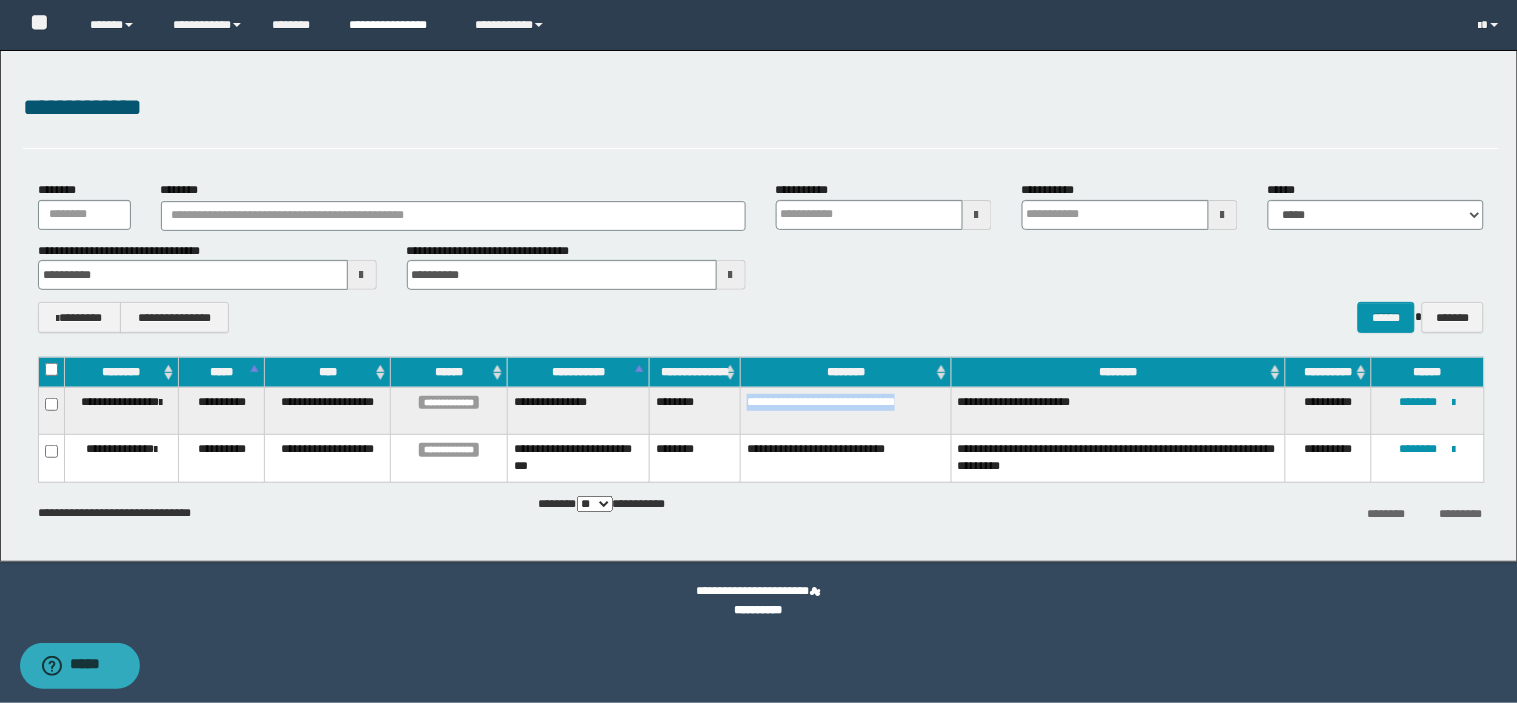 type 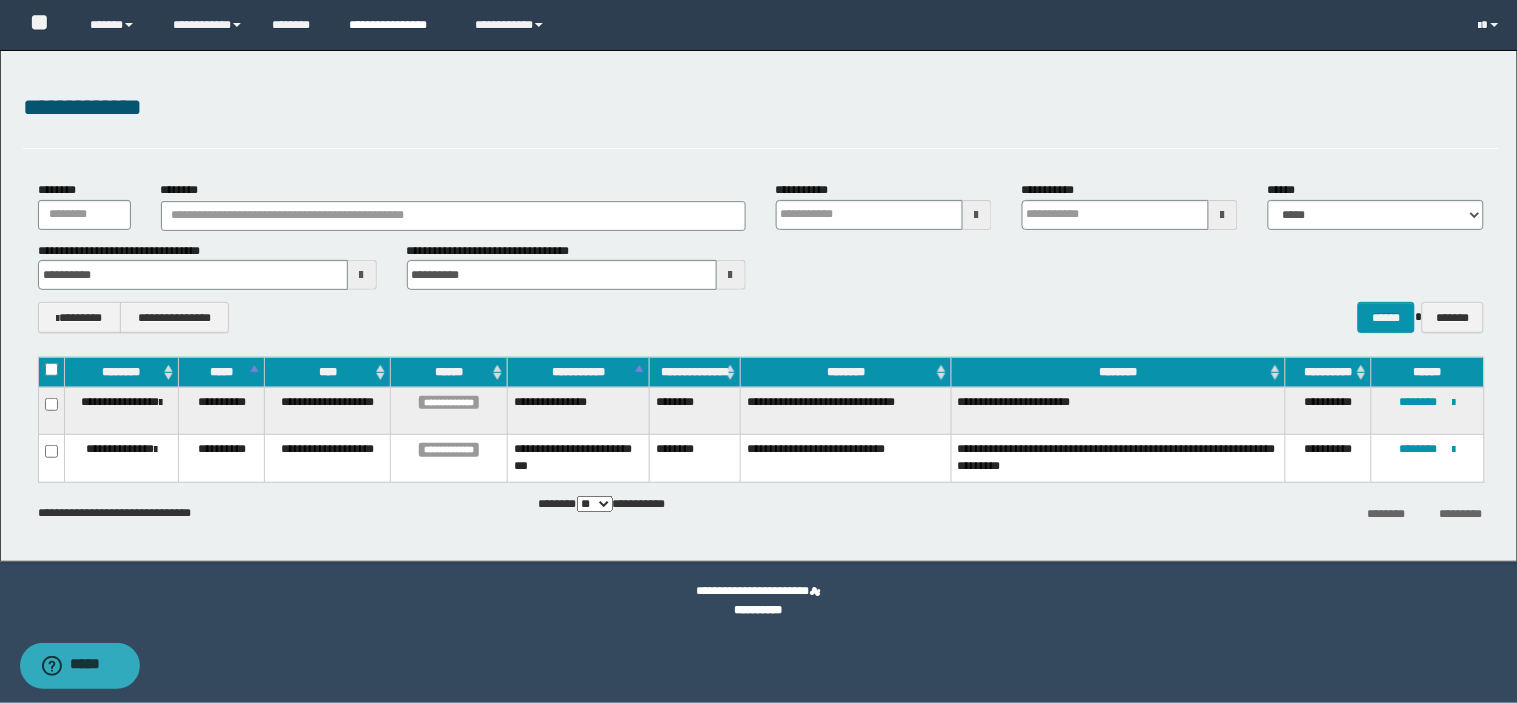 click on "**********" at bounding box center [397, 25] 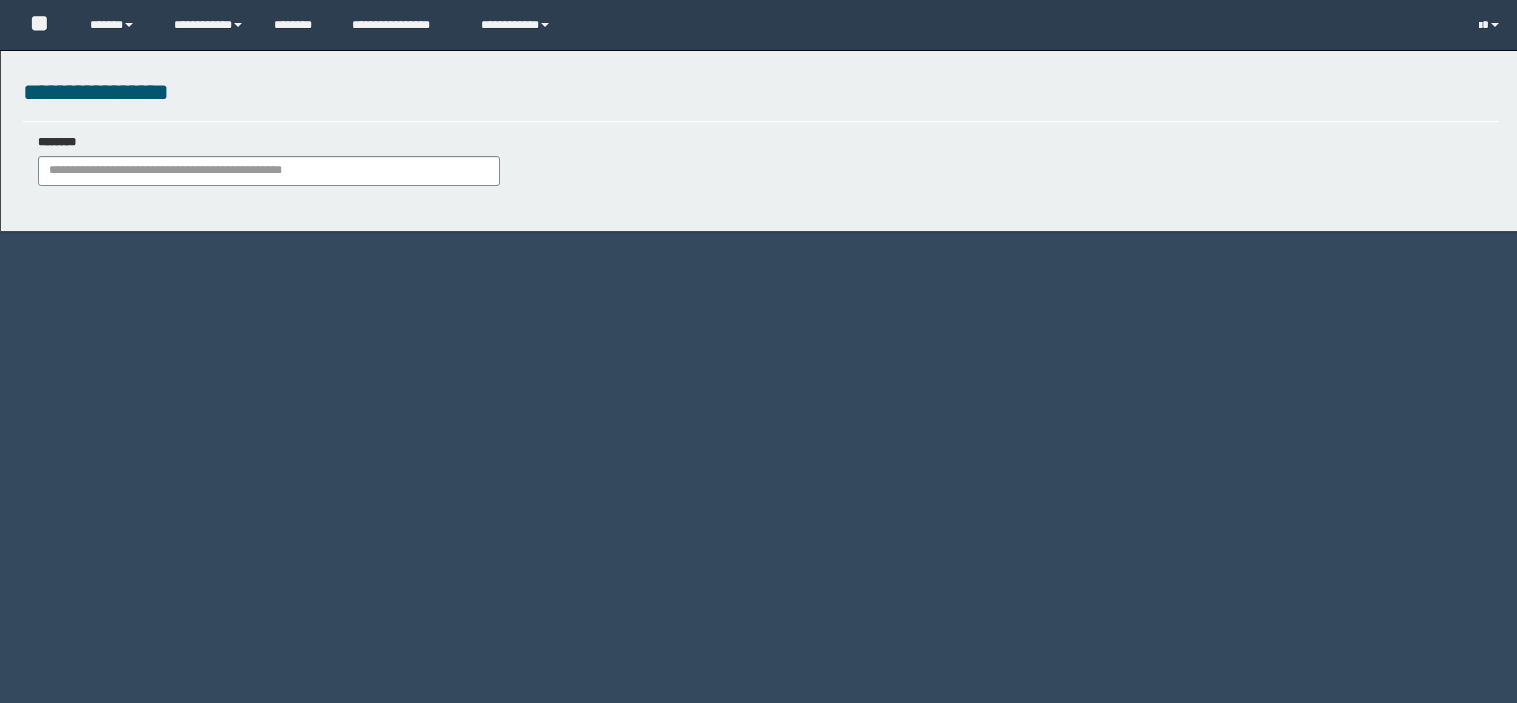 scroll, scrollTop: 0, scrollLeft: 0, axis: both 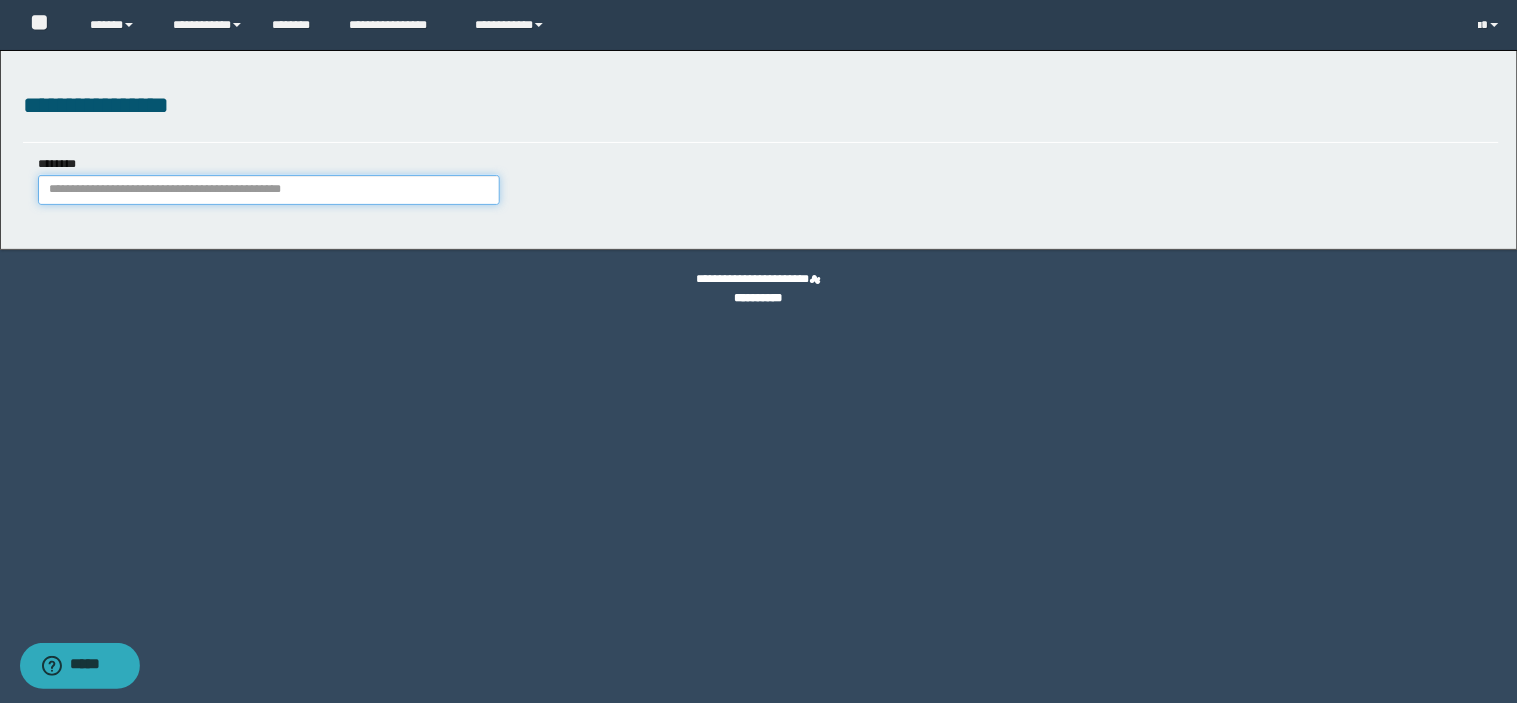 click on "********" at bounding box center [269, 190] 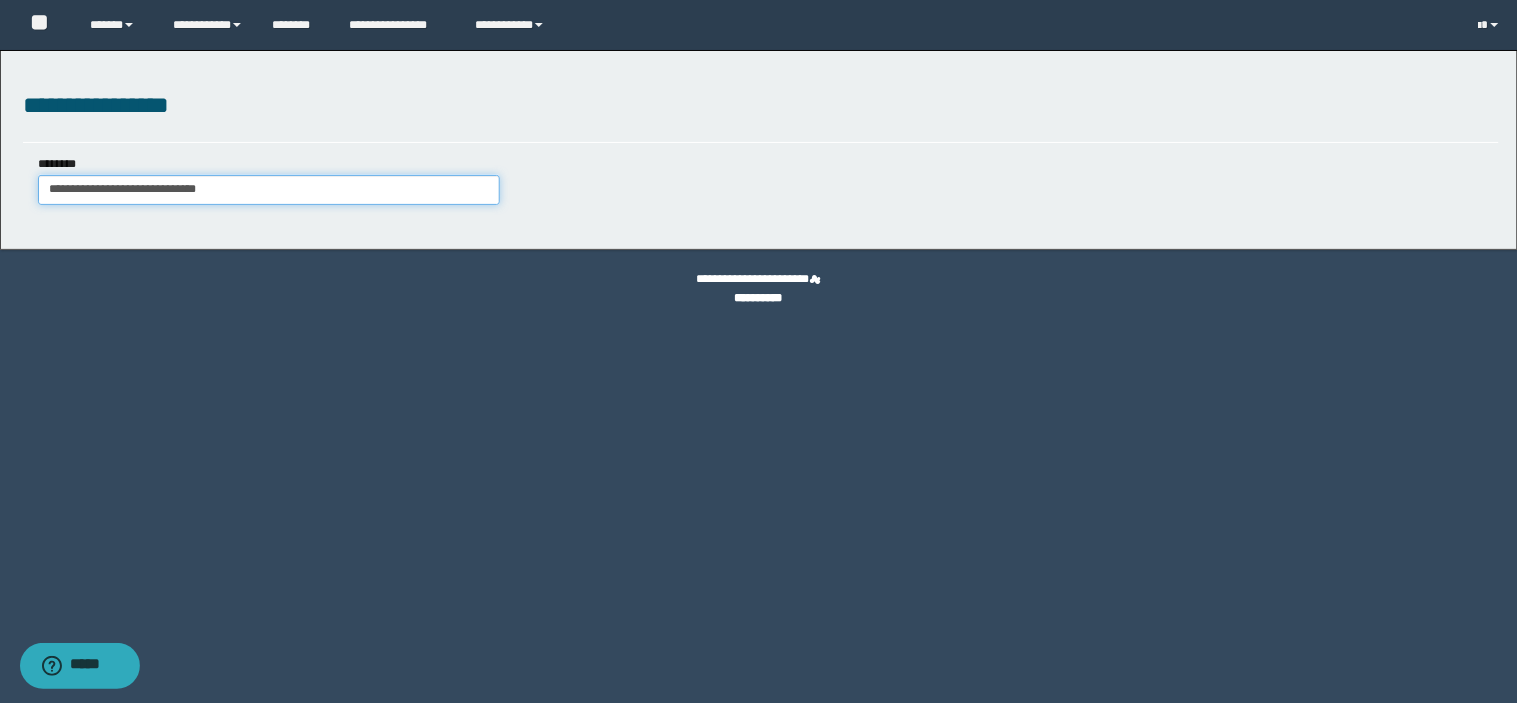 type on "**********" 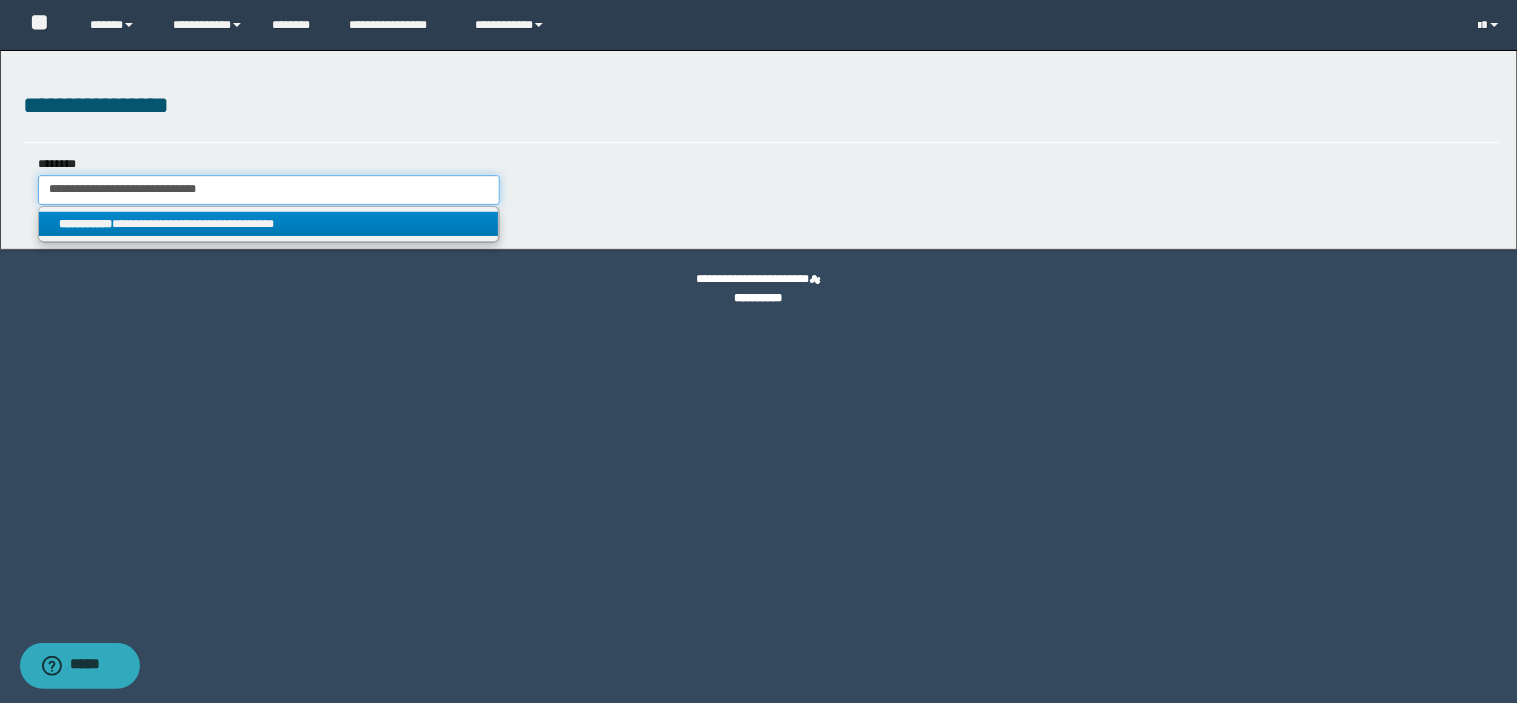 type on "**********" 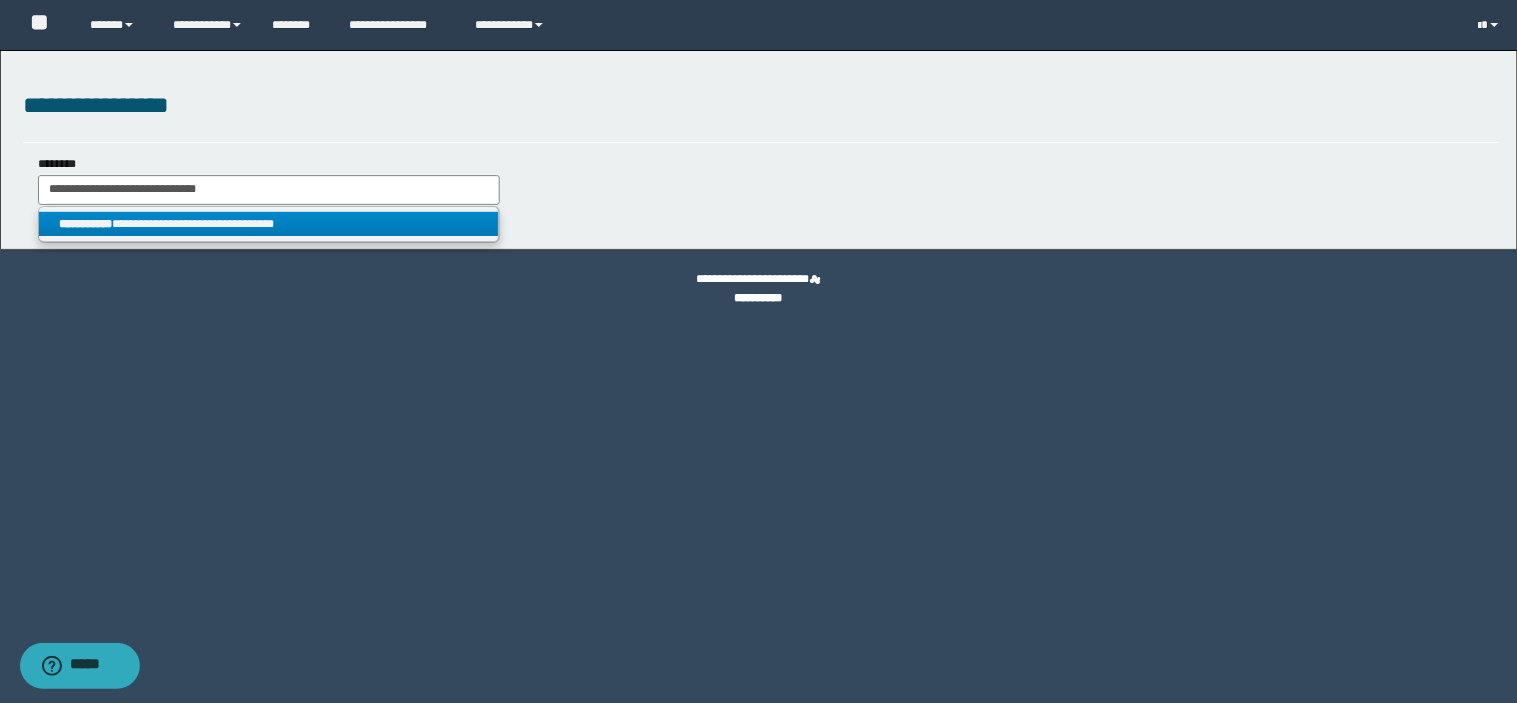 click on "**********" at bounding box center [269, 224] 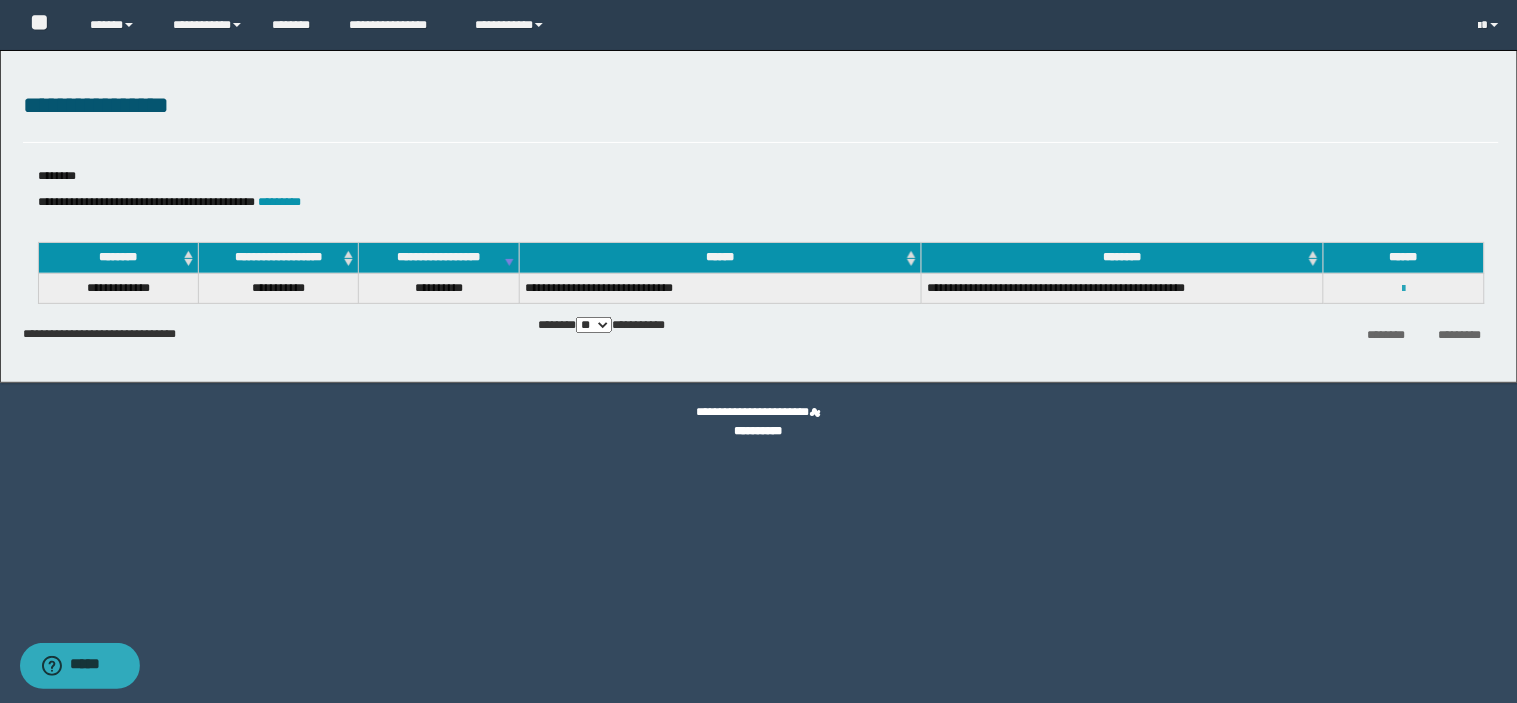click at bounding box center (1403, 289) 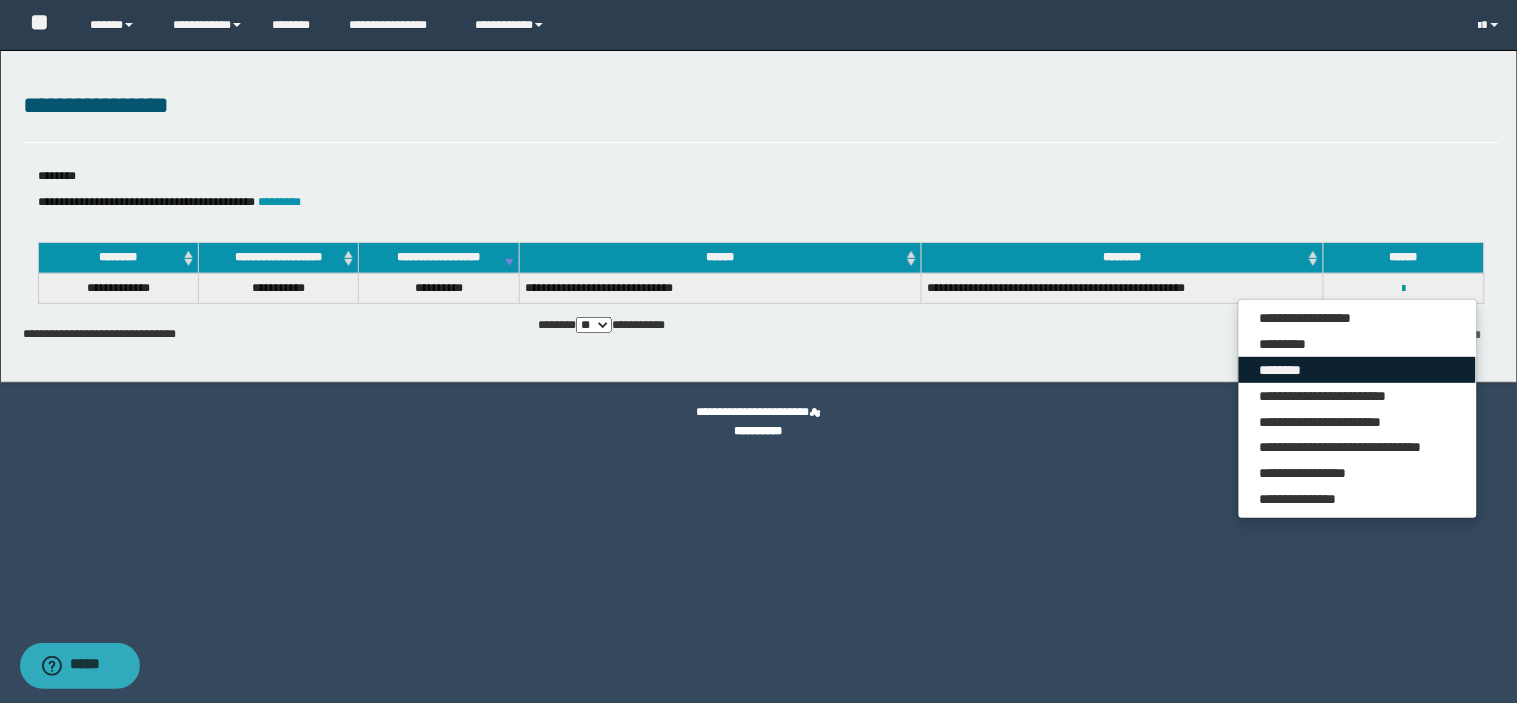 click on "********" at bounding box center [1357, 370] 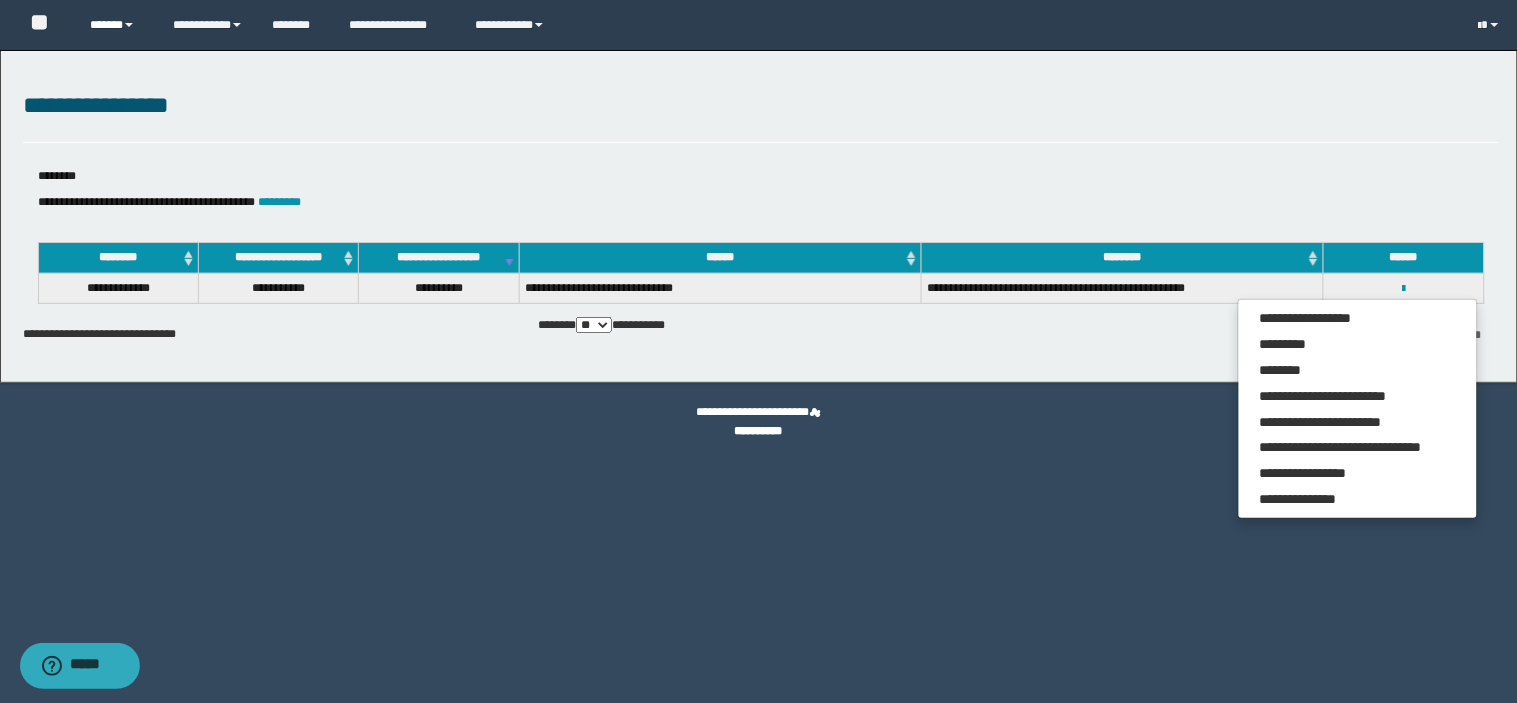 click on "******" at bounding box center (116, 25) 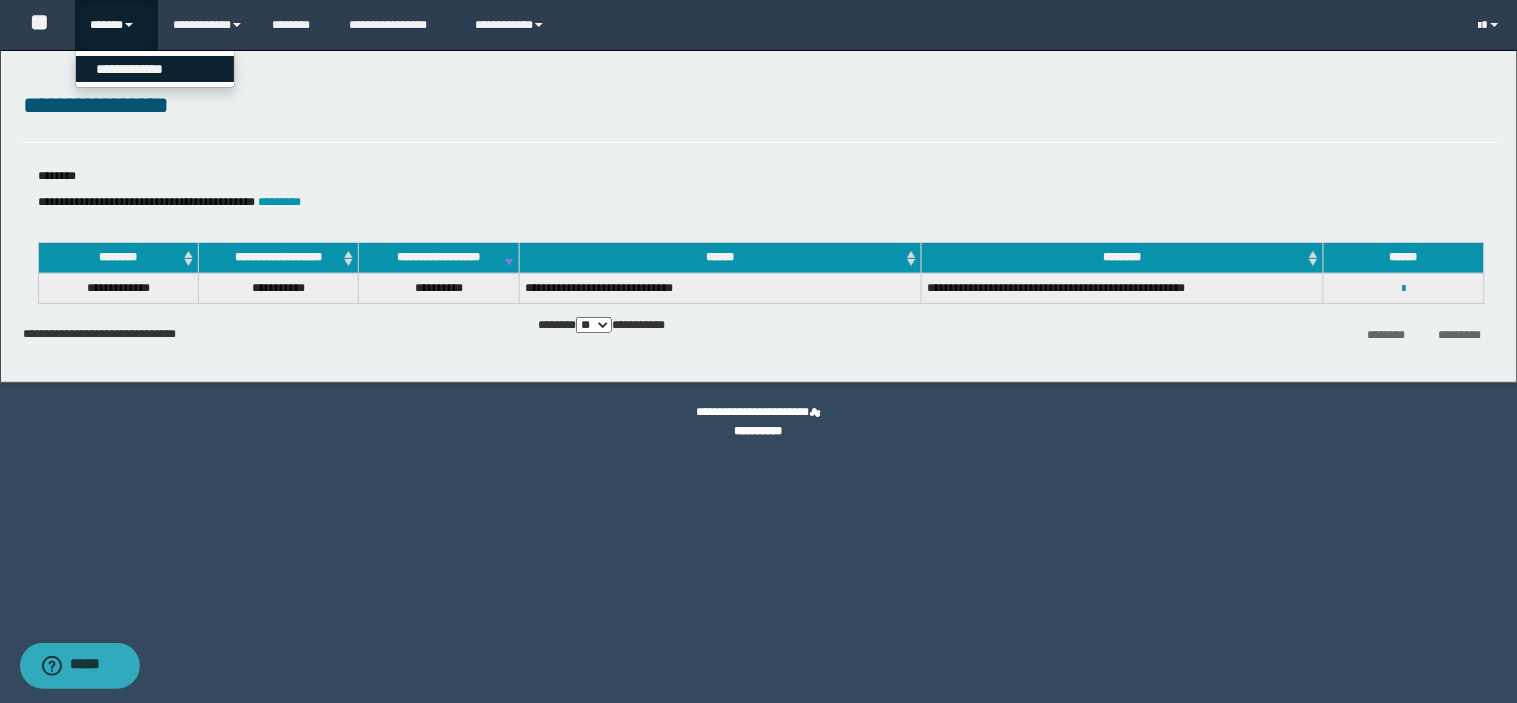 click on "**********" at bounding box center [155, 69] 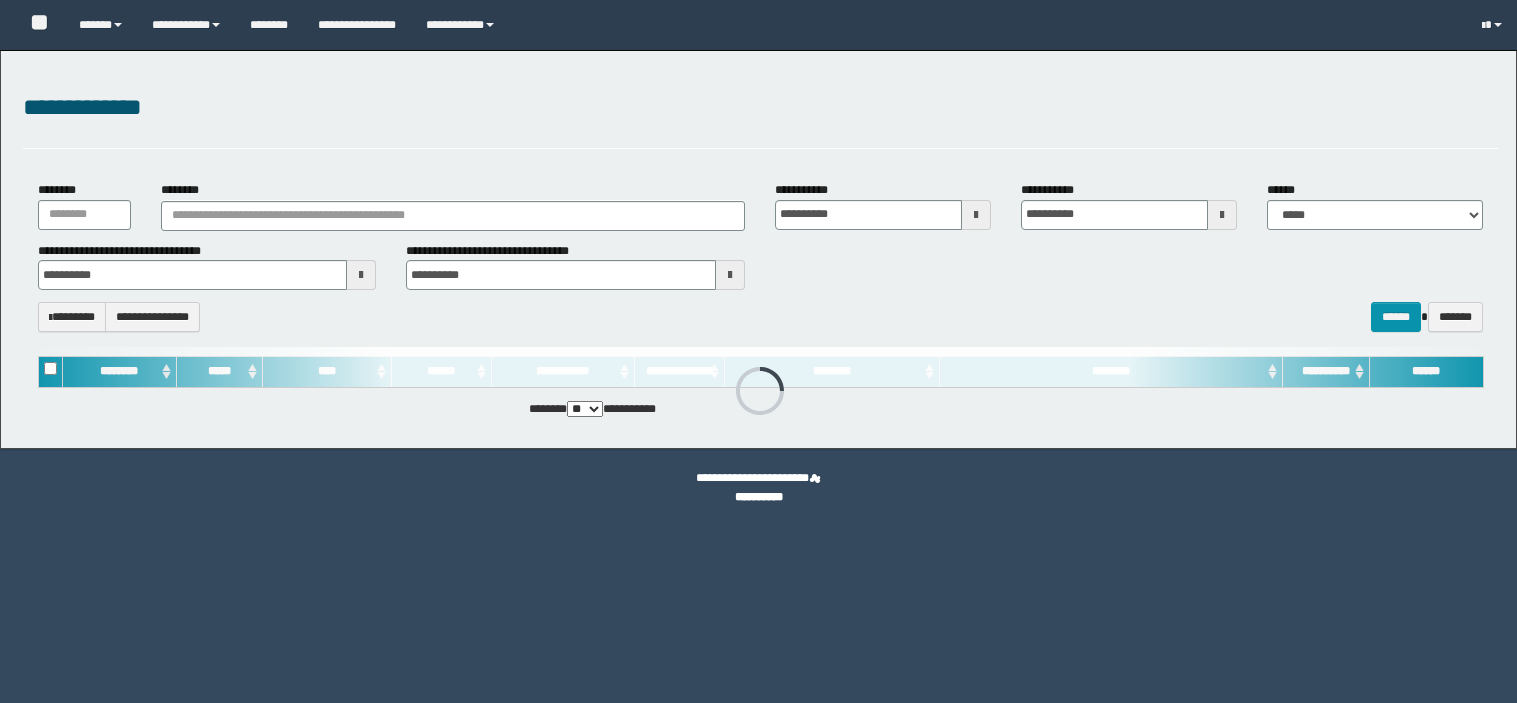 scroll, scrollTop: 0, scrollLeft: 0, axis: both 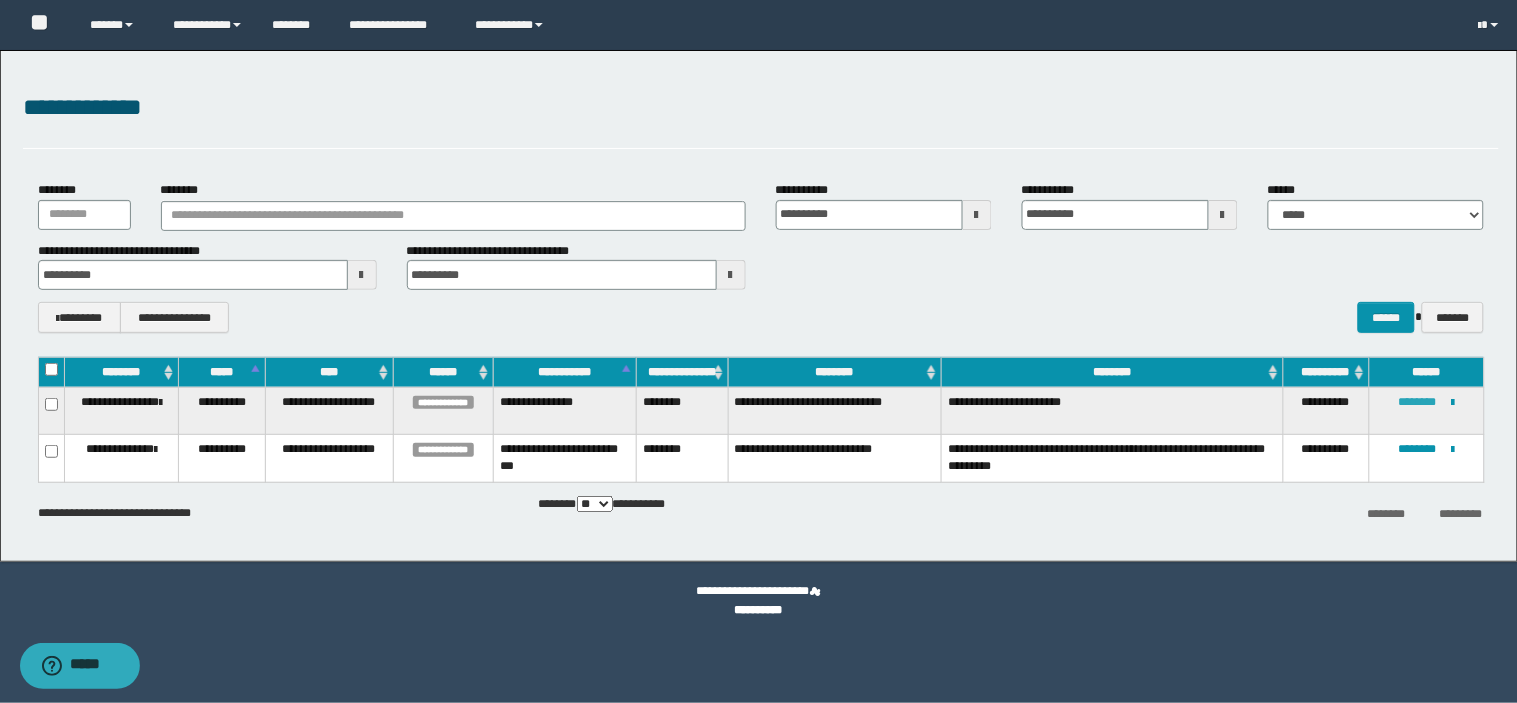 click on "********" at bounding box center (1418, 402) 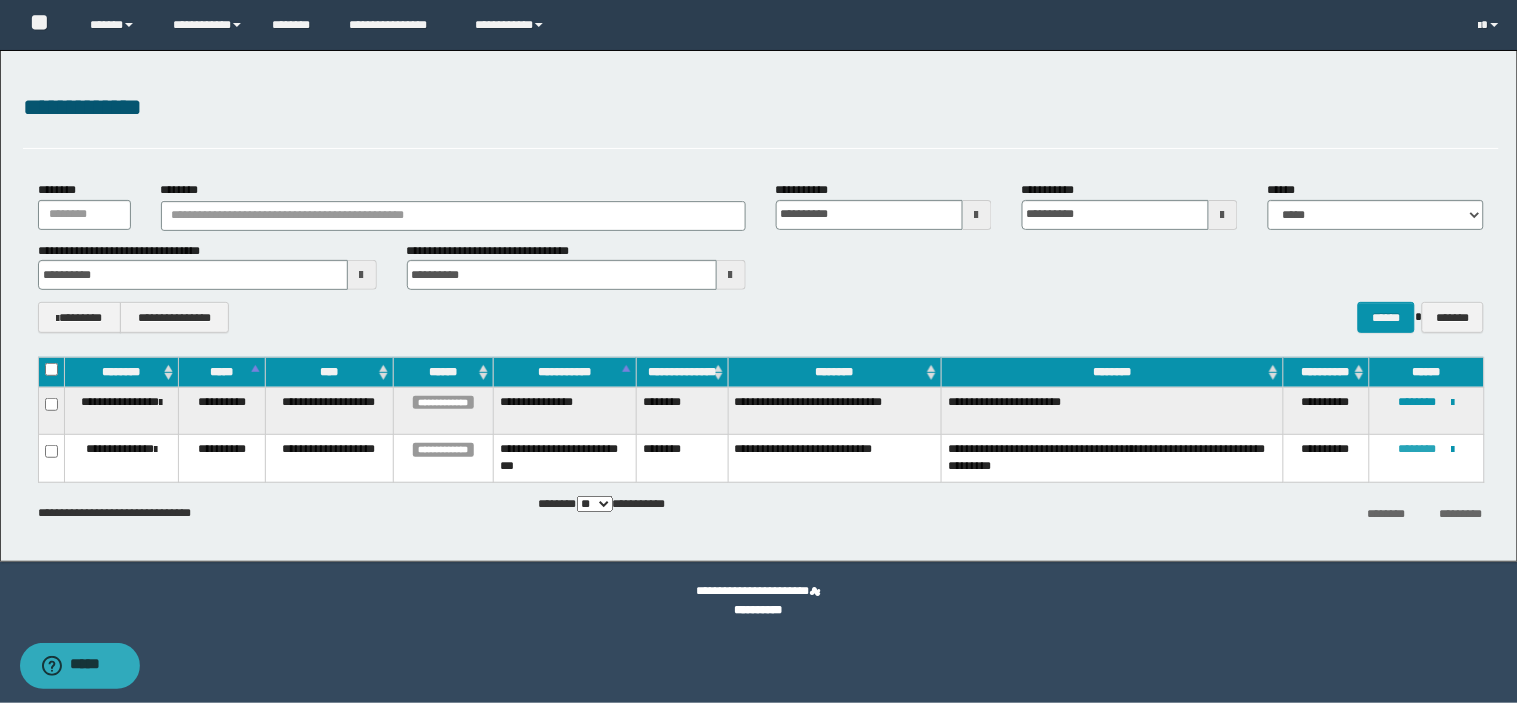 click on "********" at bounding box center (1418, 449) 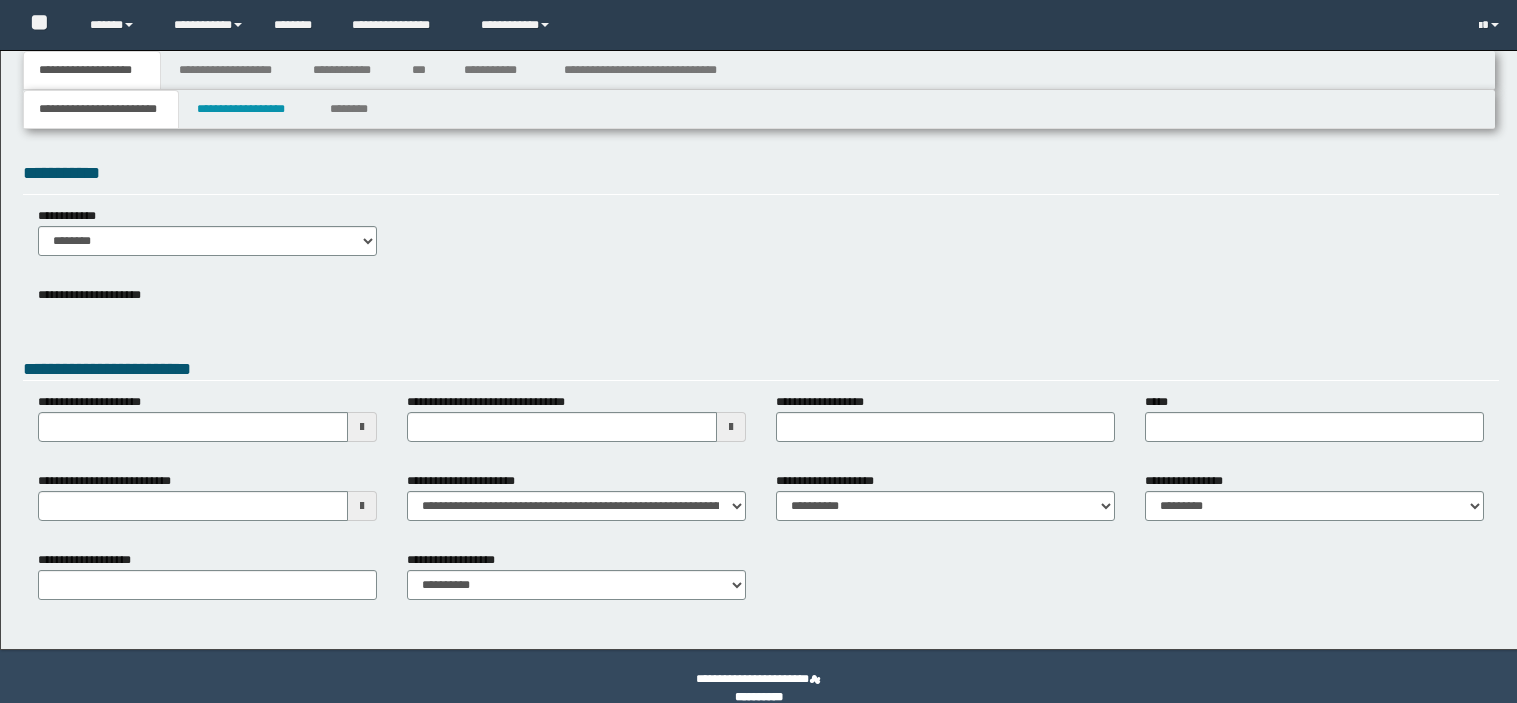 scroll, scrollTop: 0, scrollLeft: 0, axis: both 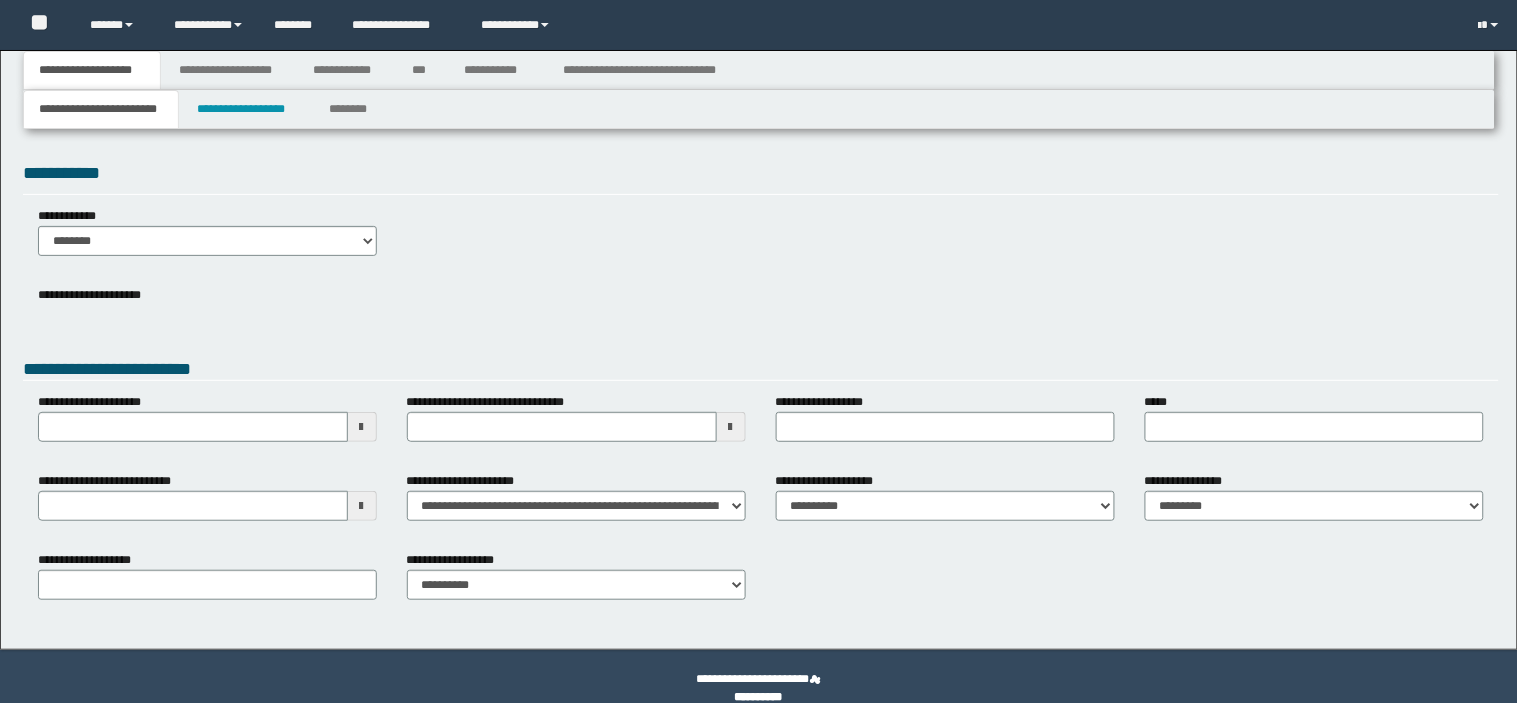 type 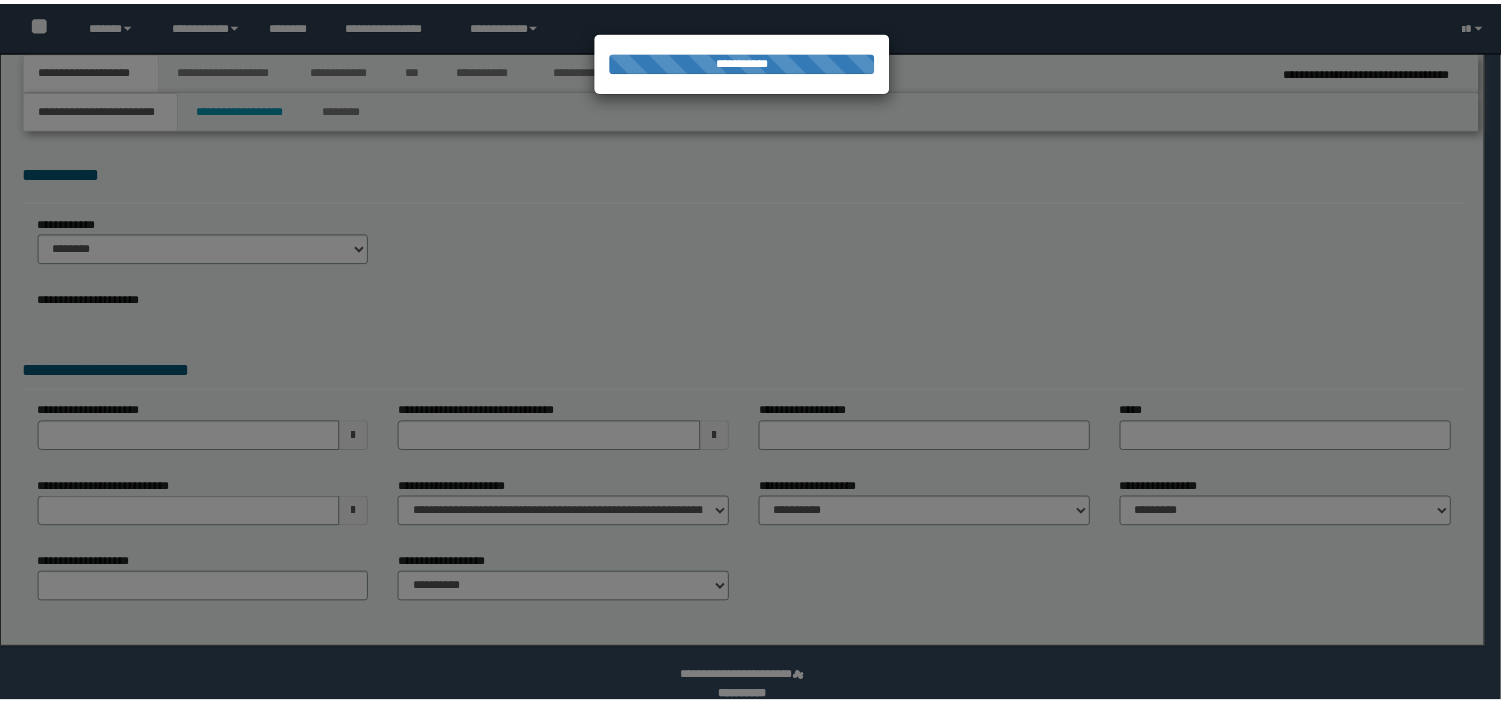 scroll, scrollTop: 0, scrollLeft: 0, axis: both 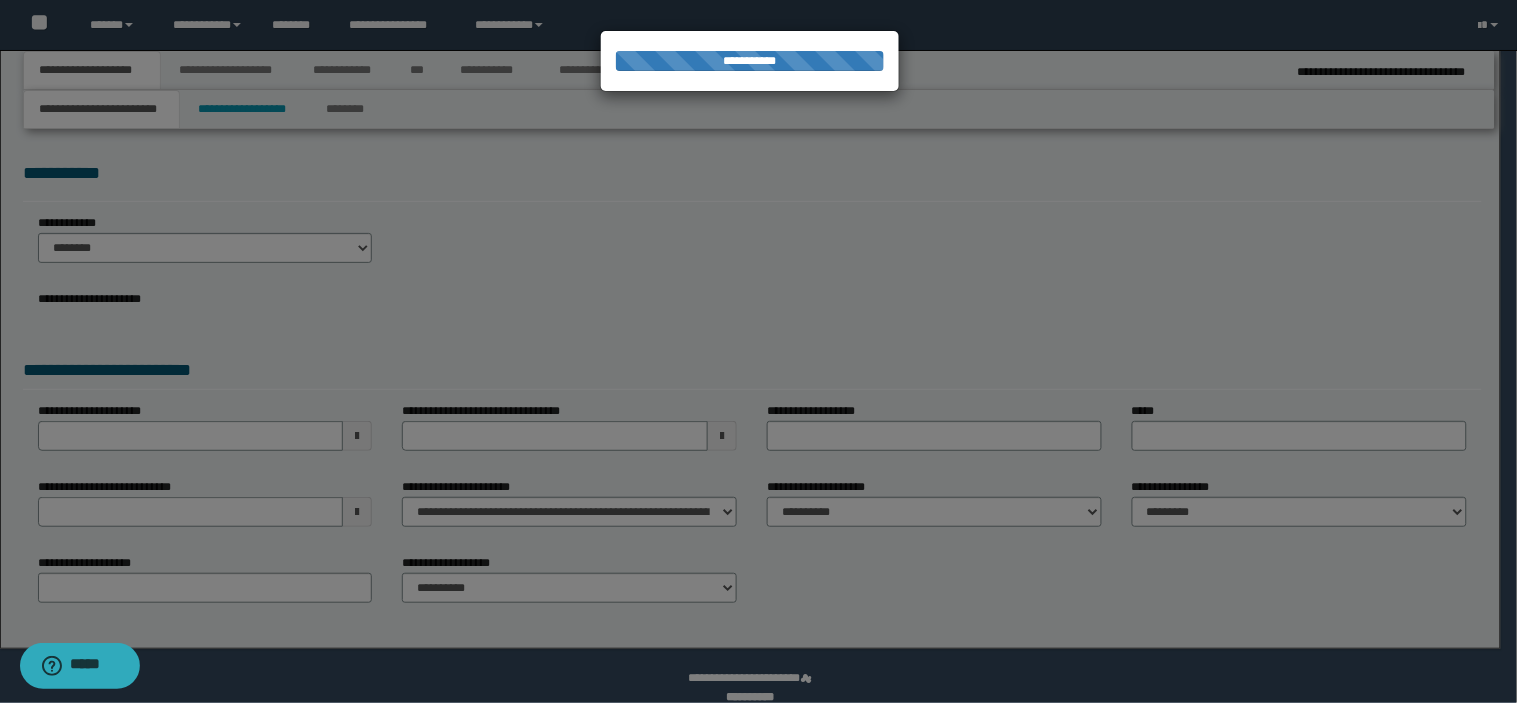 type on "**********" 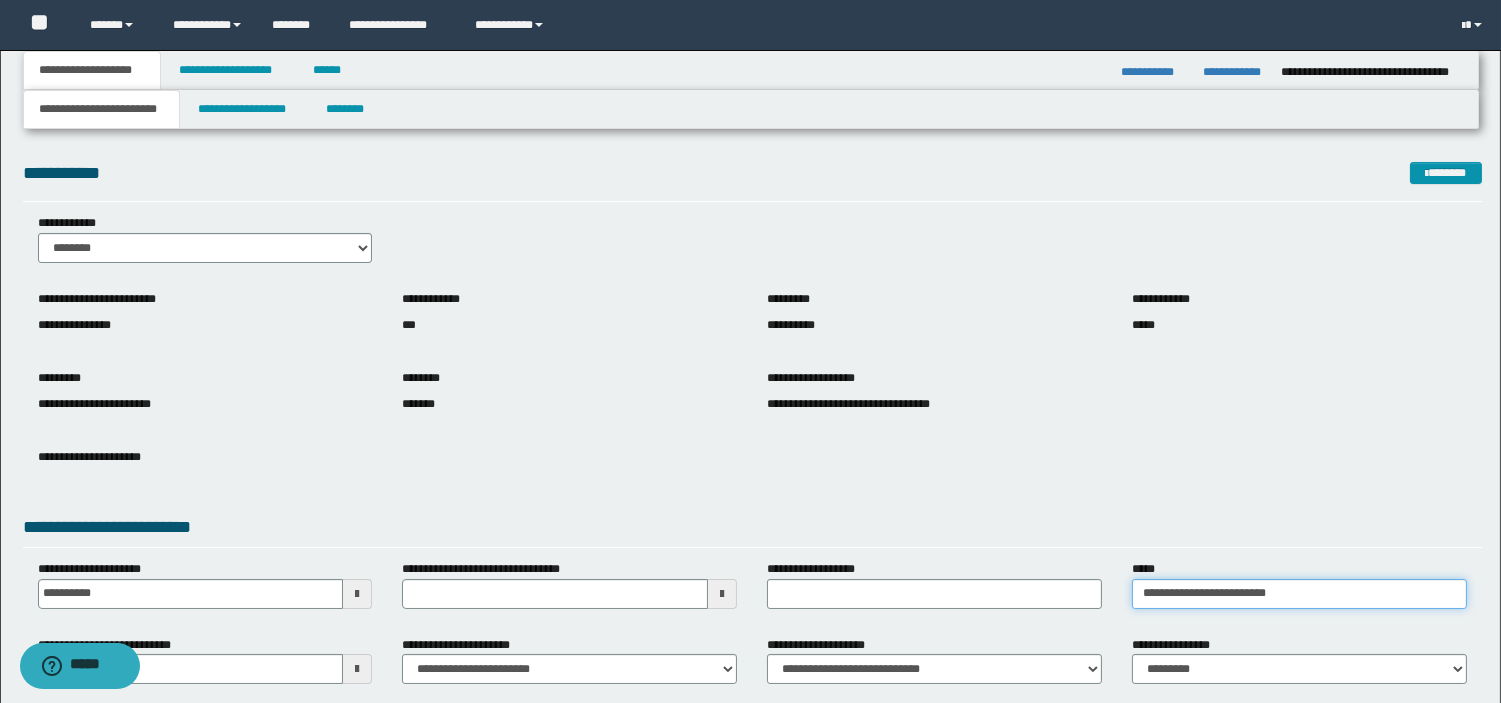 click on "**********" at bounding box center (1299, 594) 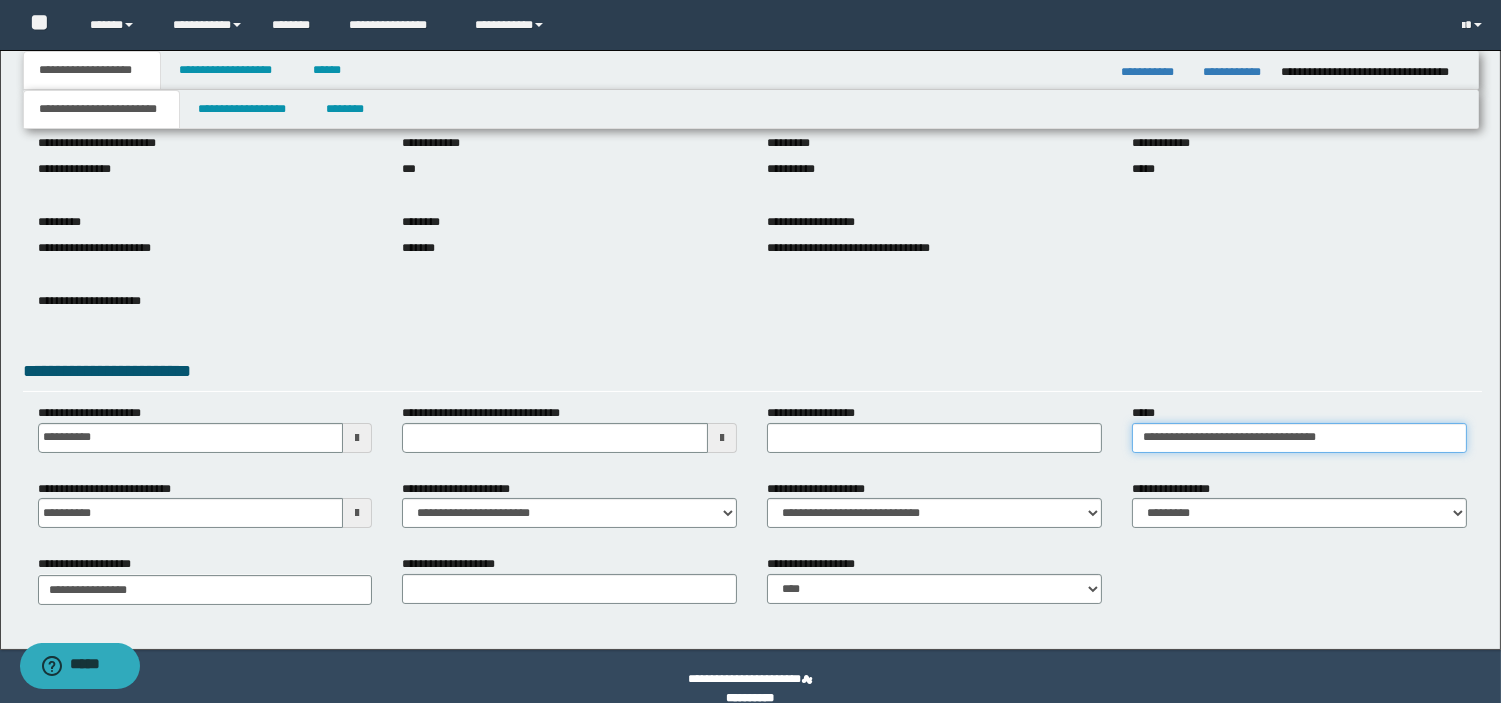 scroll, scrollTop: 177, scrollLeft: 0, axis: vertical 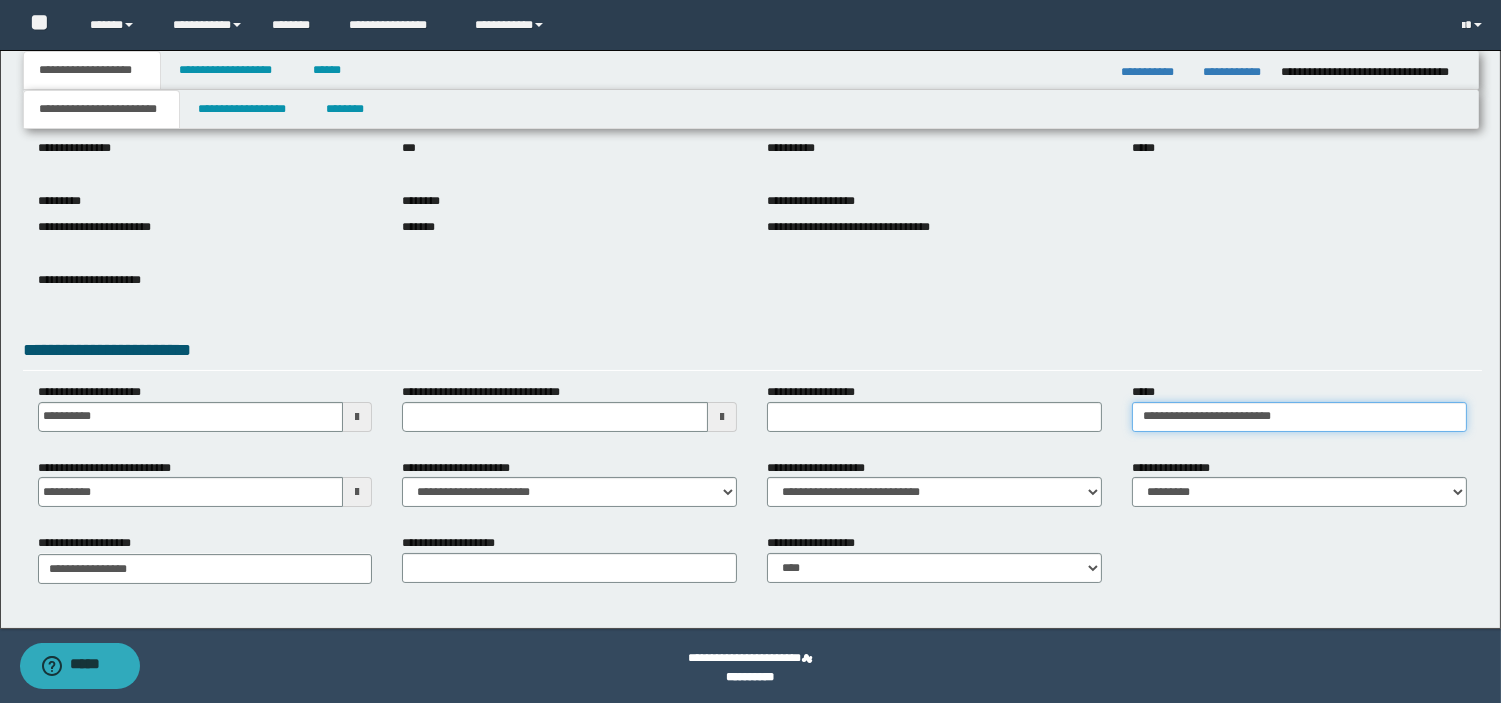 click on "**********" at bounding box center [1299, 417] 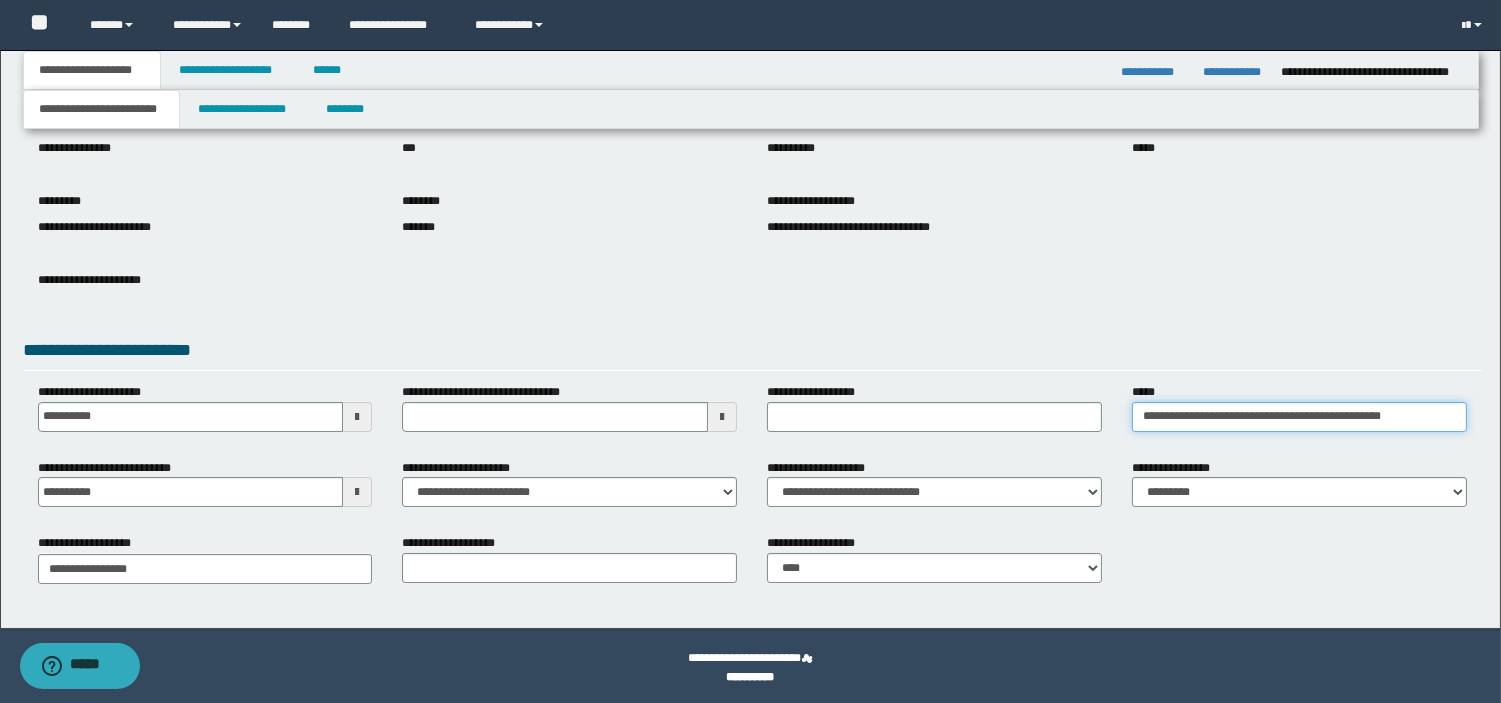 type on "**********" 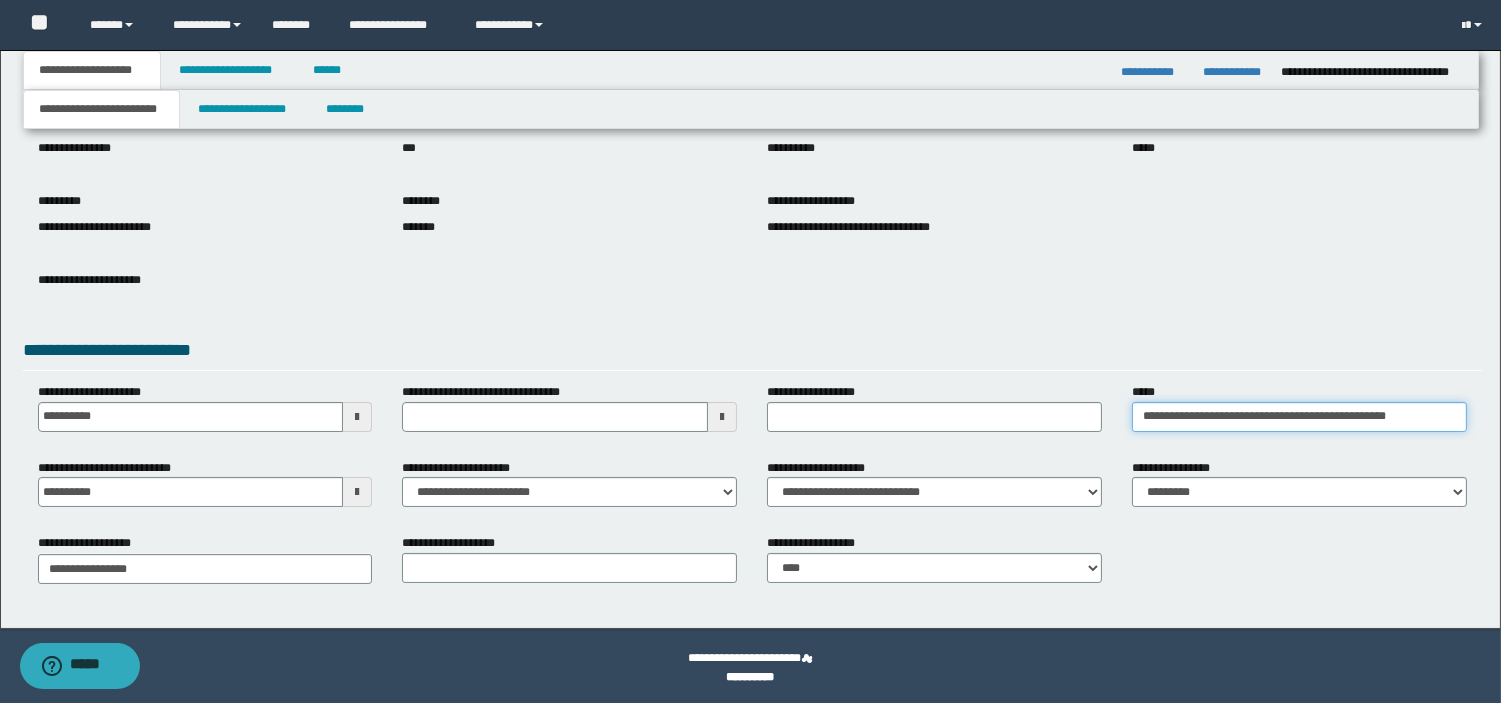 type 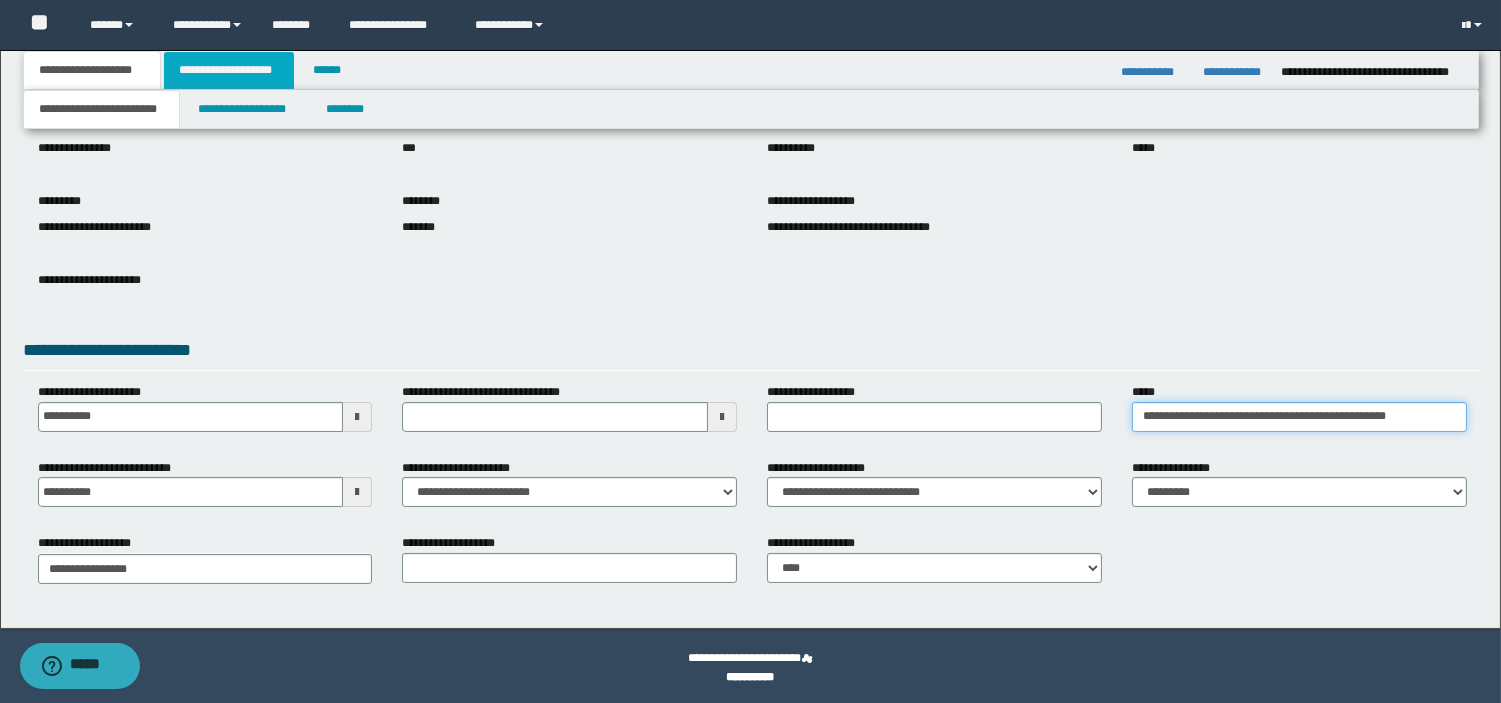 type on "**********" 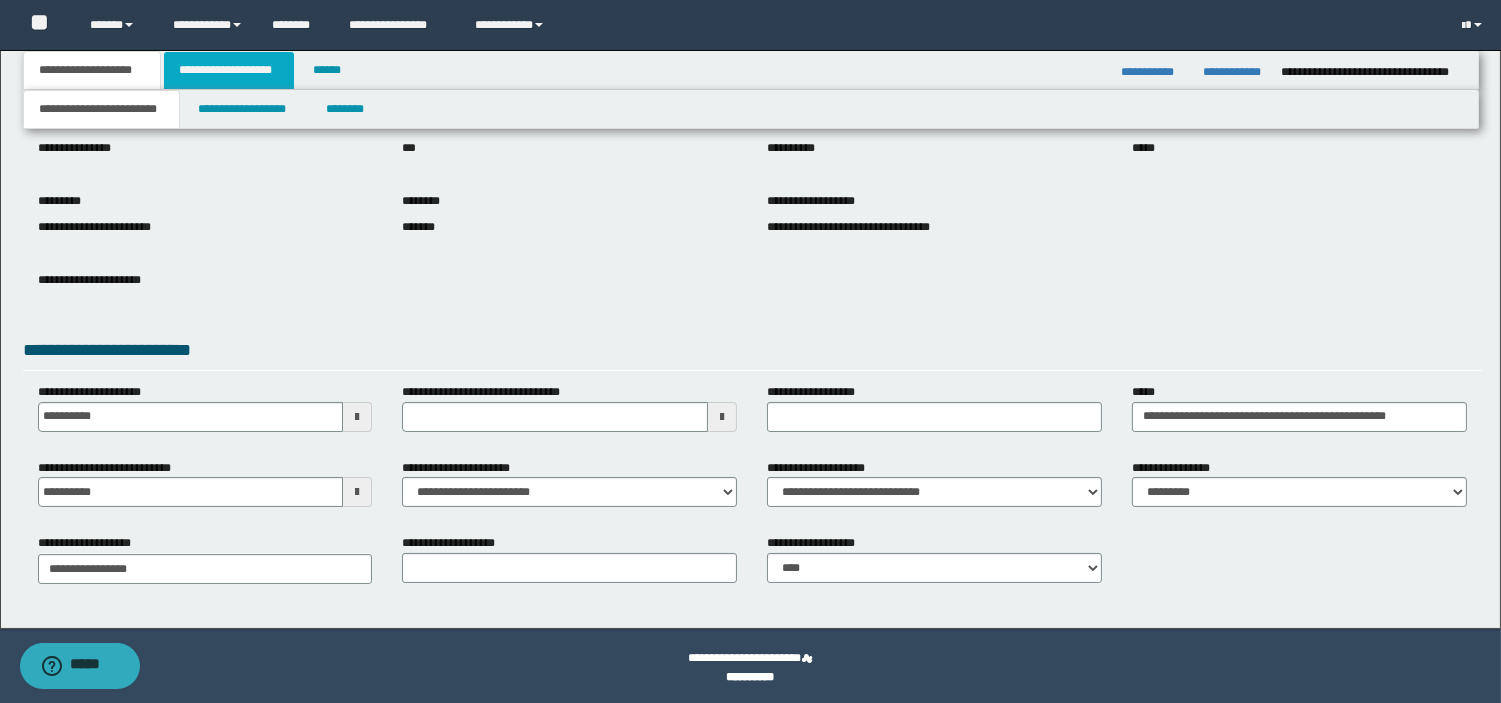 click on "**********" at bounding box center (229, 70) 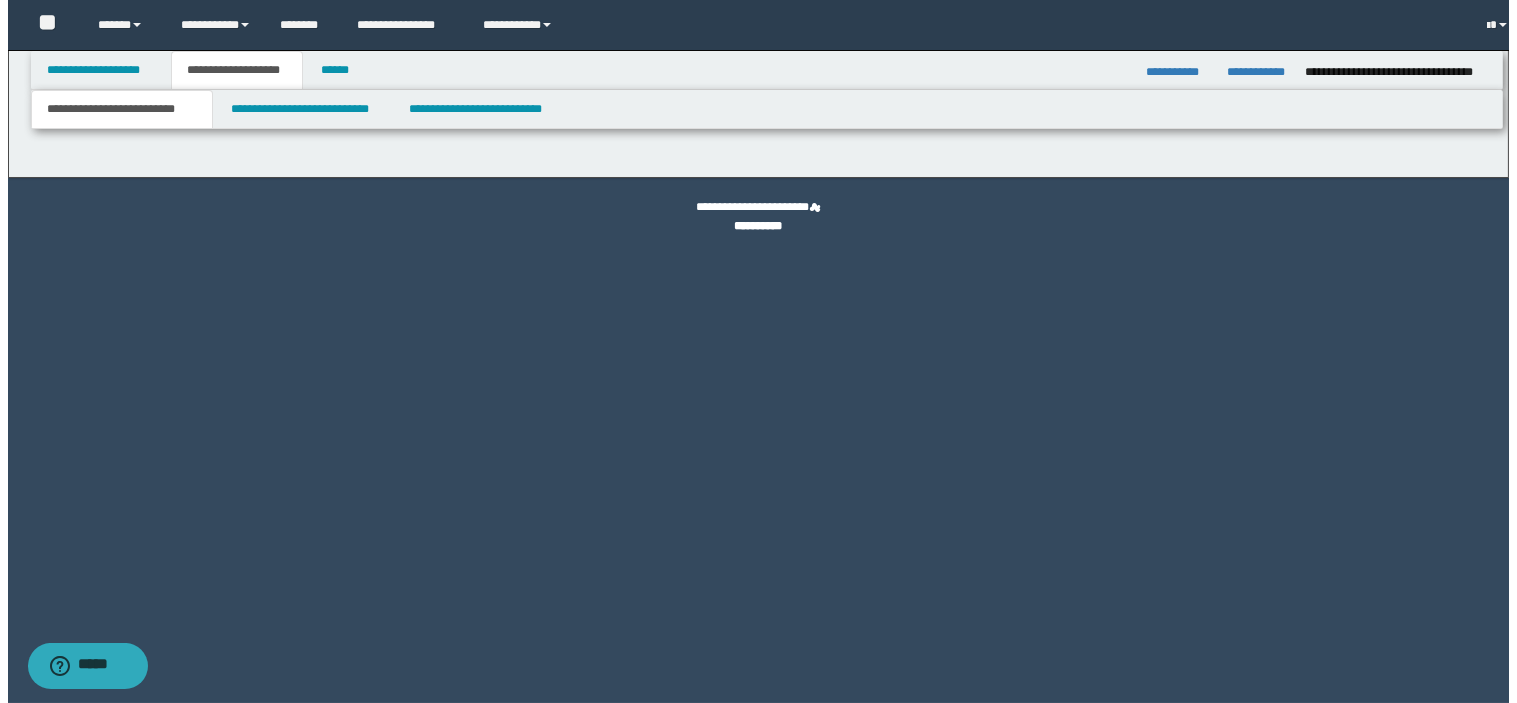scroll, scrollTop: 0, scrollLeft: 0, axis: both 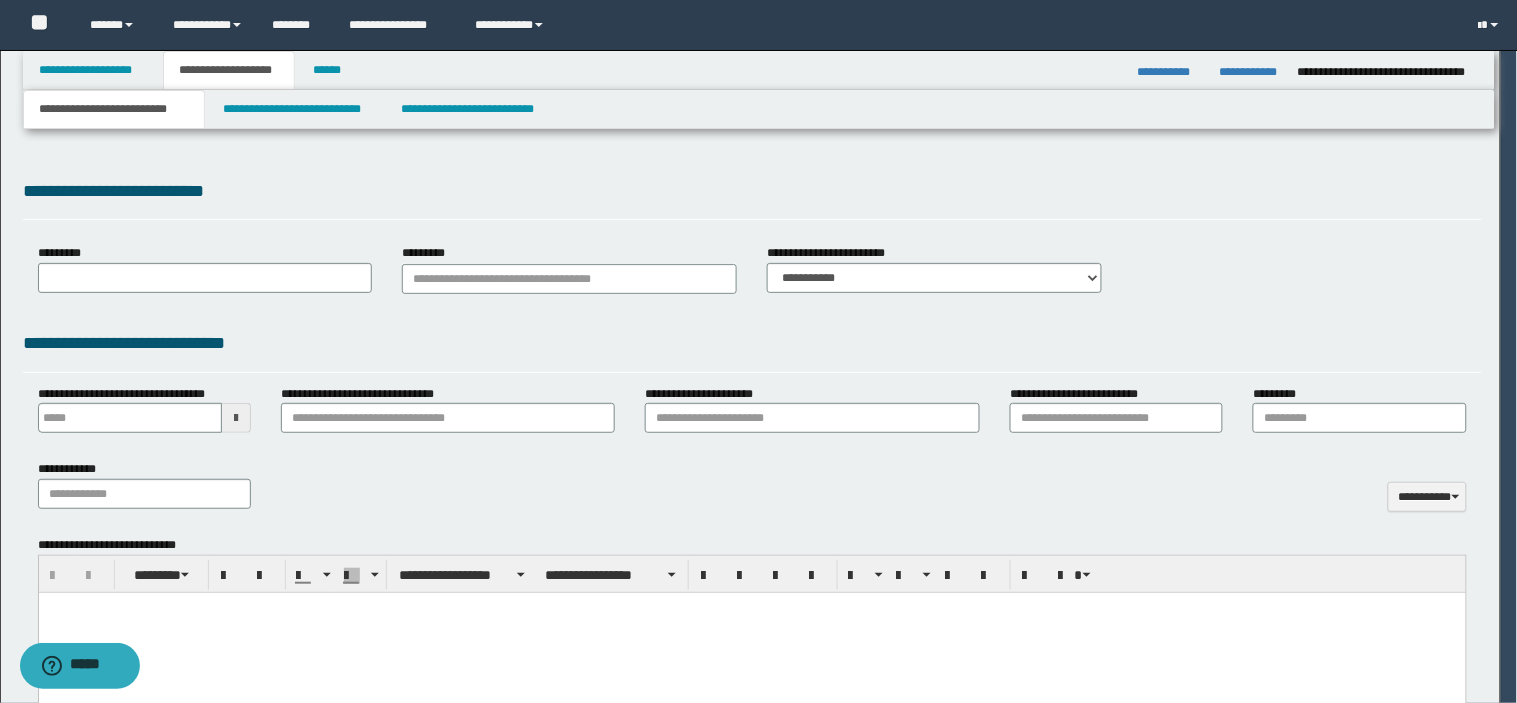 type on "*******" 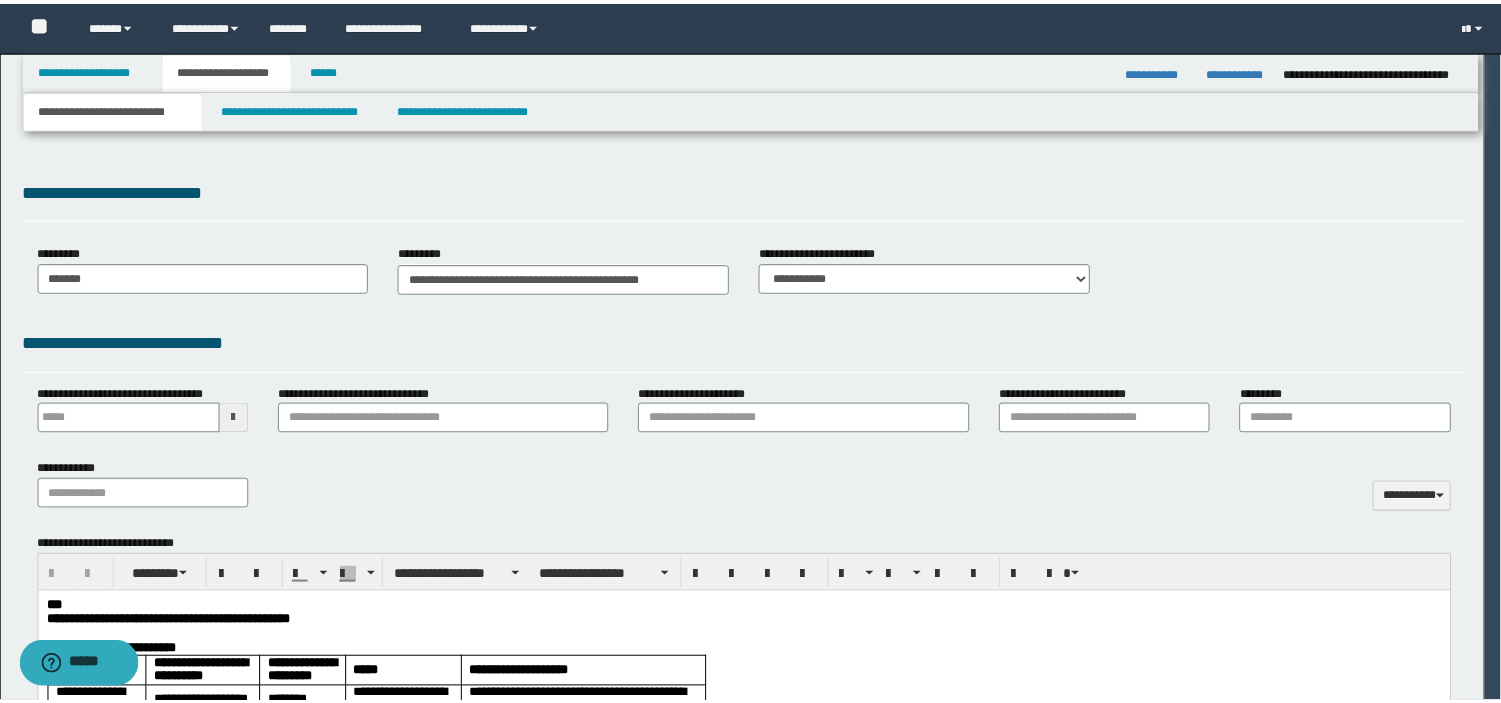 scroll, scrollTop: 0, scrollLeft: 0, axis: both 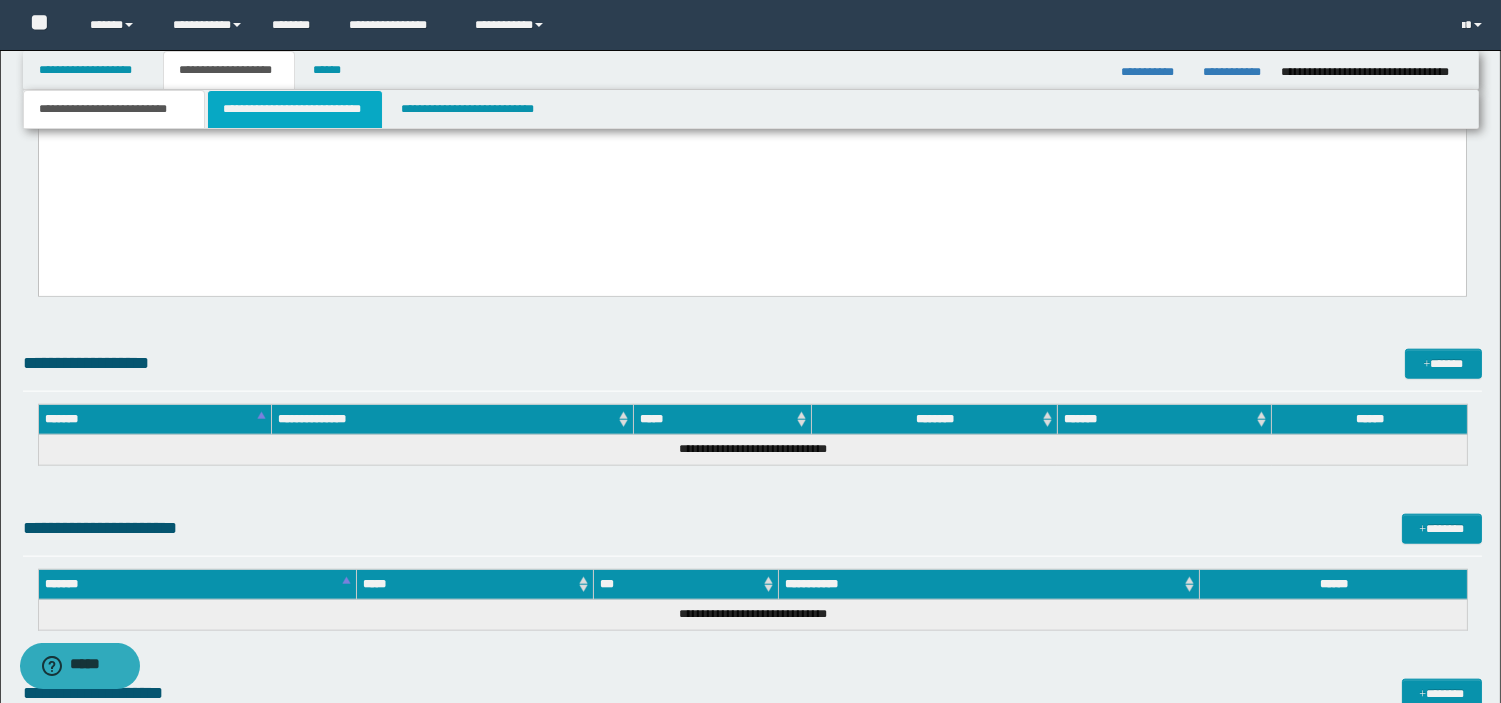 click on "**********" at bounding box center (295, 109) 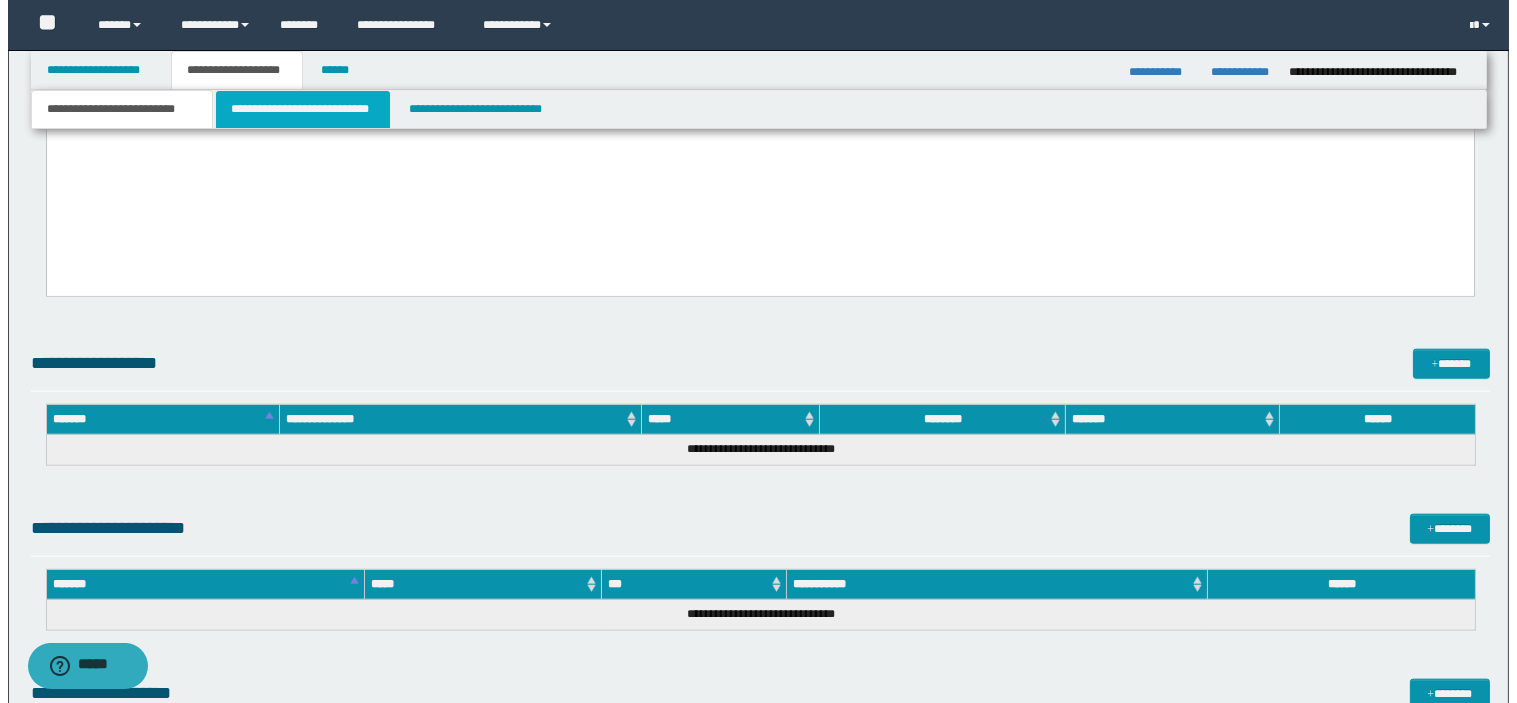scroll, scrollTop: 0, scrollLeft: 0, axis: both 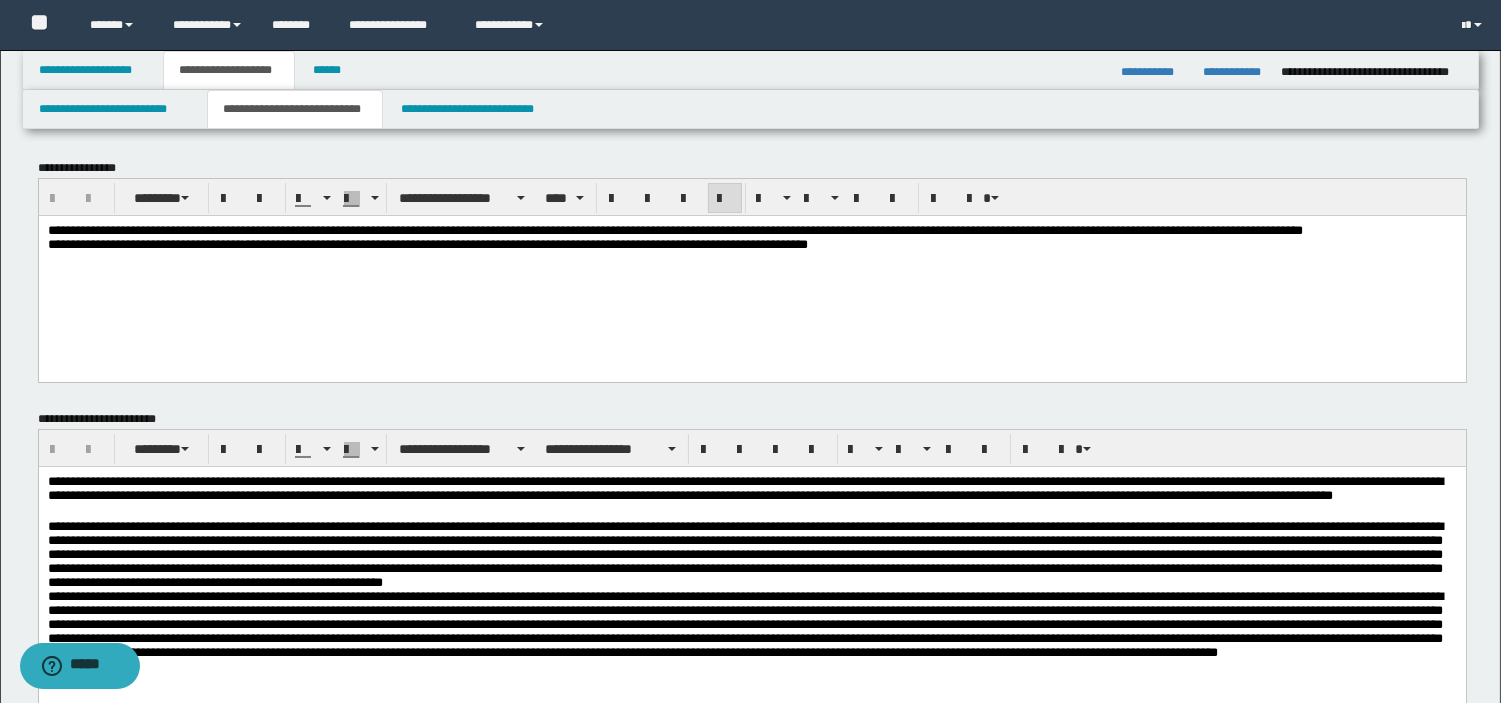 click on "**********" at bounding box center [751, 230] 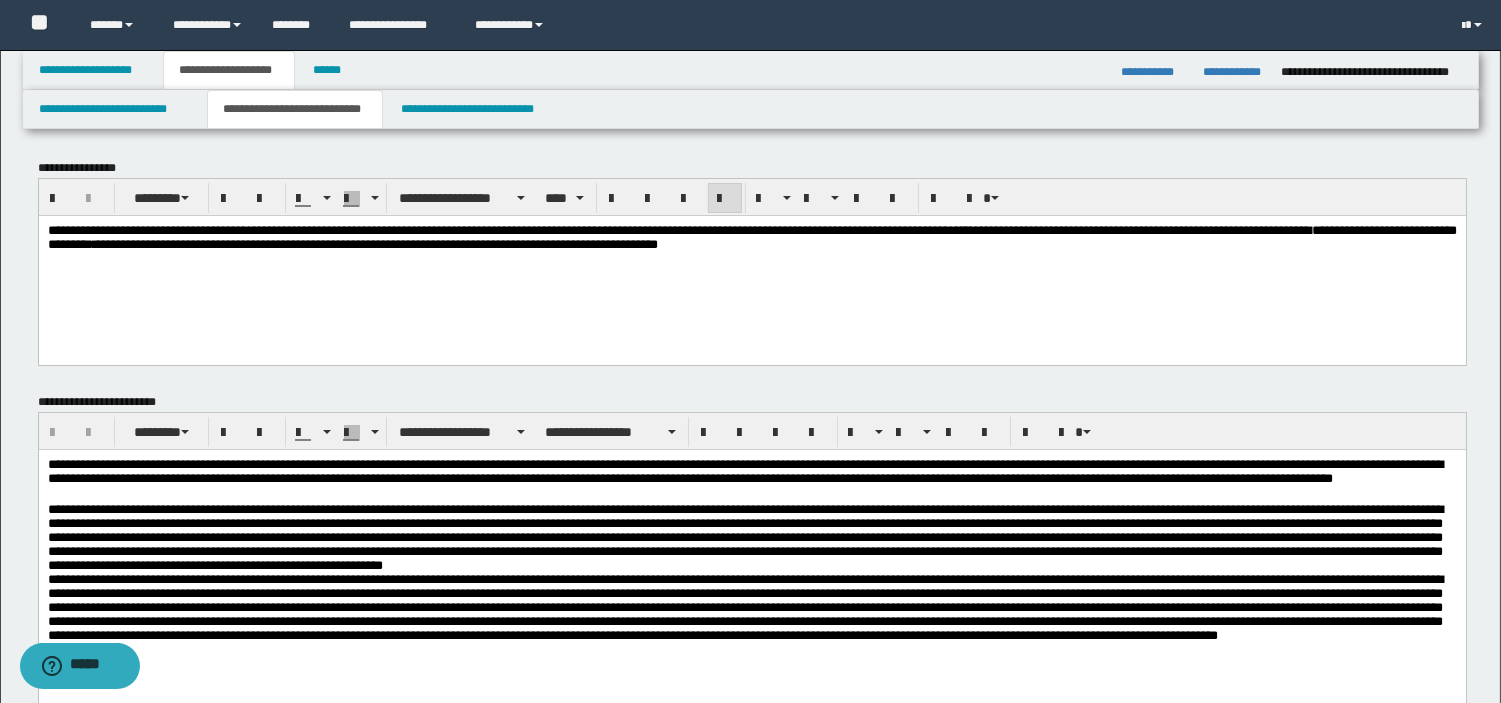 scroll, scrollTop: 614, scrollLeft: 0, axis: vertical 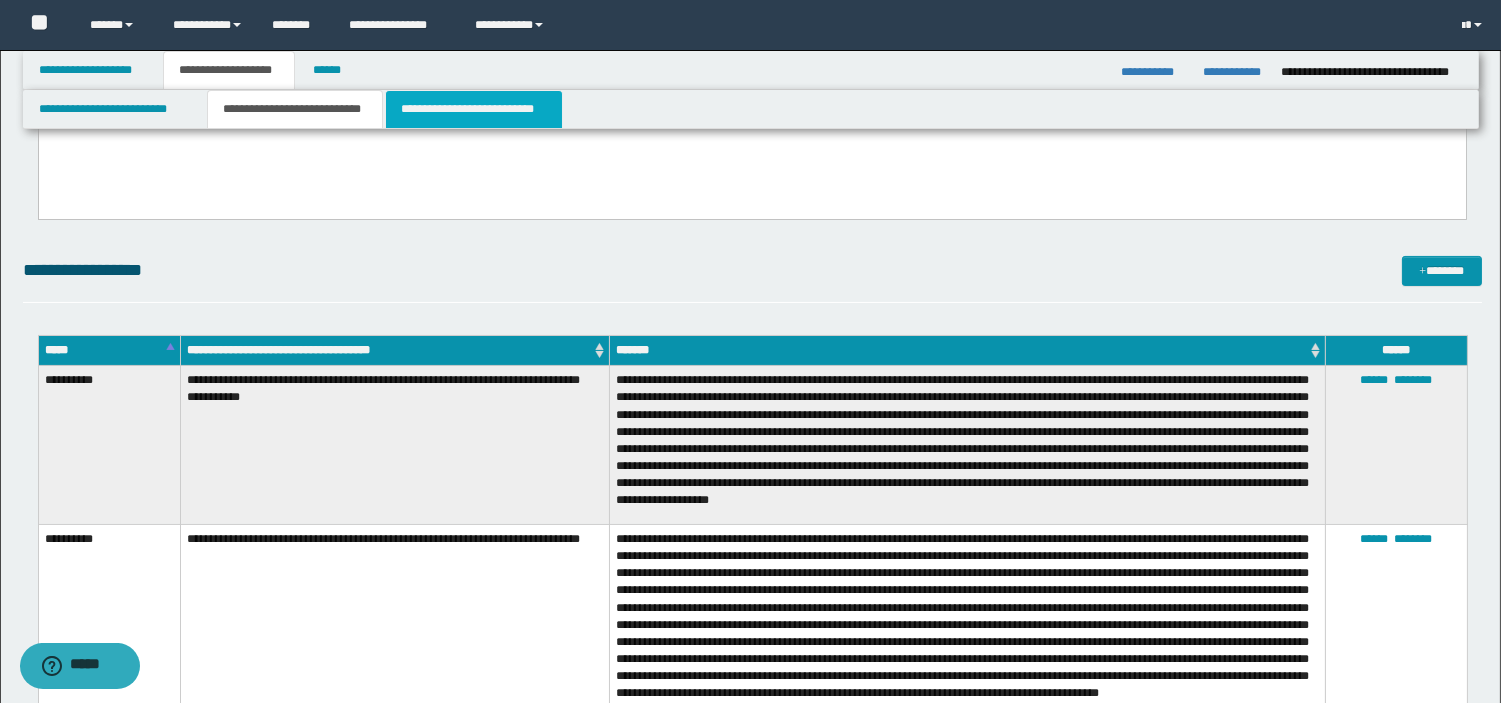 click on "**********" at bounding box center [474, 109] 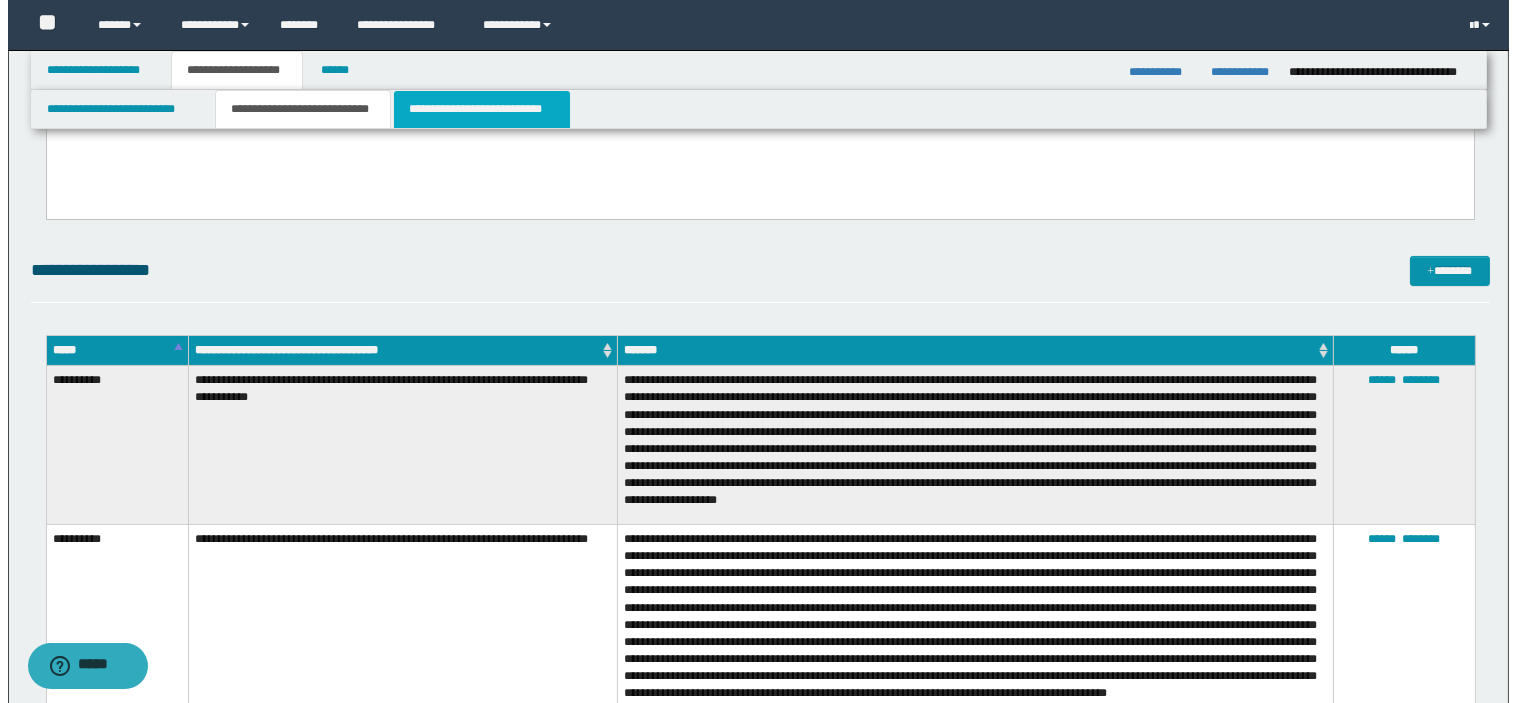 scroll, scrollTop: 0, scrollLeft: 0, axis: both 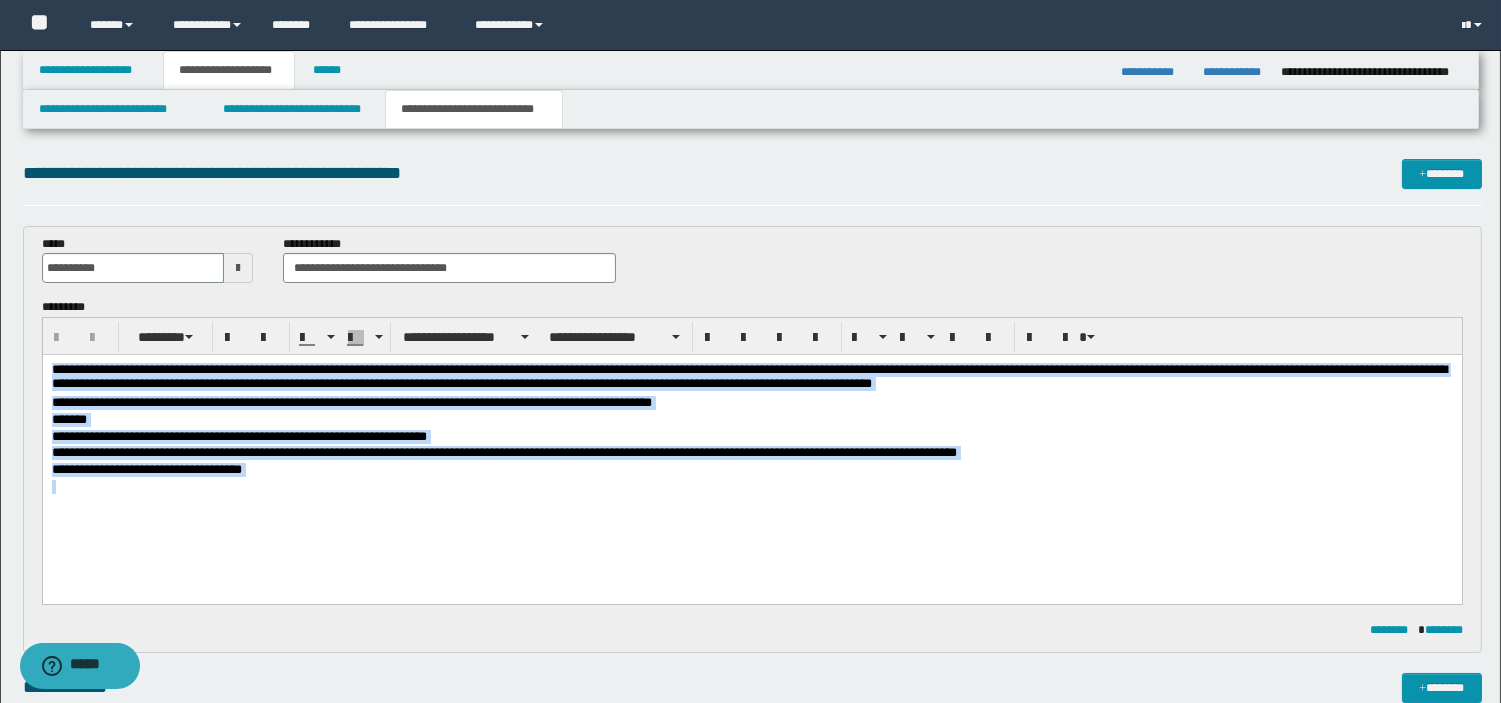drag, startPoint x: 53, startPoint y: 371, endPoint x: 287, endPoint y: 484, distance: 259.85574 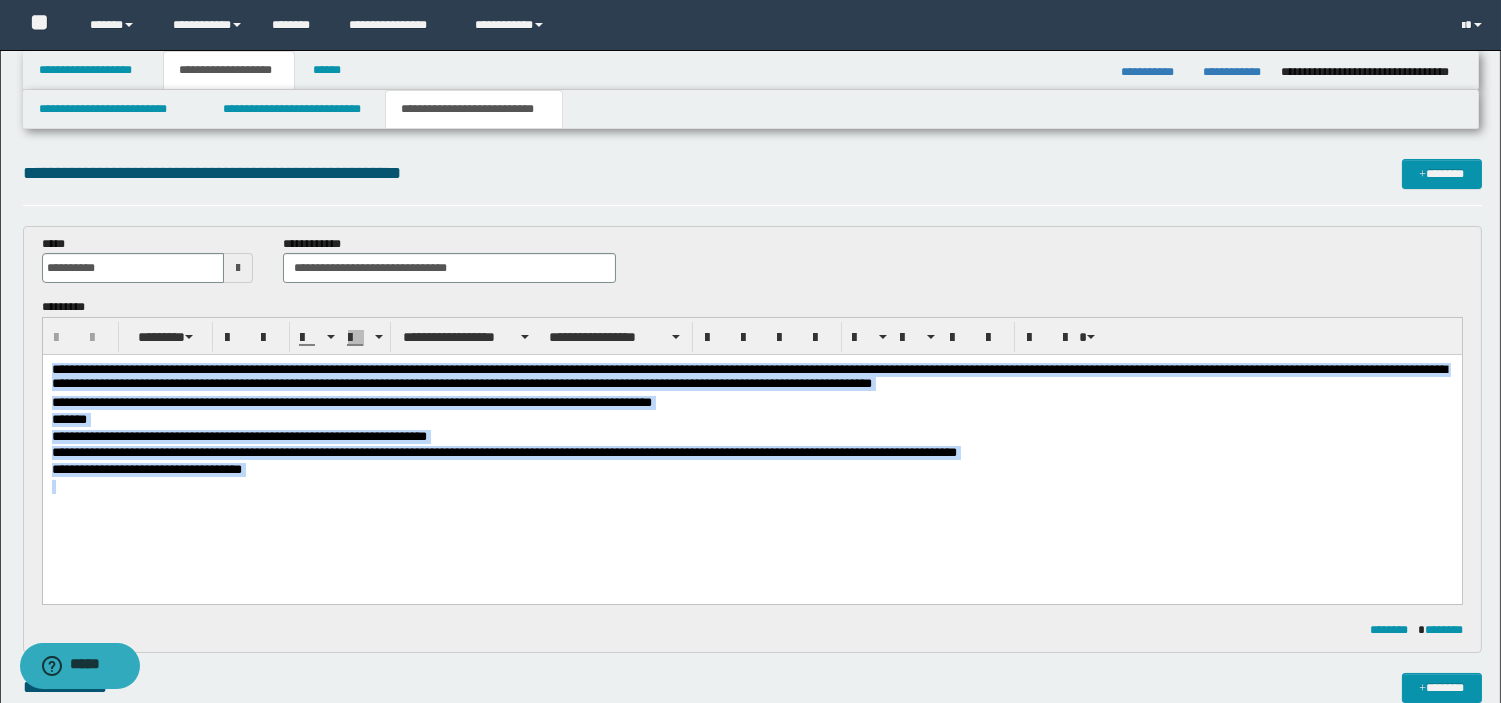 click on "**********" at bounding box center (751, 454) 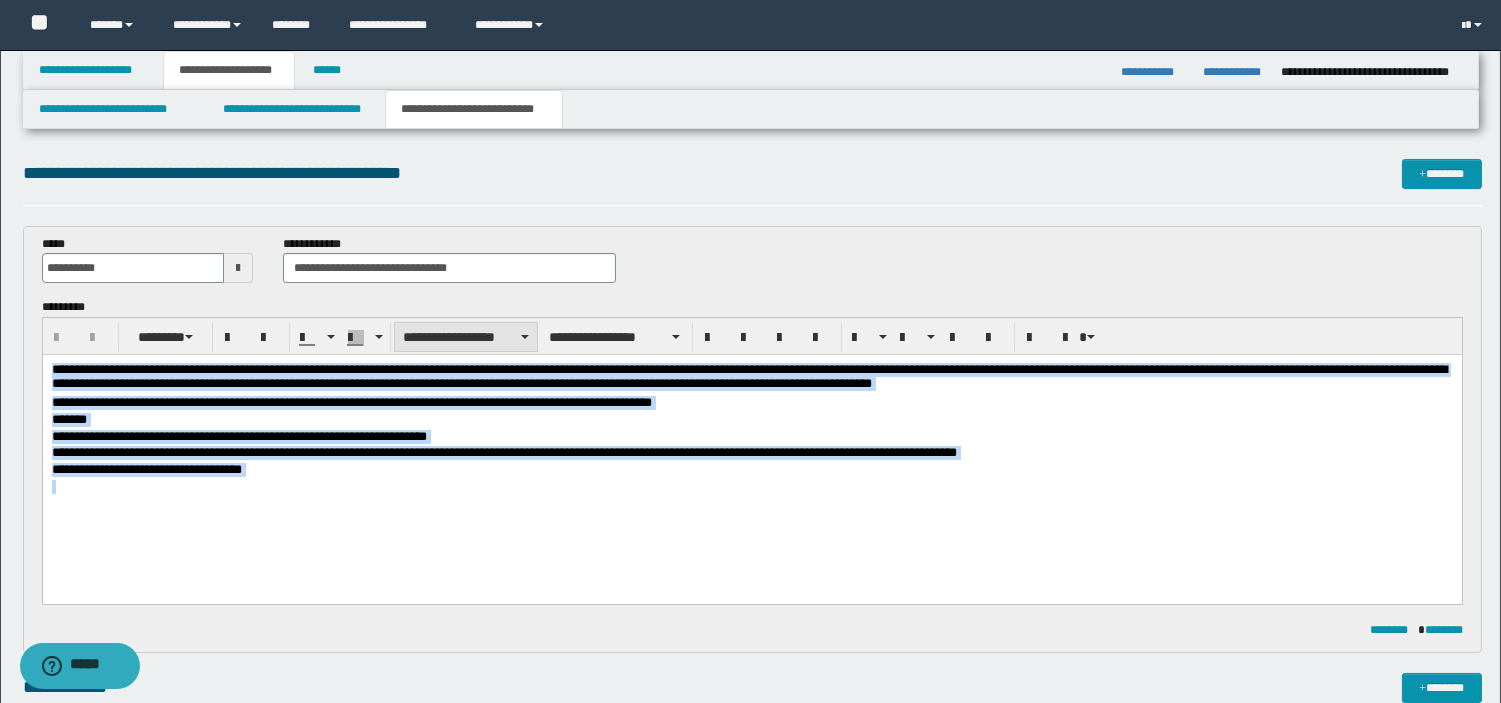 click on "**********" at bounding box center [466, 337] 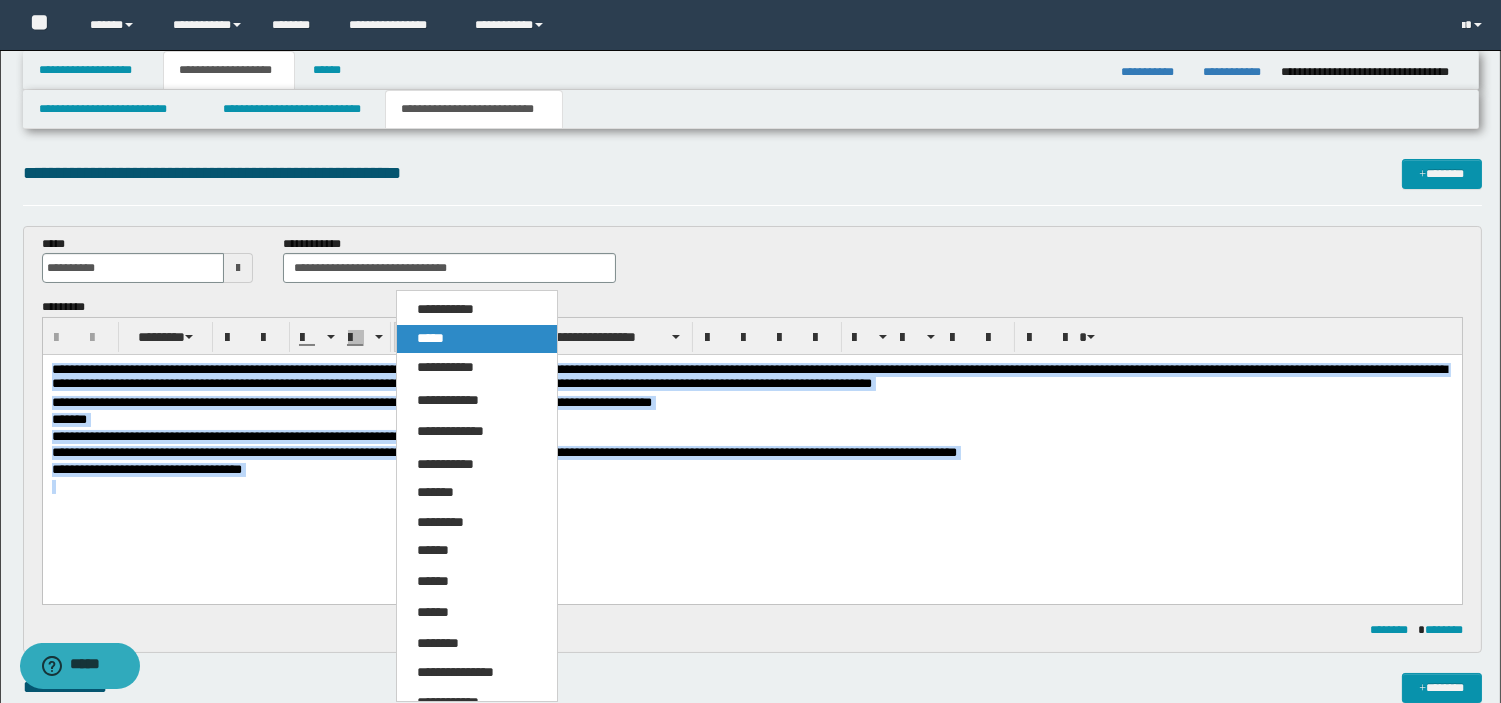 click on "*****" at bounding box center (477, 339) 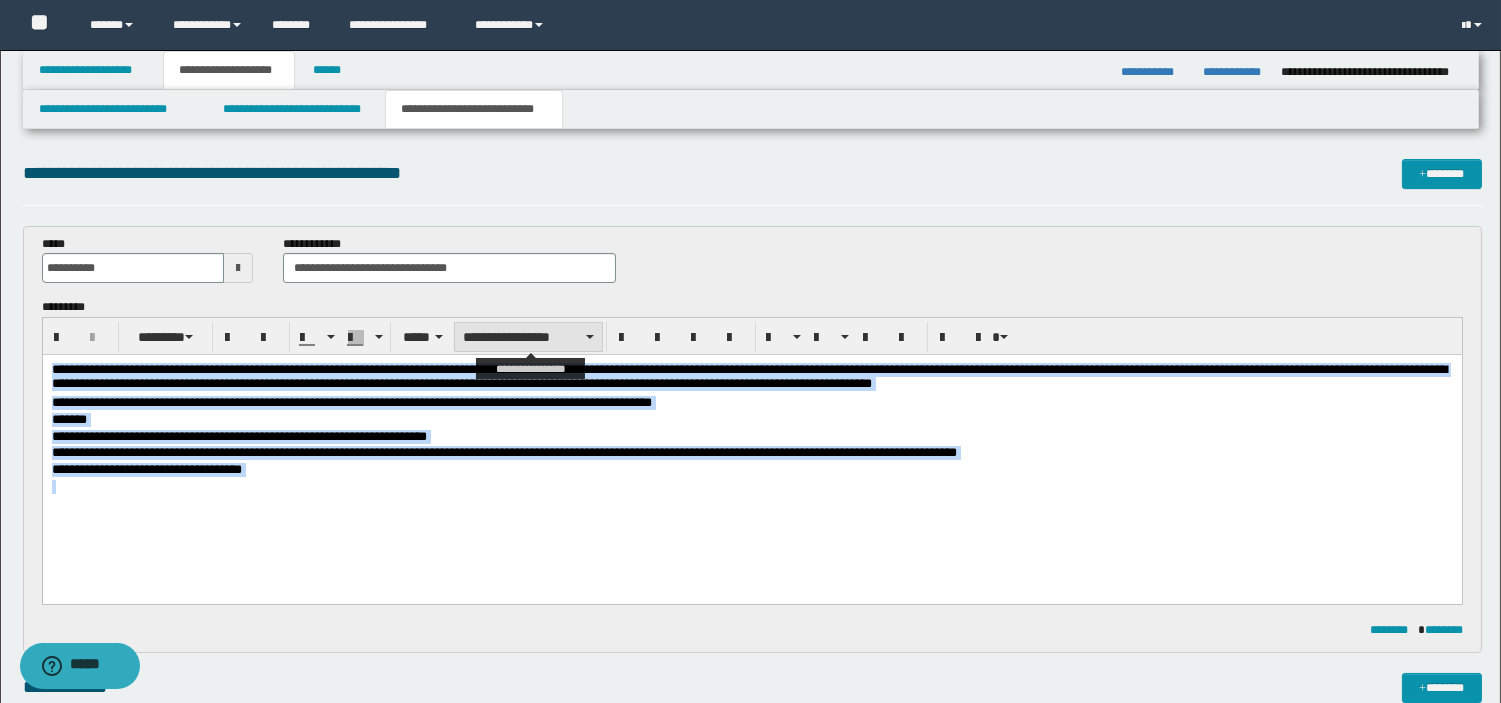 click on "**********" at bounding box center (528, 337) 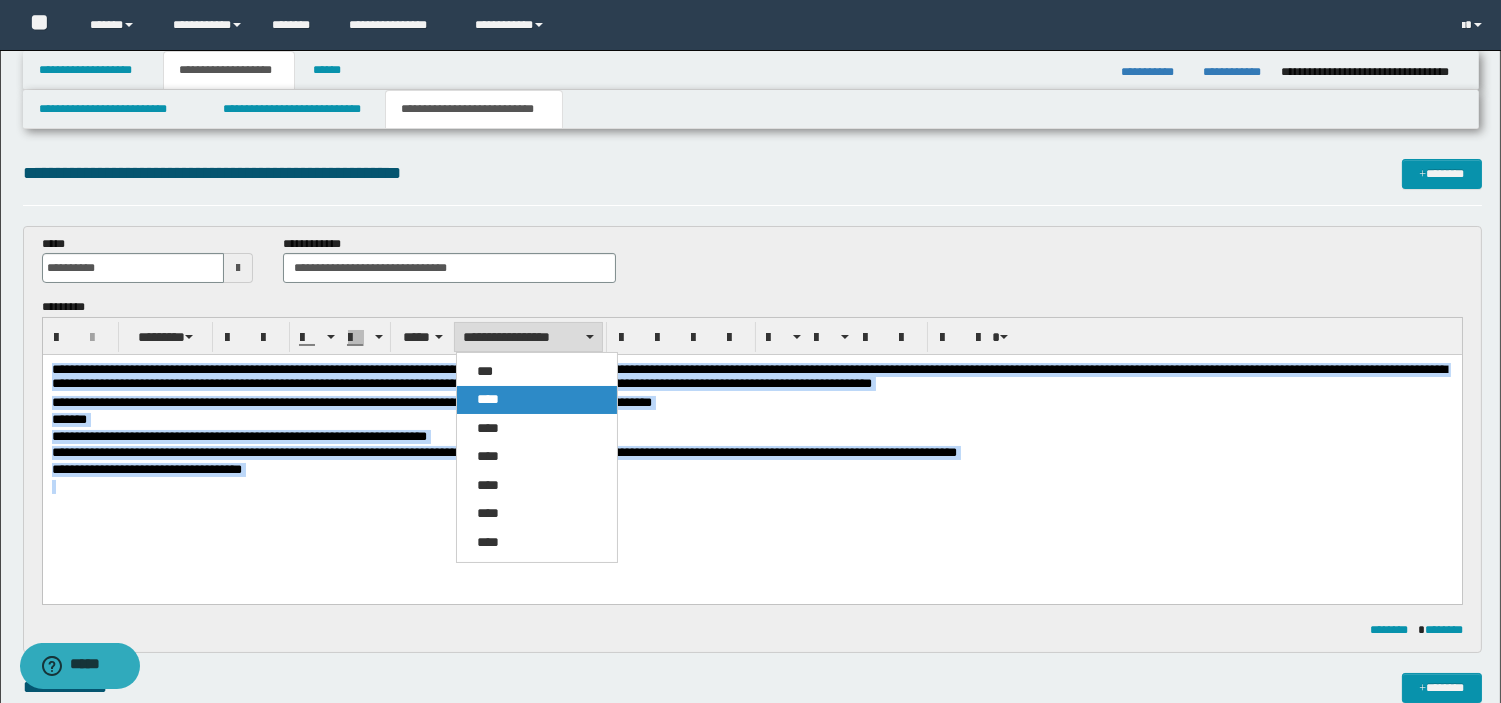 click on "****" at bounding box center (488, 399) 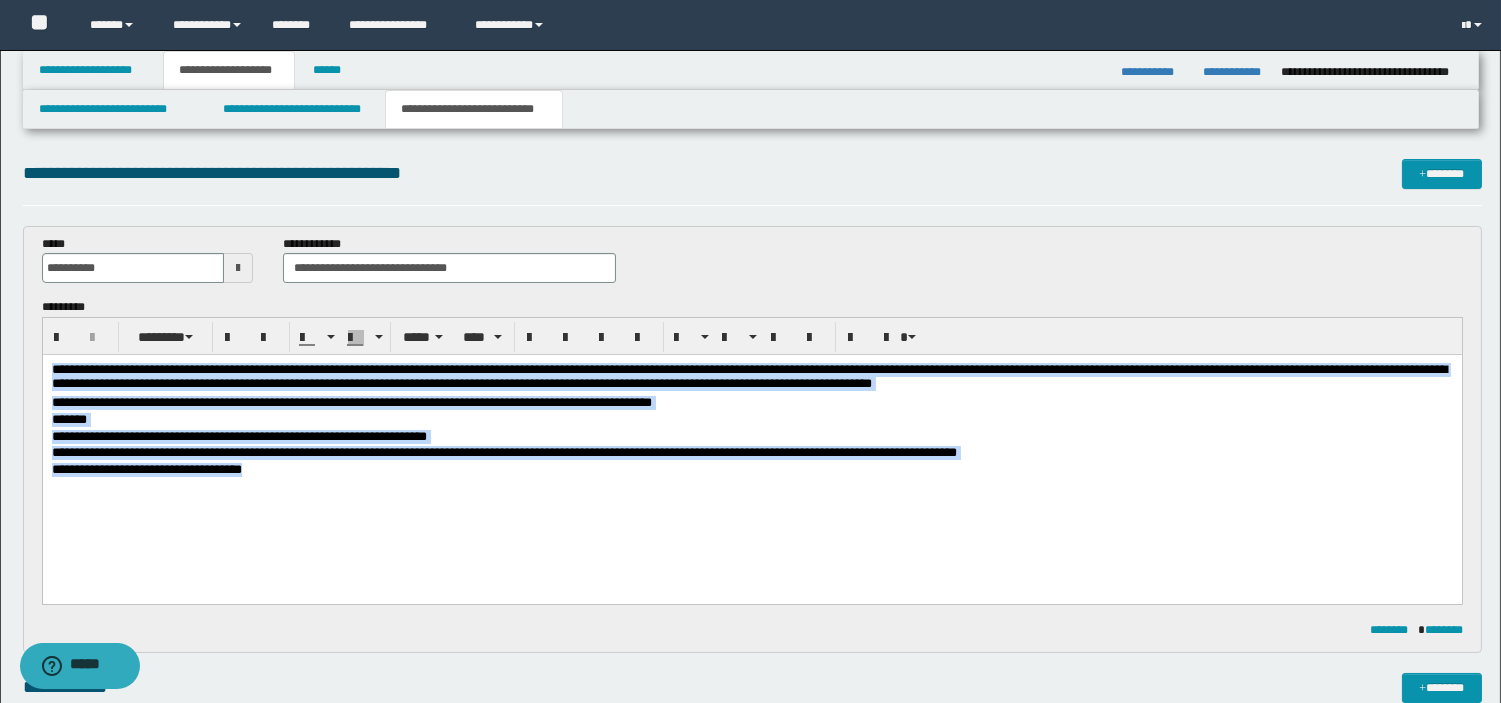 click on "**********" at bounding box center (751, 454) 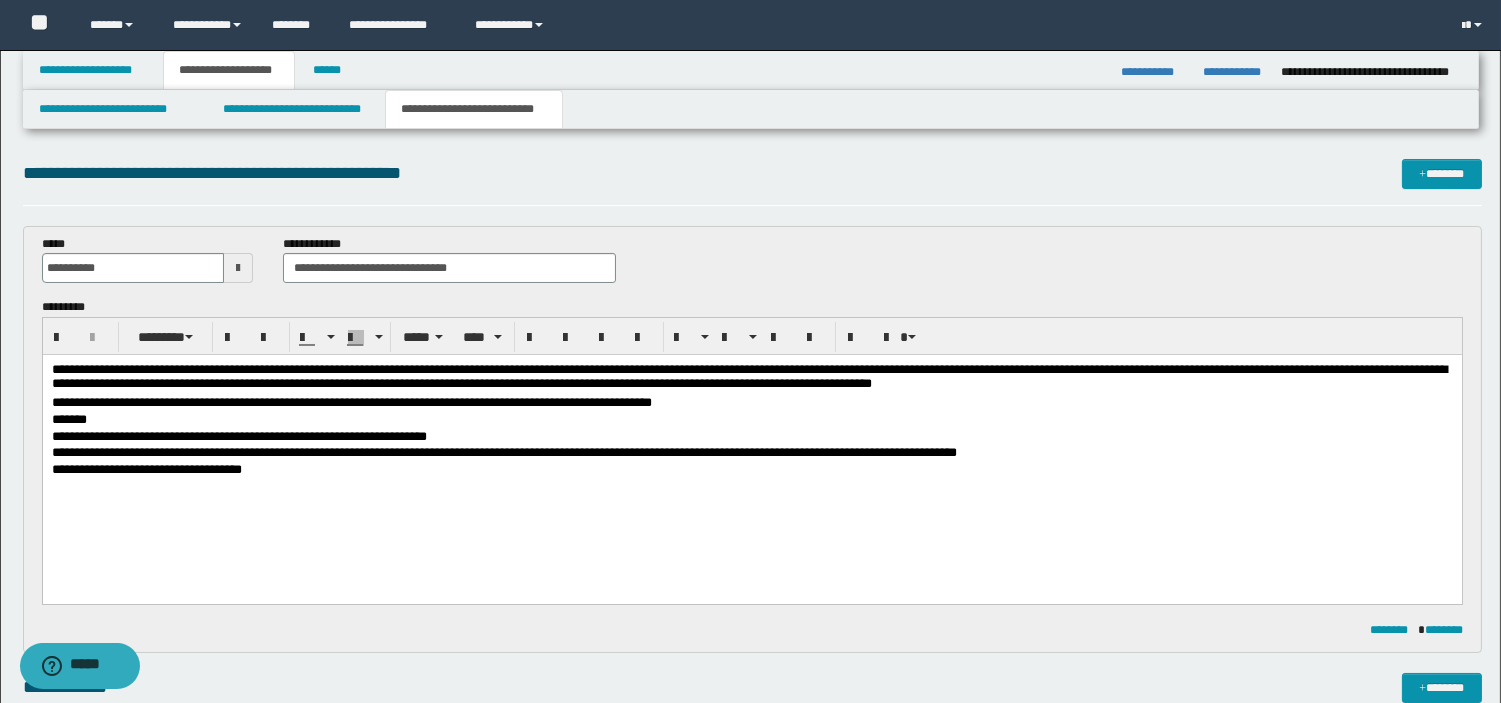 click on "**********" at bounding box center (751, 471) 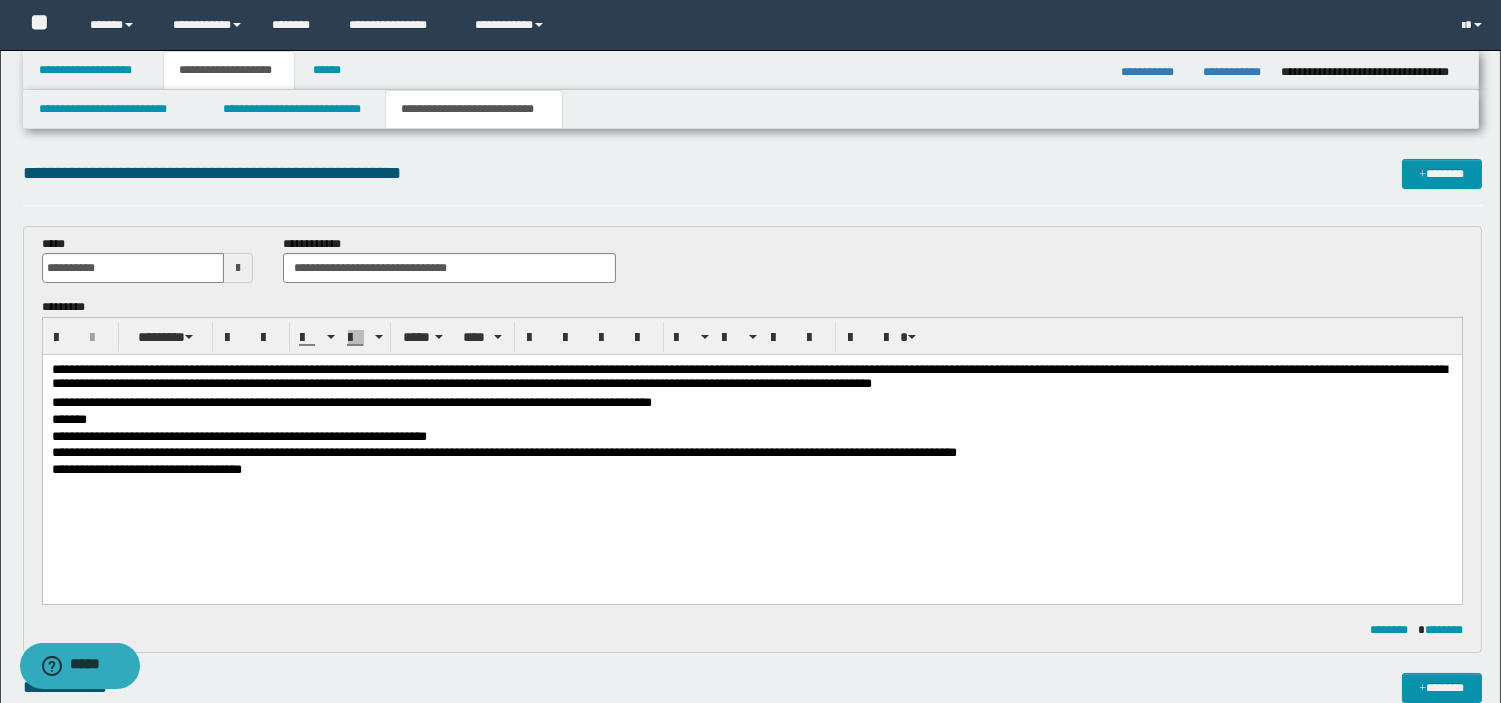 type 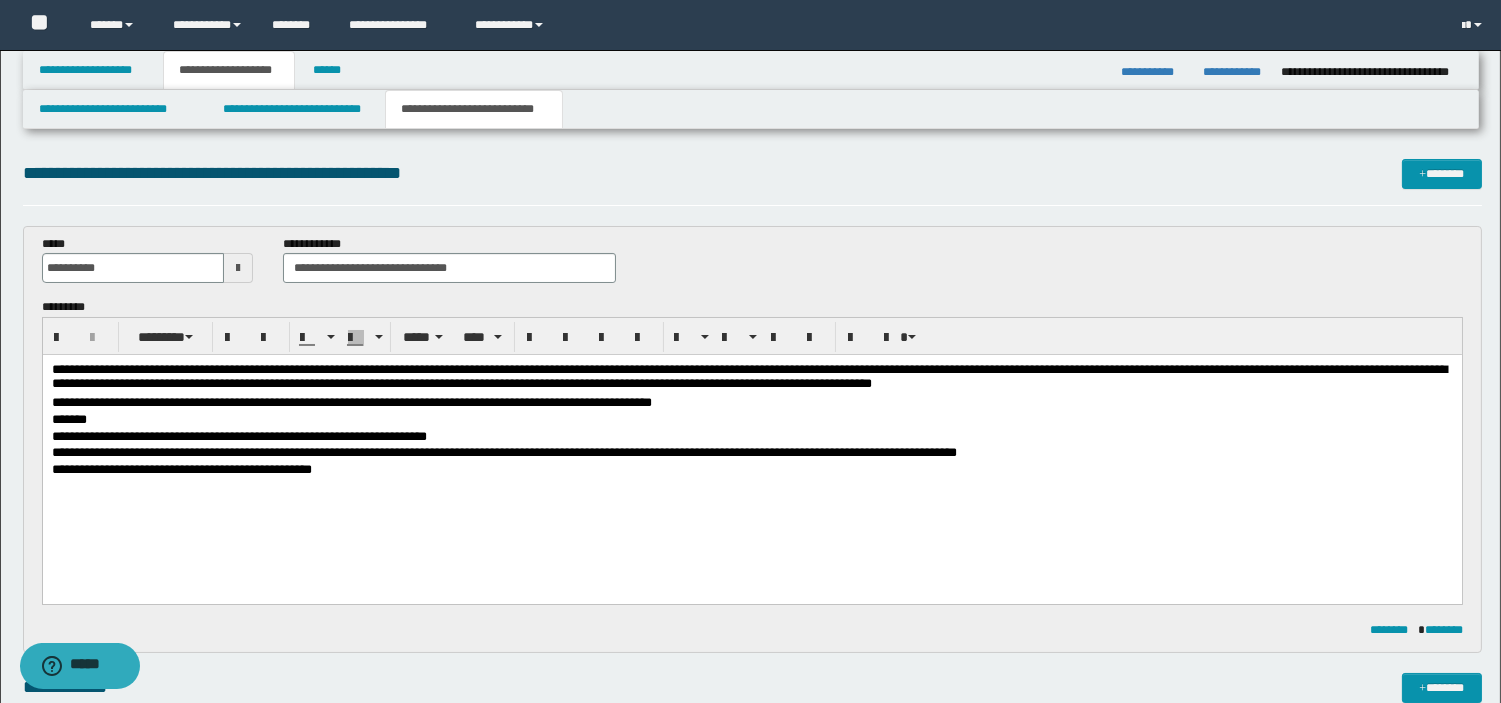click on "**********" at bounding box center [748, 376] 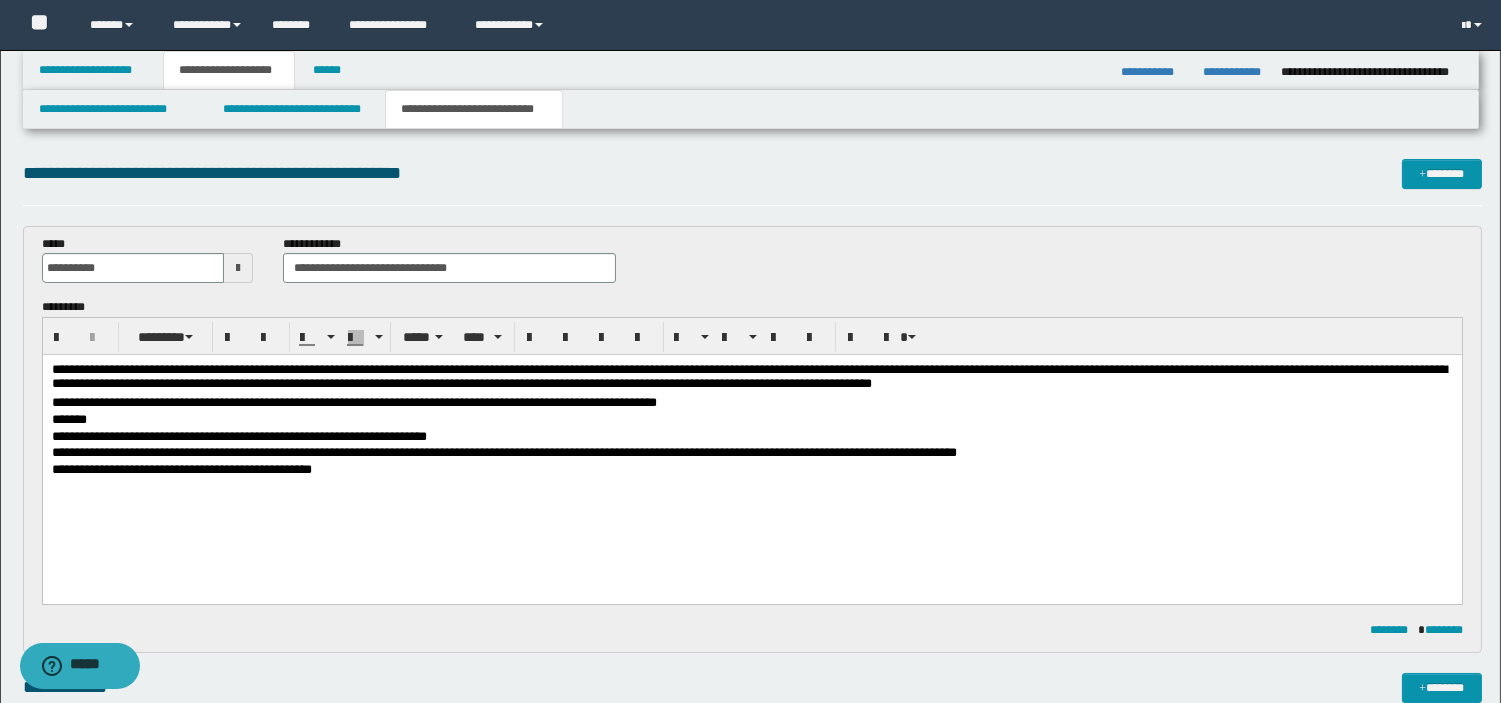 scroll, scrollTop: 614, scrollLeft: 0, axis: vertical 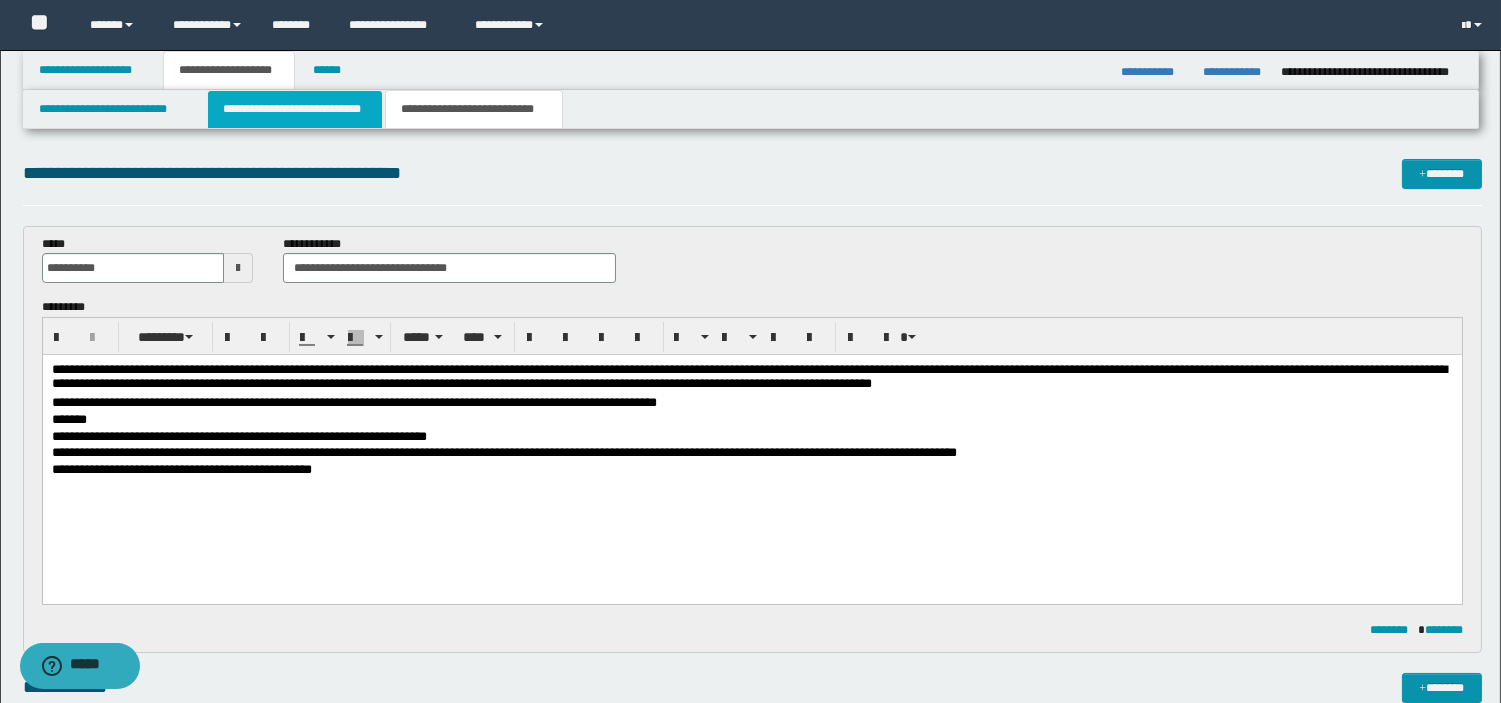 click on "**********" at bounding box center [295, 109] 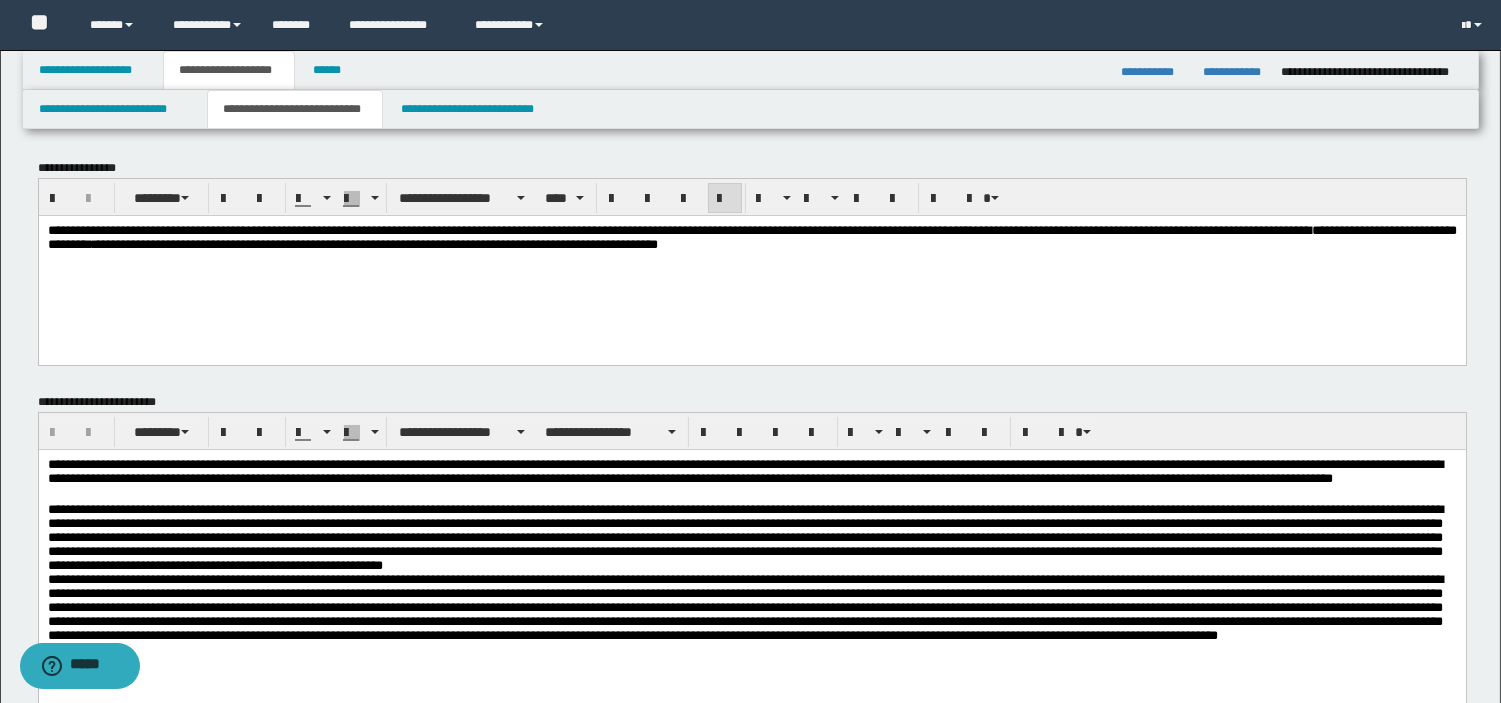click at bounding box center (751, 494) 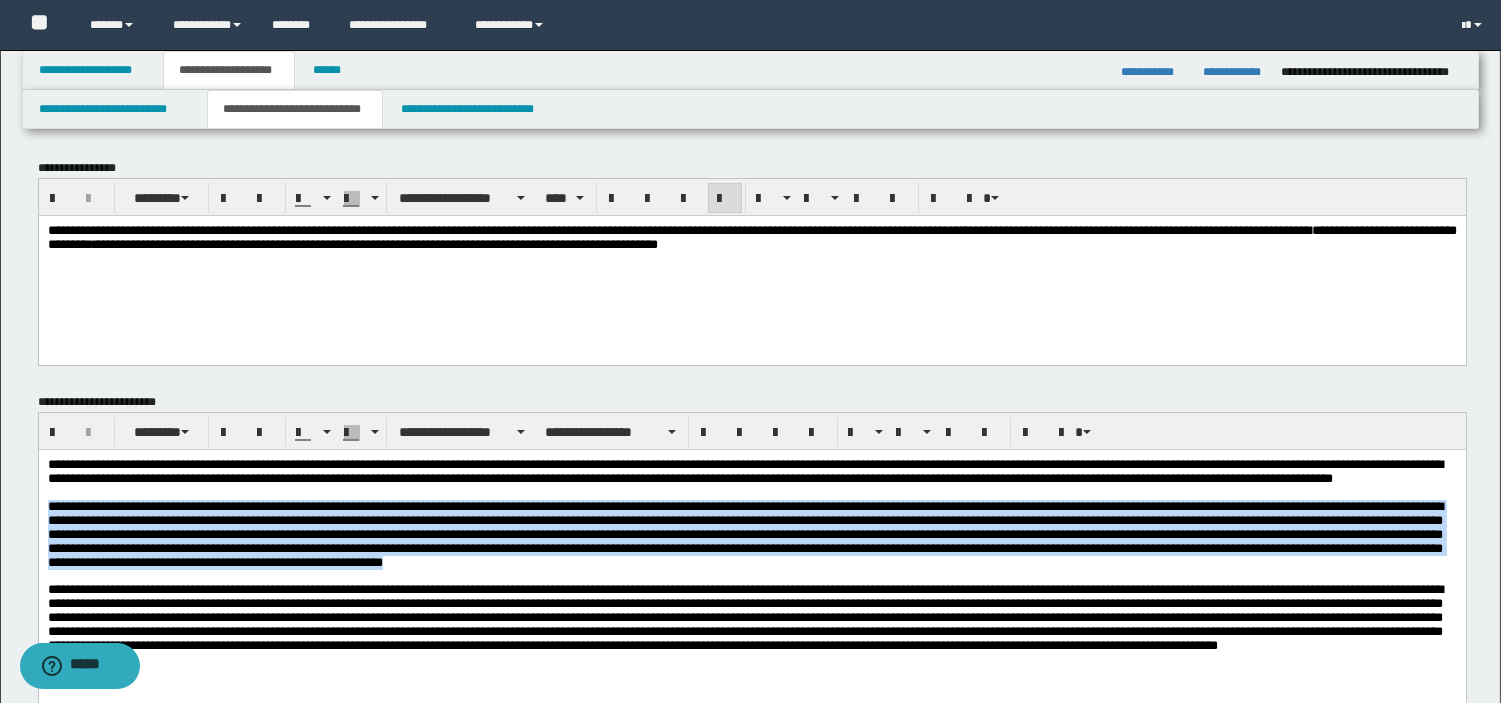 drag, startPoint x: 48, startPoint y: 530, endPoint x: 921, endPoint y: 598, distance: 875.64435 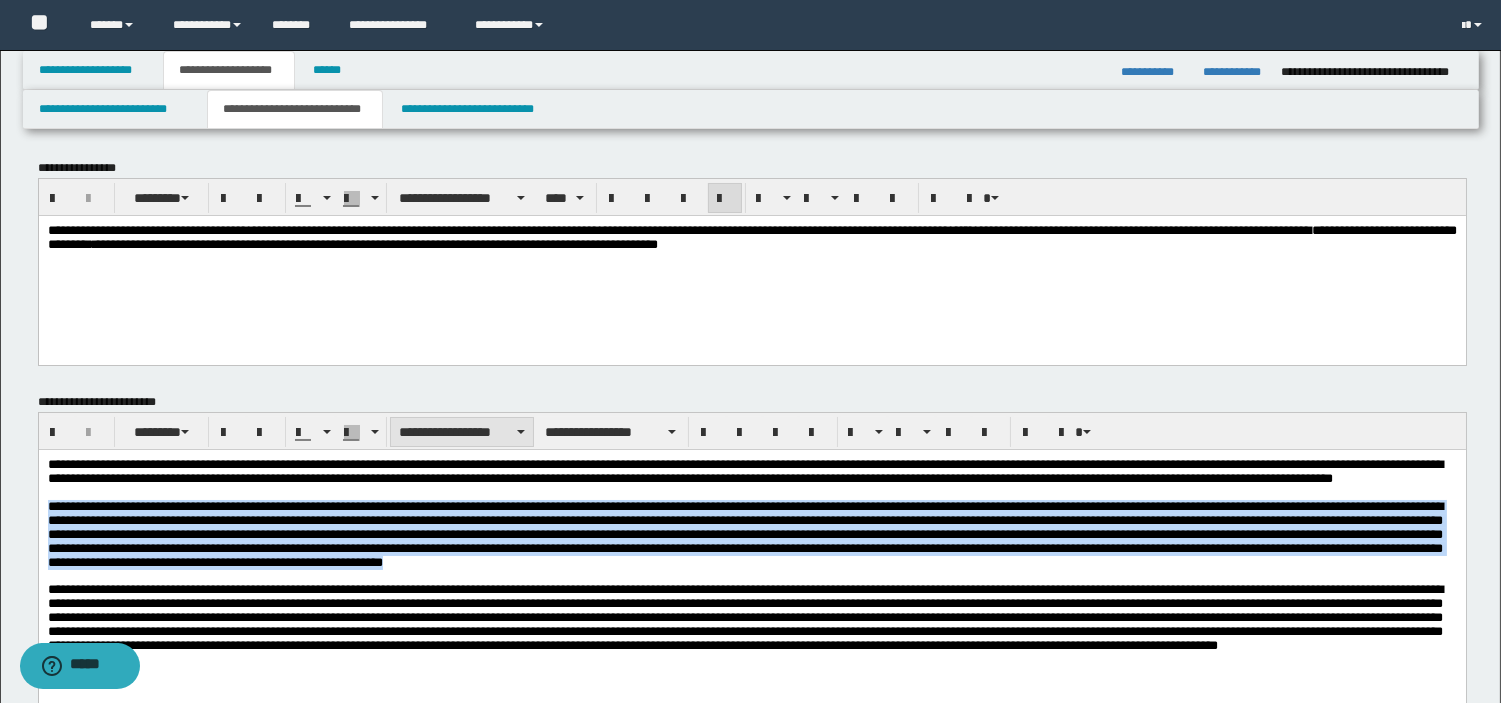 click on "**********" at bounding box center [462, 432] 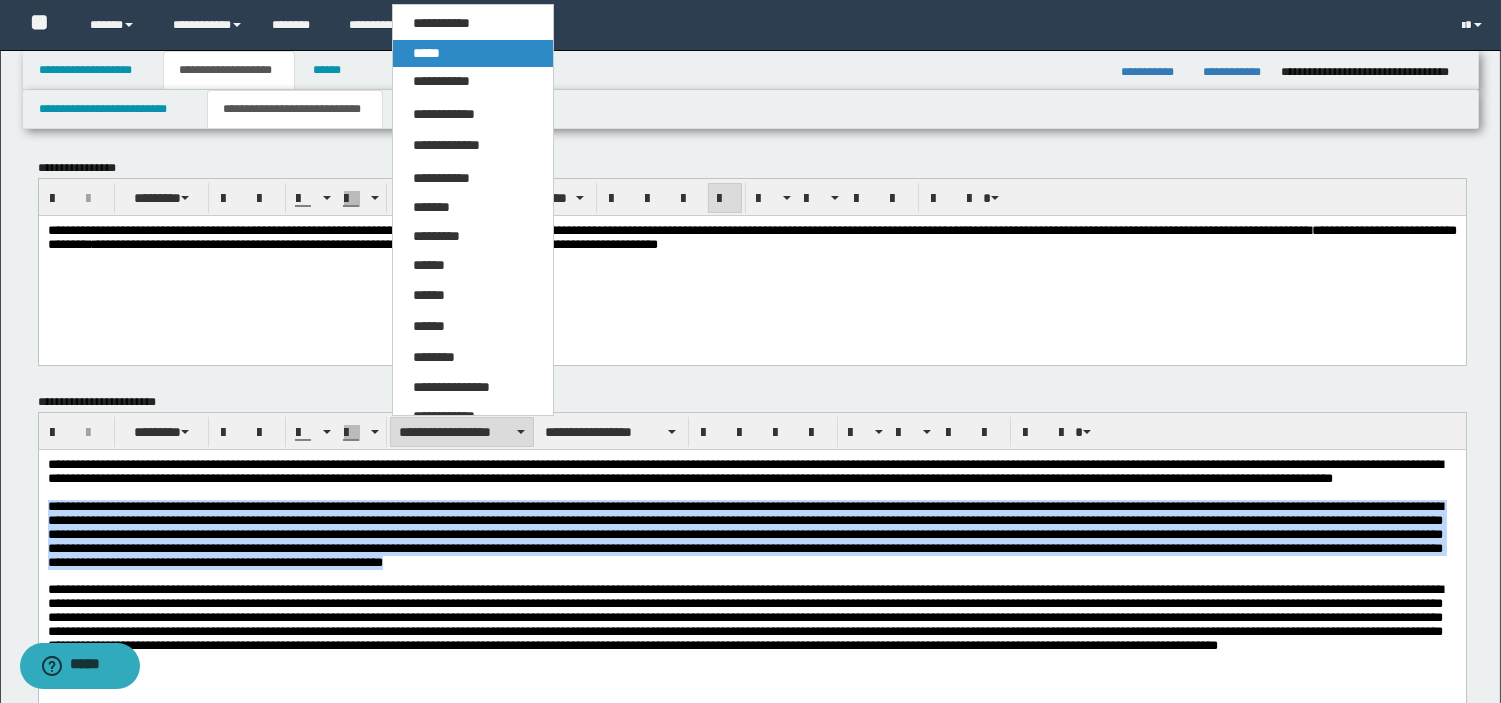 click on "*****" at bounding box center (473, 54) 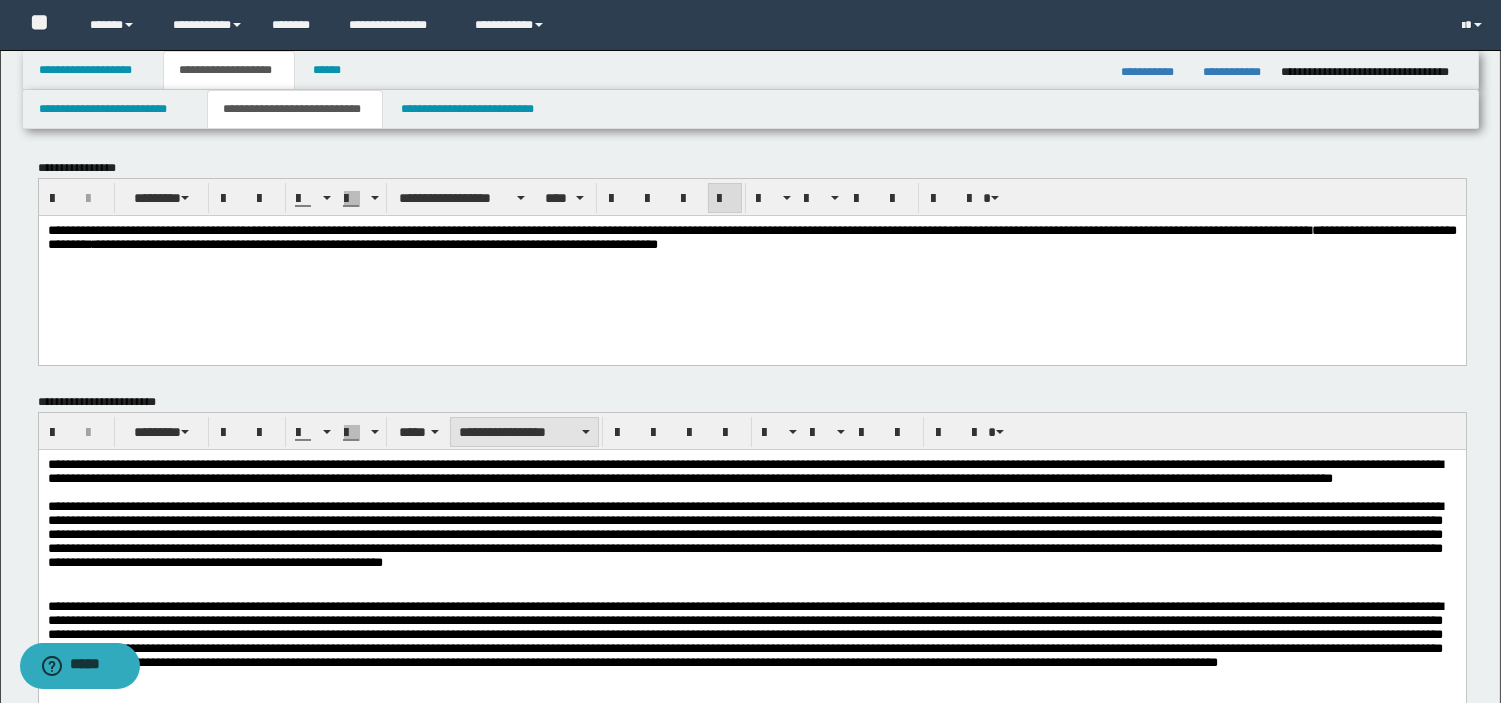 click on "**********" at bounding box center [524, 432] 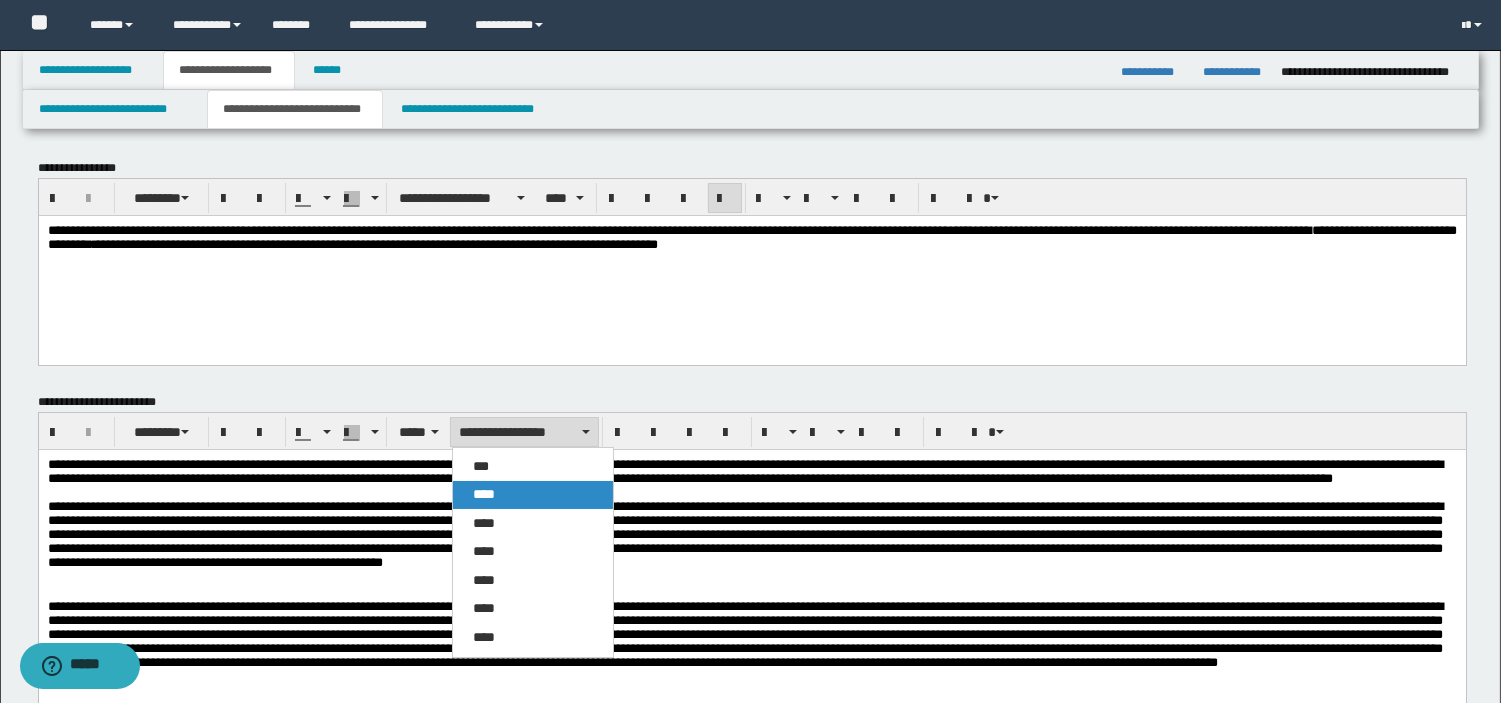 click on "****" at bounding box center [533, 495] 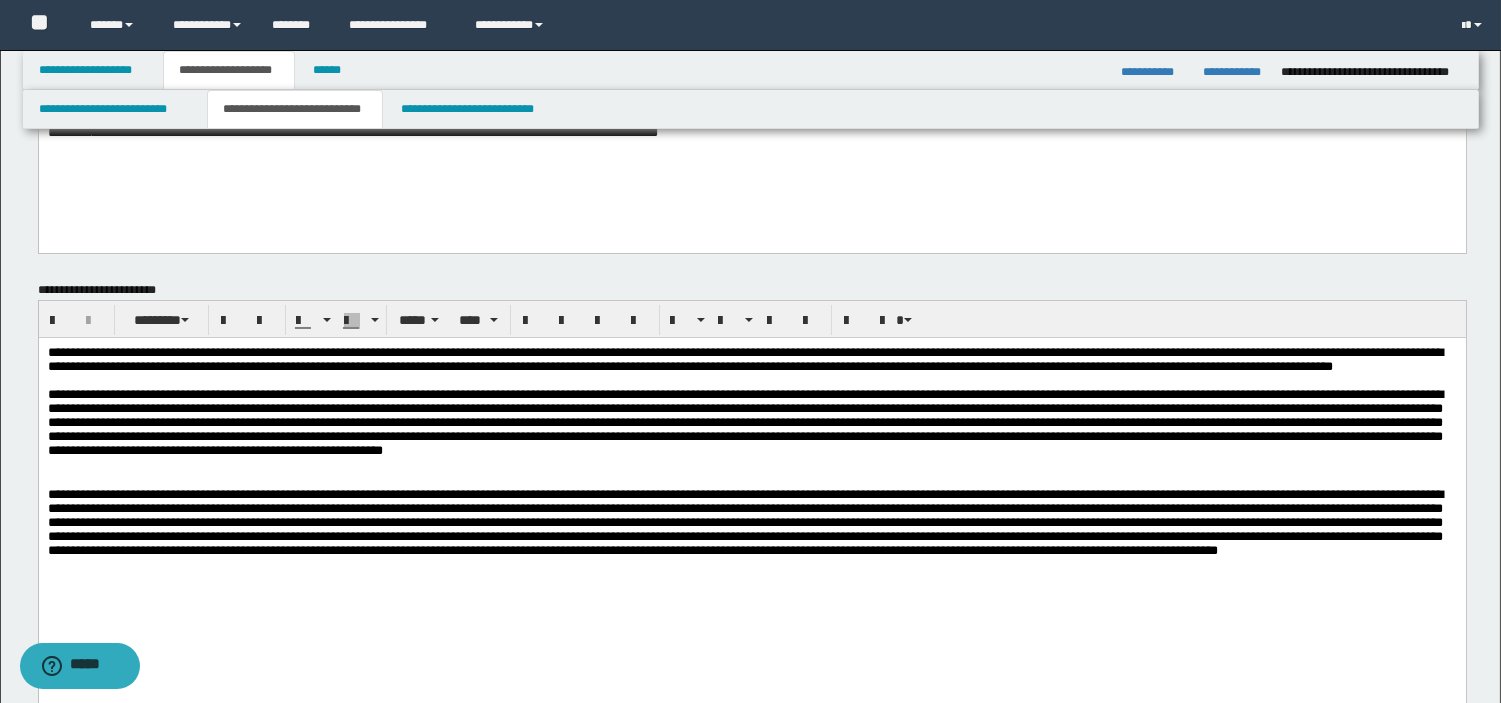 scroll, scrollTop: 133, scrollLeft: 0, axis: vertical 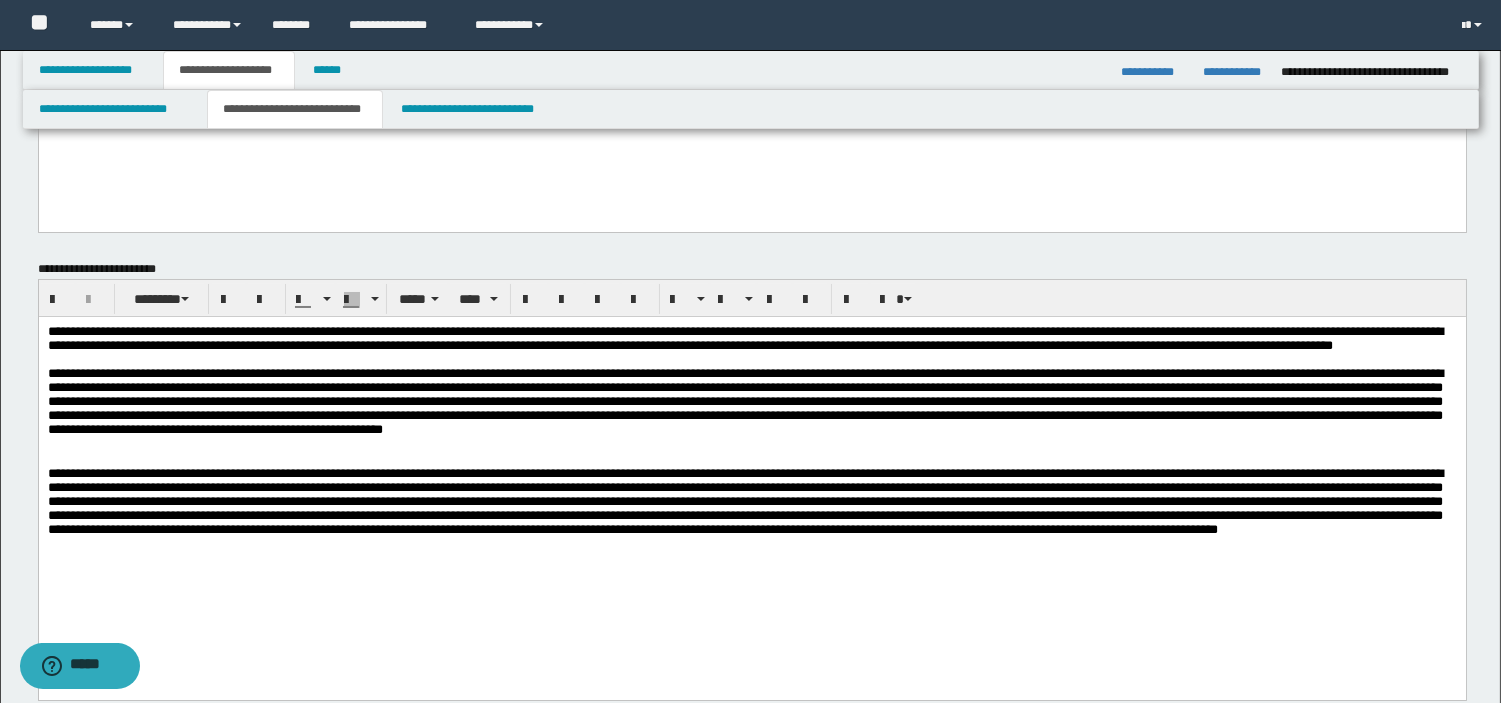 click on "**********" at bounding box center [751, 471] 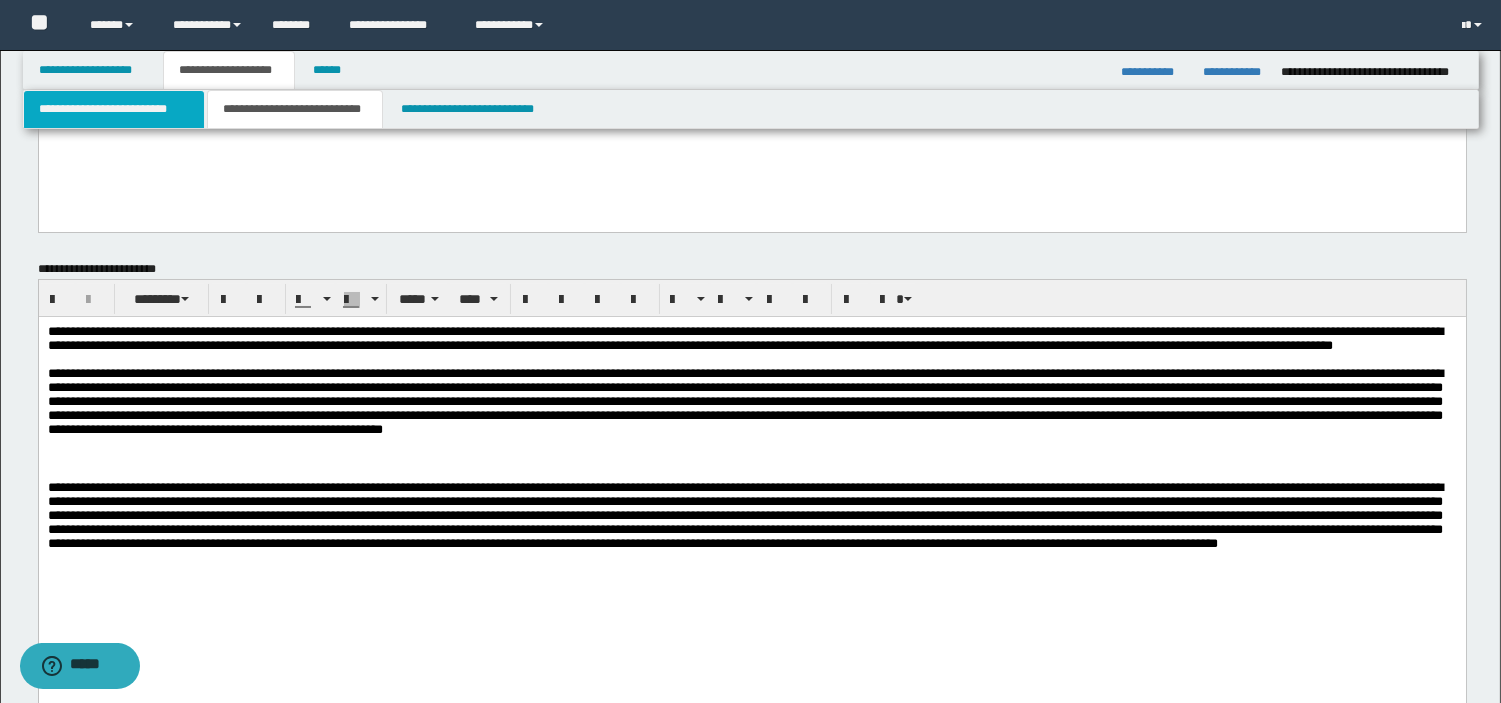 click on "**********" at bounding box center (114, 109) 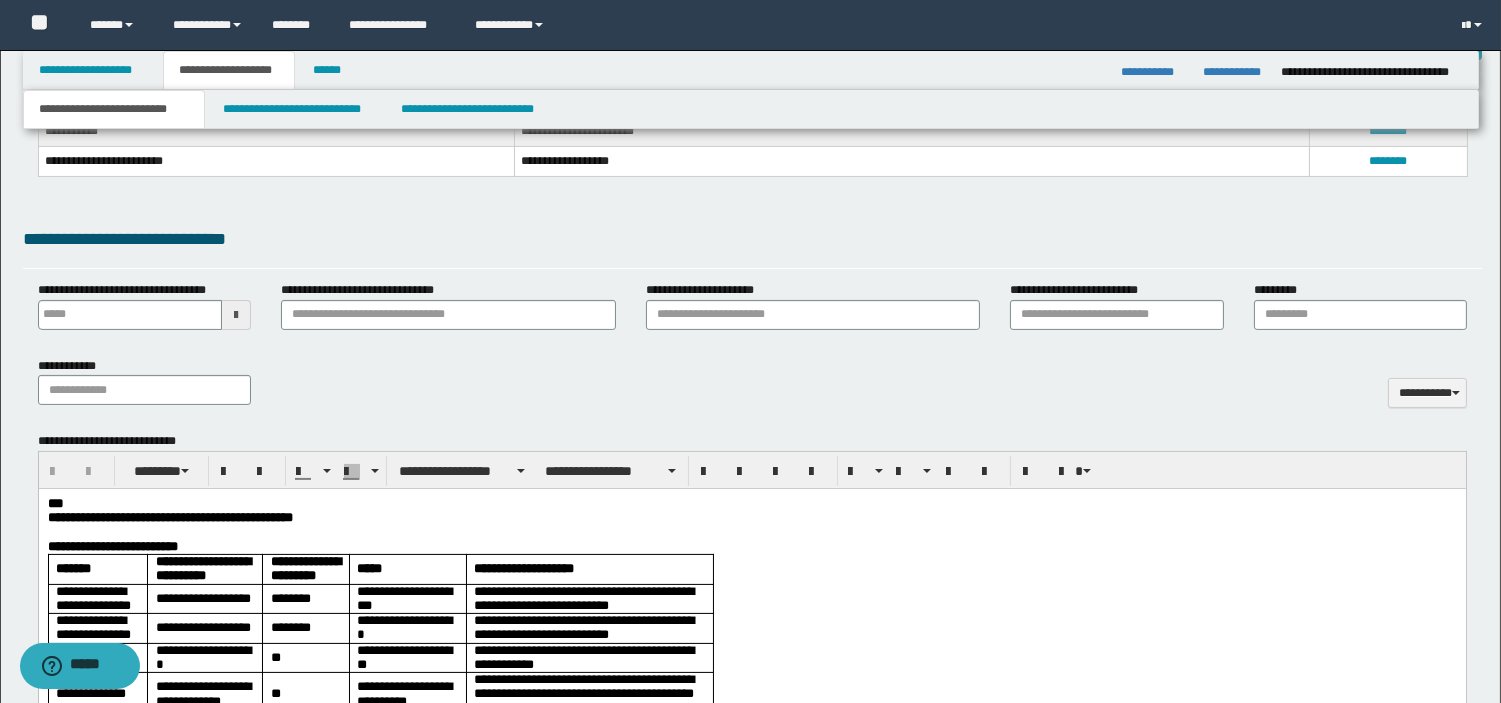 scroll, scrollTop: 1362, scrollLeft: 0, axis: vertical 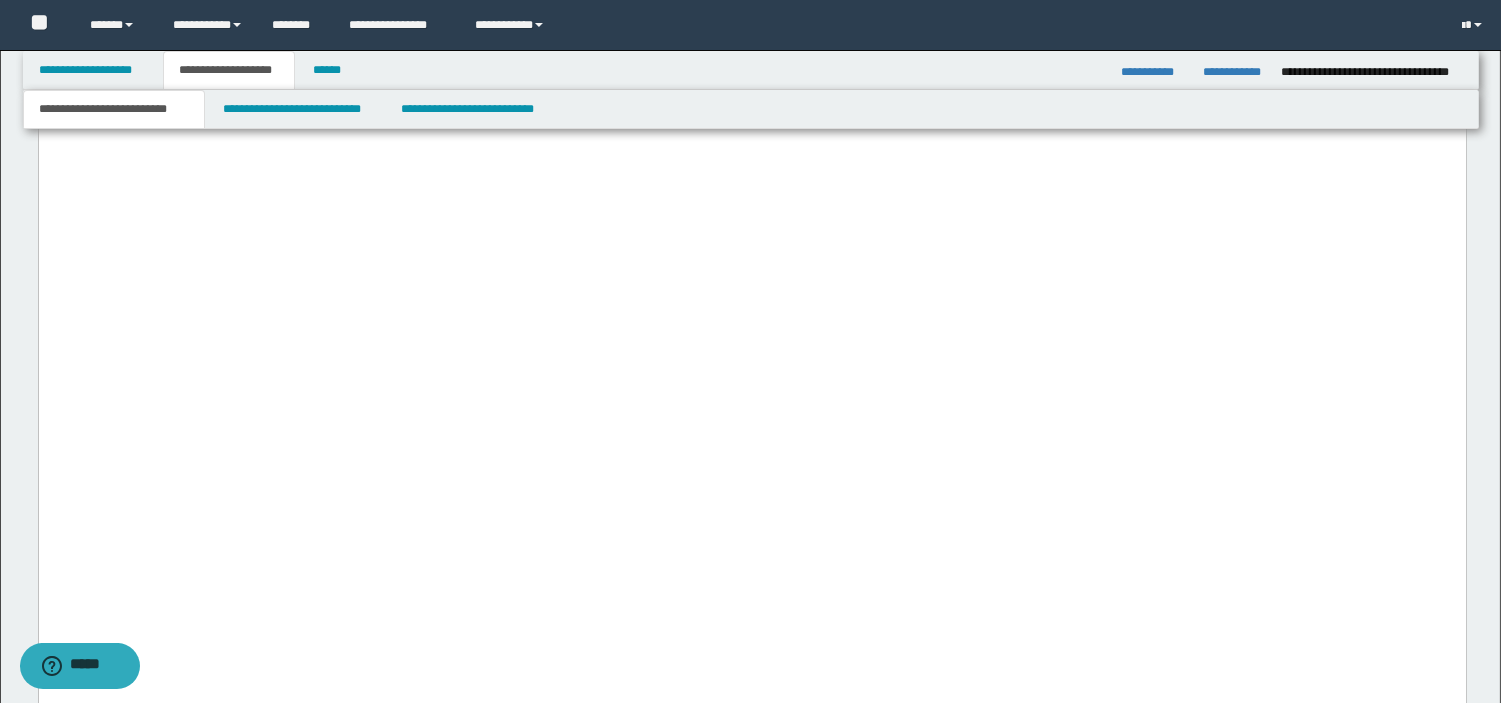 drag, startPoint x: 49, startPoint y: -516, endPoint x: 694, endPoint y: 595, distance: 1284.658 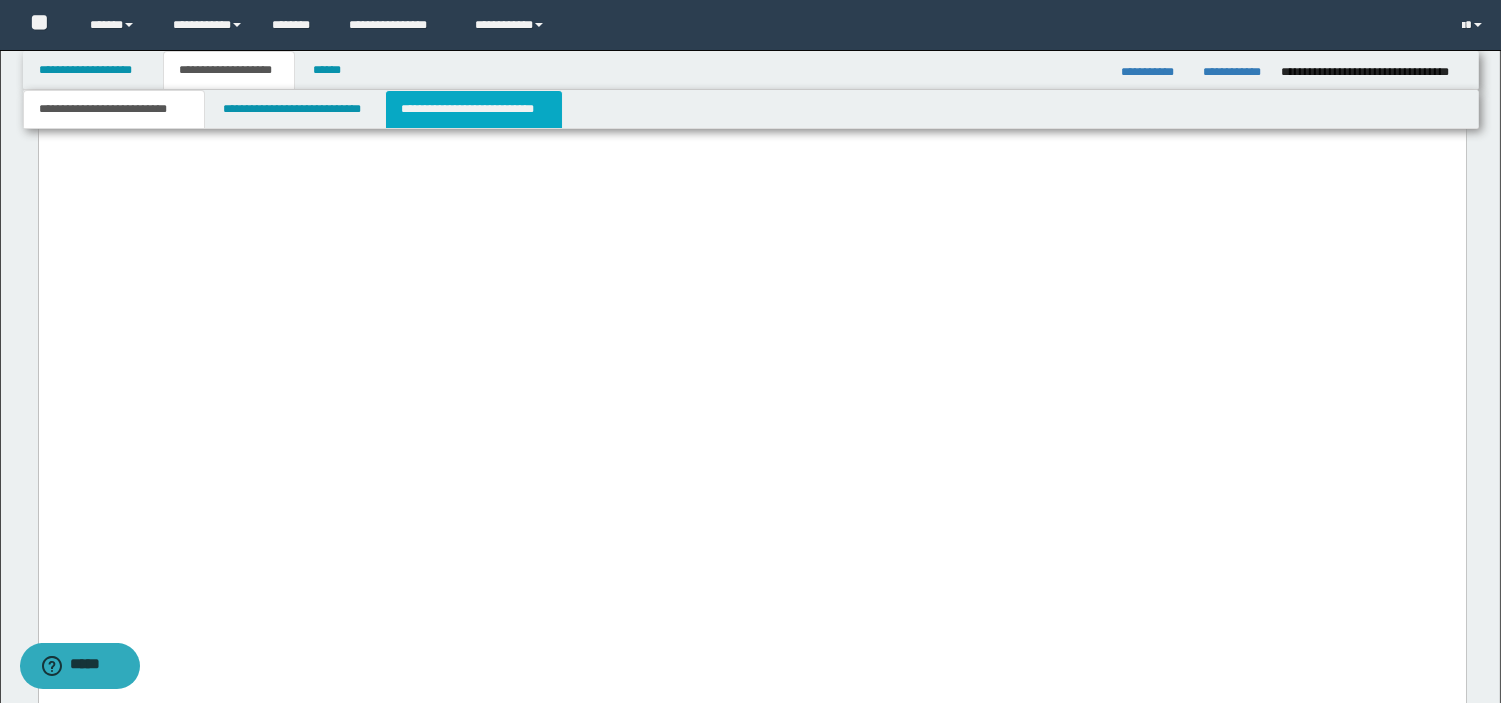 click on "**********" at bounding box center [474, 109] 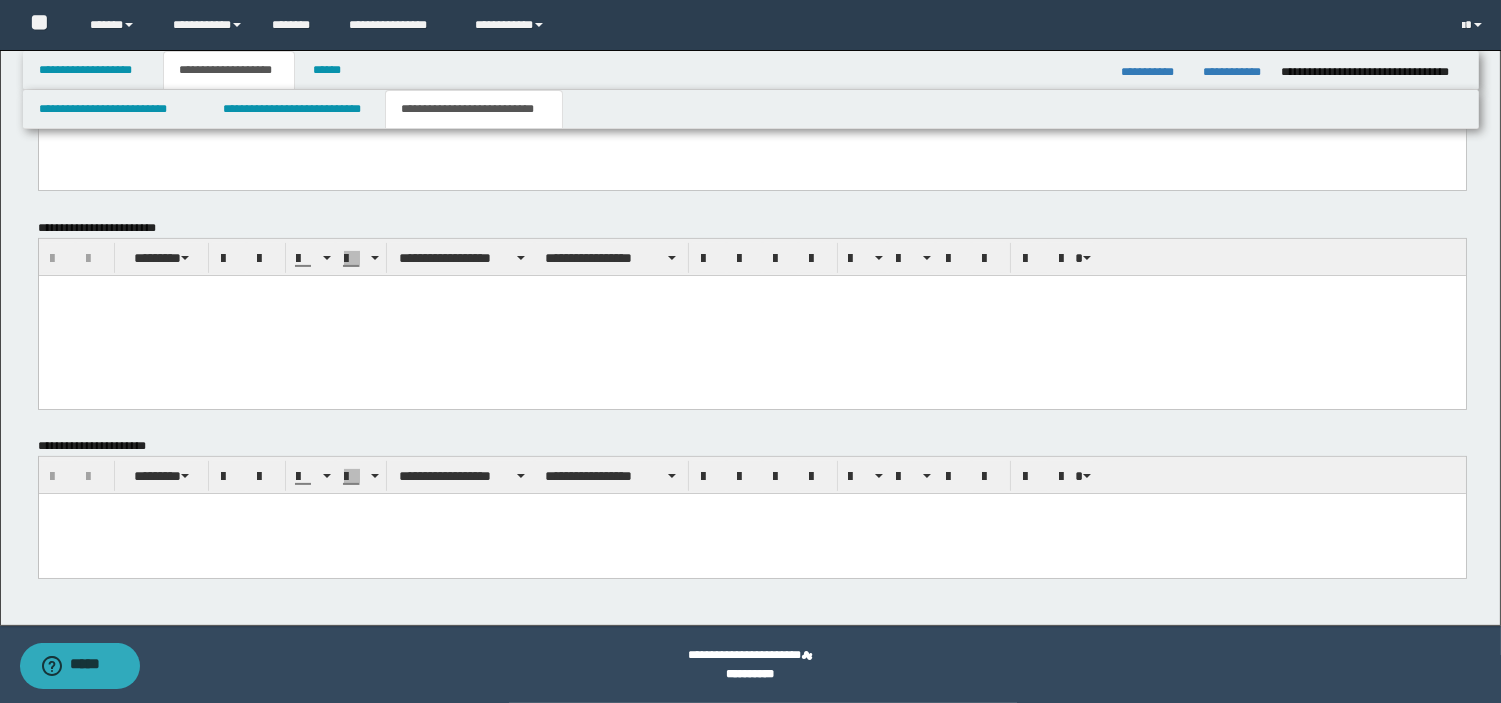 scroll, scrollTop: 510, scrollLeft: 0, axis: vertical 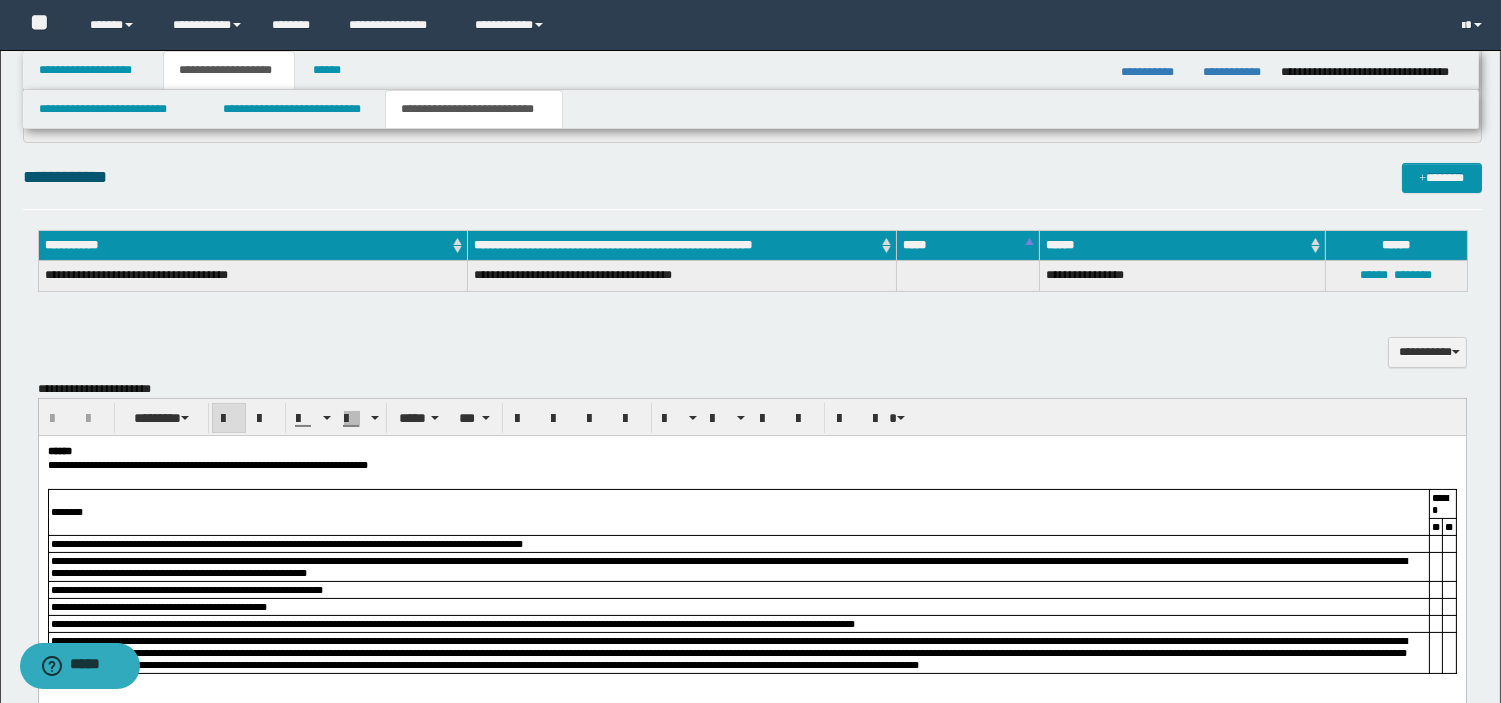 click on "******" at bounding box center (59, 451) 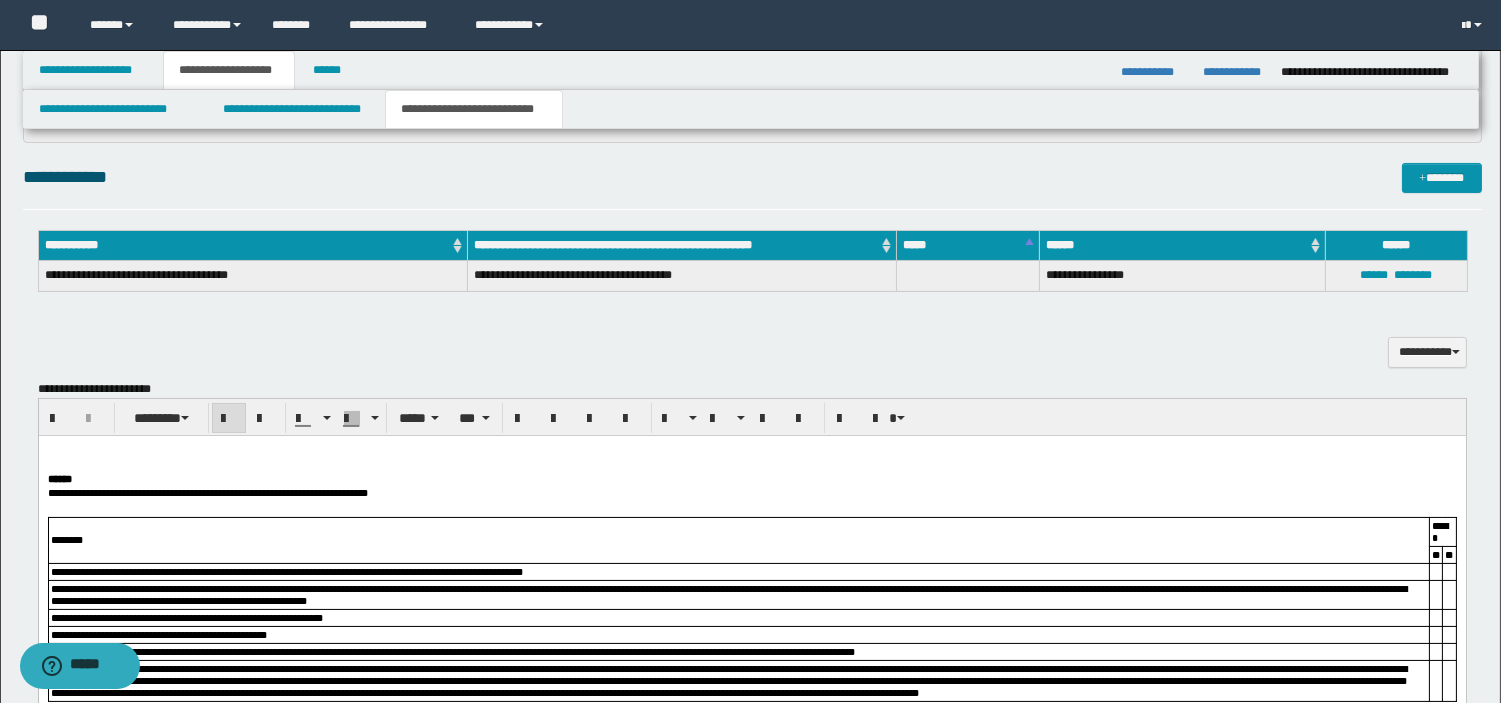 type 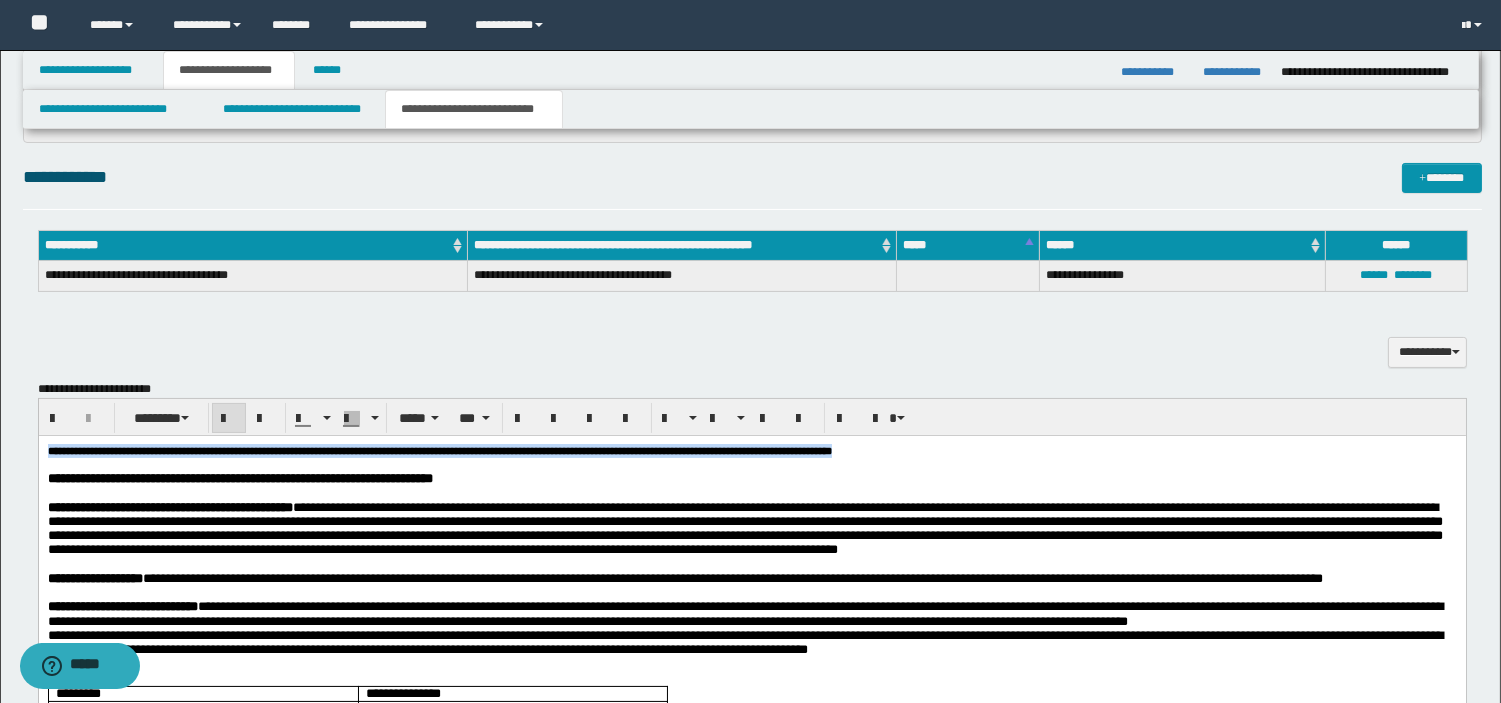 drag, startPoint x: 46, startPoint y: 453, endPoint x: 1109, endPoint y: 445, distance: 1063.0302 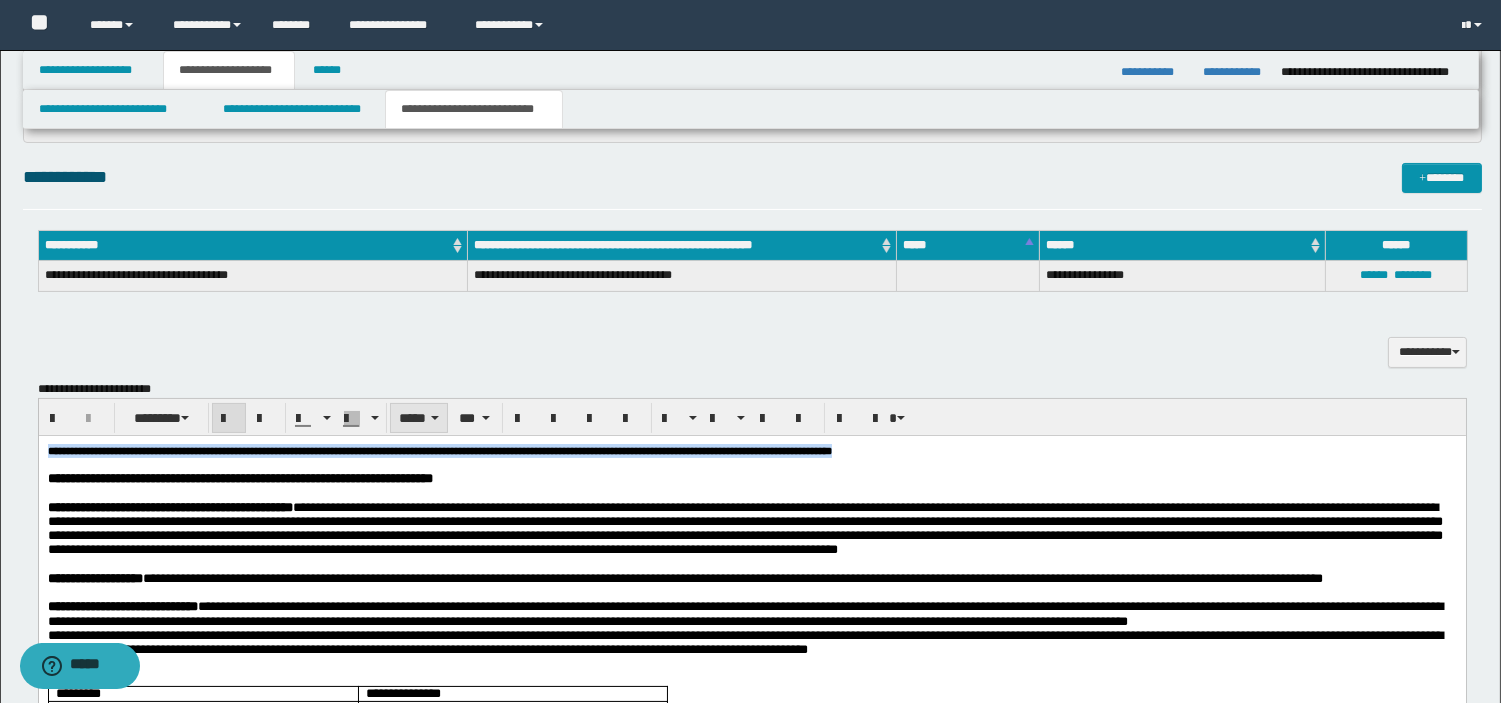 click on "*****" at bounding box center (419, 418) 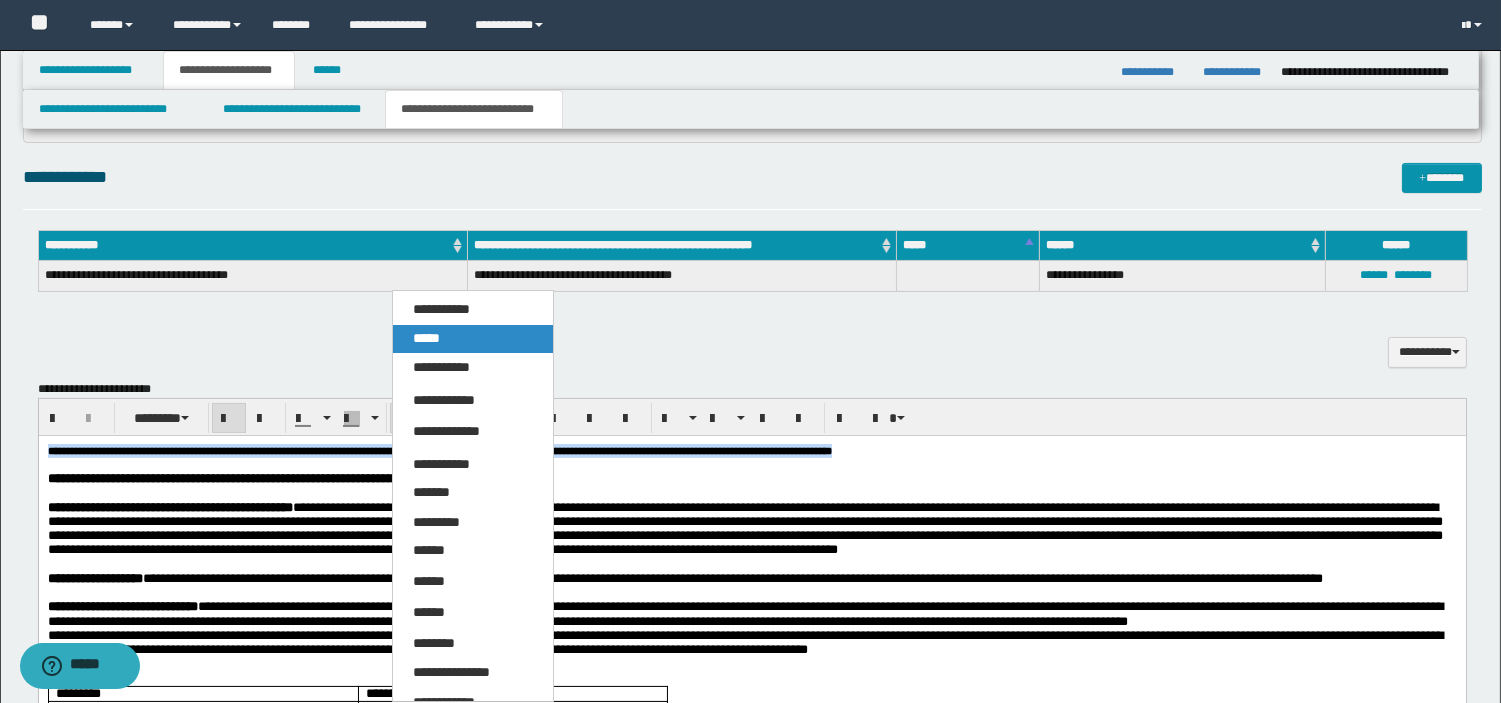 click on "*****" at bounding box center (426, 338) 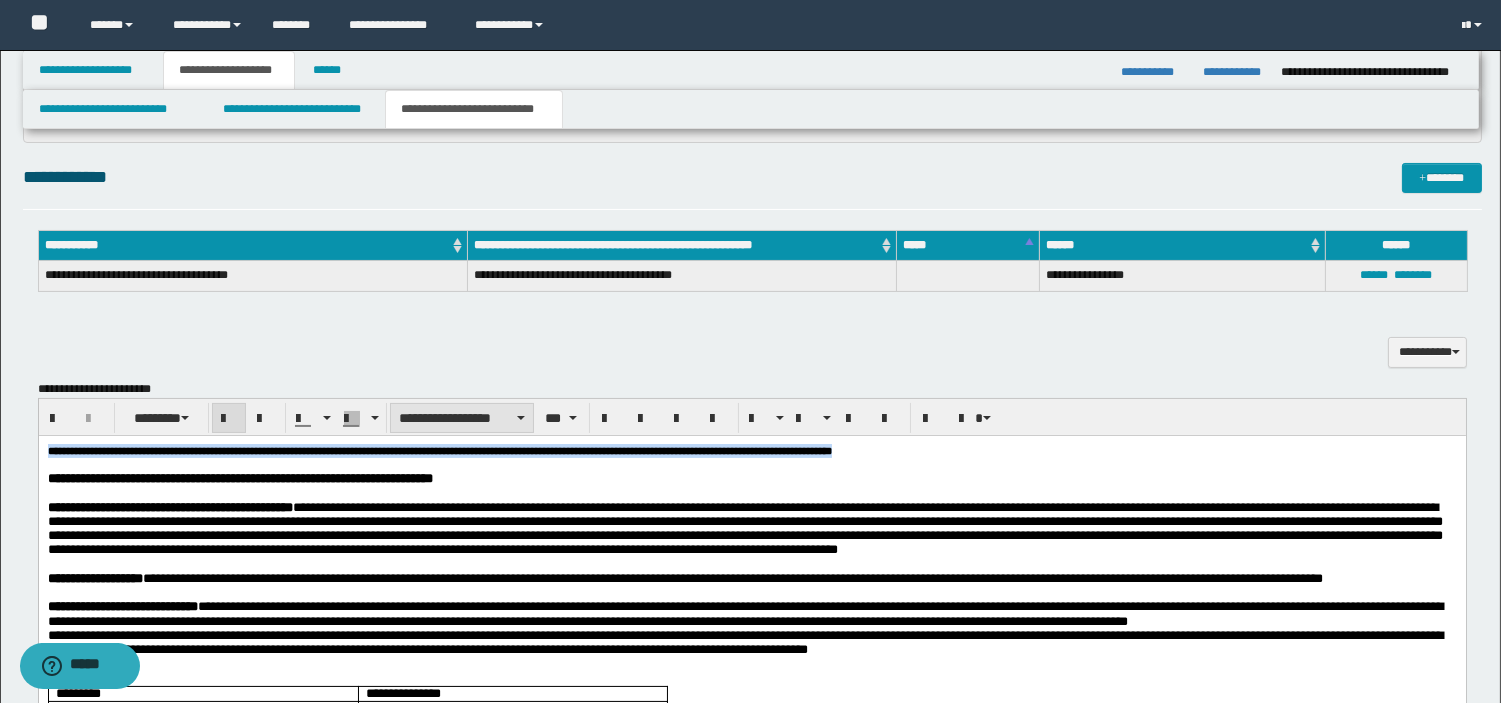click on "**********" at bounding box center (462, 418) 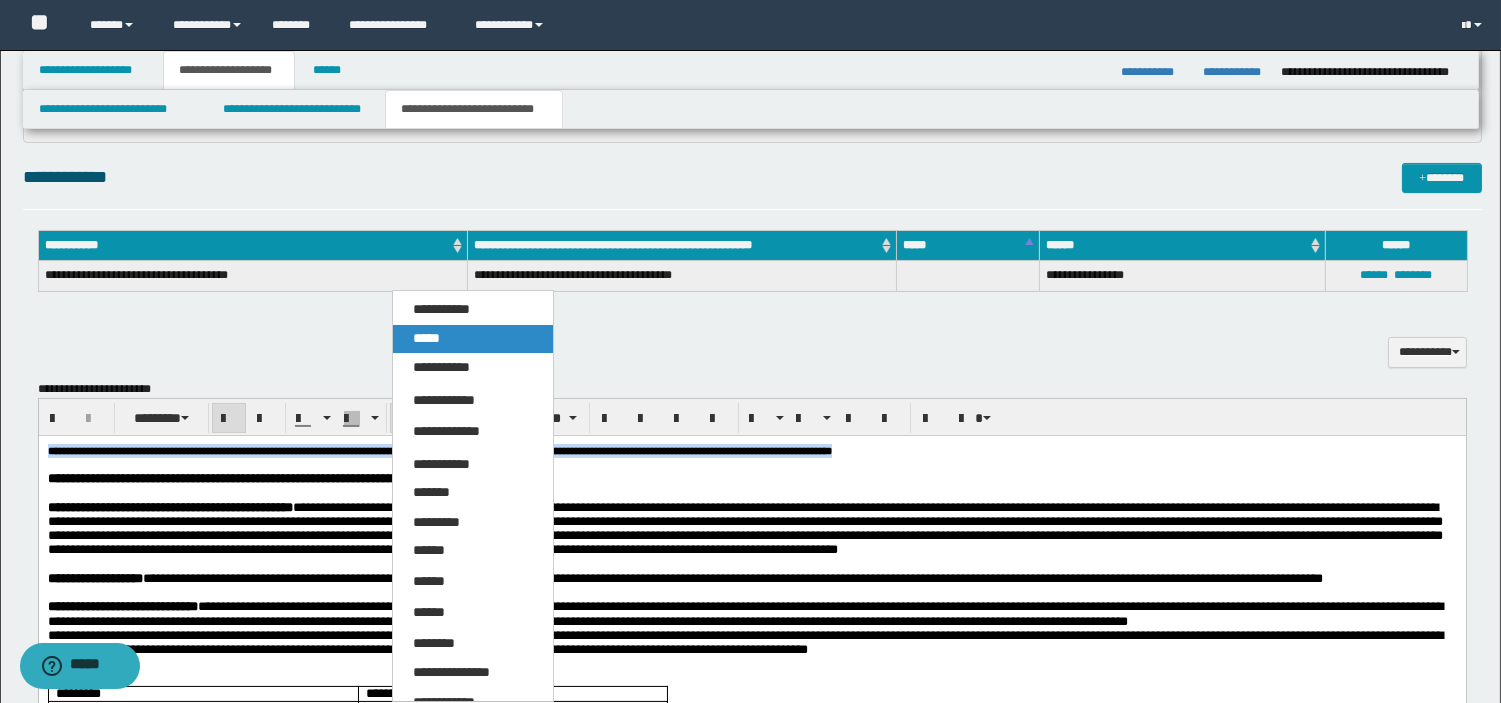 click on "*****" at bounding box center [473, 339] 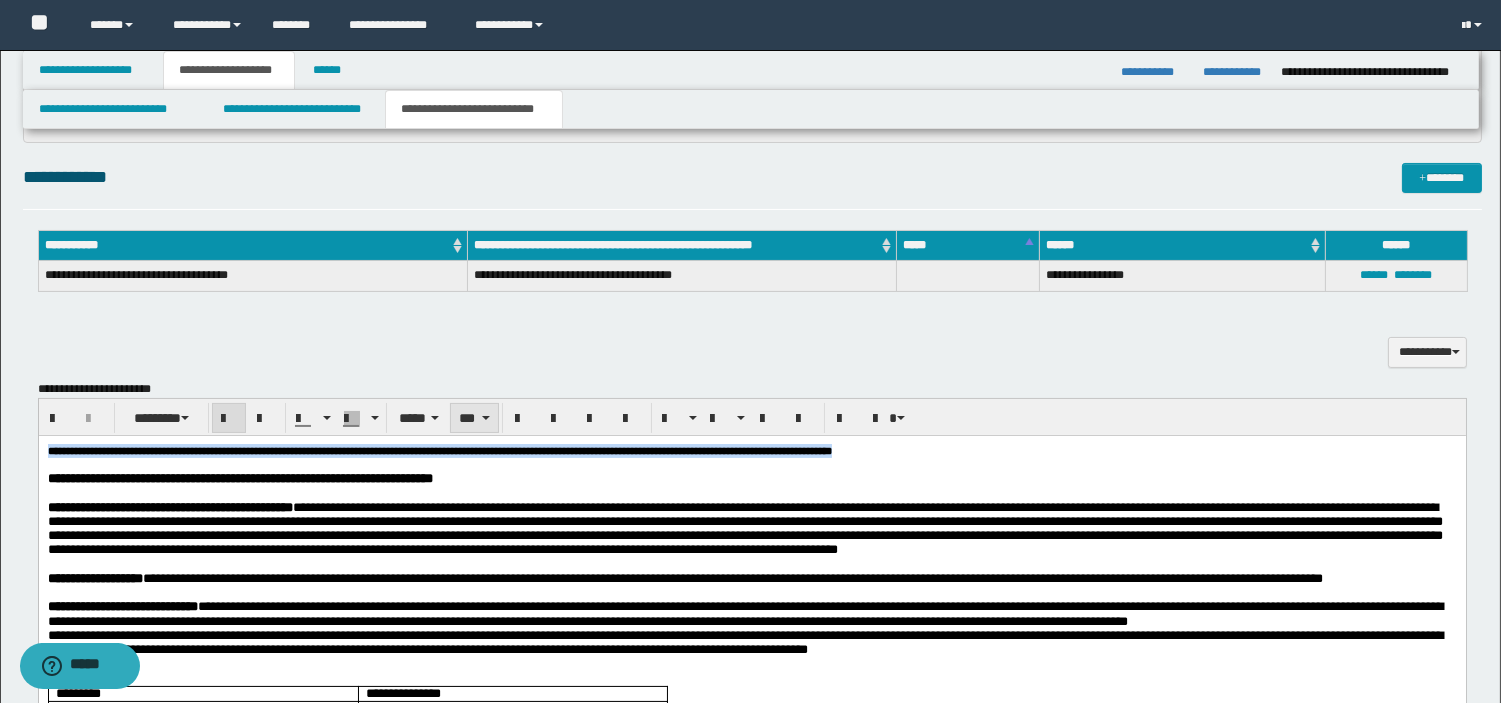 click on "***" at bounding box center (474, 418) 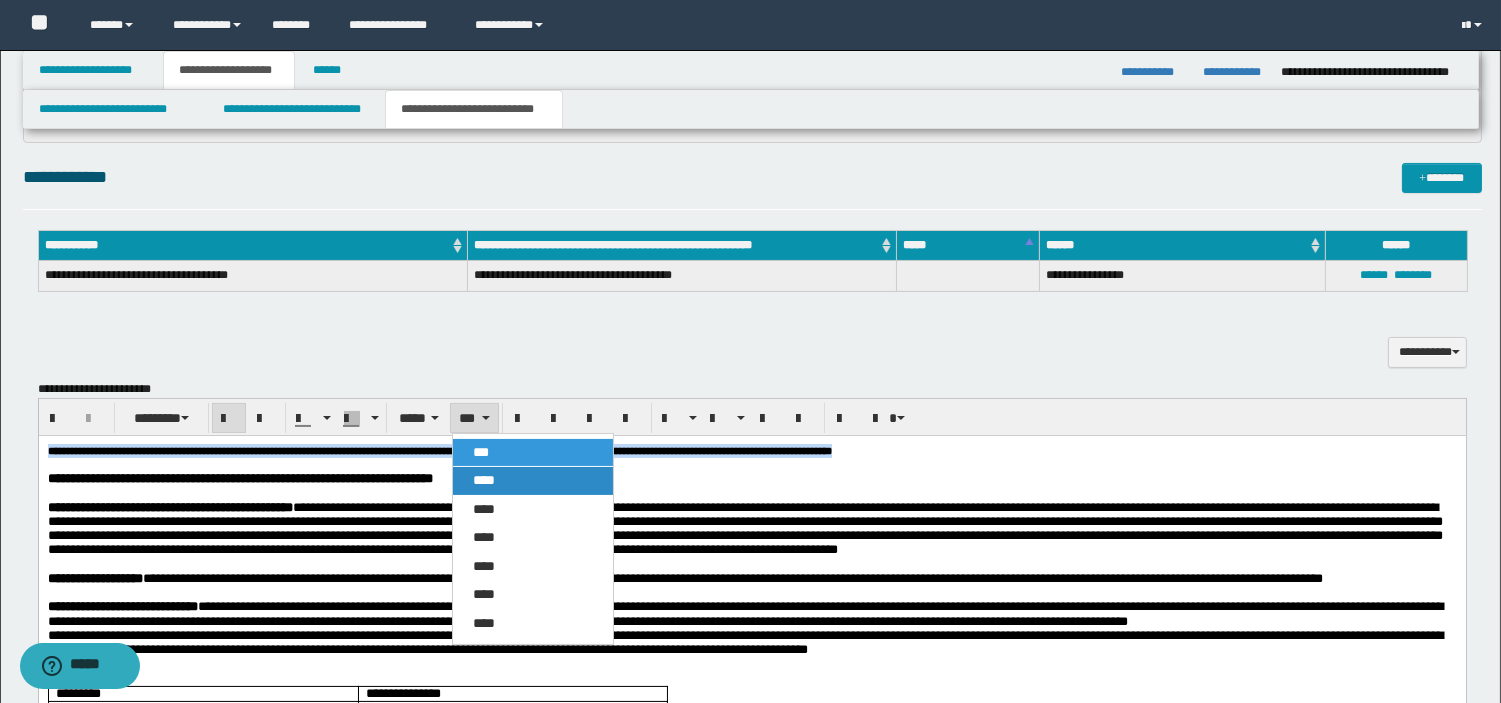 click on "****" at bounding box center (484, 480) 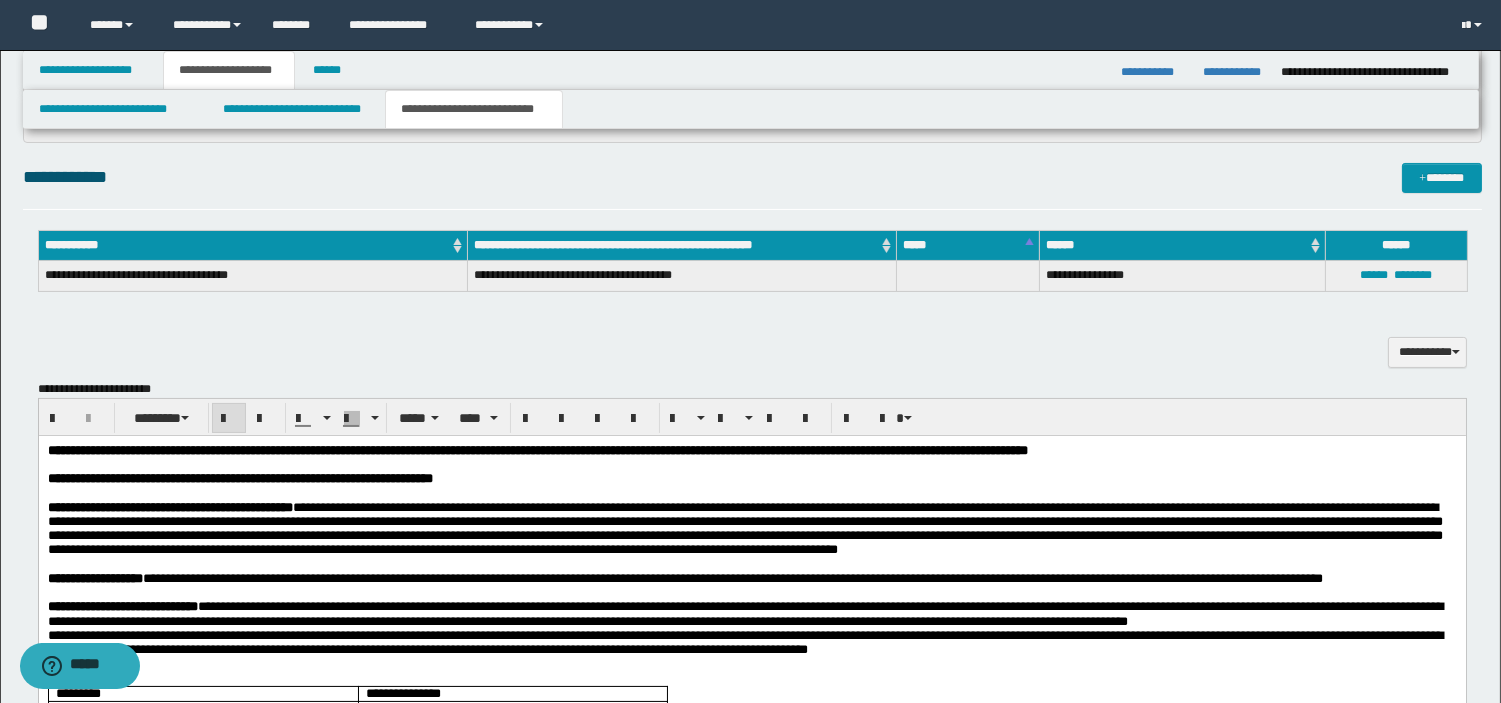 click at bounding box center (229, 419) 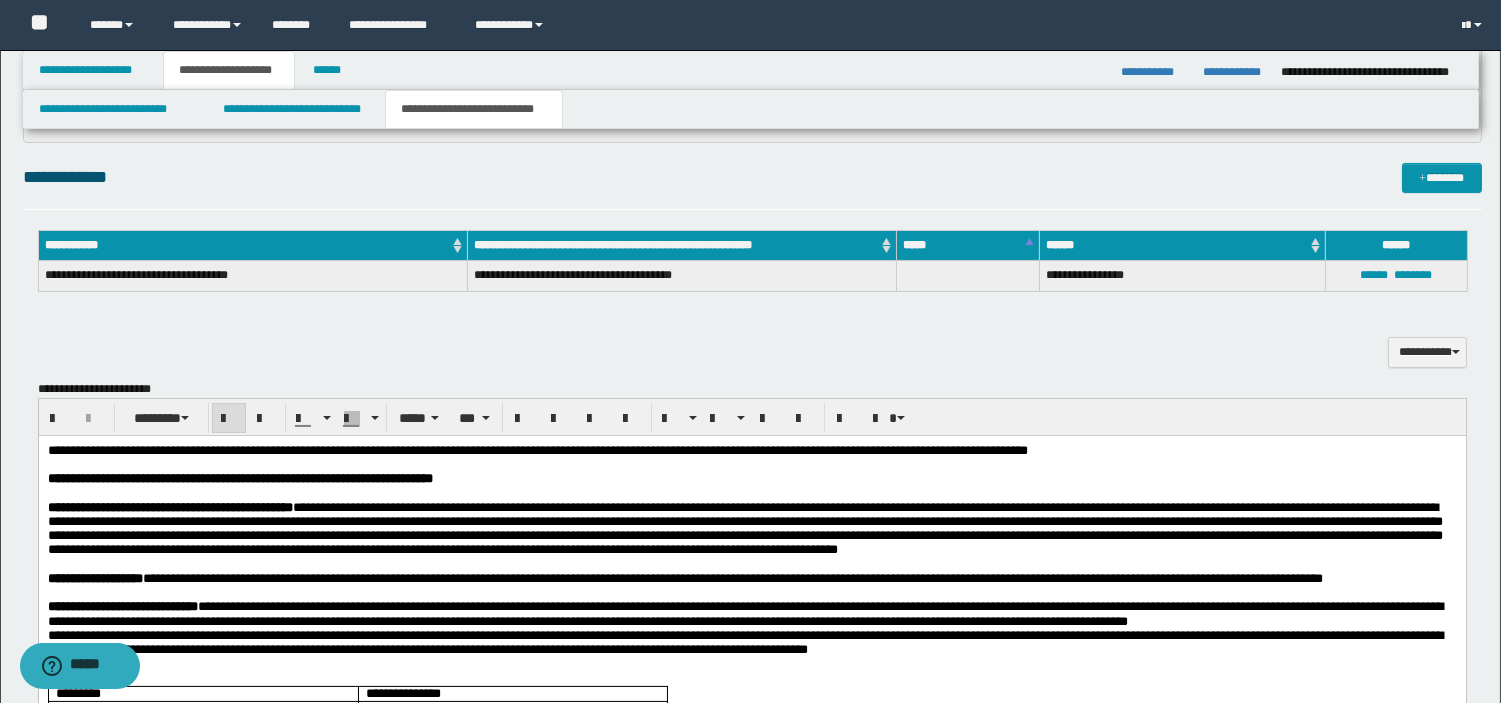click at bounding box center [751, 465] 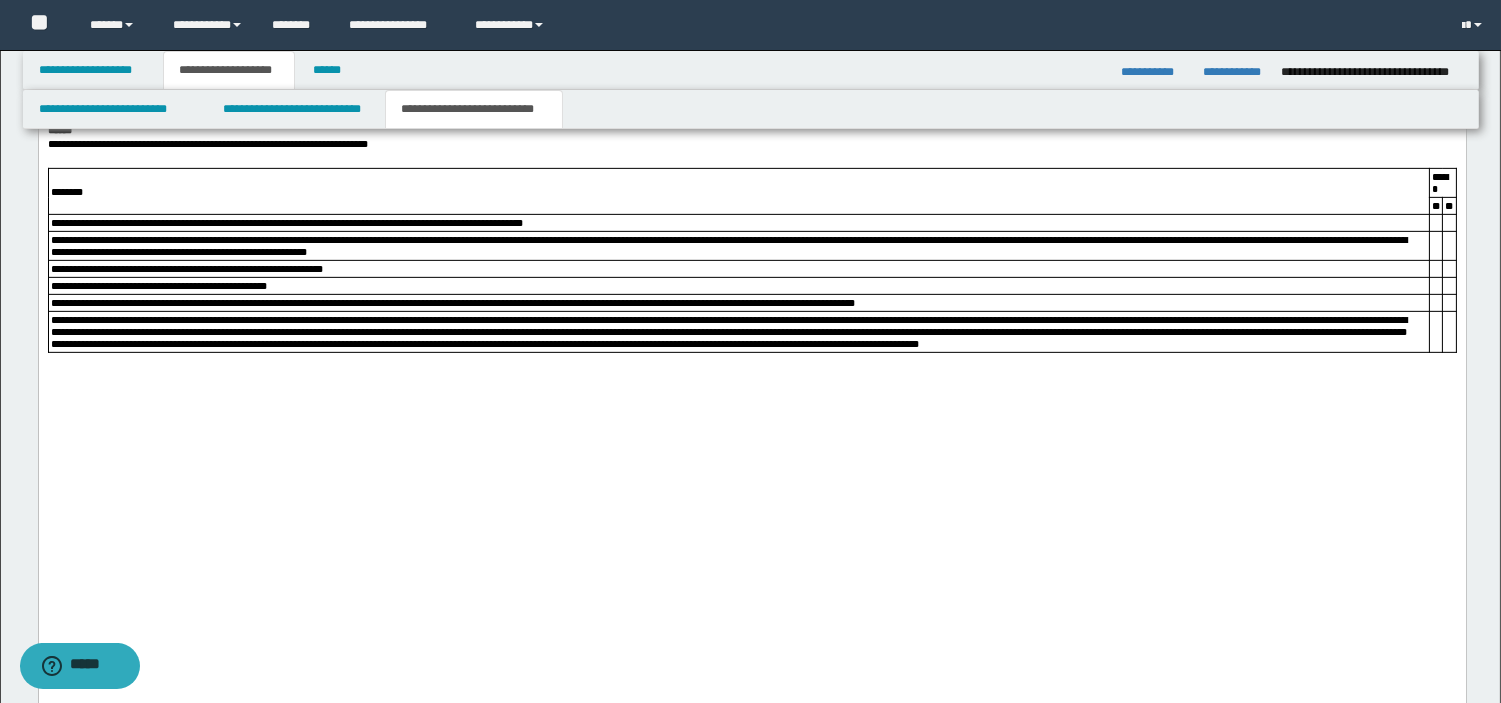 scroll, scrollTop: 1724, scrollLeft: 0, axis: vertical 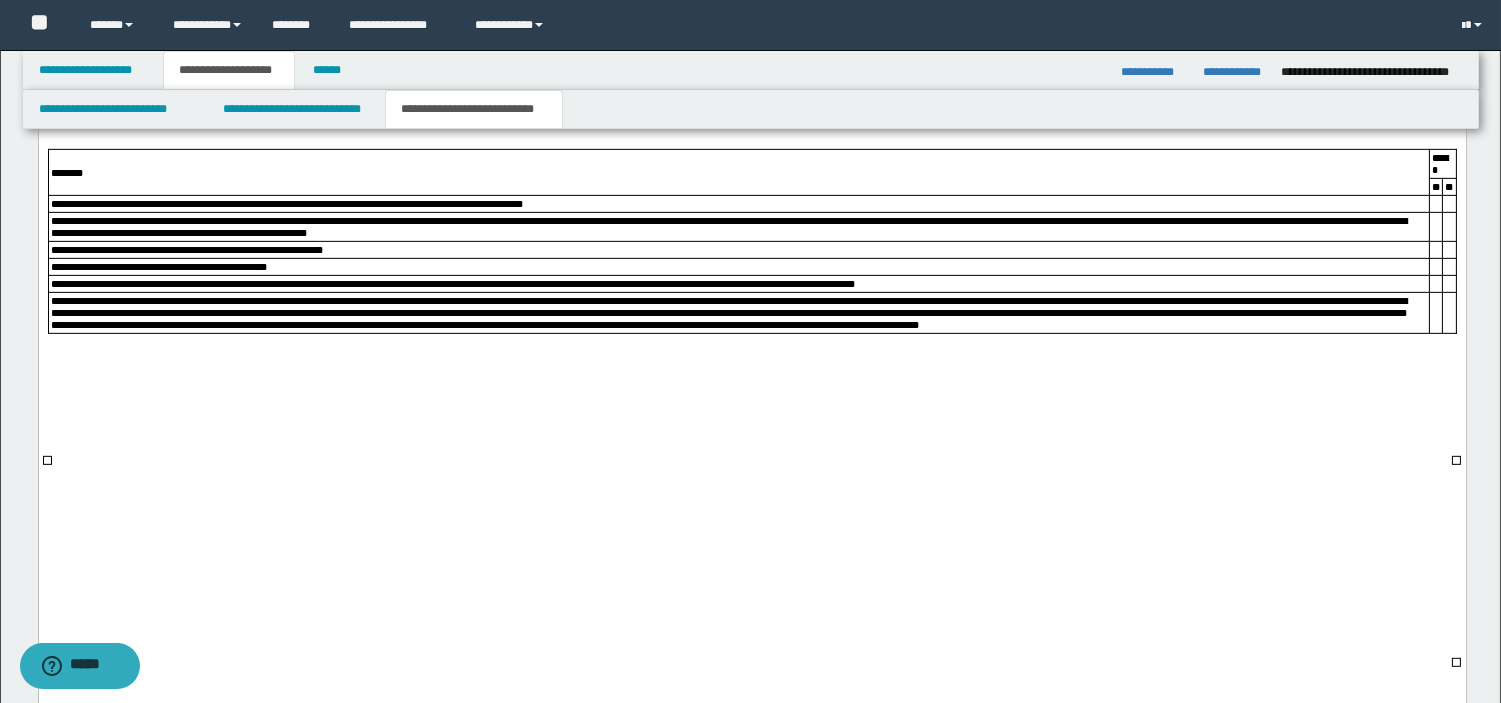 click at bounding box center [1449, 205] 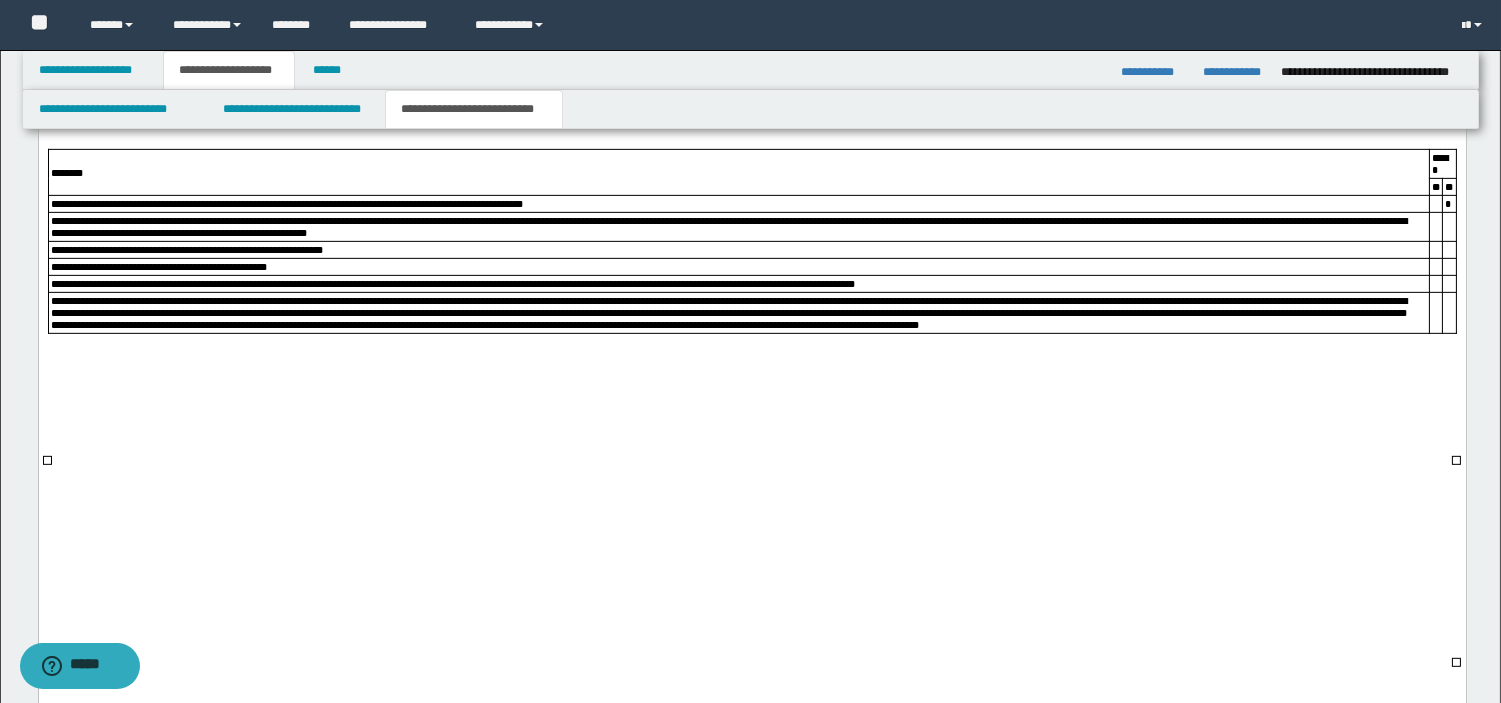 click at bounding box center [1449, 228] 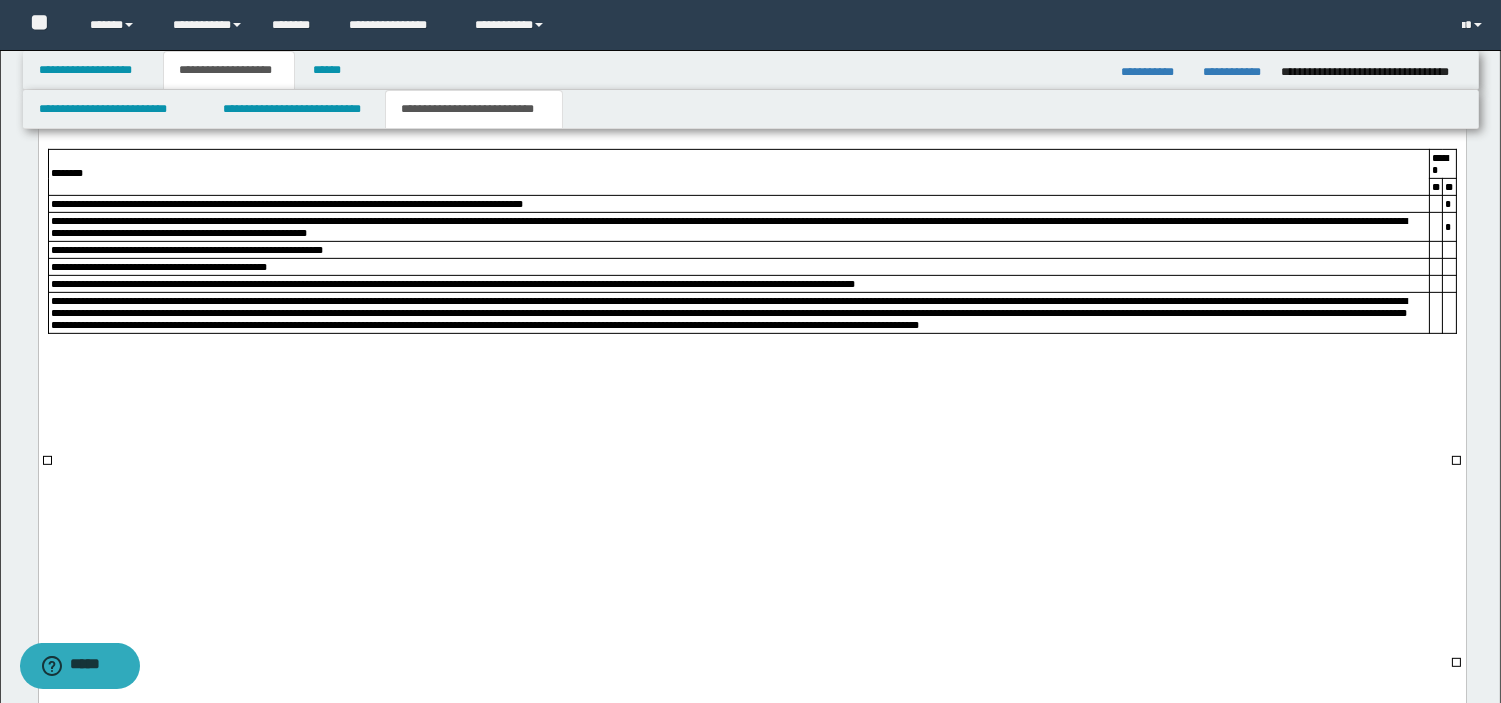 click at bounding box center (1449, 251) 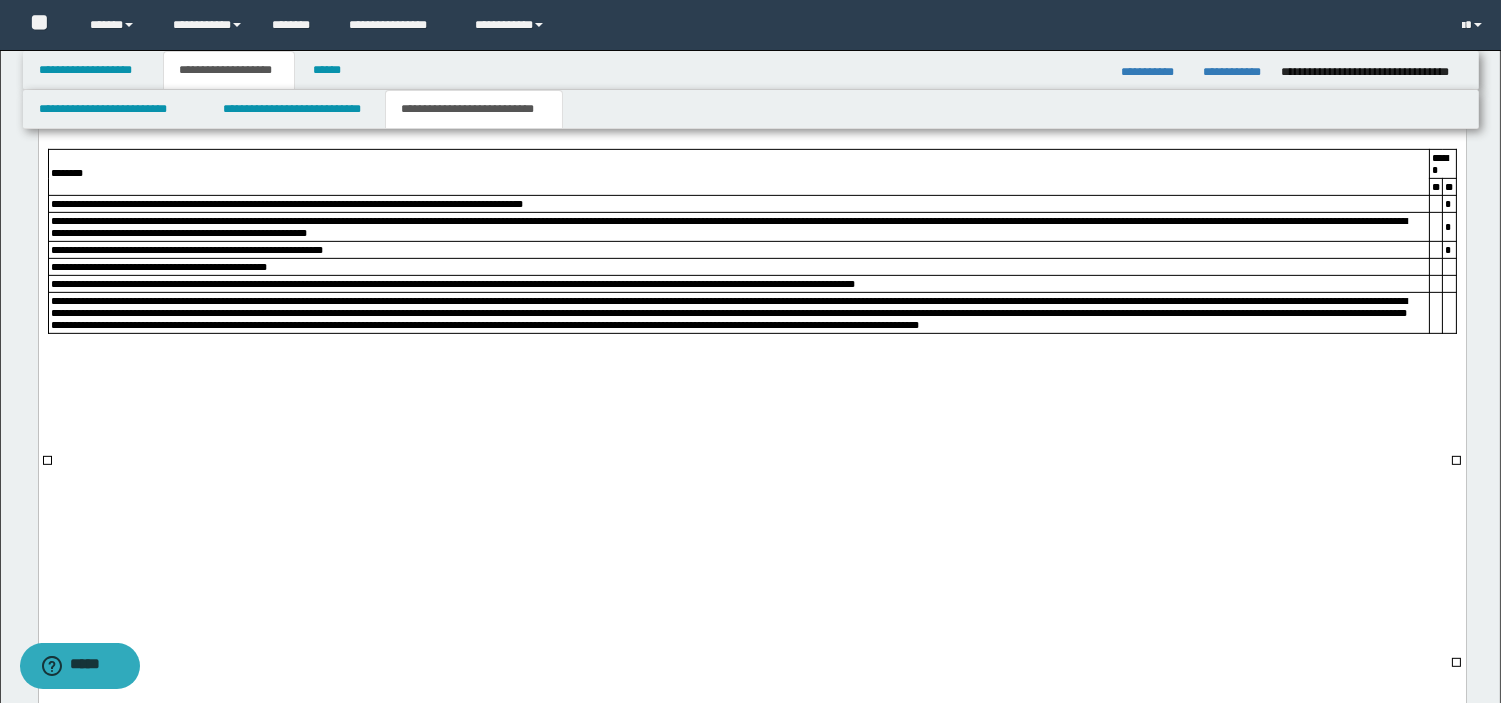 click at bounding box center (1449, 268) 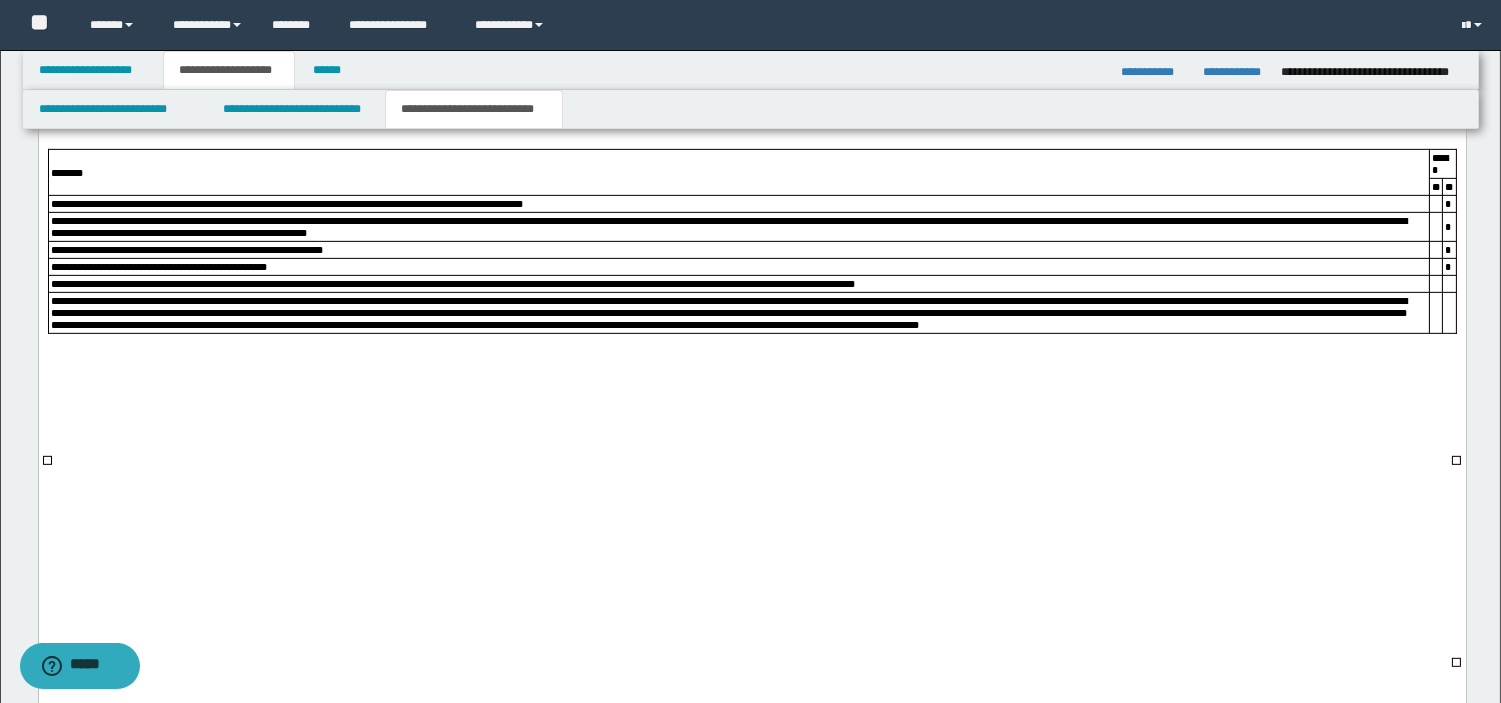 click at bounding box center [1435, 285] 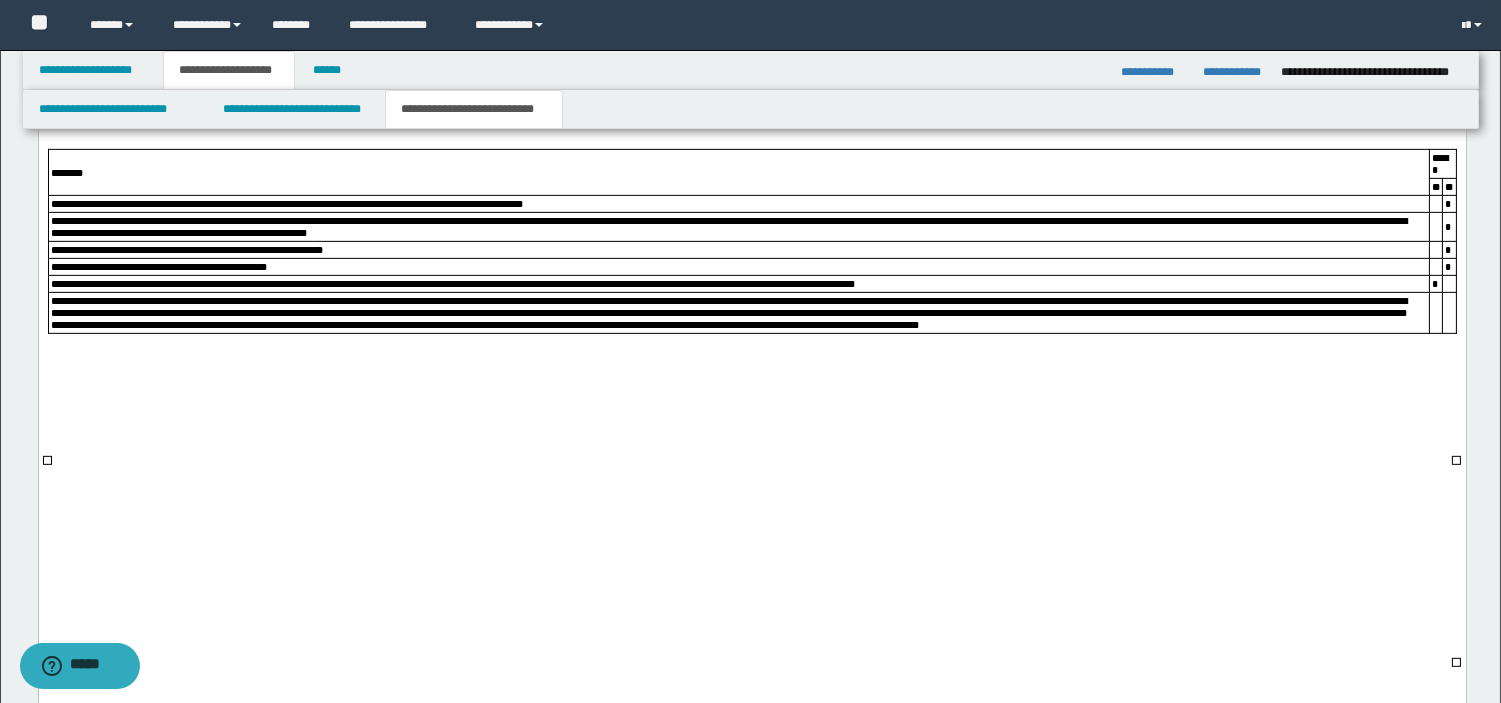 click at bounding box center [1435, 314] 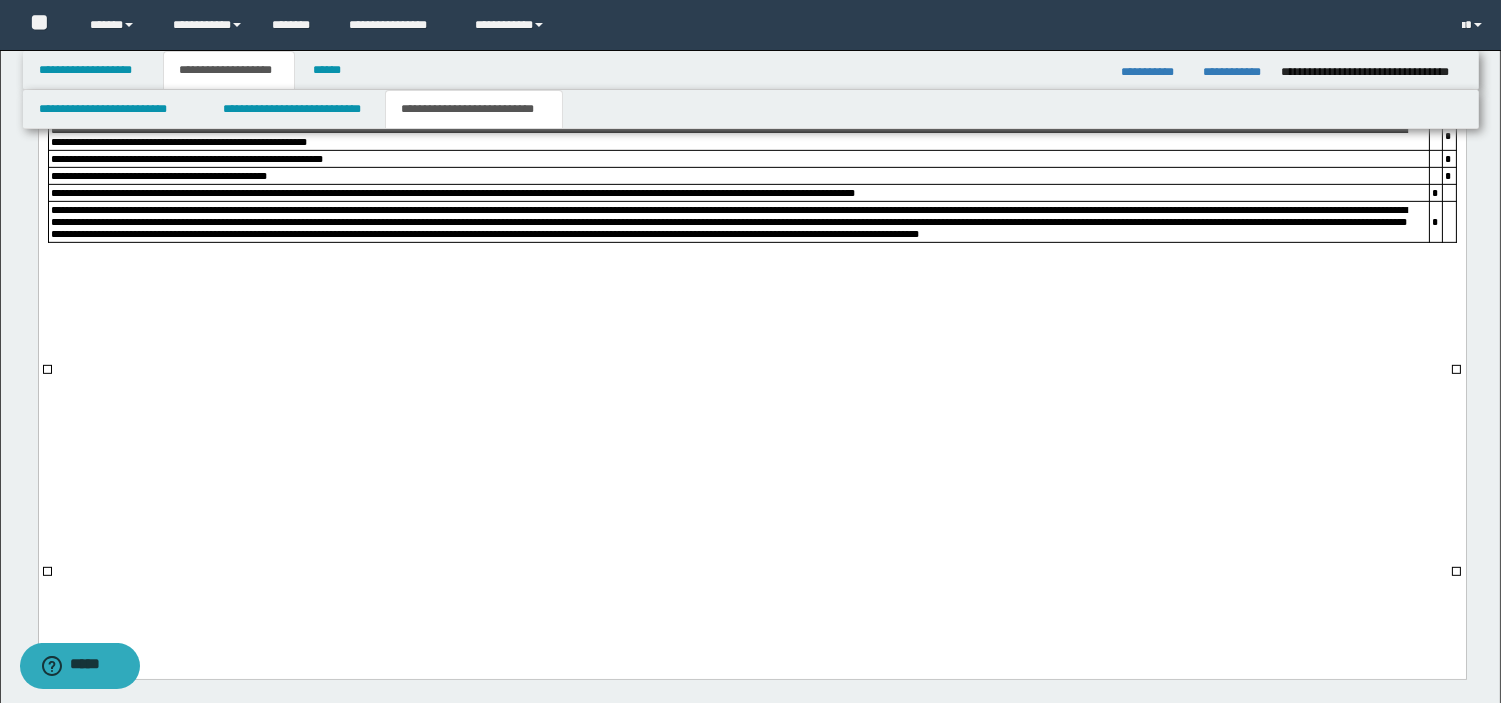 scroll, scrollTop: 1771, scrollLeft: 0, axis: vertical 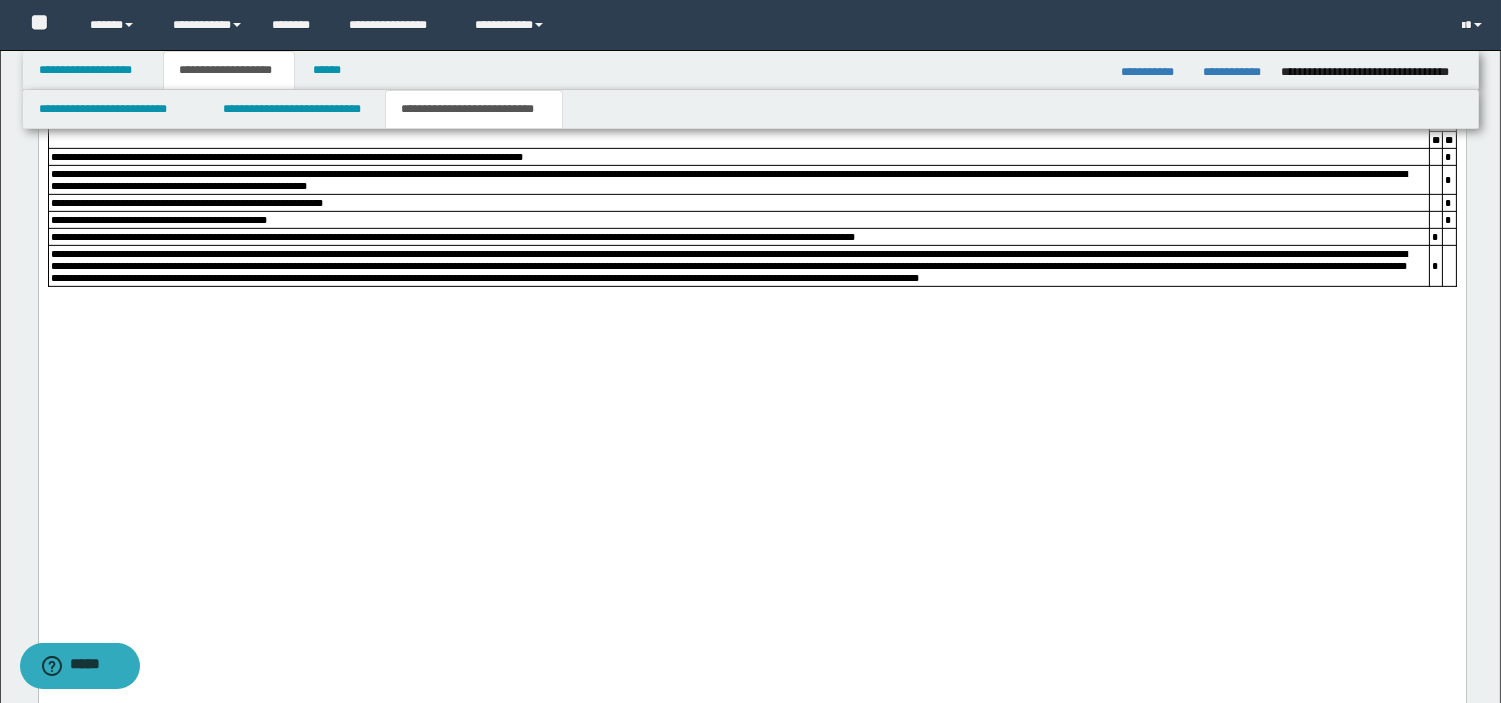 click on "**********" at bounding box center (751, -239) 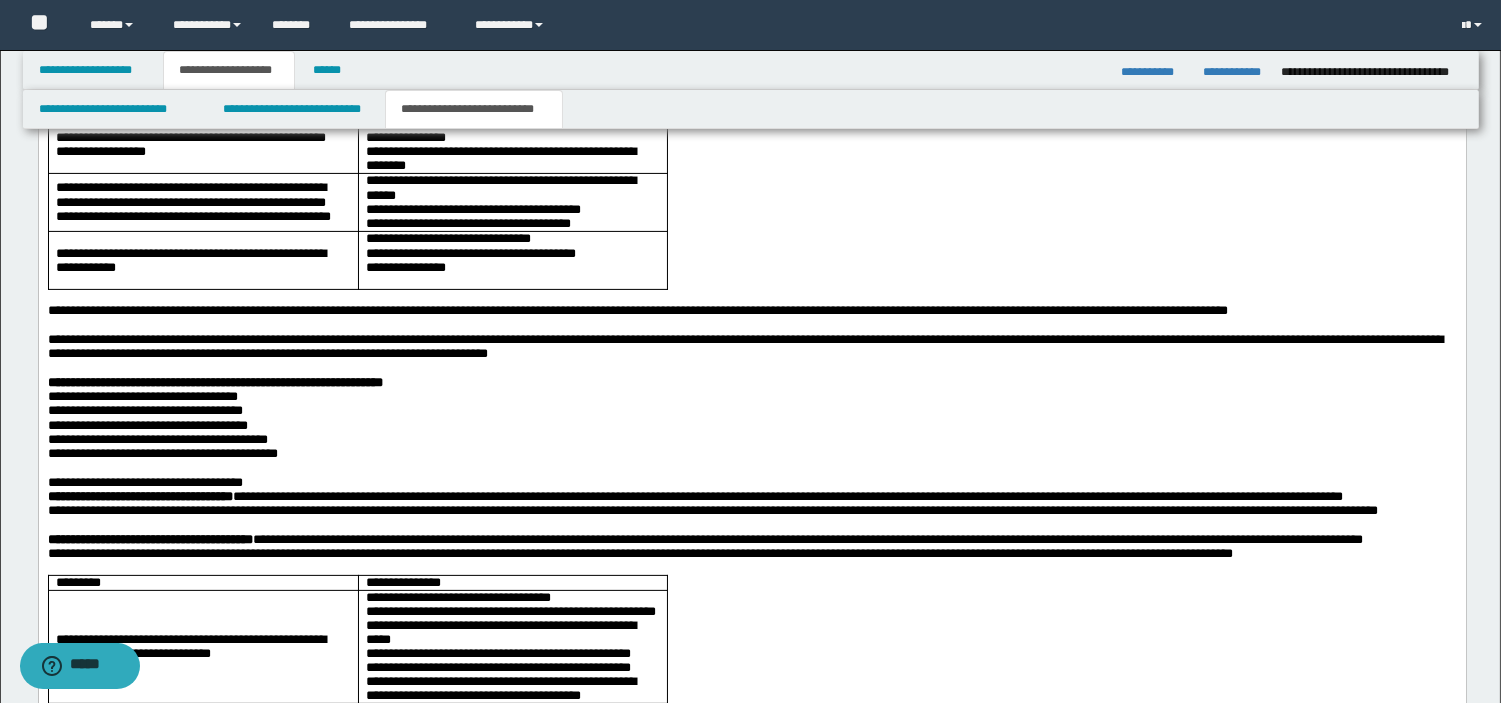 scroll, scrollTop: 1090, scrollLeft: 0, axis: vertical 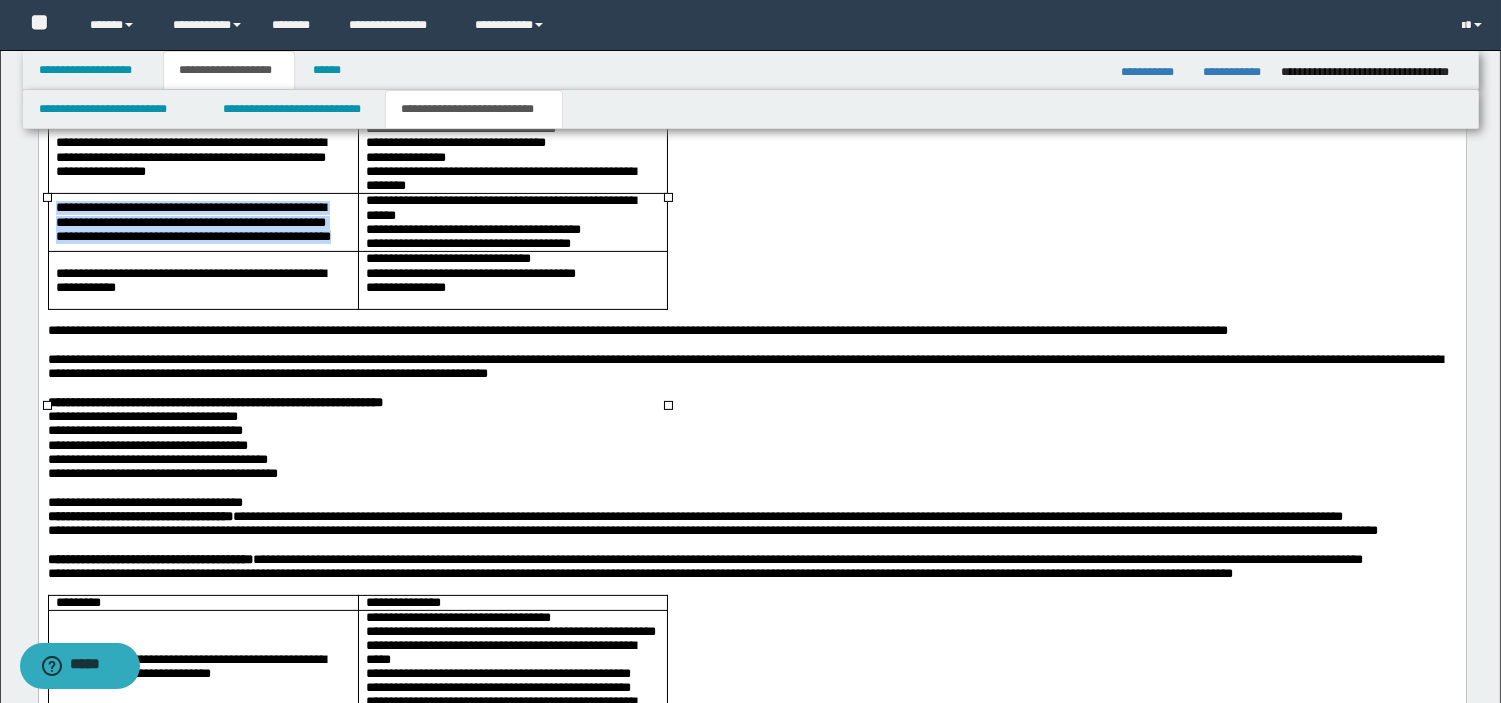 drag, startPoint x: 55, startPoint y: 295, endPoint x: 264, endPoint y: 335, distance: 212.79332 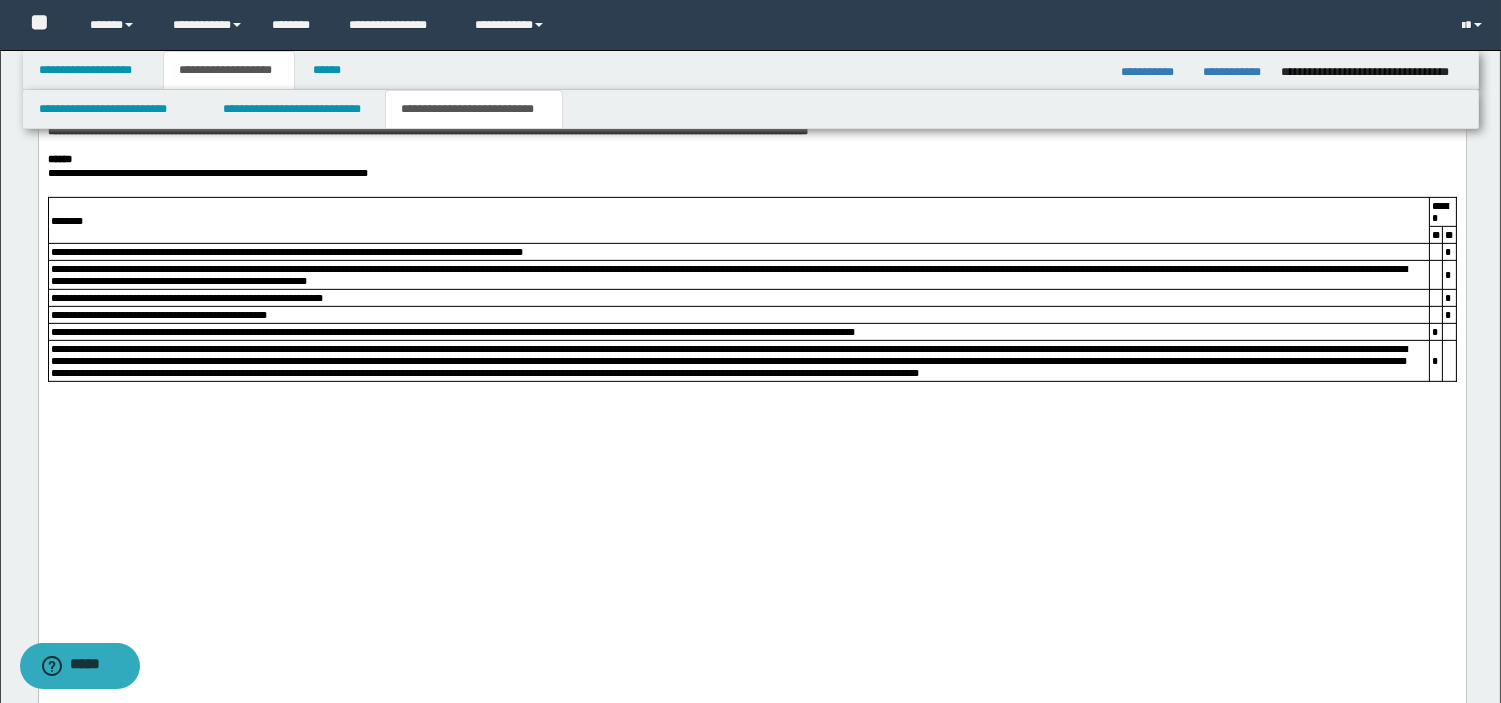 click on "**********" at bounding box center [751, 132] 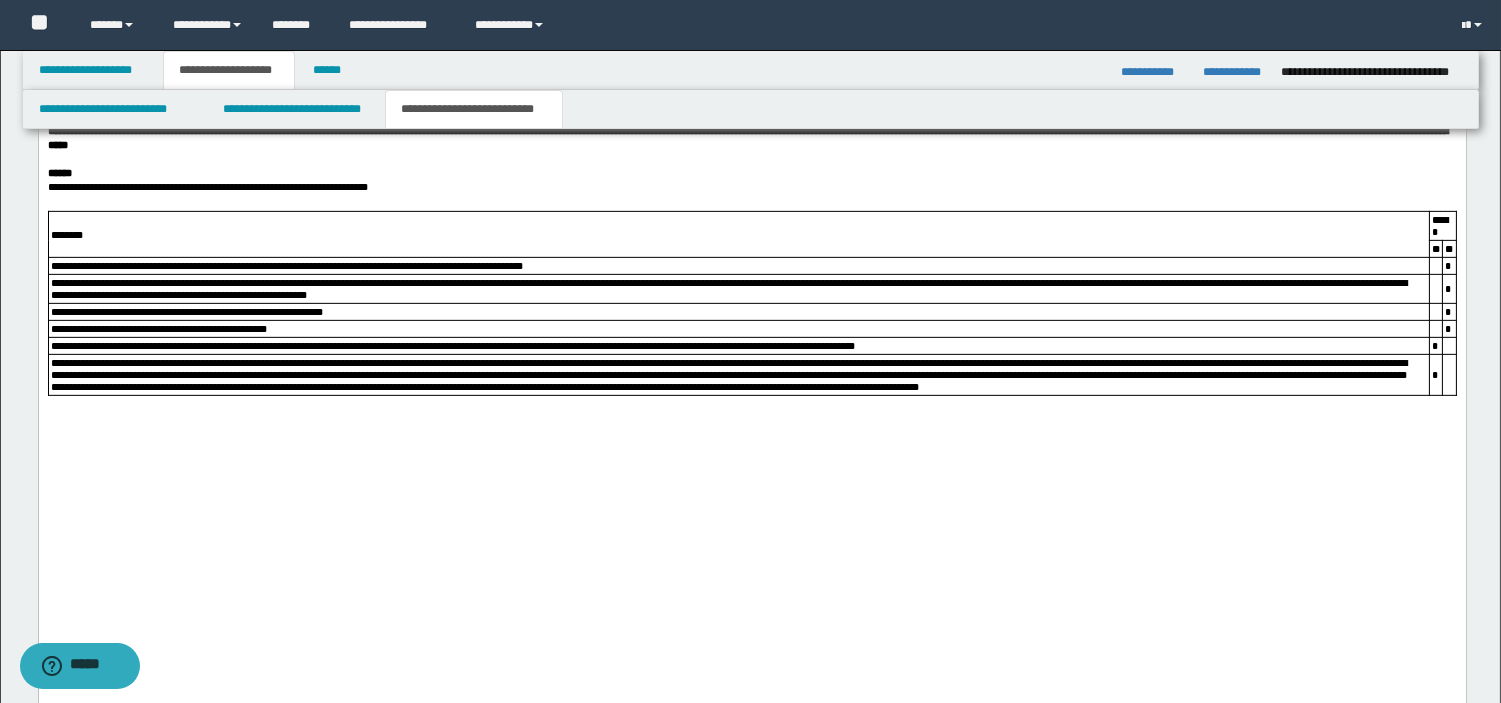 click on "**********" at bounding box center (747, 139) 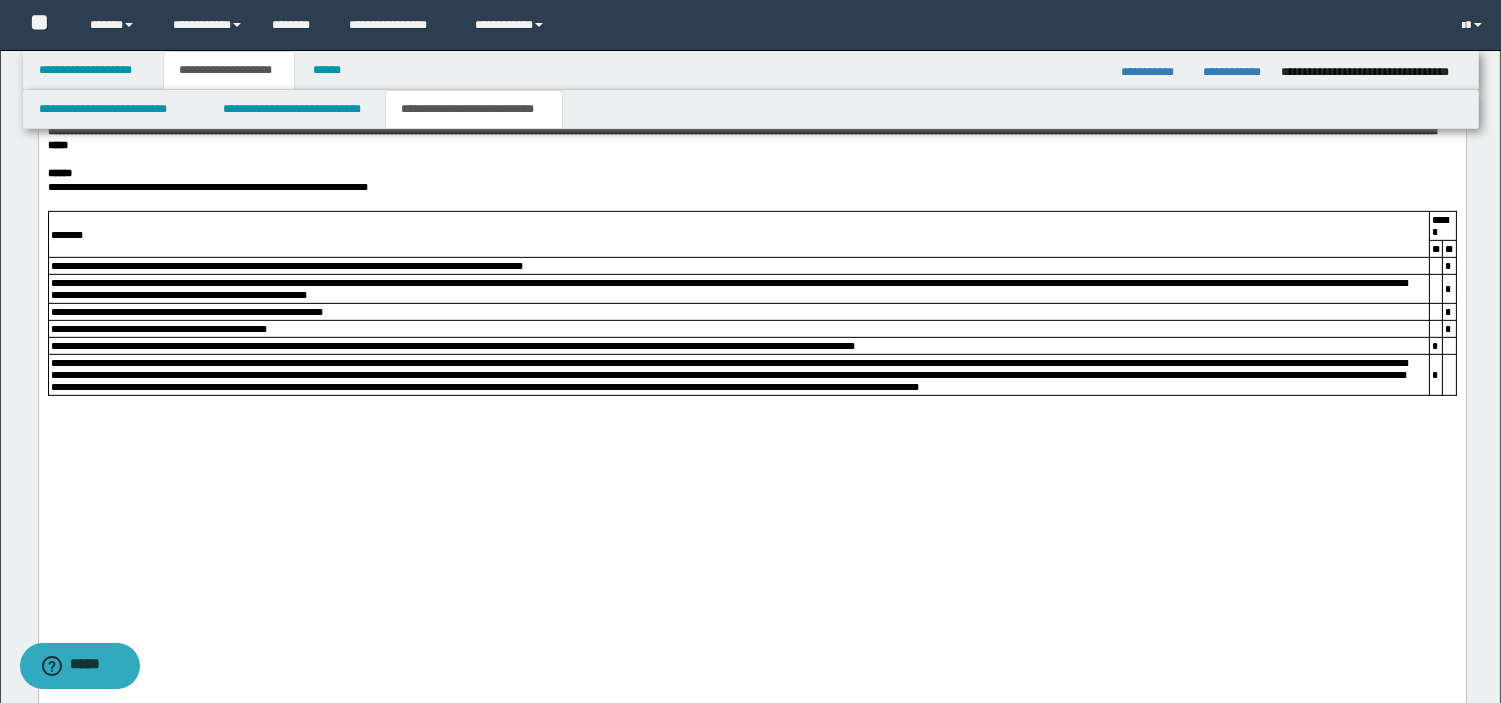 click on "**********" at bounding box center (751, 139) 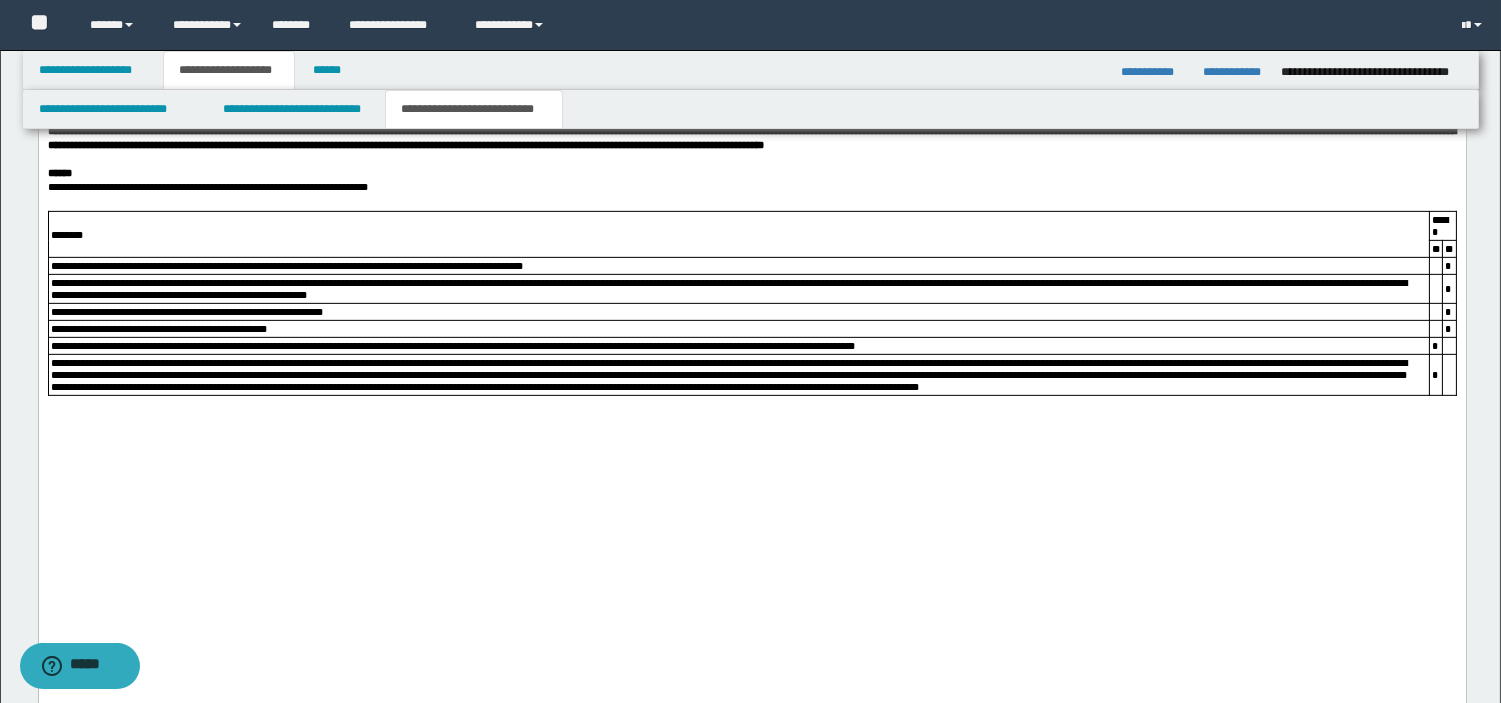click on "**********" at bounding box center [751, 139] 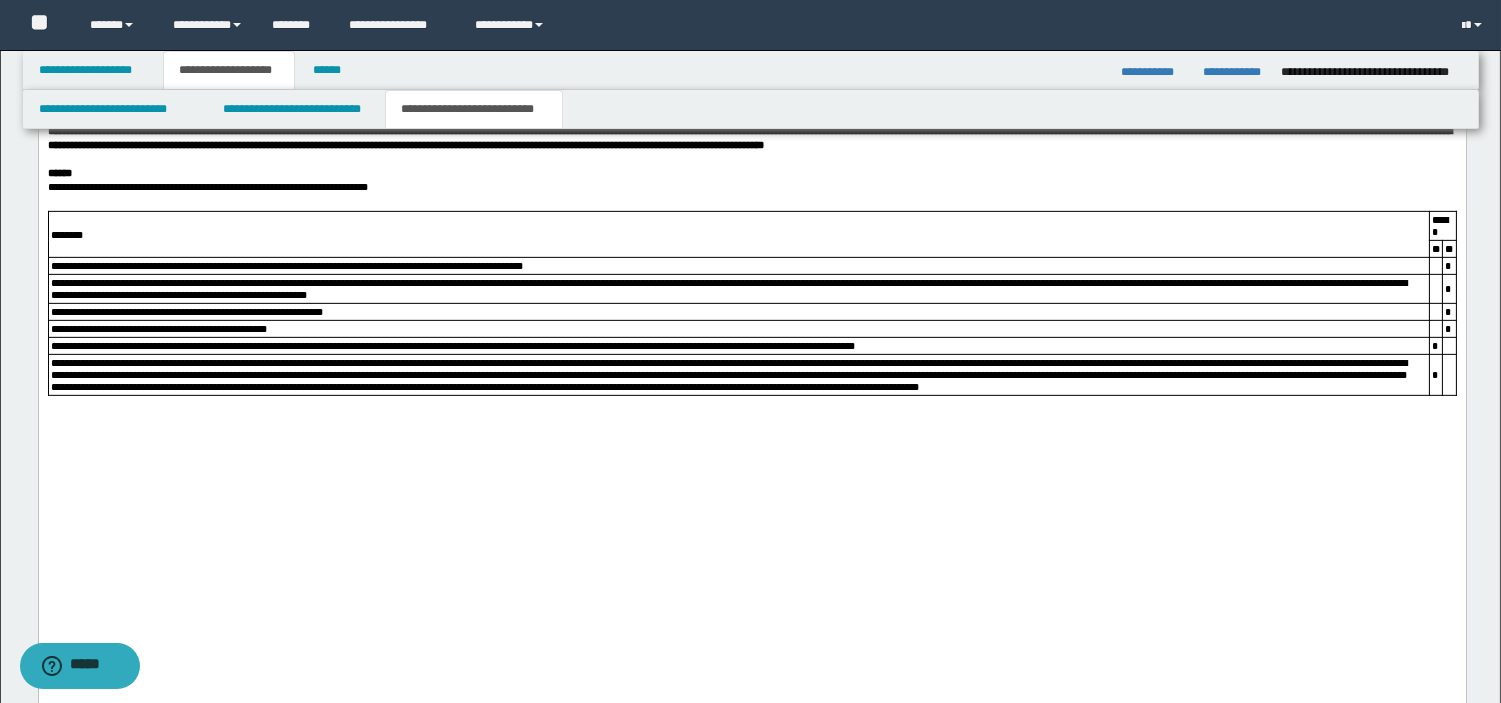 click on "**********" at bounding box center [749, 139] 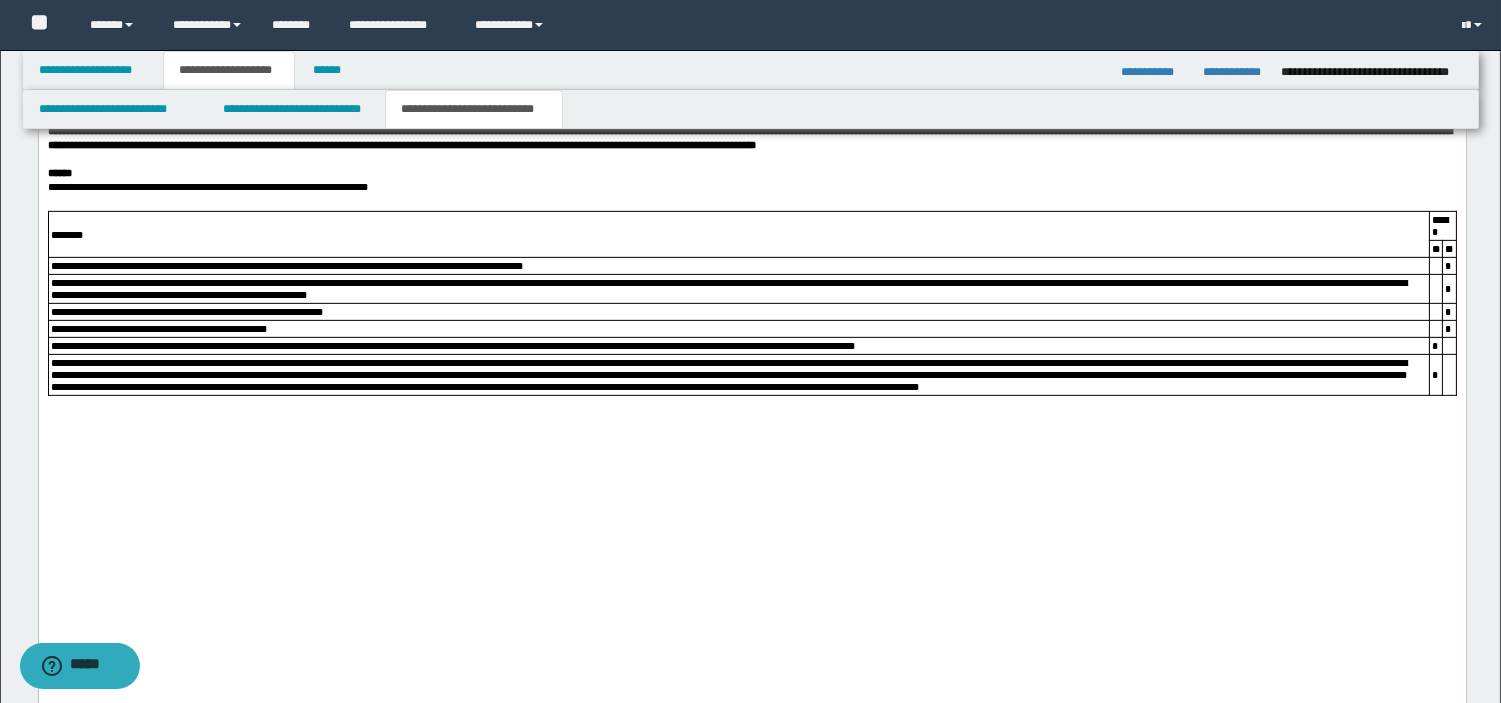 click on "**********" at bounding box center (751, 139) 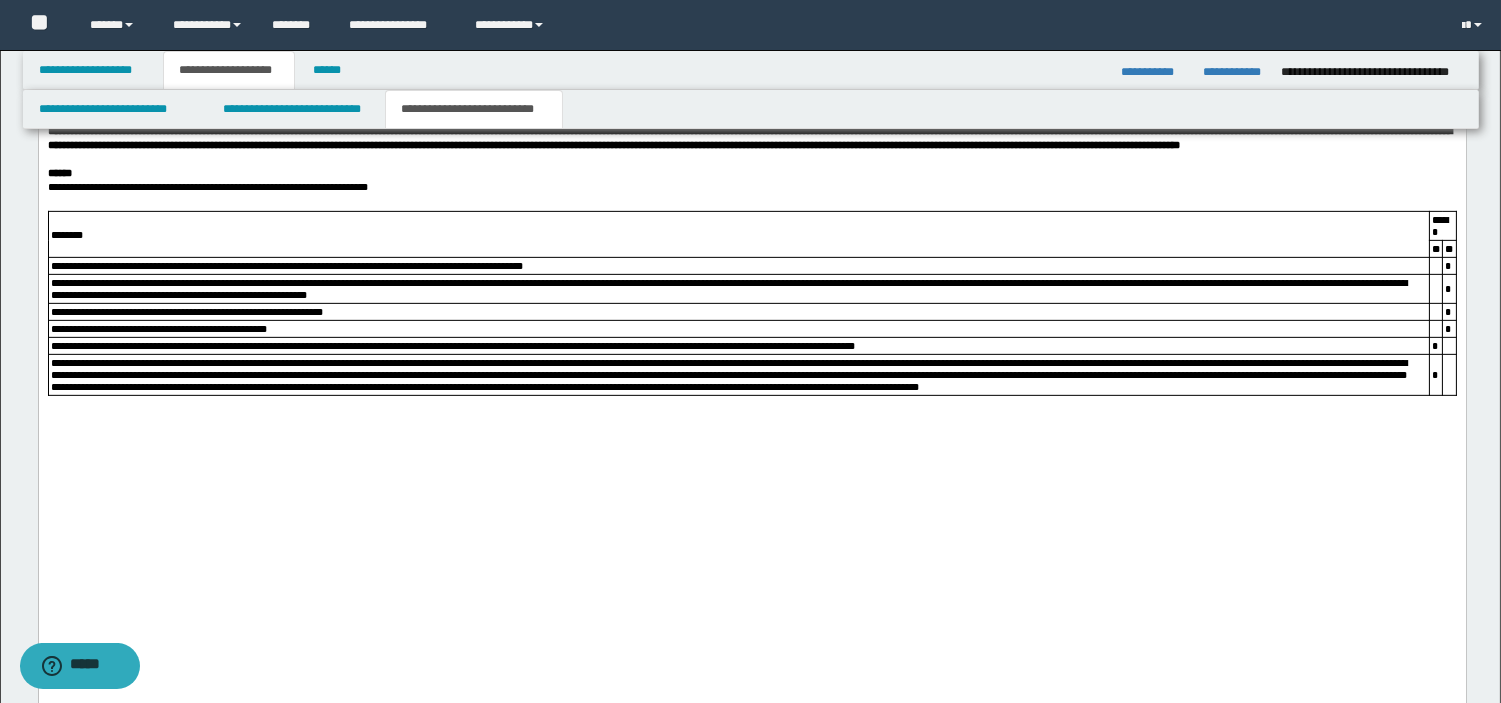 click on "**********" at bounding box center (749, 139) 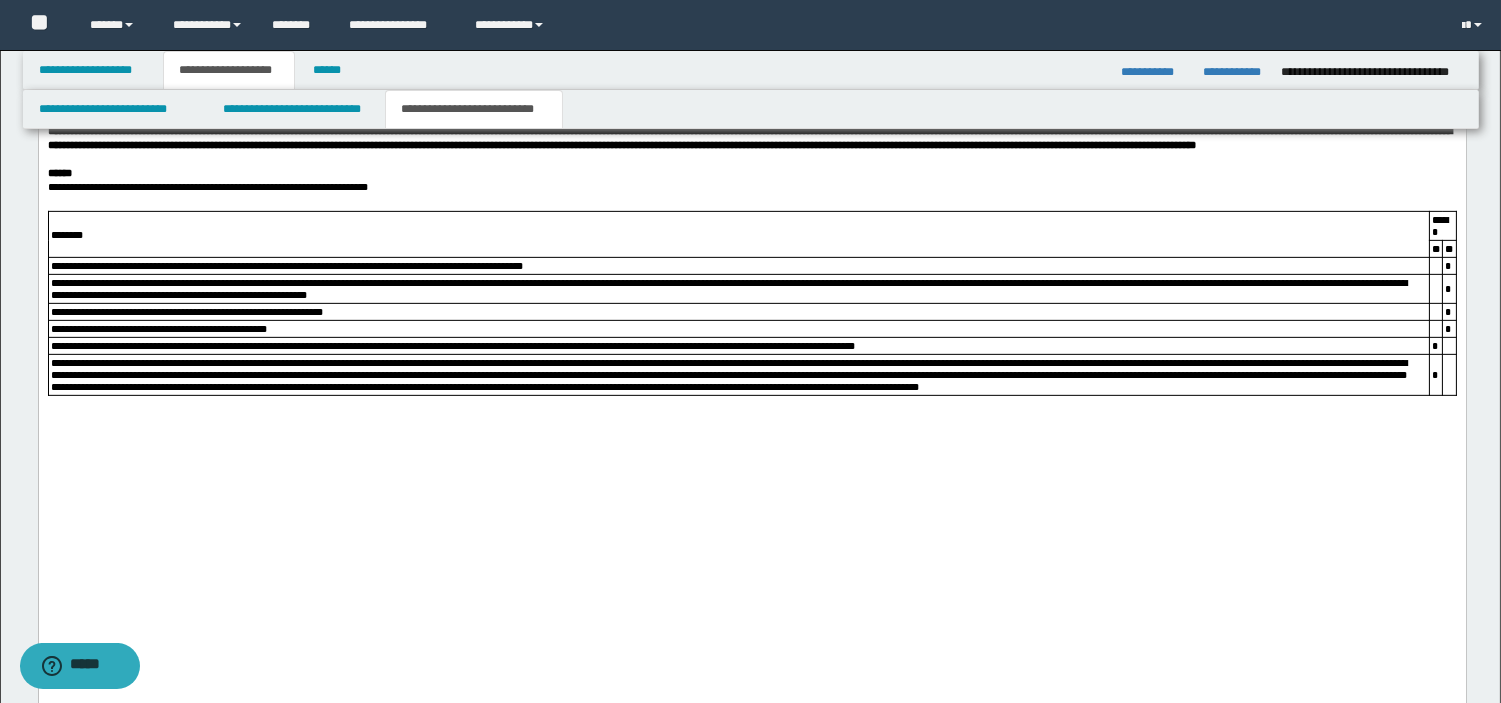 click on "**********" at bounding box center [751, 139] 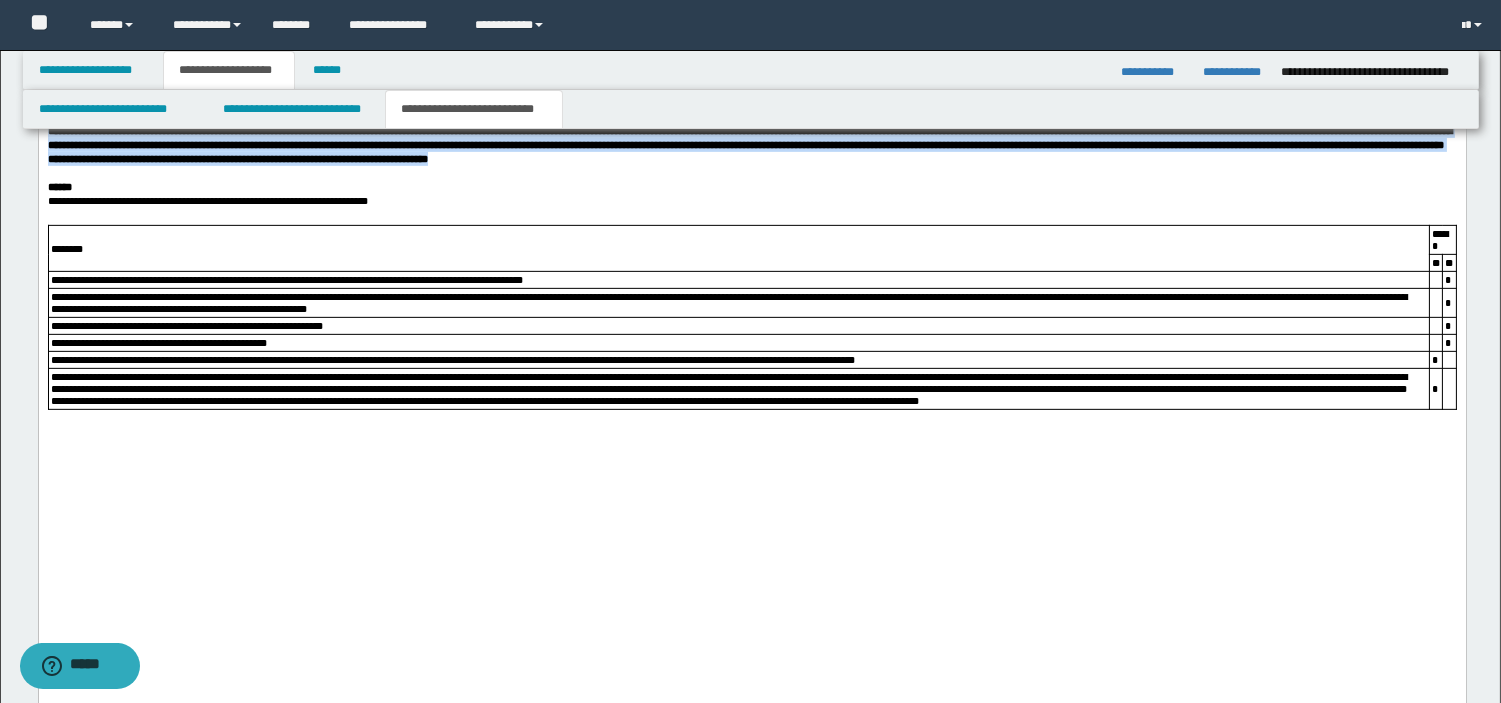 drag, startPoint x: 46, startPoint y: 437, endPoint x: 1352, endPoint y: 480, distance: 1306.7076 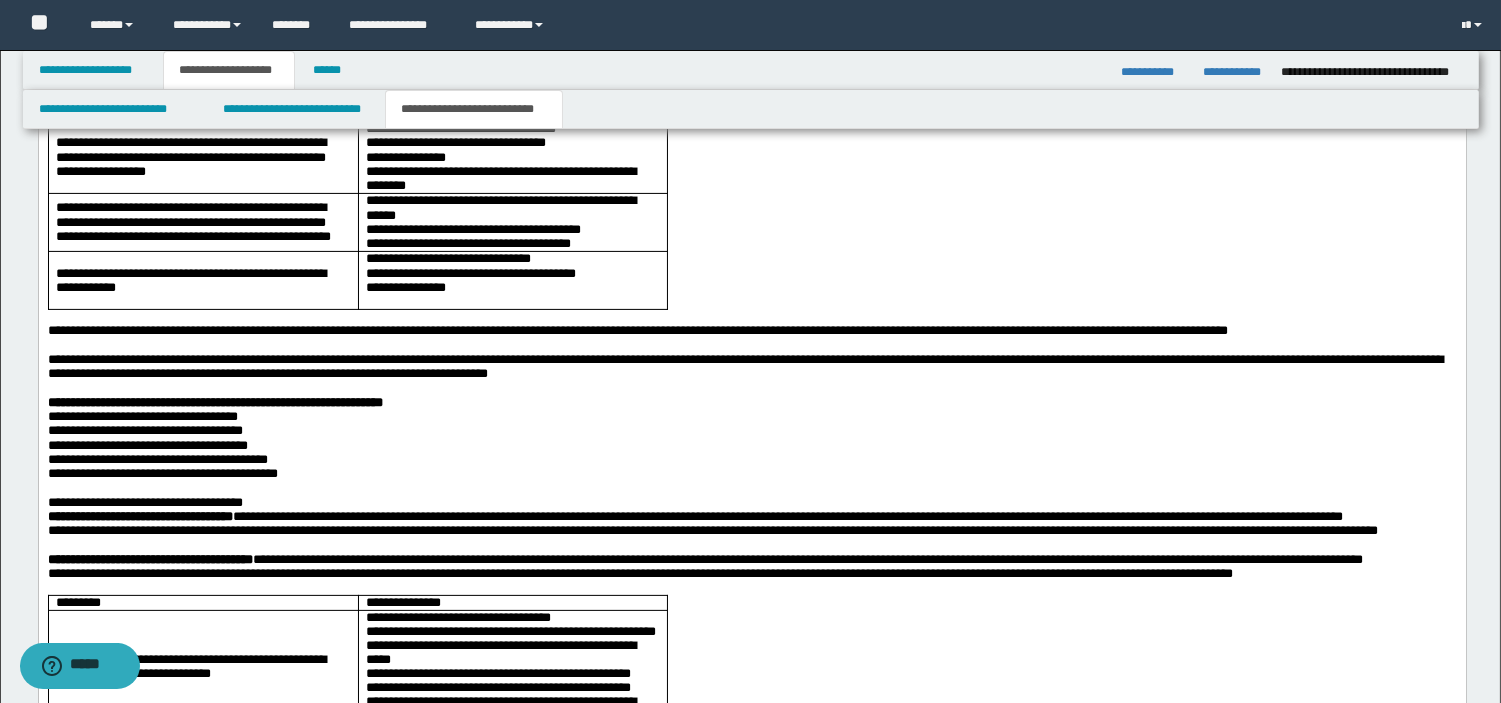 scroll, scrollTop: 475, scrollLeft: 0, axis: vertical 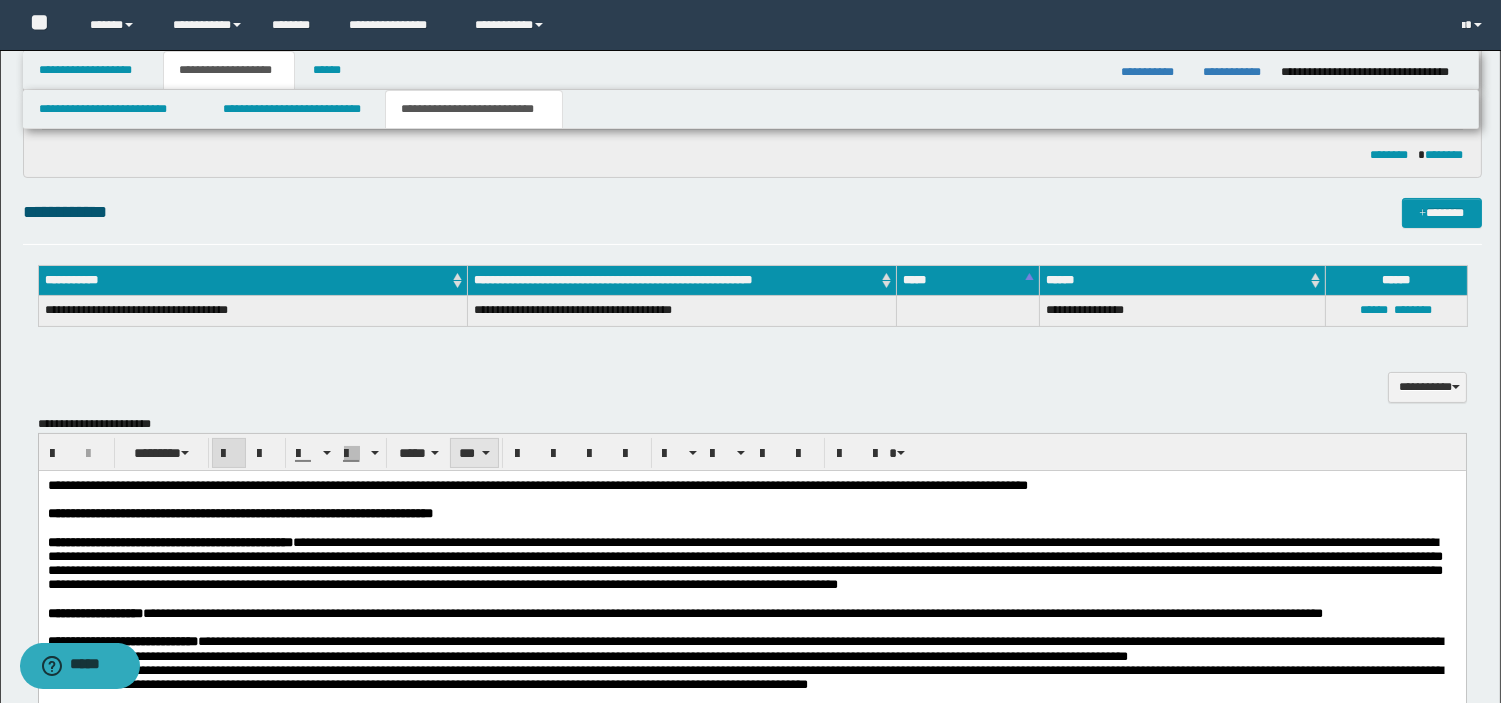 click on "***" at bounding box center [474, 453] 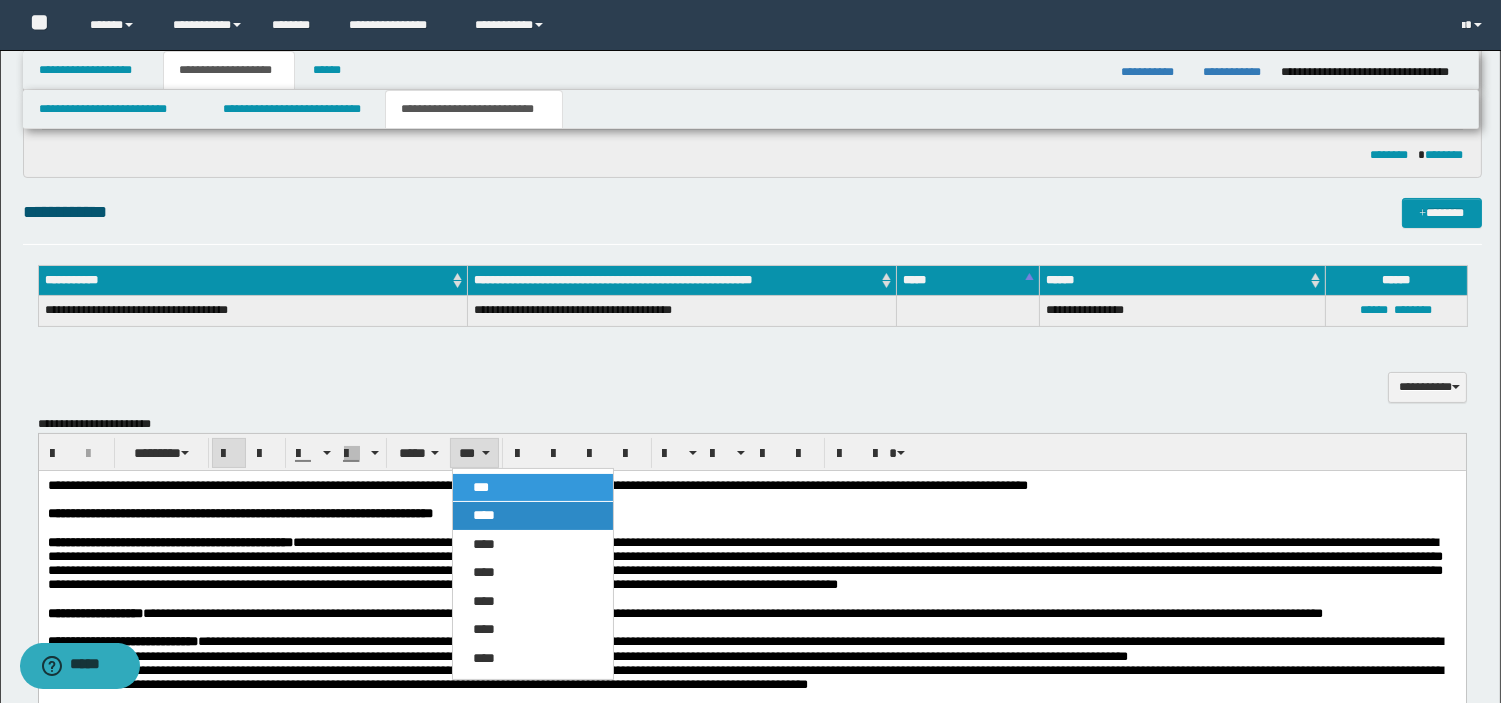 click on "****" at bounding box center [484, 515] 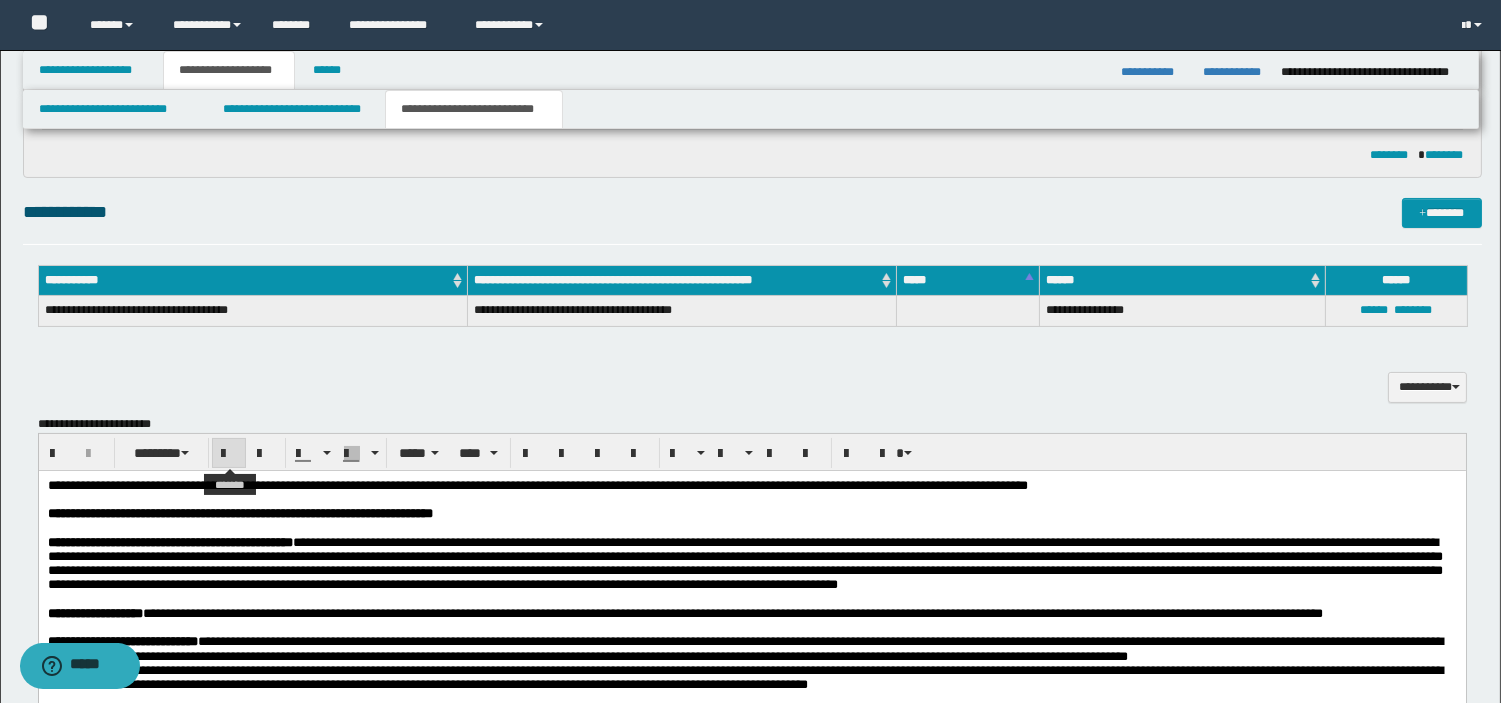 click at bounding box center (229, 454) 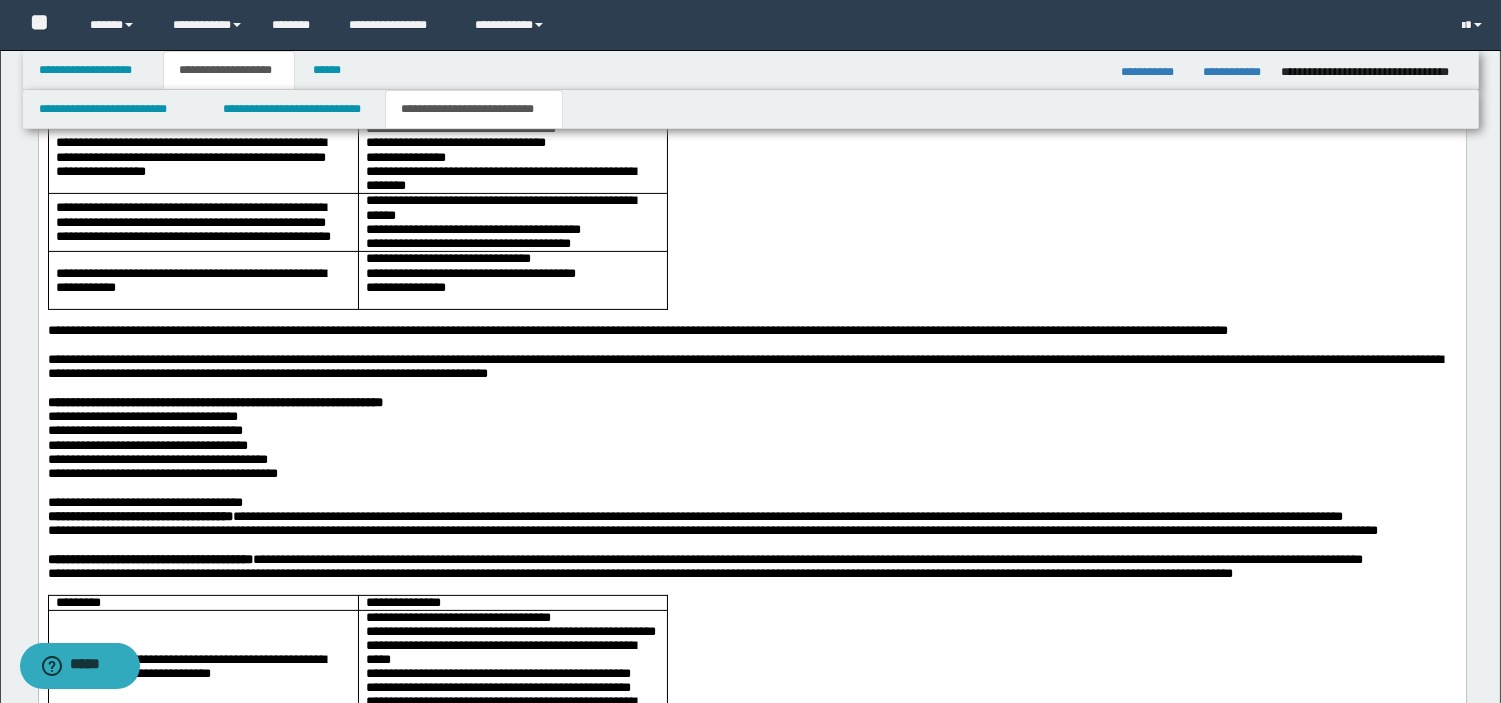 scroll, scrollTop: 1704, scrollLeft: 0, axis: vertical 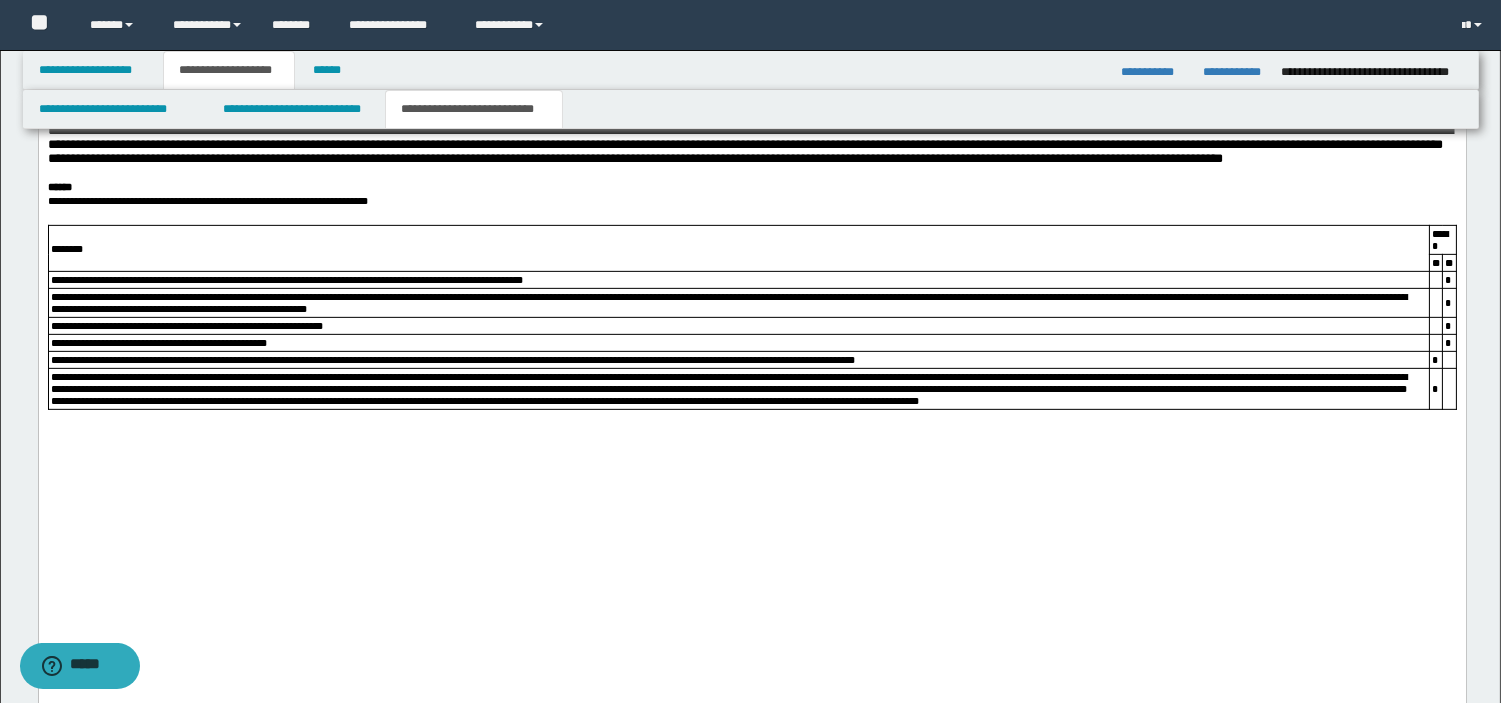 click on "******" at bounding box center [751, 188] 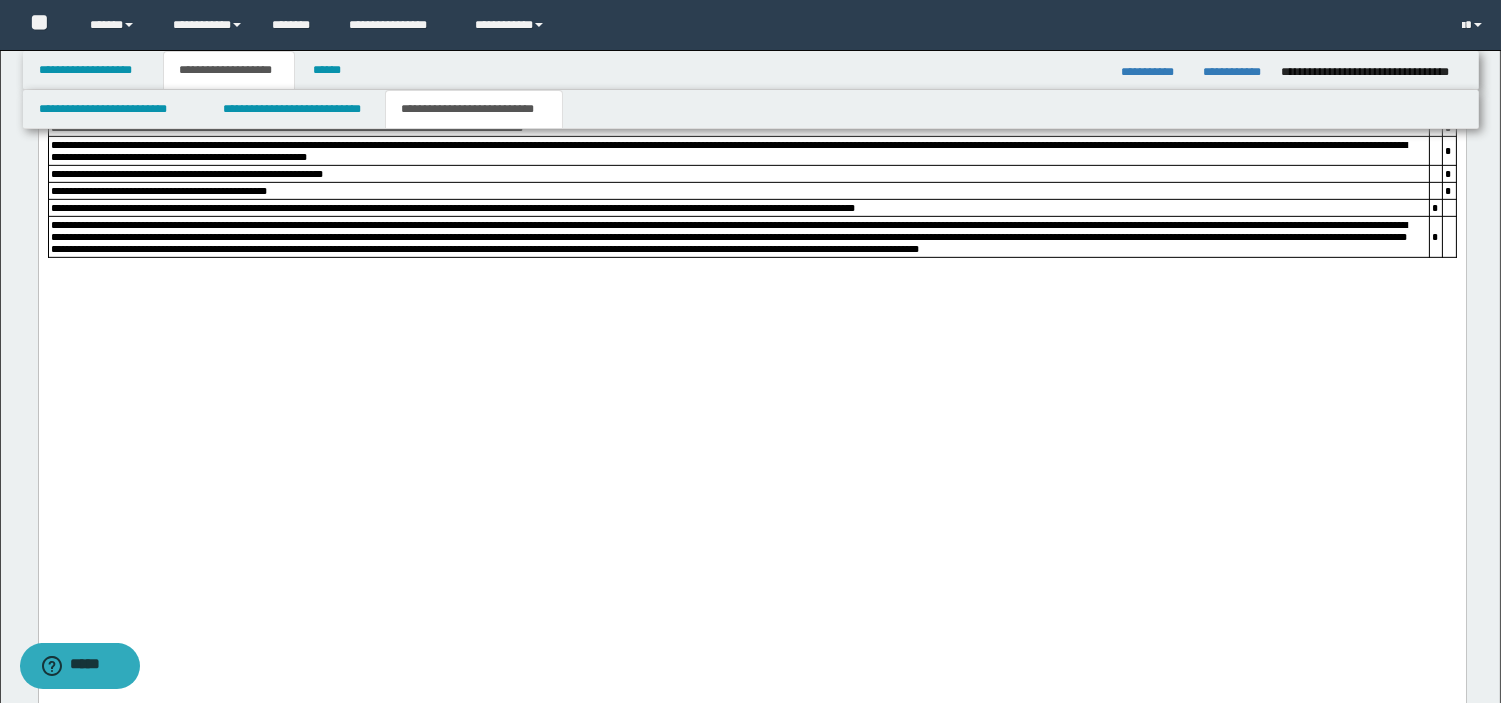scroll, scrollTop: 1872, scrollLeft: 0, axis: vertical 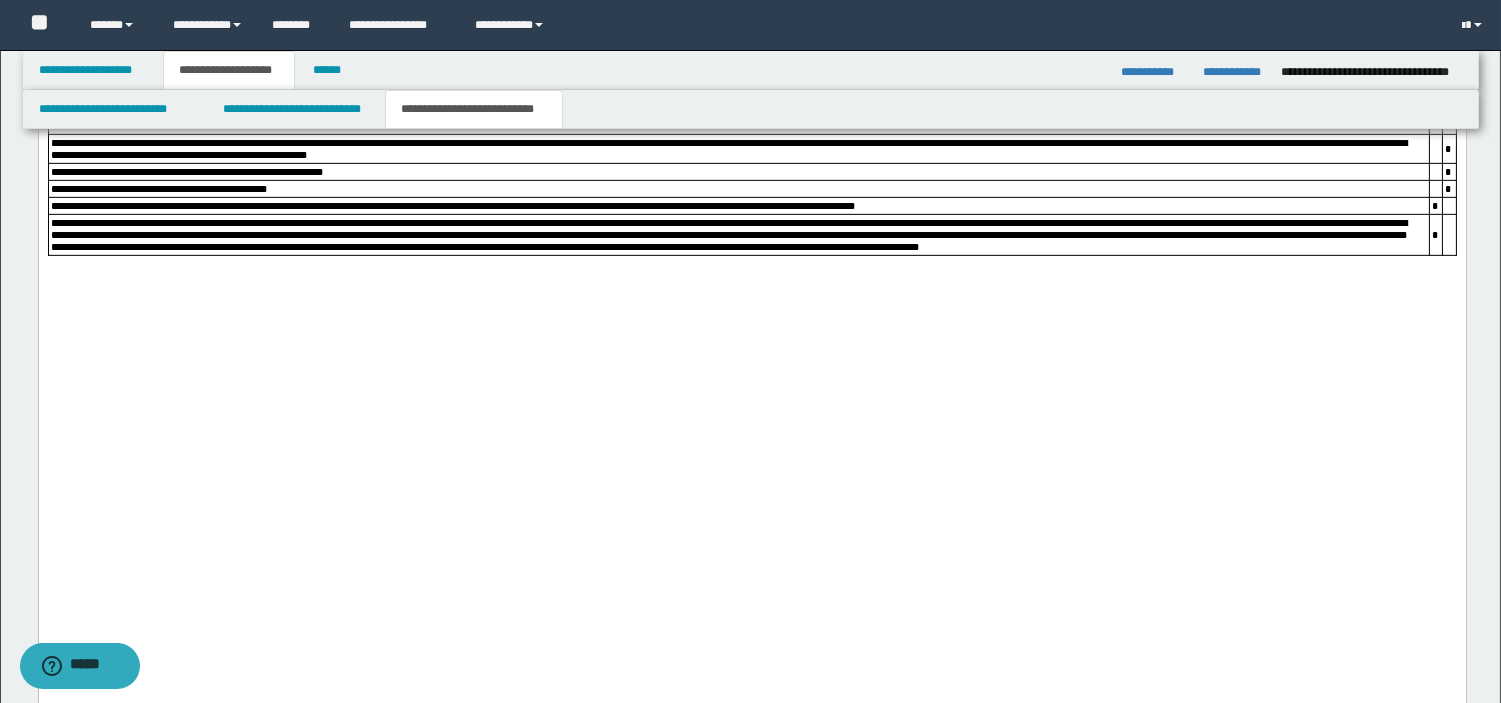 drag, startPoint x: 43, startPoint y: 349, endPoint x: 1414, endPoint y: 605, distance: 1394.696 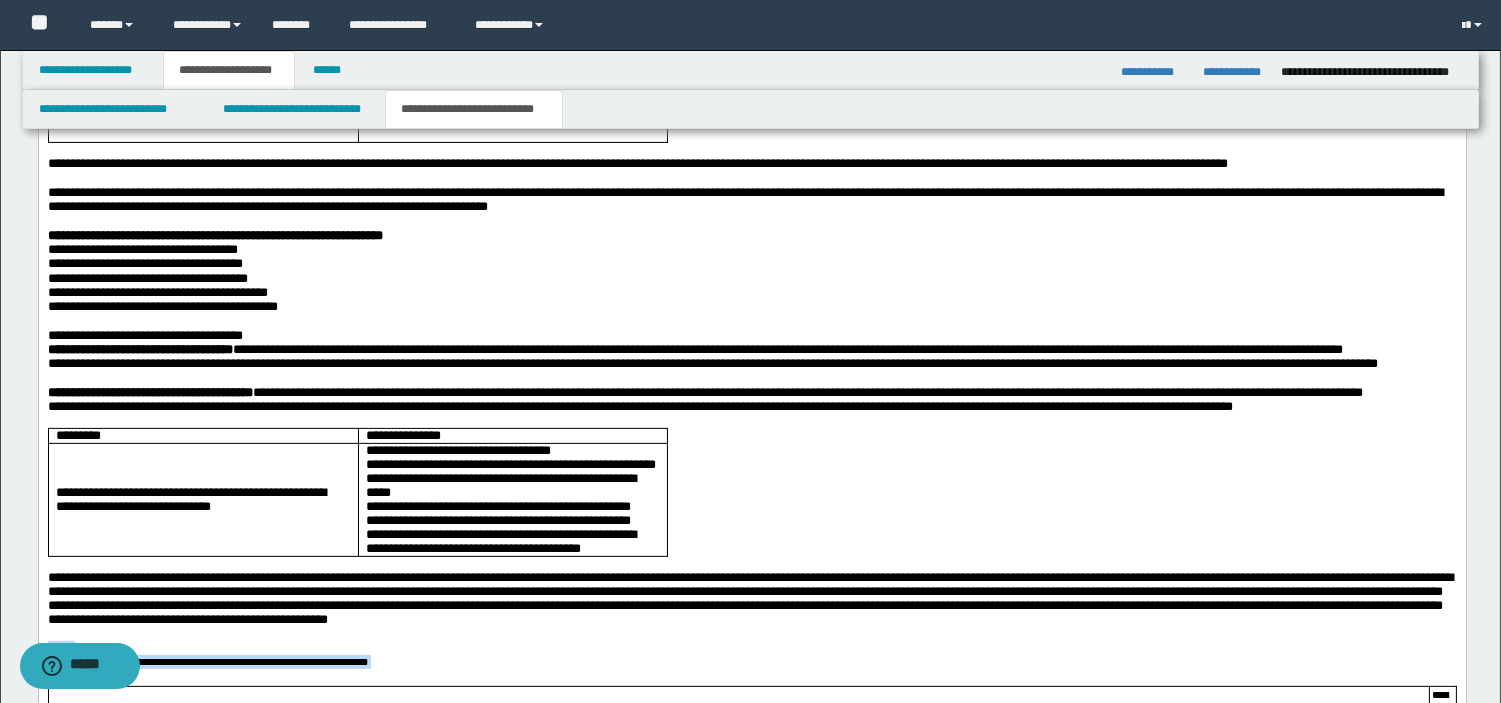 scroll, scrollTop: 643, scrollLeft: 0, axis: vertical 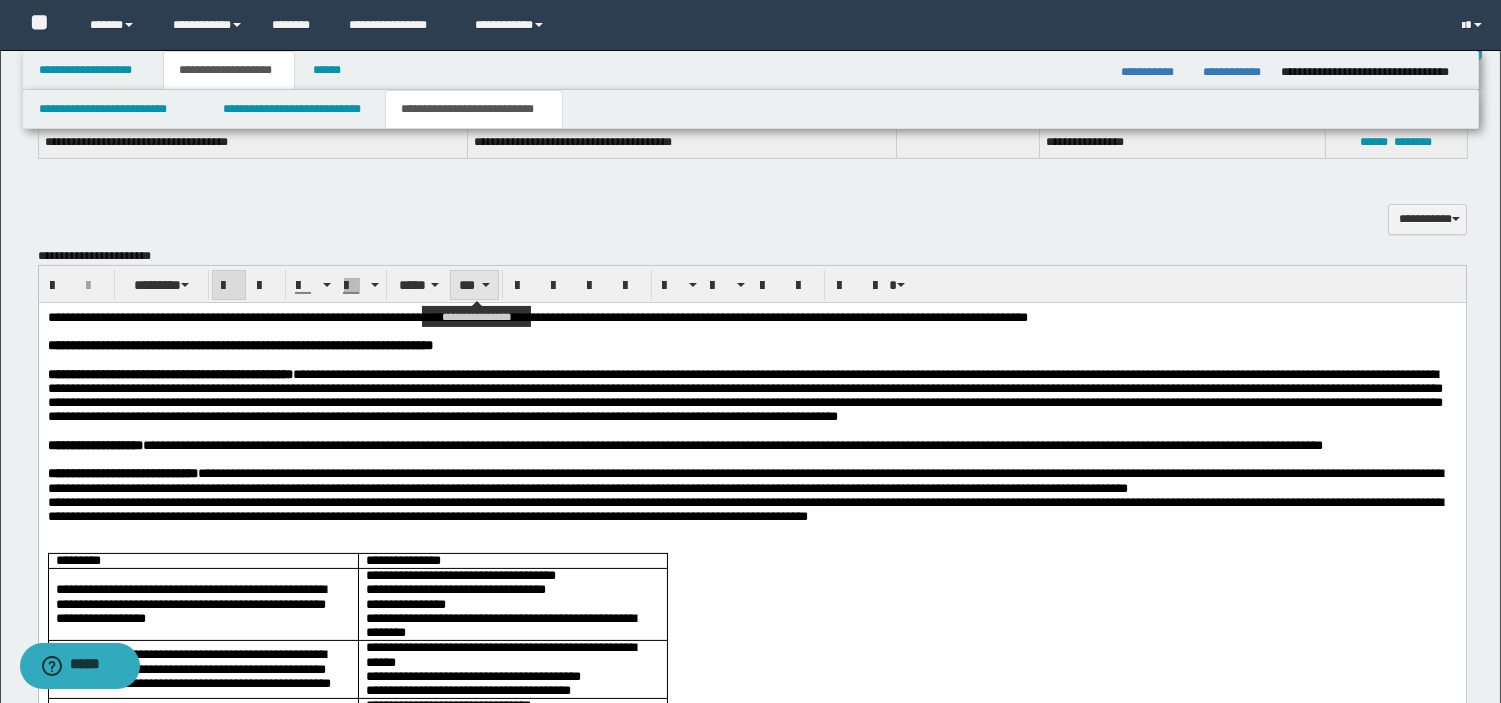 click on "***" at bounding box center [474, 285] 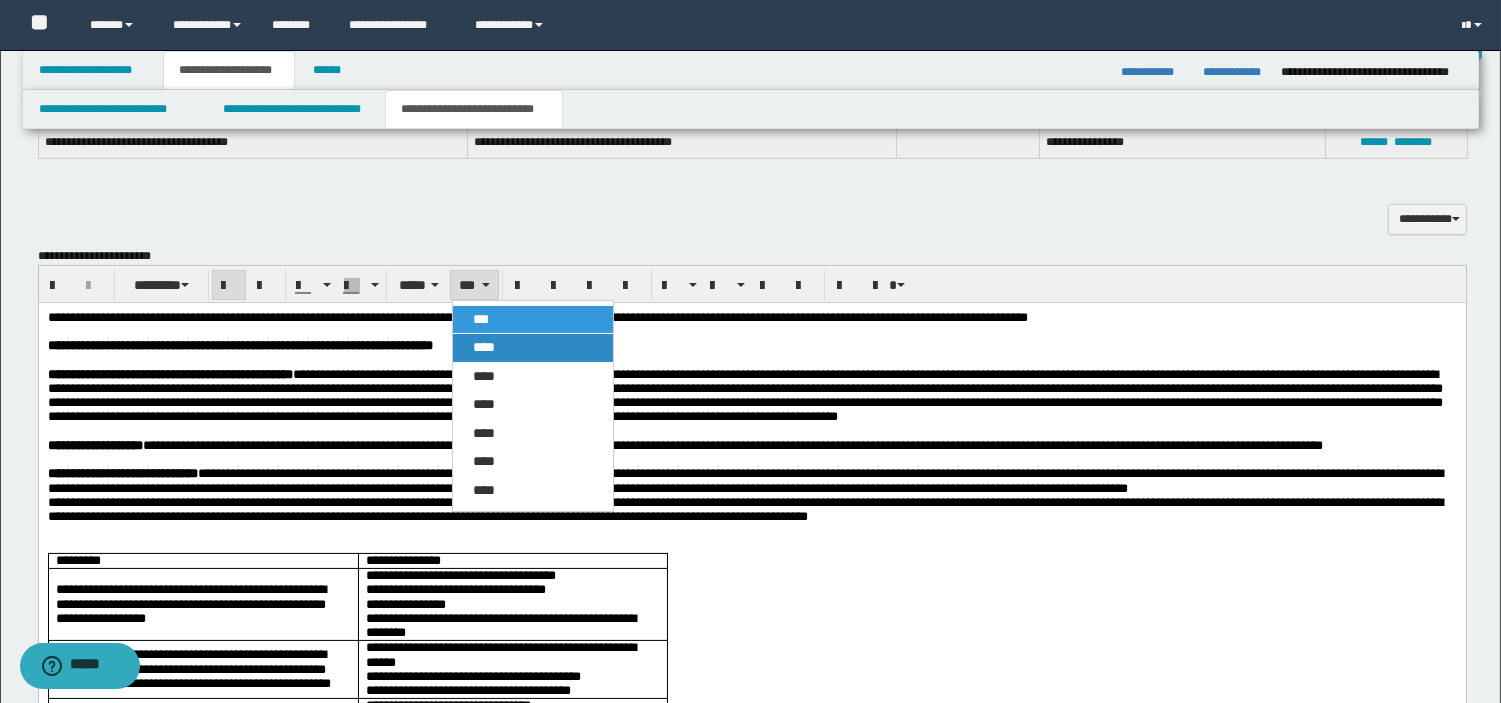 click on "****" at bounding box center (533, 348) 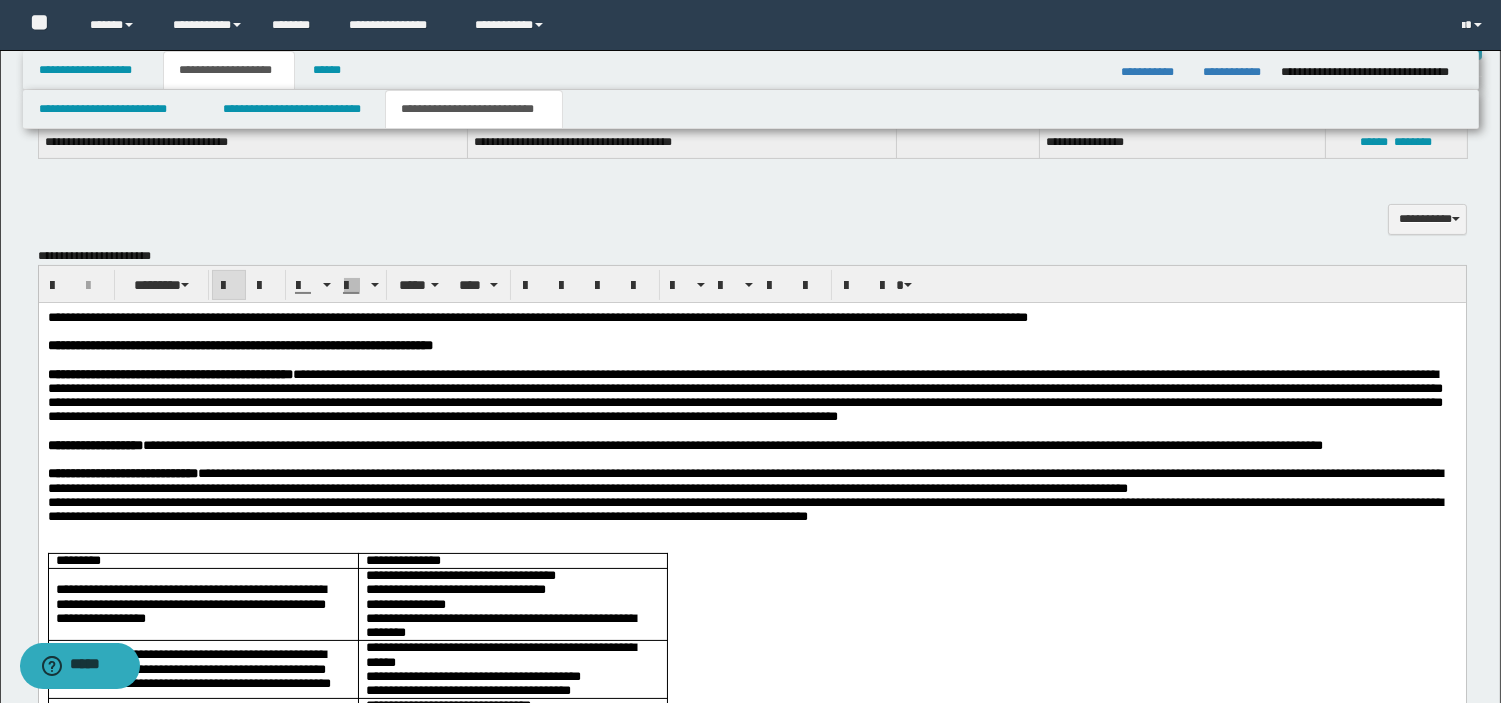 click at bounding box center [229, 286] 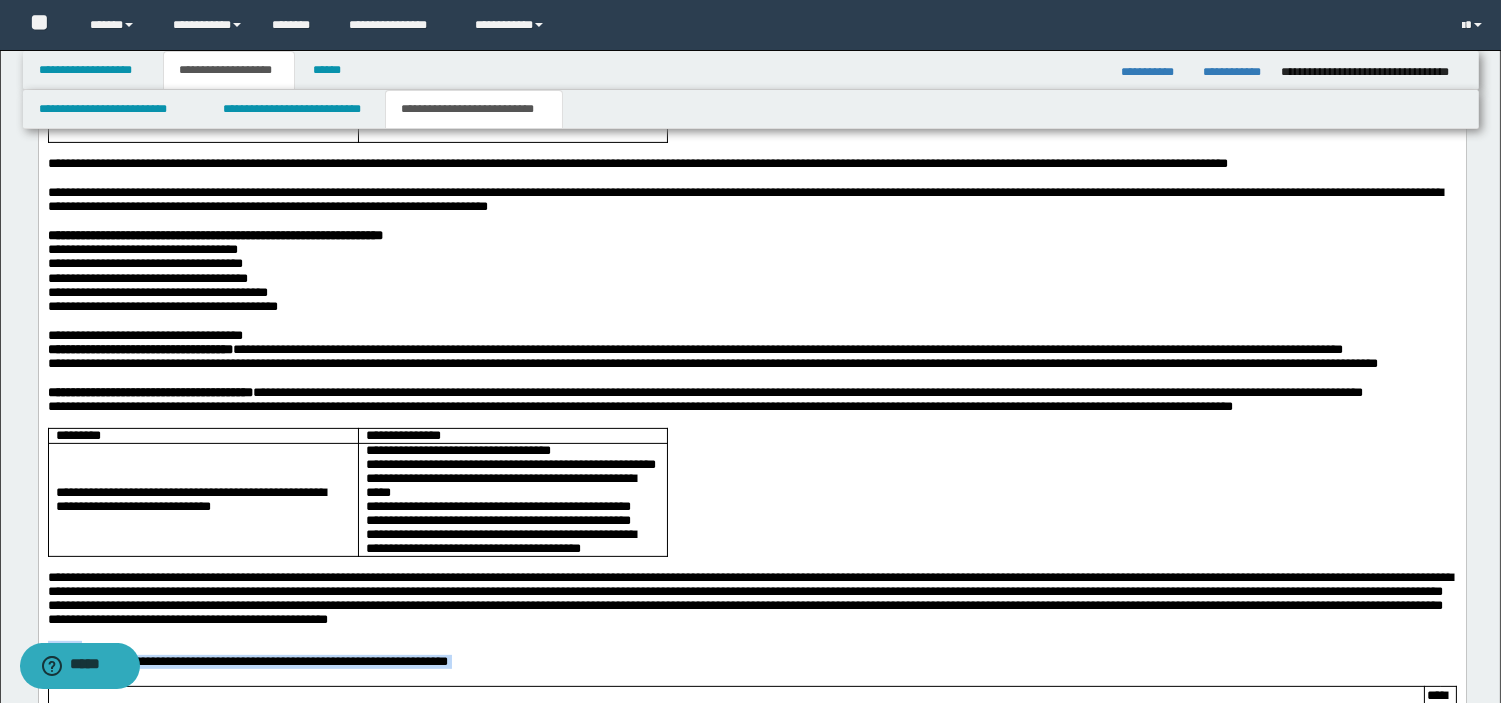 scroll, scrollTop: 1872, scrollLeft: 0, axis: vertical 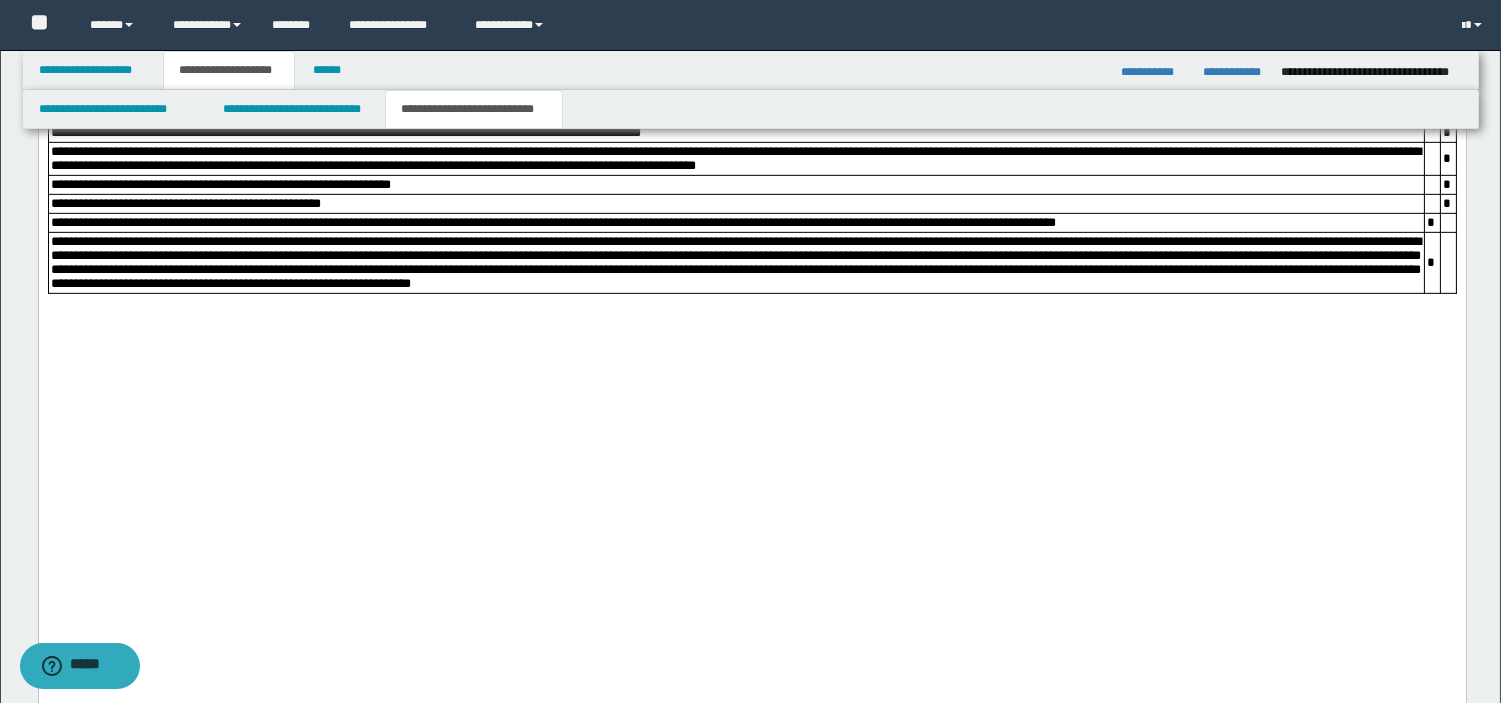 click on "**********" at bounding box center (751, -286) 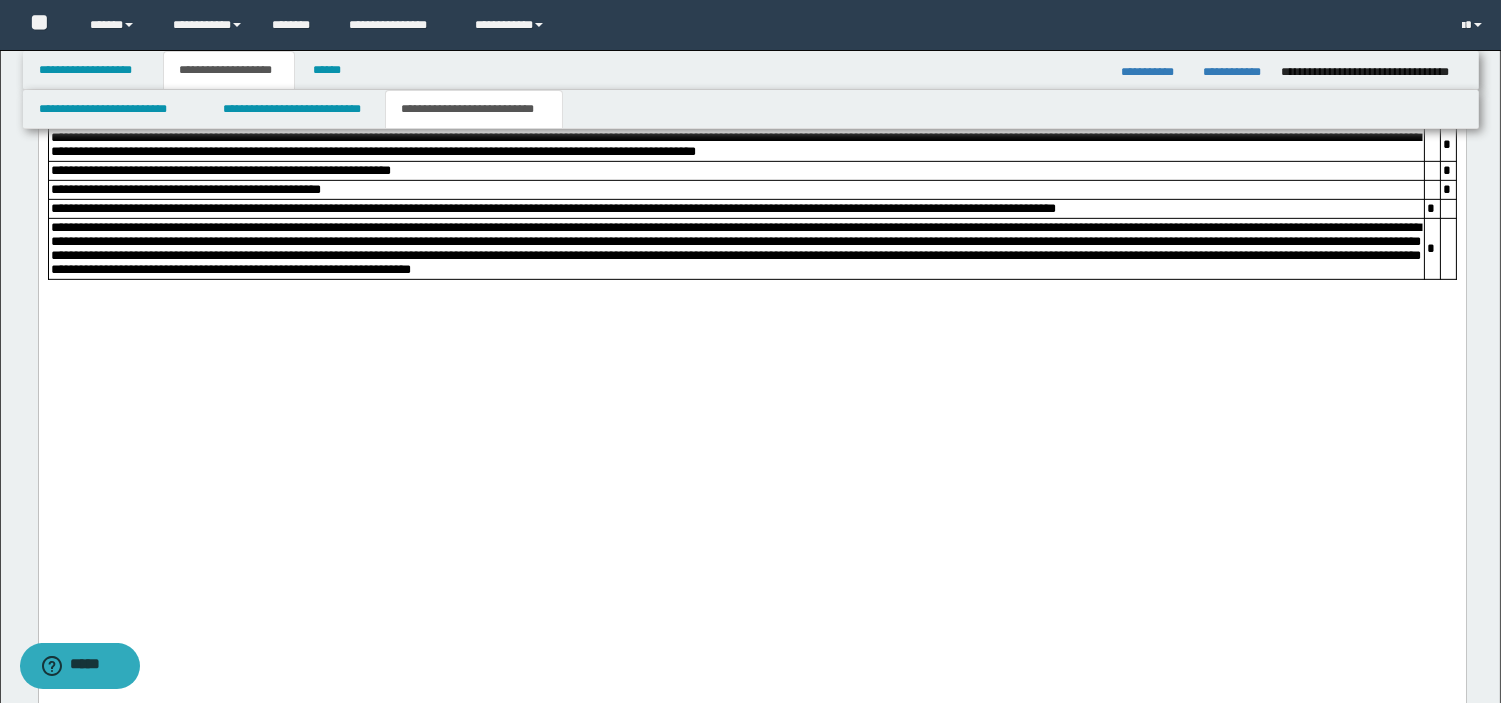 scroll, scrollTop: 2413, scrollLeft: 0, axis: vertical 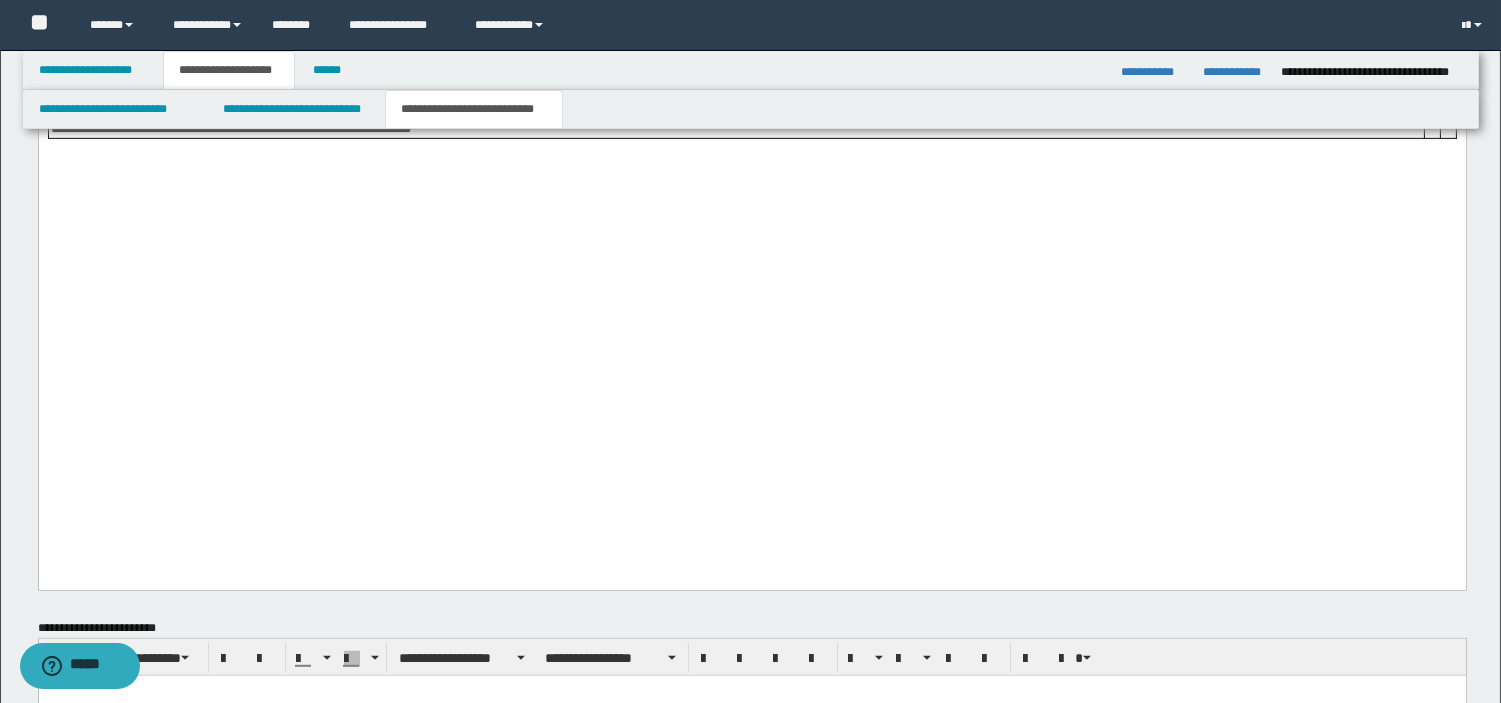 click on "**********" at bounding box center (751, -156) 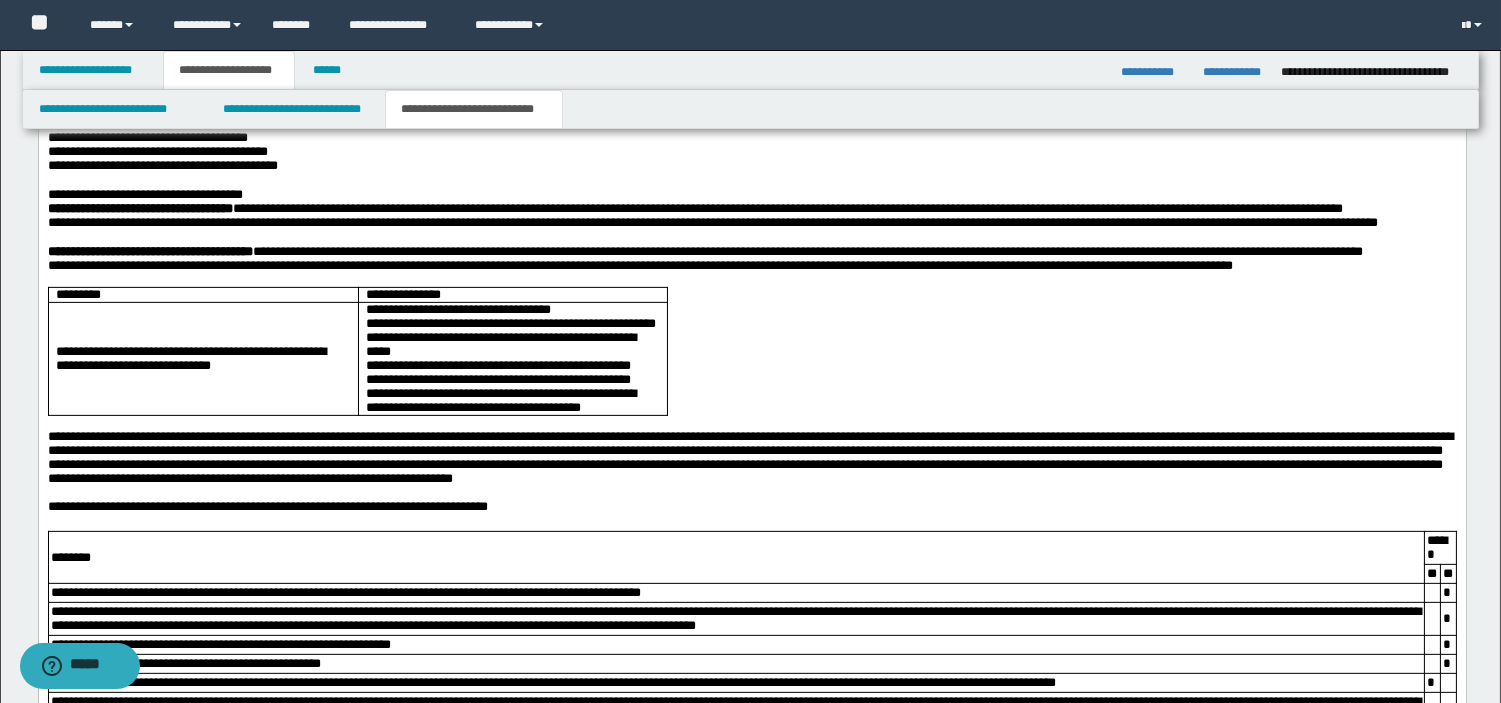 scroll, scrollTop: 2013, scrollLeft: 0, axis: vertical 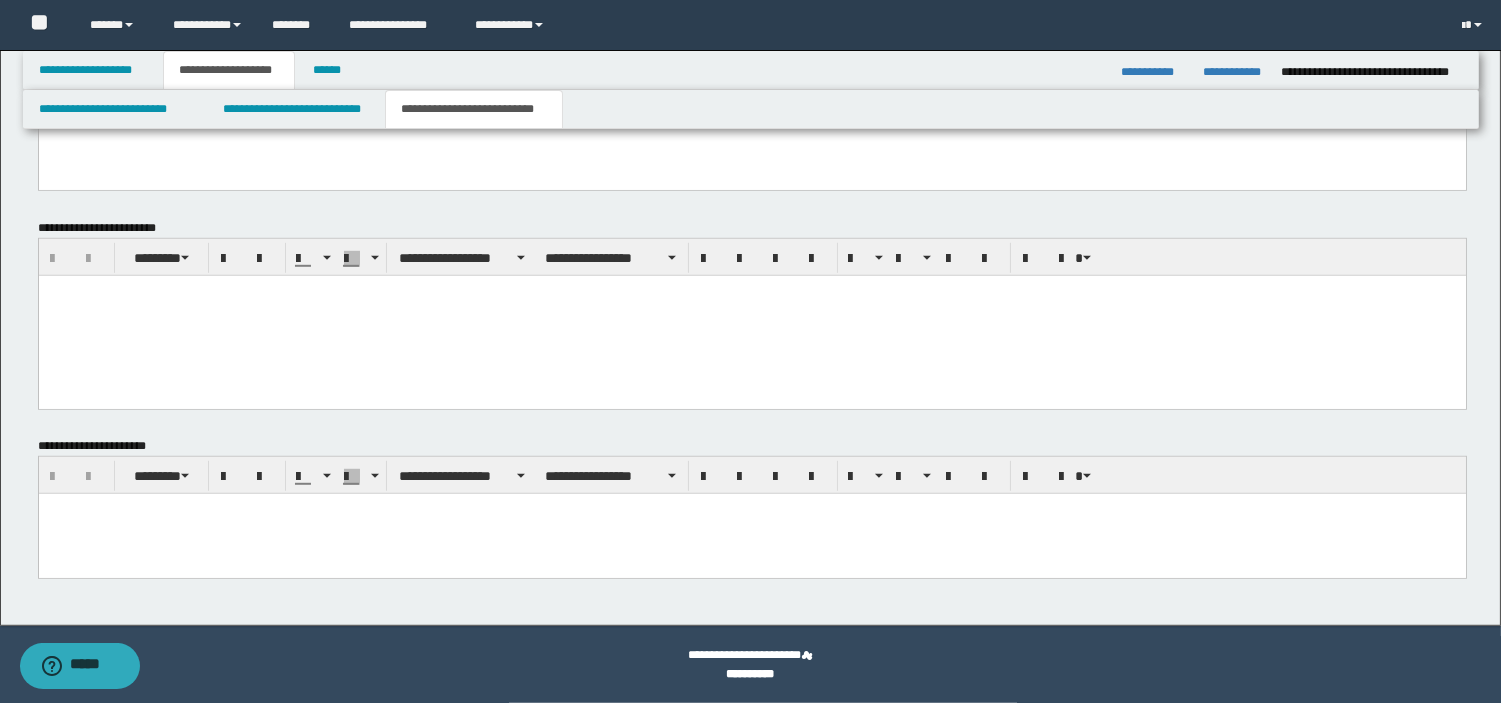 click at bounding box center (751, 315) 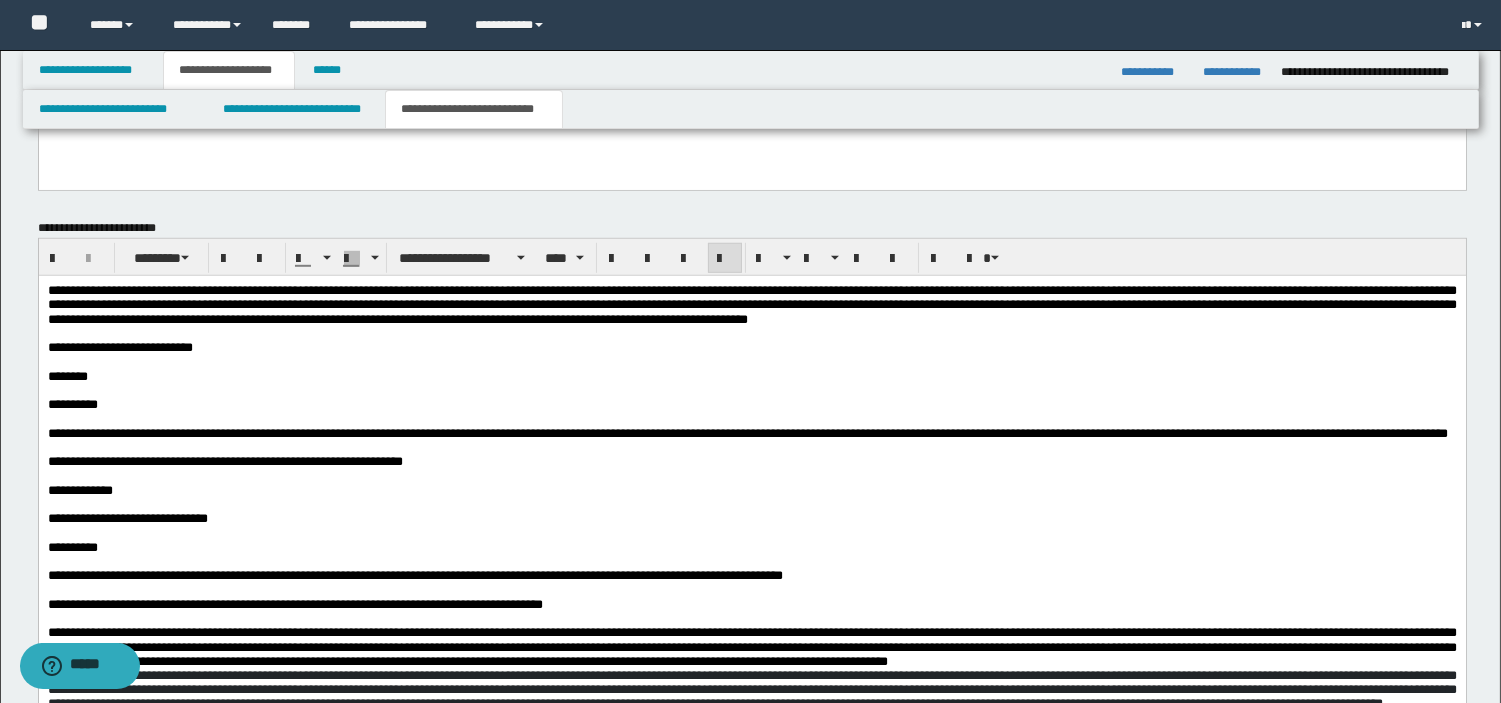 click at bounding box center (751, 475) 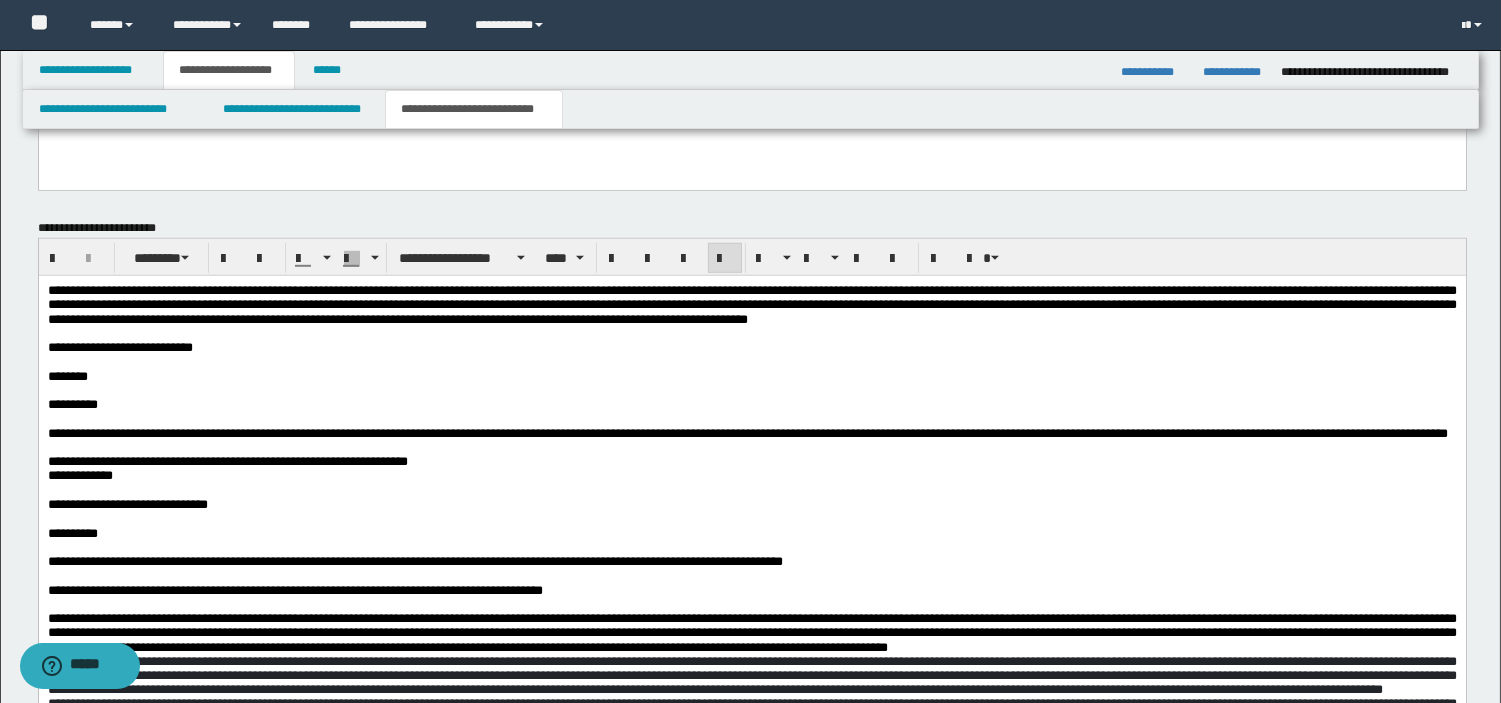 click at bounding box center (751, 447) 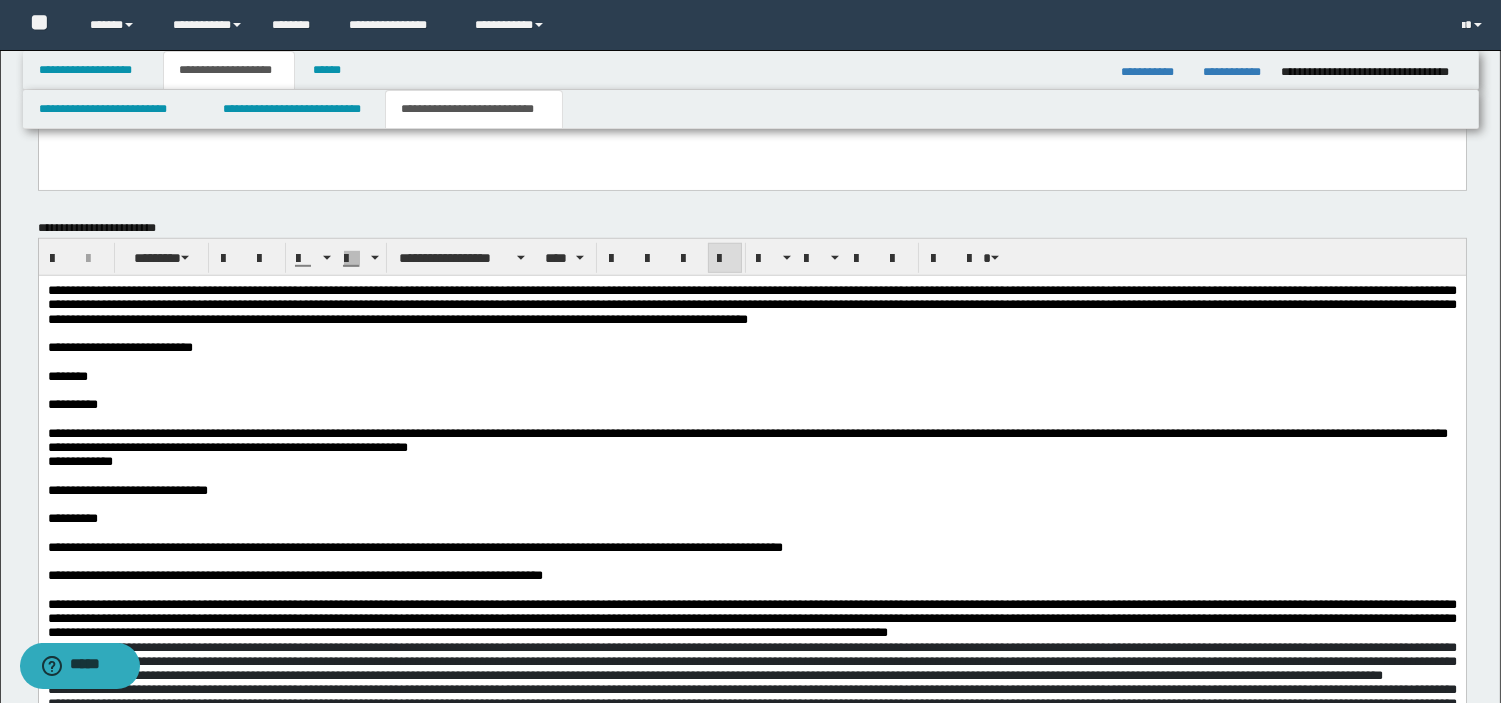 click on "**********" at bounding box center (751, 347) 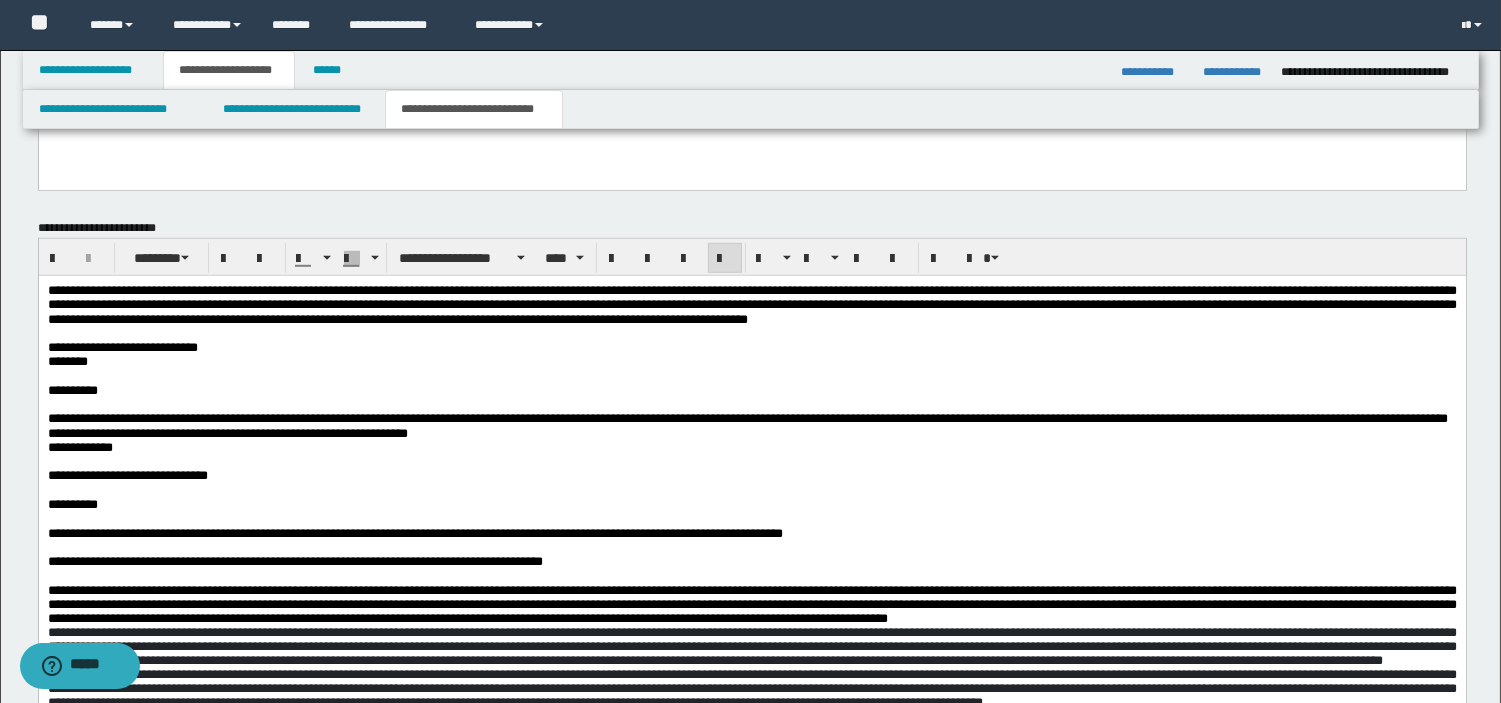 scroll, scrollTop: 3027, scrollLeft: 0, axis: vertical 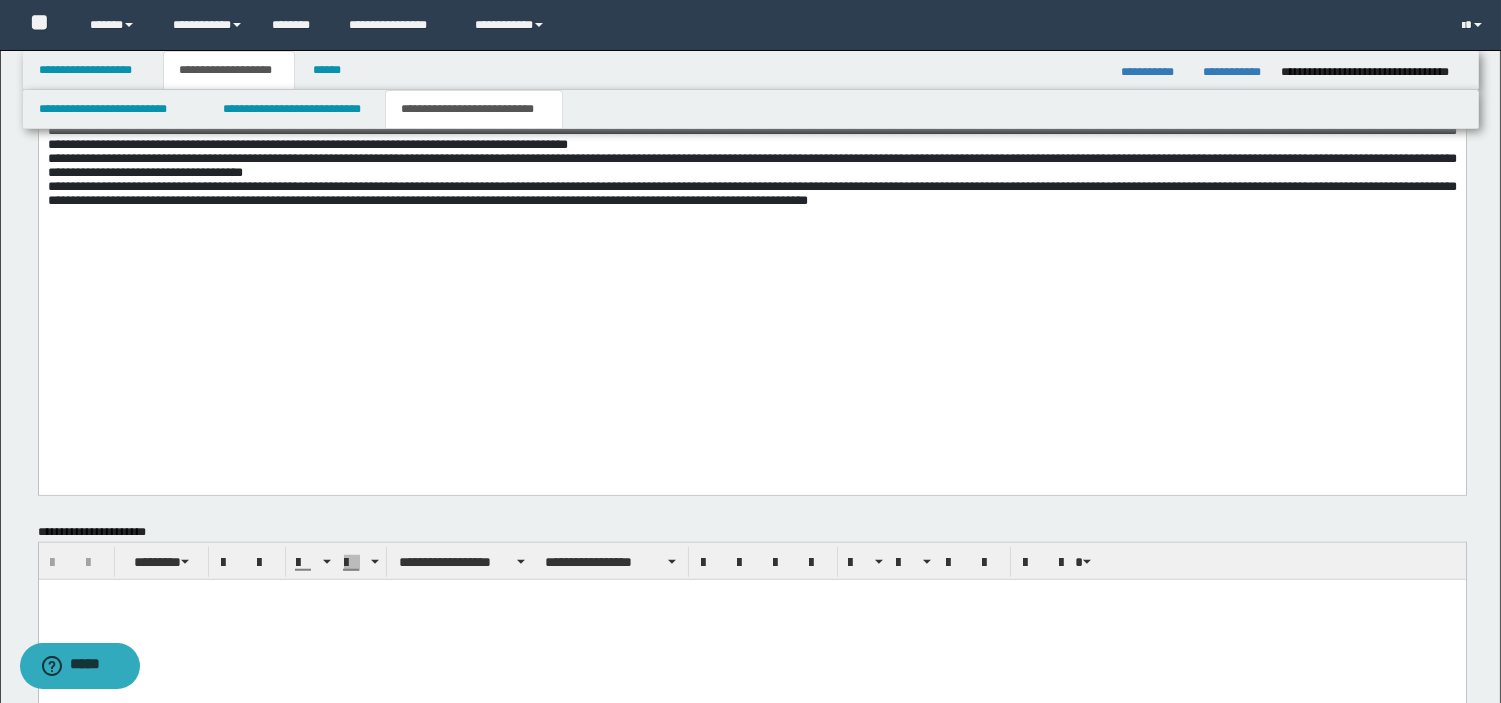 click at bounding box center [751, 620] 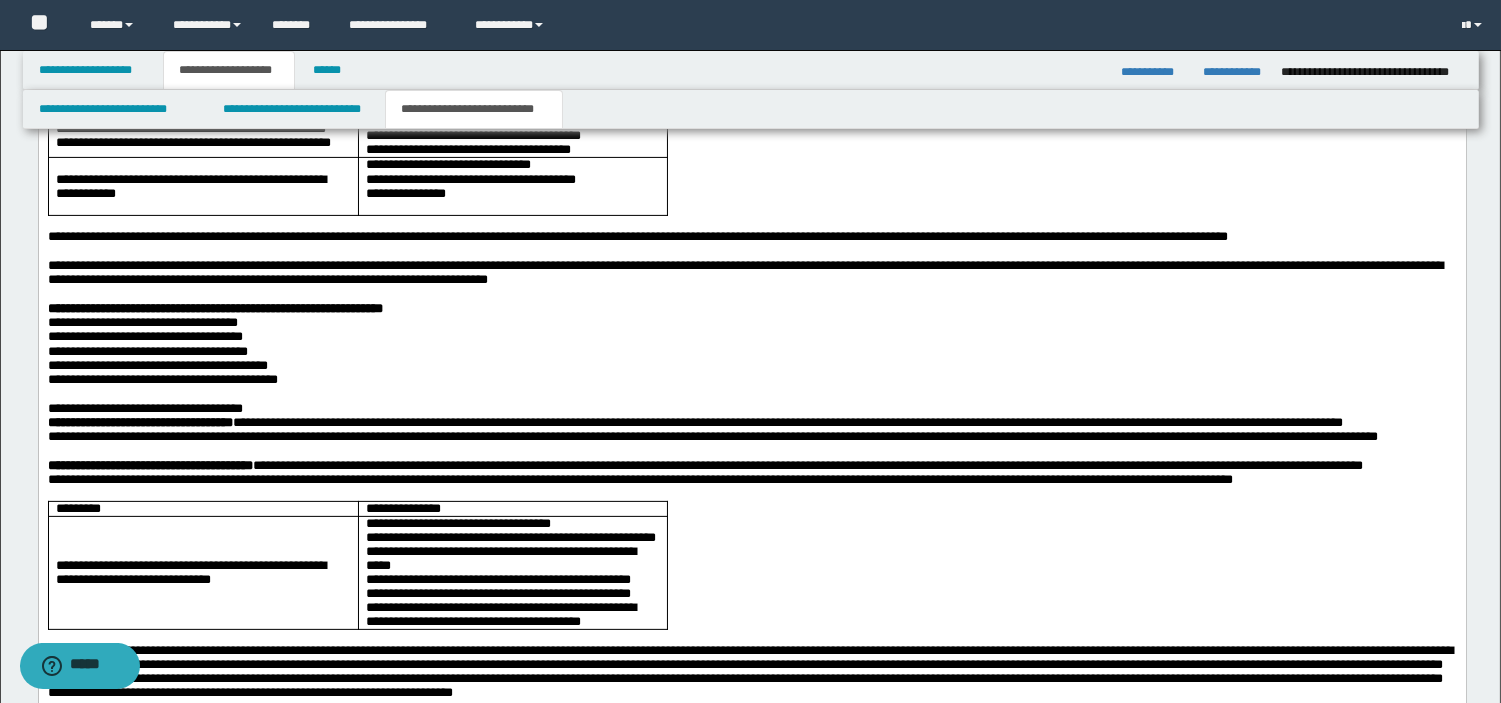 scroll, scrollTop: 570, scrollLeft: 0, axis: vertical 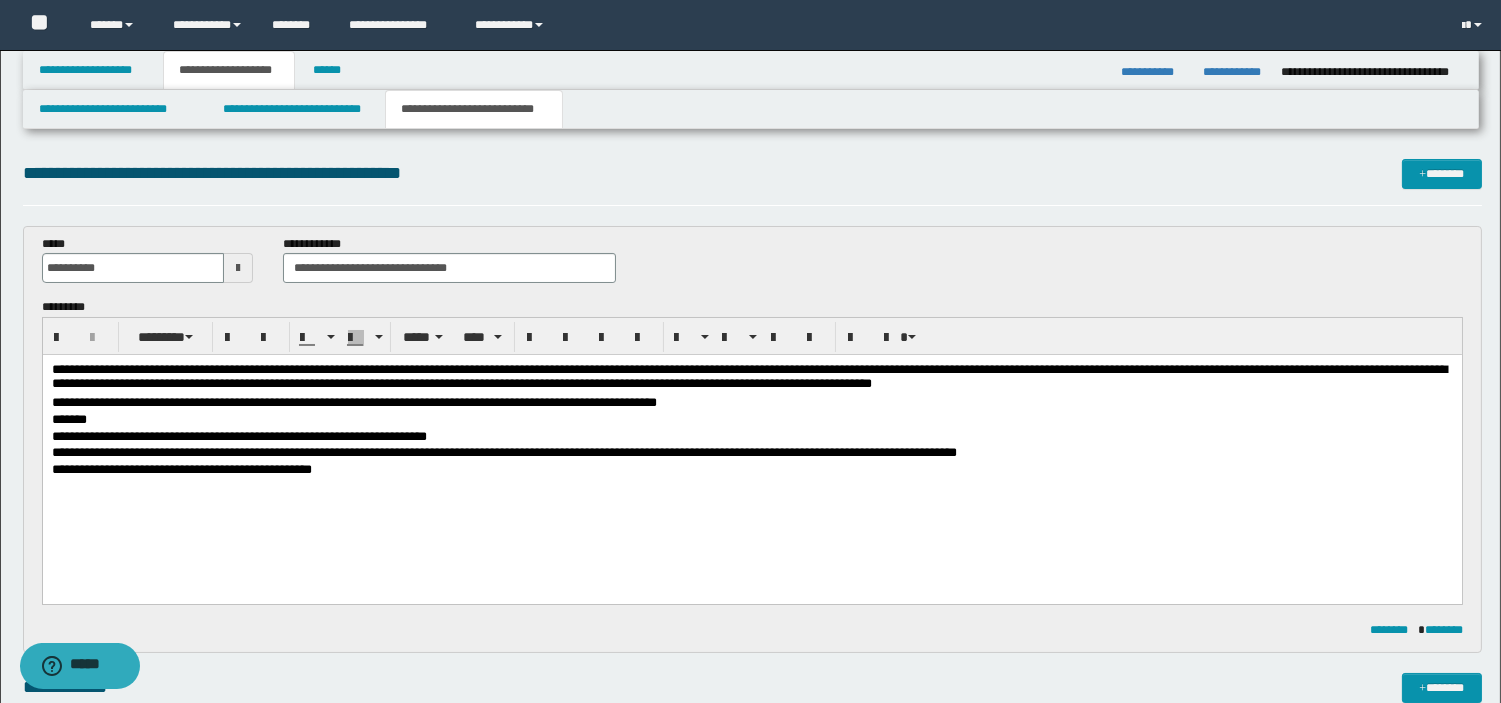 click on "**********" at bounding box center [748, 376] 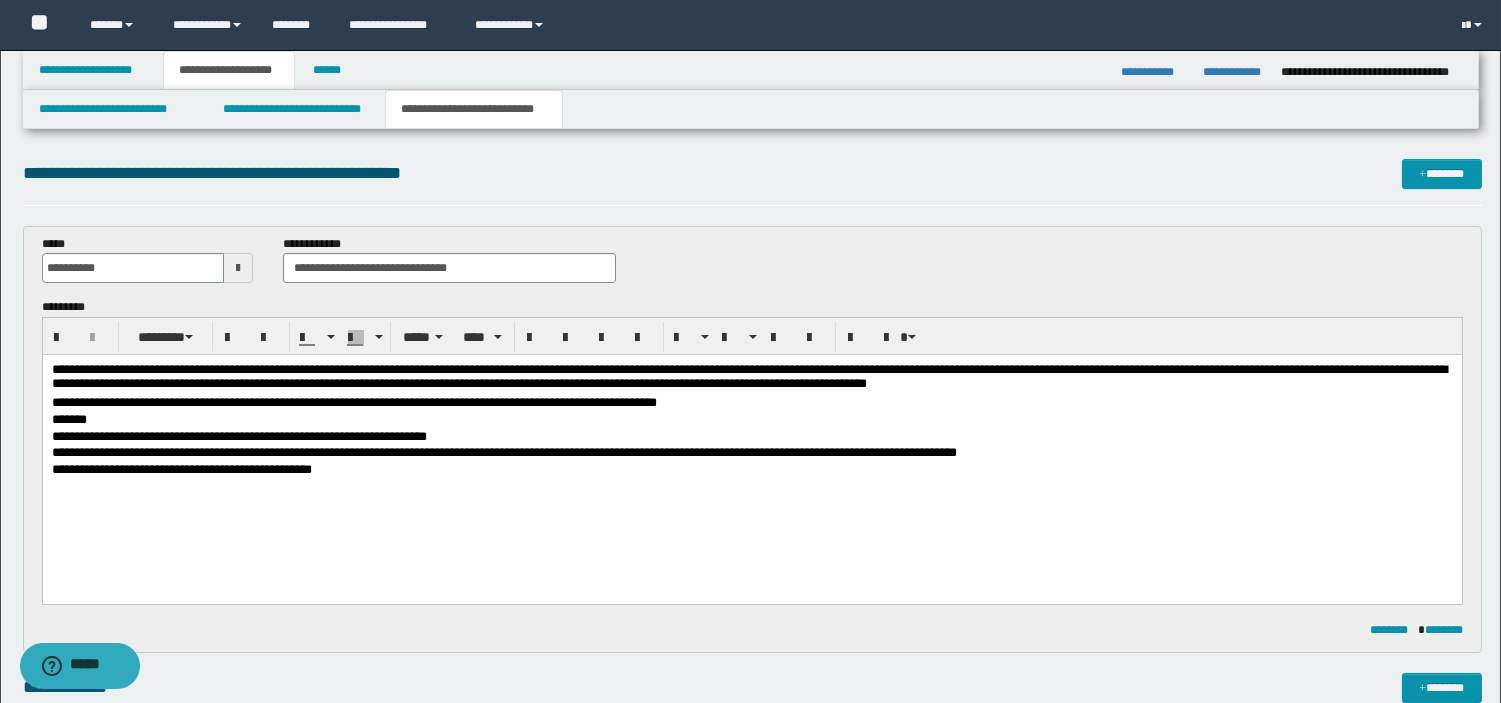 click at bounding box center [751, 488] 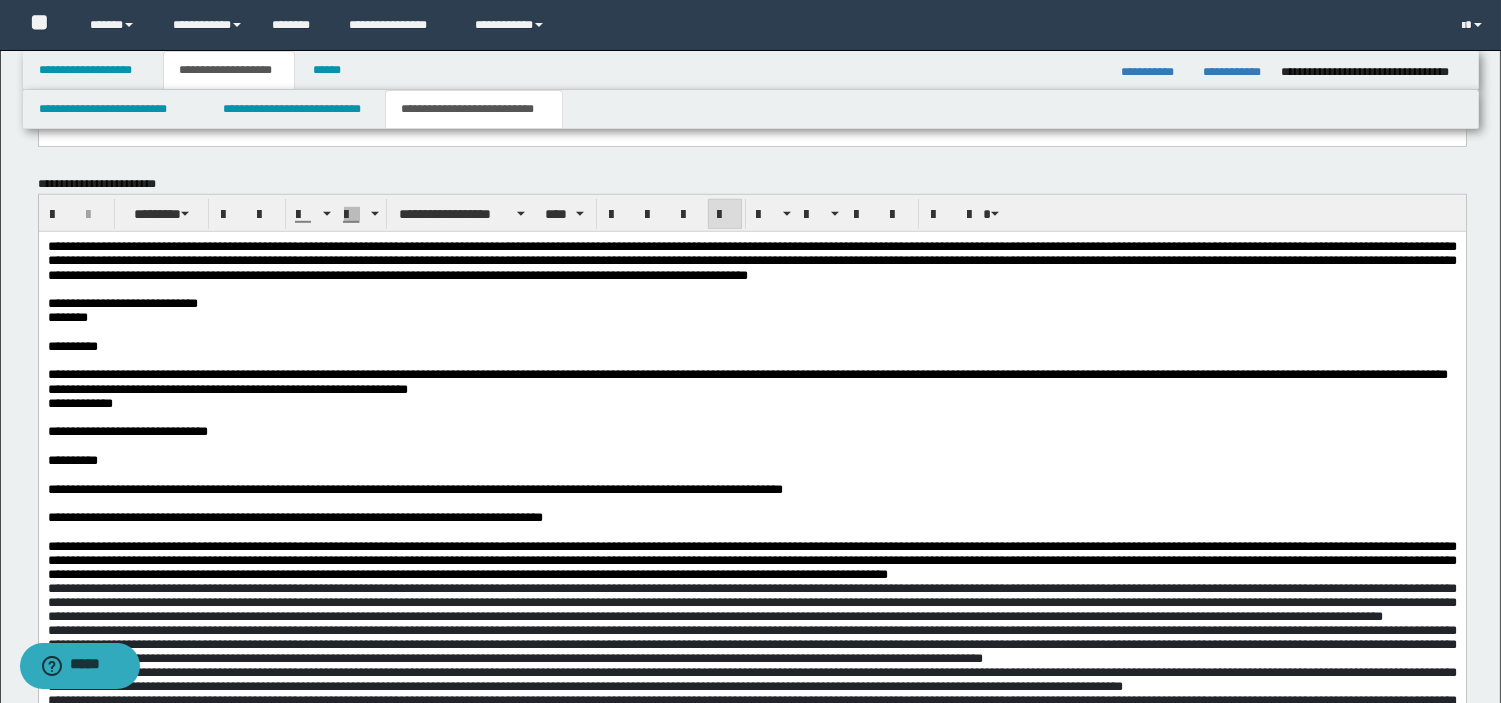 scroll, scrollTop: 3072, scrollLeft: 0, axis: vertical 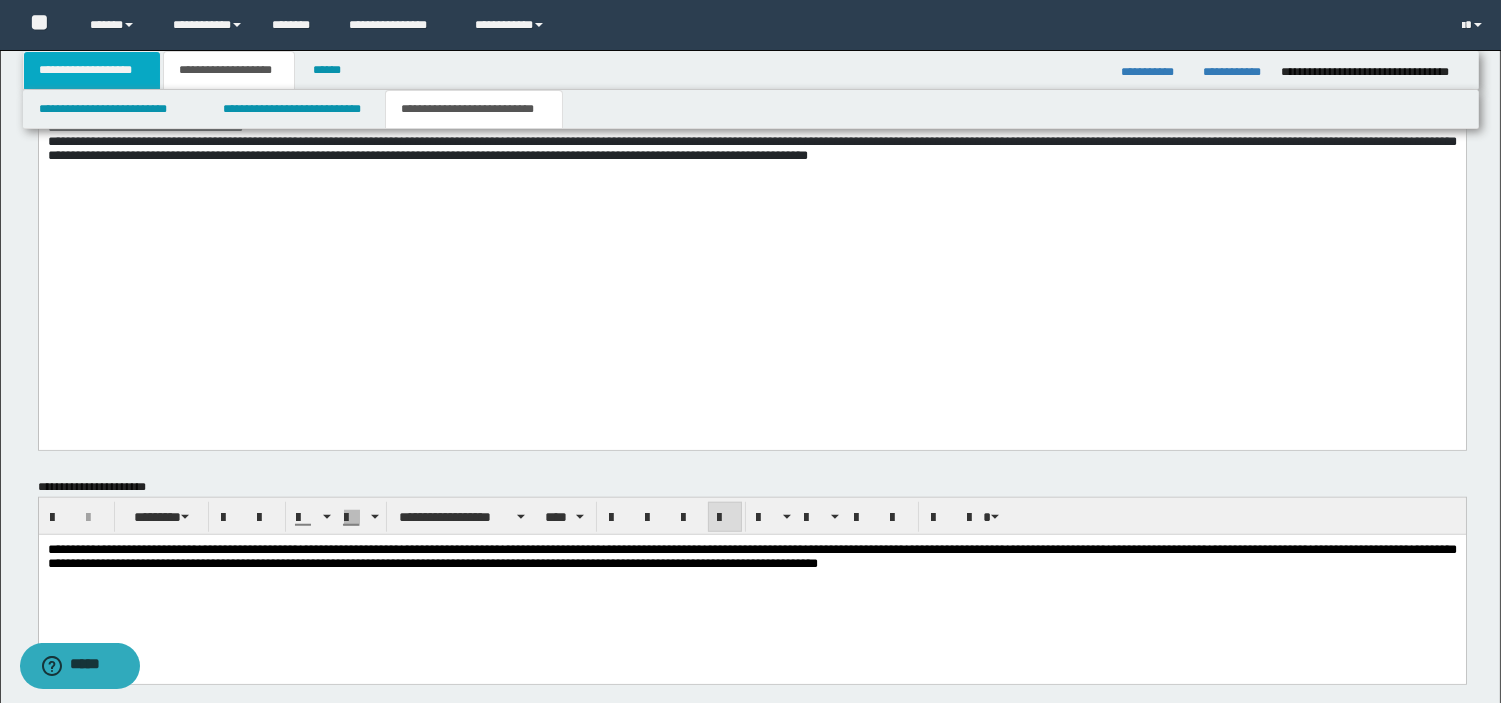click on "**********" at bounding box center [92, 70] 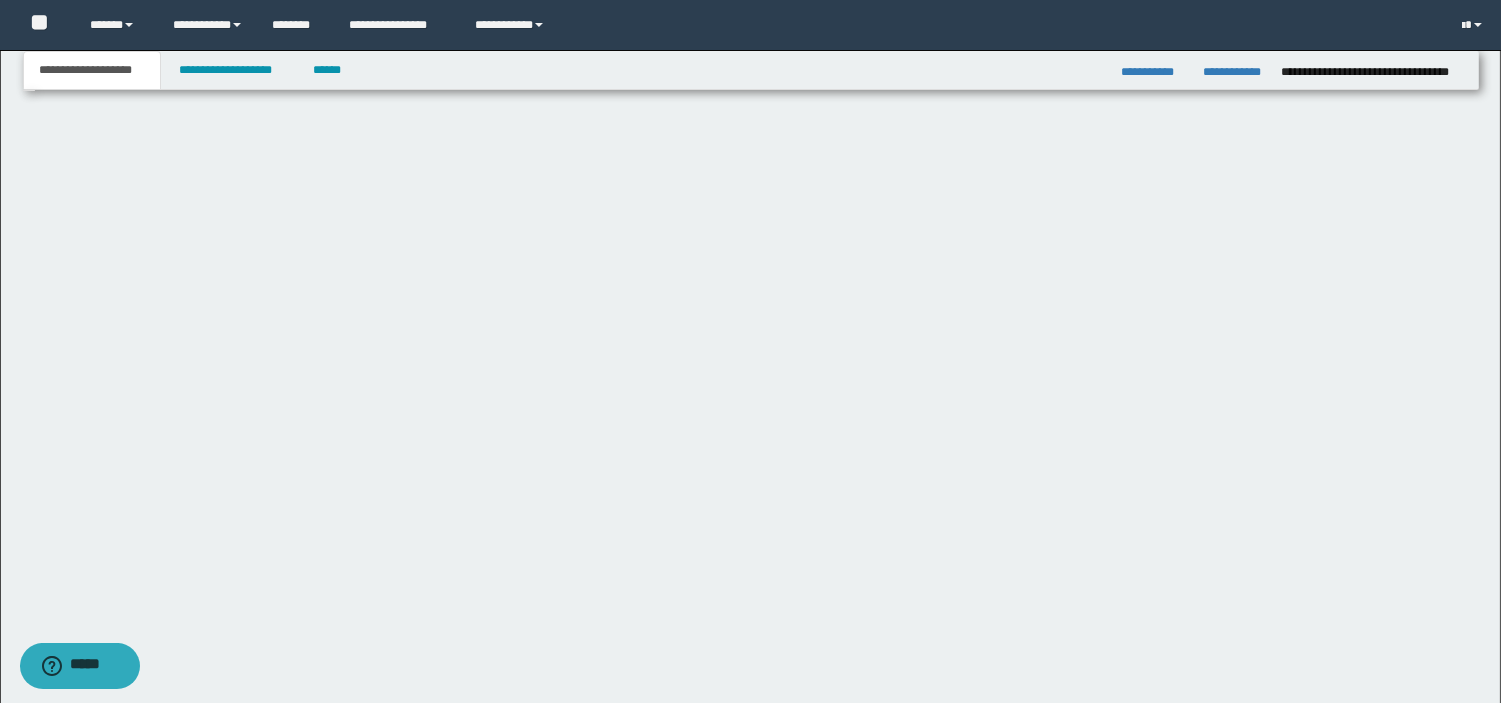scroll, scrollTop: 181, scrollLeft: 0, axis: vertical 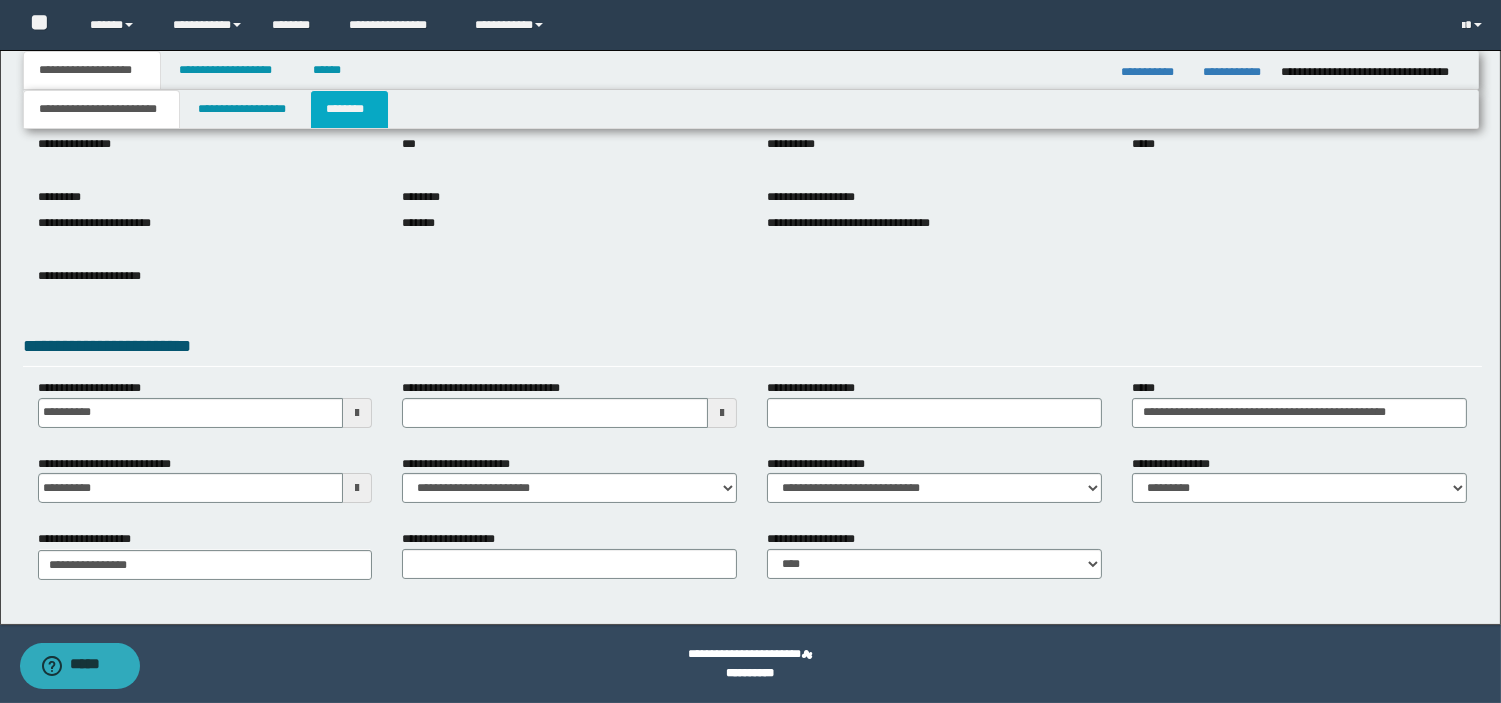 click on "********" at bounding box center [349, 109] 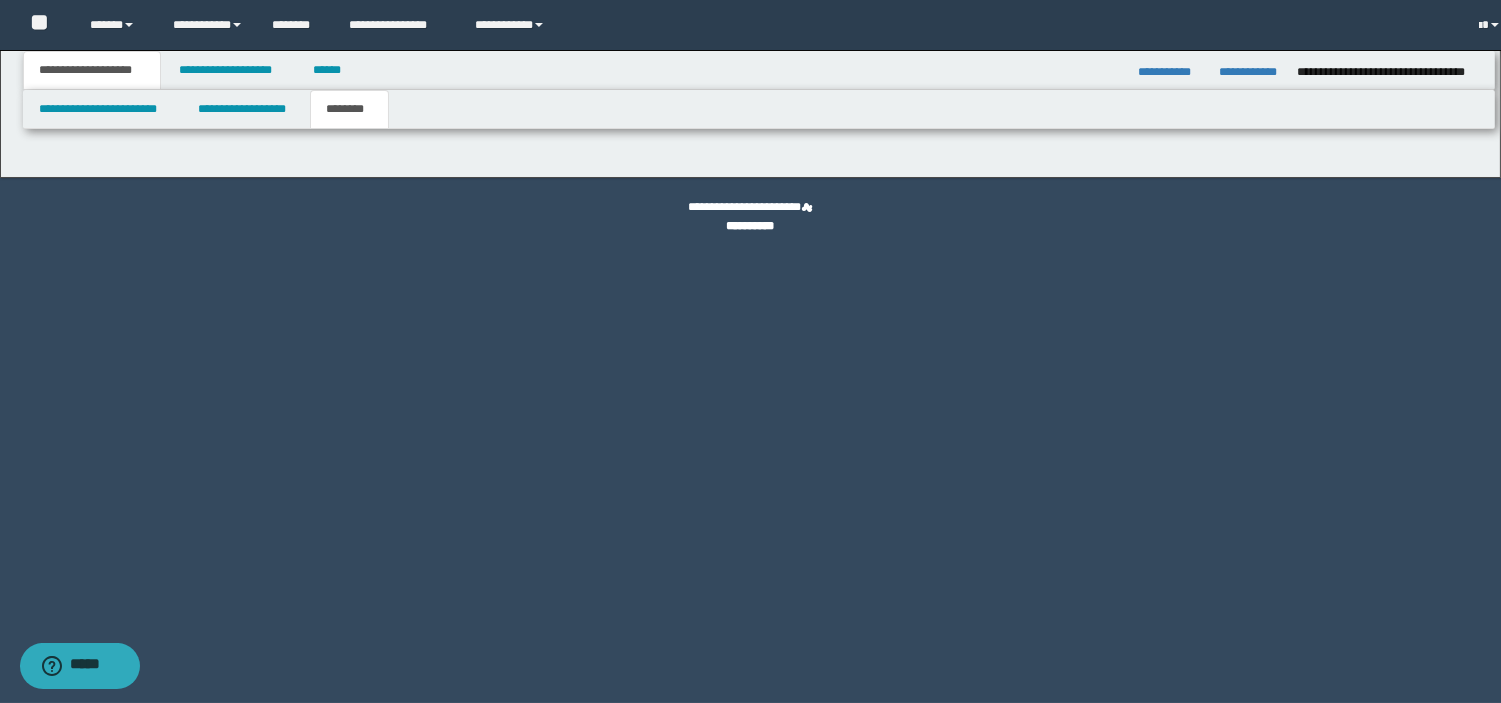 scroll, scrollTop: 0, scrollLeft: 0, axis: both 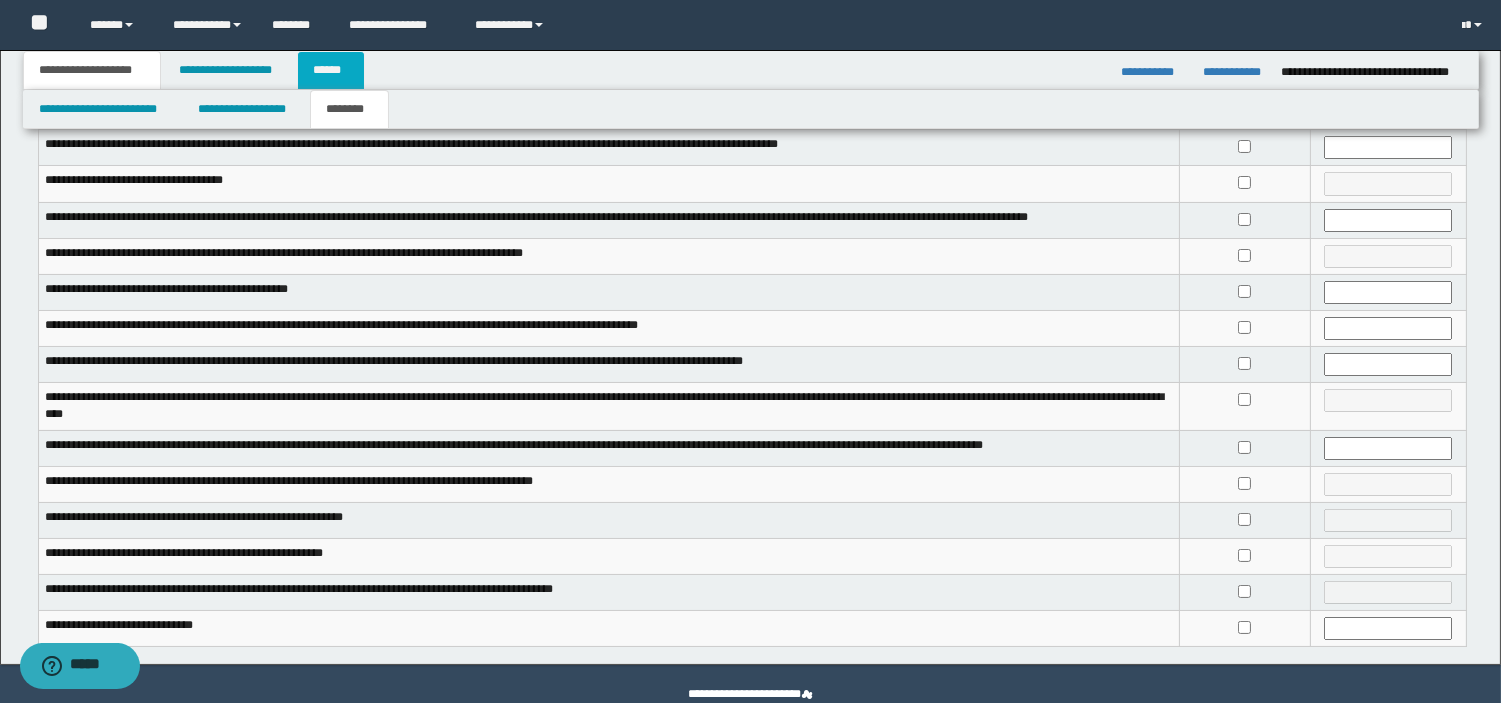 click on "******" at bounding box center [331, 70] 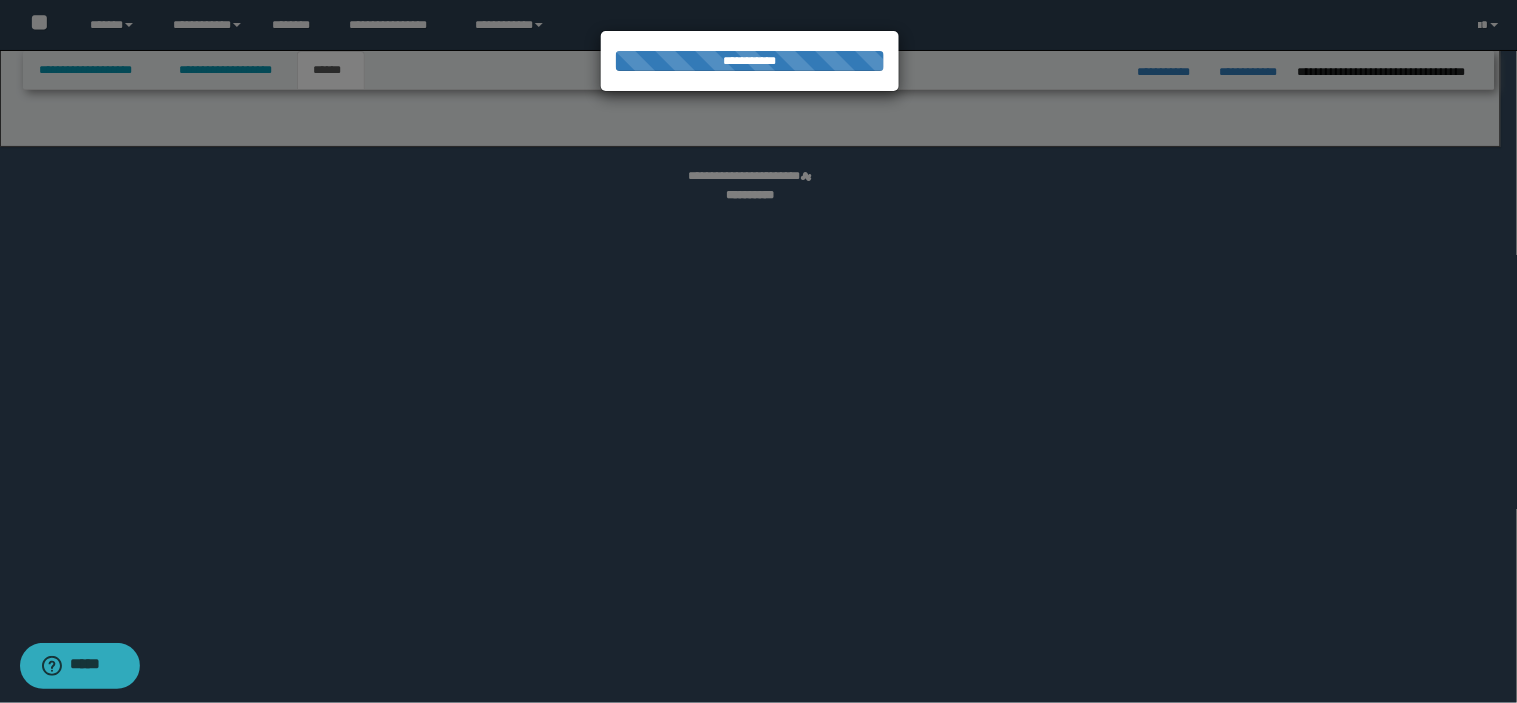 select on "*" 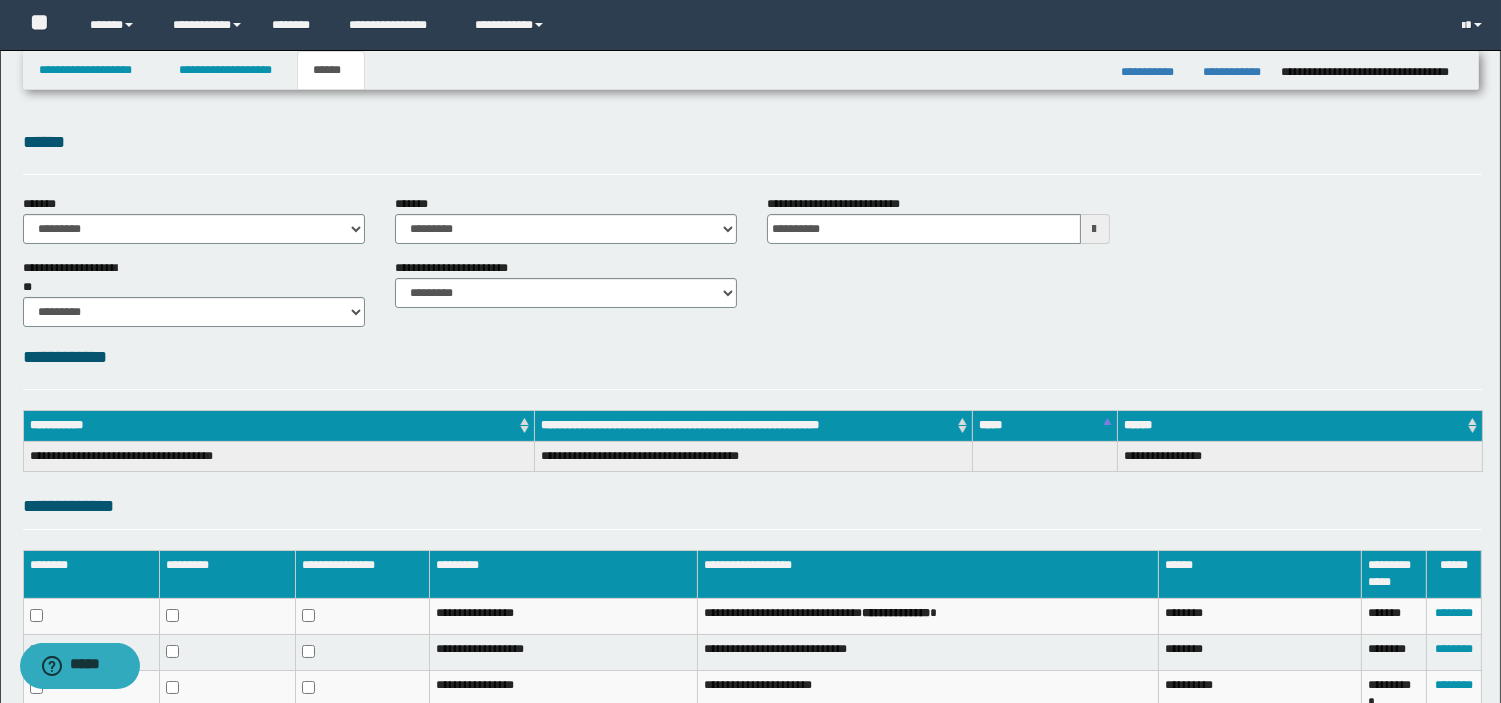 scroll, scrollTop: 0, scrollLeft: 0, axis: both 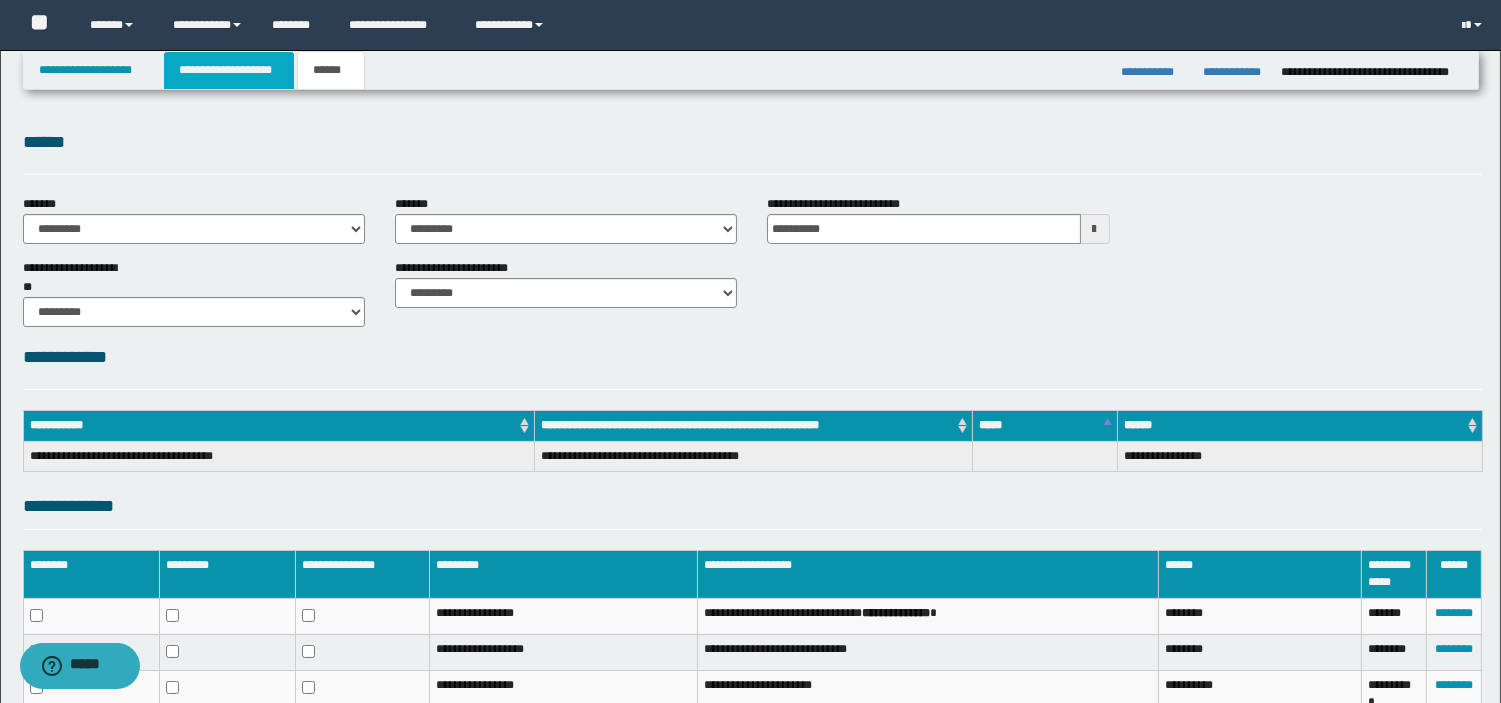 click on "**********" at bounding box center (229, 70) 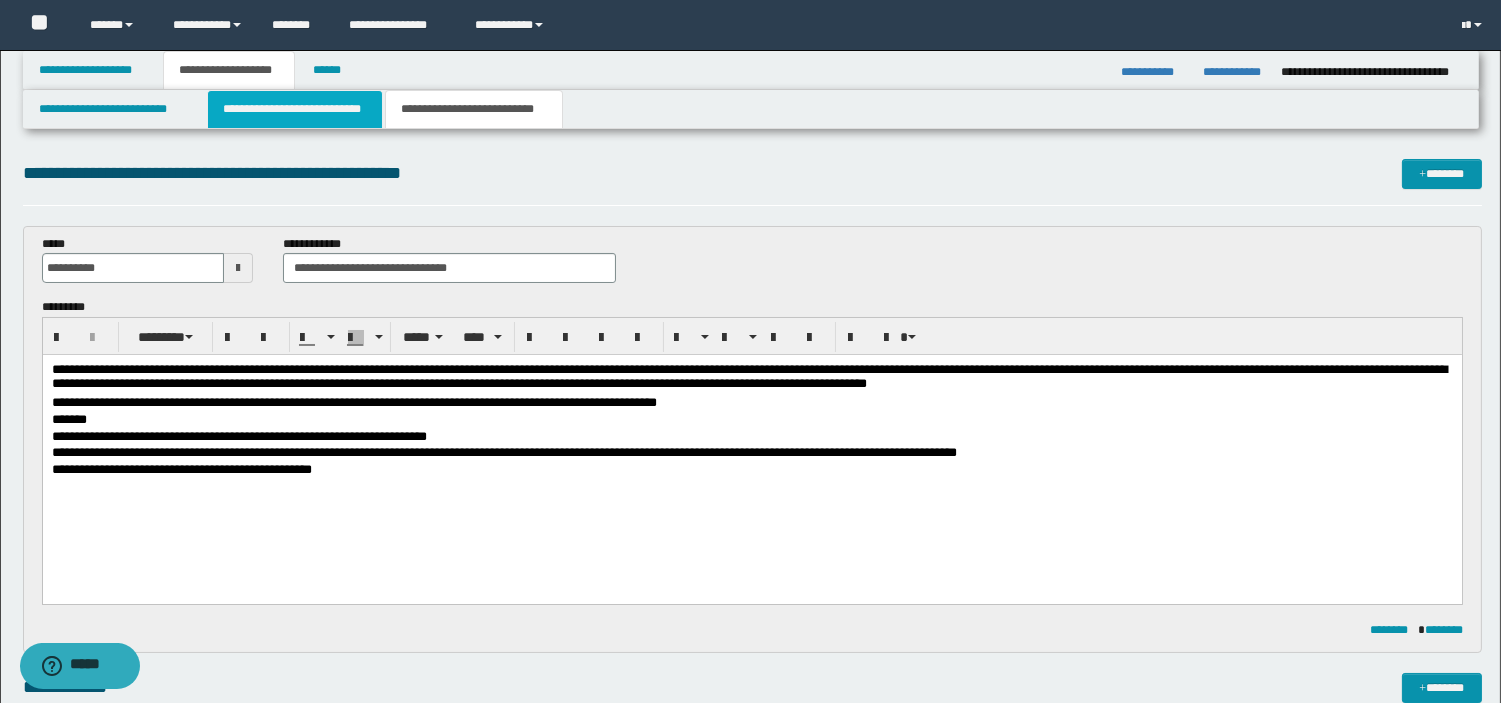 click on "**********" at bounding box center (295, 109) 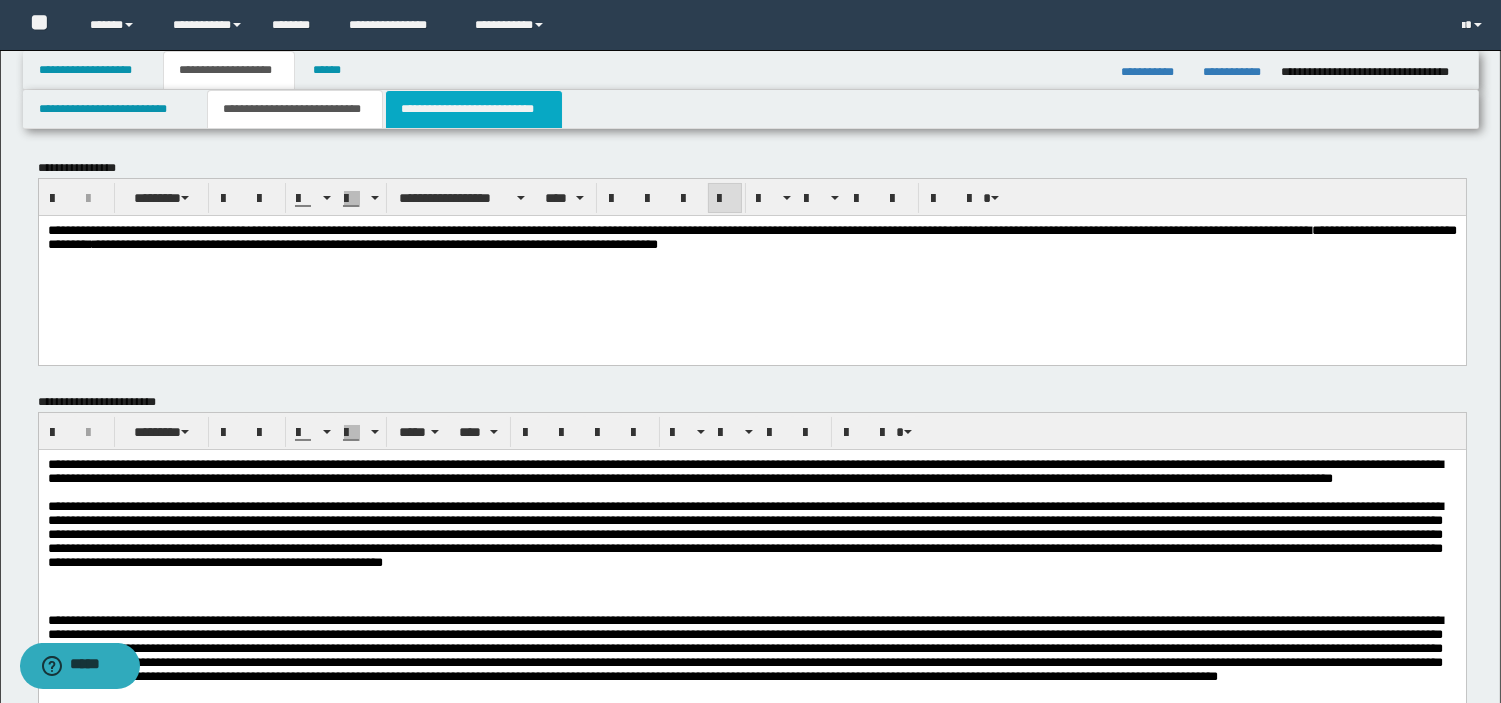 click on "**********" at bounding box center (474, 109) 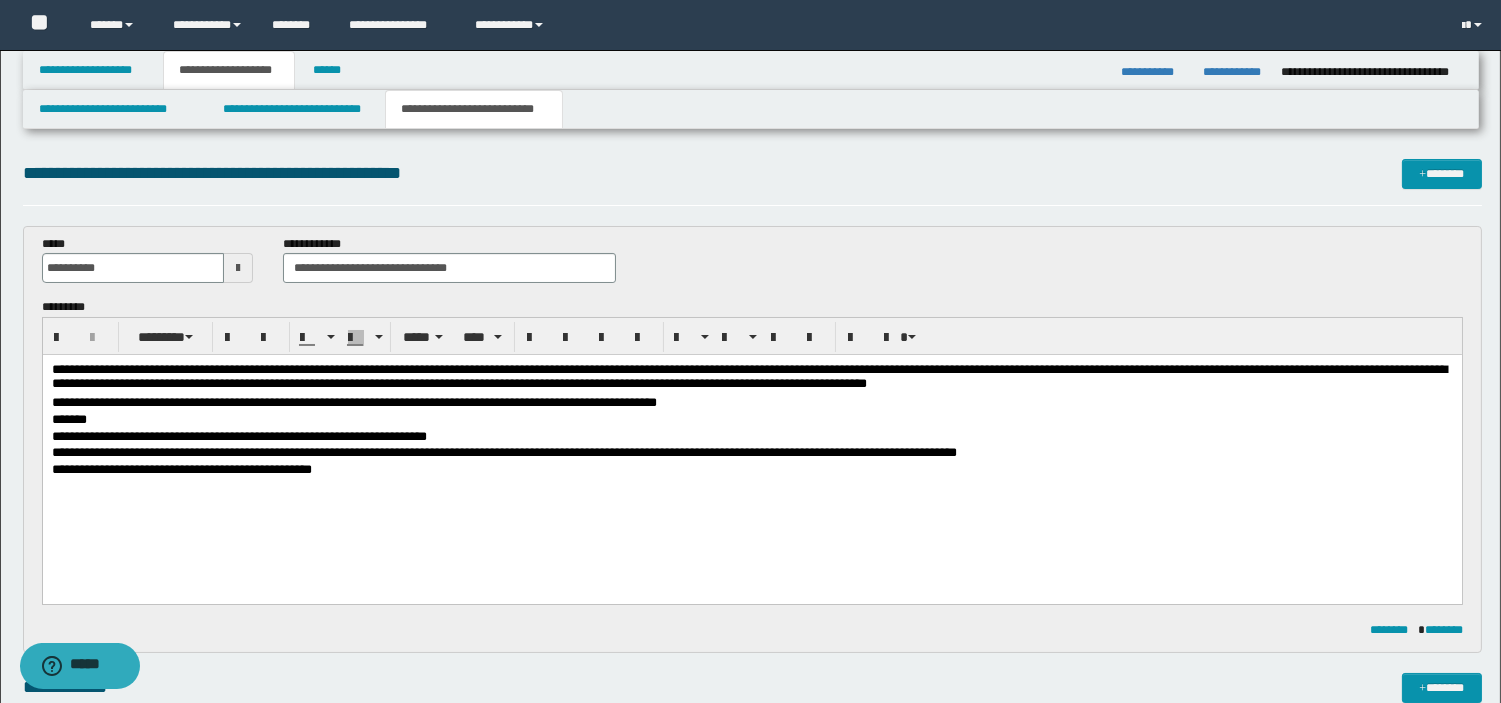 scroll, scrollTop: 614, scrollLeft: 0, axis: vertical 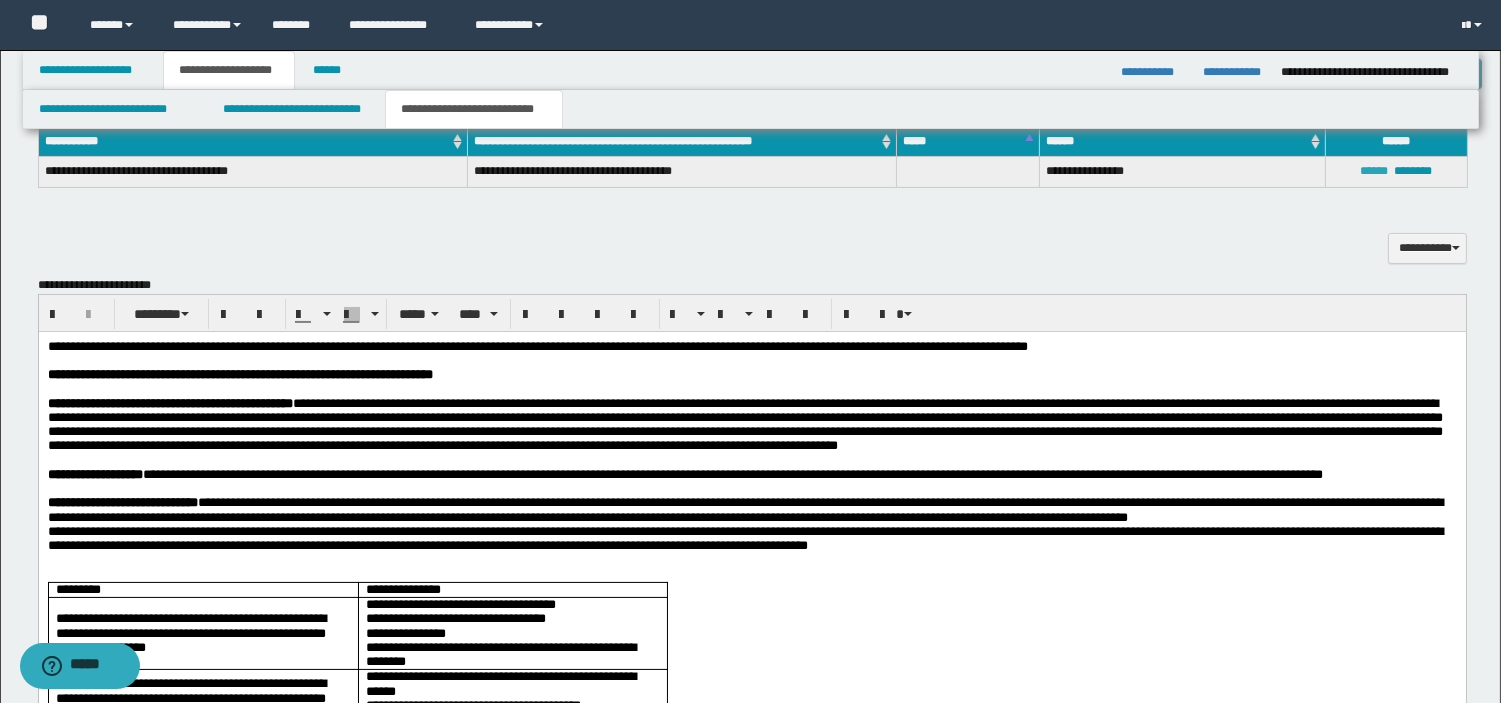 click on "******" at bounding box center [1374, 171] 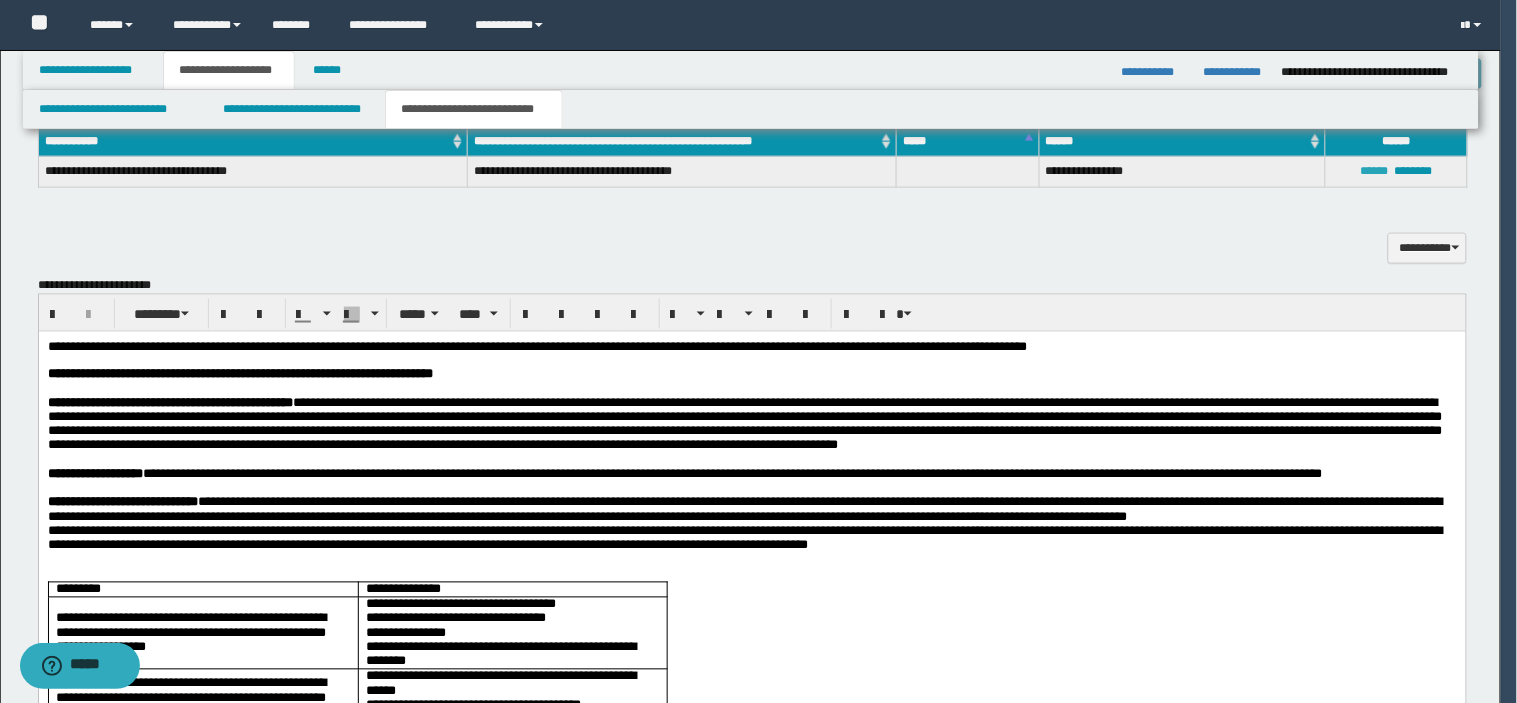 type on "**********" 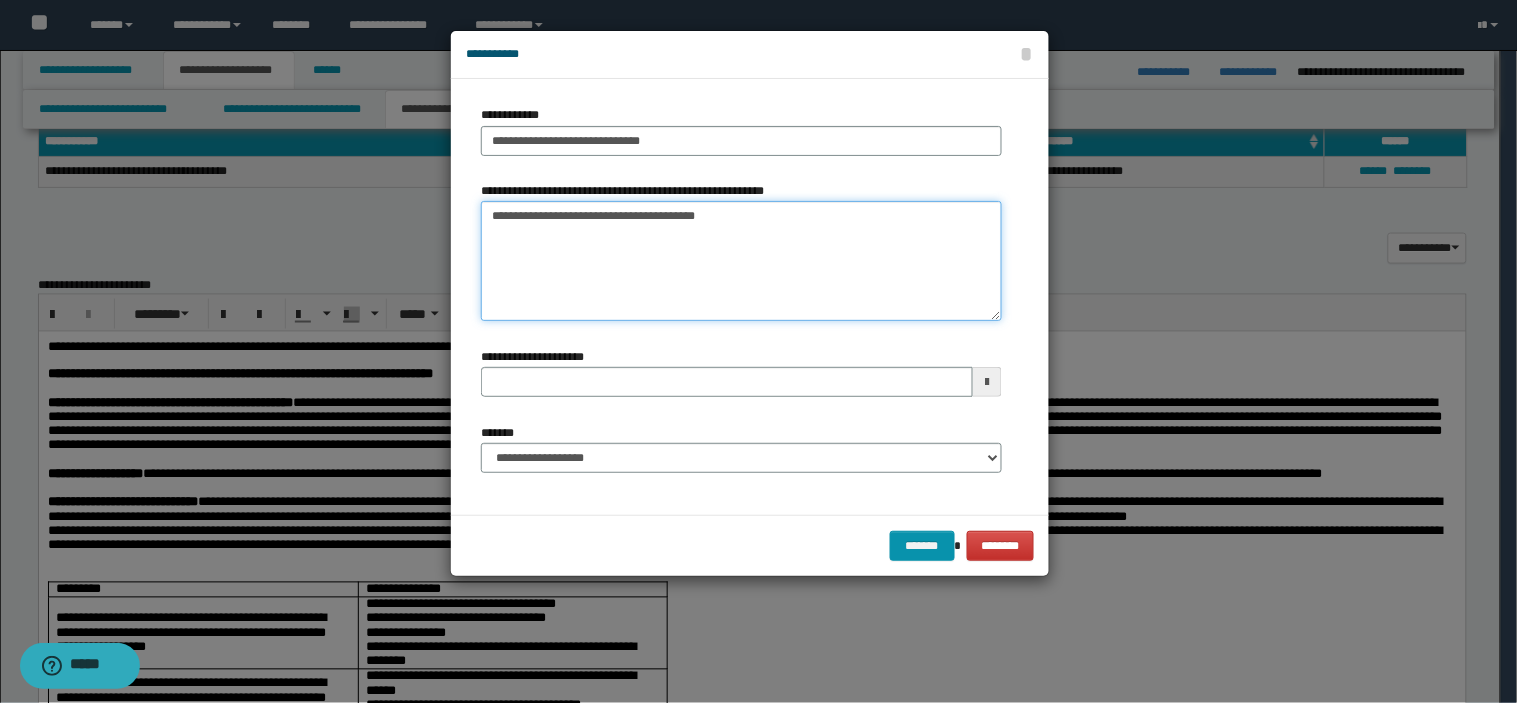 click on "**********" at bounding box center (741, 261) 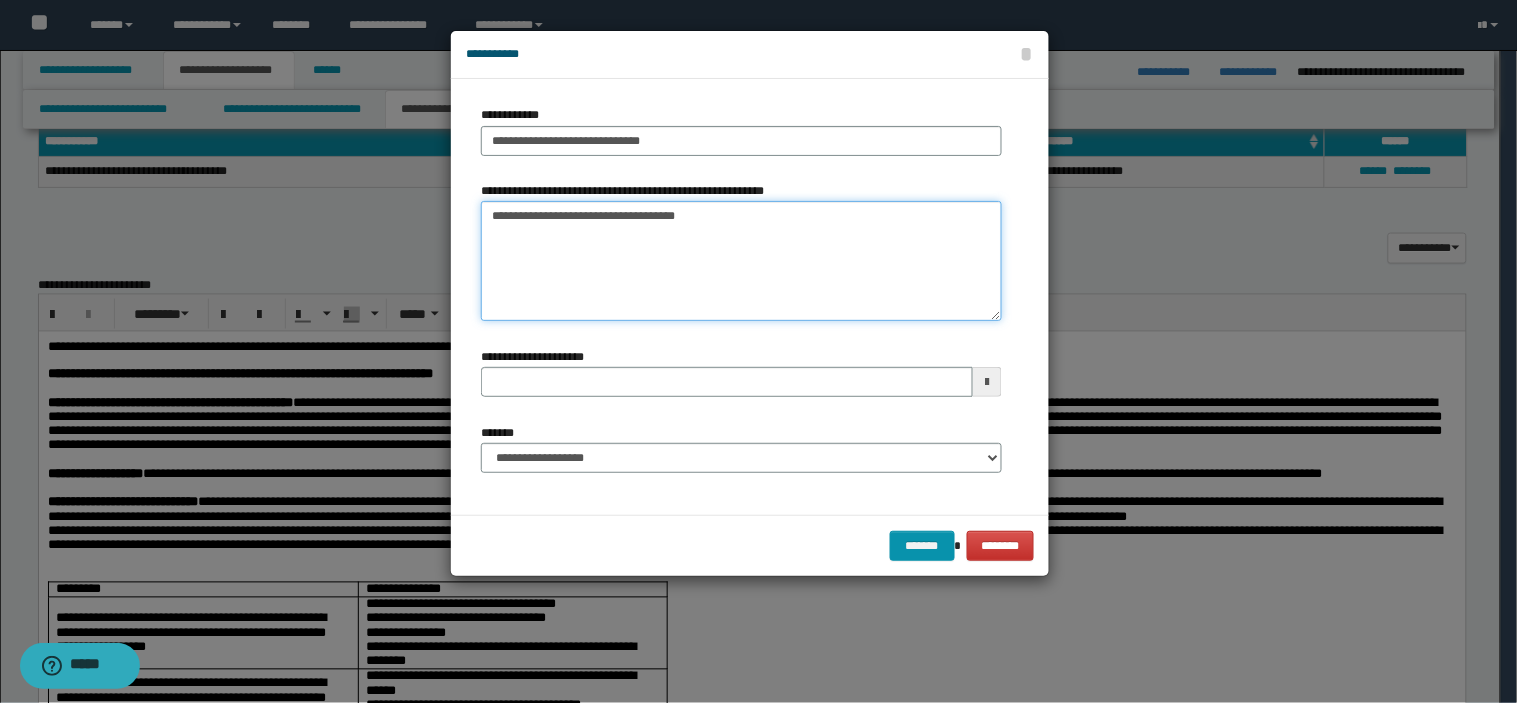 type on "**********" 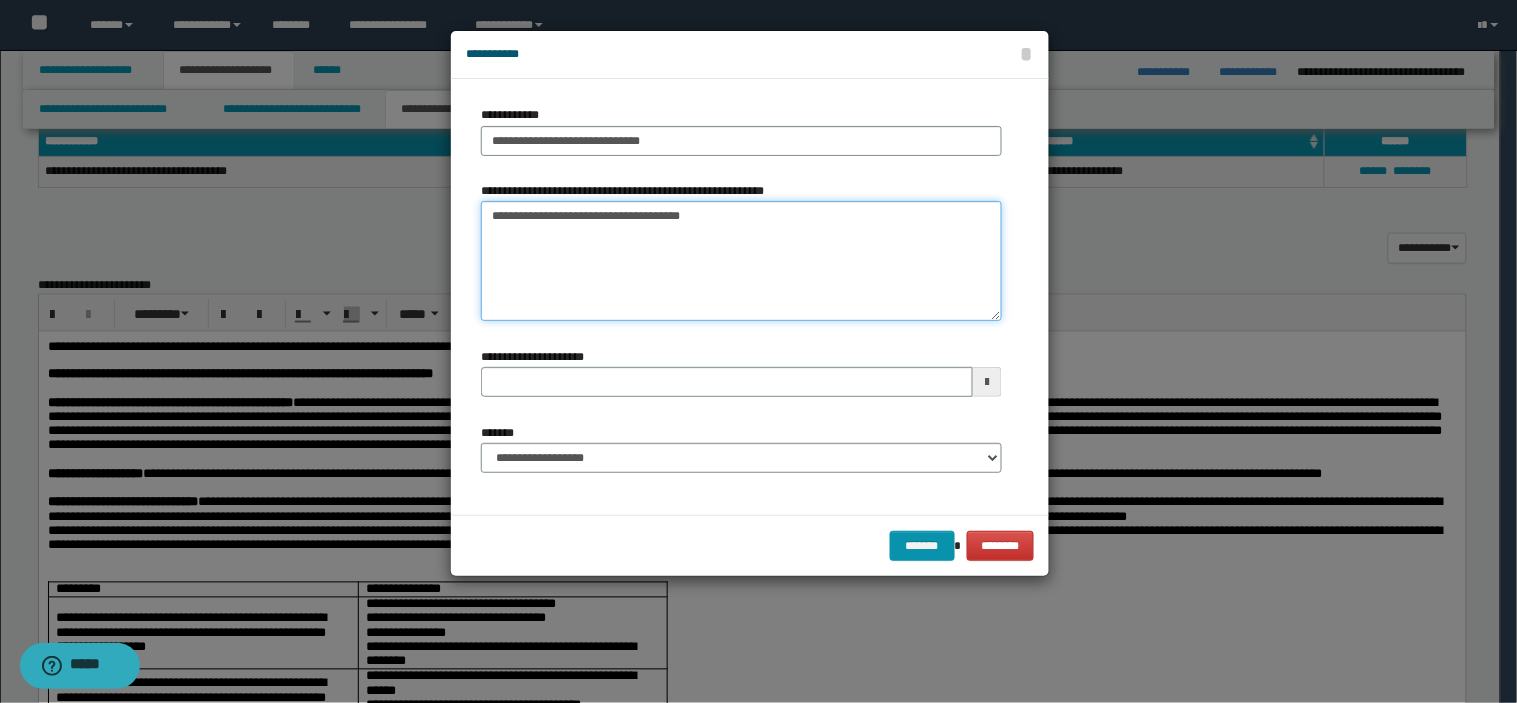 type 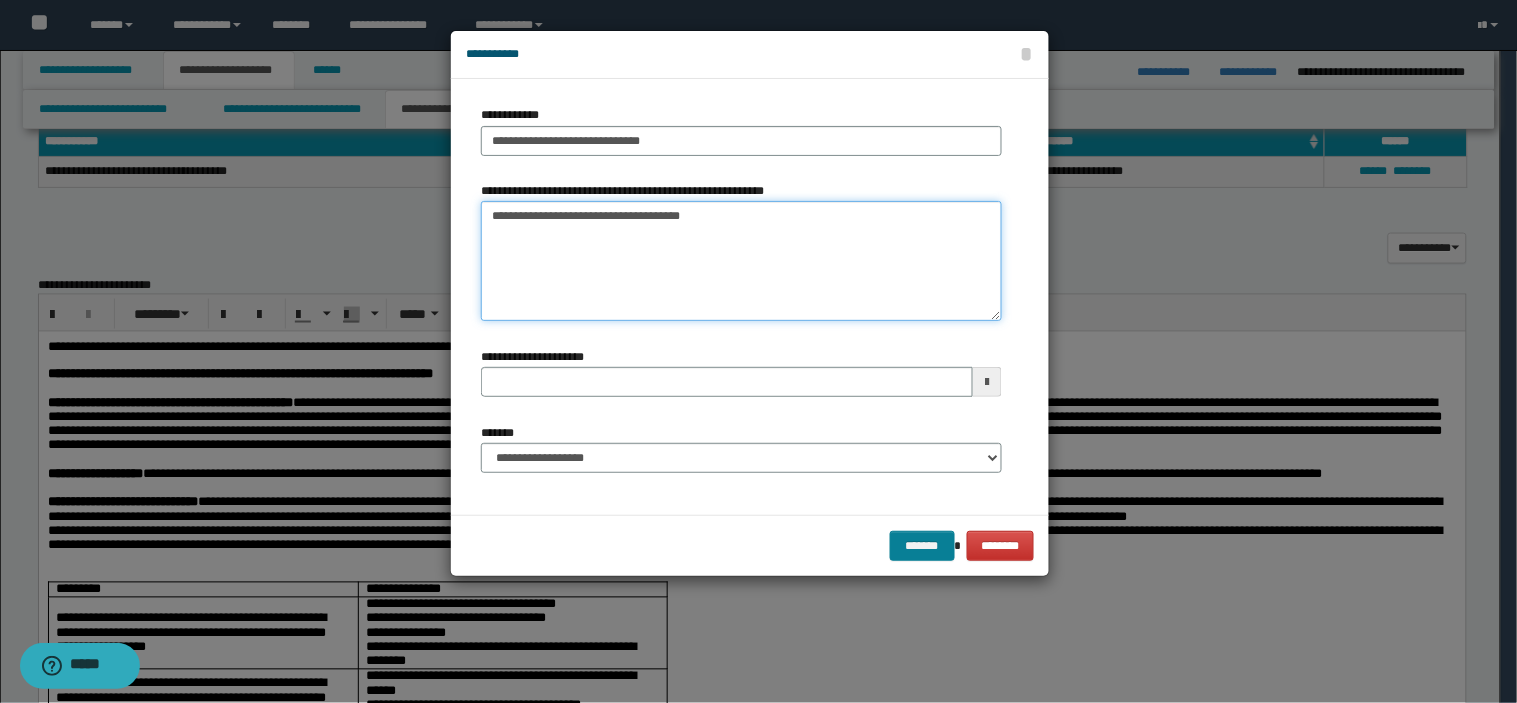 type on "**********" 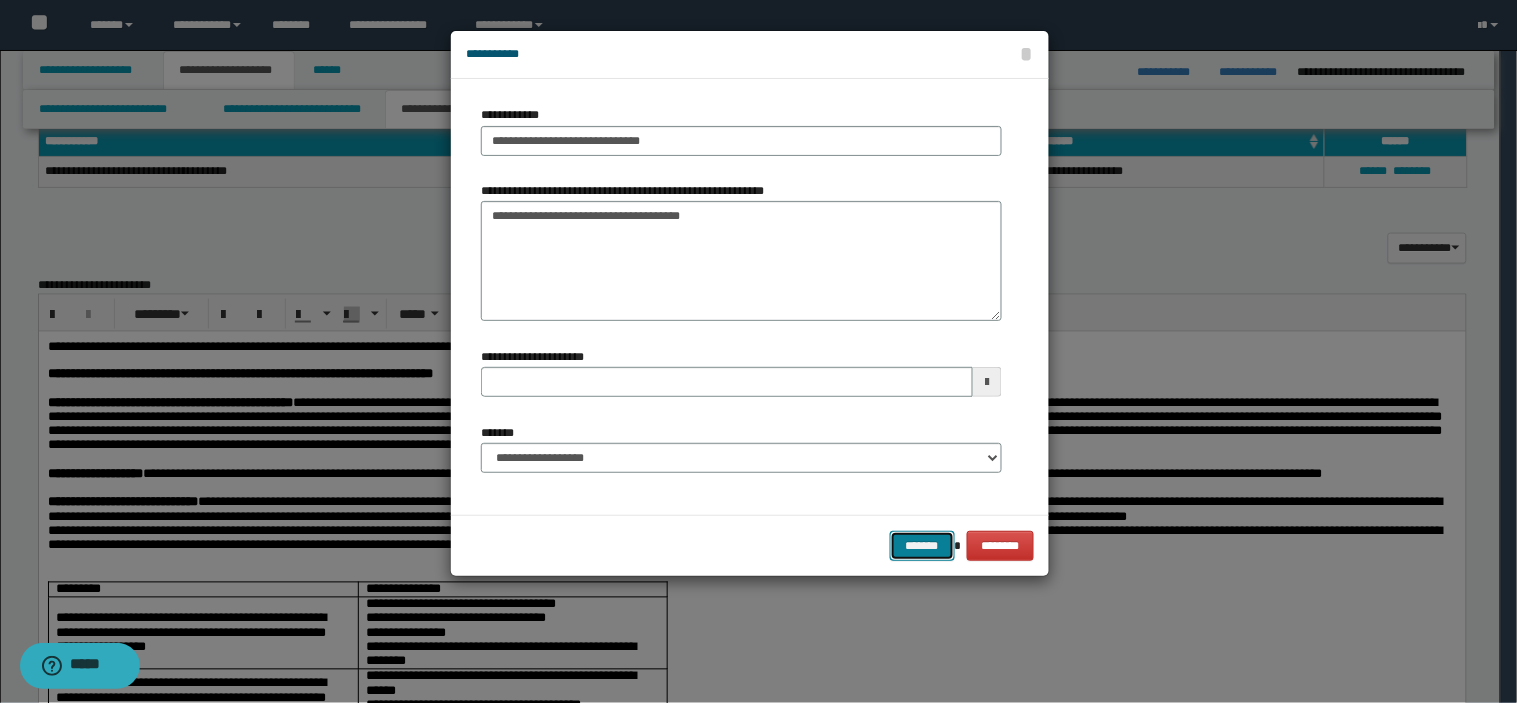 click on "*******" at bounding box center [922, 546] 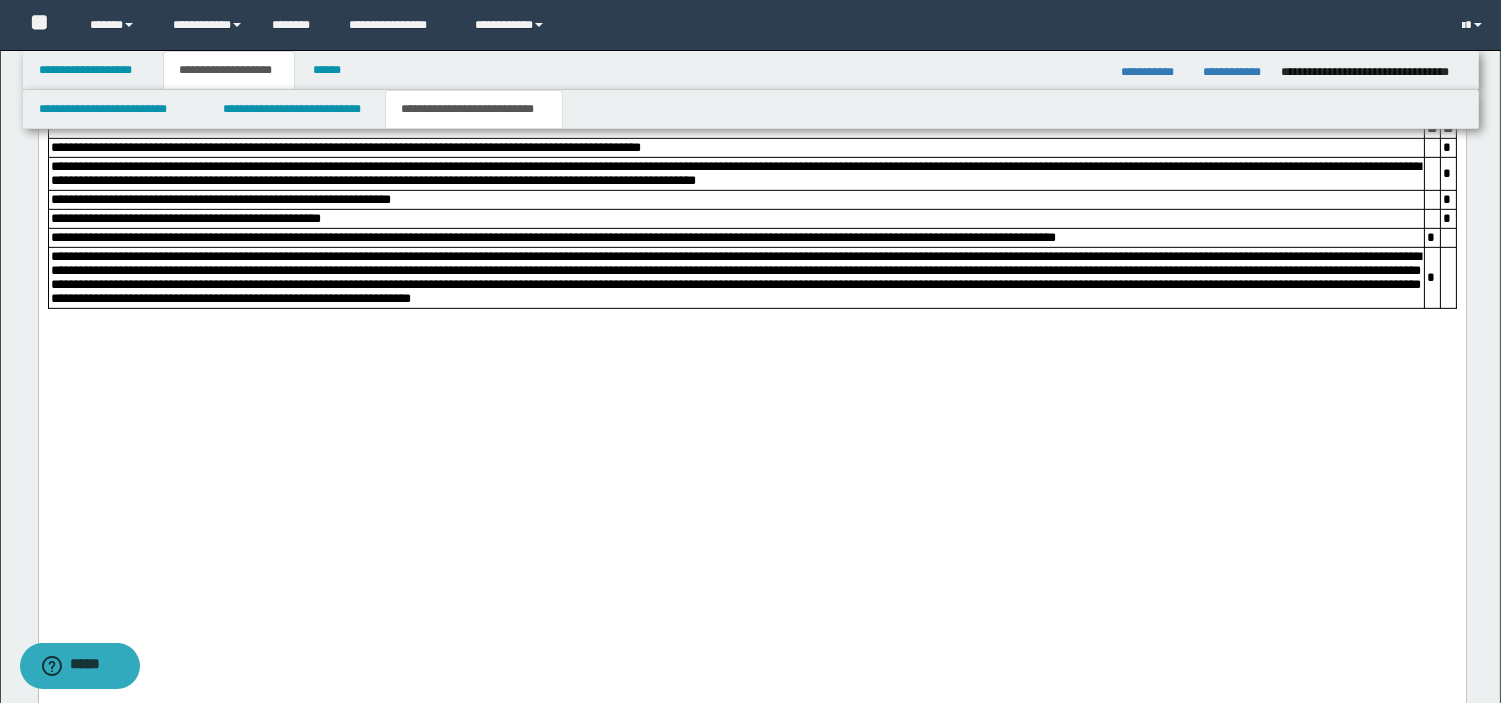 scroll, scrollTop: 2457, scrollLeft: 0, axis: vertical 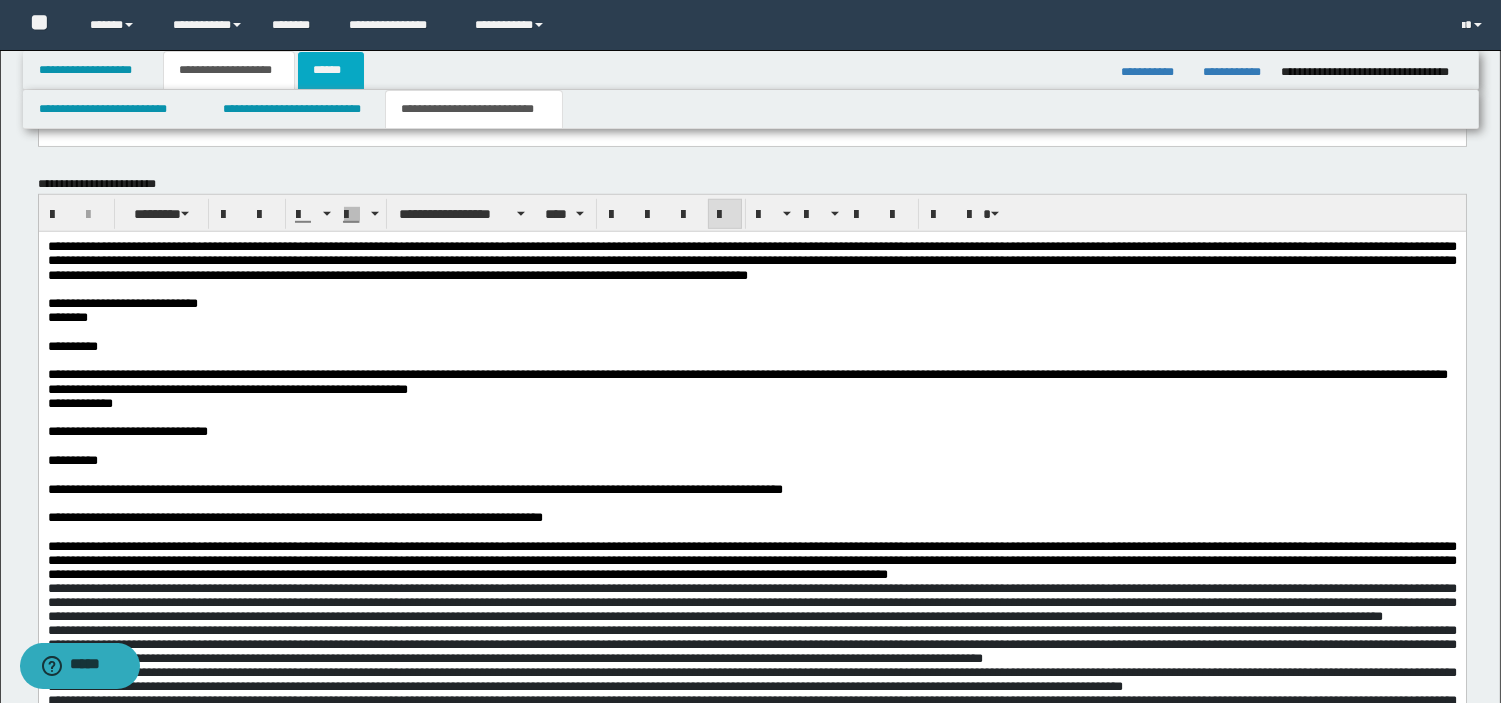 click on "******" at bounding box center [331, 70] 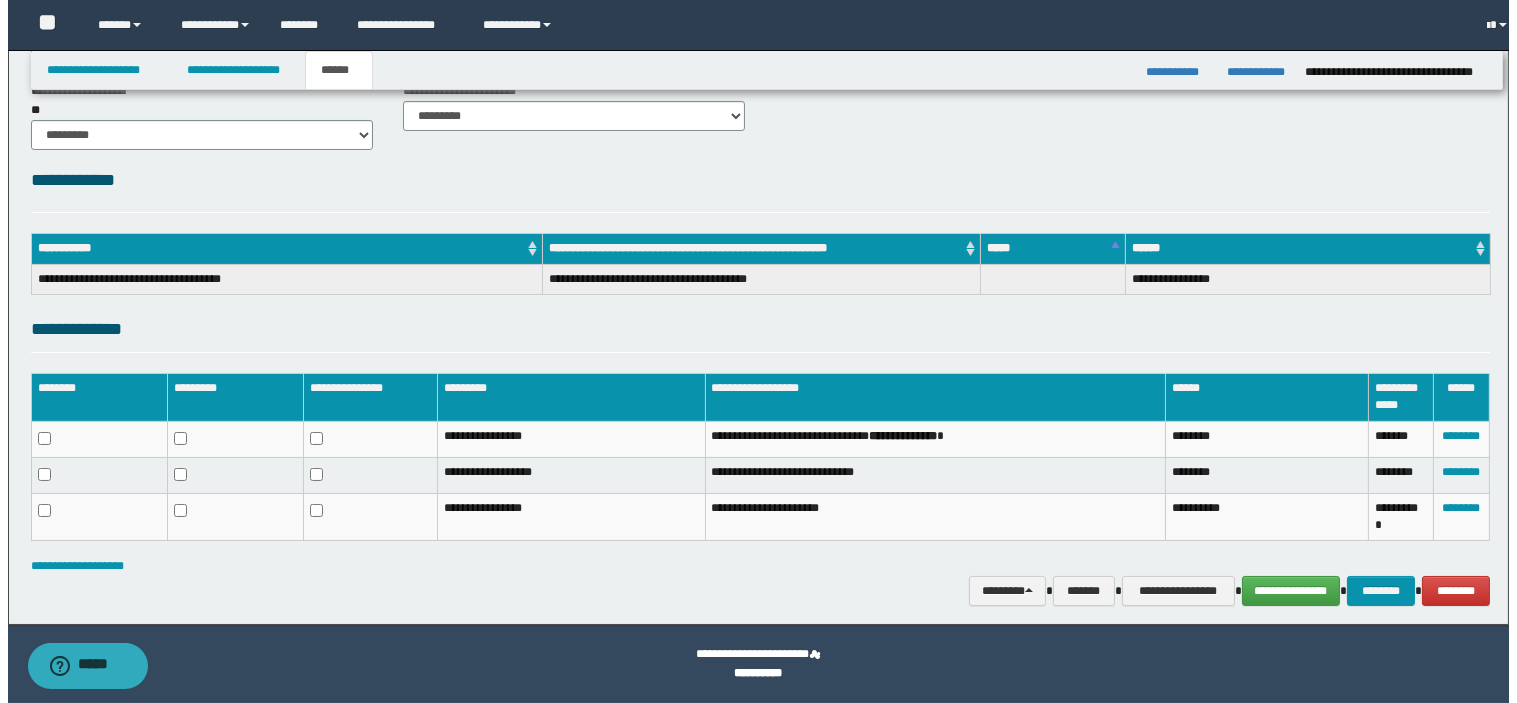 scroll, scrollTop: 176, scrollLeft: 0, axis: vertical 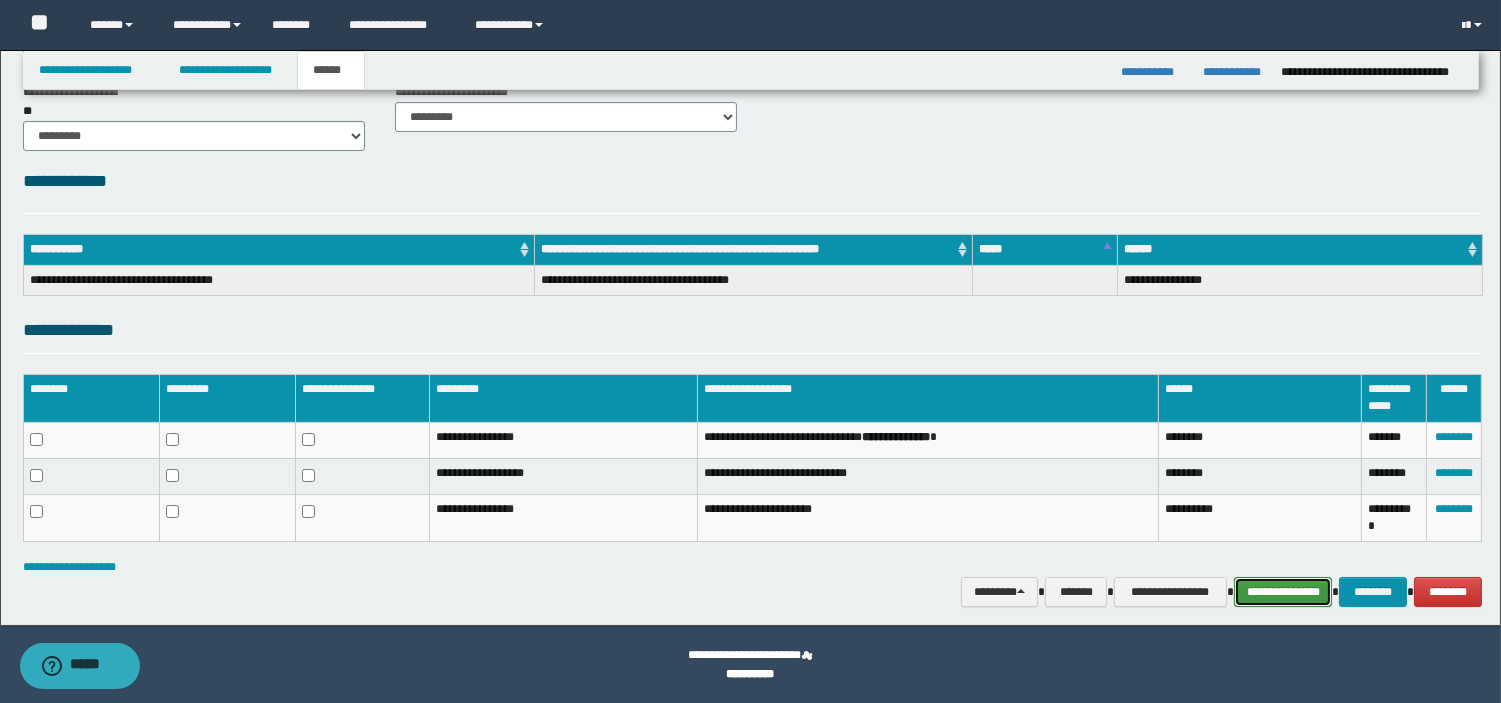 click on "**********" at bounding box center [1283, 592] 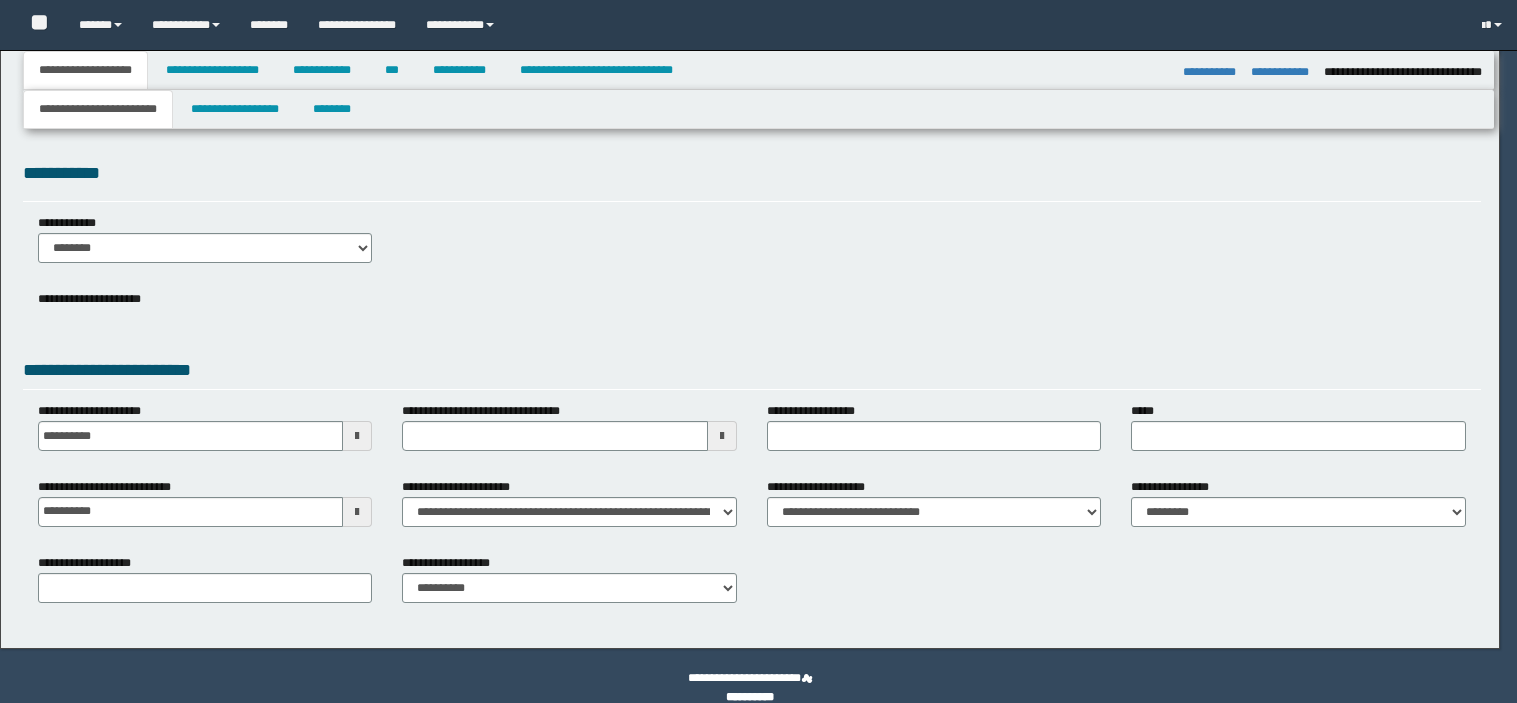 select on "*" 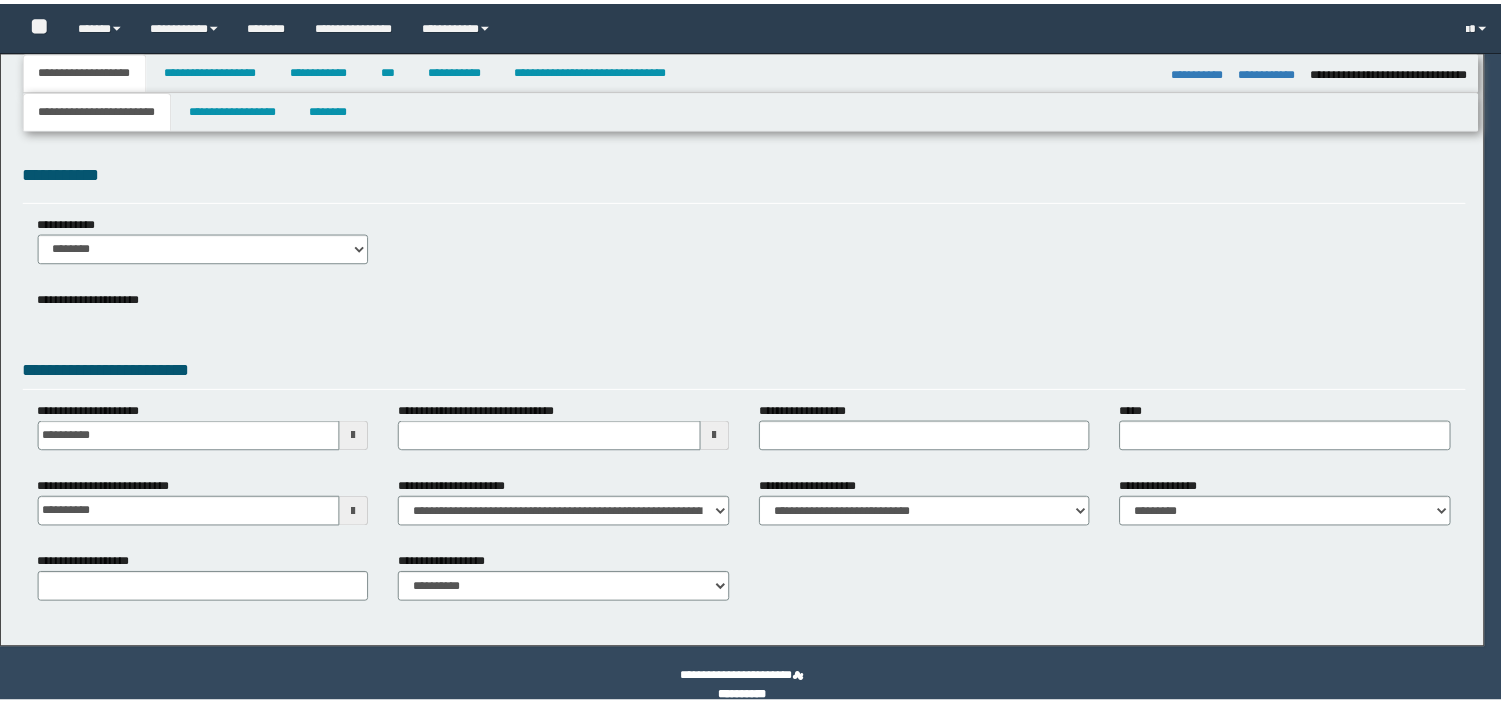 scroll, scrollTop: 0, scrollLeft: 0, axis: both 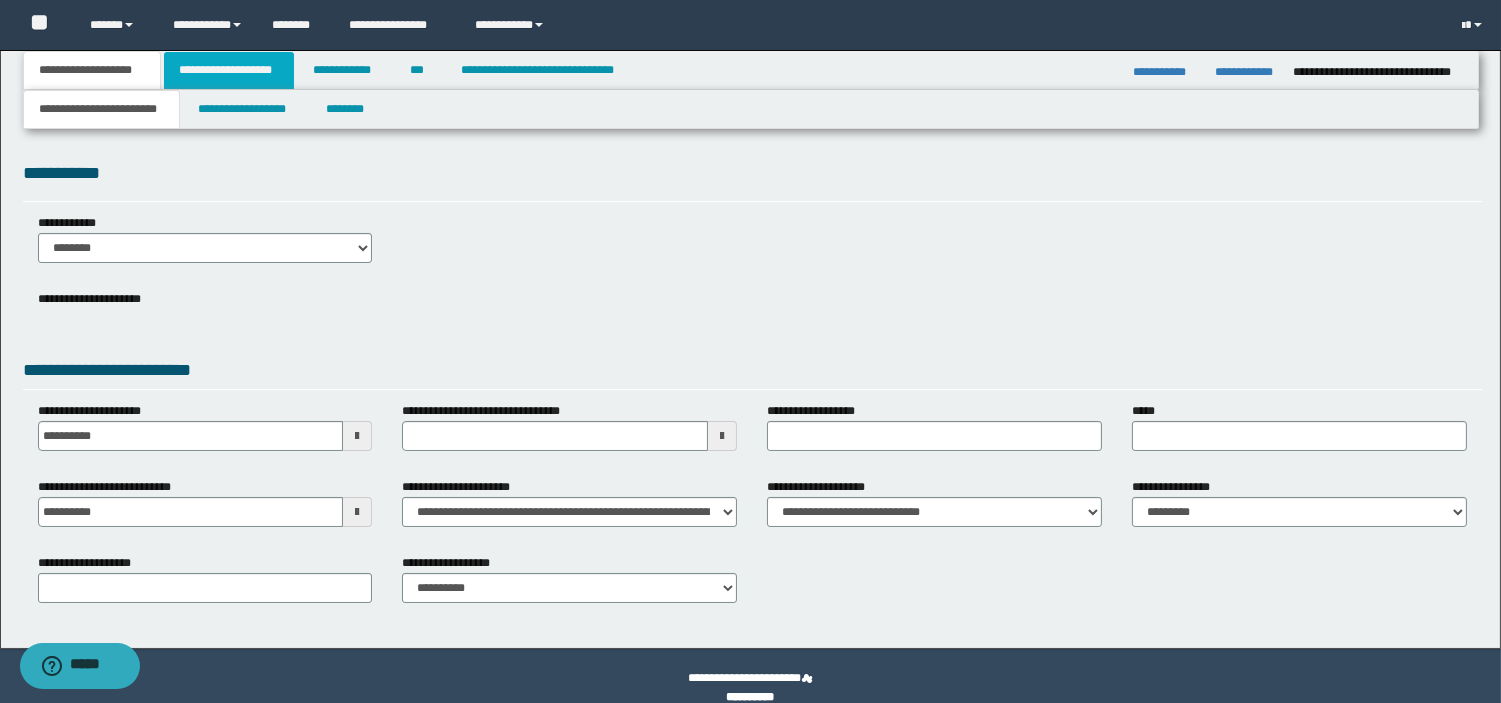 click on "**********" at bounding box center (229, 70) 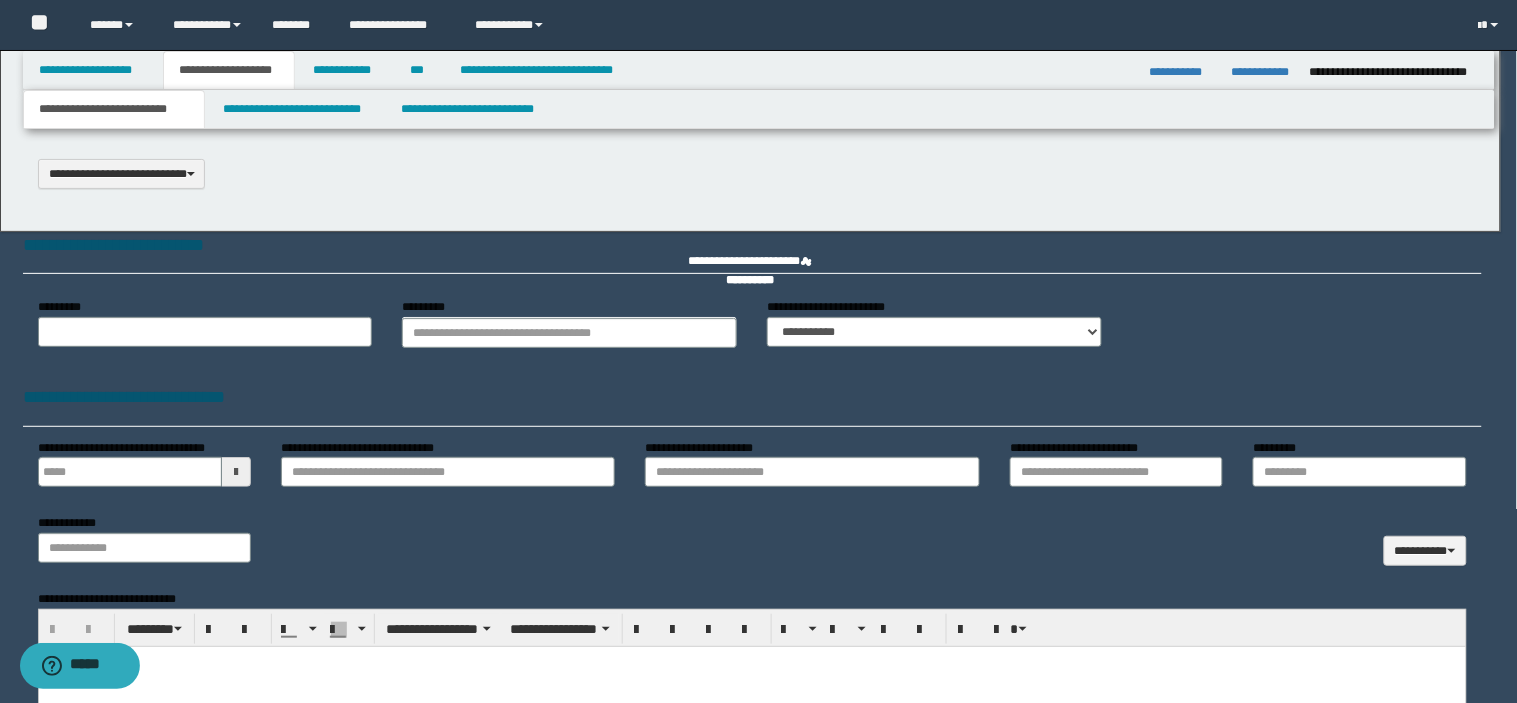 type 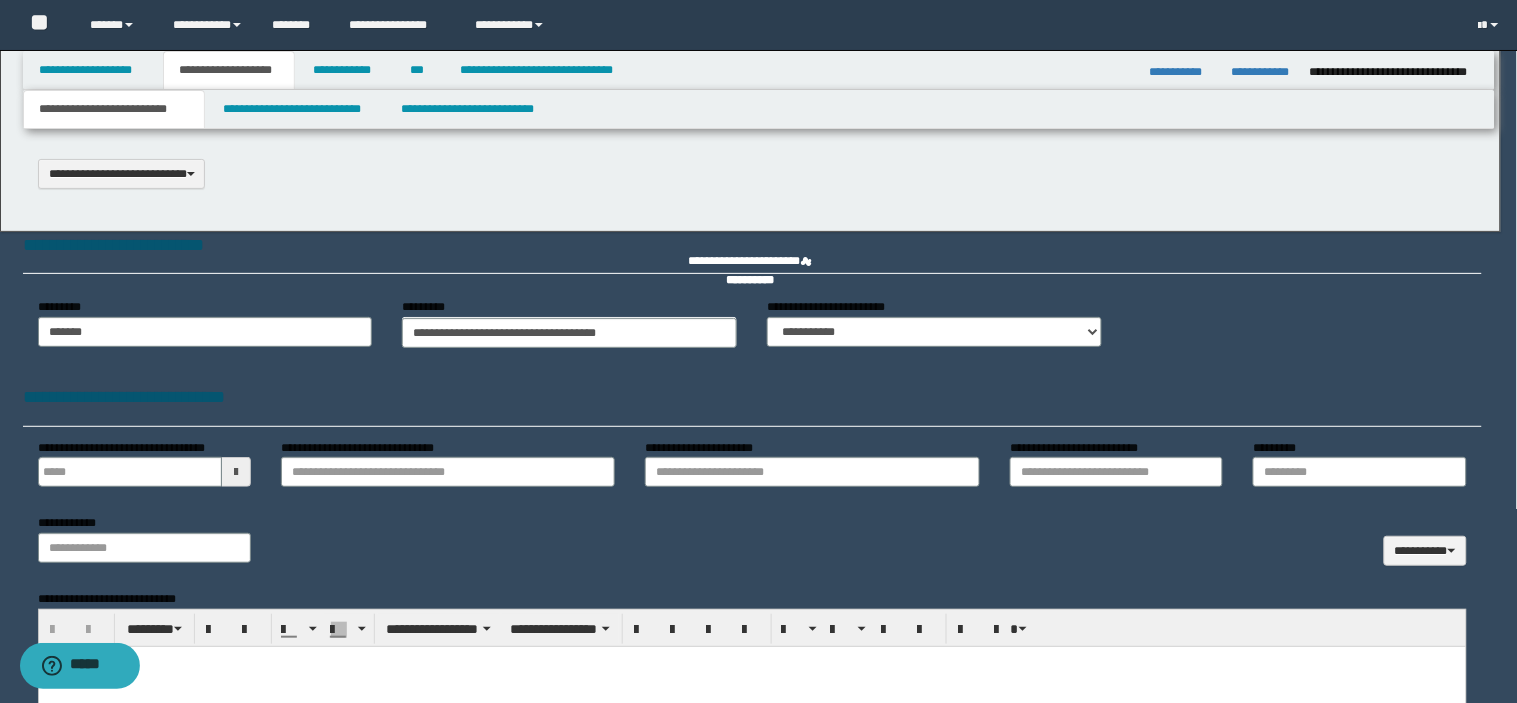 type on "**********" 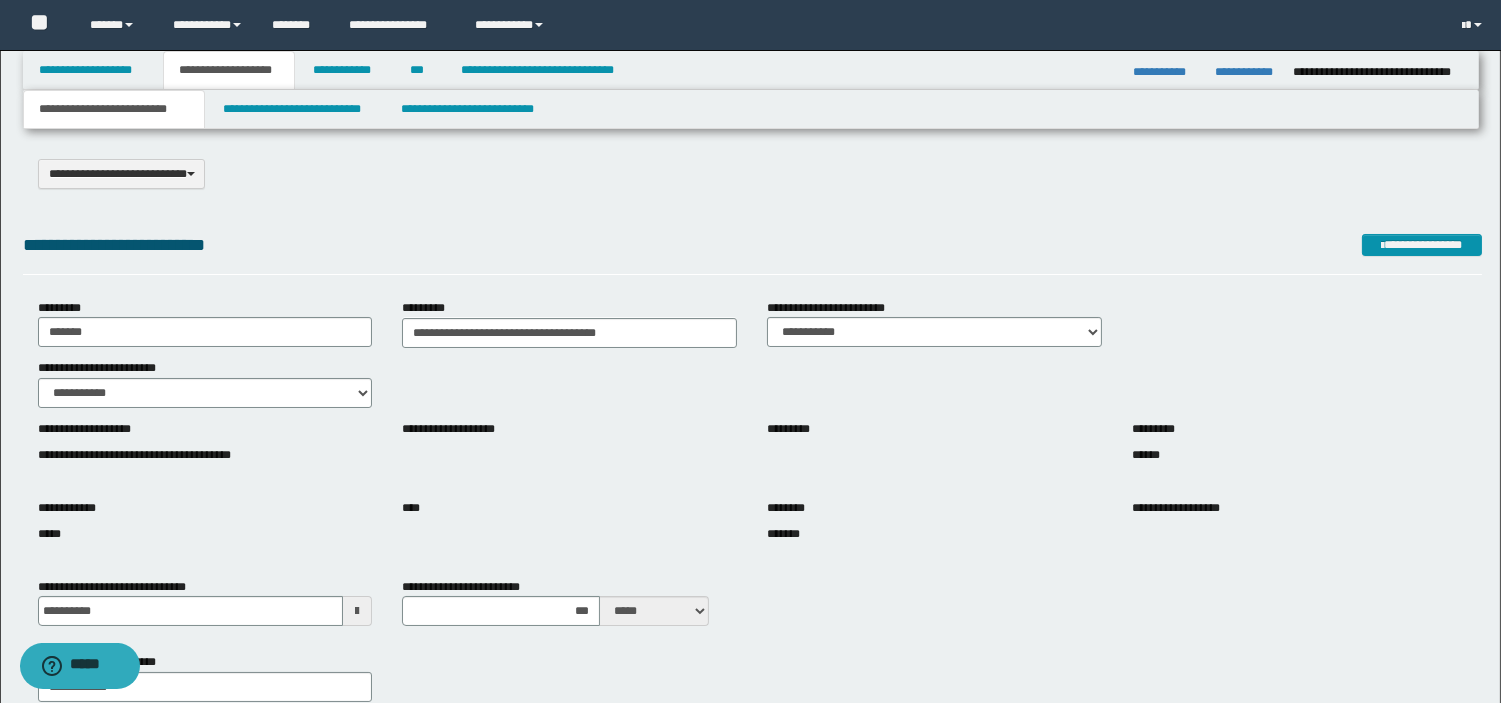 scroll, scrollTop: 0, scrollLeft: 0, axis: both 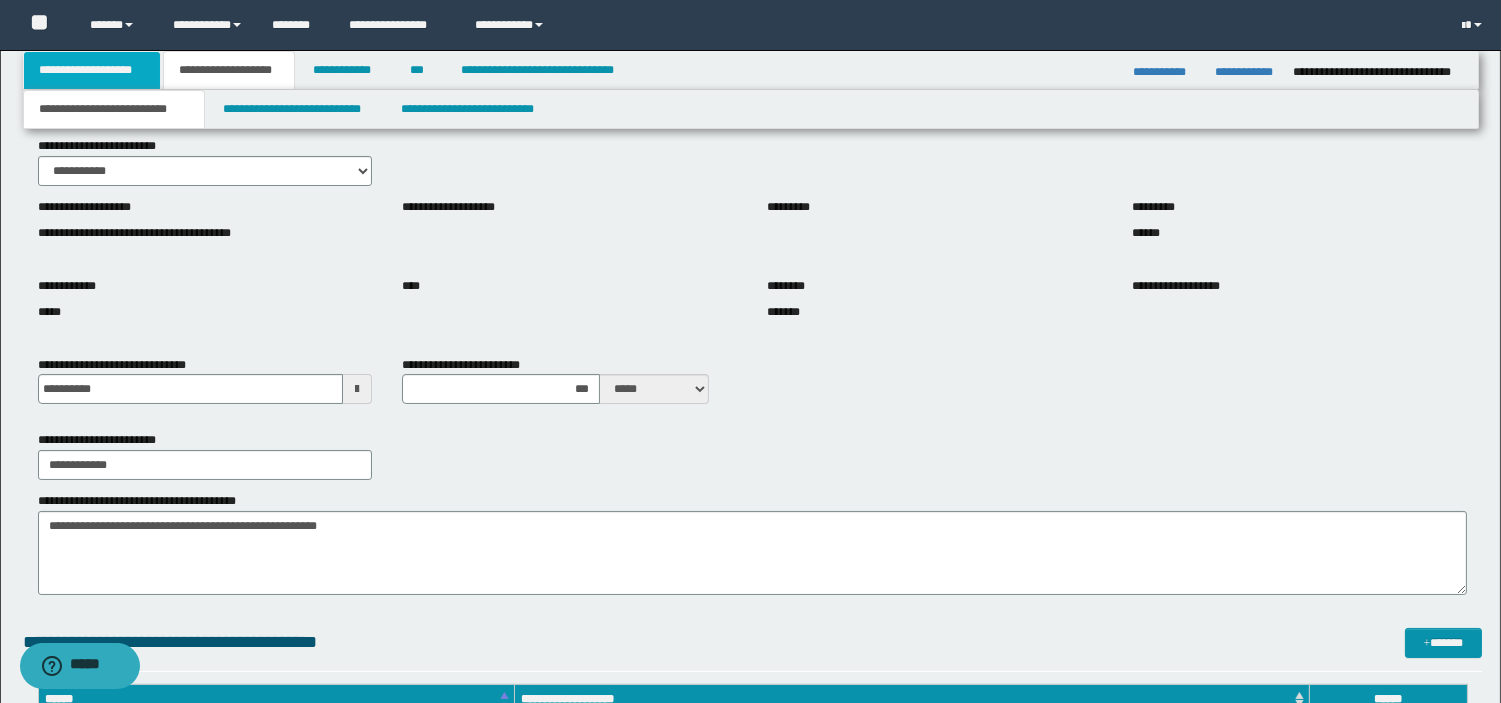 click on "**********" at bounding box center [92, 70] 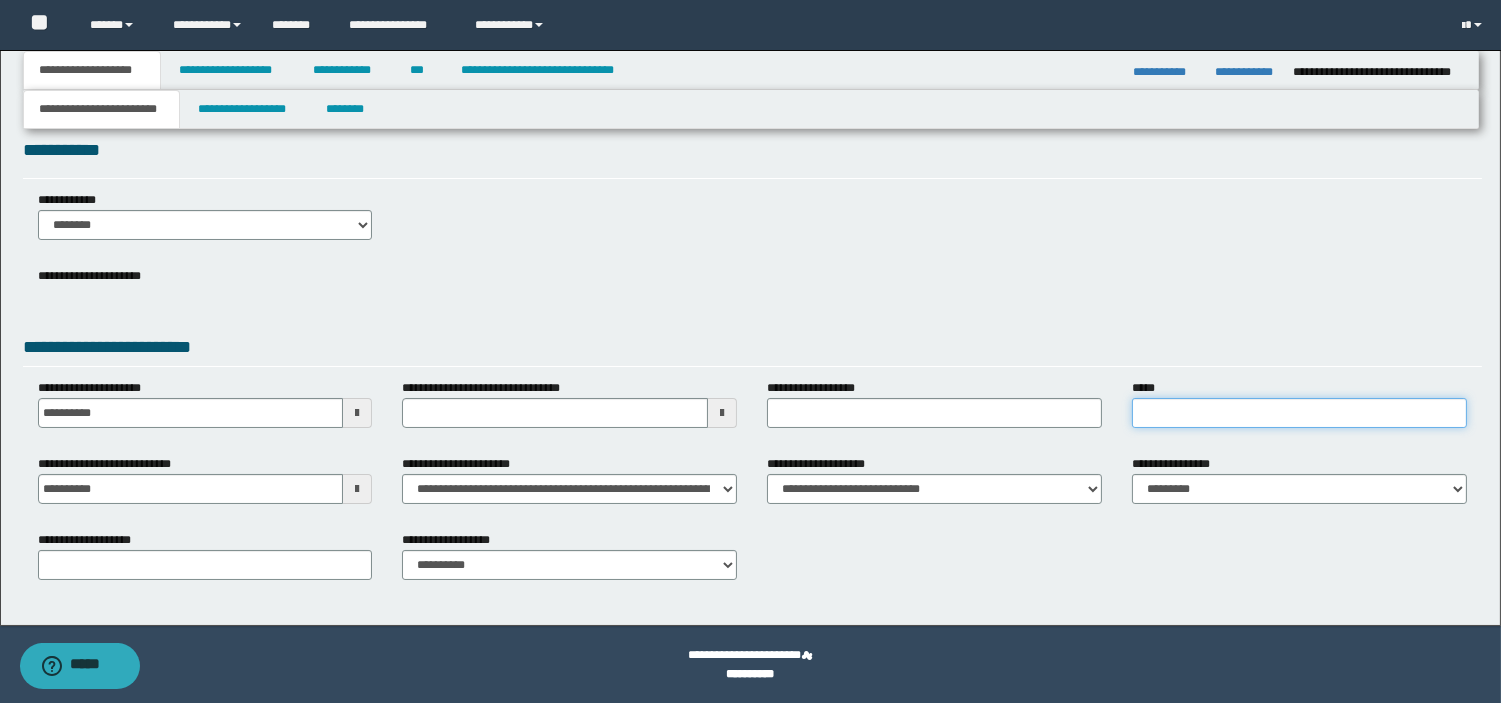 click on "*****" at bounding box center (1299, 413) 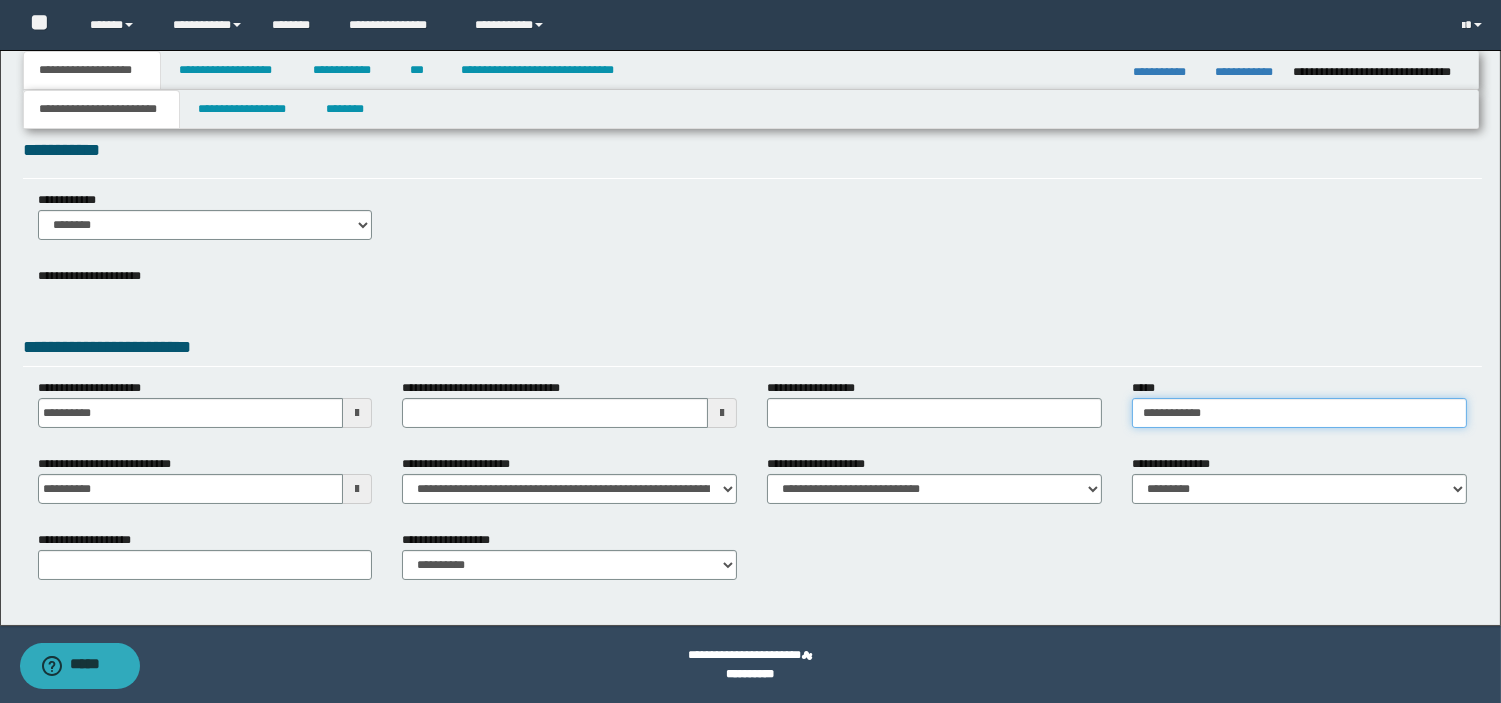type on "**********" 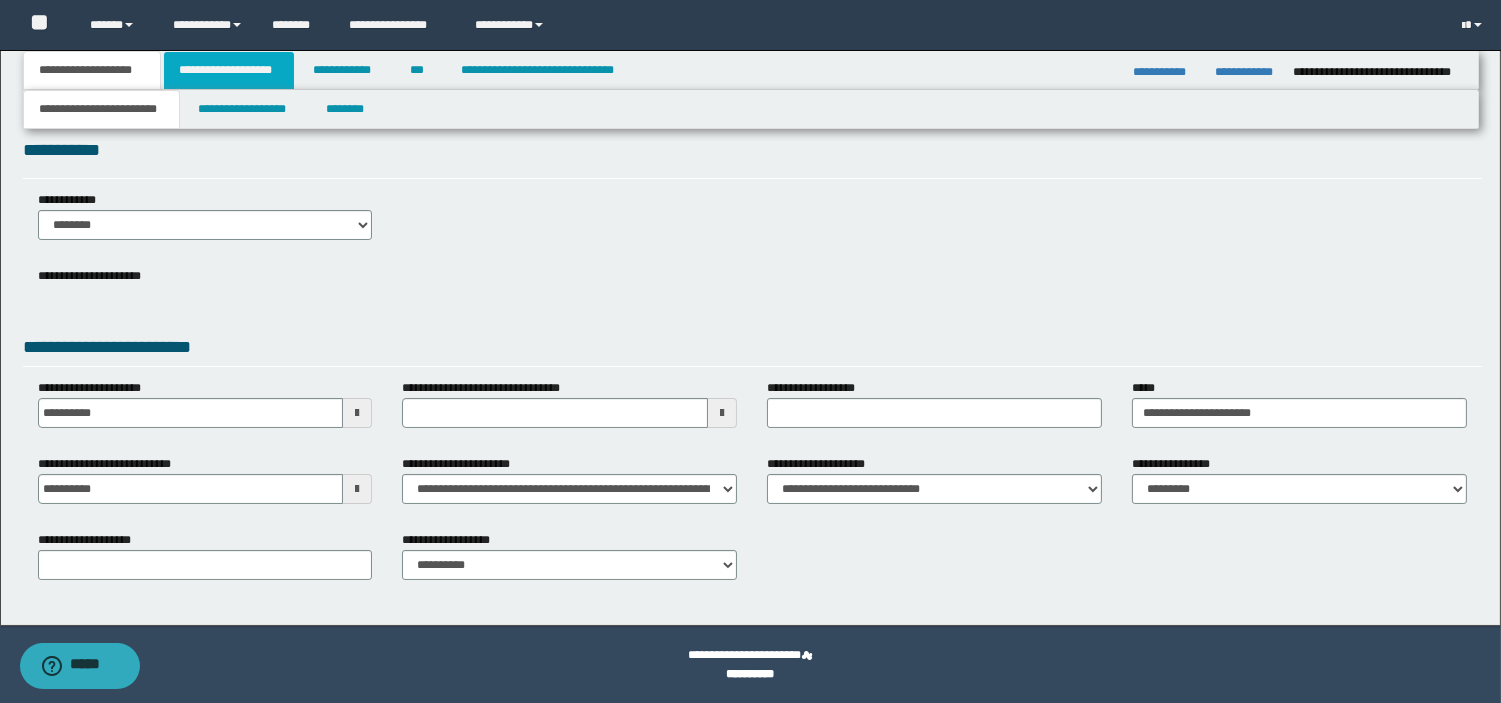 click on "**********" at bounding box center [229, 70] 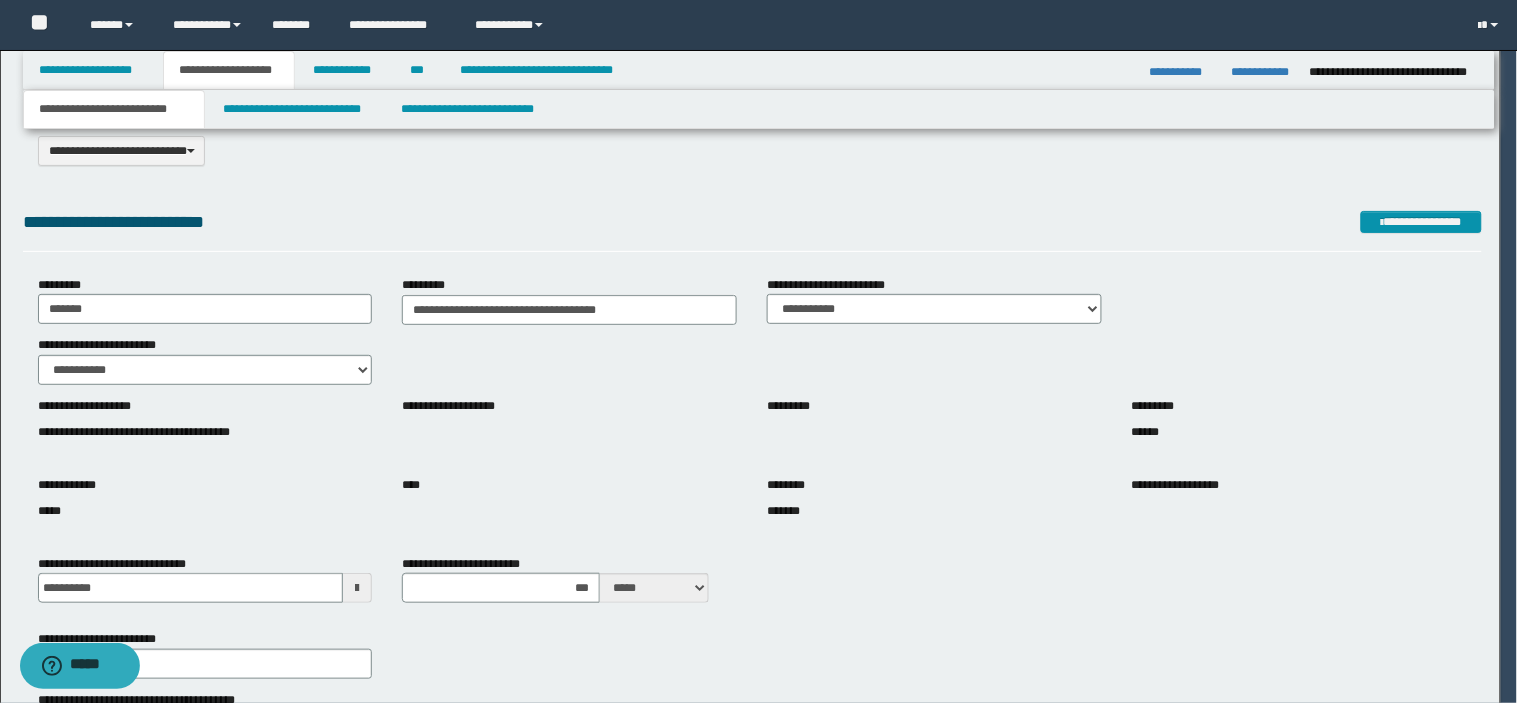 type on "**********" 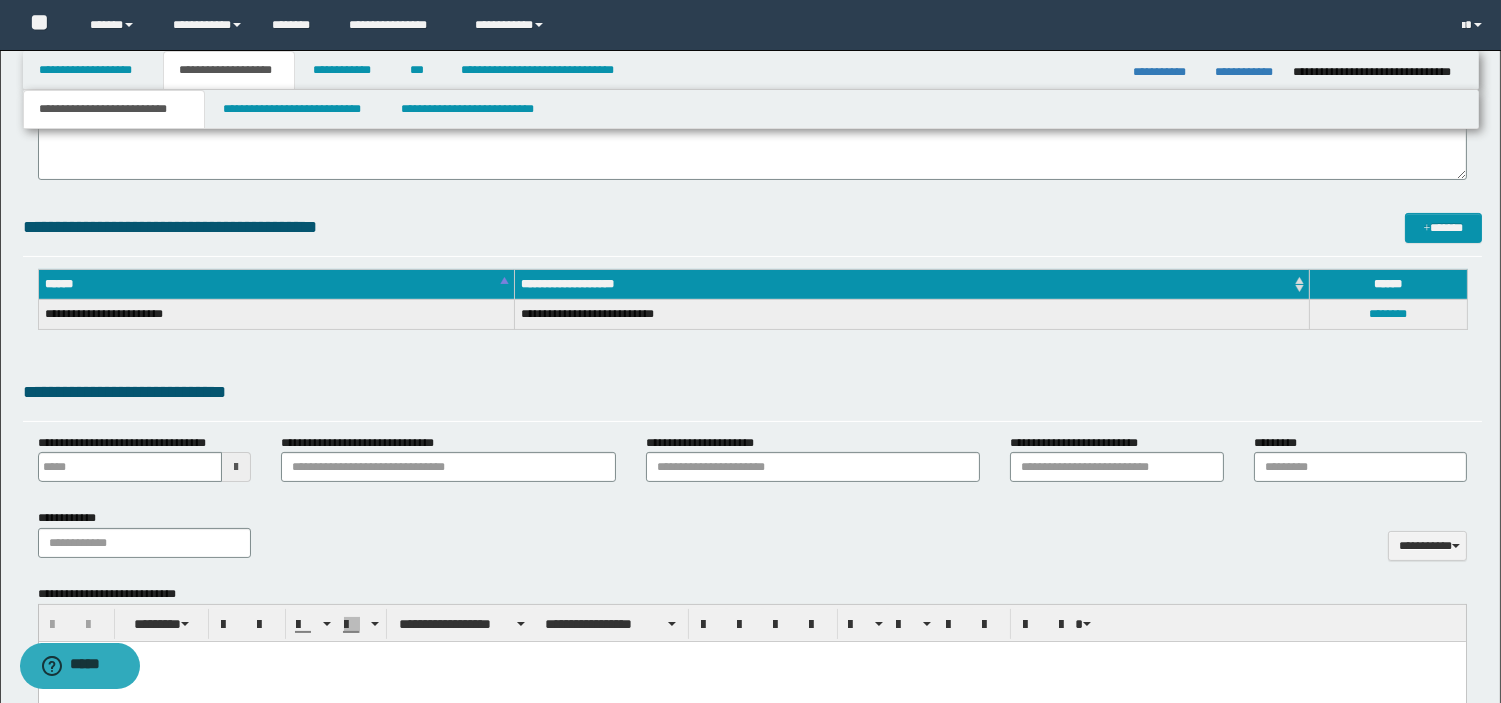 scroll, scrollTop: 1250, scrollLeft: 0, axis: vertical 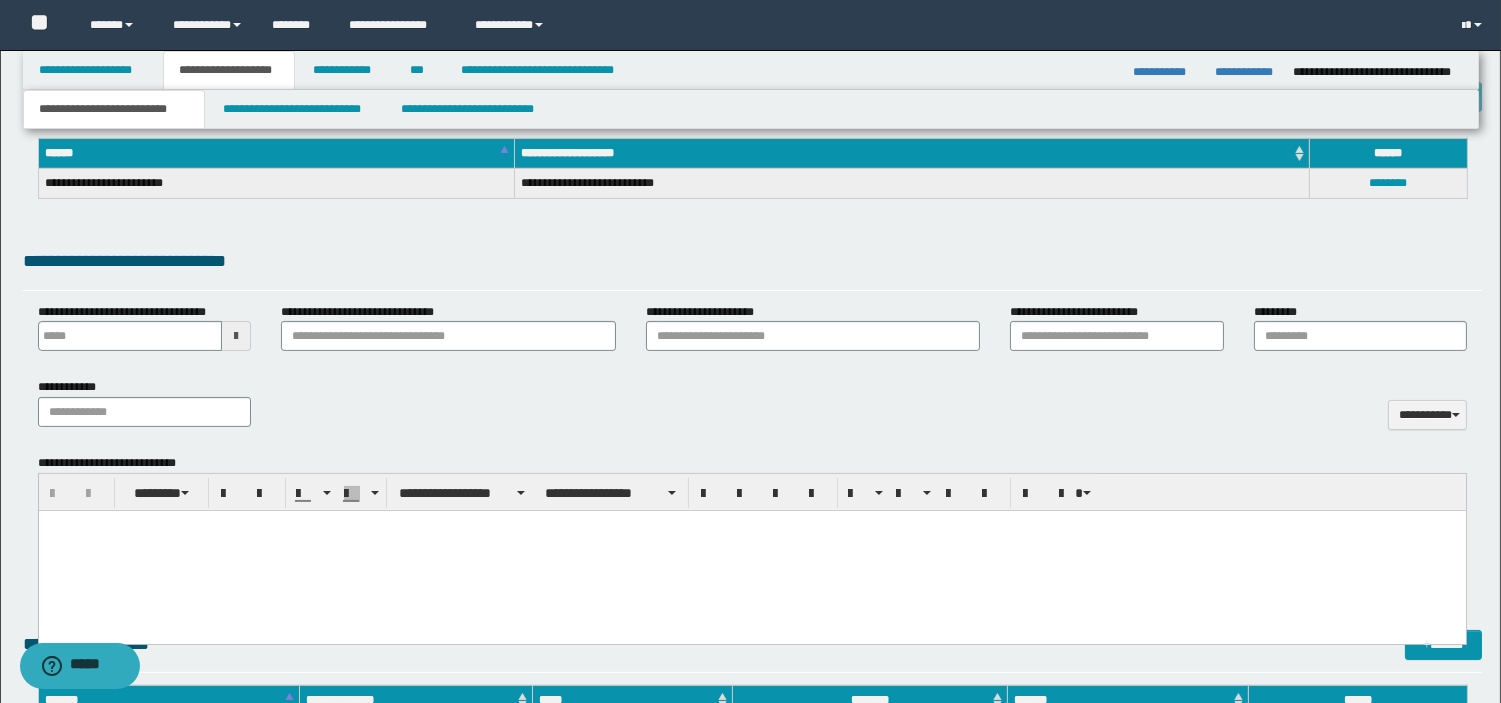 click at bounding box center (751, 550) 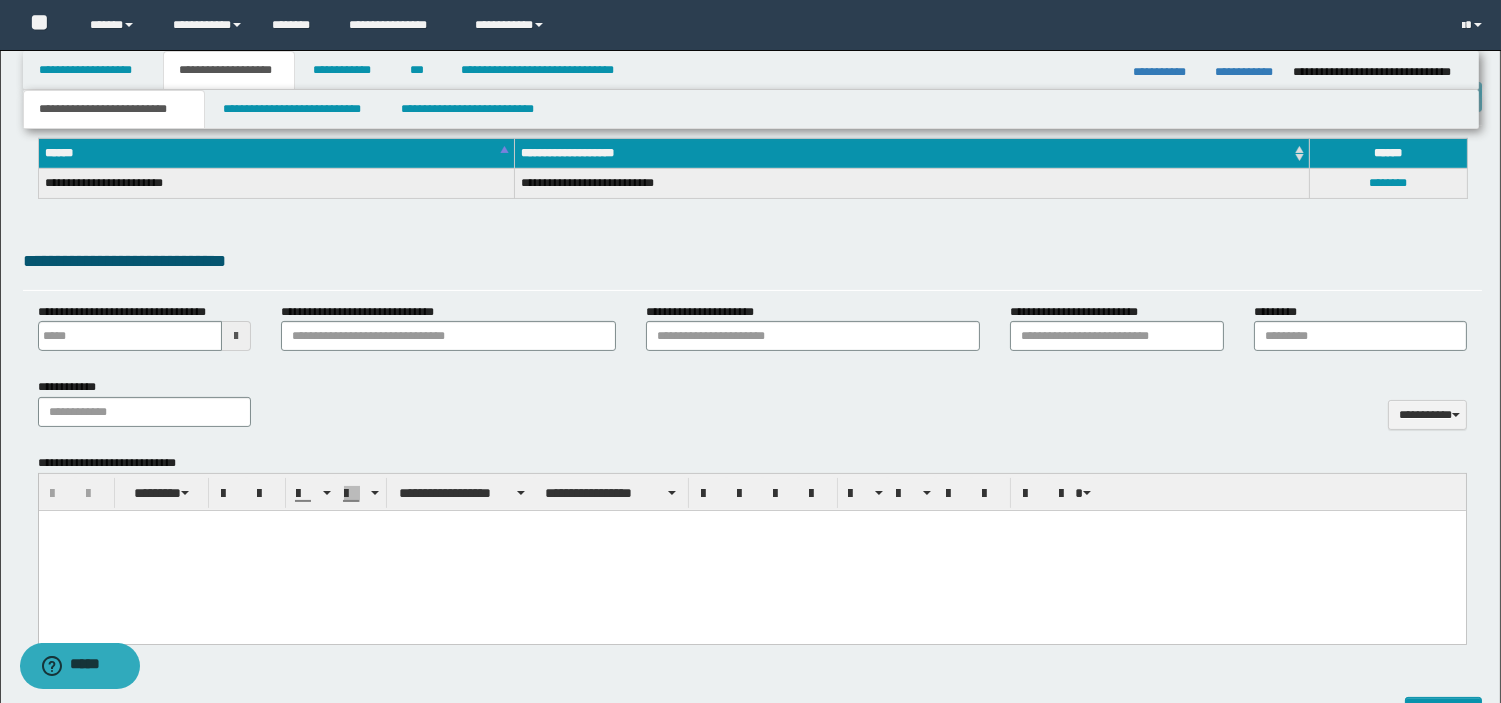 type 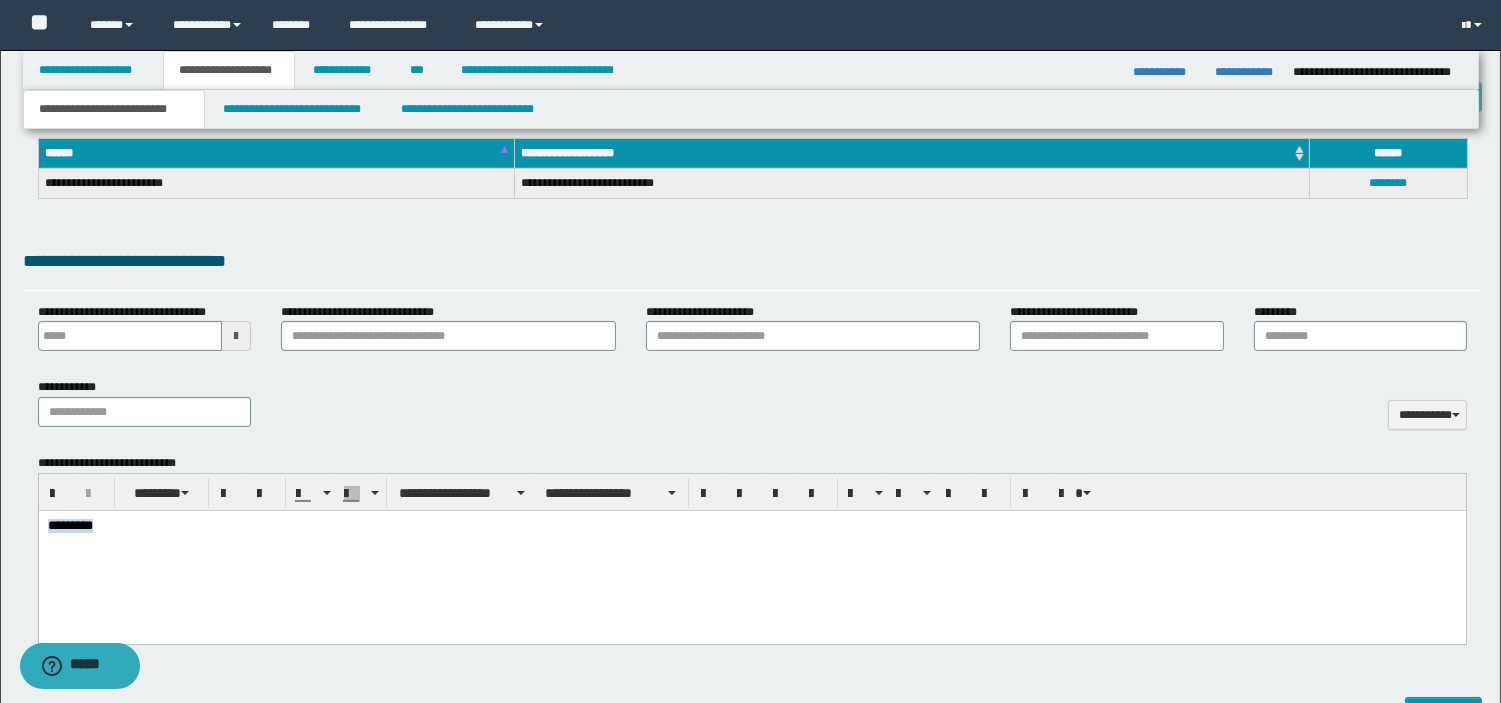 drag, startPoint x: 45, startPoint y: 521, endPoint x: 211, endPoint y: 524, distance: 166.0271 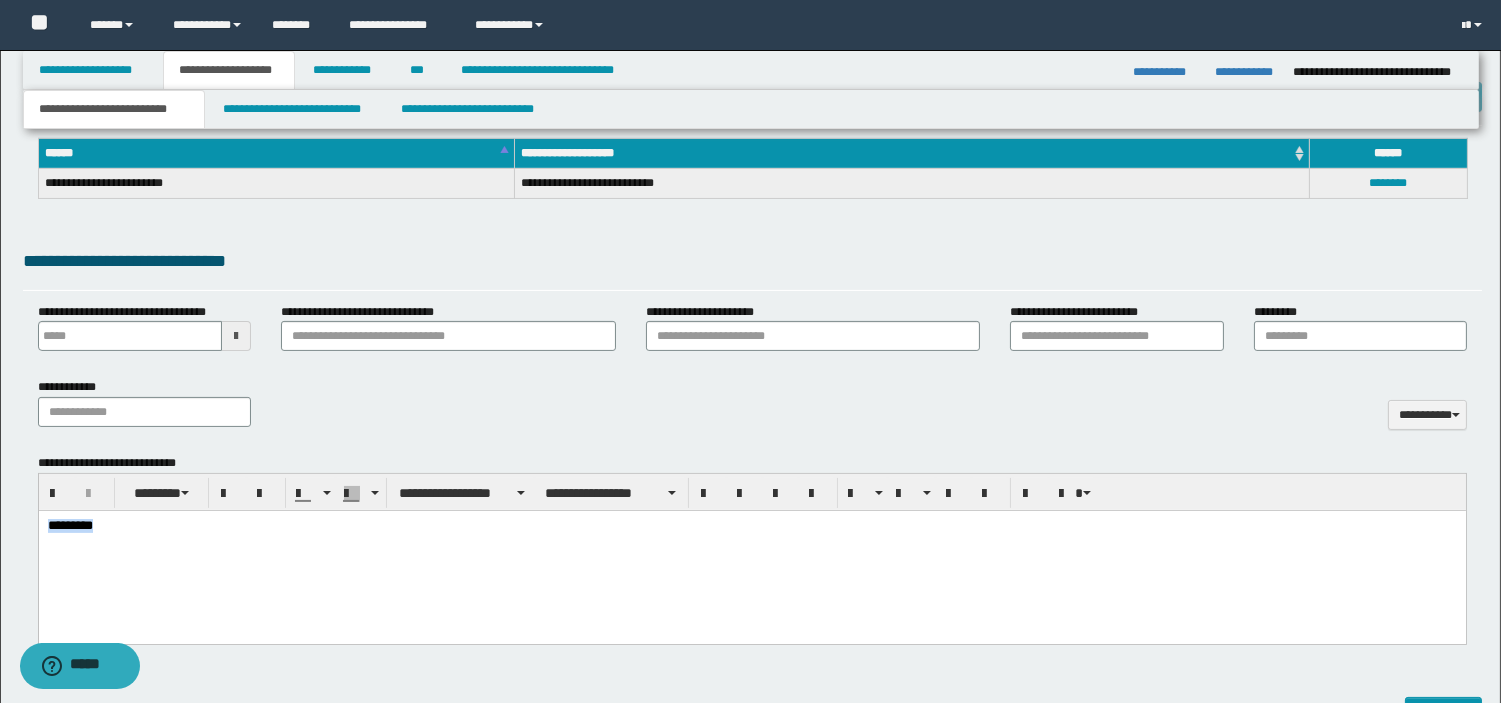 click on "*********" at bounding box center [751, 526] 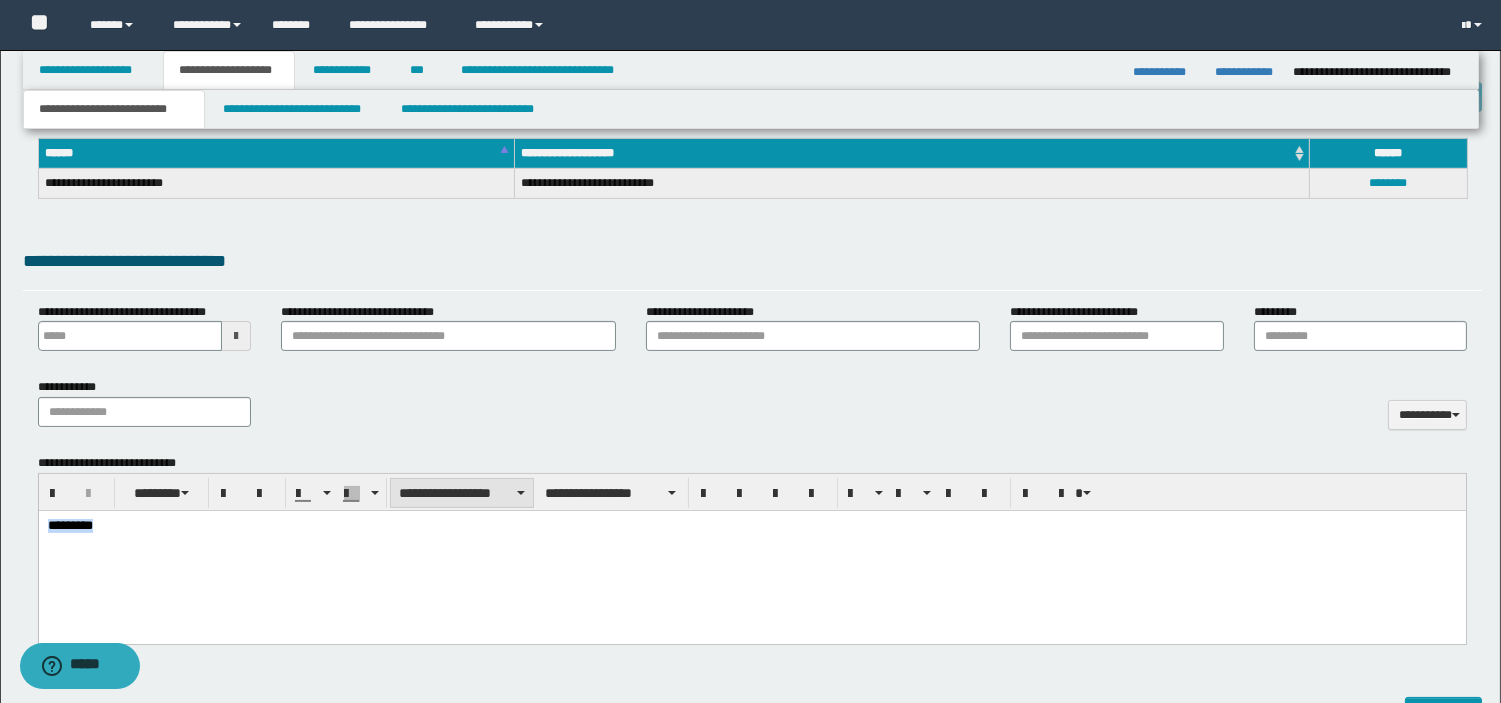 click on "**********" at bounding box center (462, 493) 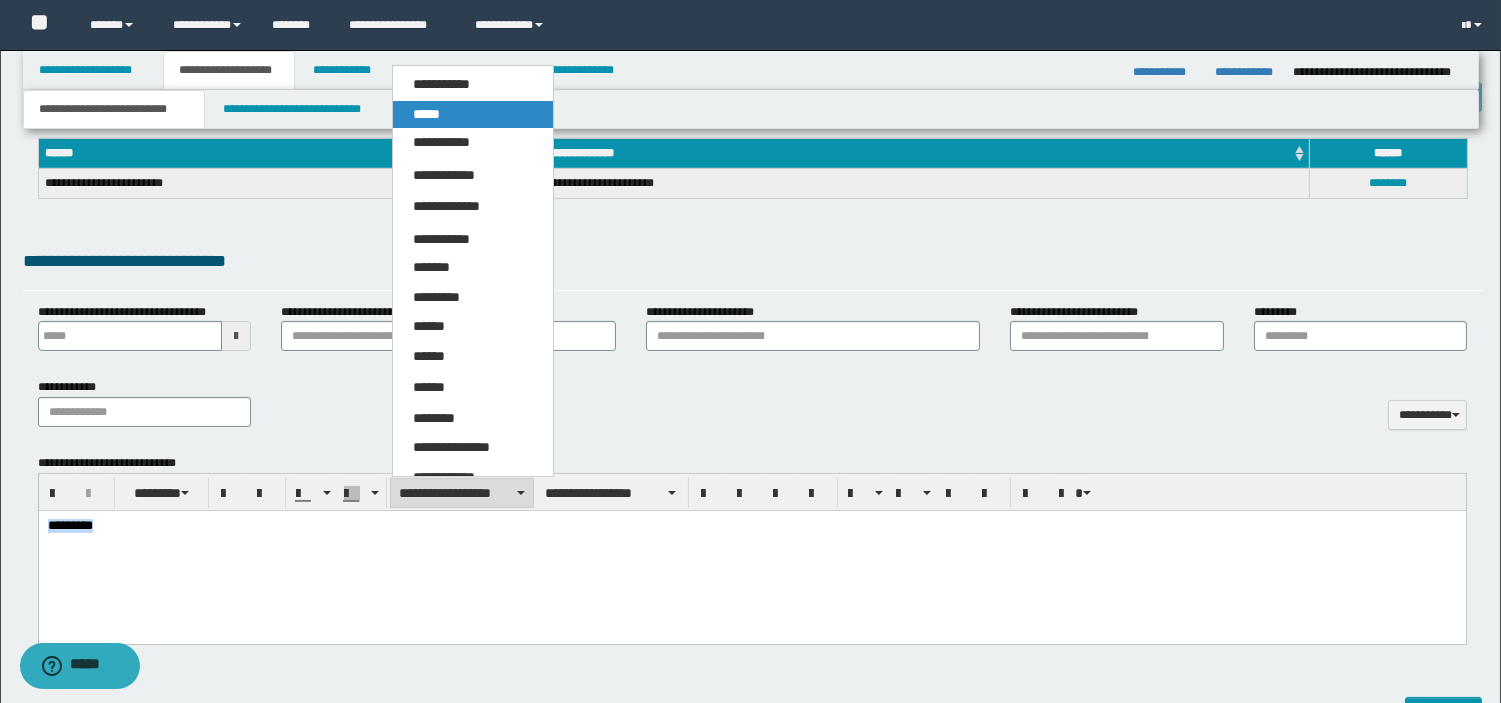 click on "*****" at bounding box center (473, 115) 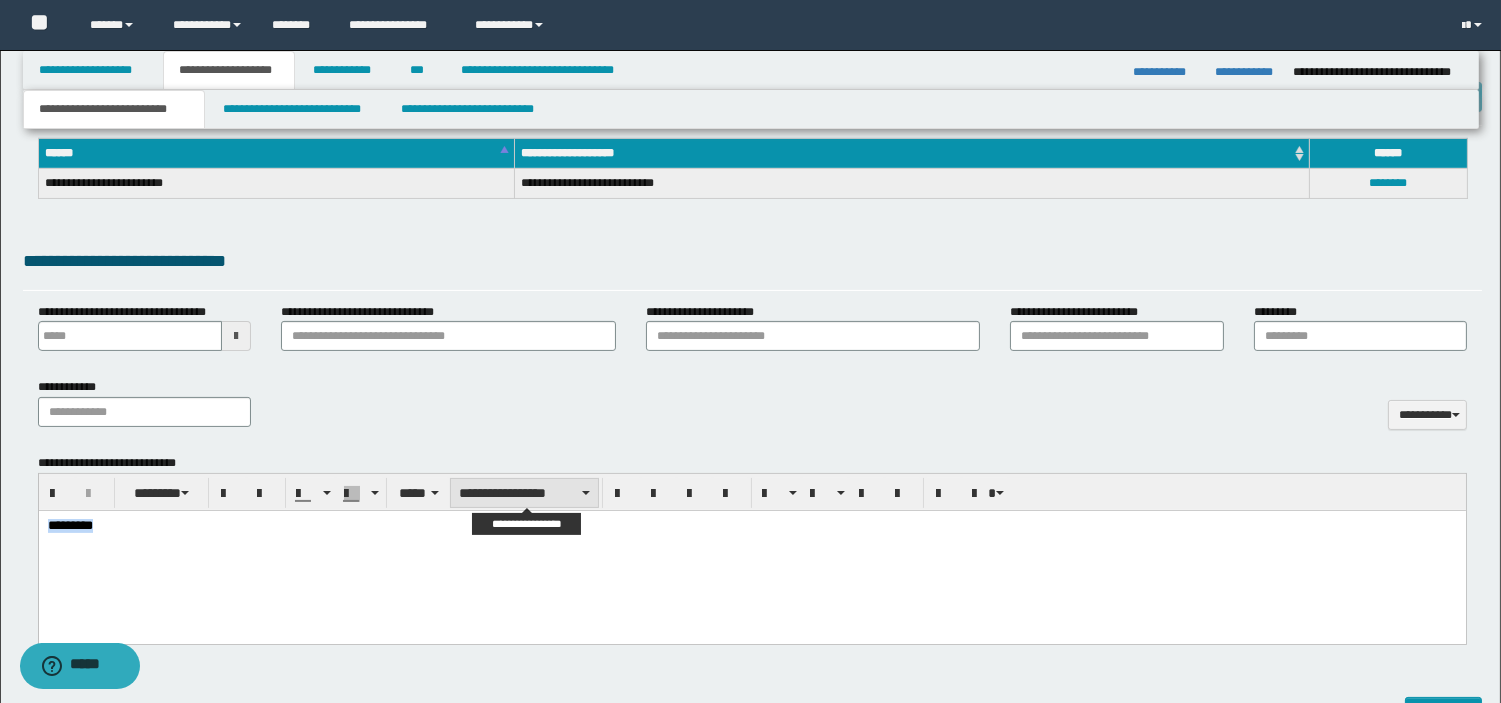 click on "**********" at bounding box center [524, 493] 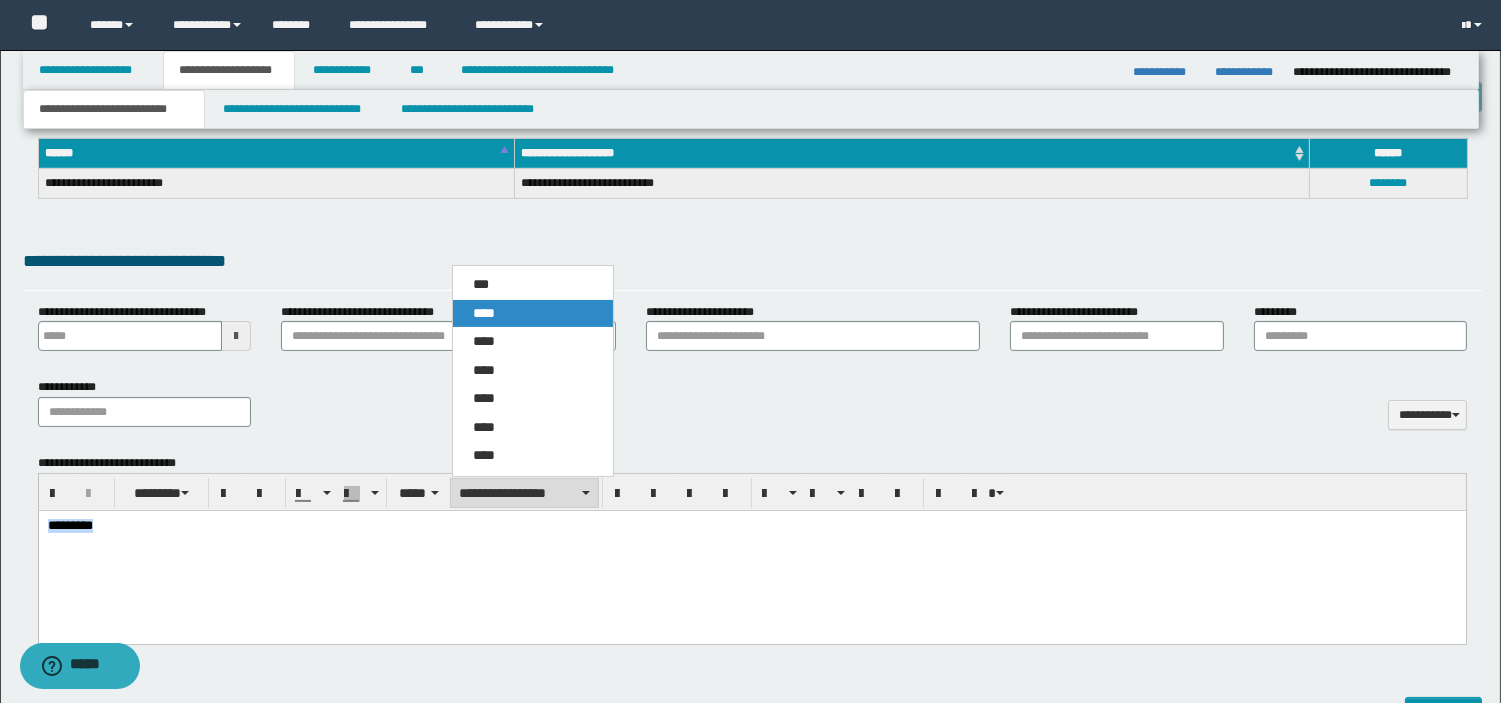 click on "****" at bounding box center (484, 313) 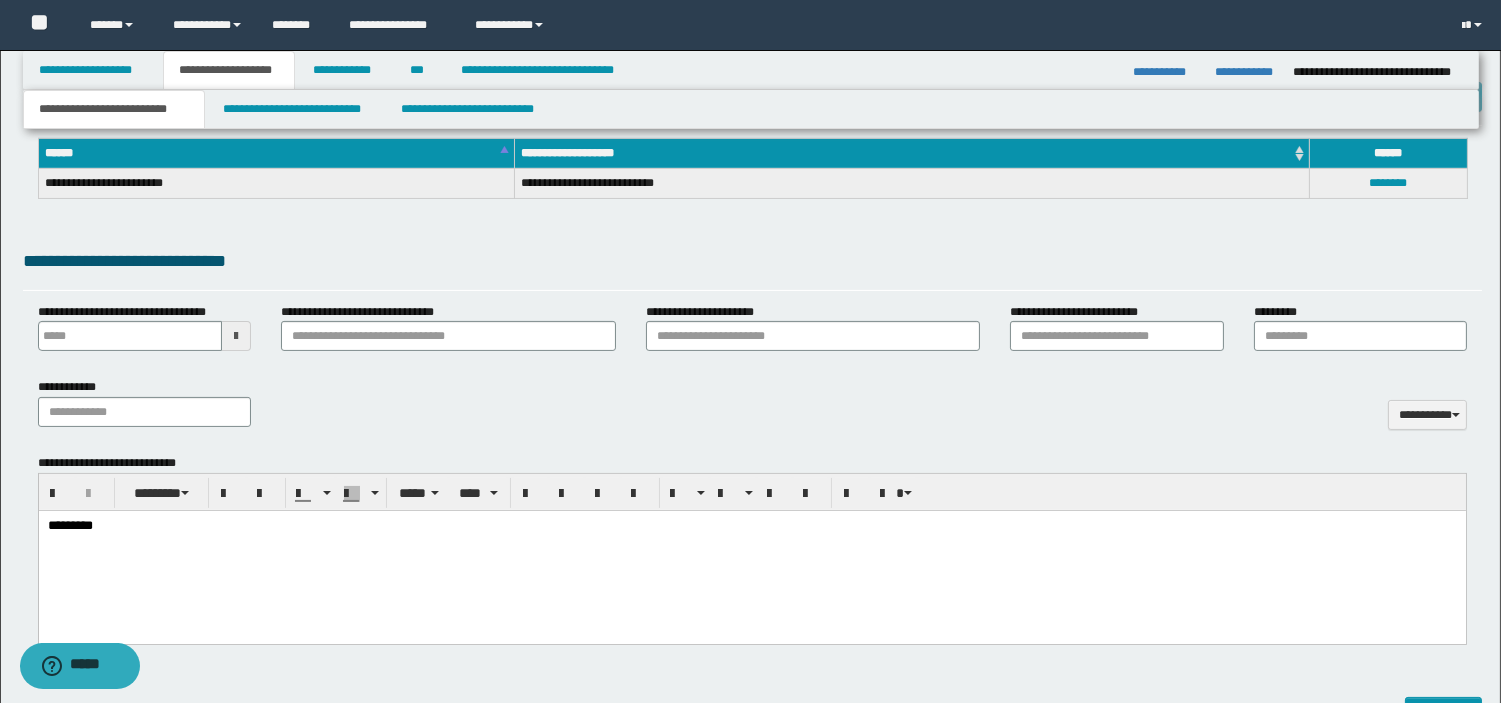 click on "*********" at bounding box center [751, 551] 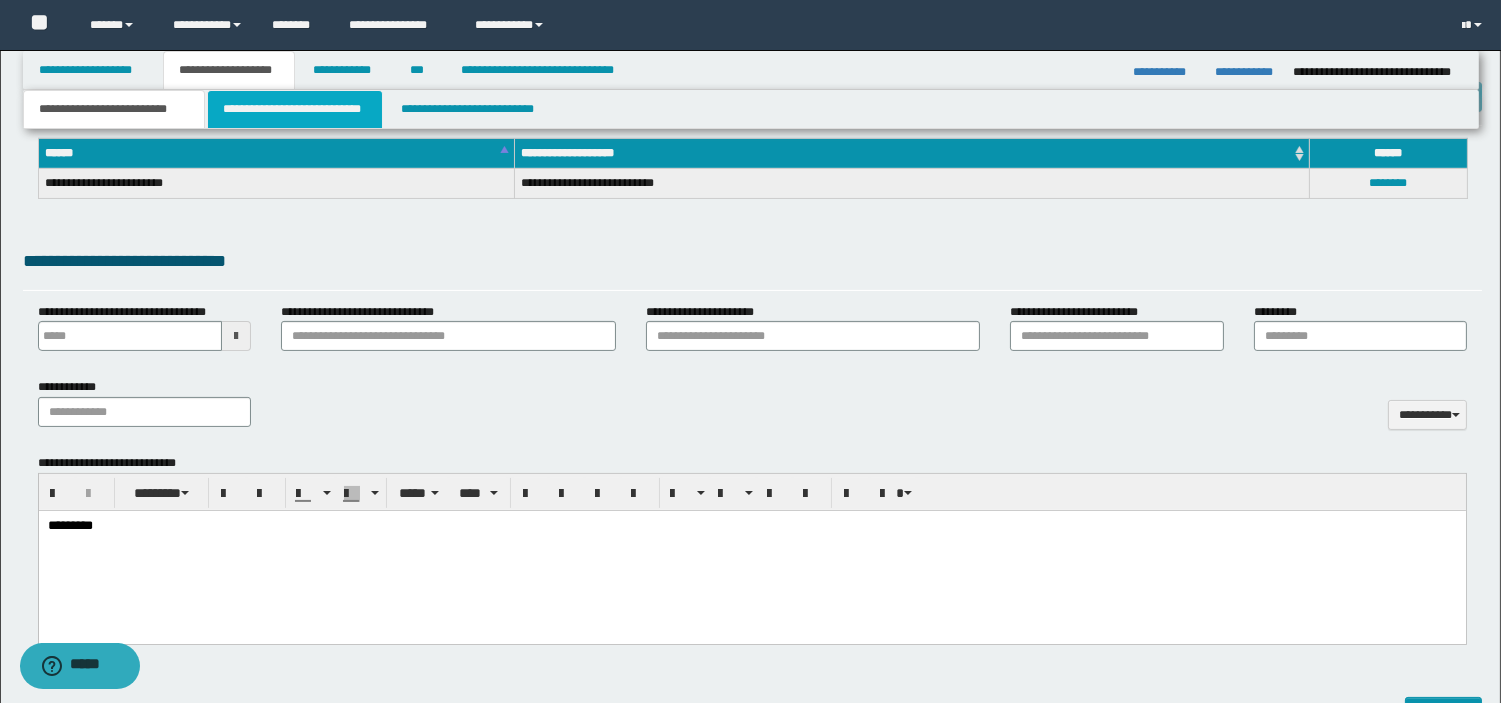 click on "**********" at bounding box center (295, 109) 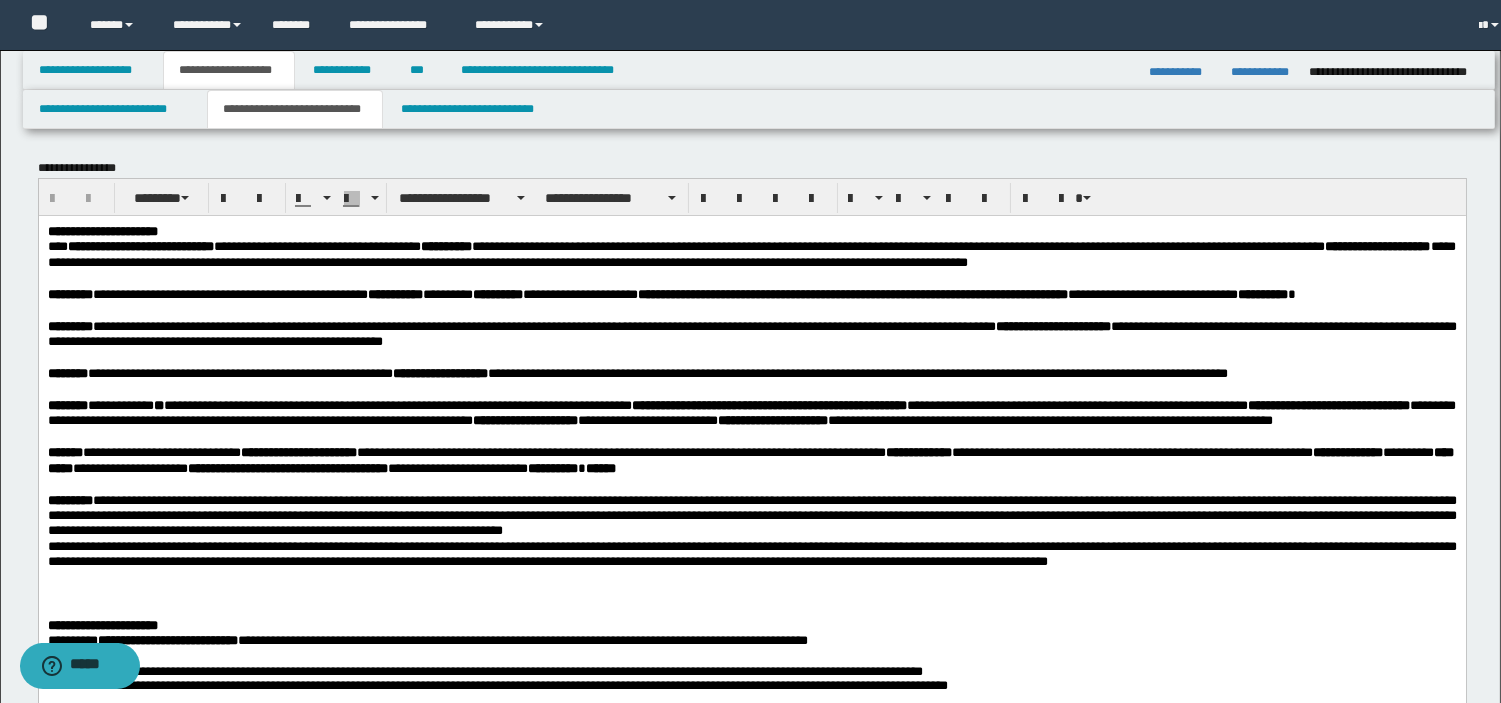 scroll, scrollTop: 0, scrollLeft: 0, axis: both 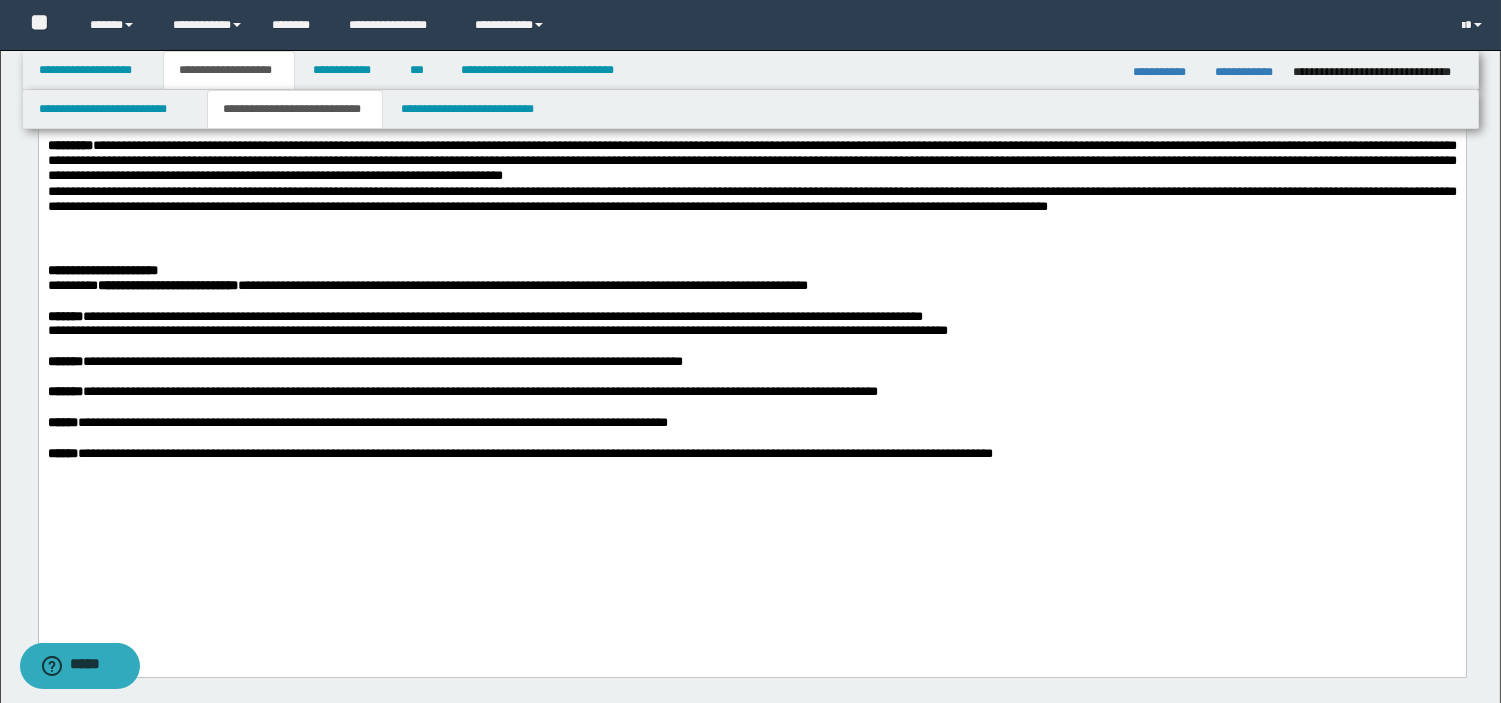 click on "**********" at bounding box center [462, 391] 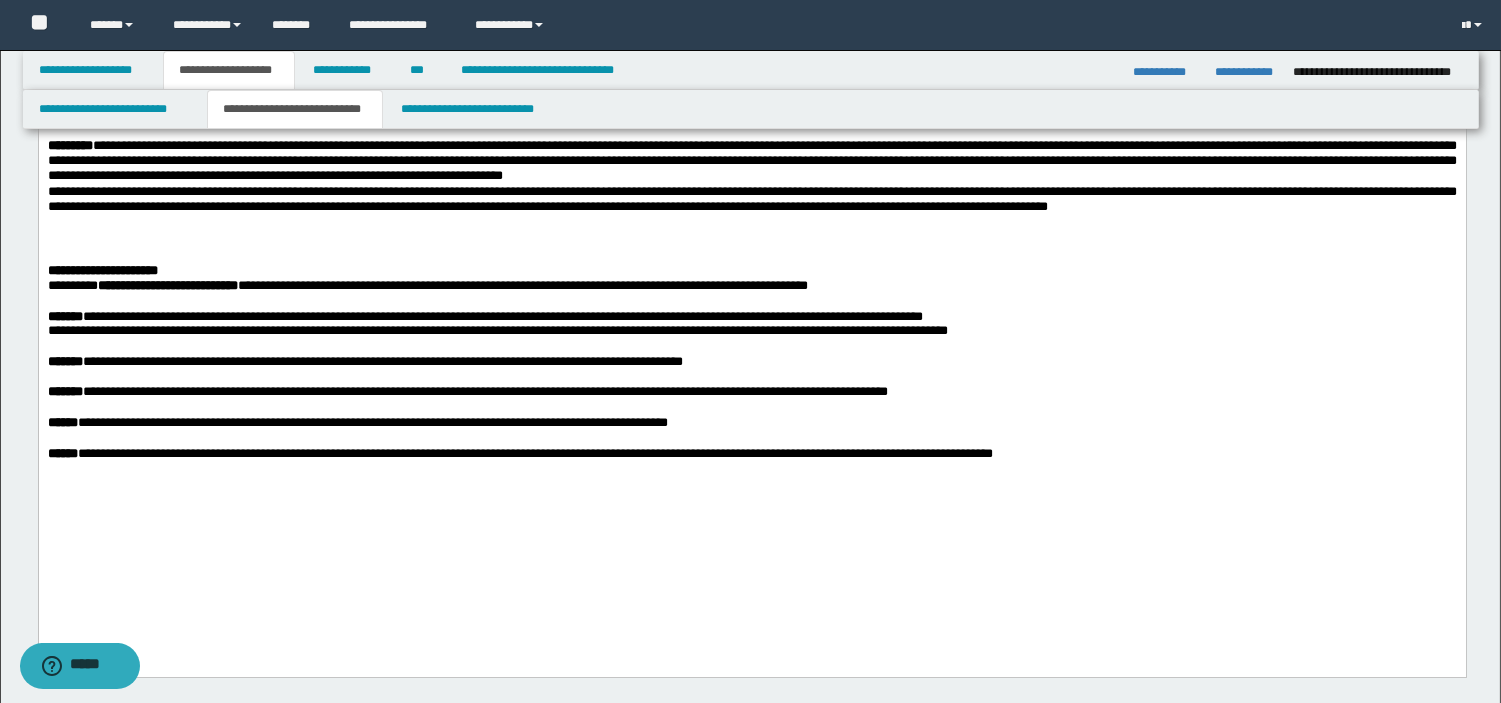 scroll, scrollTop: 970, scrollLeft: 0, axis: vertical 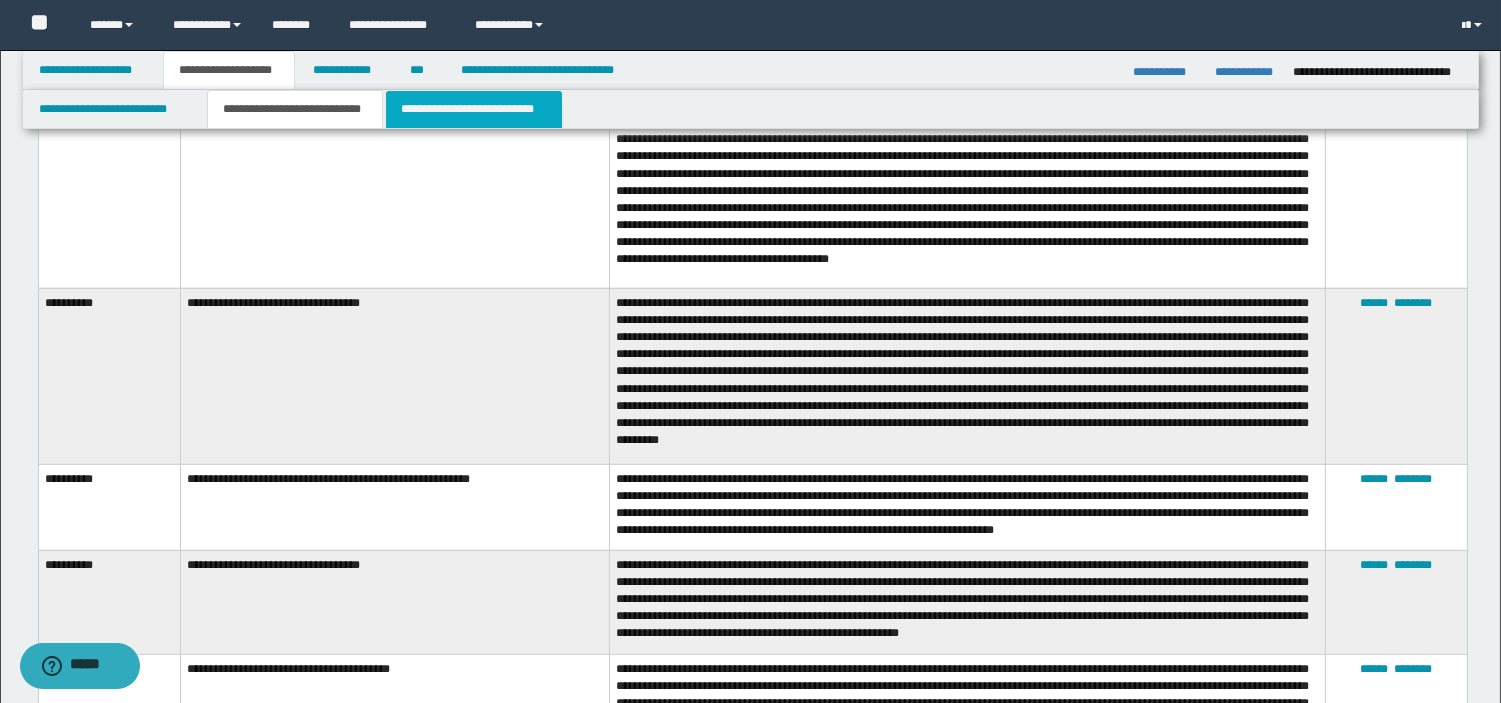 click on "**********" at bounding box center (474, 109) 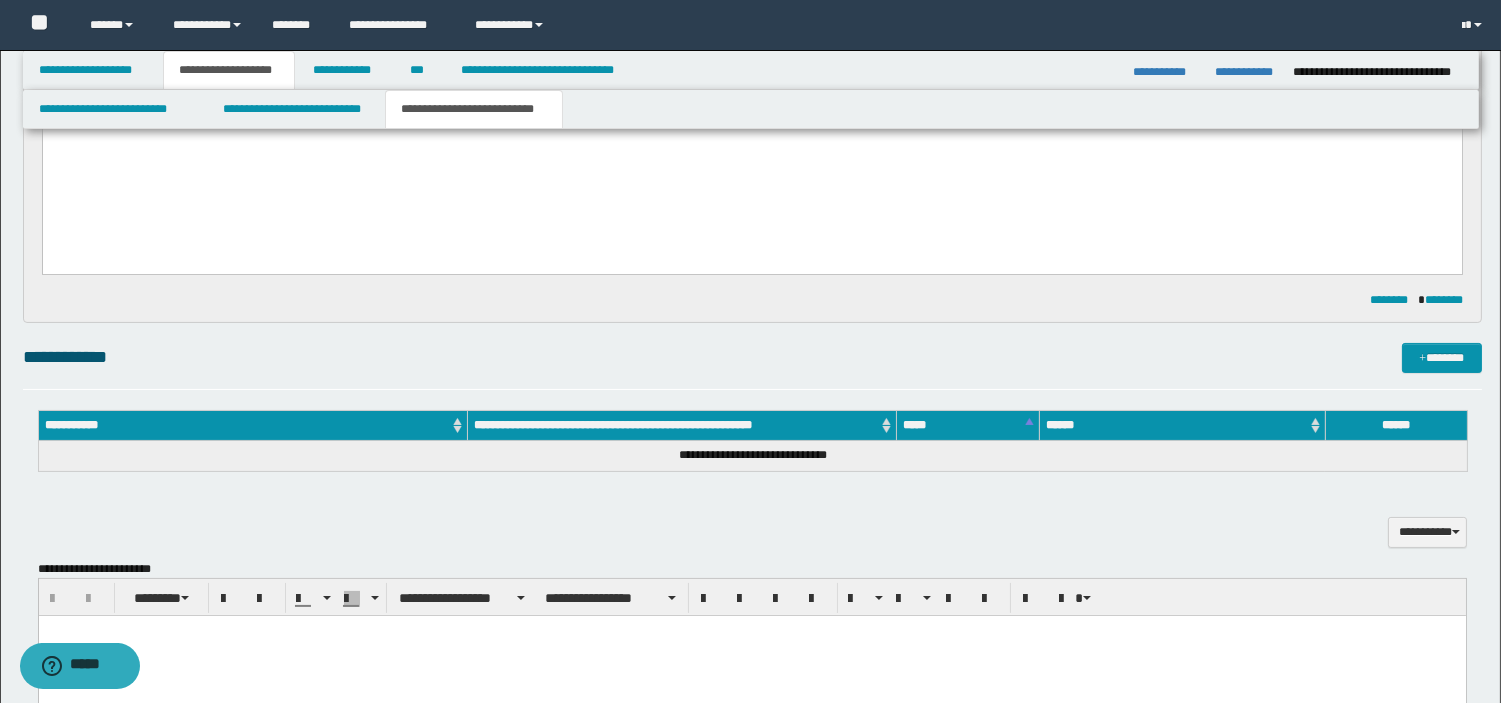scroll, scrollTop: 1222, scrollLeft: 0, axis: vertical 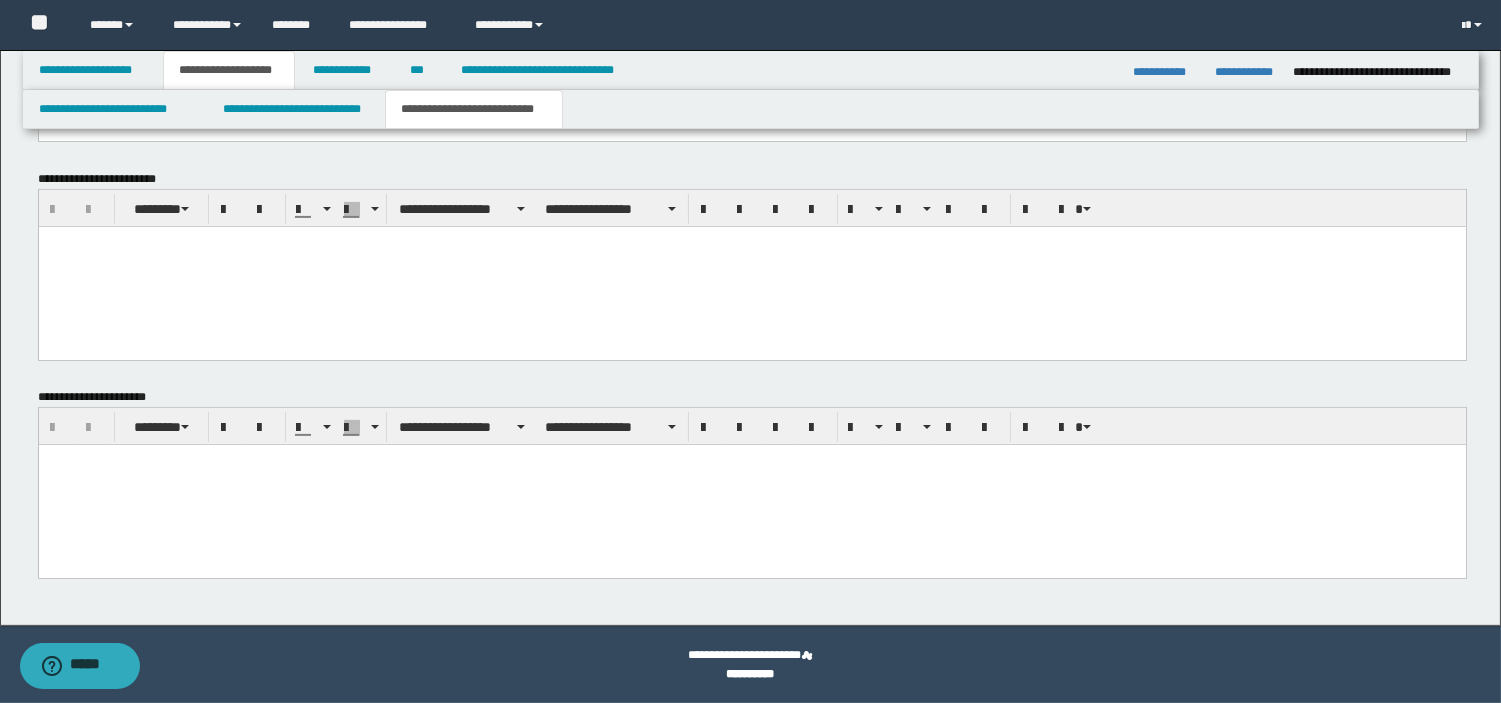 click at bounding box center (751, 485) 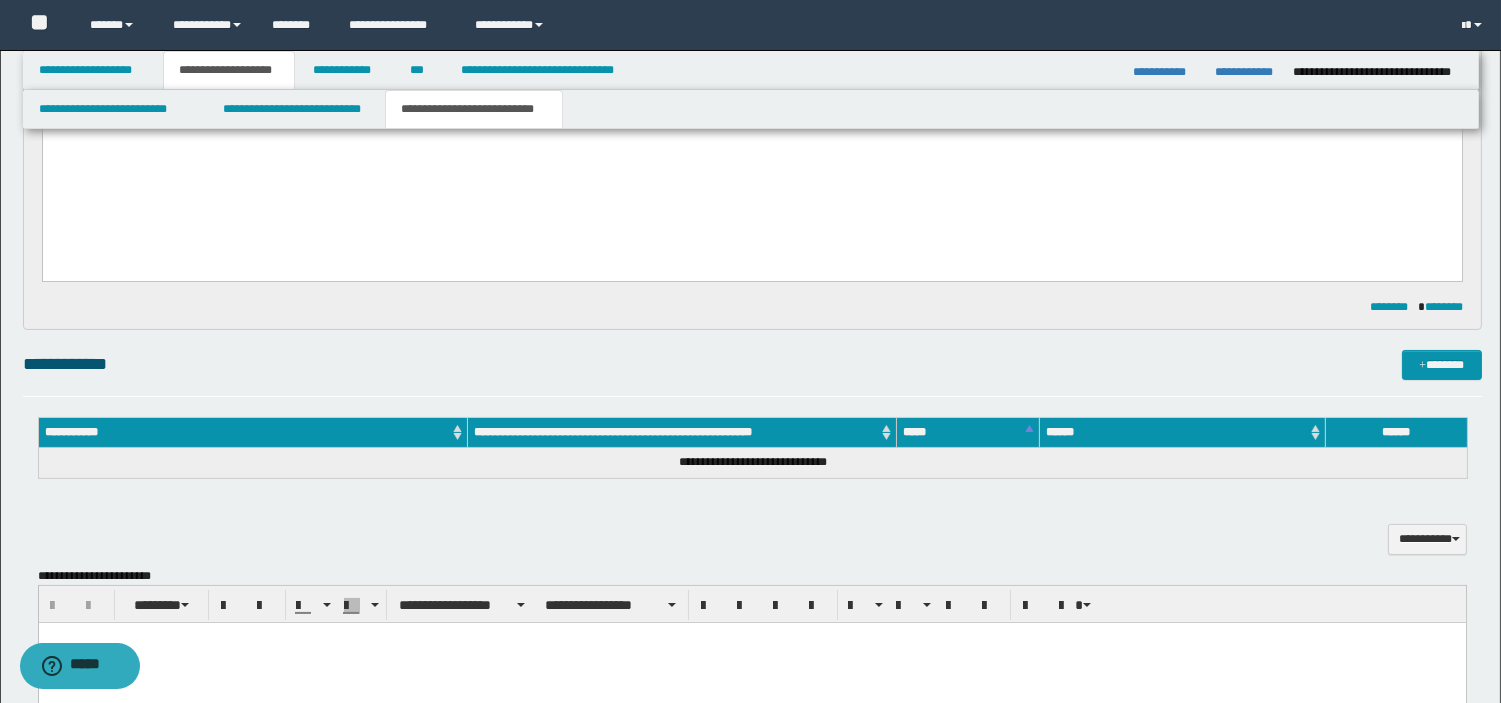 scroll, scrollTop: 0, scrollLeft: 0, axis: both 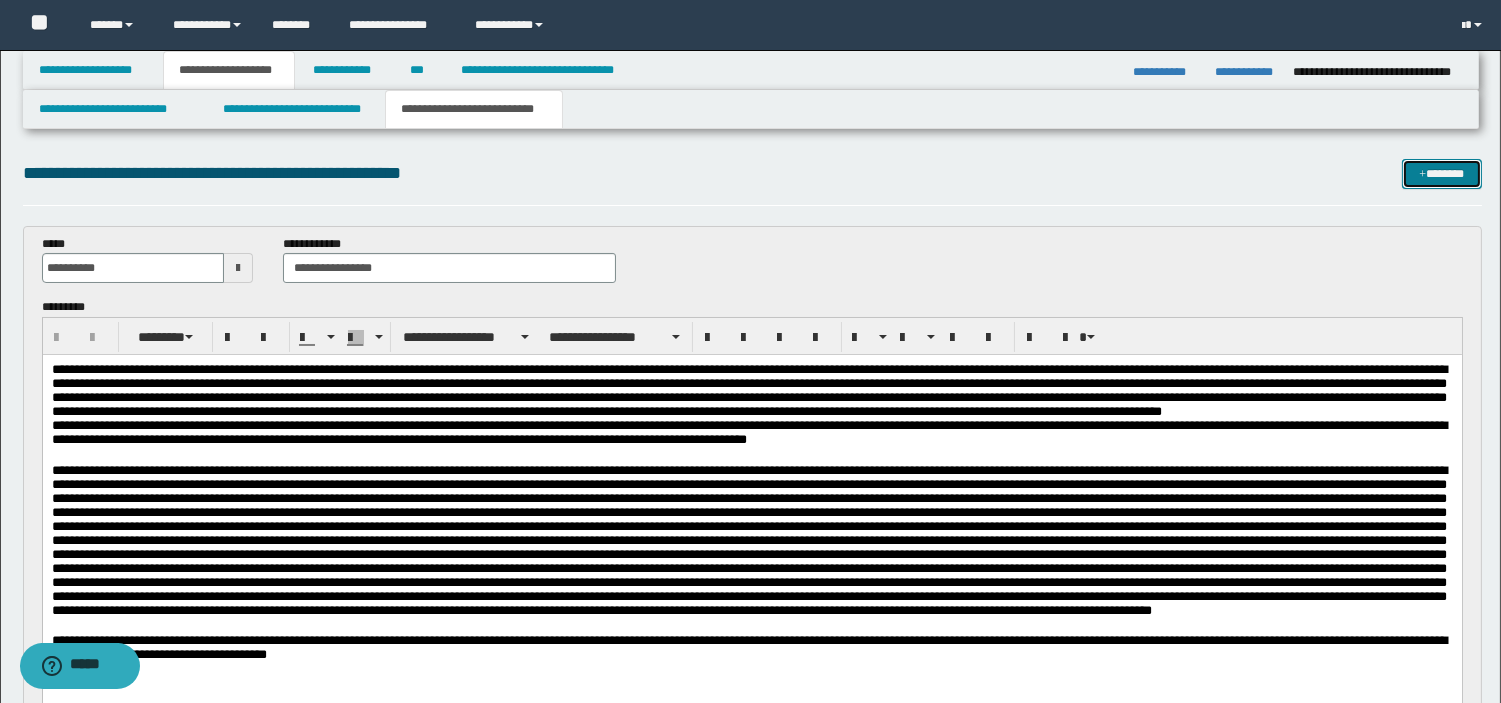 click on "*******" at bounding box center (1442, 174) 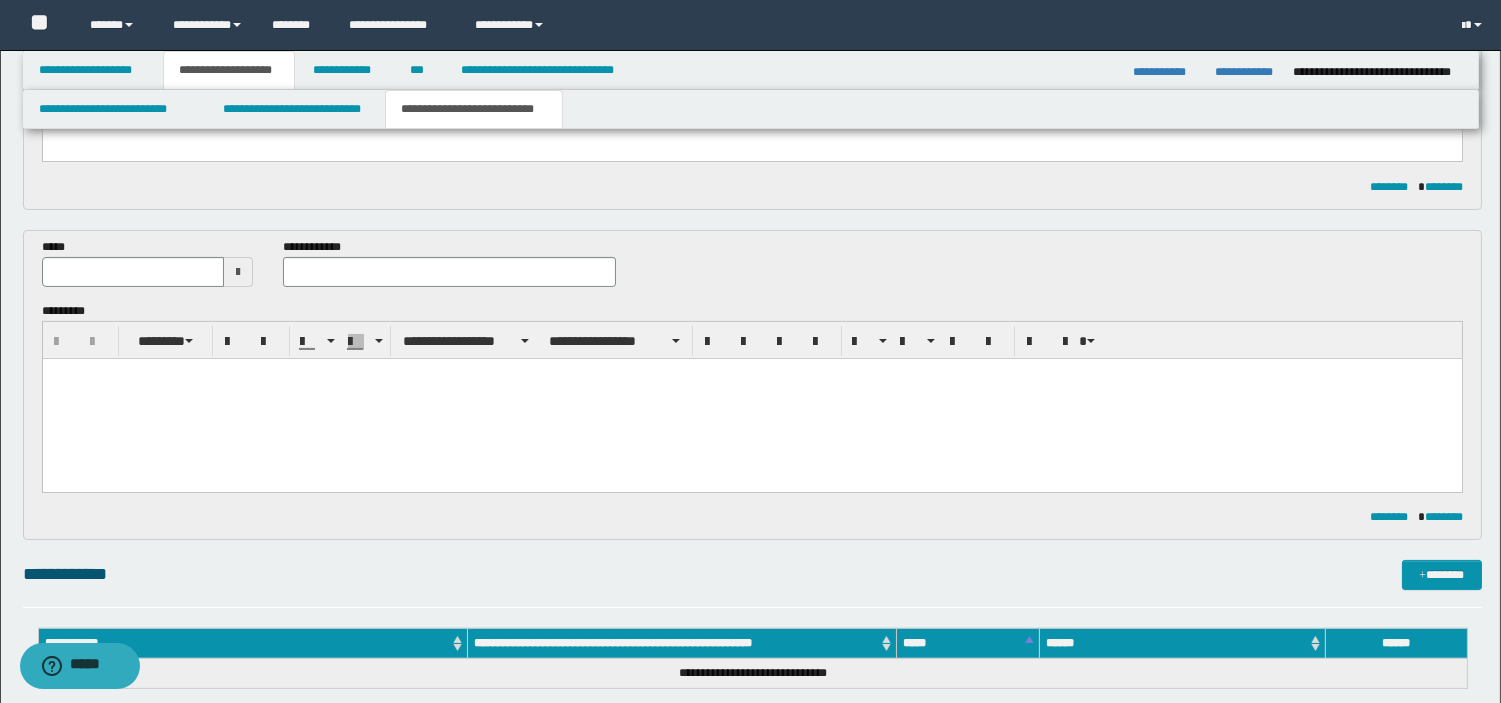 scroll, scrollTop: 706, scrollLeft: 0, axis: vertical 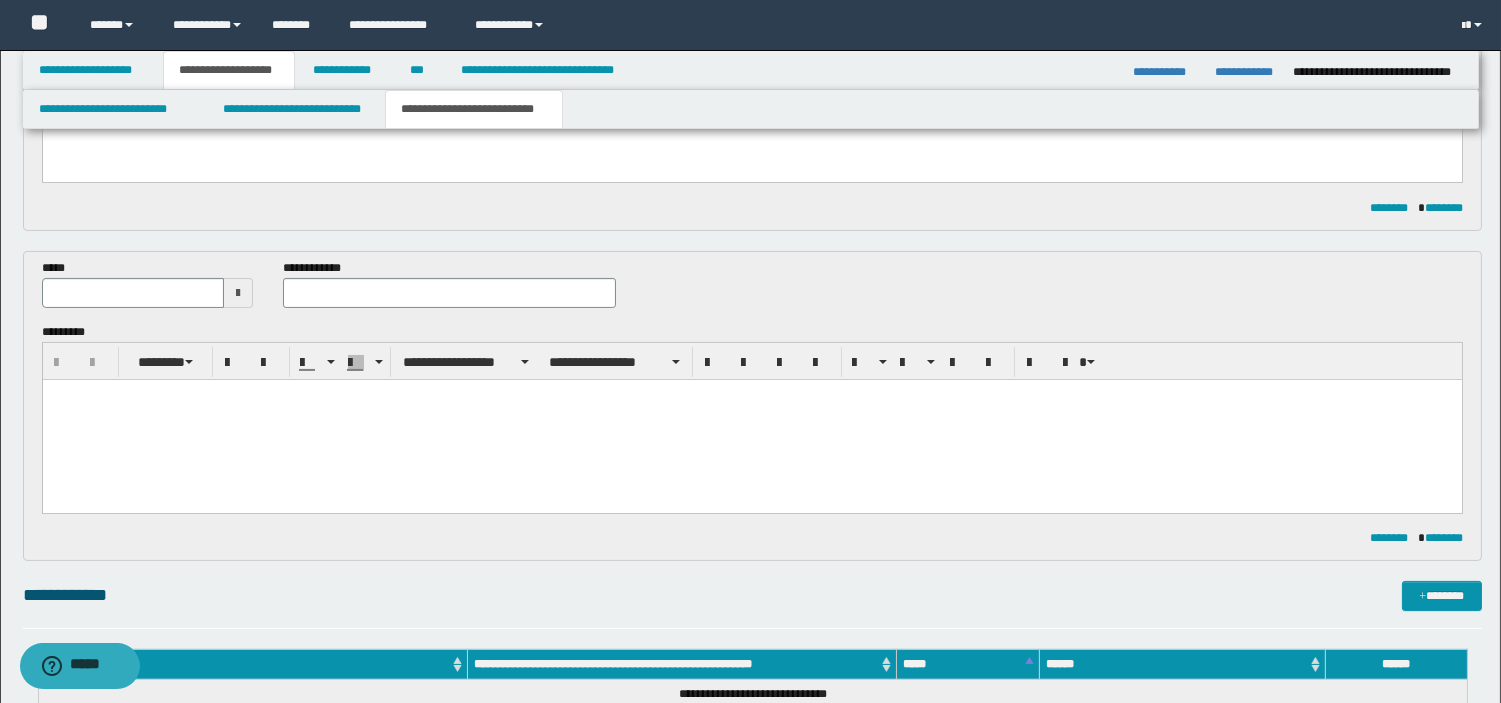 click at bounding box center (238, 293) 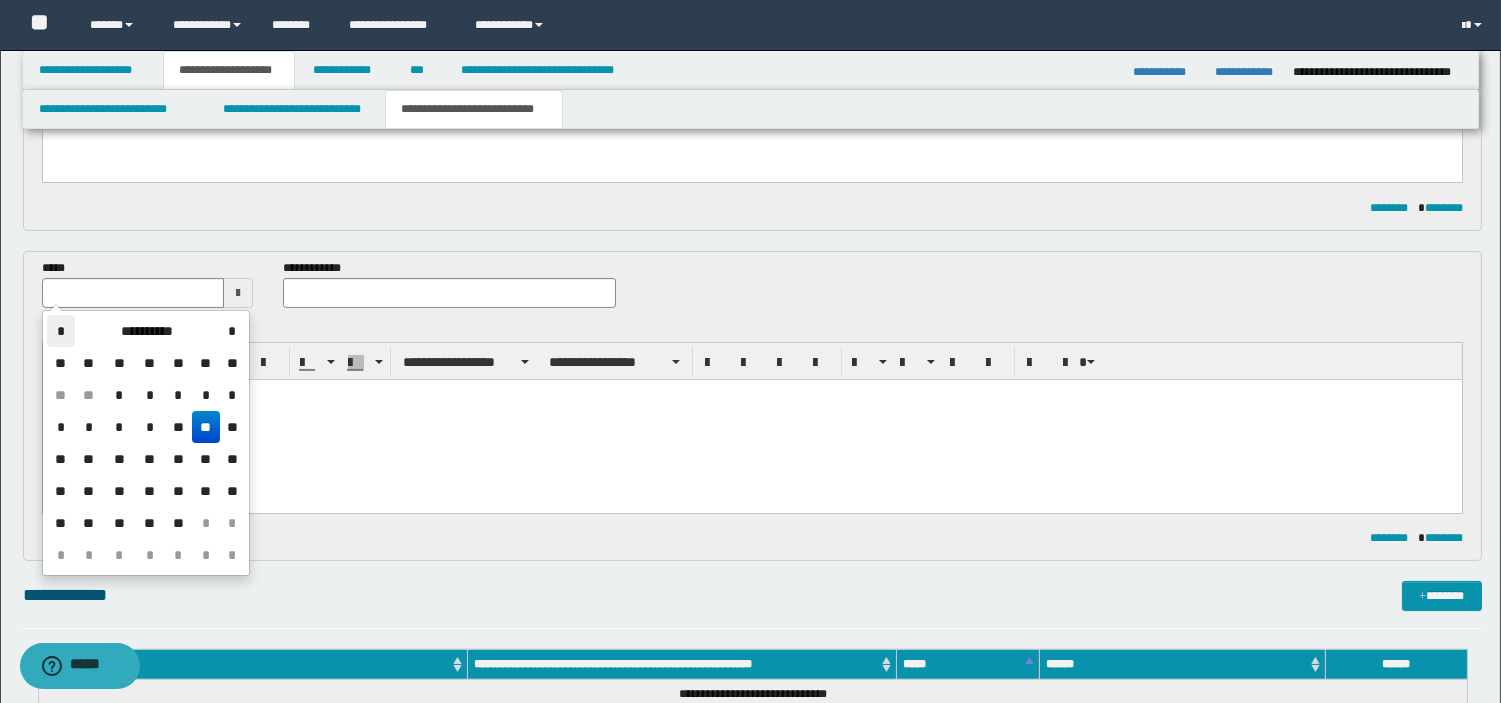 click on "*" at bounding box center [61, 331] 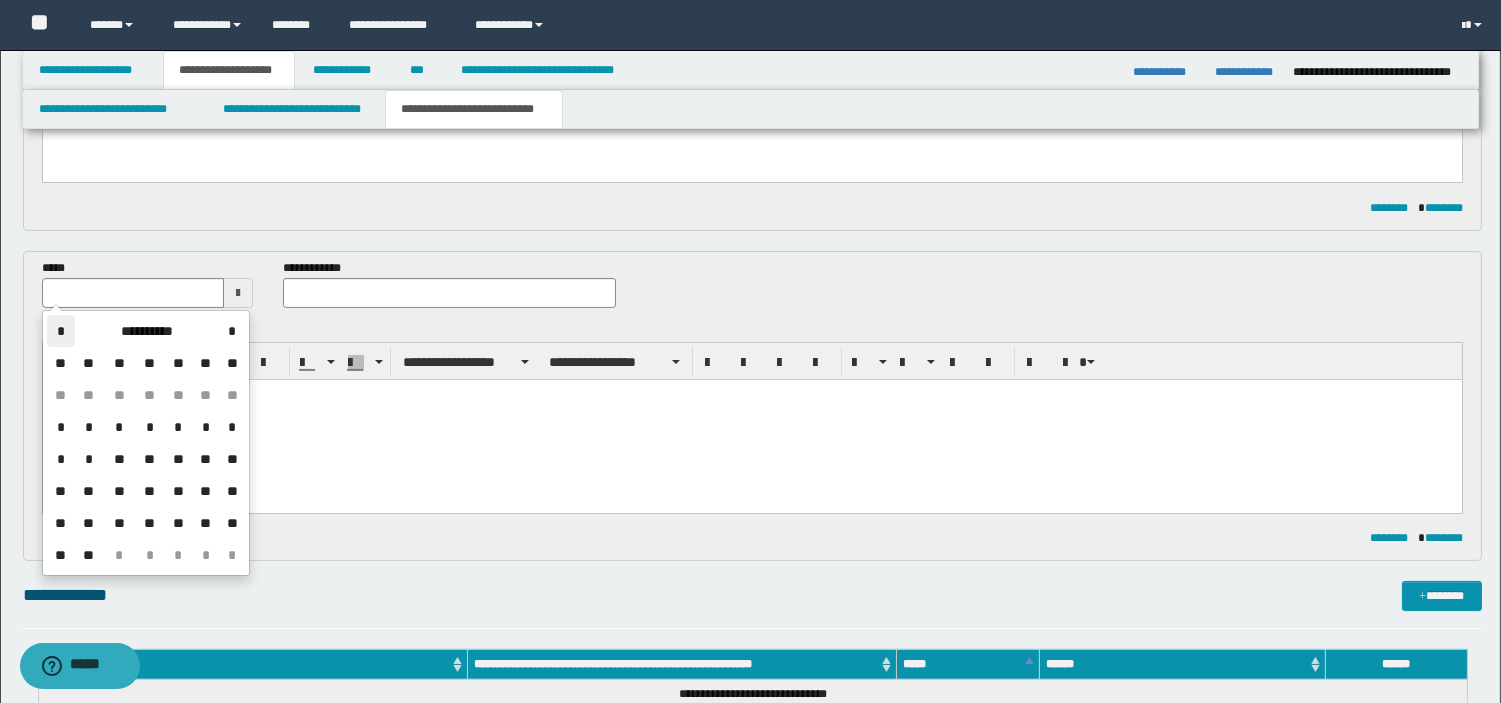 click on "*" at bounding box center (61, 331) 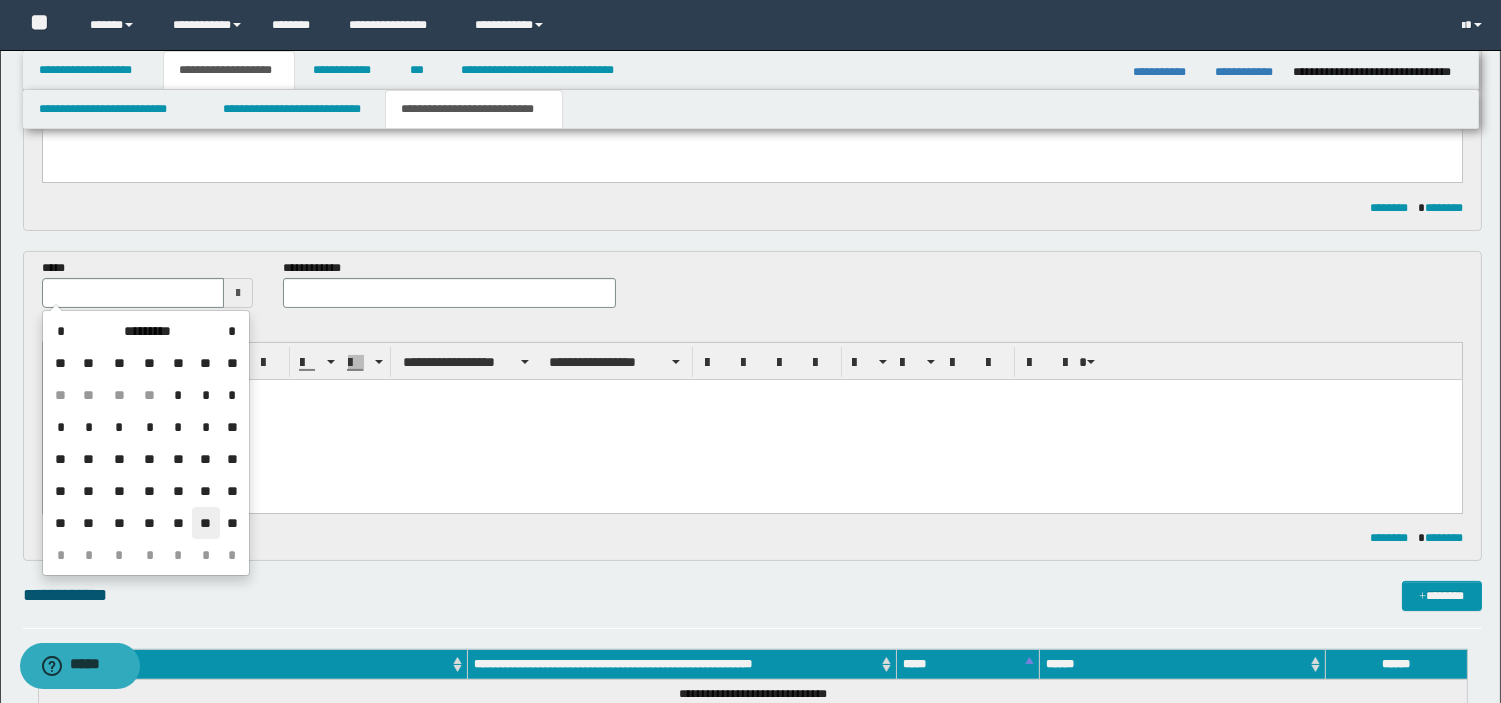click on "**" at bounding box center [206, 523] 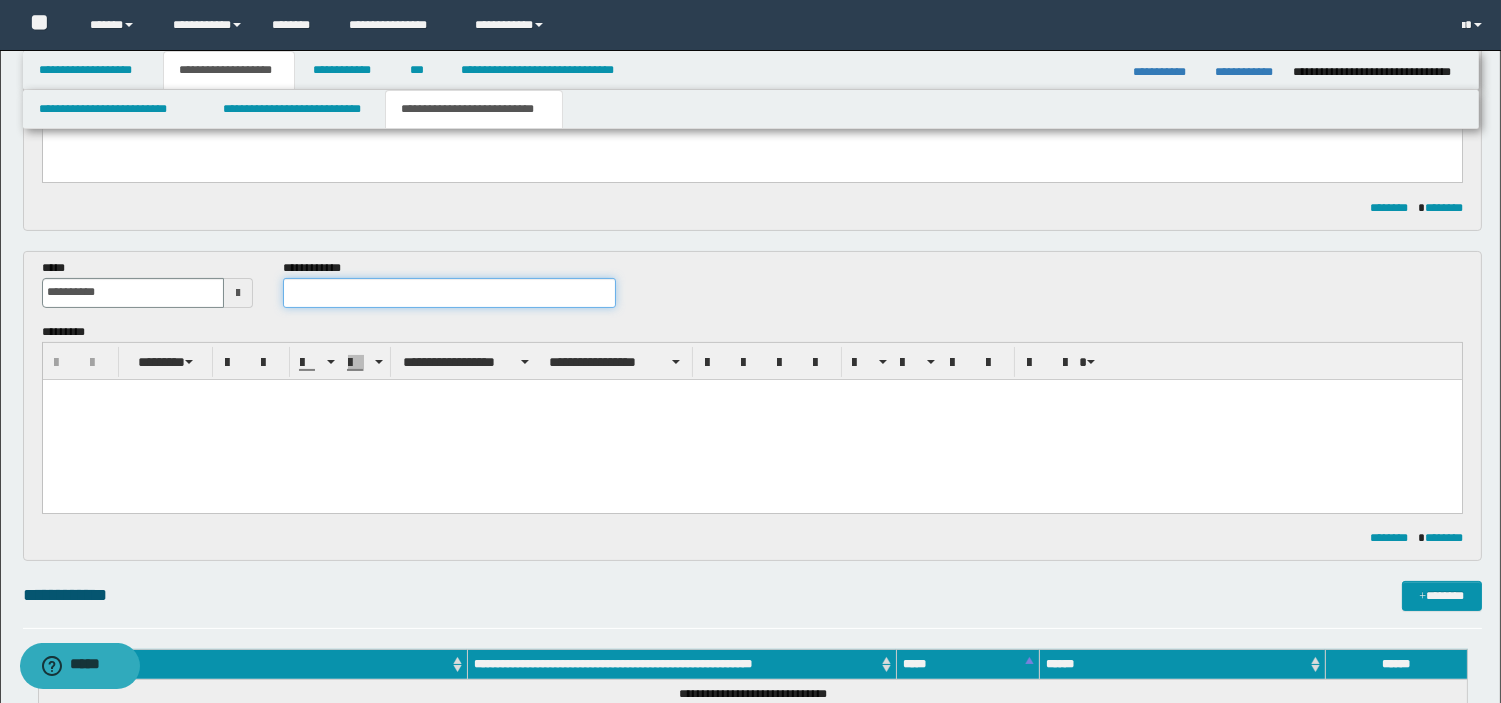 click at bounding box center (449, 293) 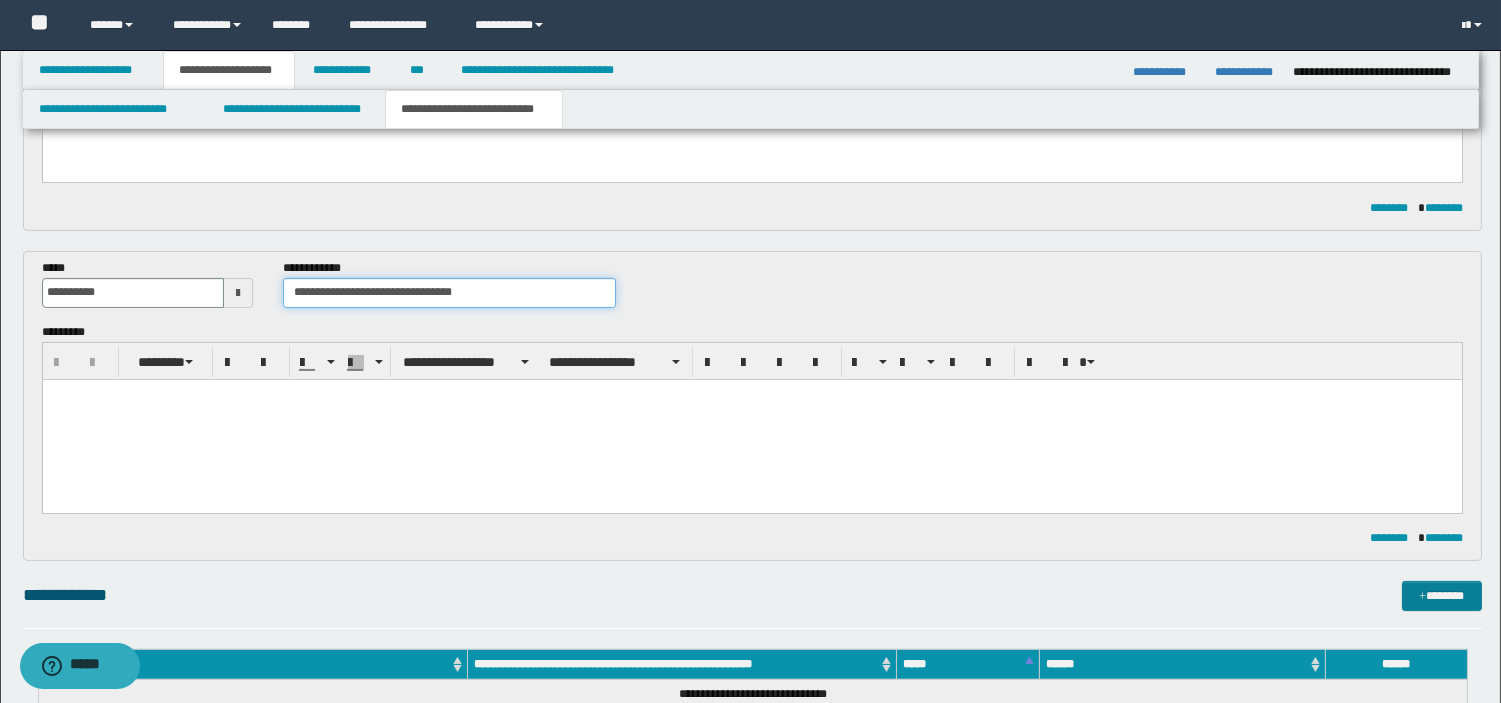 type on "**********" 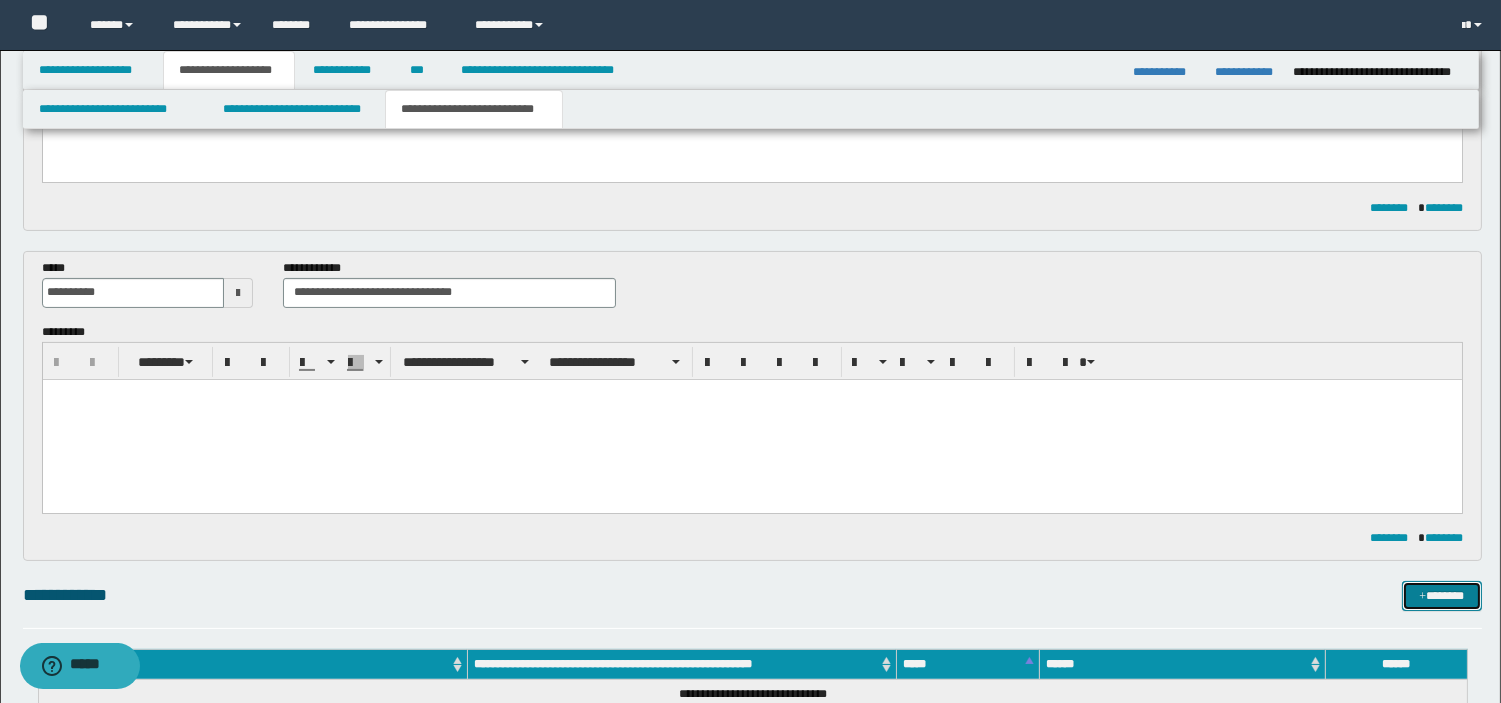 click on "*******" at bounding box center (1442, 596) 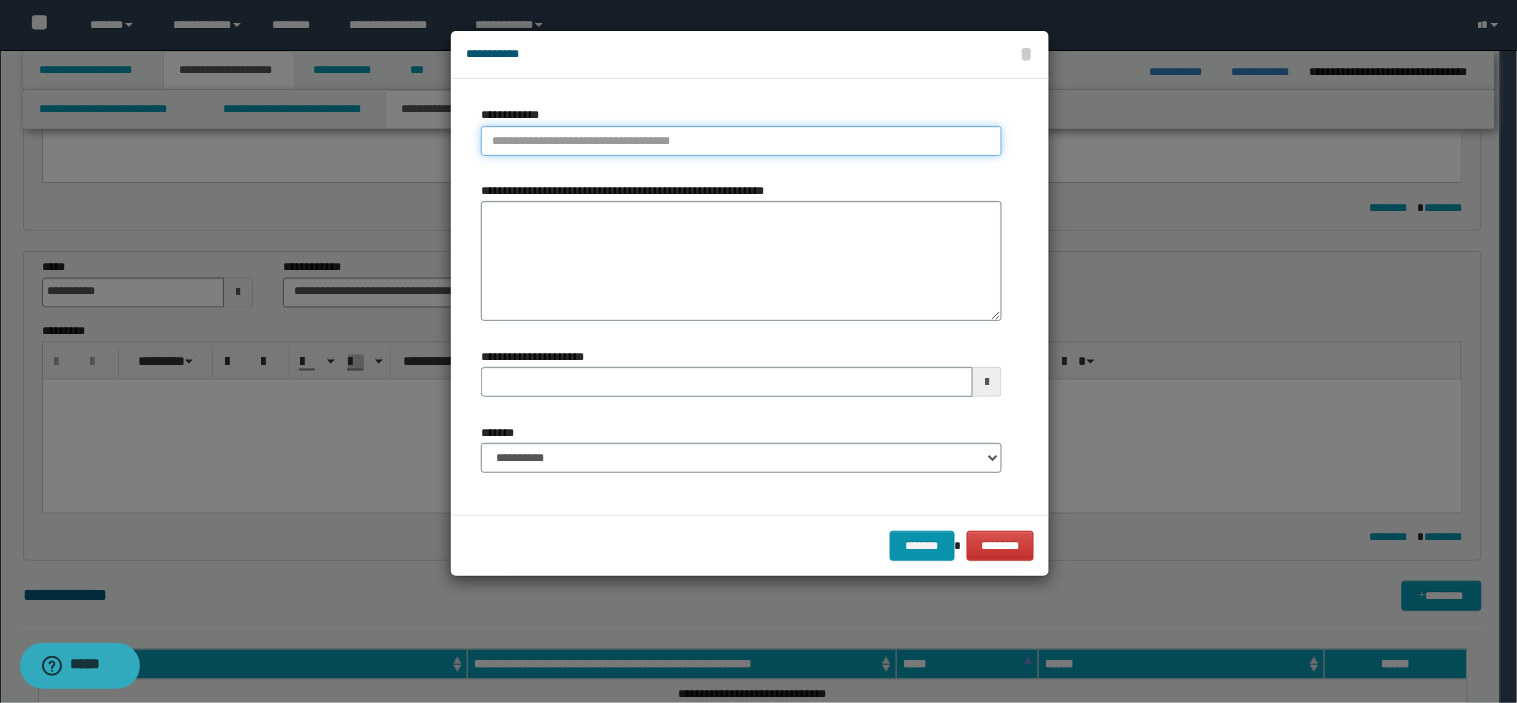 click on "**********" at bounding box center (741, 141) 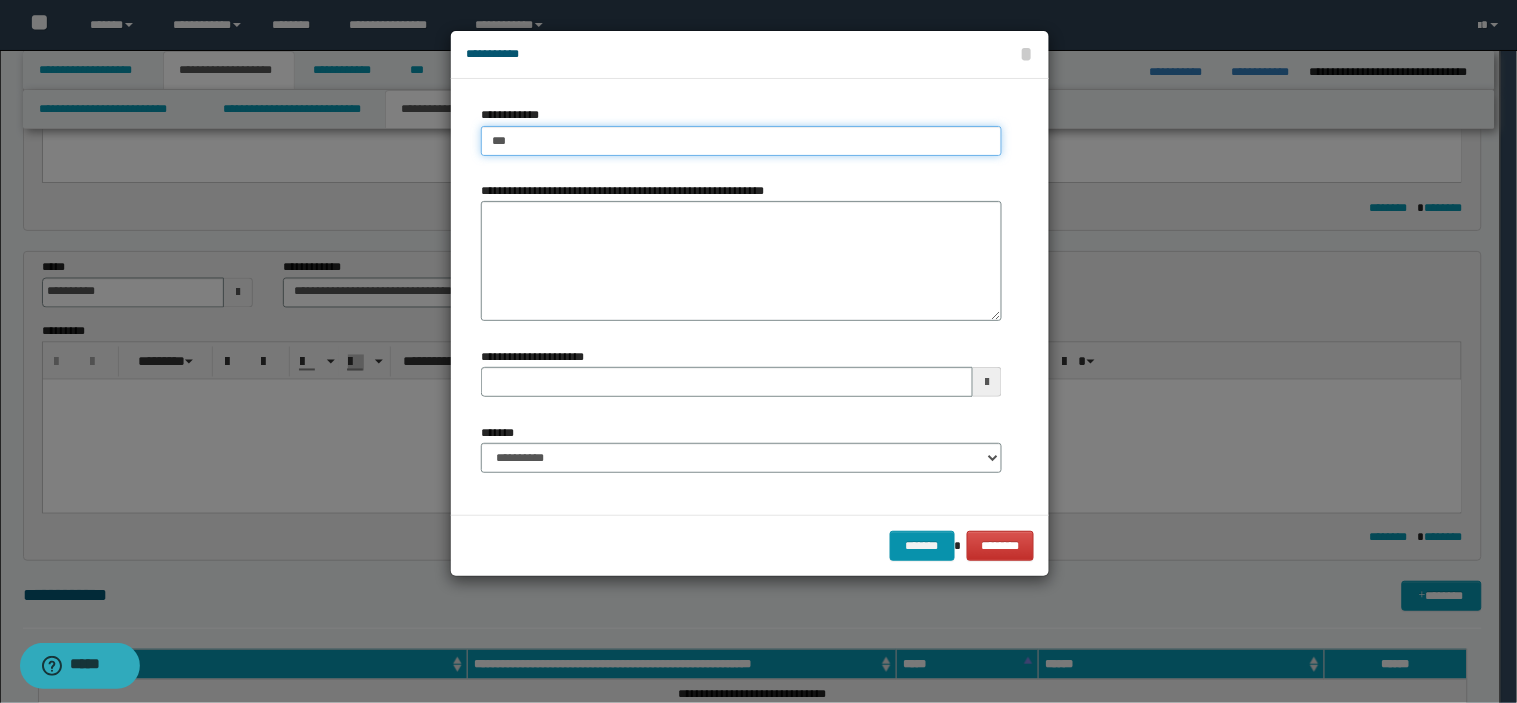 type on "****" 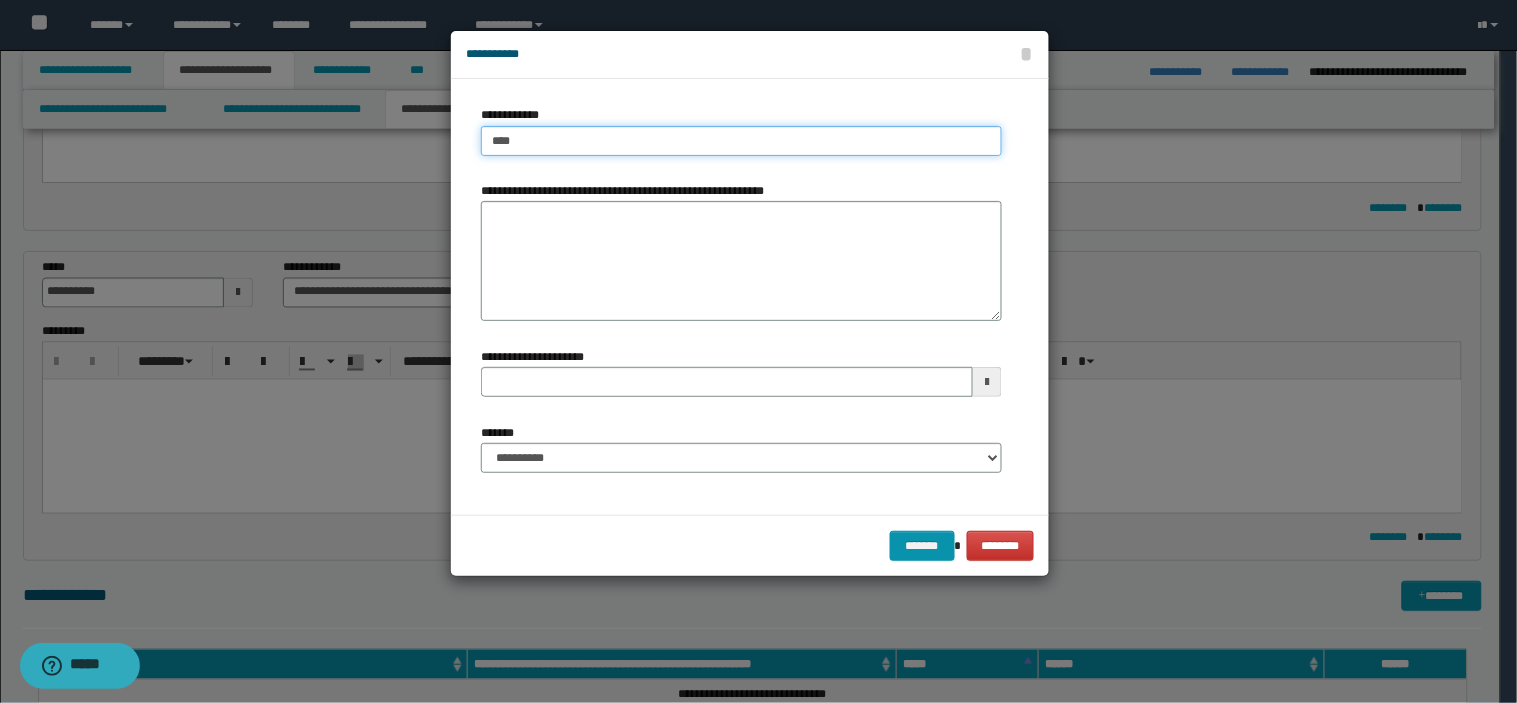 type on "****" 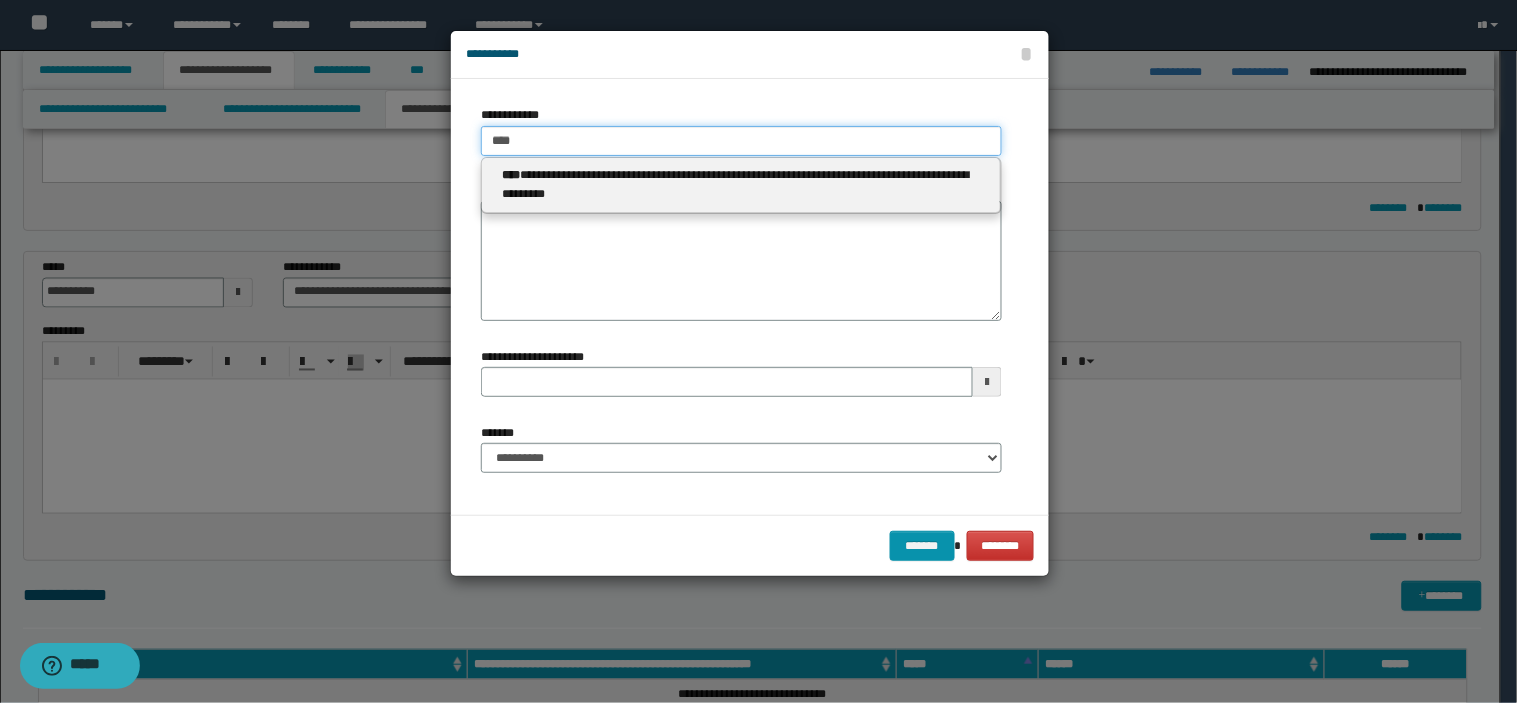 type 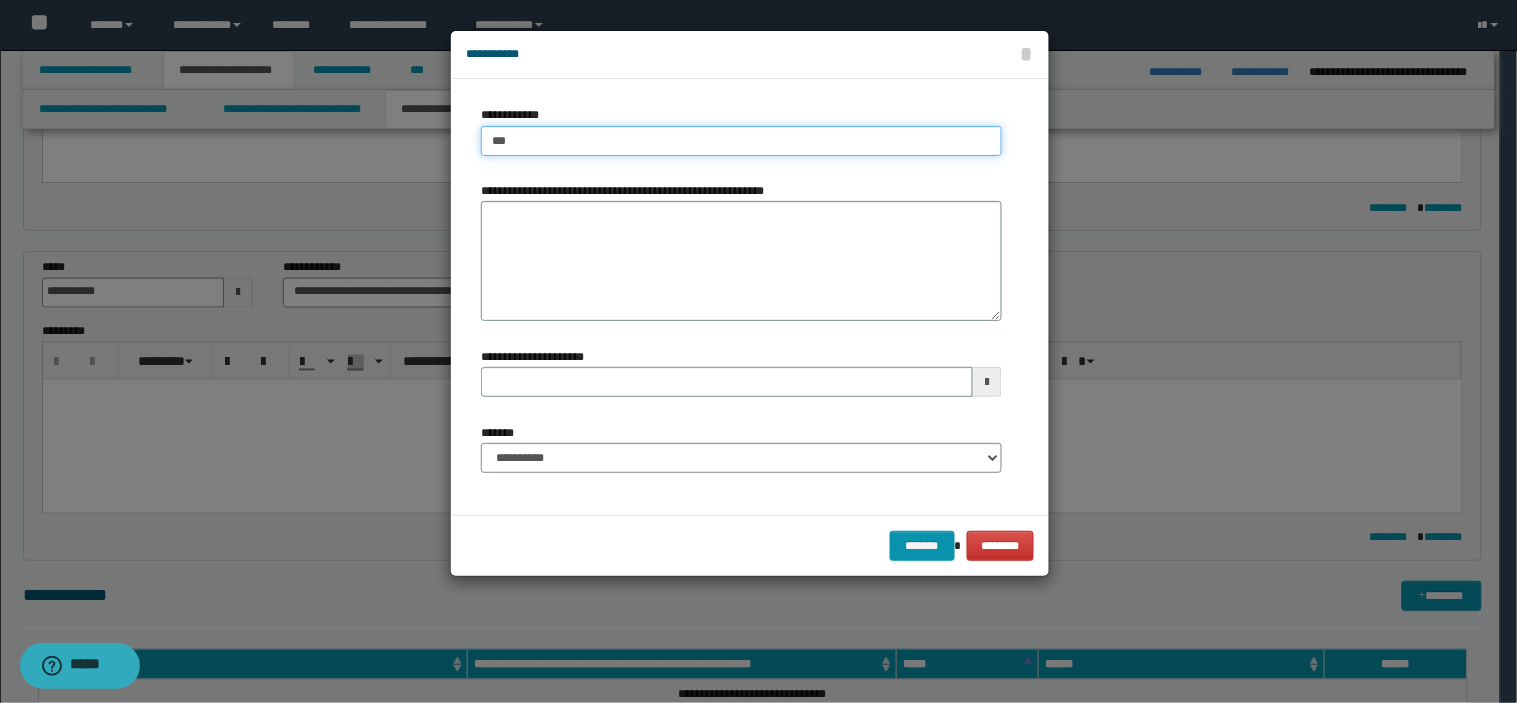 type on "***" 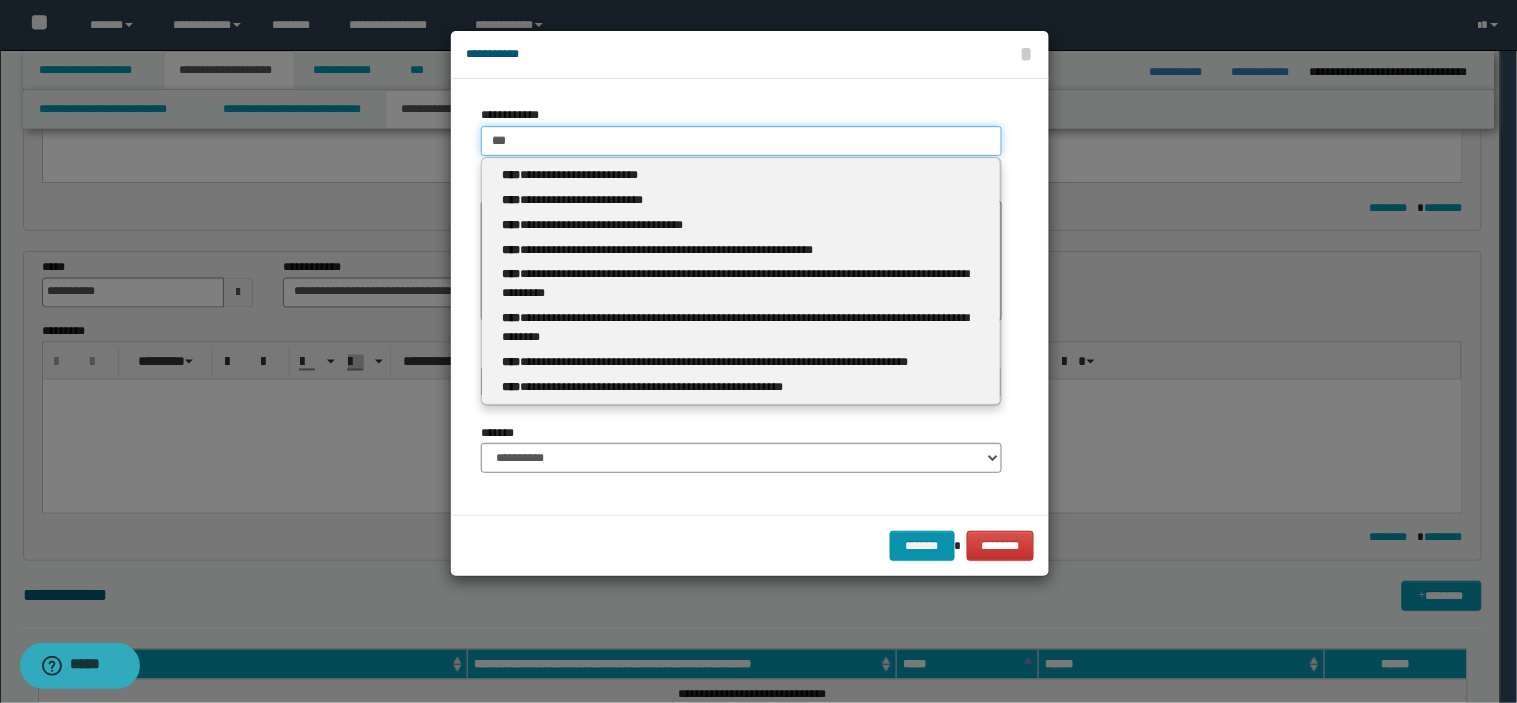 type 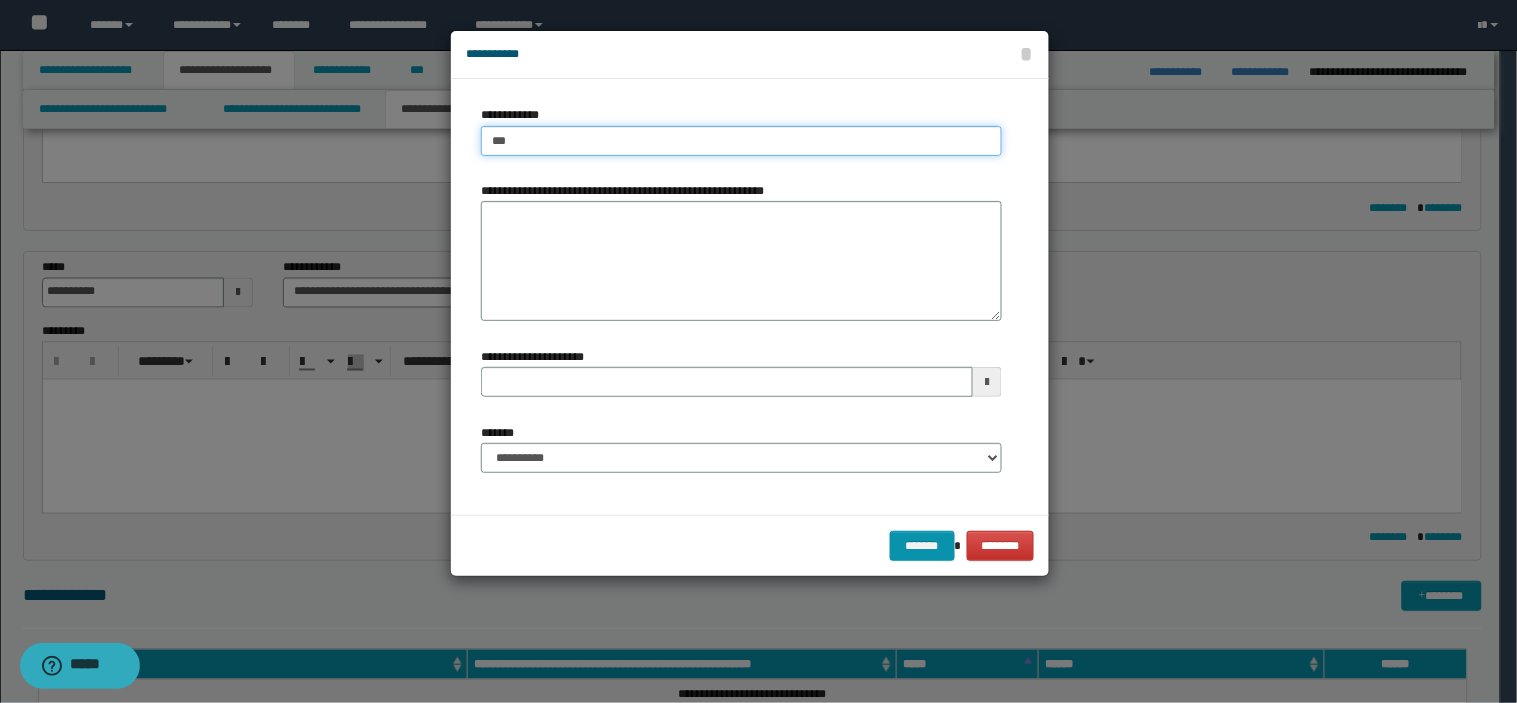 type on "****" 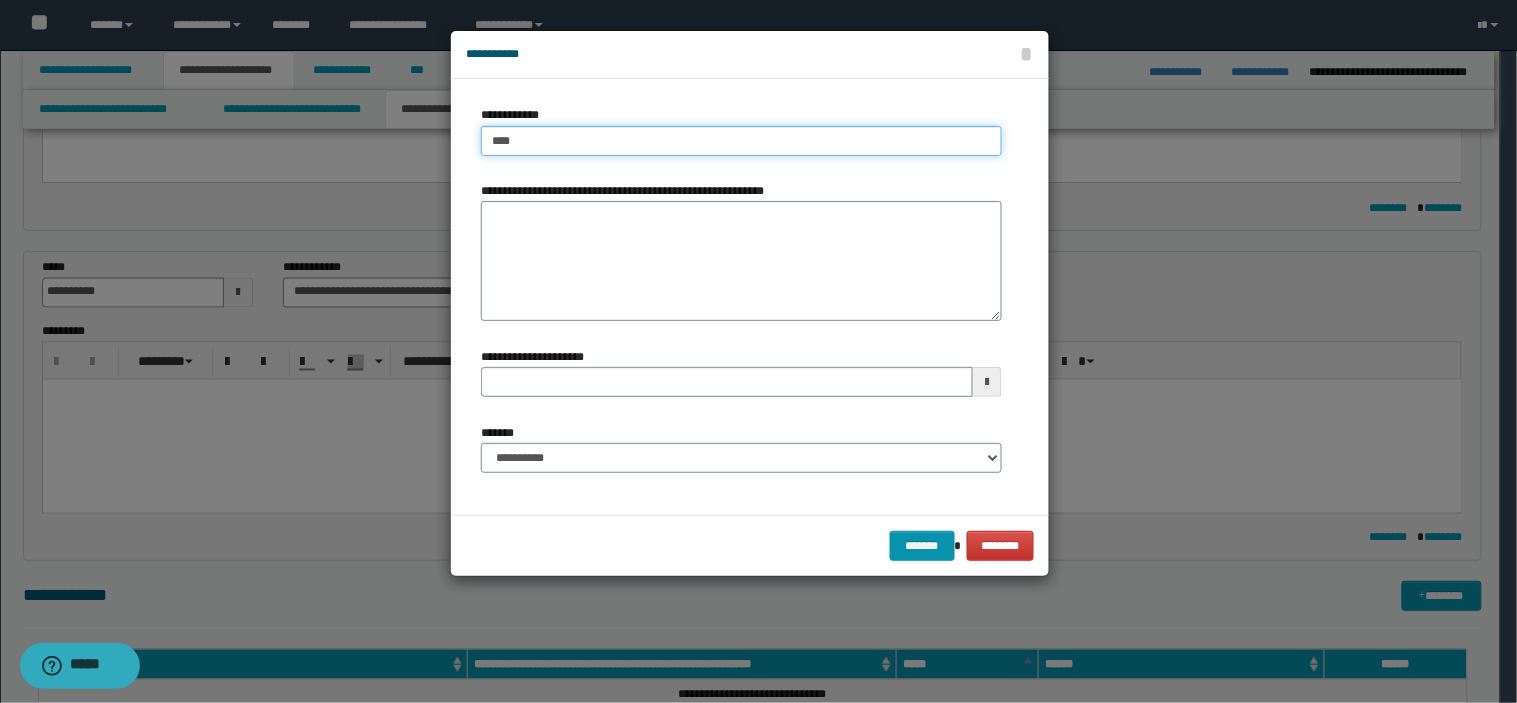 type on "****" 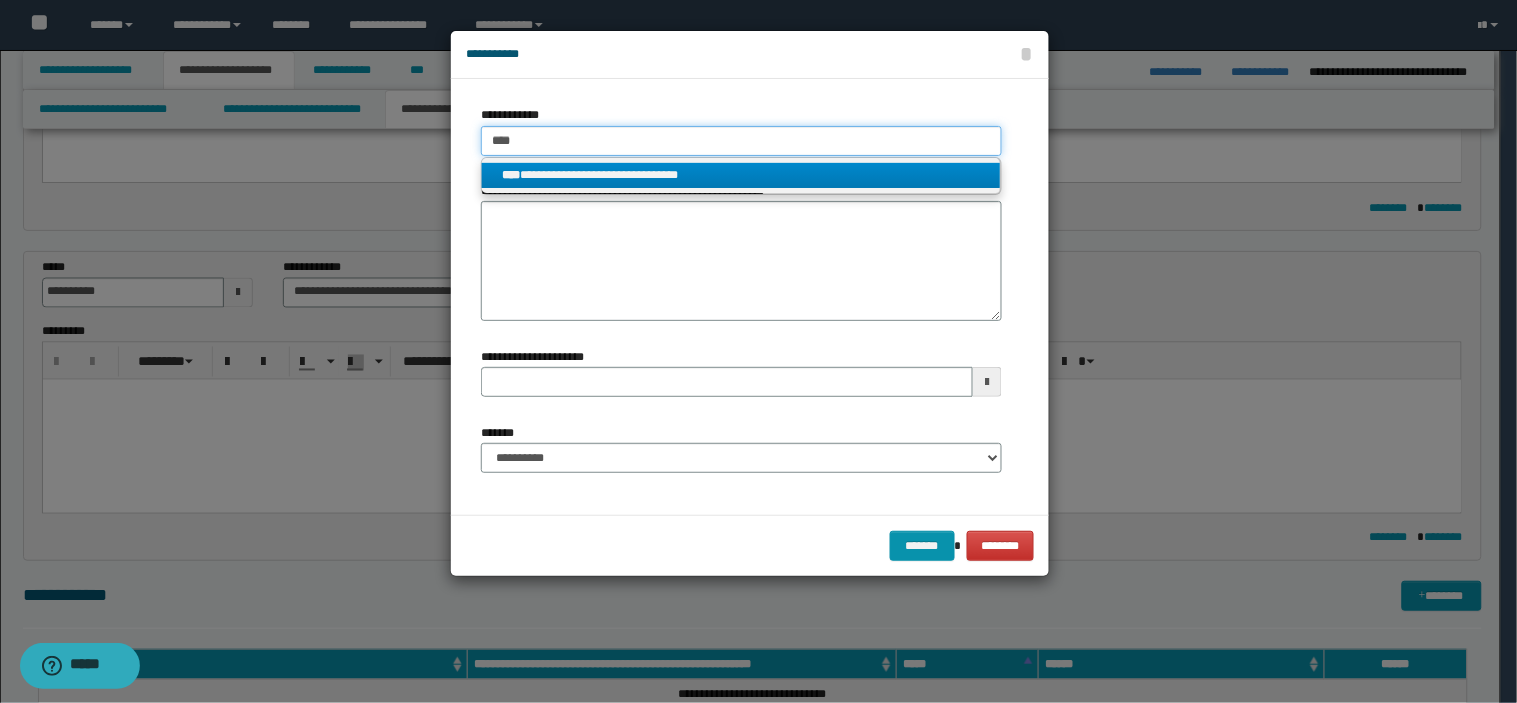 type 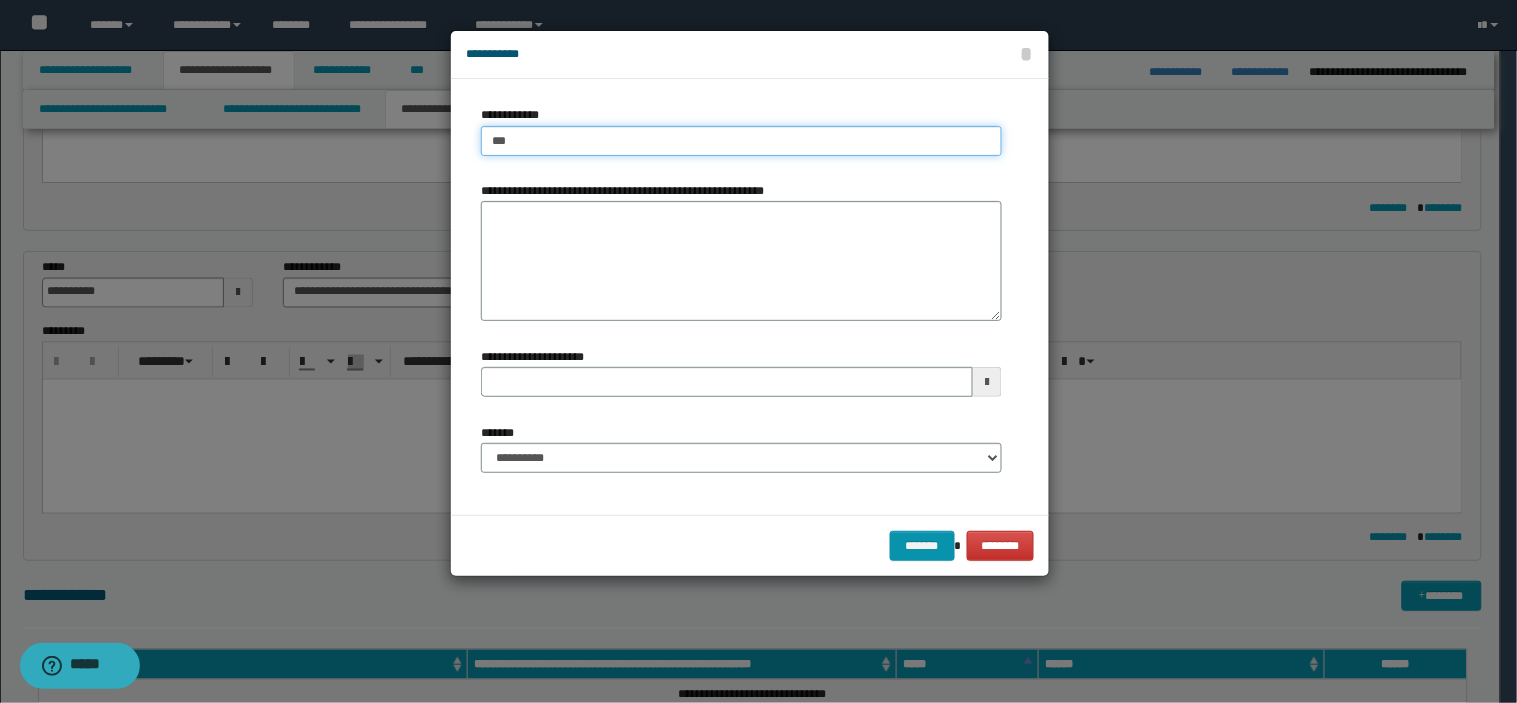 type on "***" 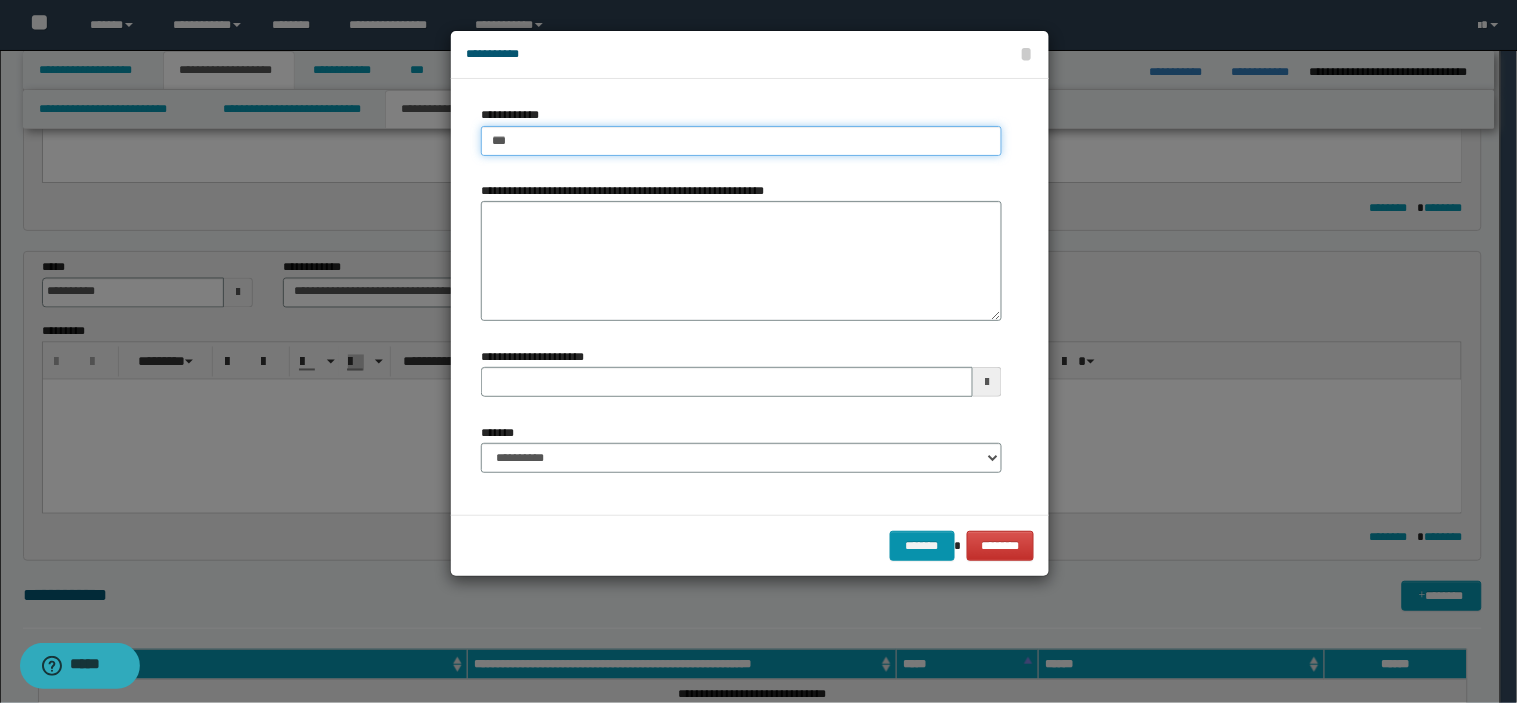 type 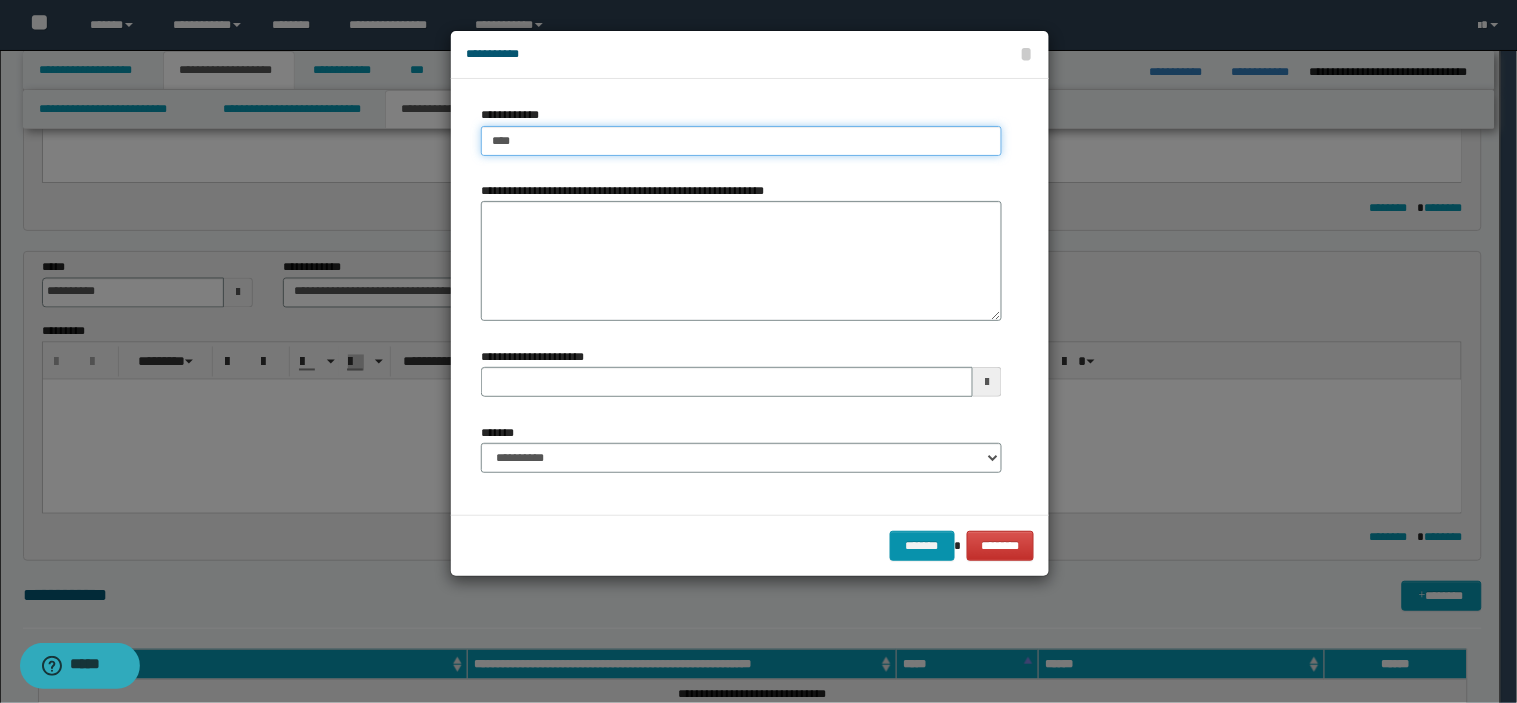 type on "****" 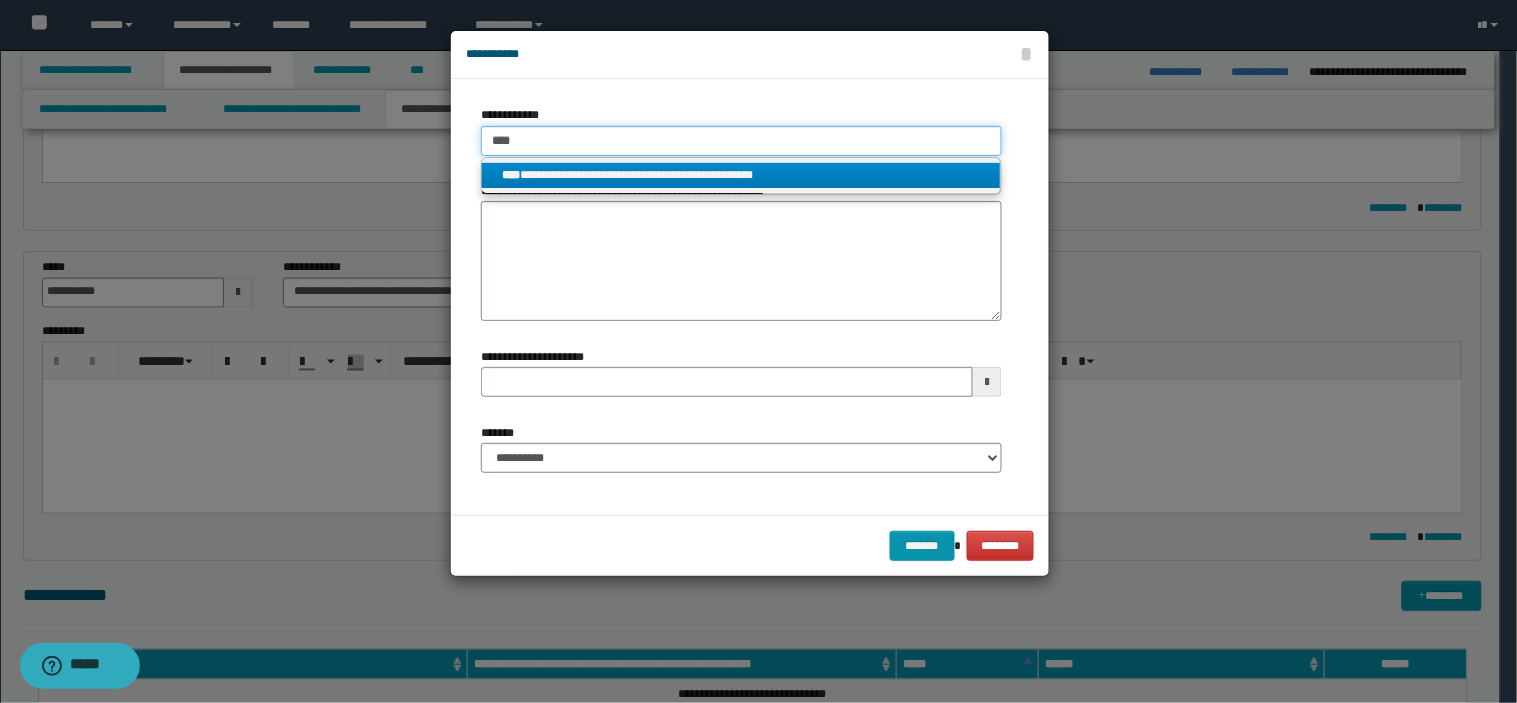 type on "****" 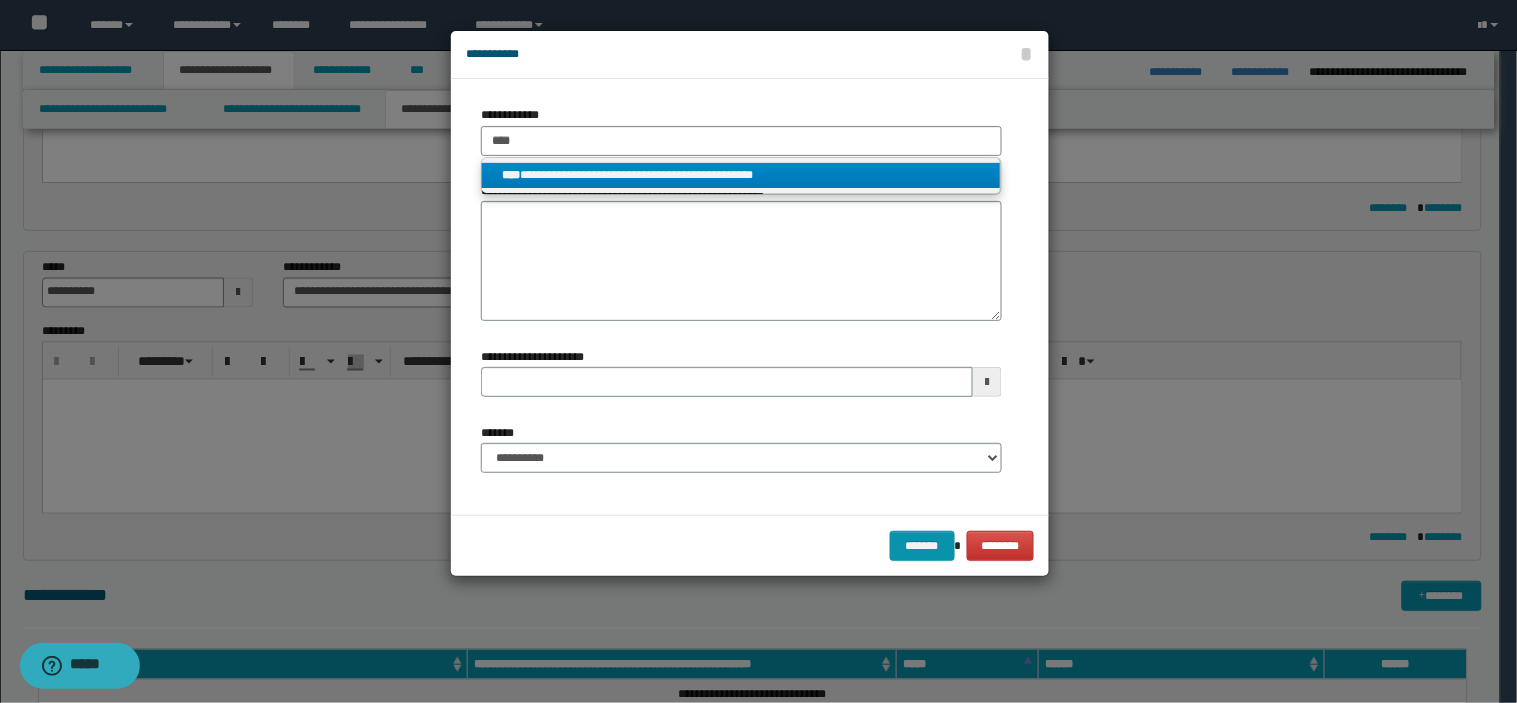 click on "**********" at bounding box center (741, 175) 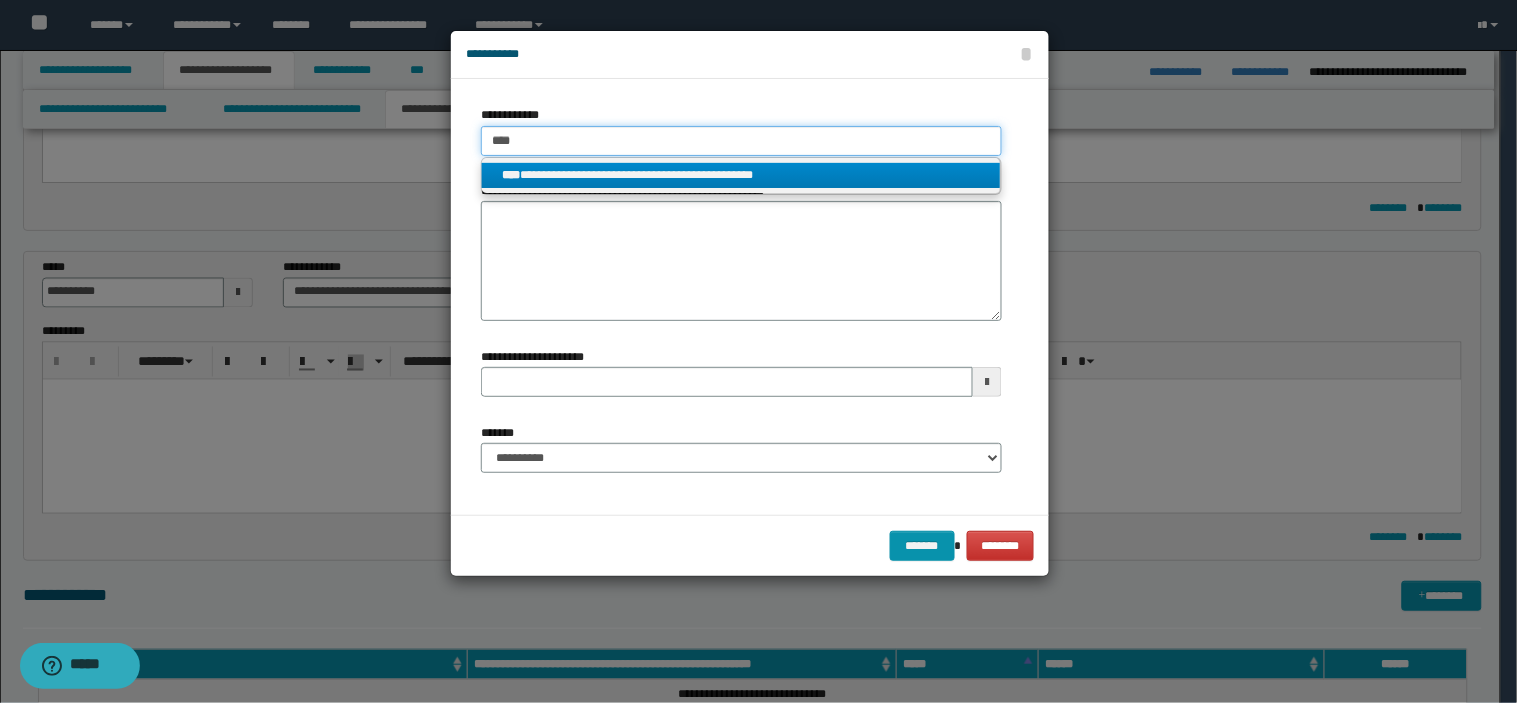 type 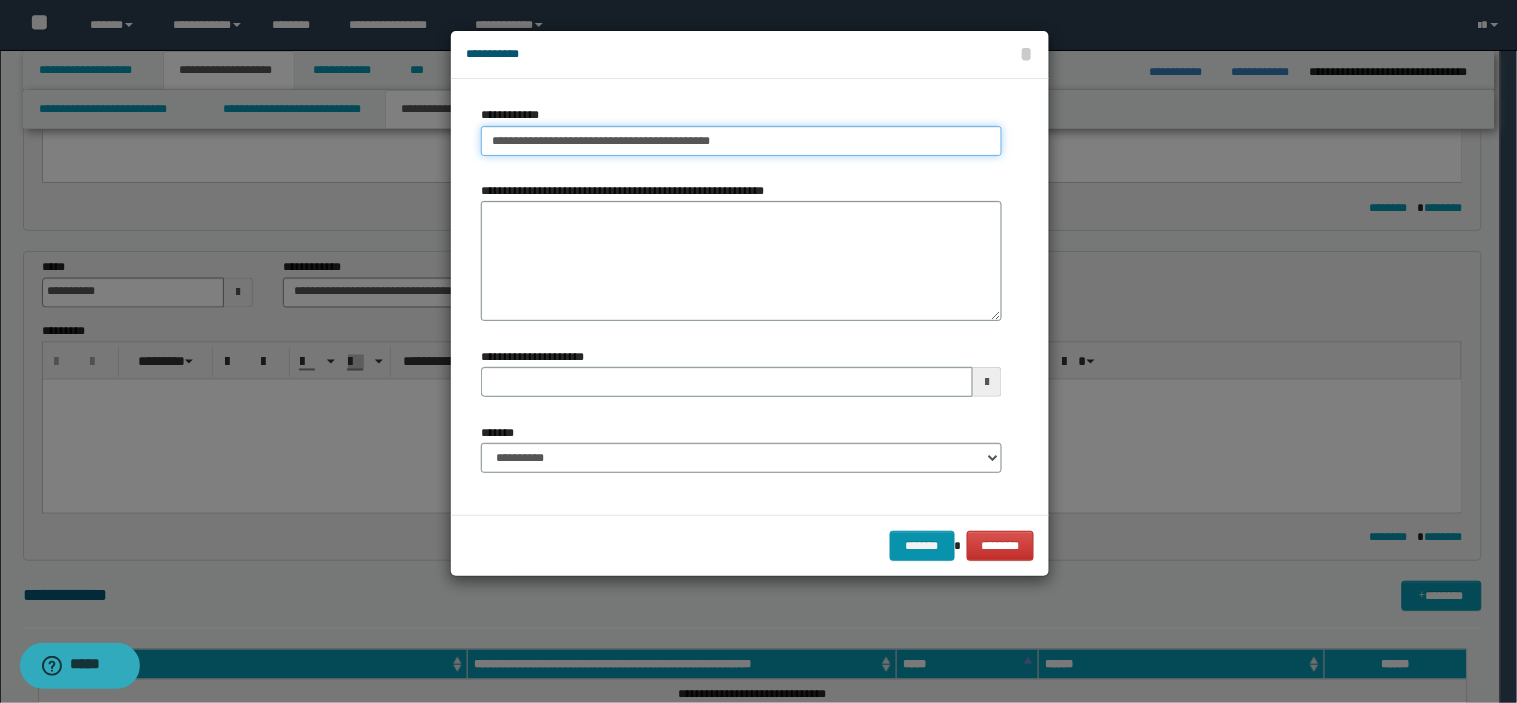 drag, startPoint x: 490, startPoint y: 140, endPoint x: 721, endPoint y: 138, distance: 231.00865 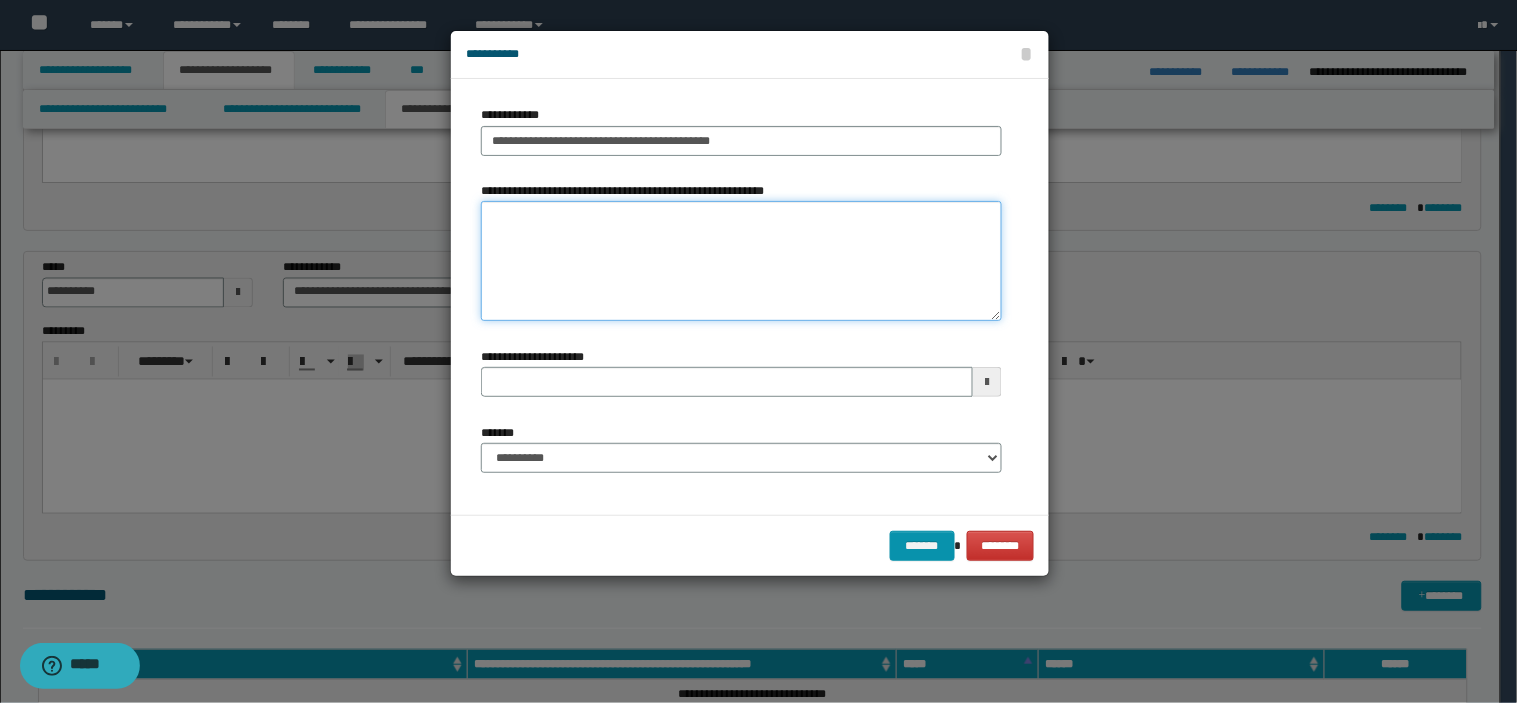 click on "**********" at bounding box center (741, 261) 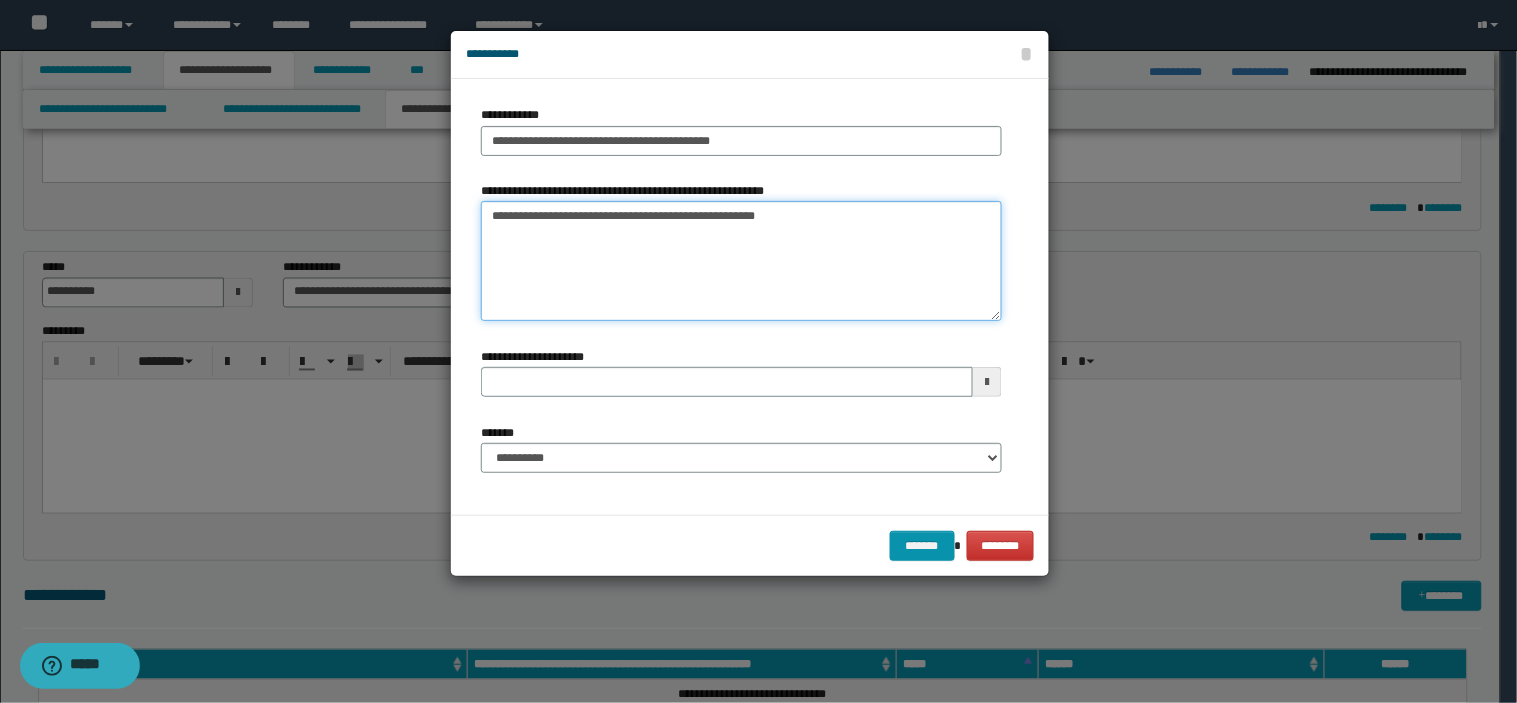 type on "**********" 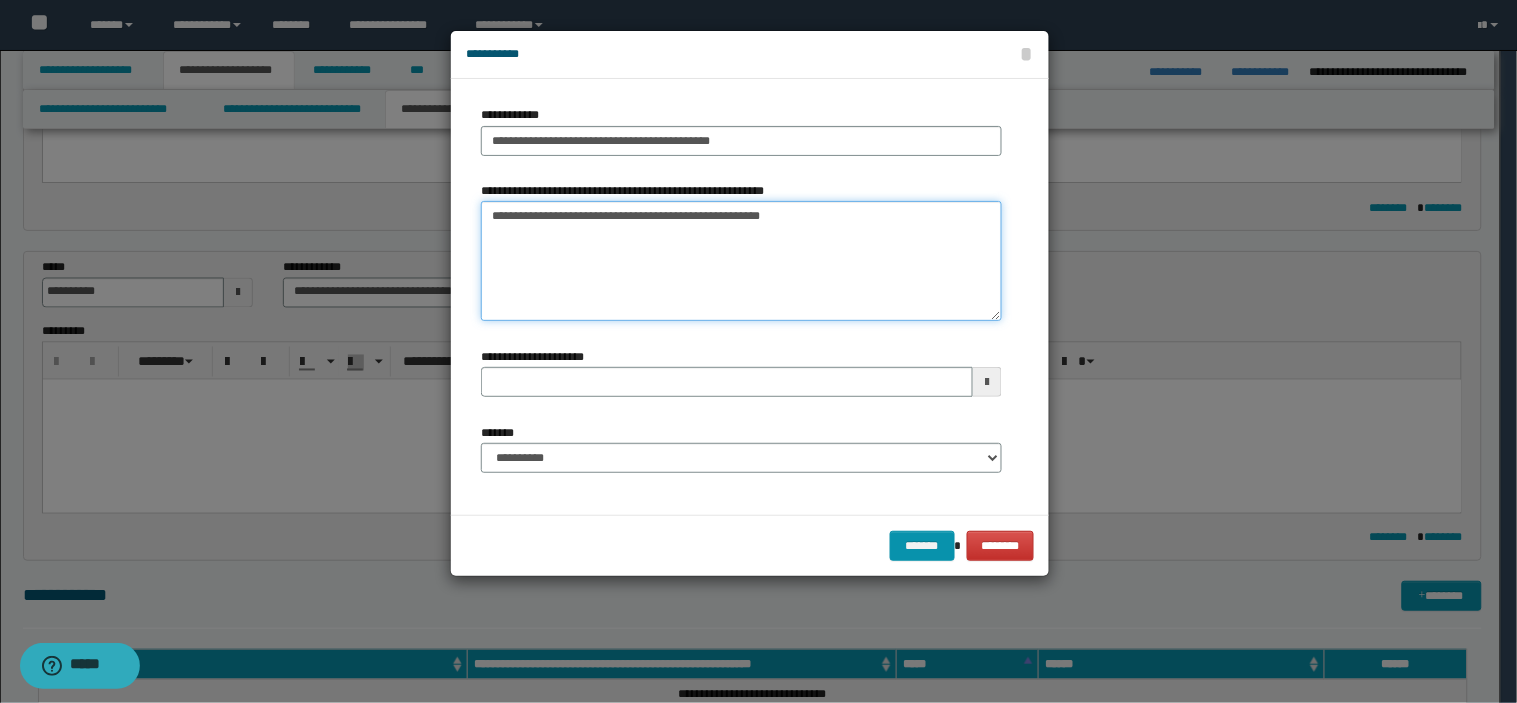 type 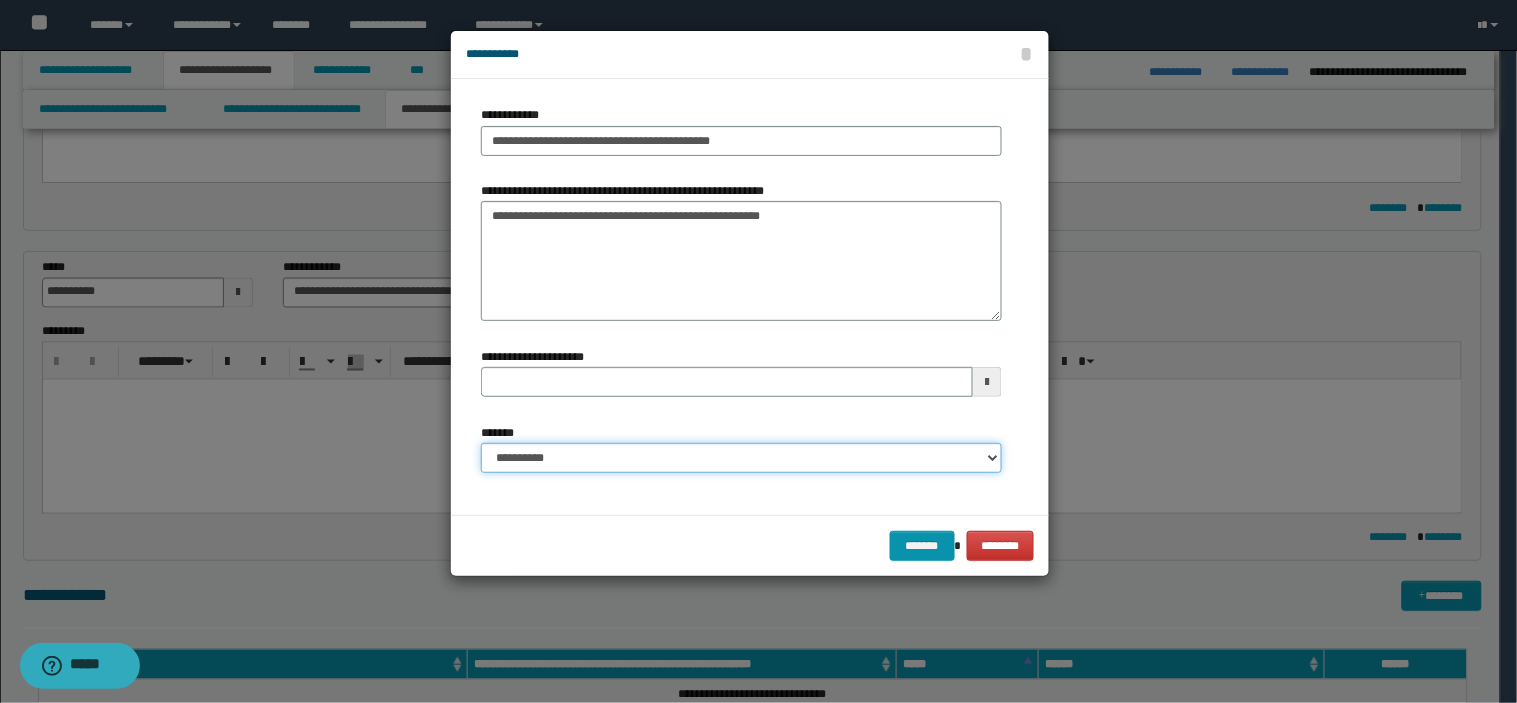 click on "**********" at bounding box center (741, 458) 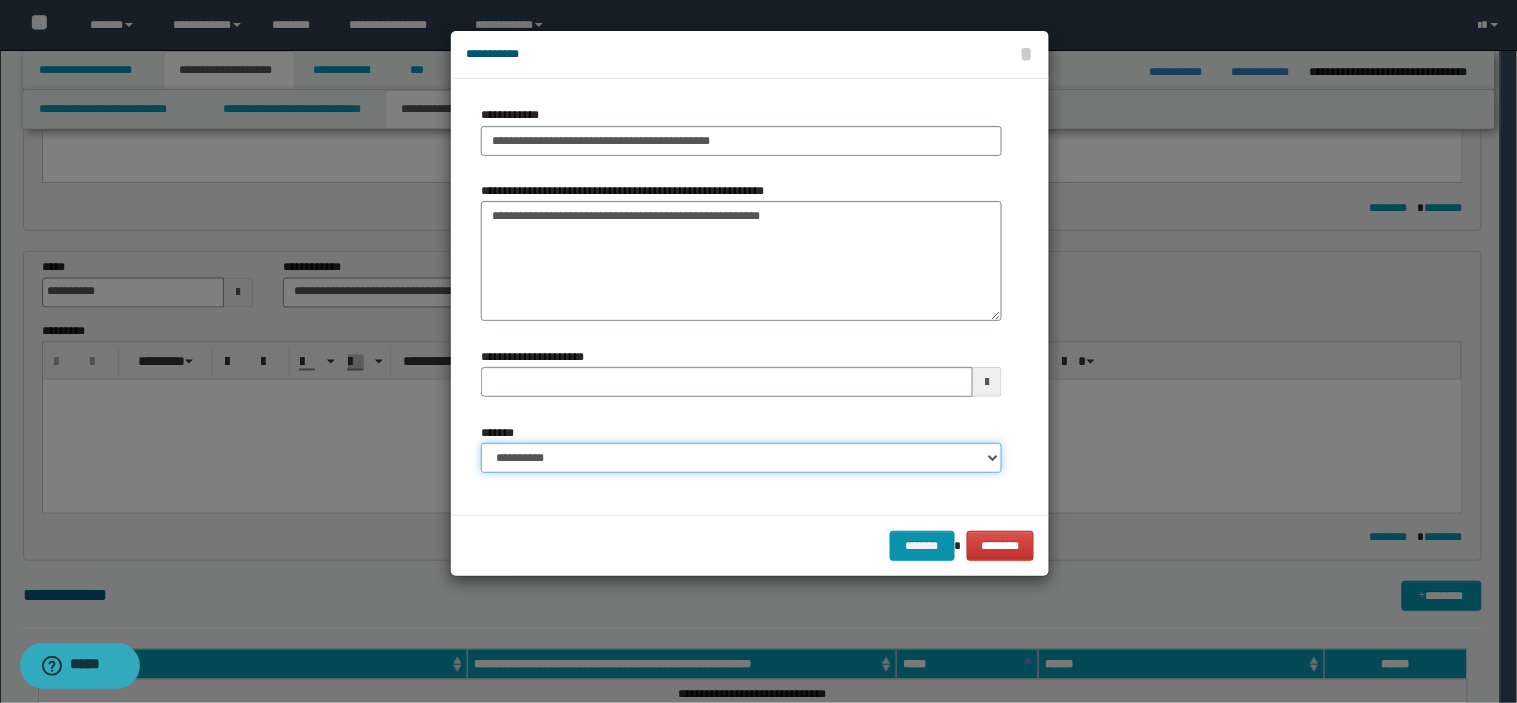 select on "*" 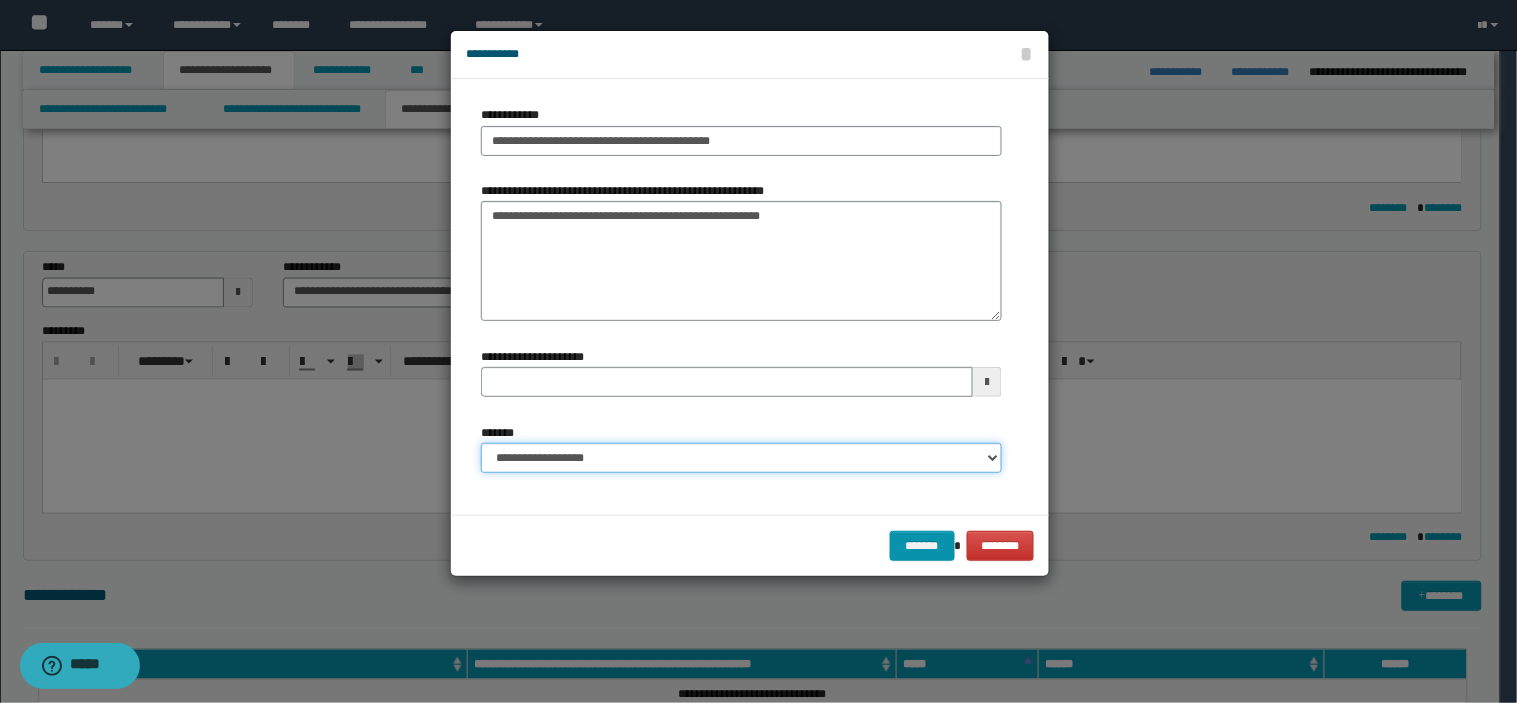click on "**********" at bounding box center (741, 458) 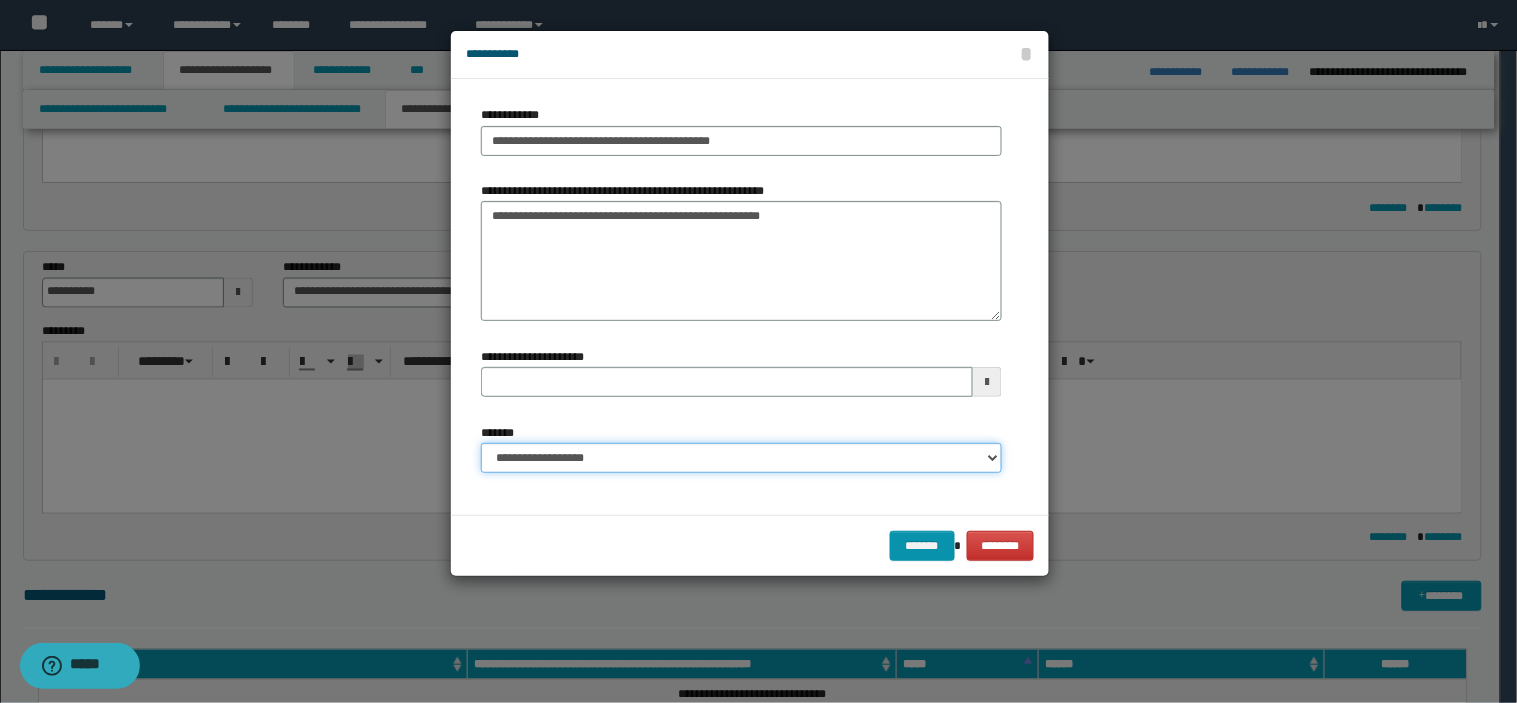 type 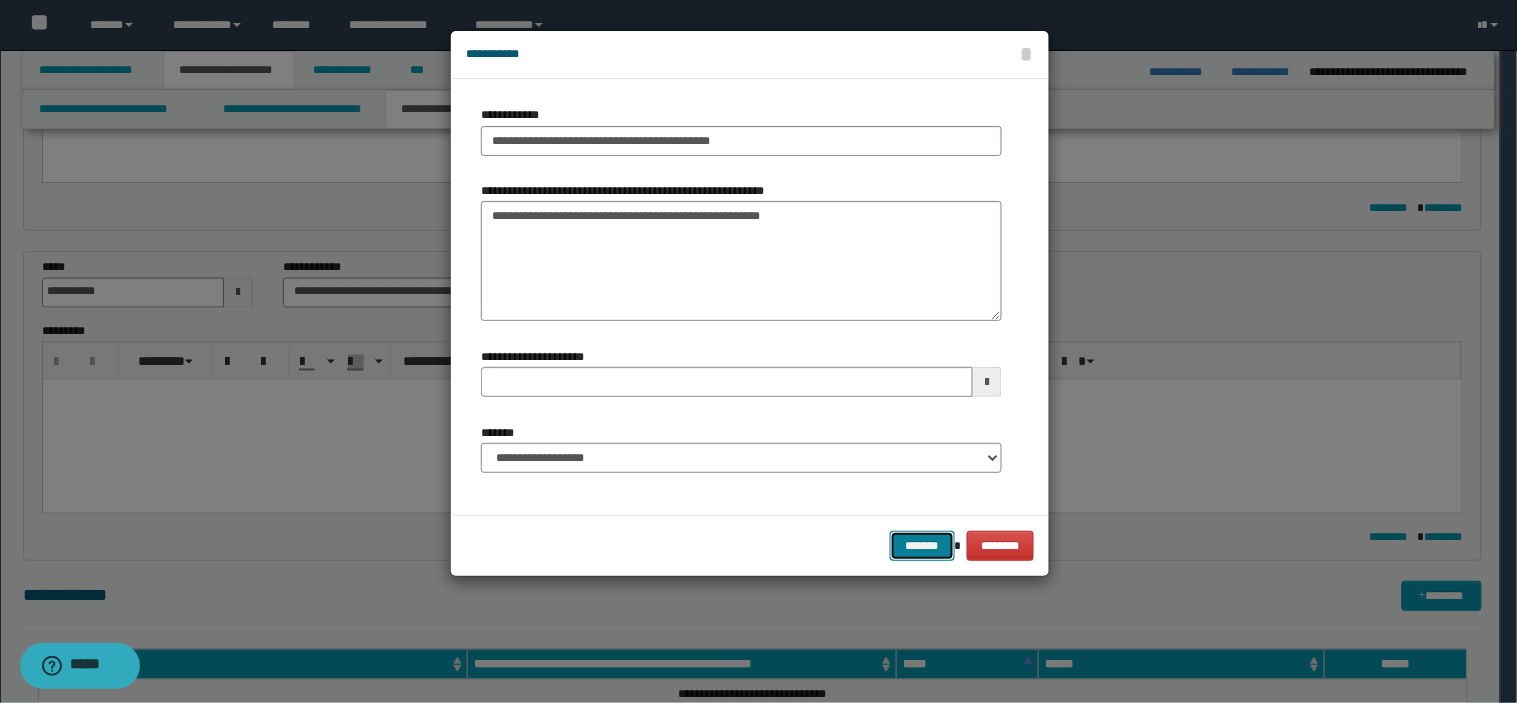 click on "*******" at bounding box center (922, 546) 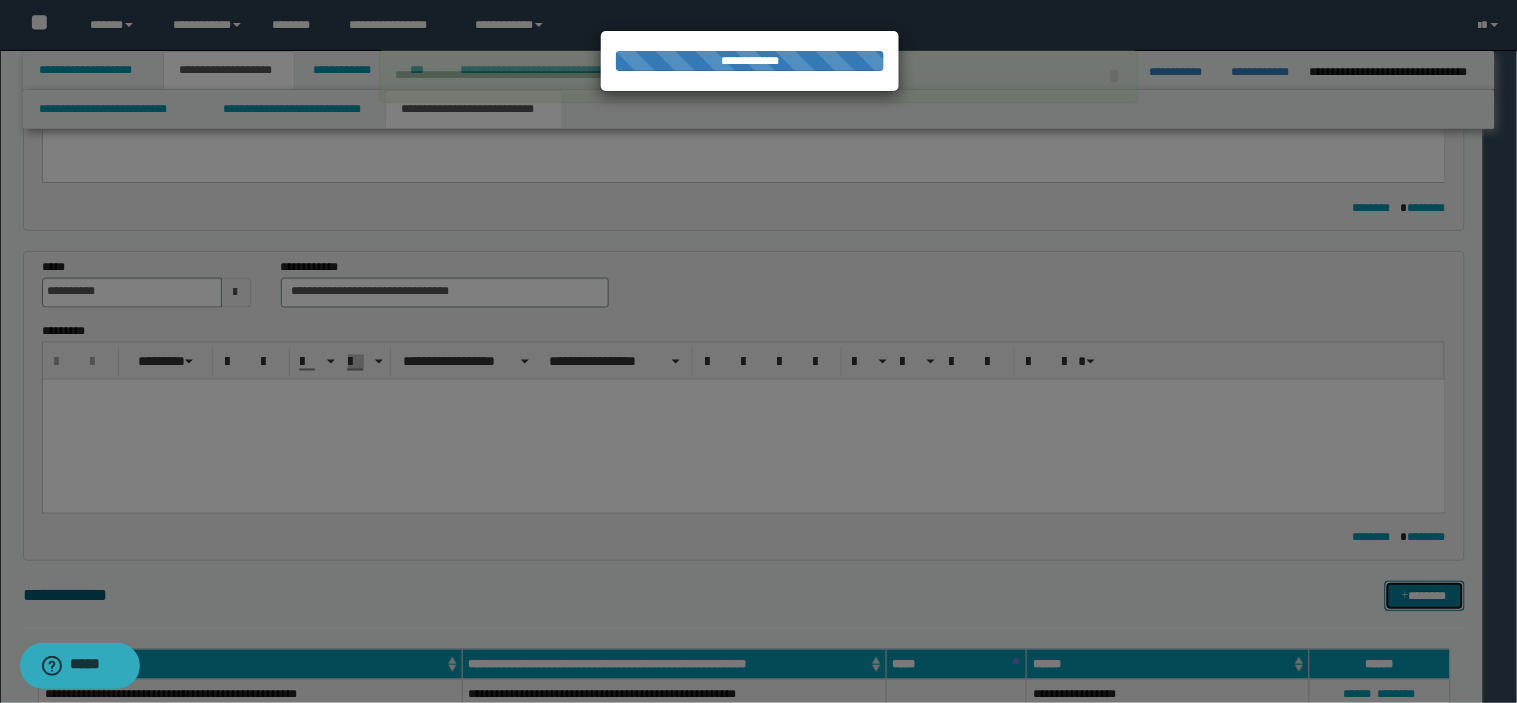 type 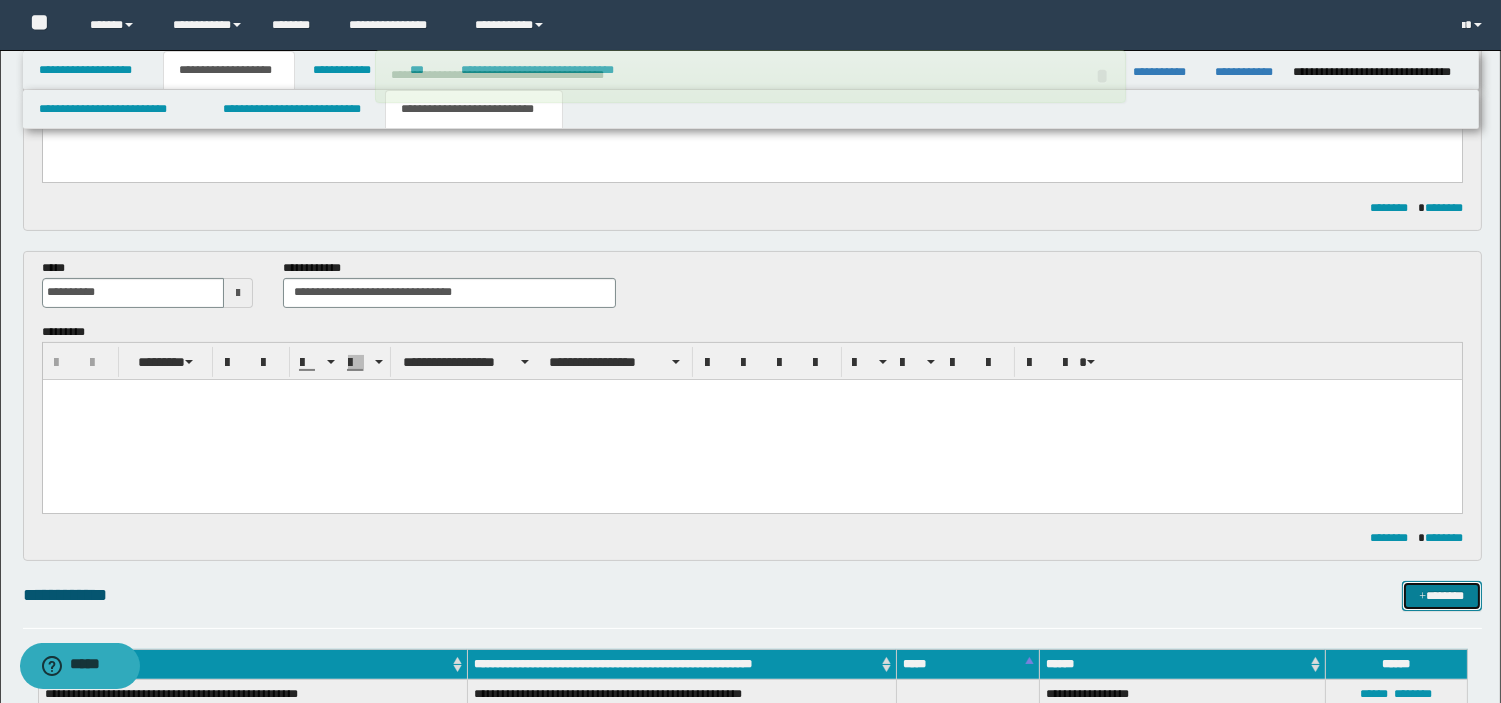 click on "*******" at bounding box center [1442, 596] 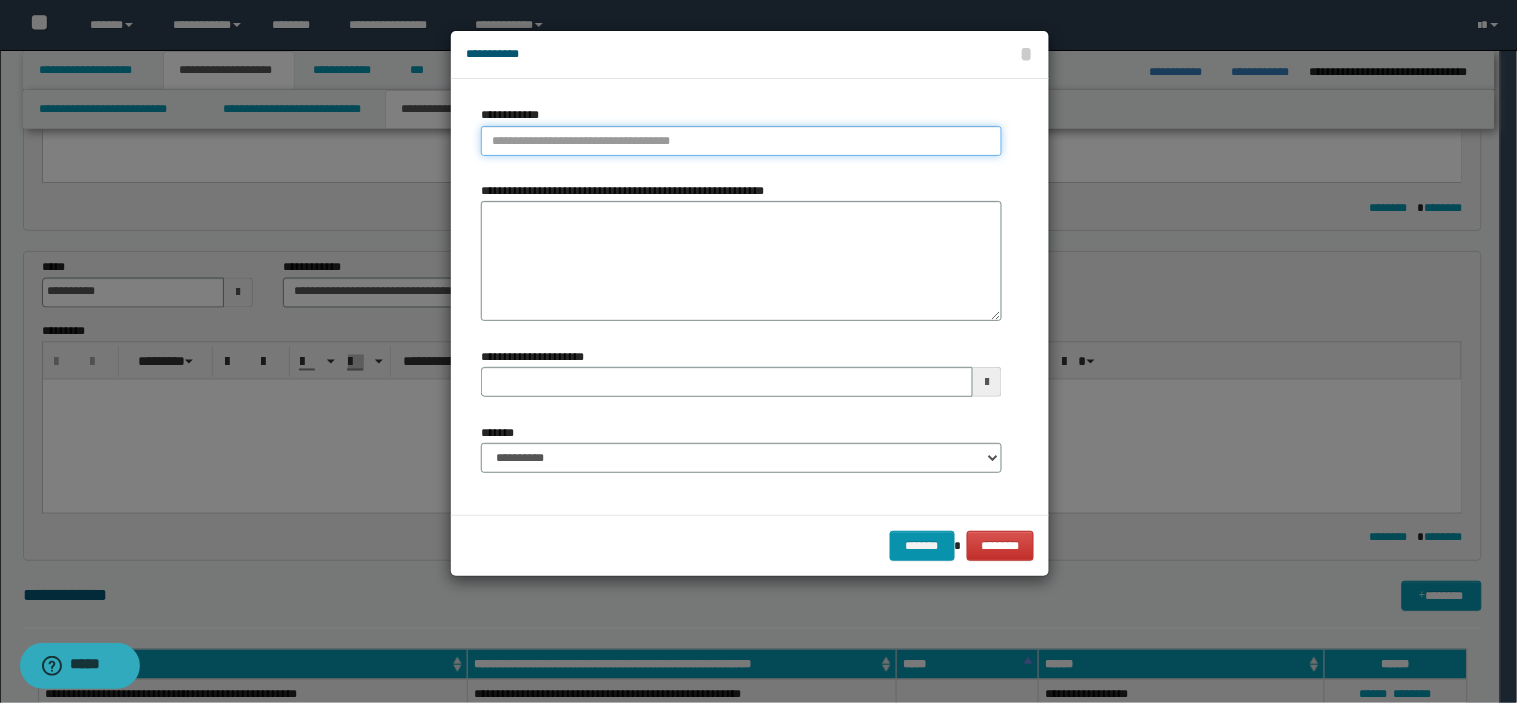type on "**********" 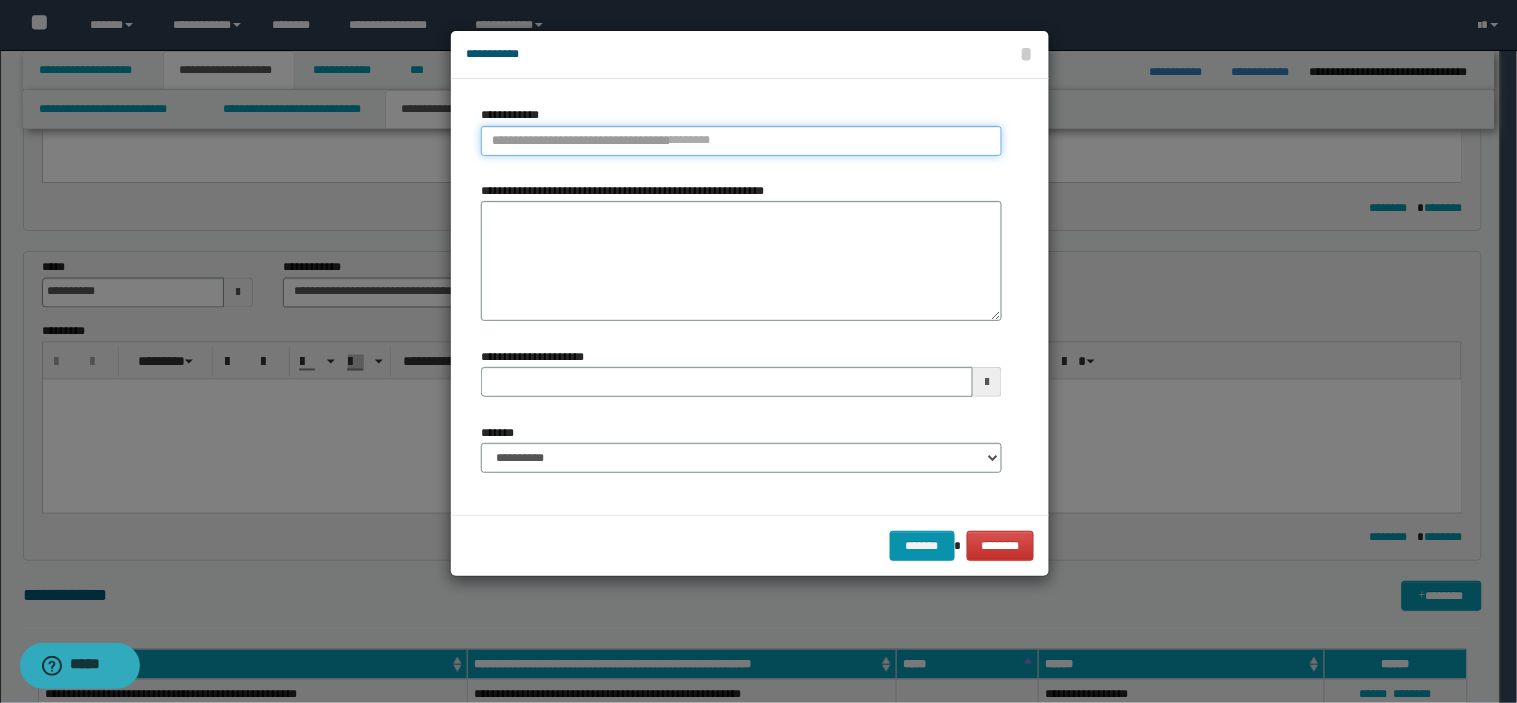 click on "**********" at bounding box center (741, 141) 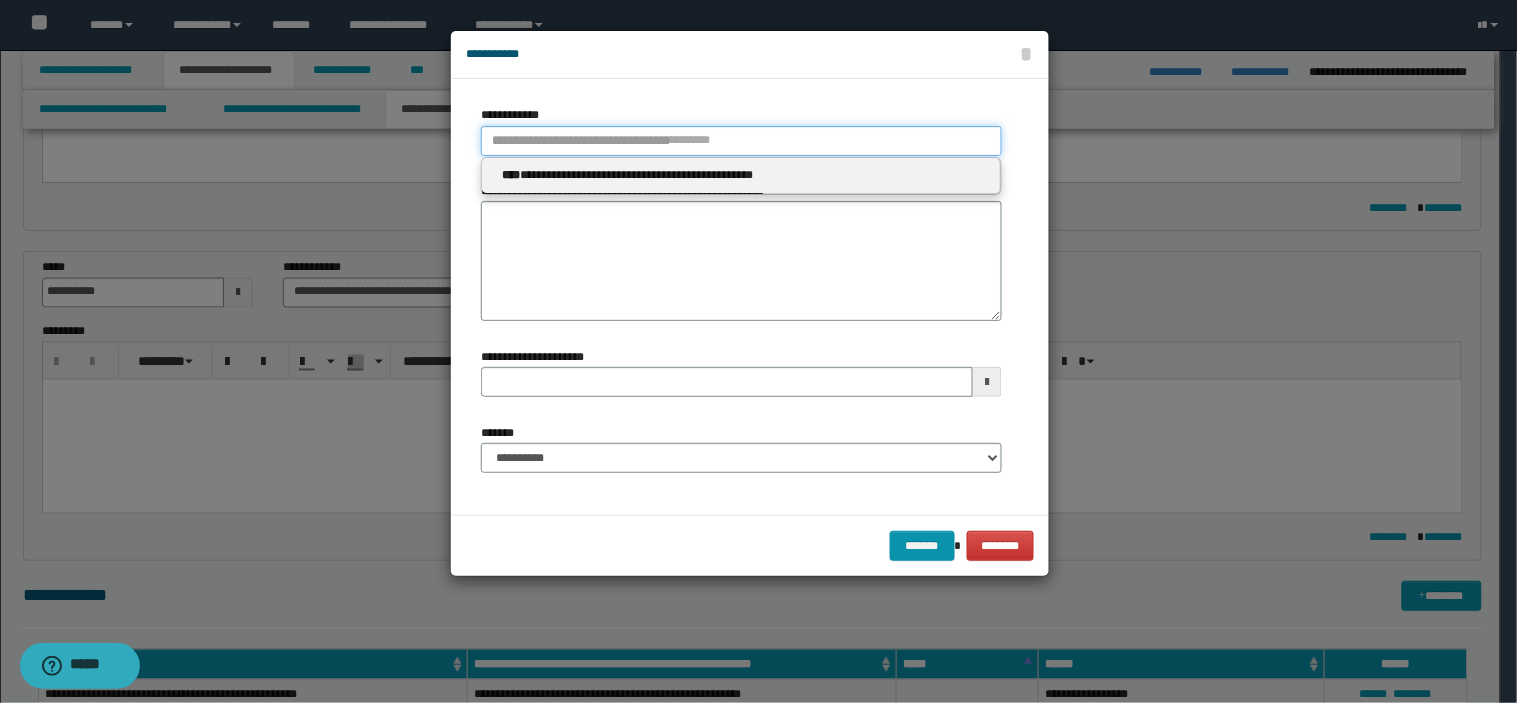 type 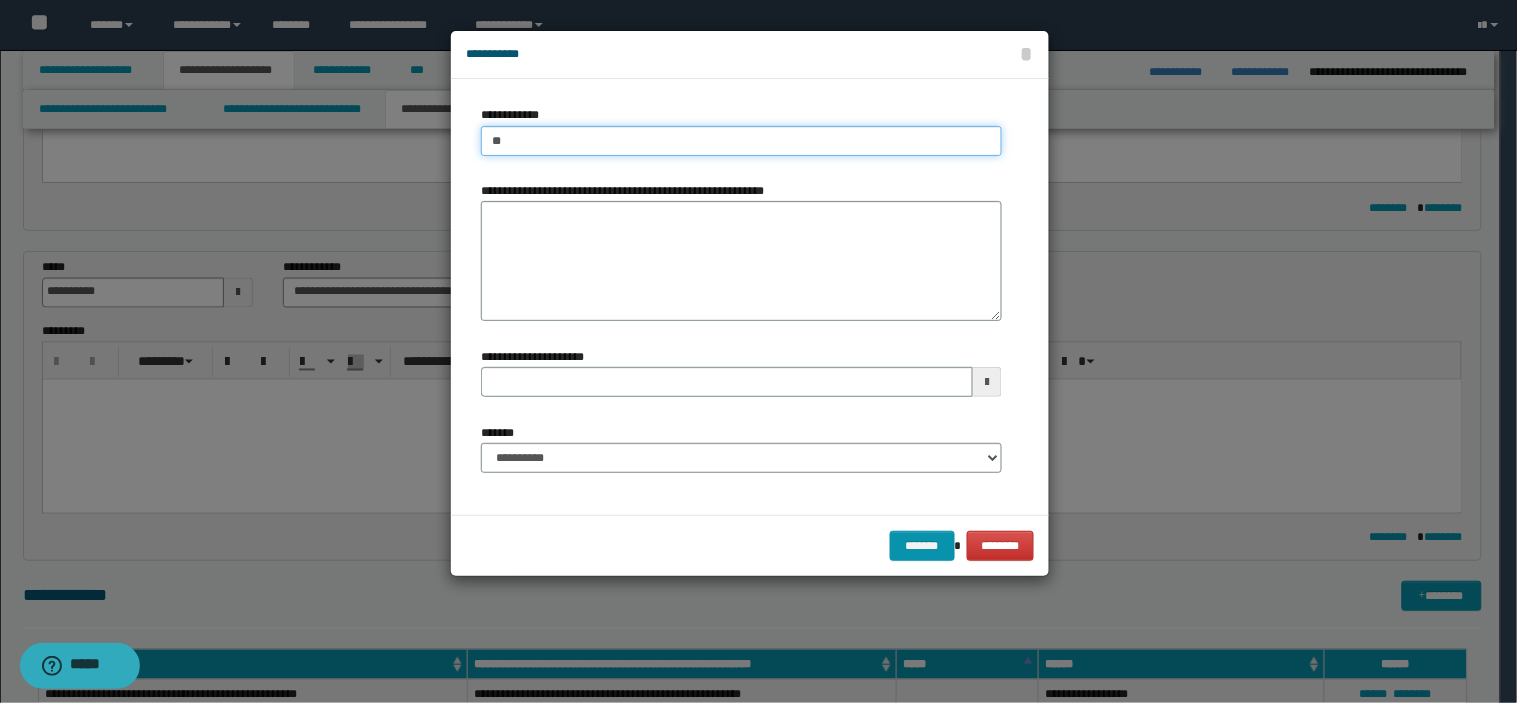 type on "***" 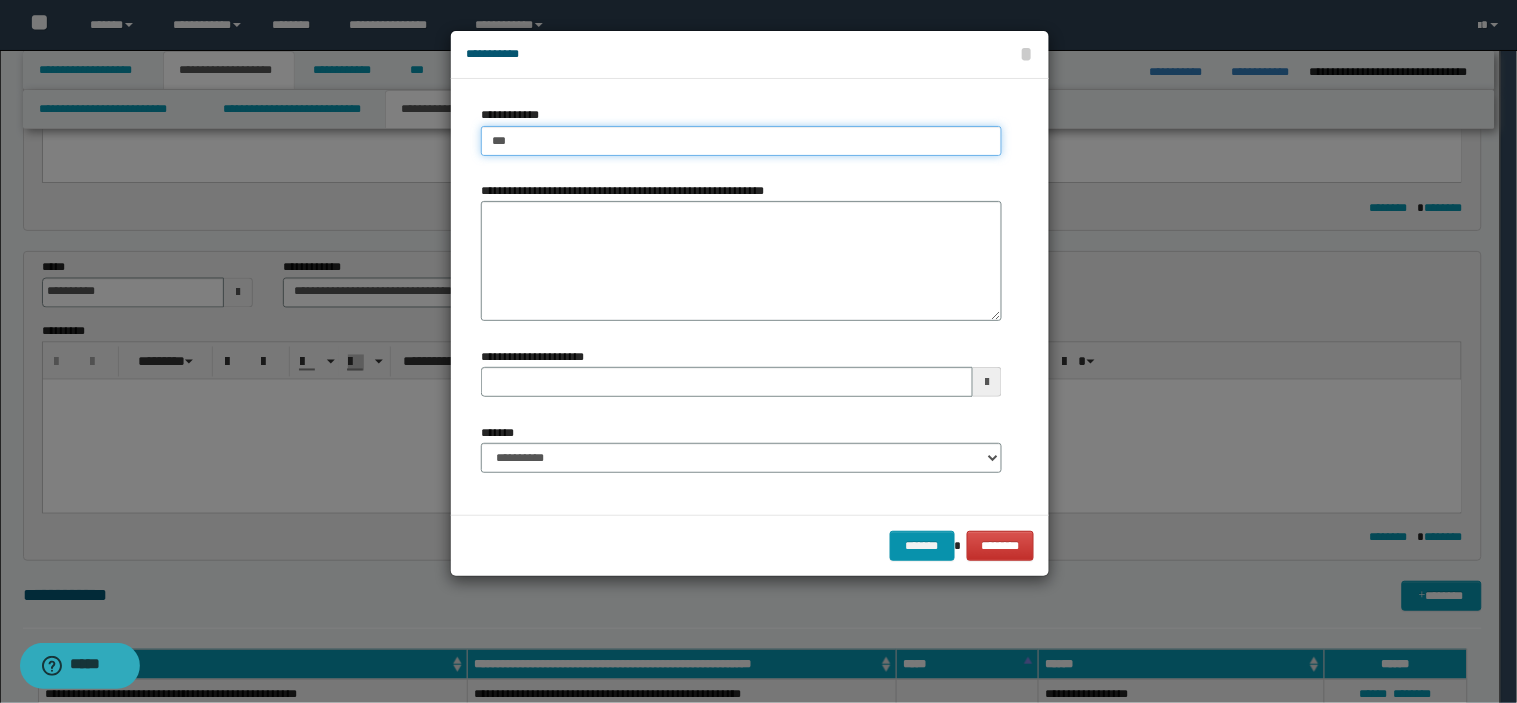 type on "***" 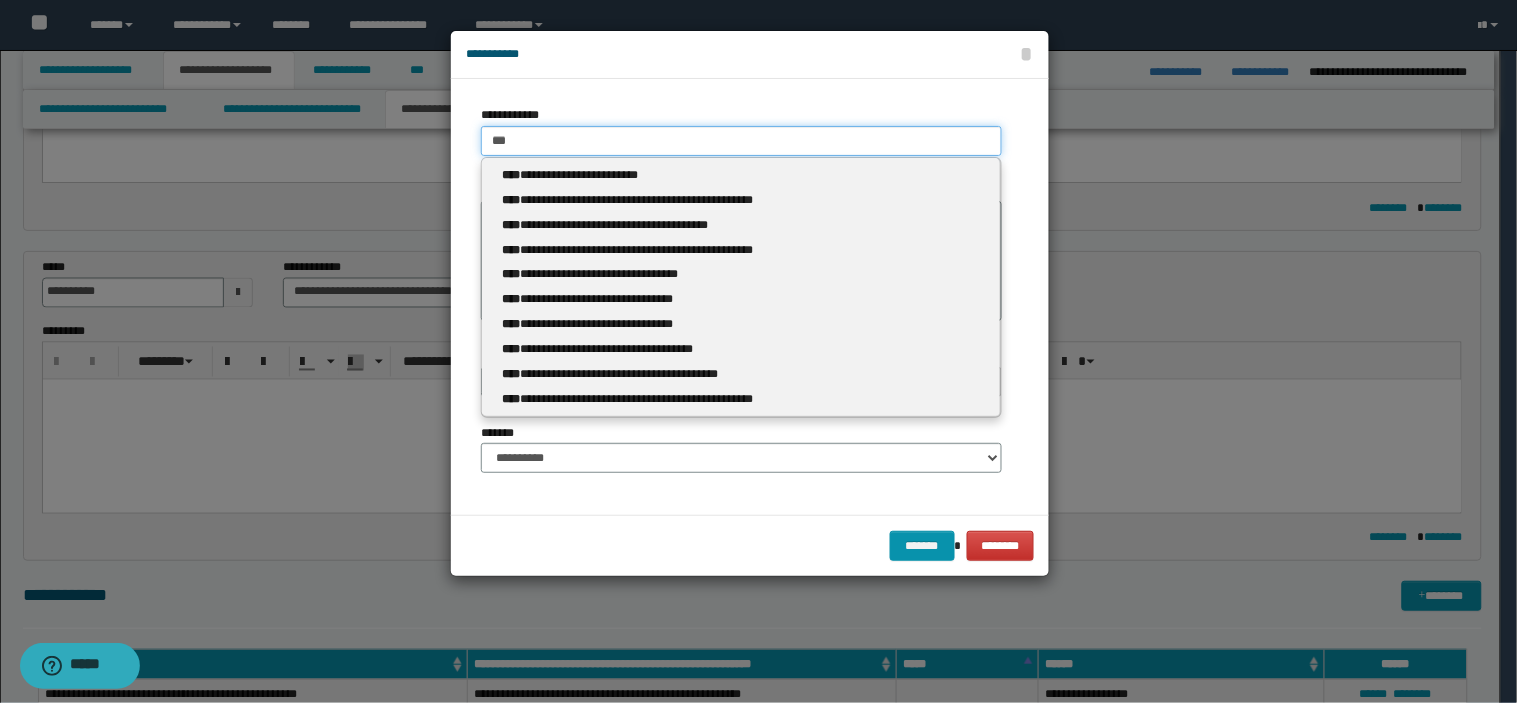type 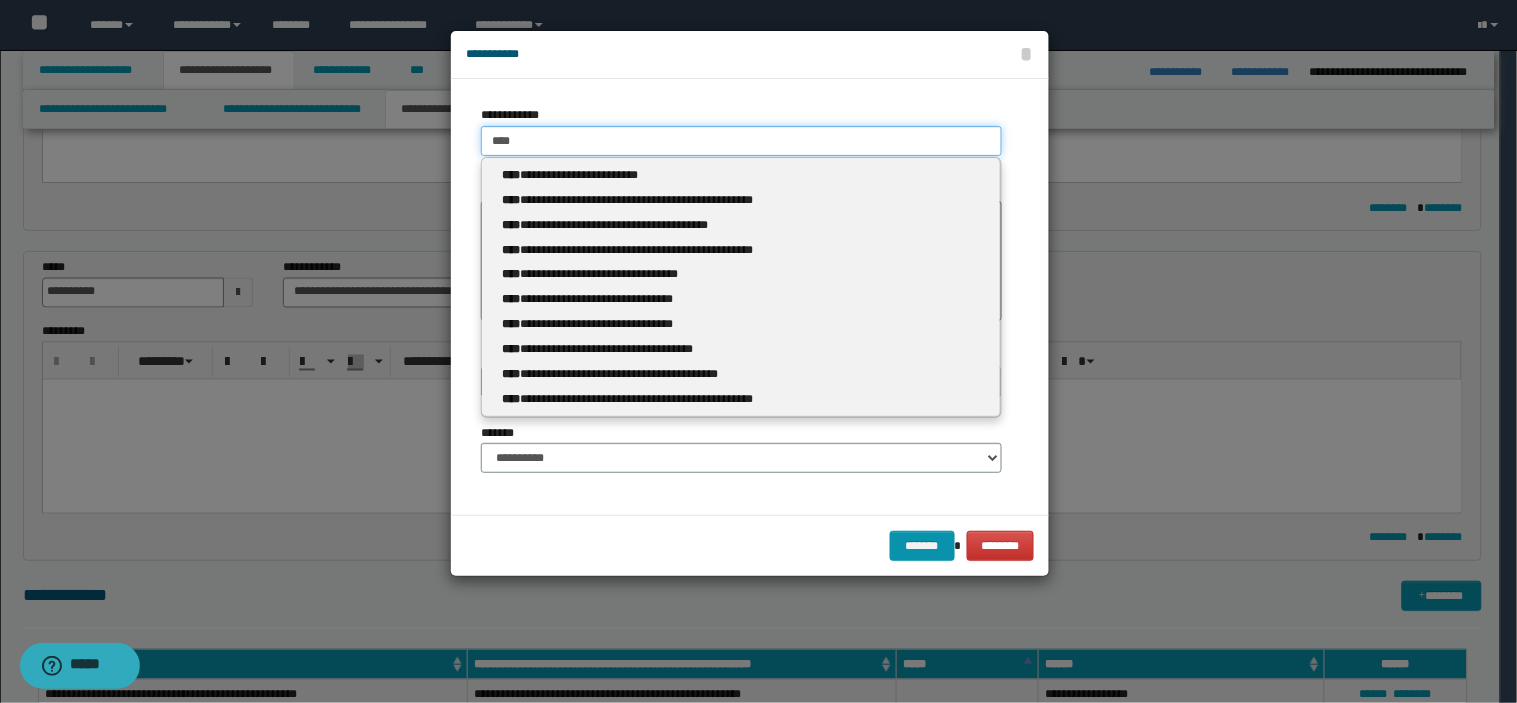 type on "****" 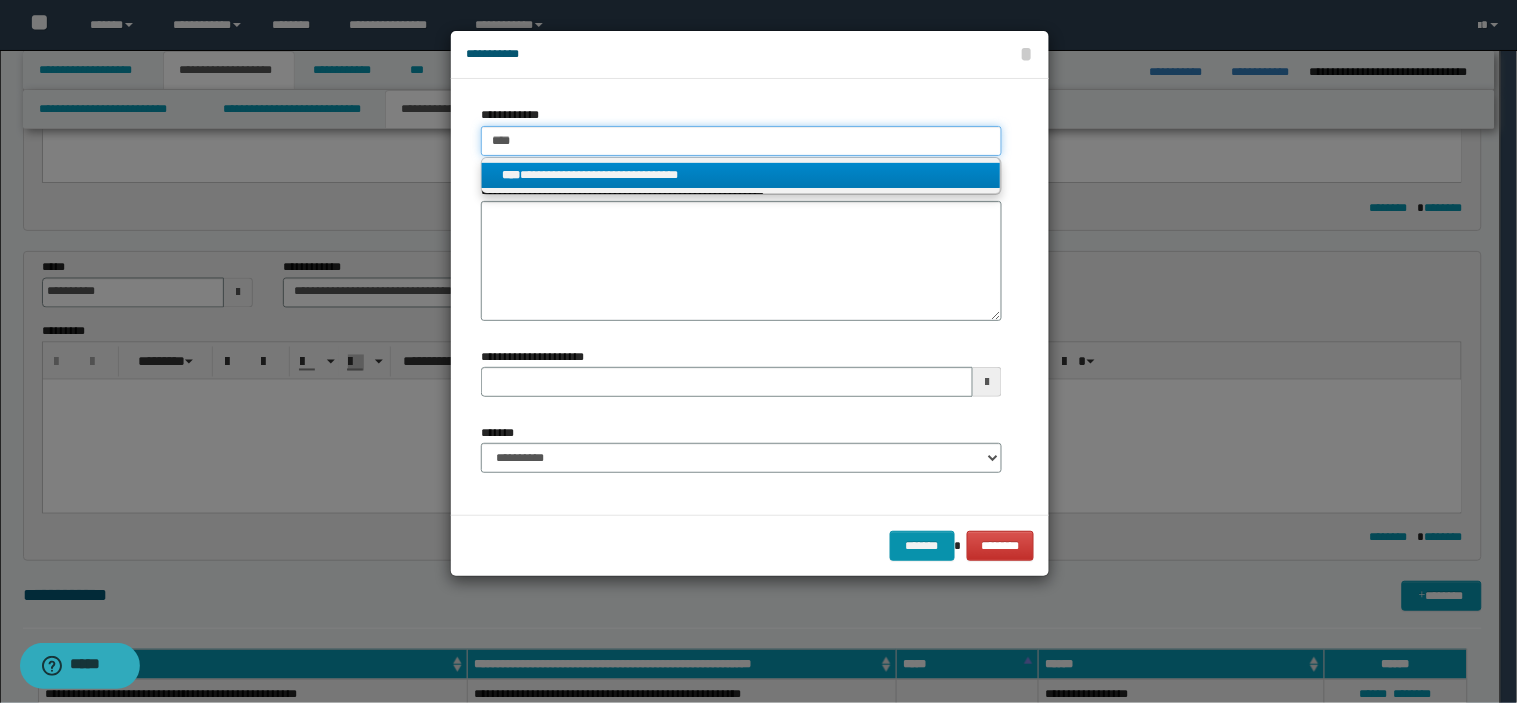 type on "****" 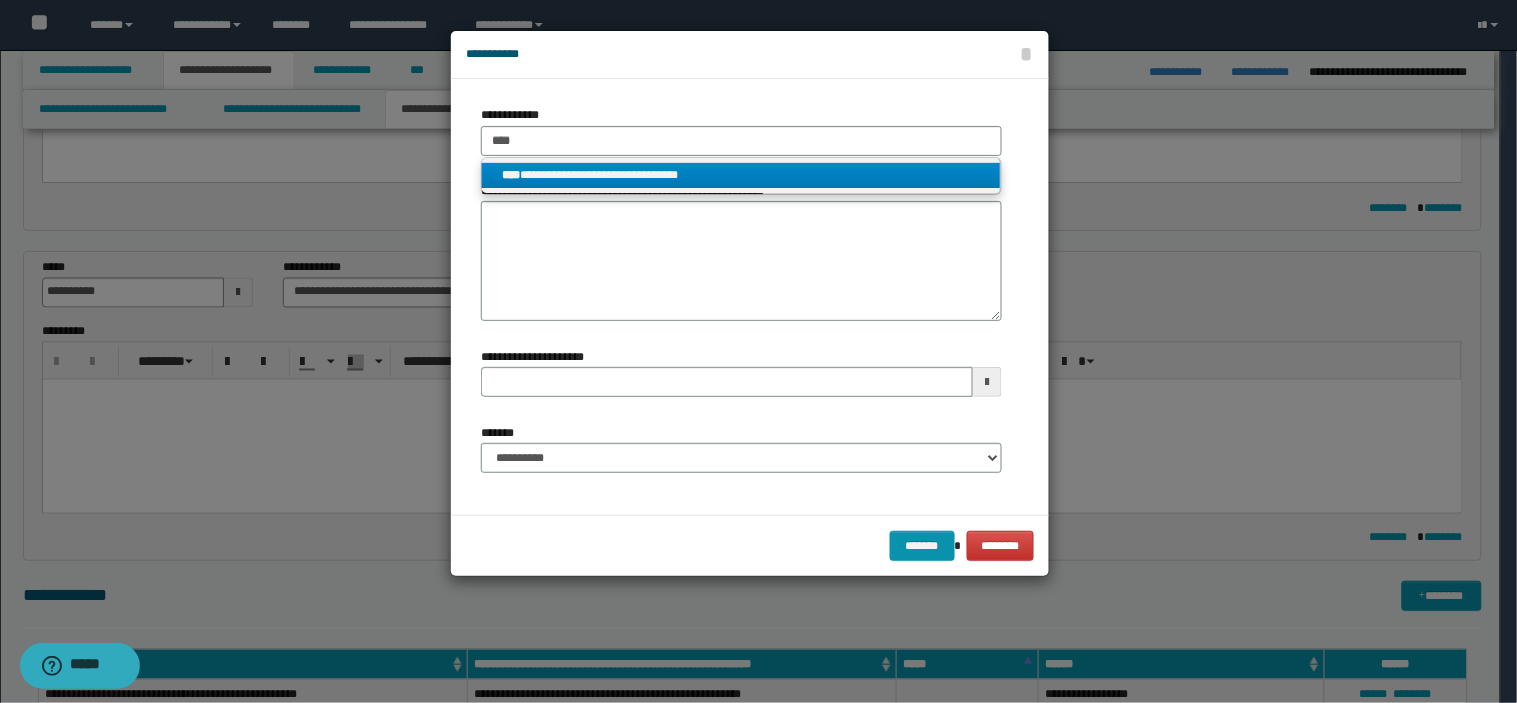 click on "**********" at bounding box center (741, 175) 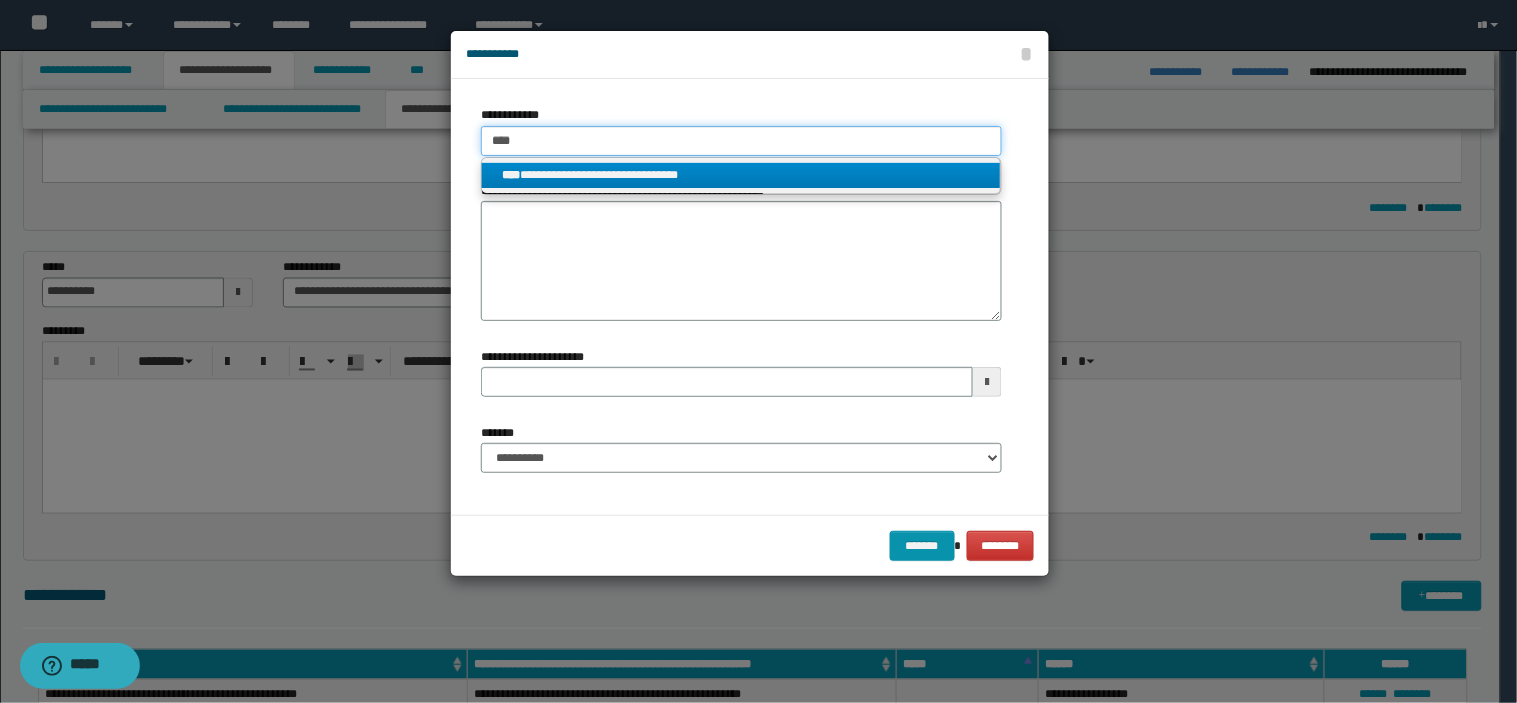 type 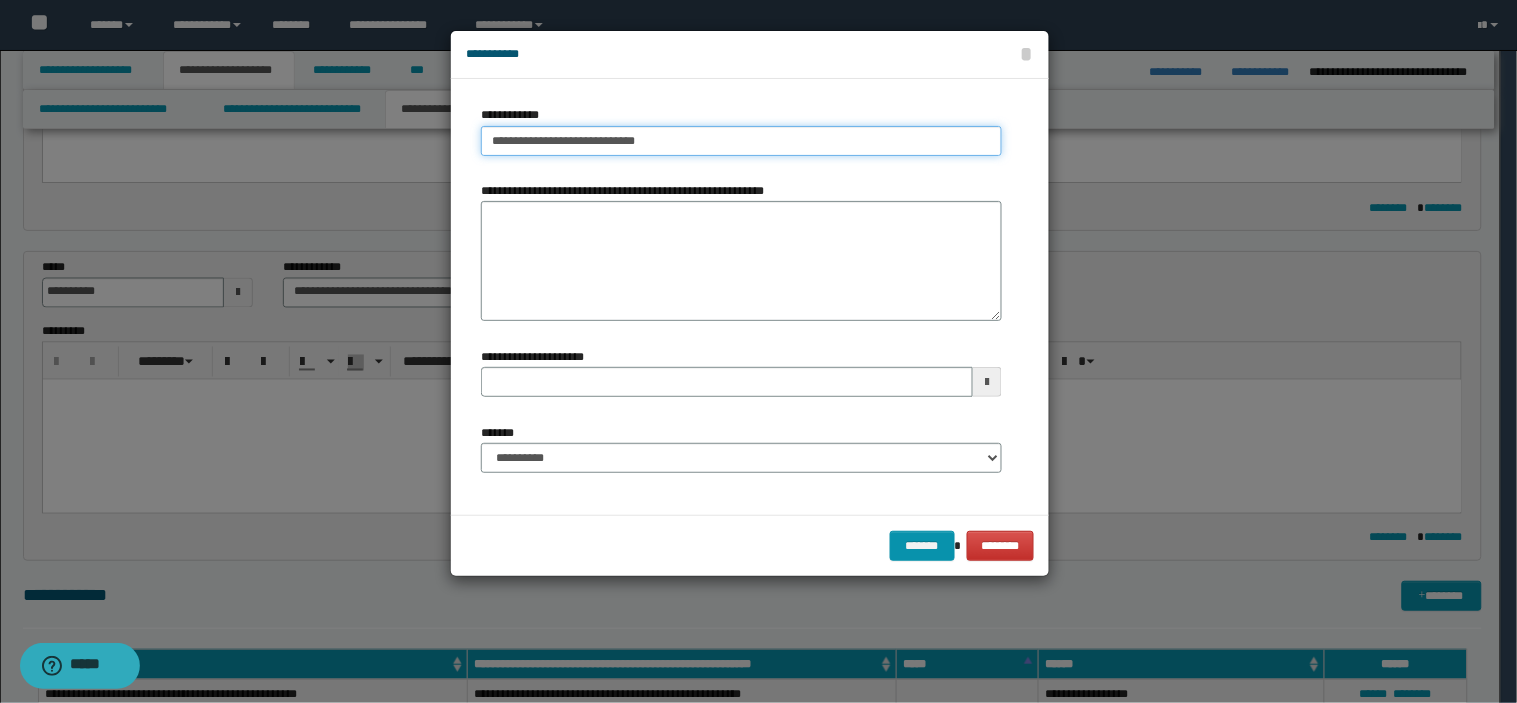 drag, startPoint x: 484, startPoint y: 141, endPoint x: 733, endPoint y: 142, distance: 249.00201 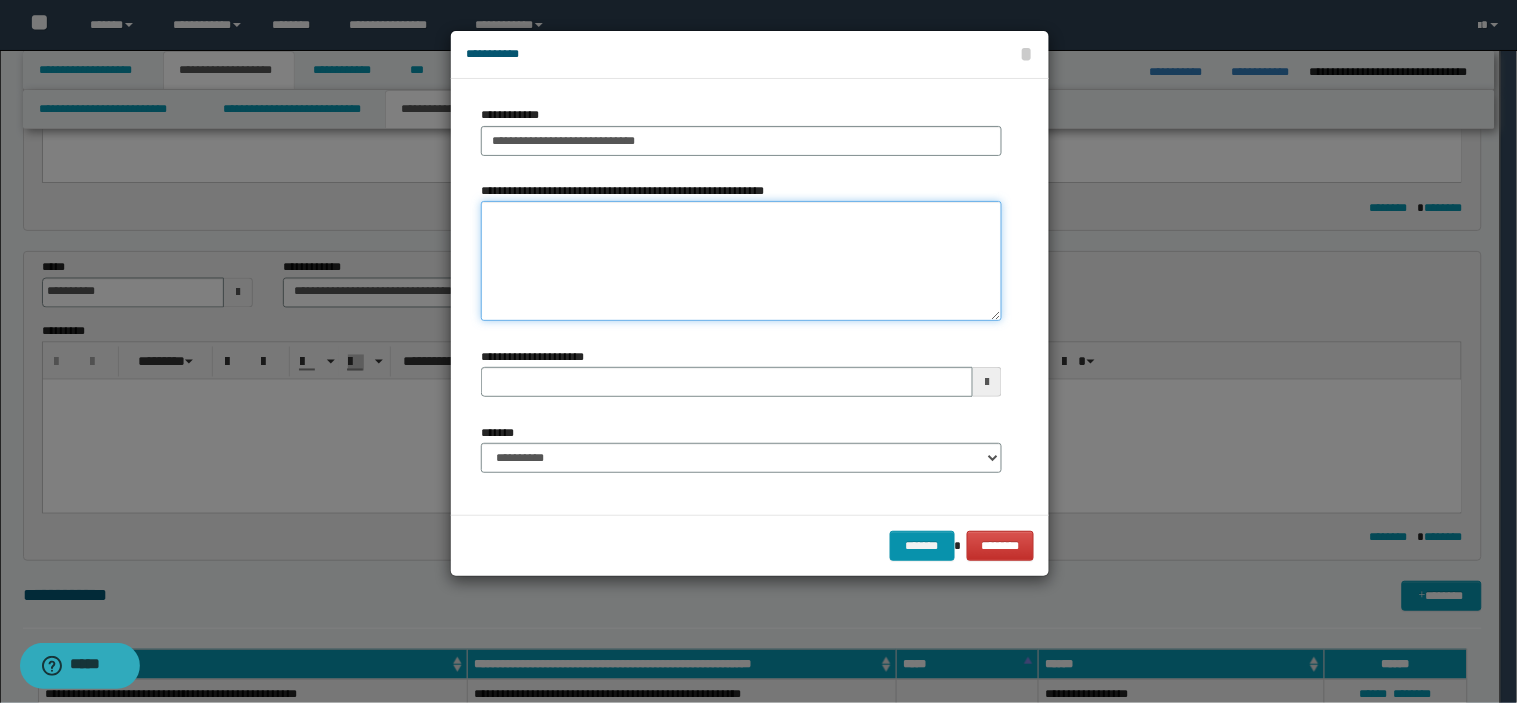 click on "**********" at bounding box center [741, 261] 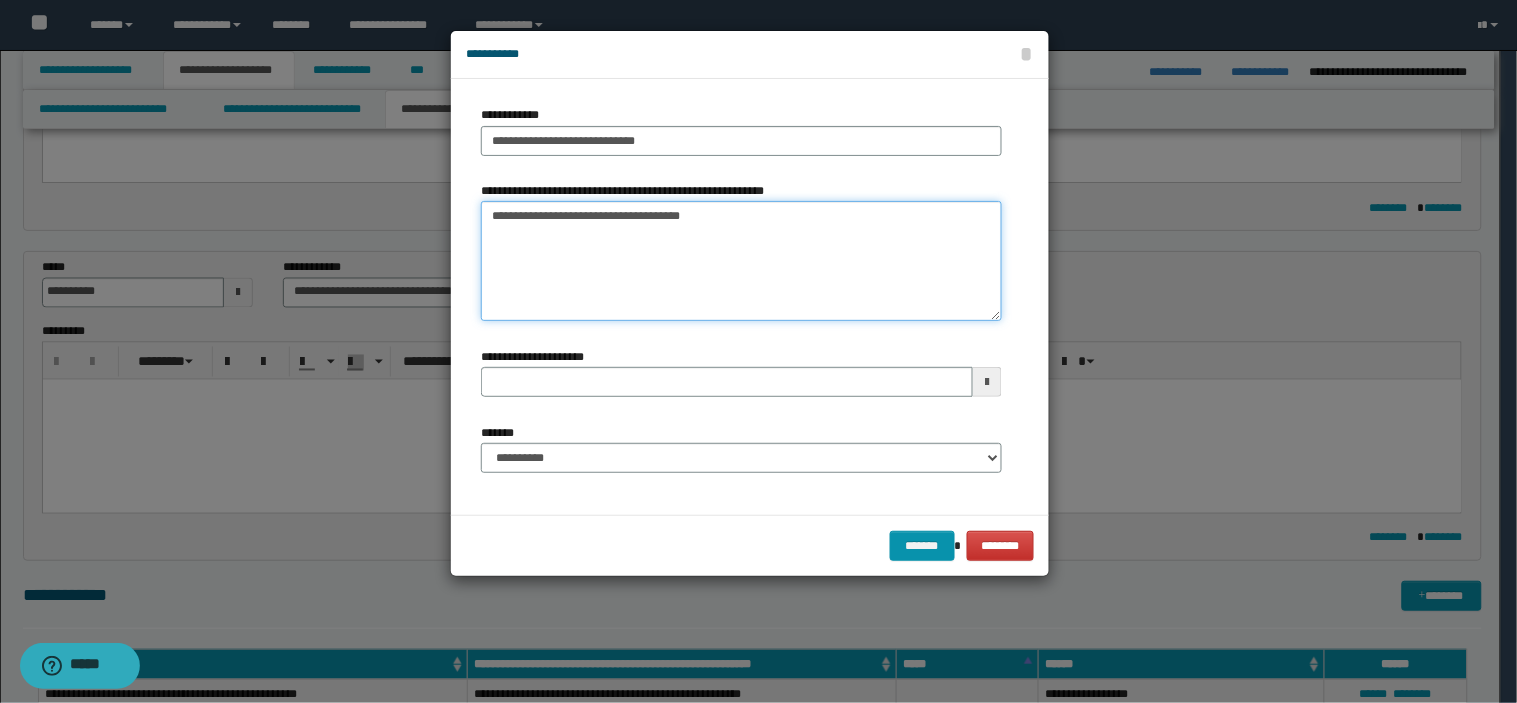 type on "**********" 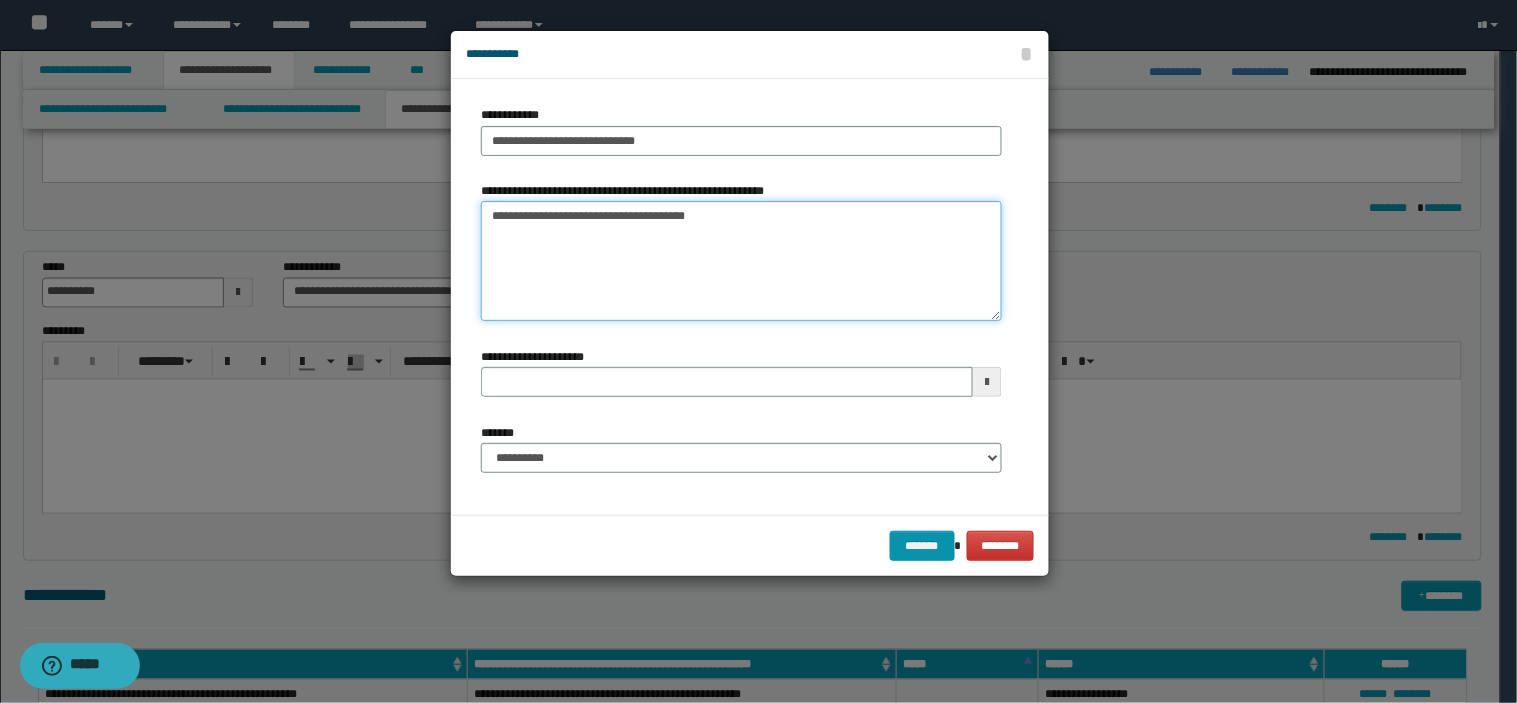 type 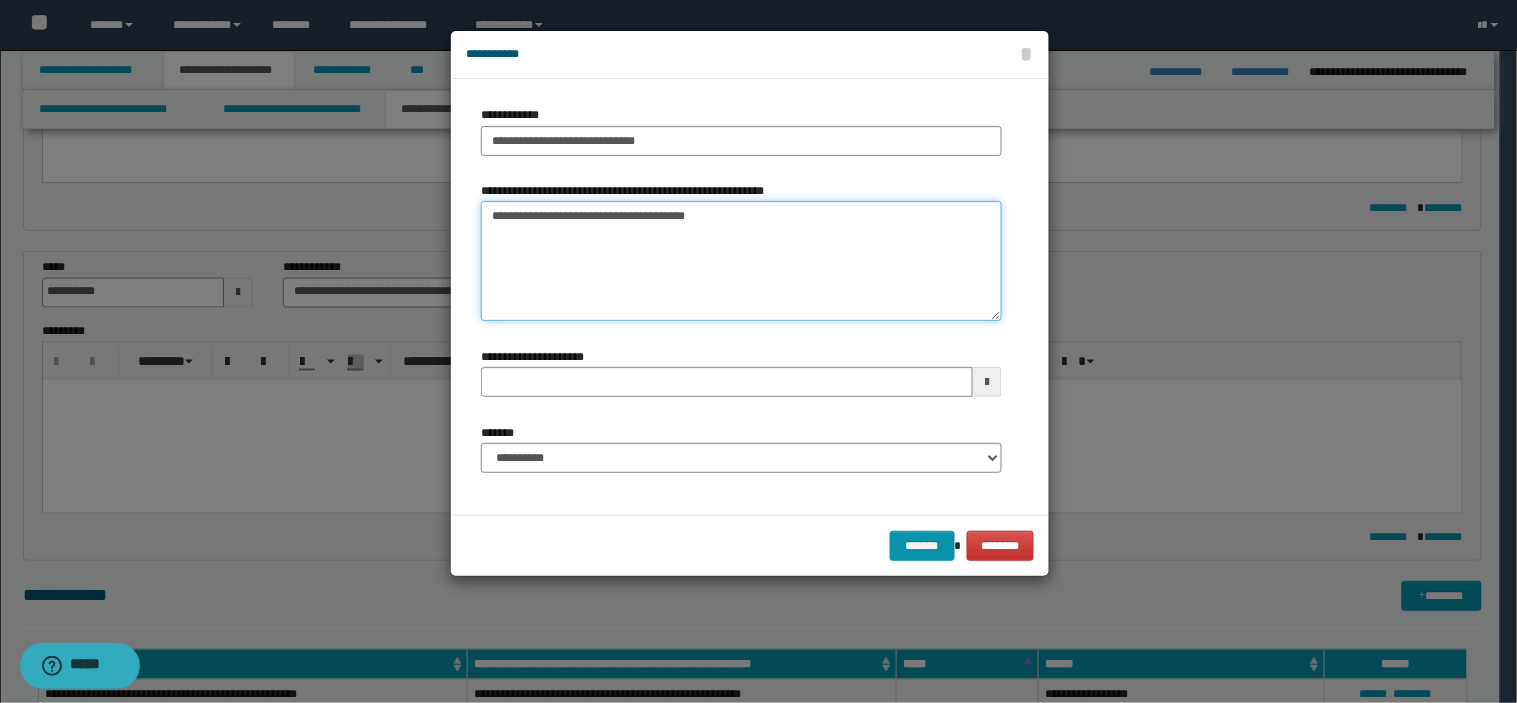 type on "**********" 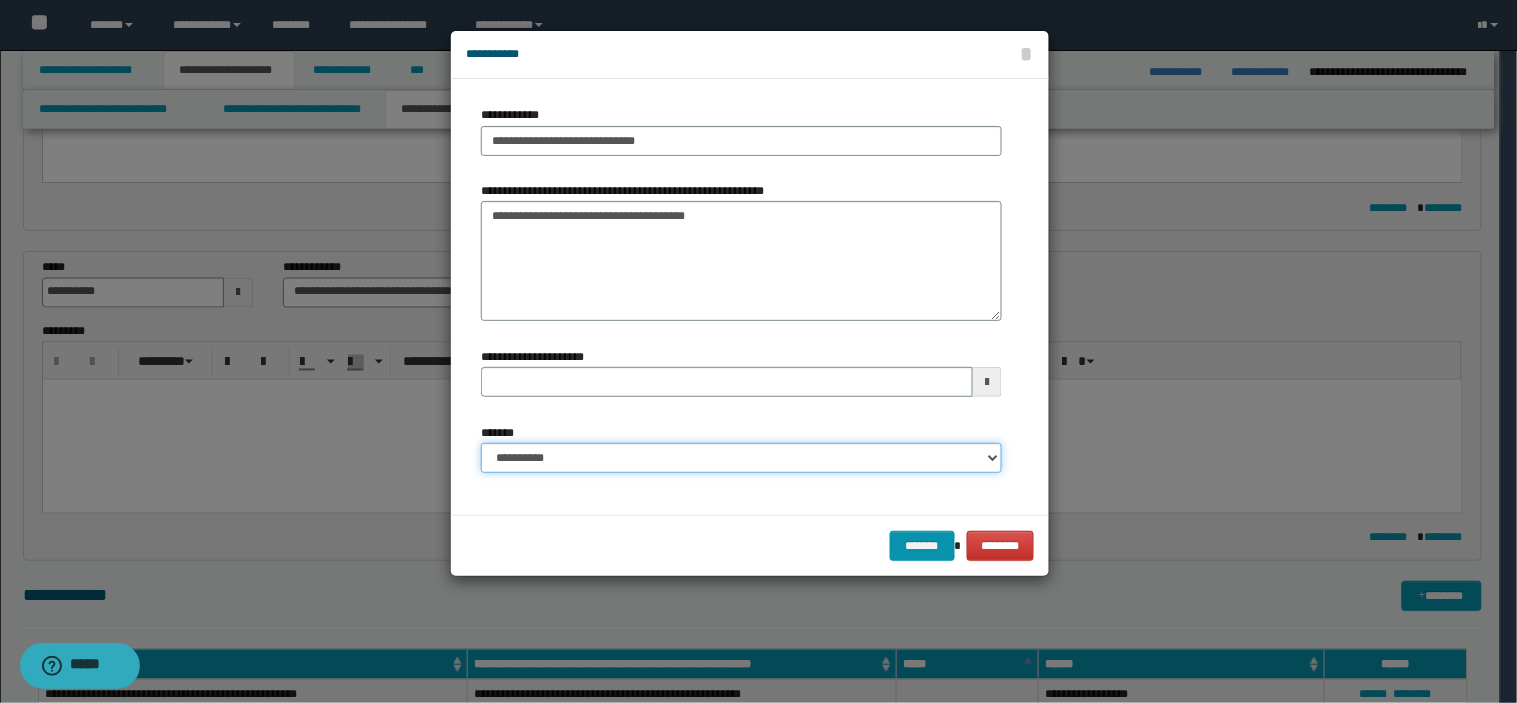 click on "**********" at bounding box center [741, 458] 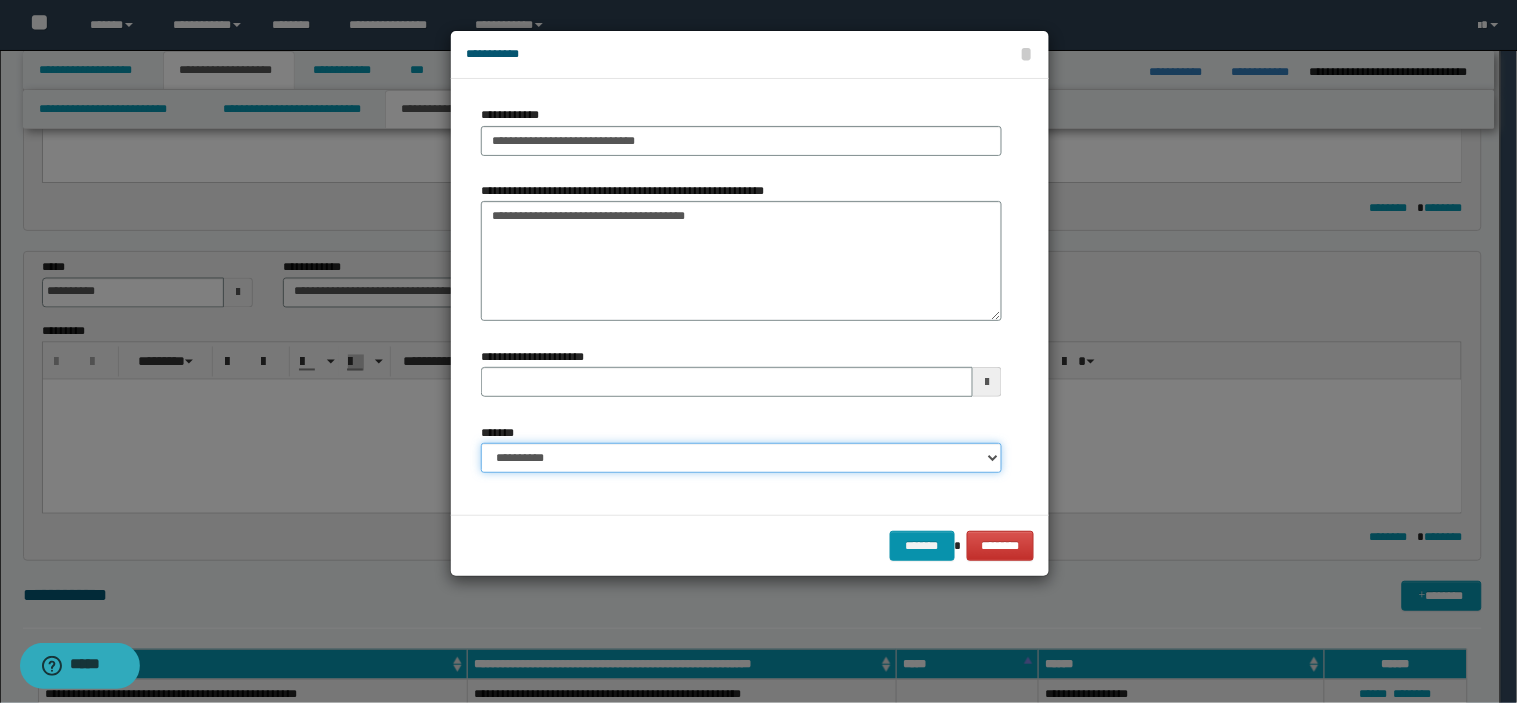 select on "*" 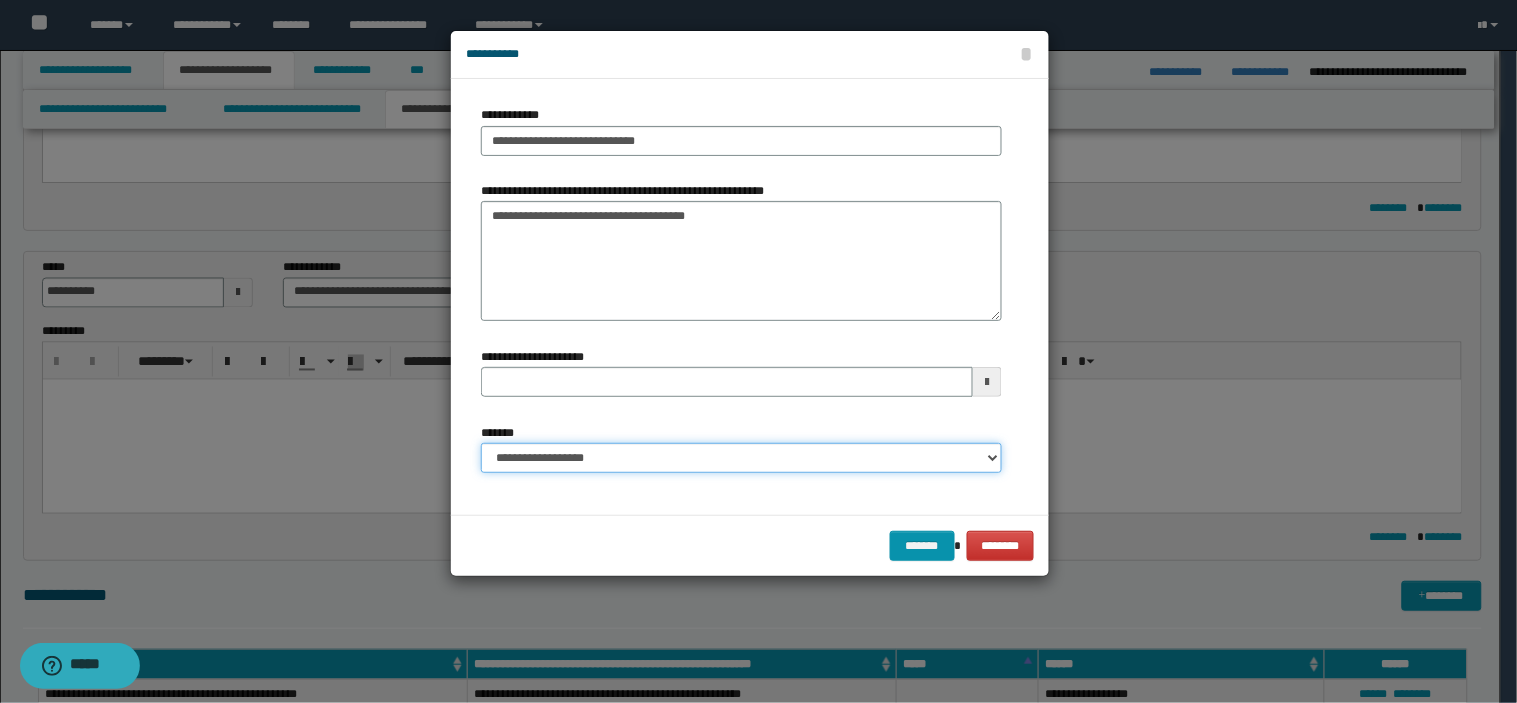 click on "**********" at bounding box center (741, 458) 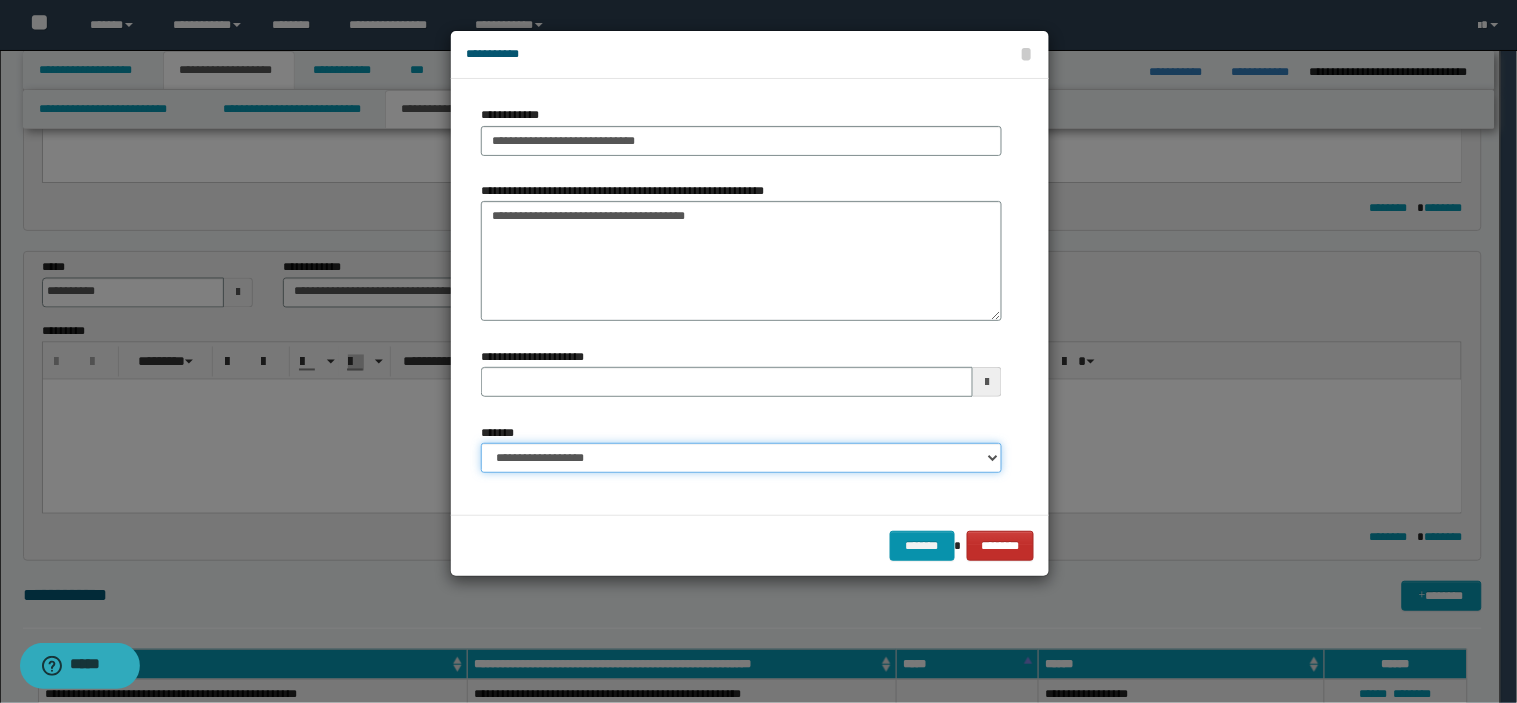 type 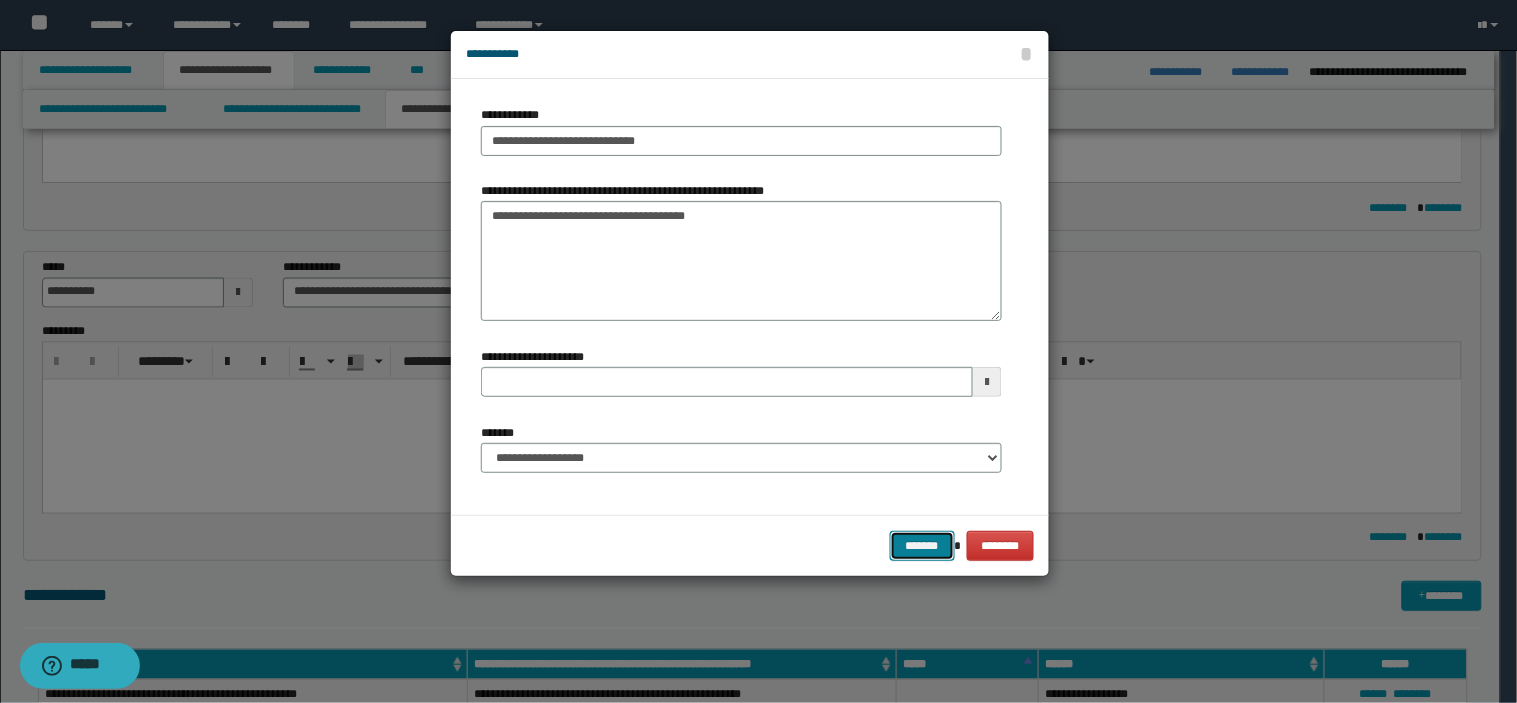 click on "*******" at bounding box center [922, 546] 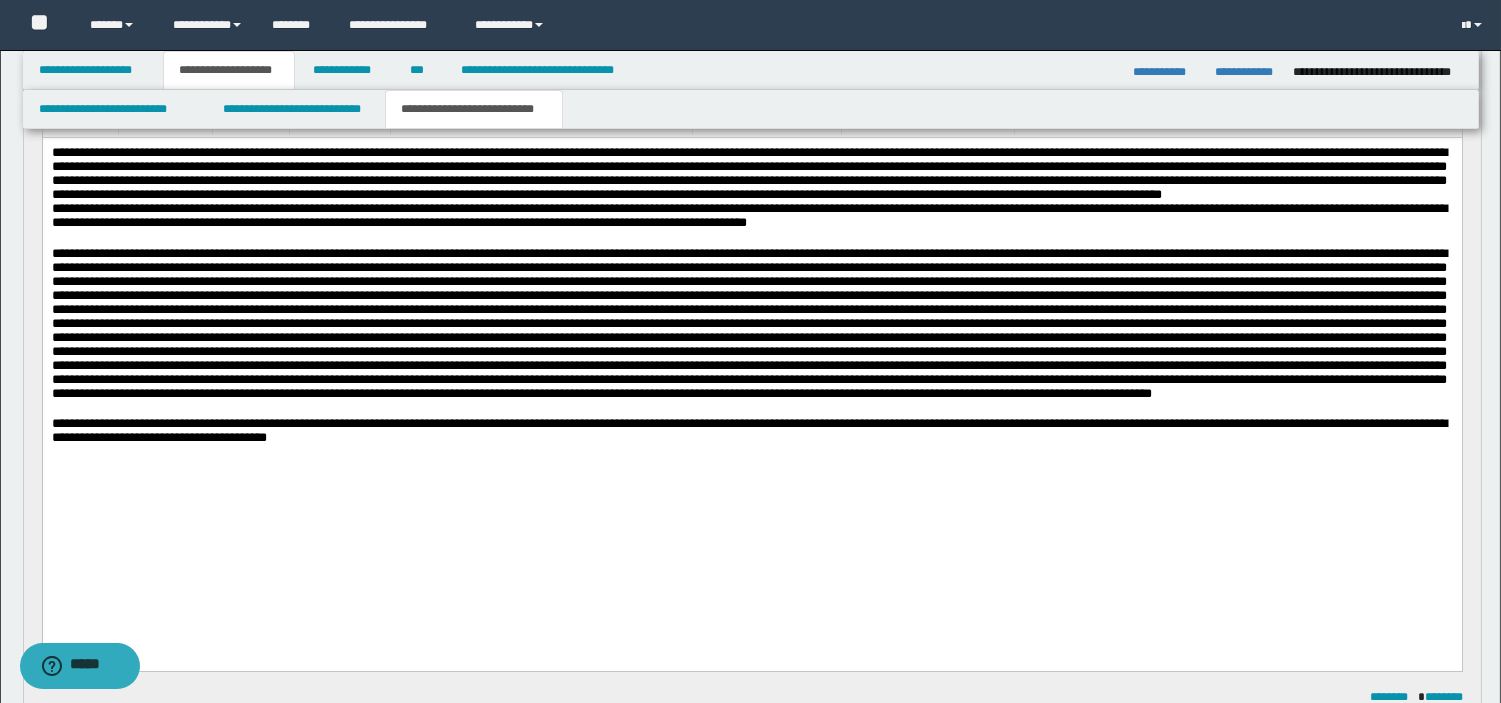 scroll, scrollTop: 173, scrollLeft: 0, axis: vertical 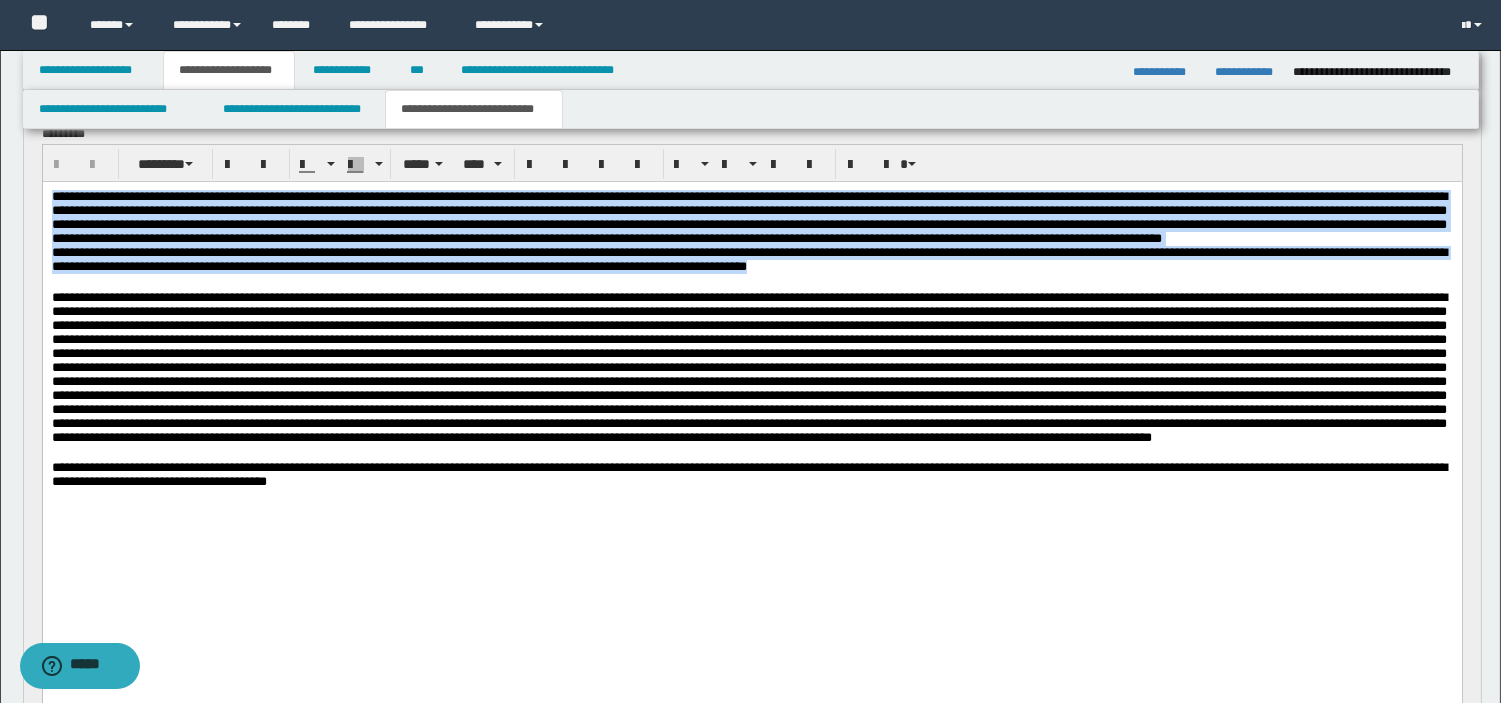 drag, startPoint x: 51, startPoint y: 196, endPoint x: 1199, endPoint y: 293, distance: 1152.0907 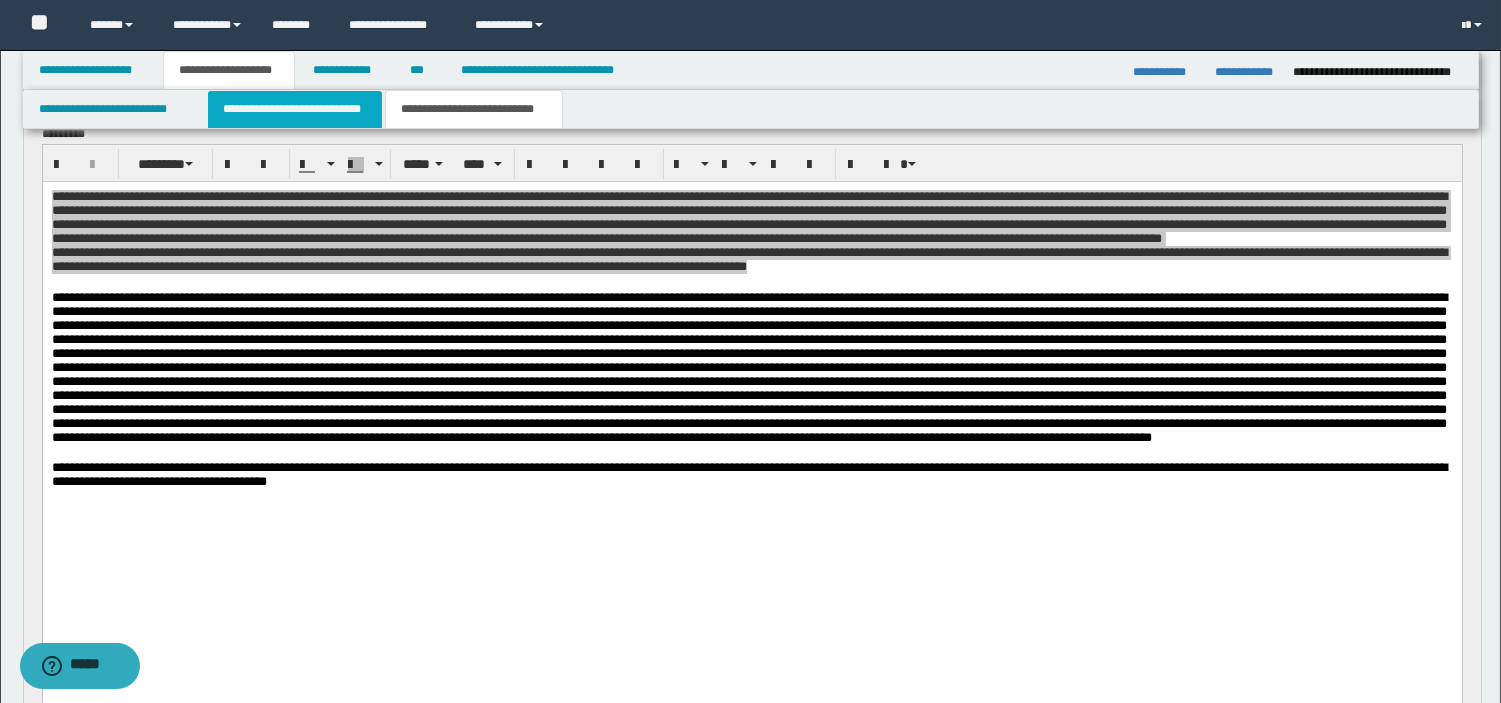 click on "**********" at bounding box center (295, 109) 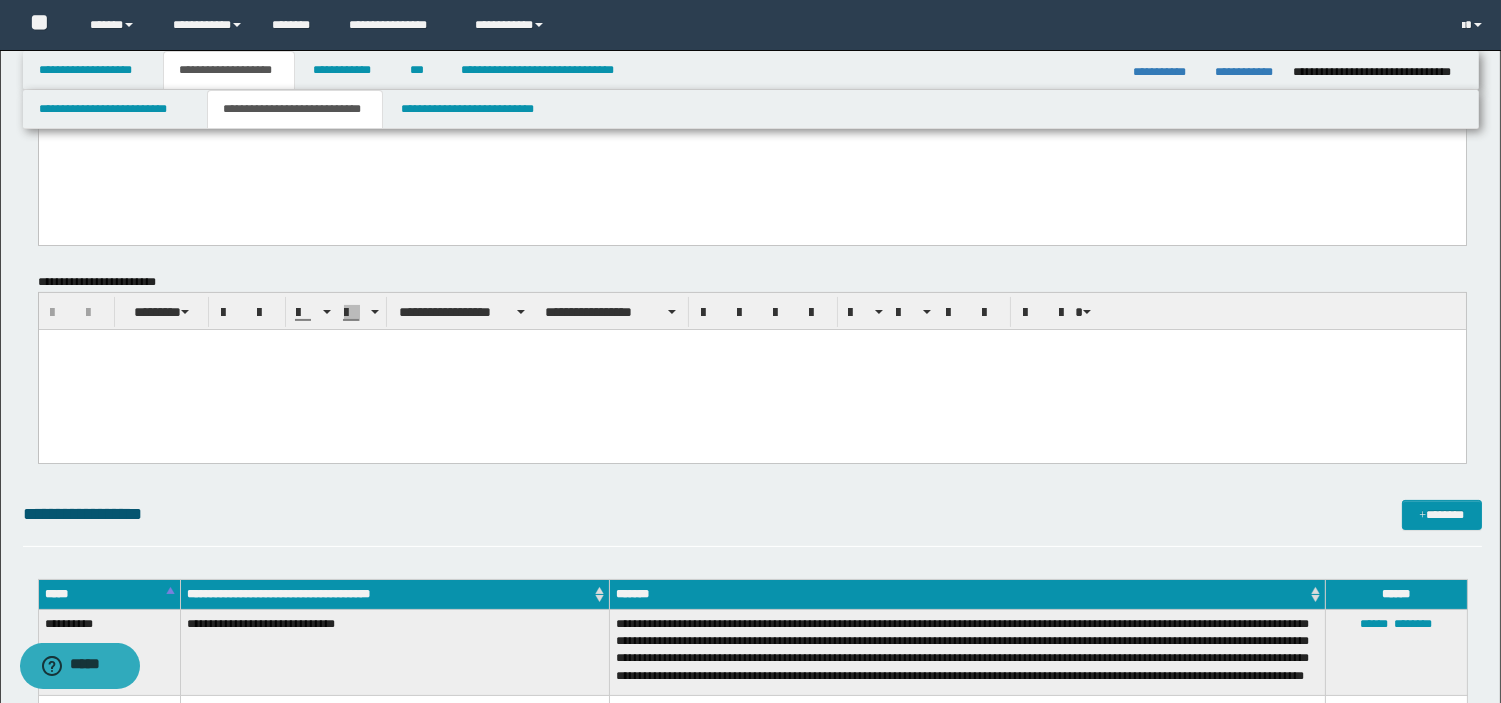 scroll, scrollTop: 1402, scrollLeft: 0, axis: vertical 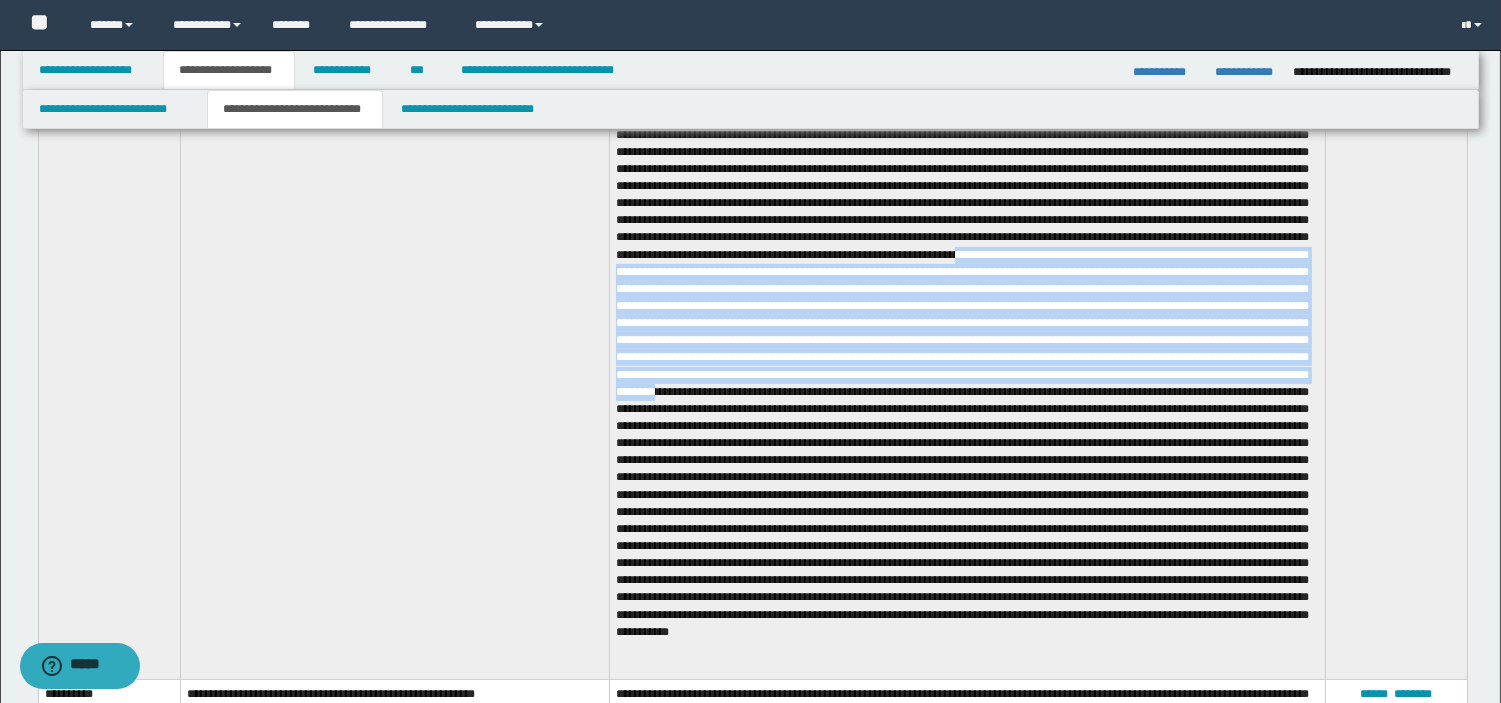 drag, startPoint x: 940, startPoint y: 283, endPoint x: 1013, endPoint y: 417, distance: 152.59424 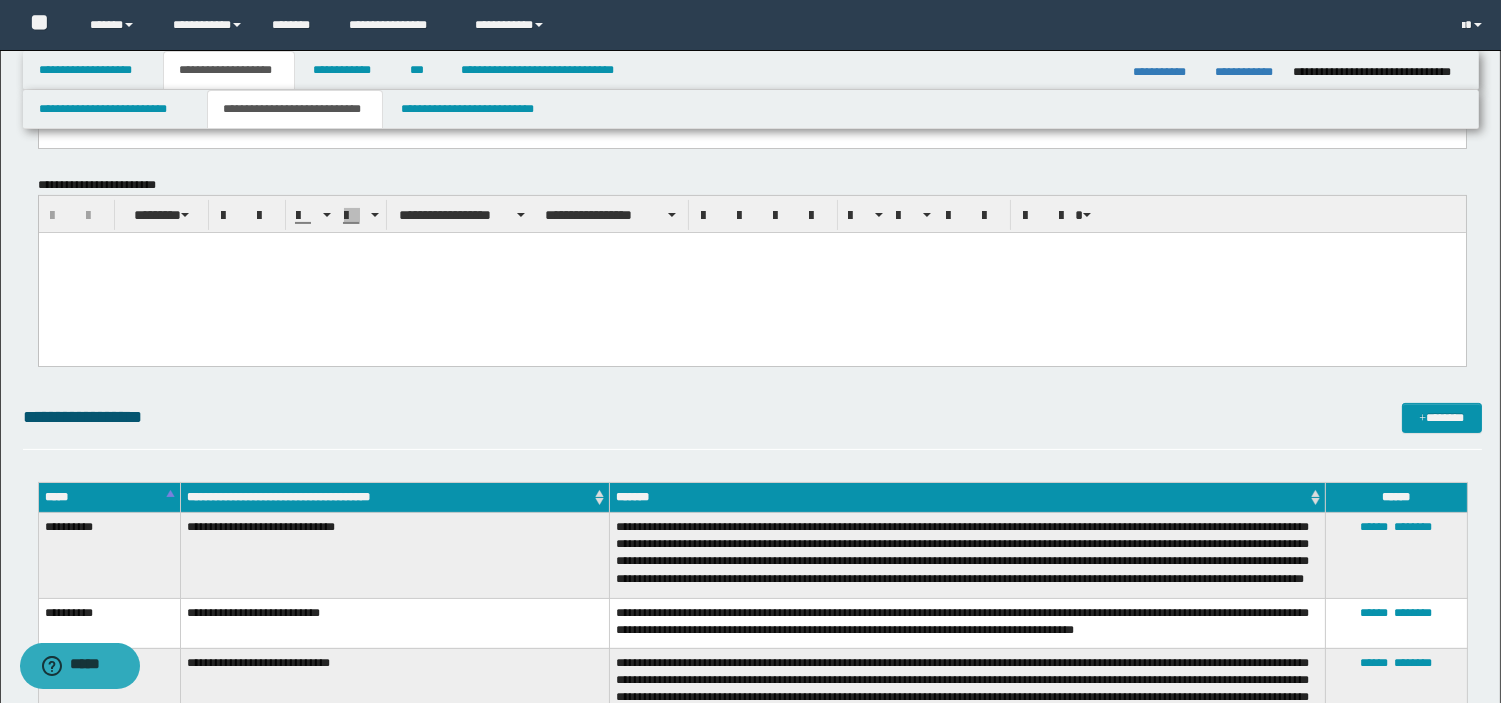 scroll, scrollTop: 270, scrollLeft: 0, axis: vertical 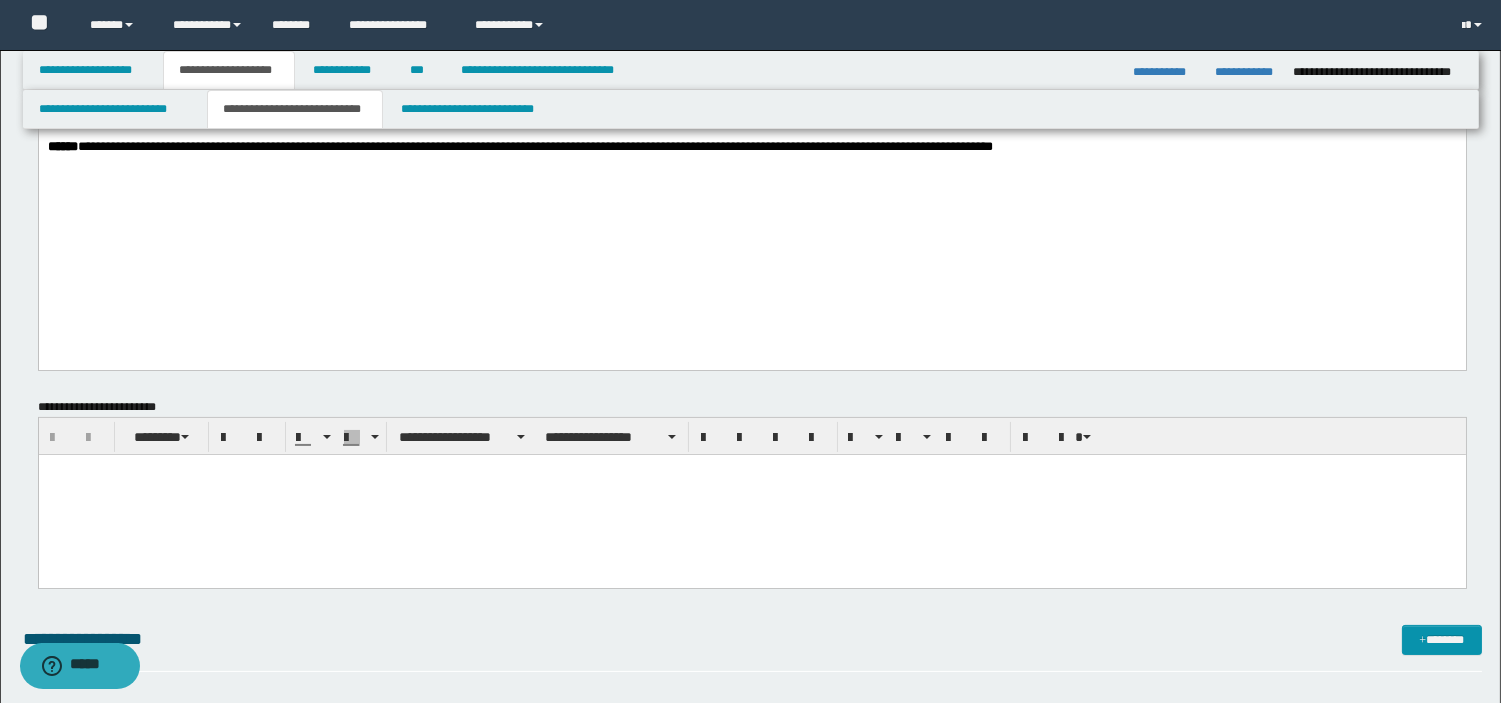 click at bounding box center (751, 495) 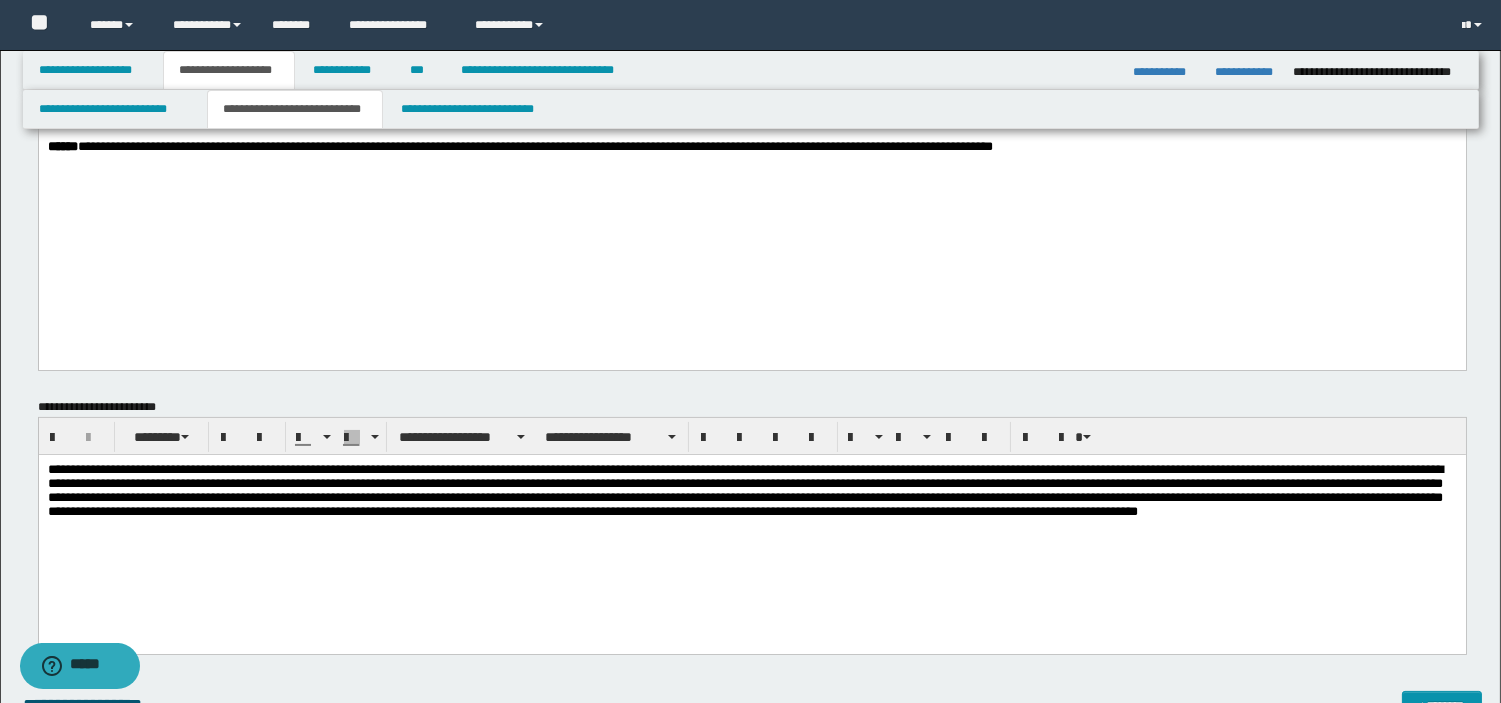 click at bounding box center [751, 504] 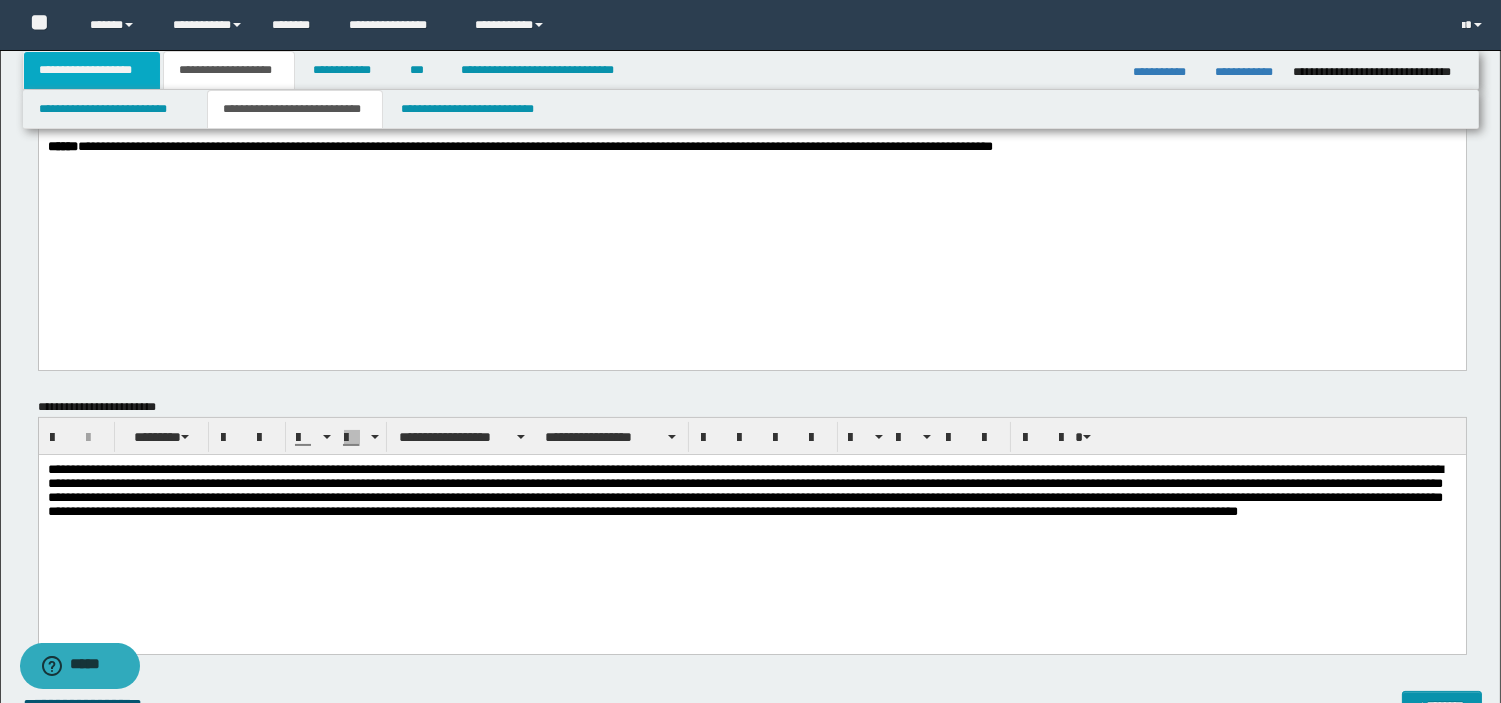 click on "**********" at bounding box center [92, 70] 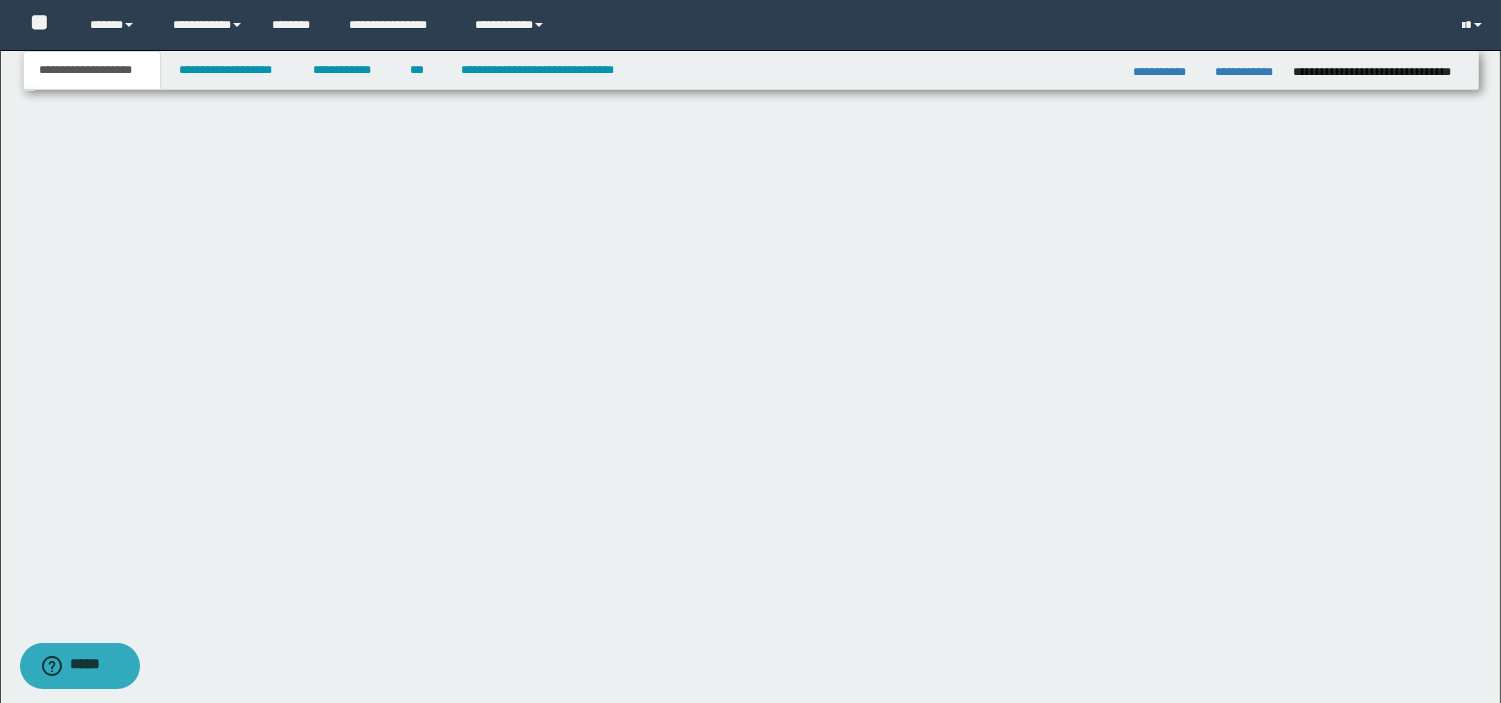 scroll, scrollTop: 23, scrollLeft: 0, axis: vertical 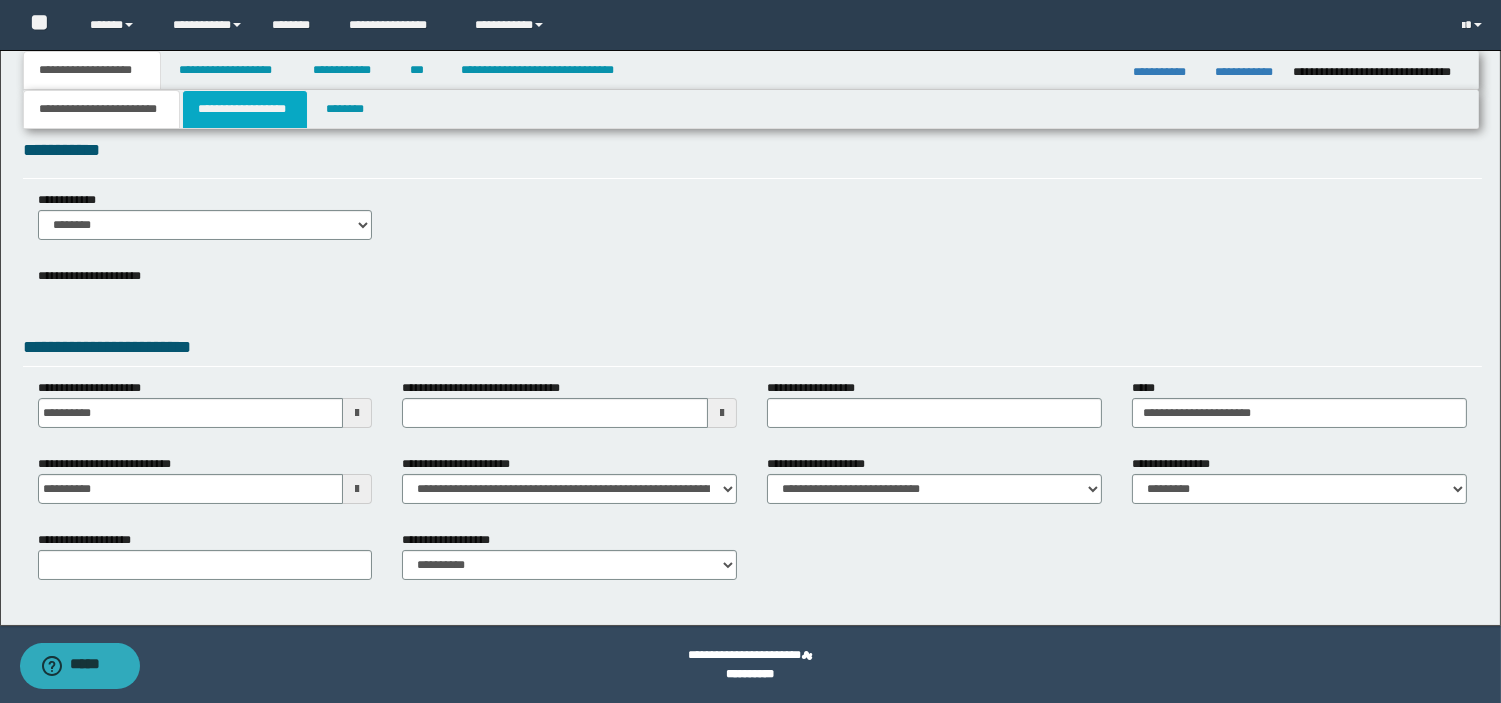 click on "**********" at bounding box center [245, 109] 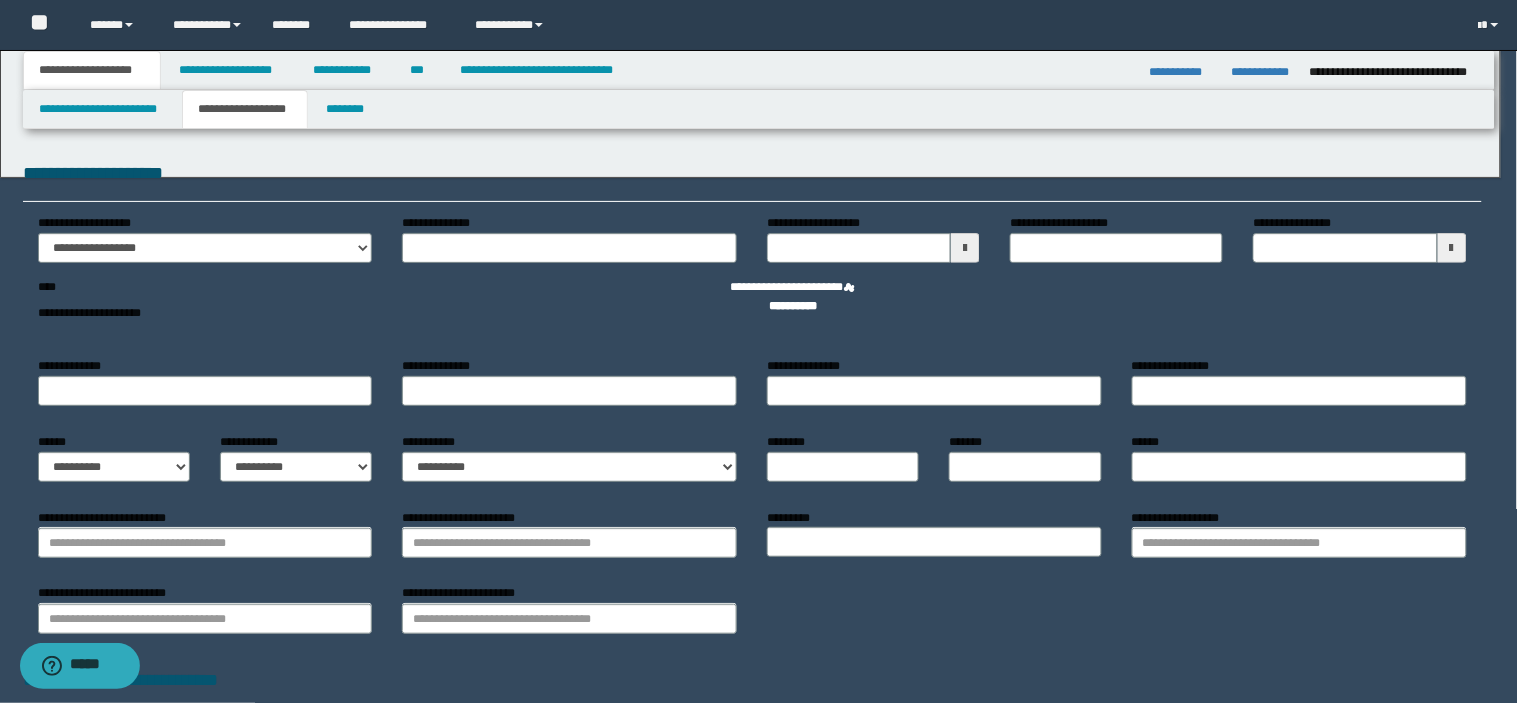type on "********" 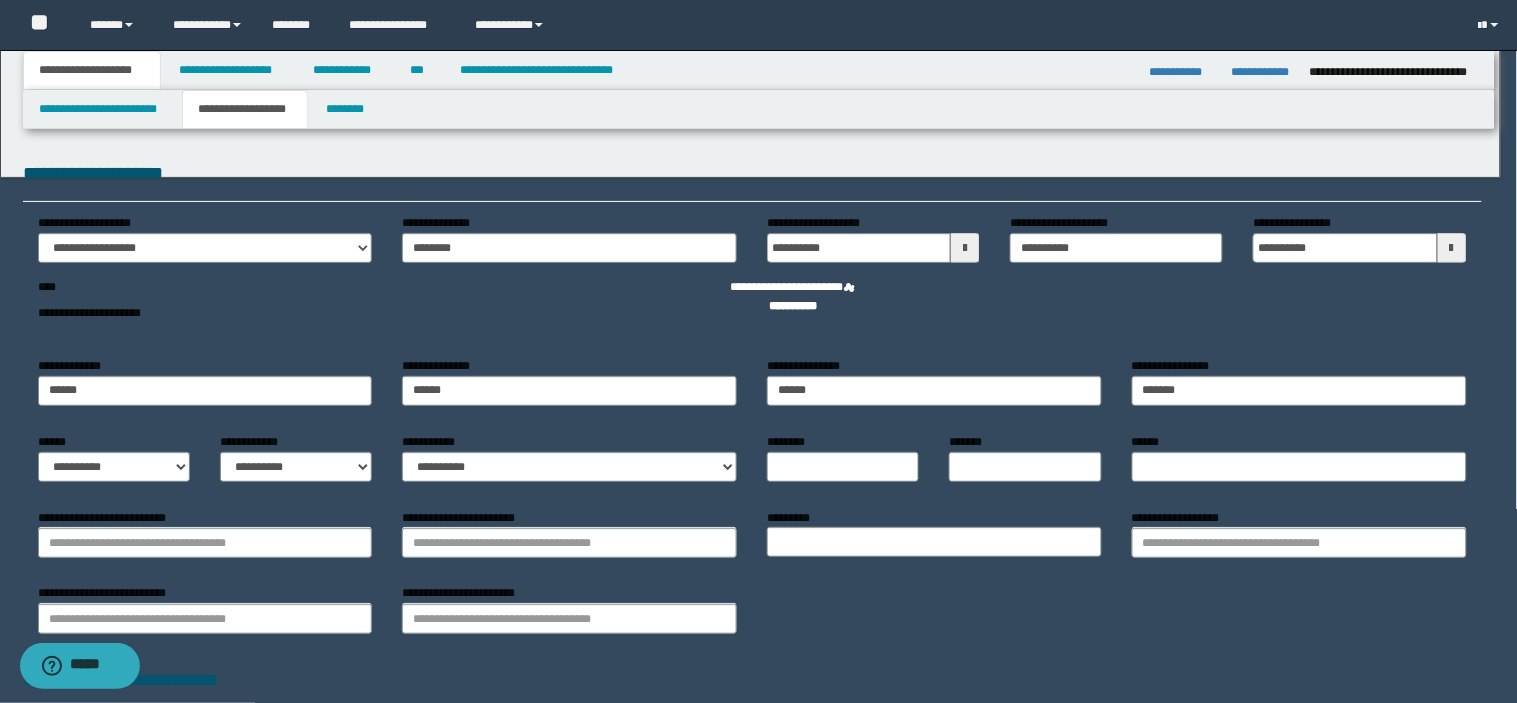 select on "*" 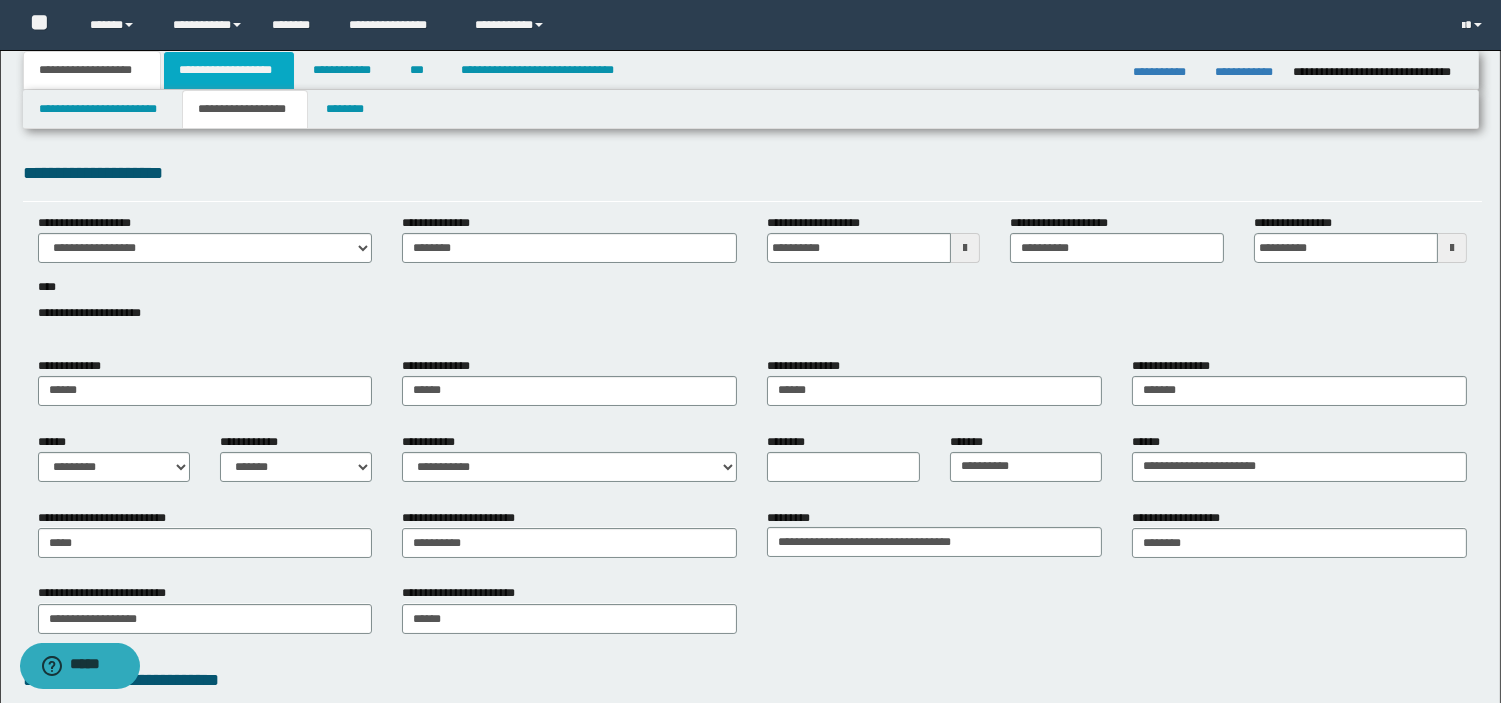 click on "**********" at bounding box center (229, 70) 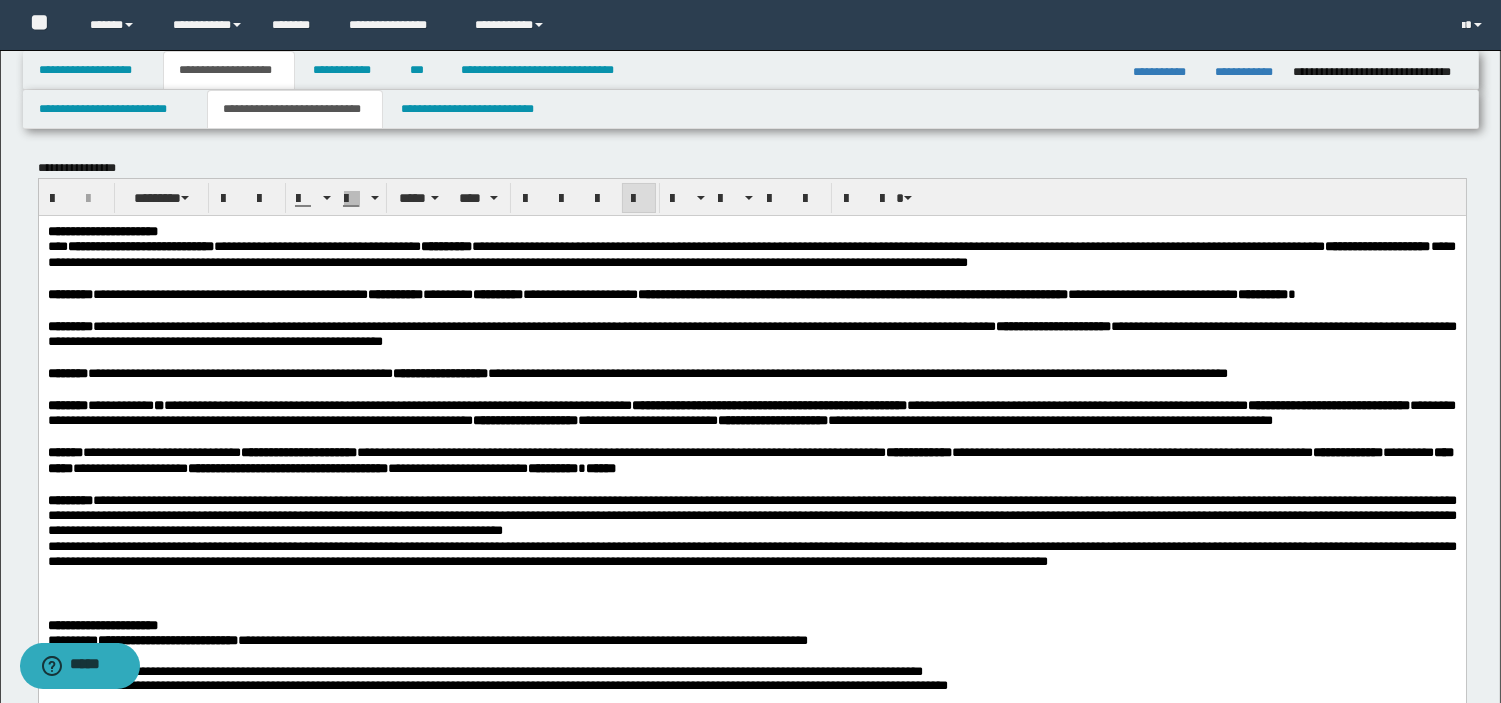 scroll, scrollTop: 614, scrollLeft: 0, axis: vertical 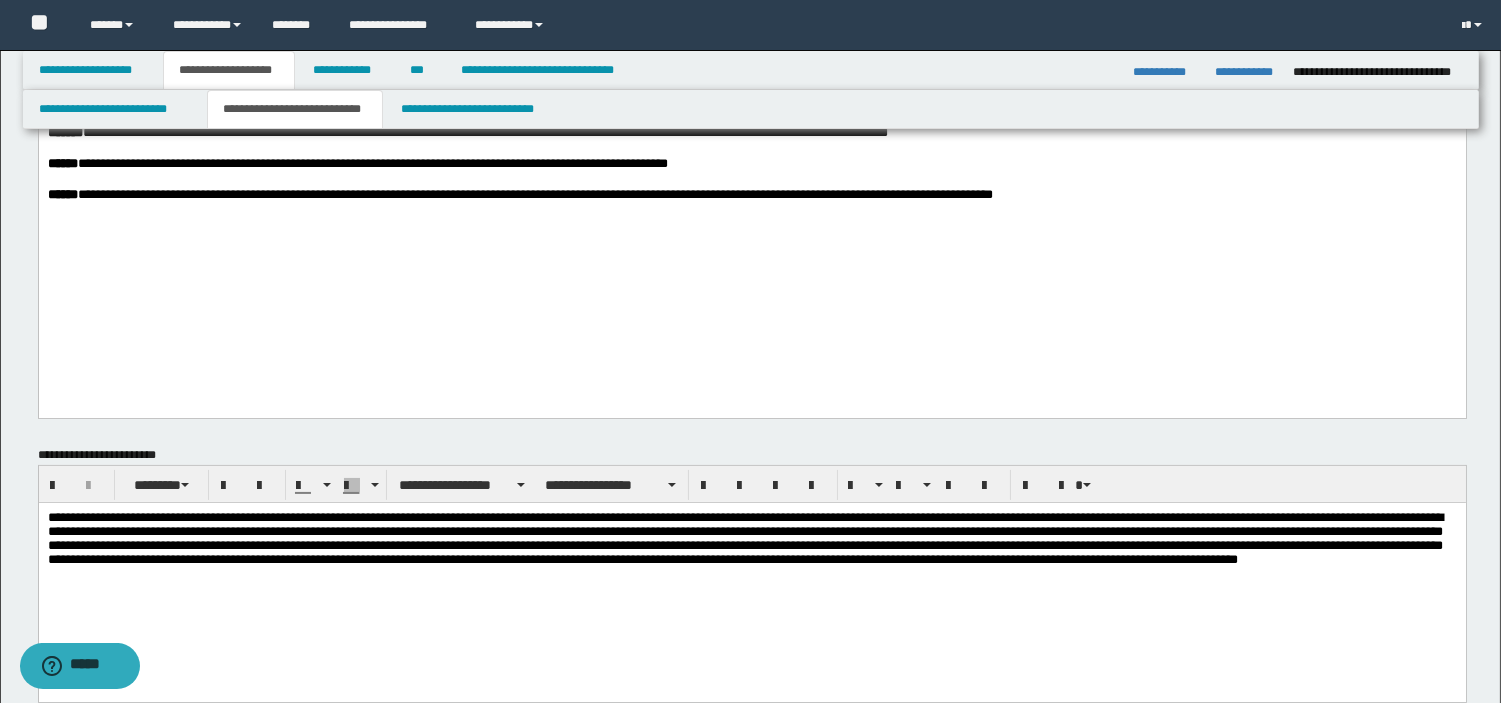 click at bounding box center (751, 552) 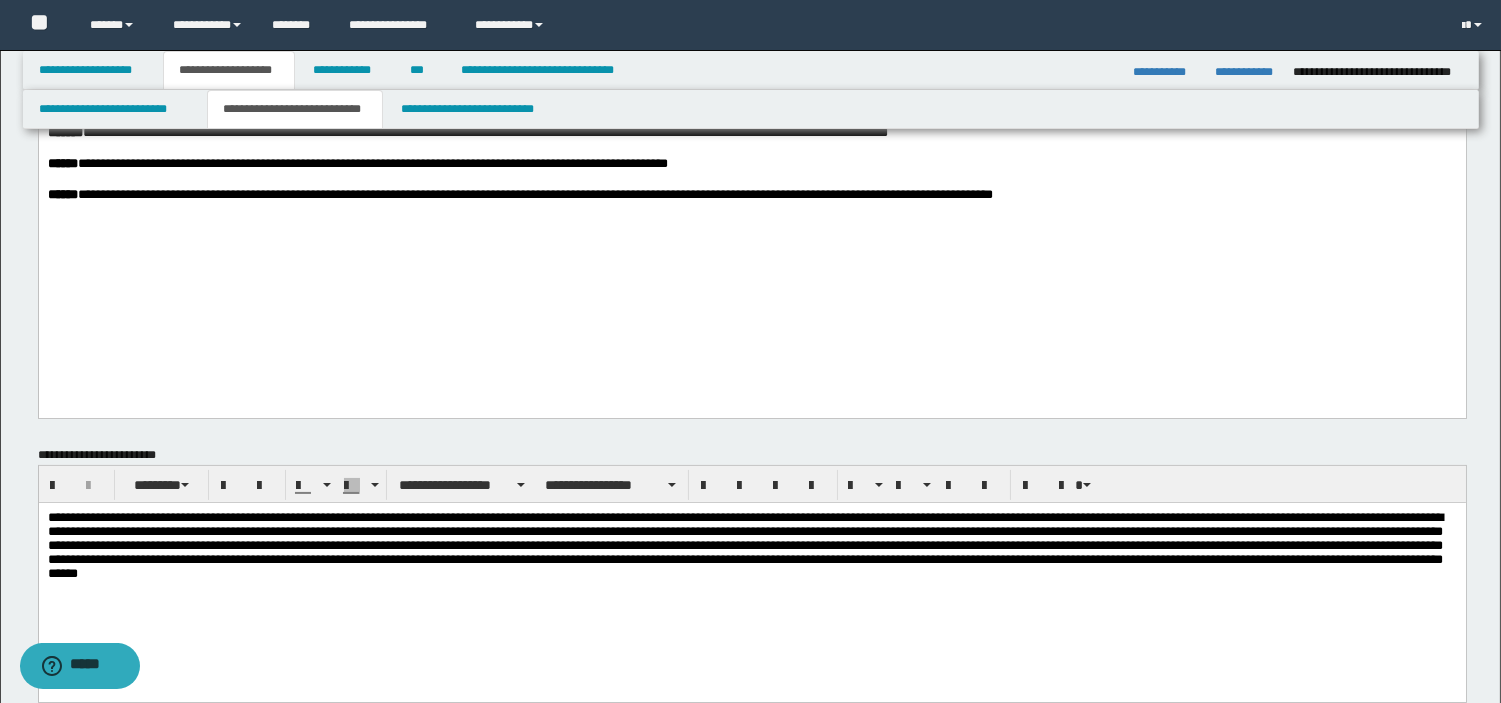 click at bounding box center [751, 552] 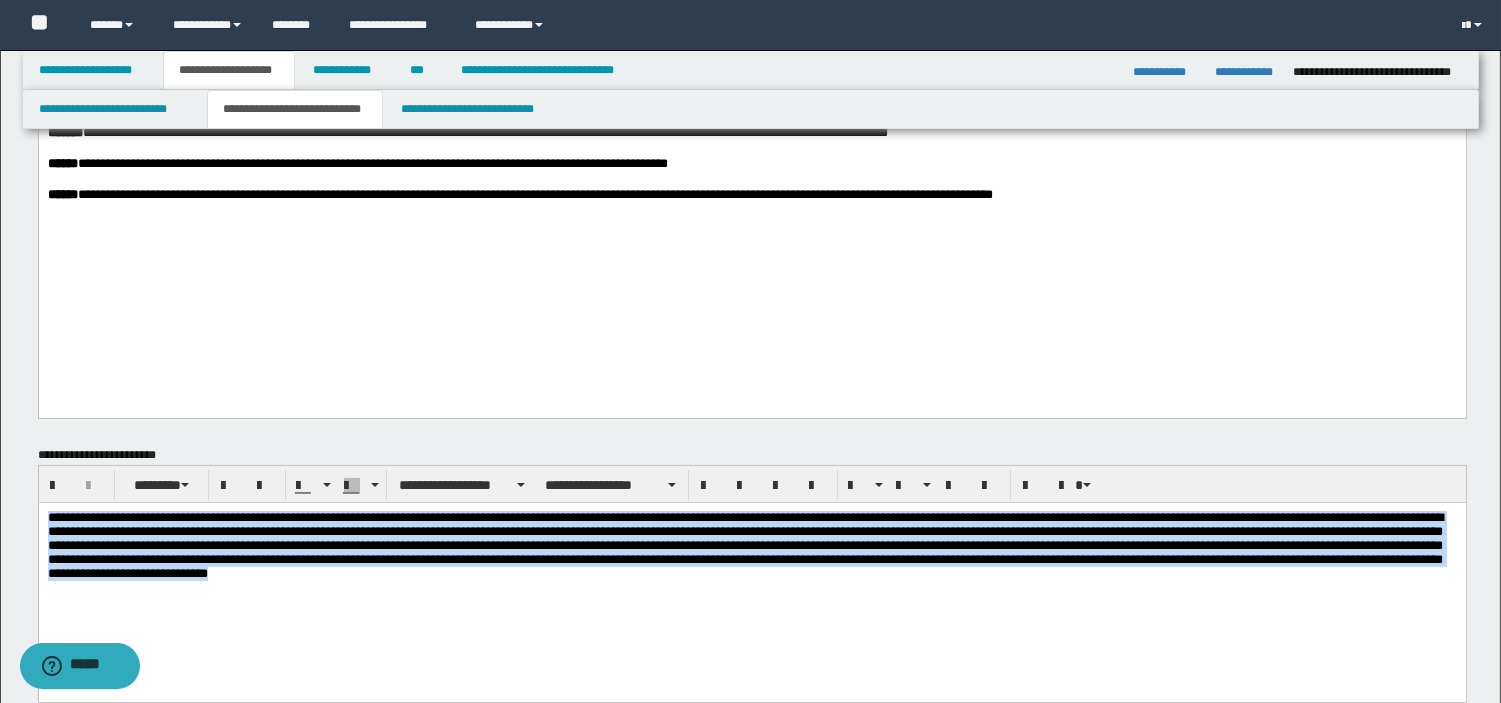 drag, startPoint x: 45, startPoint y: 515, endPoint x: 613, endPoint y: 606, distance: 575.2434 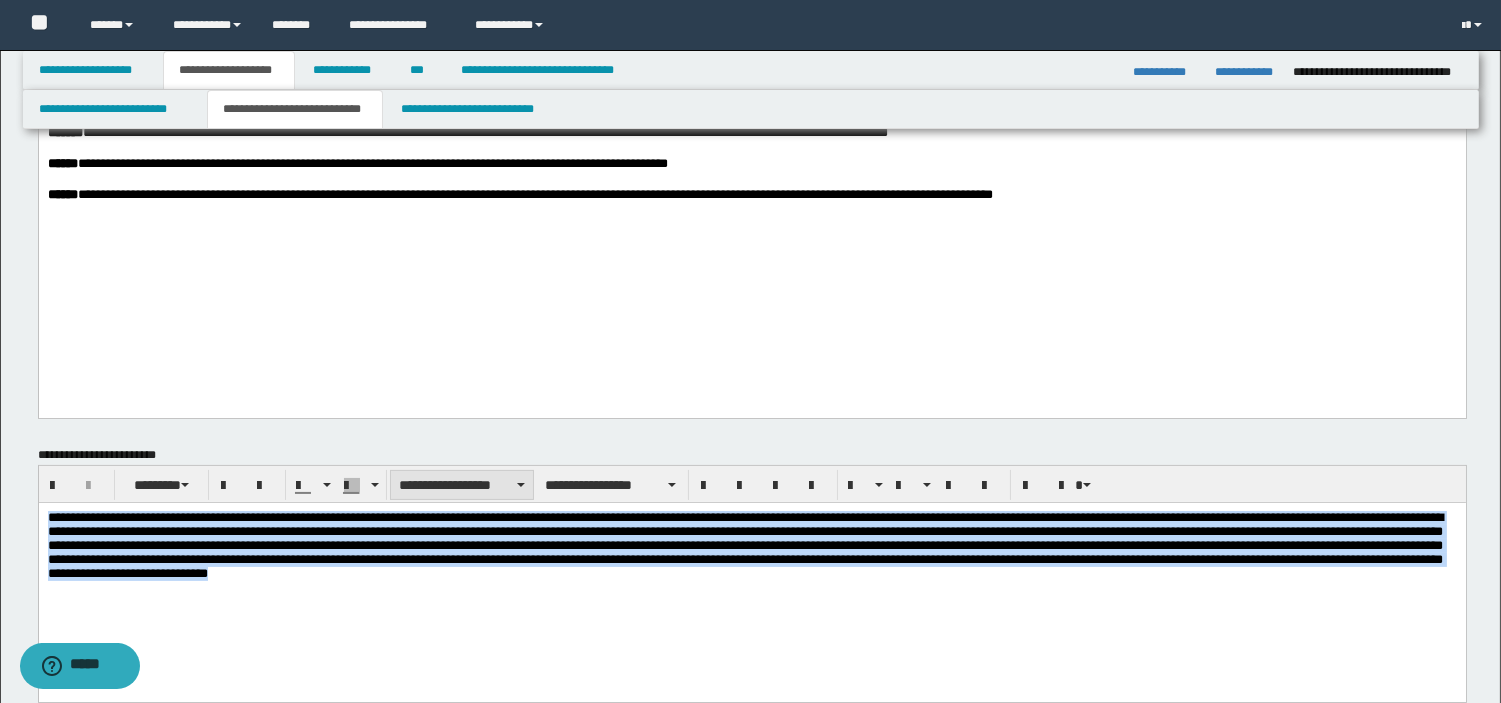click on "**********" at bounding box center (462, 485) 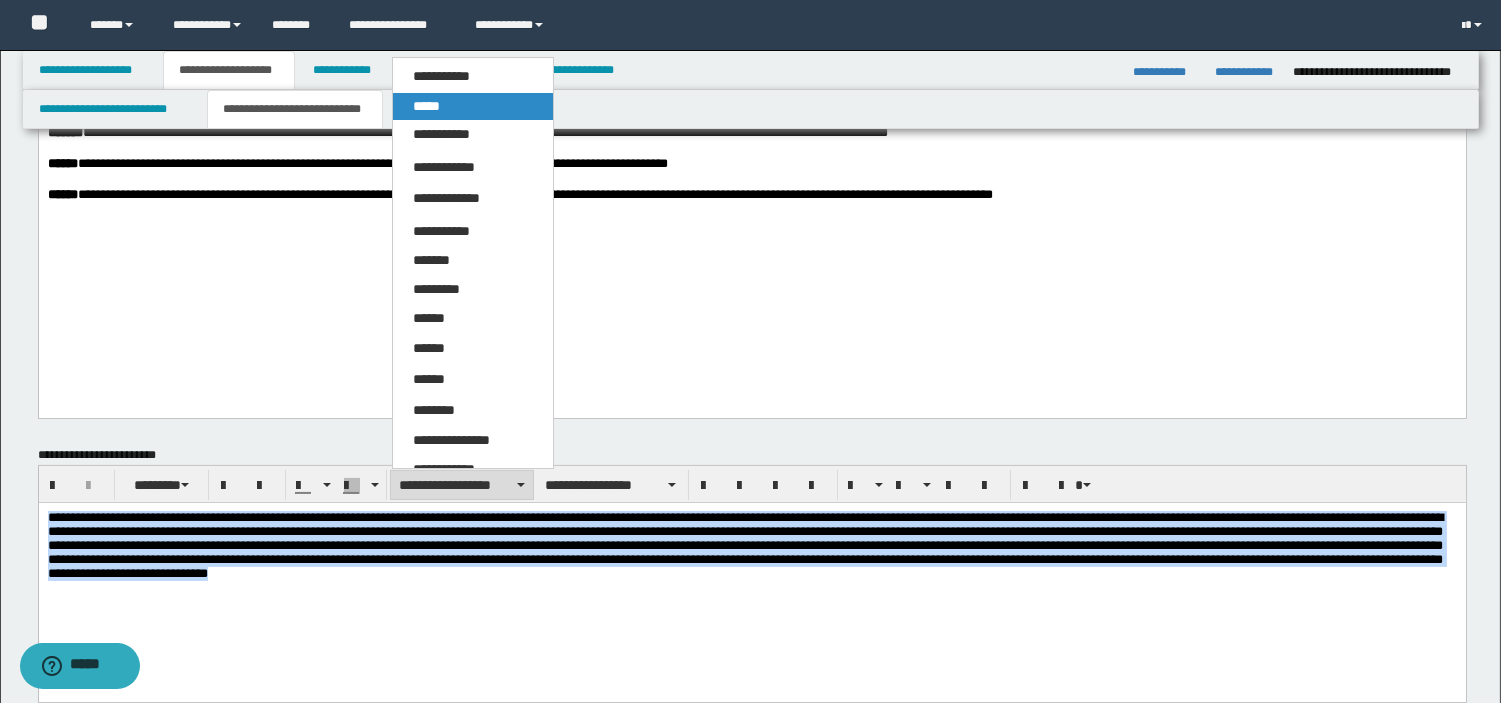 click on "*****" at bounding box center (473, 107) 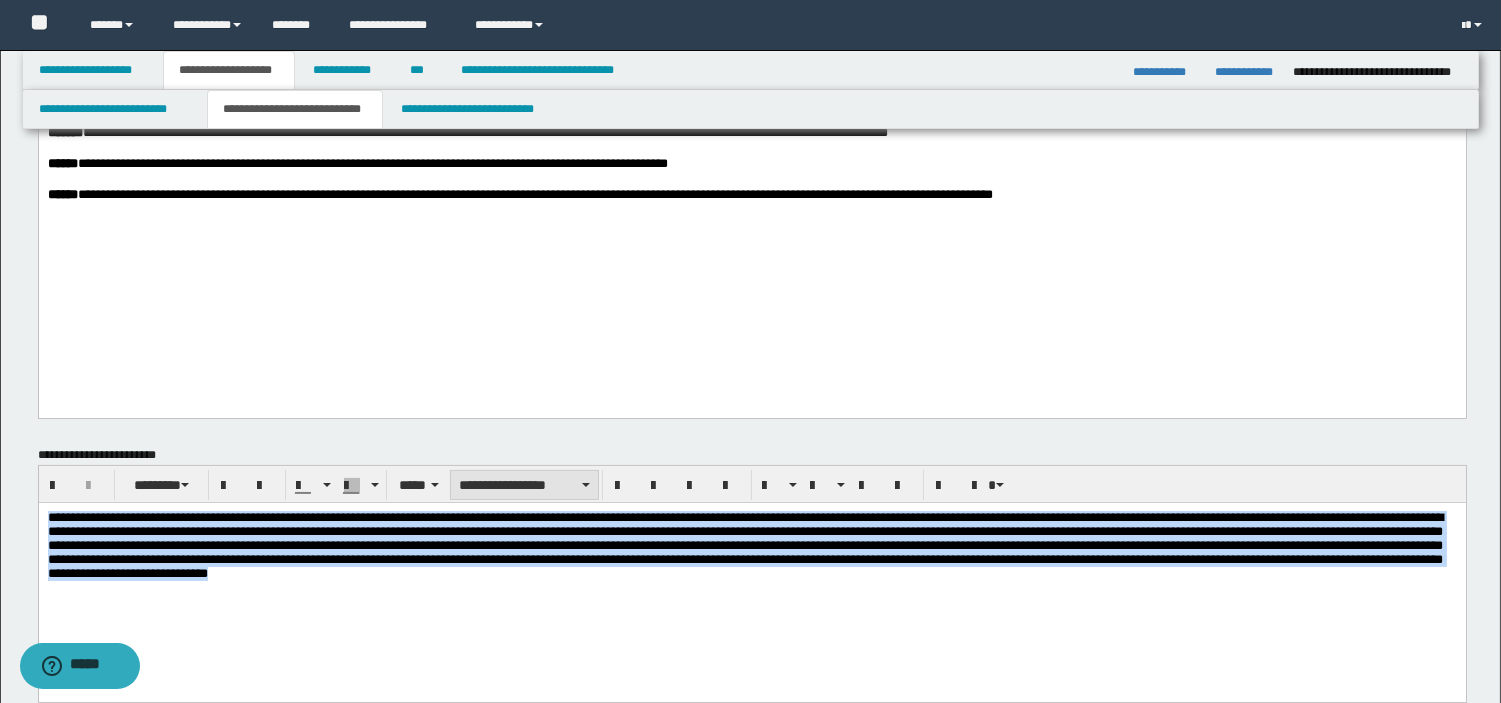 click on "**********" at bounding box center [524, 485] 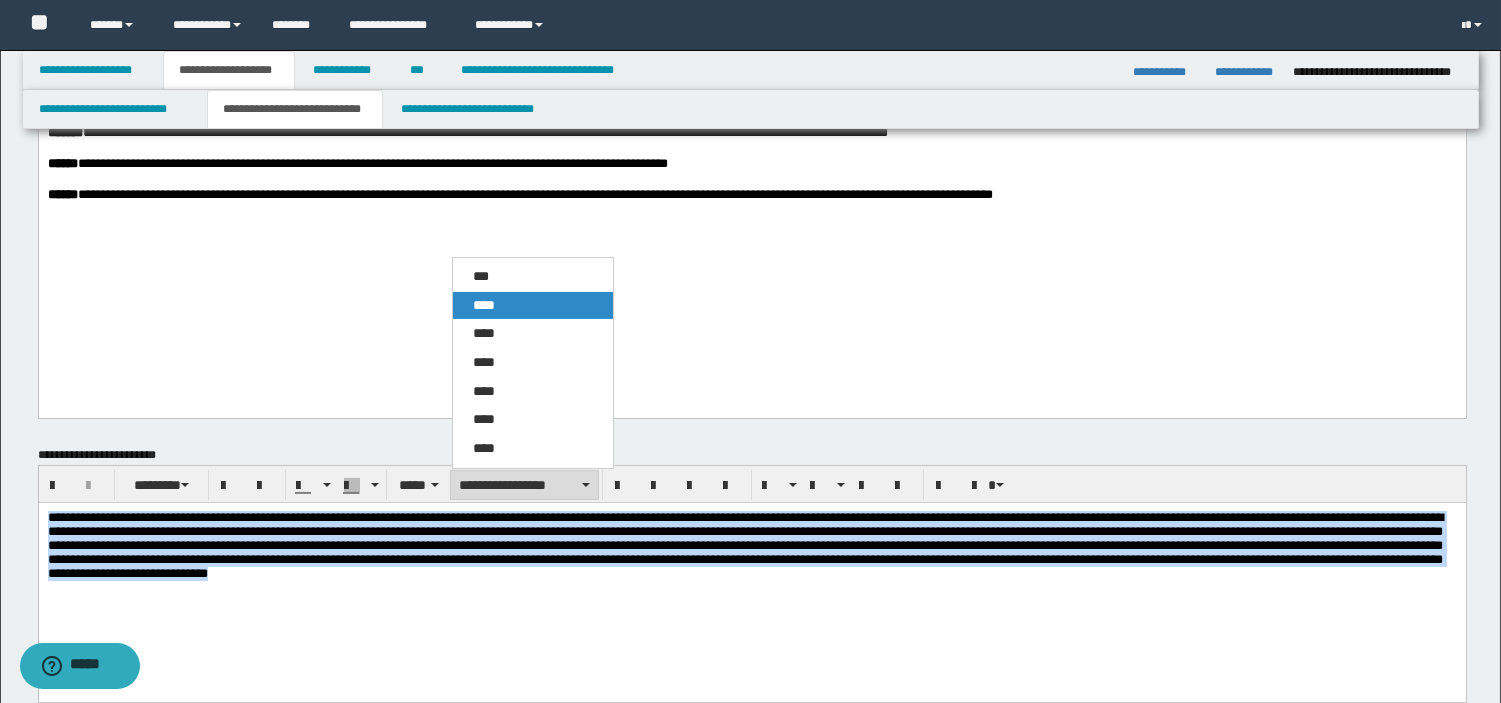 click on "****" at bounding box center (484, 305) 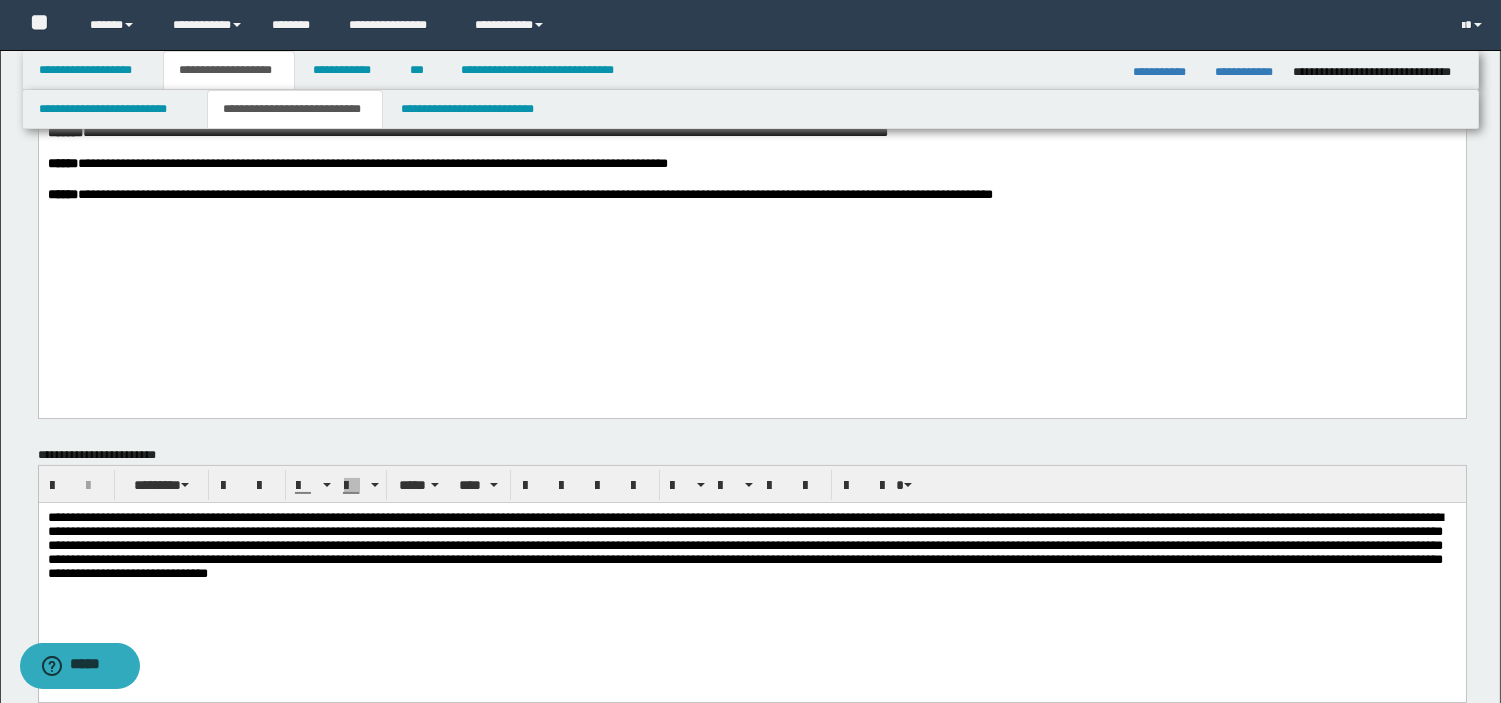 click at bounding box center (751, 577) 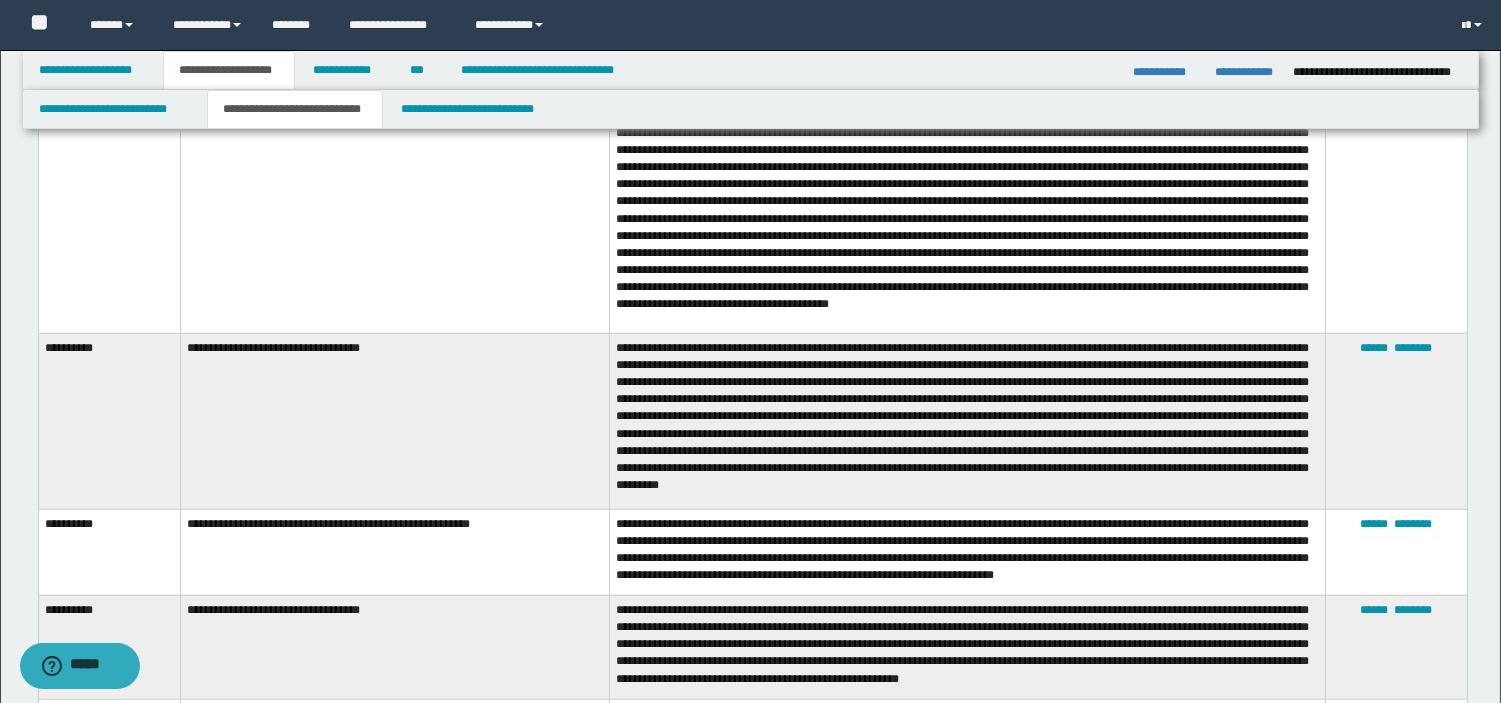 scroll, scrollTop: 3072, scrollLeft: 0, axis: vertical 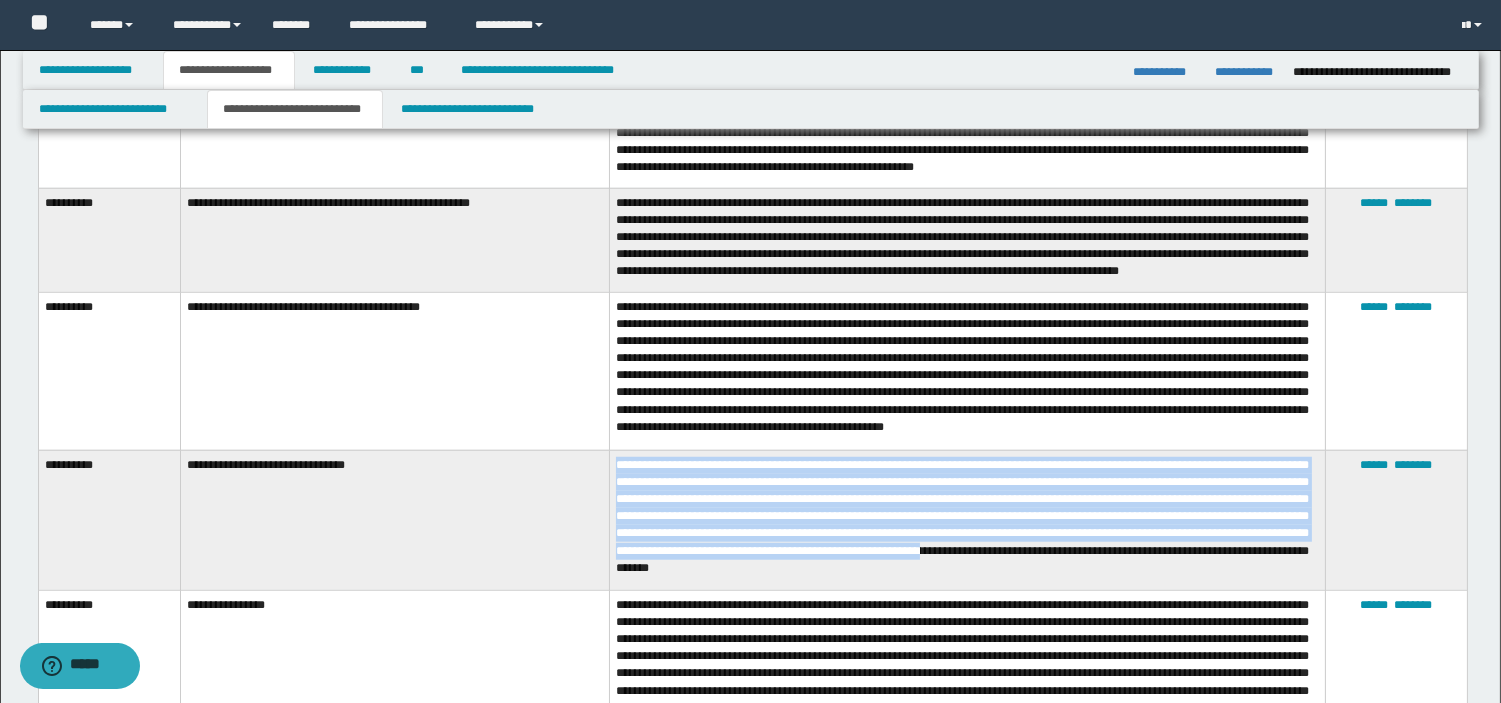 drag, startPoint x: 617, startPoint y: 468, endPoint x: 1251, endPoint y: 554, distance: 639.8062 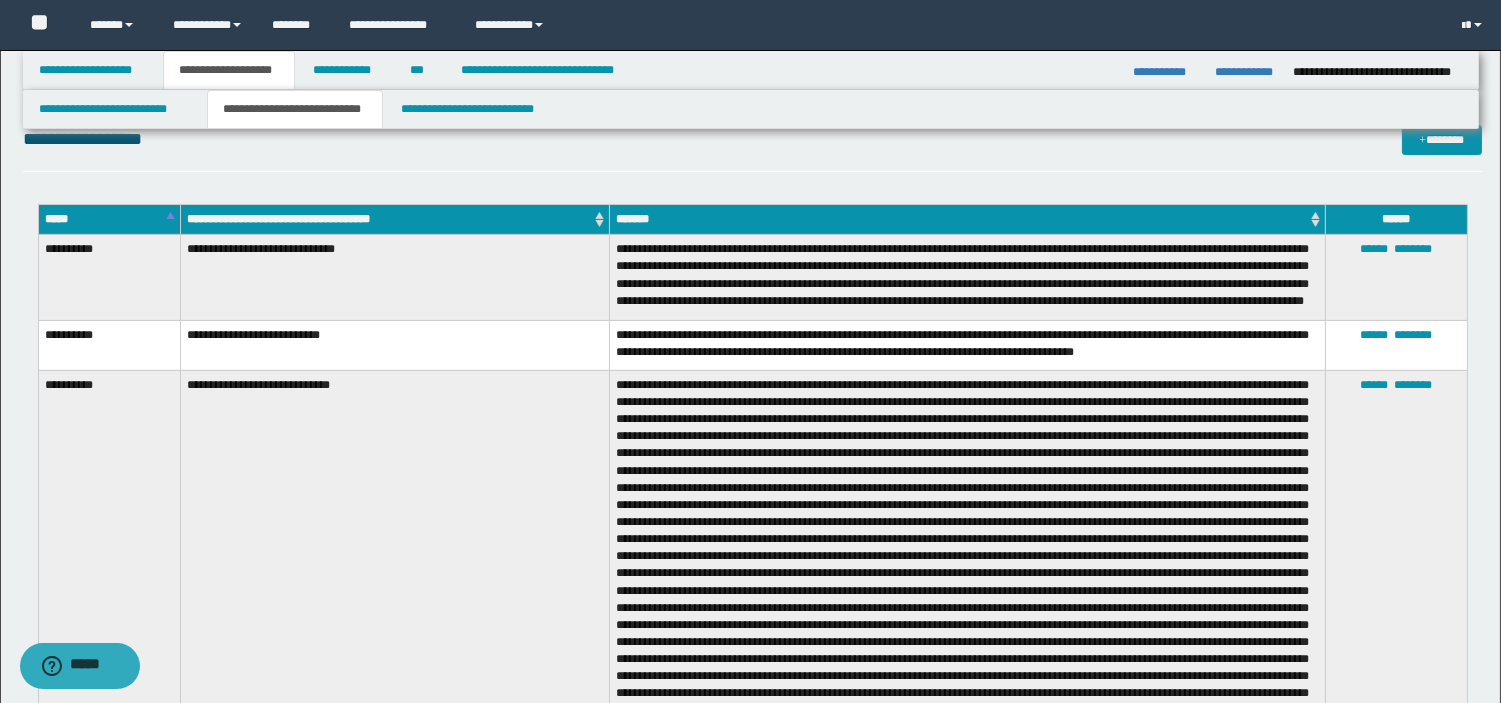 scroll, scrollTop: 614, scrollLeft: 0, axis: vertical 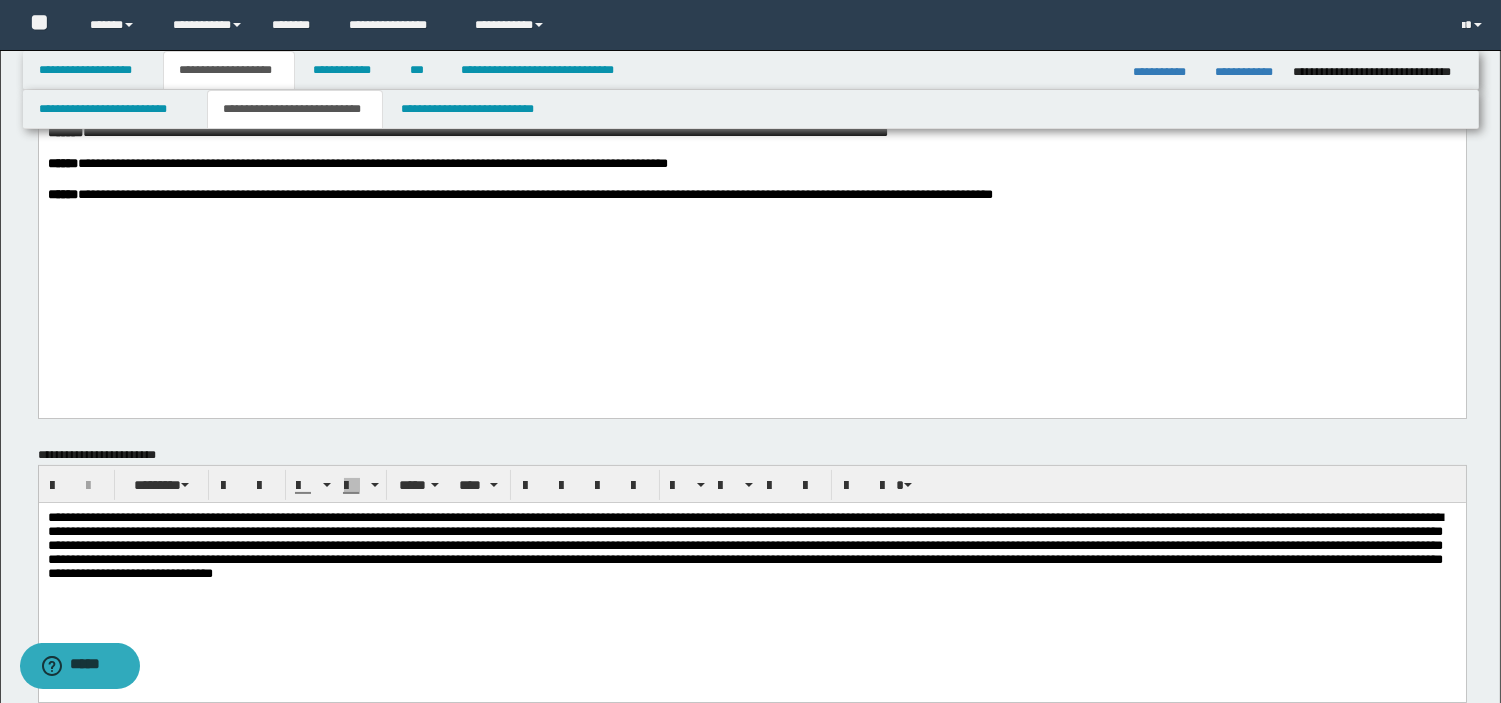 click at bounding box center [751, 577] 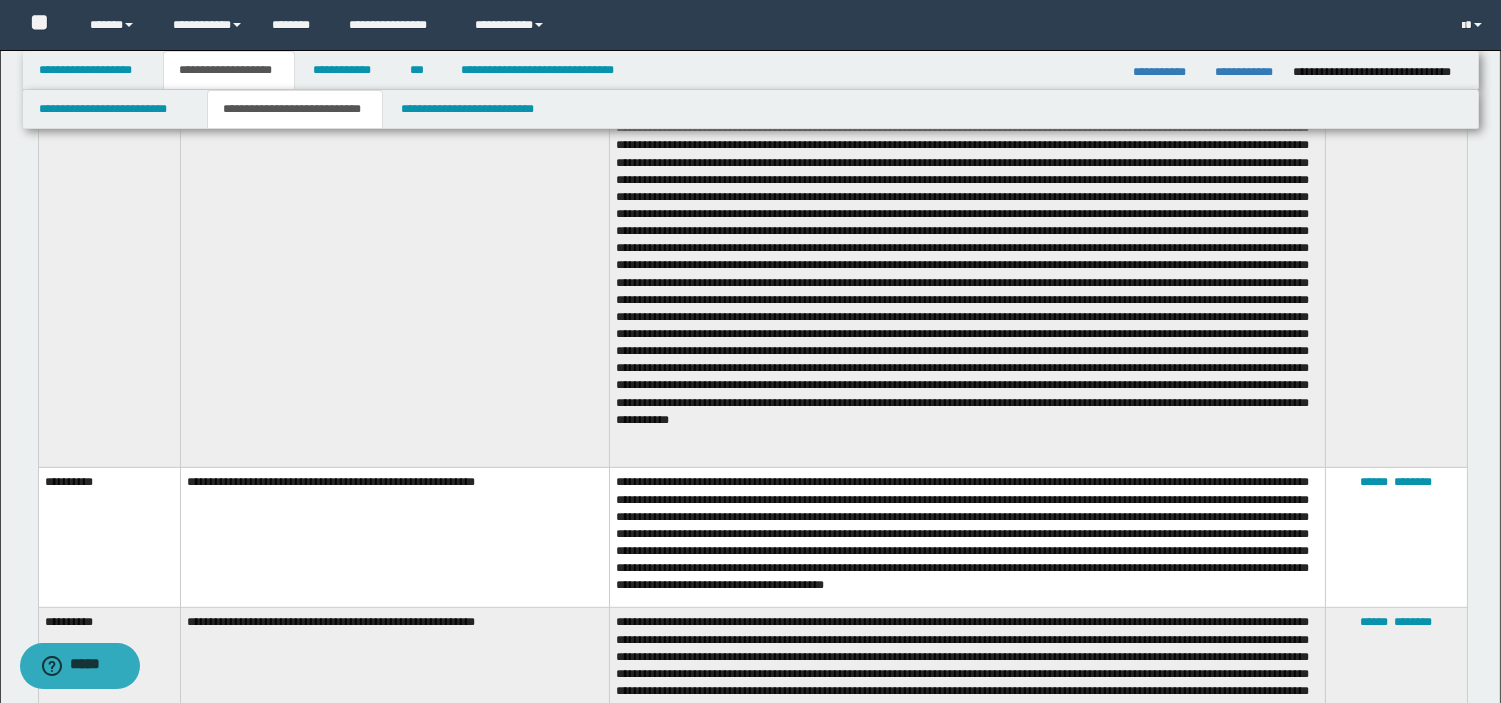 scroll, scrollTop: 2457, scrollLeft: 0, axis: vertical 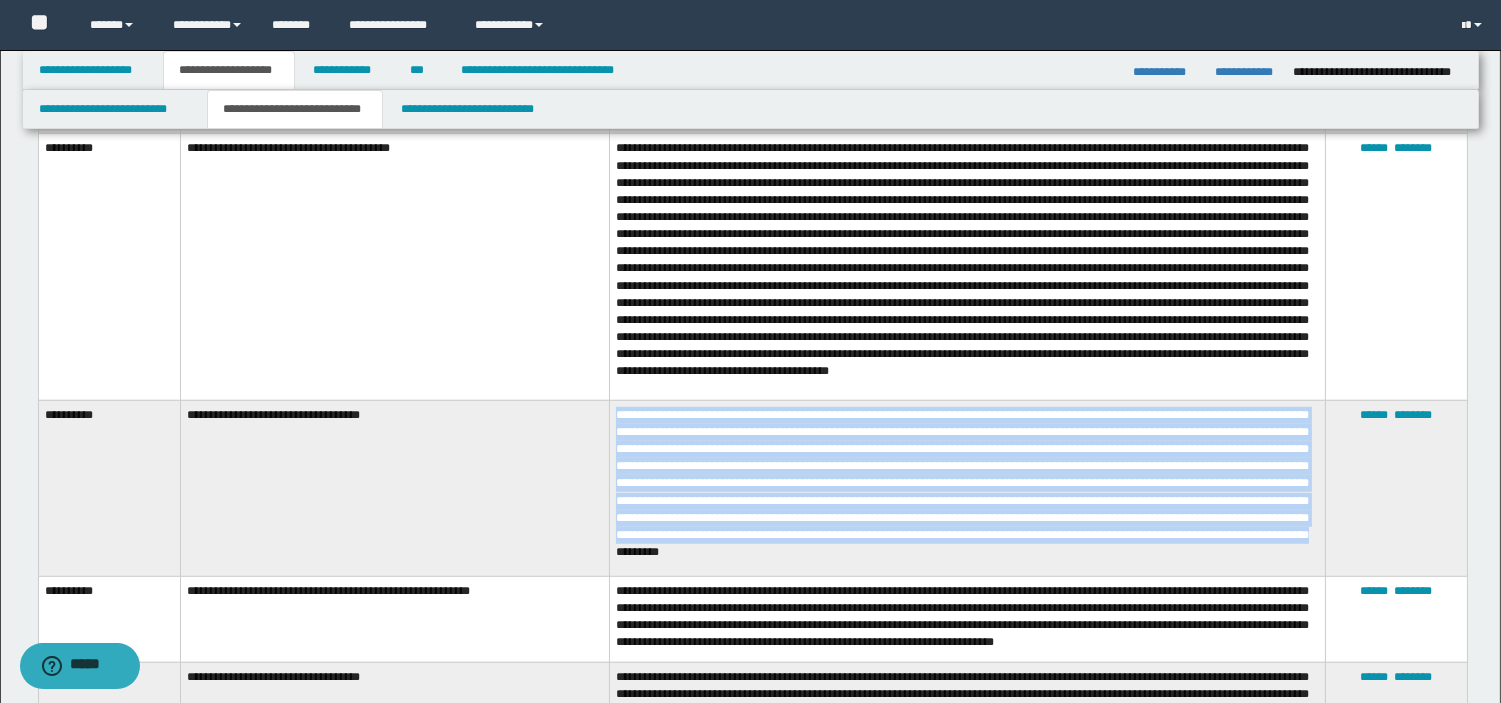 drag, startPoint x: 615, startPoint y: 418, endPoint x: 996, endPoint y: 555, distance: 404.8827 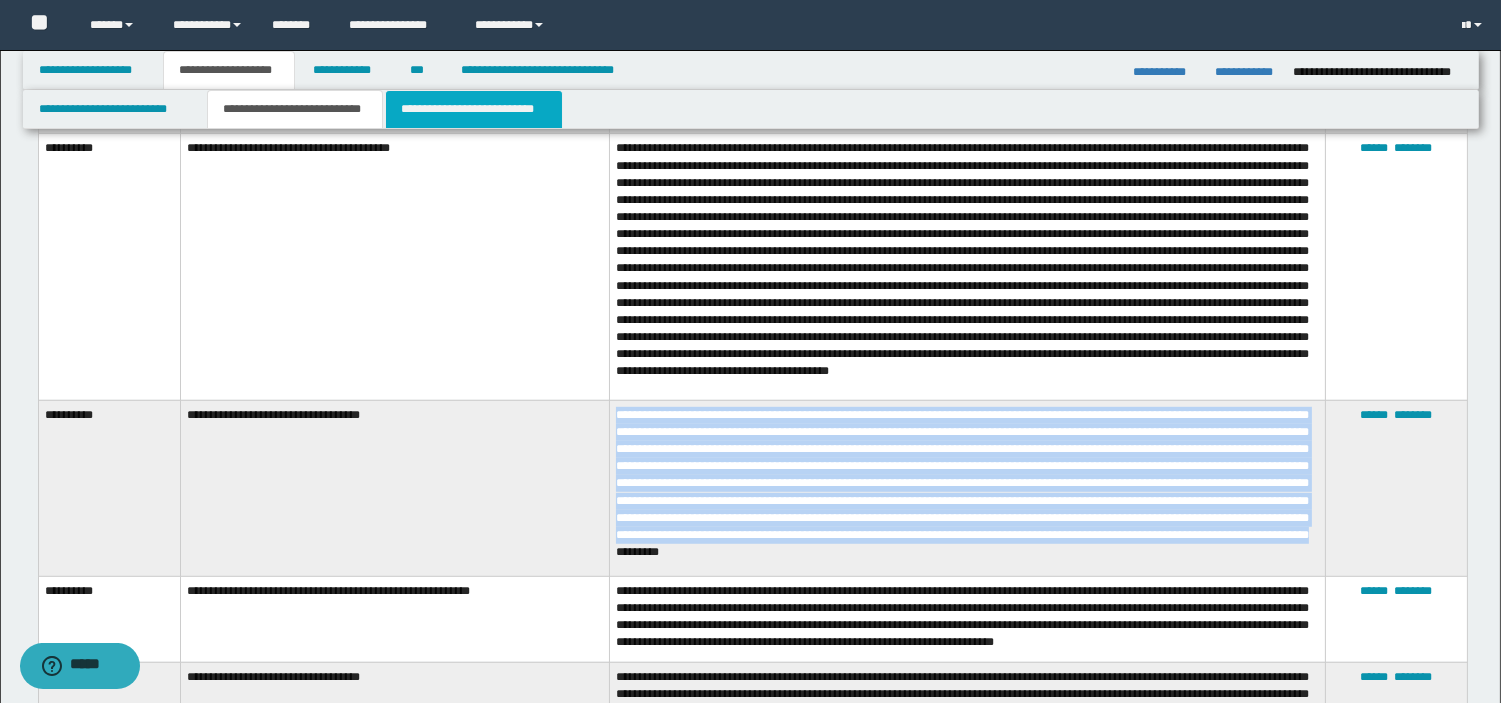 click on "**********" at bounding box center [474, 109] 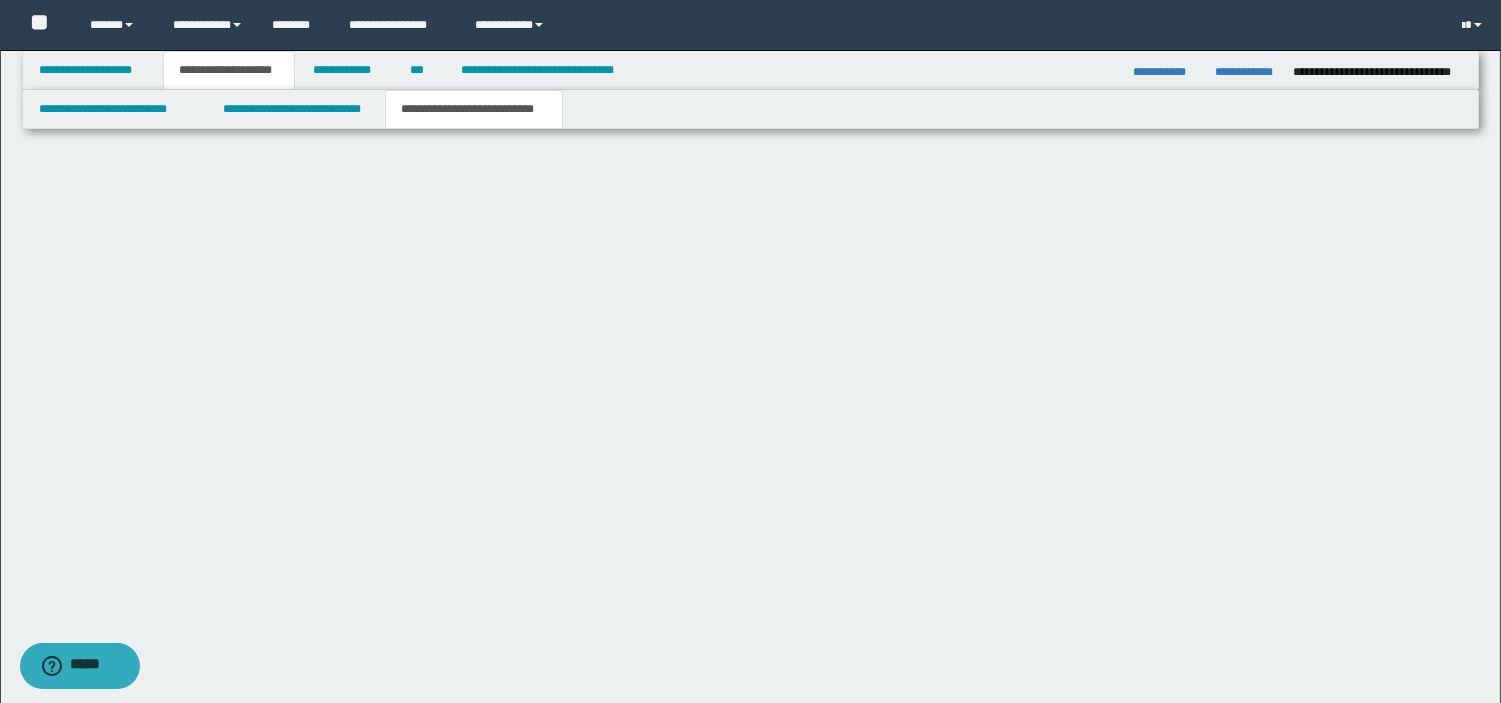scroll, scrollTop: 1533, scrollLeft: 0, axis: vertical 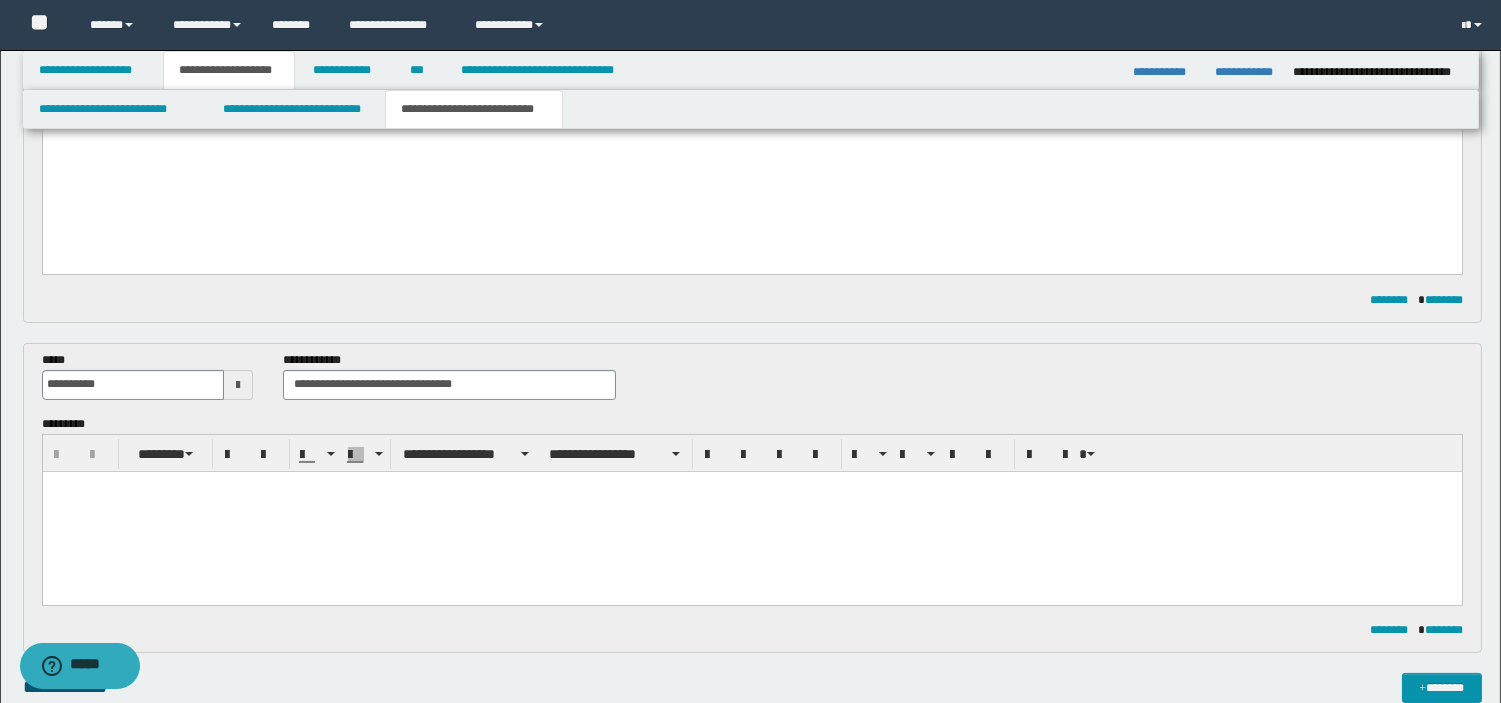 click at bounding box center [751, 511] 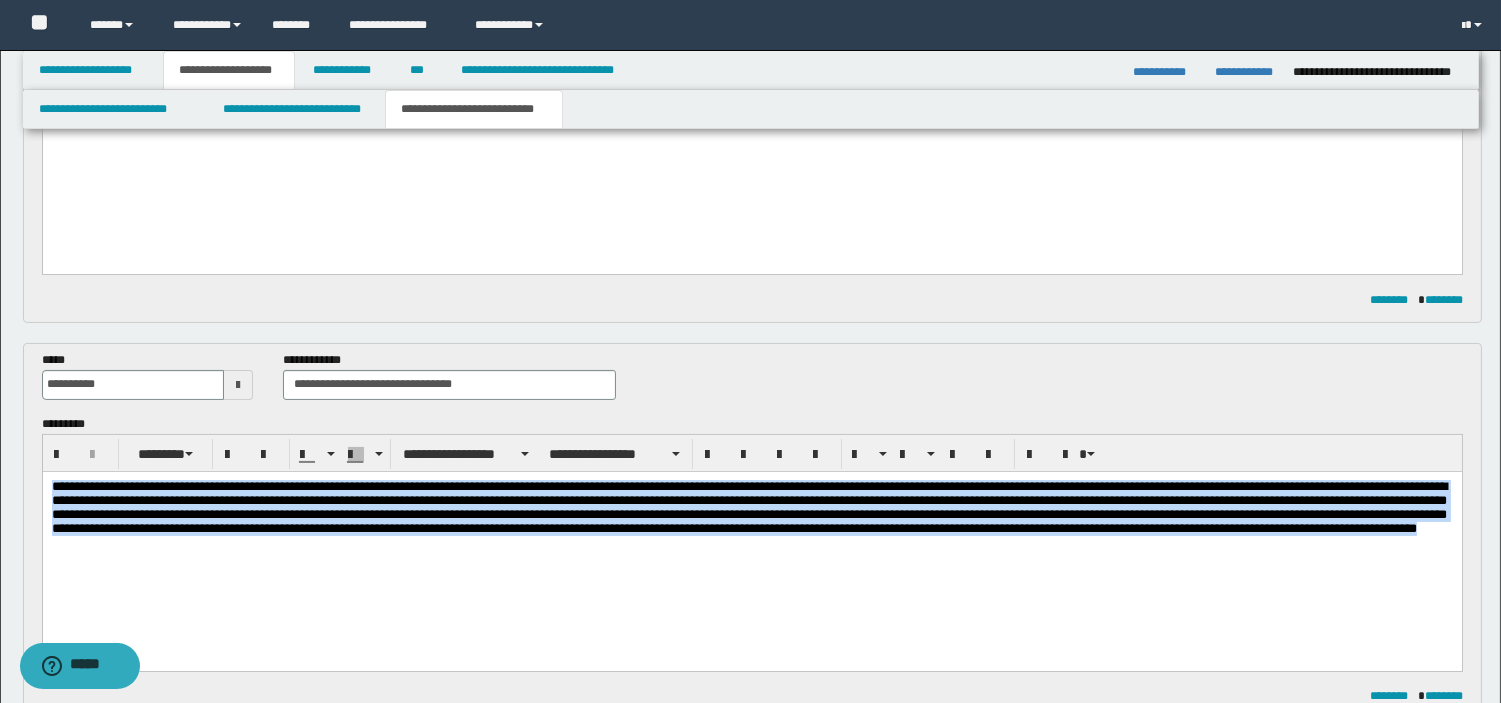 drag, startPoint x: 51, startPoint y: 489, endPoint x: 470, endPoint y: 570, distance: 426.75754 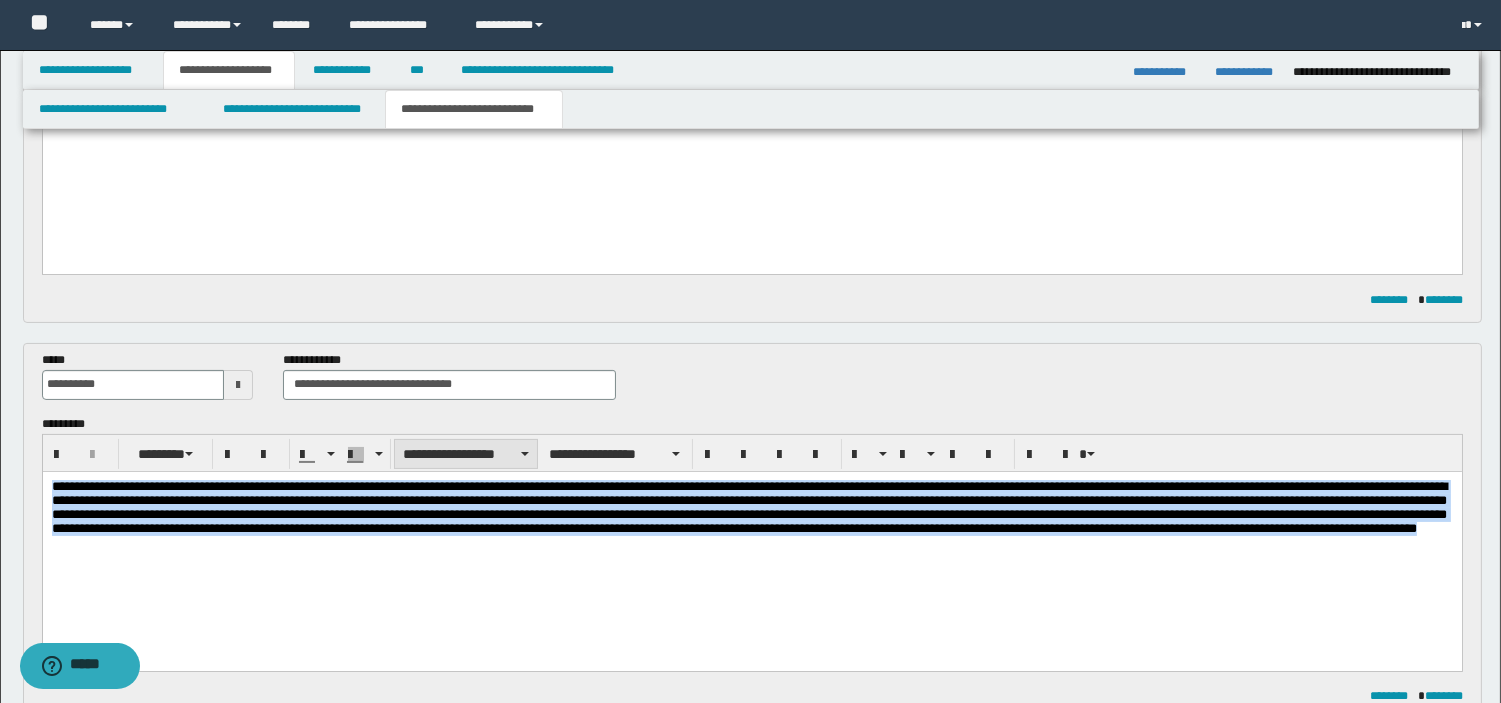 click on "**********" at bounding box center [466, 454] 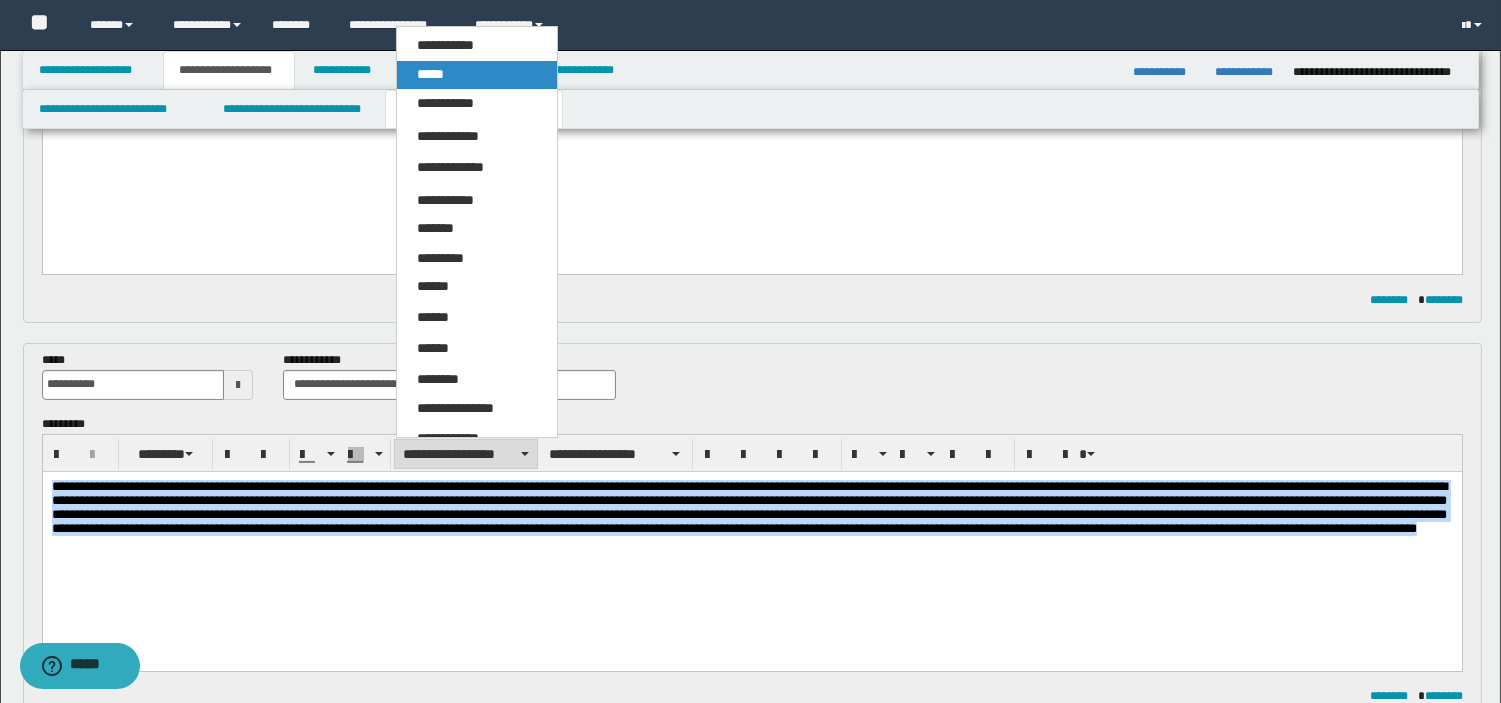 click on "*****" at bounding box center [477, 75] 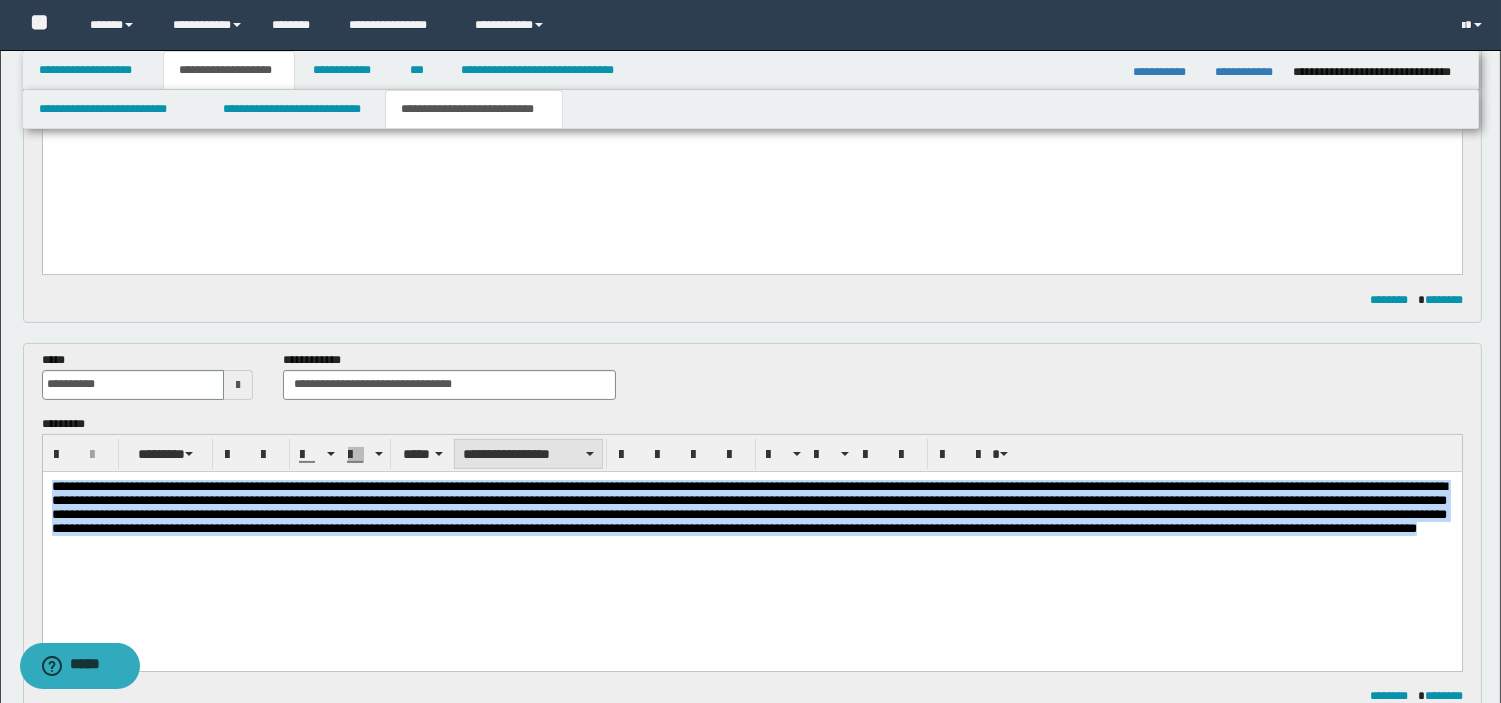 click on "**********" at bounding box center [528, 454] 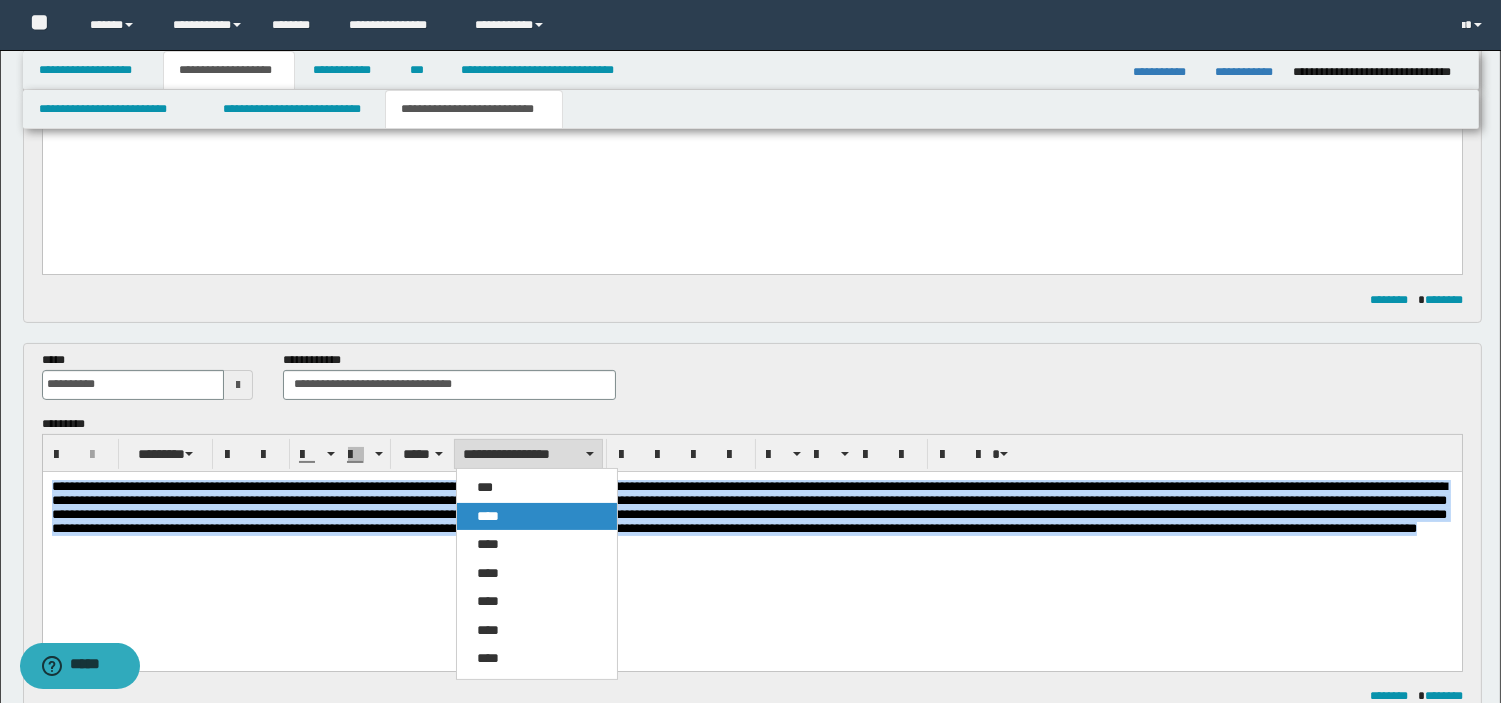 click on "****" at bounding box center (537, 517) 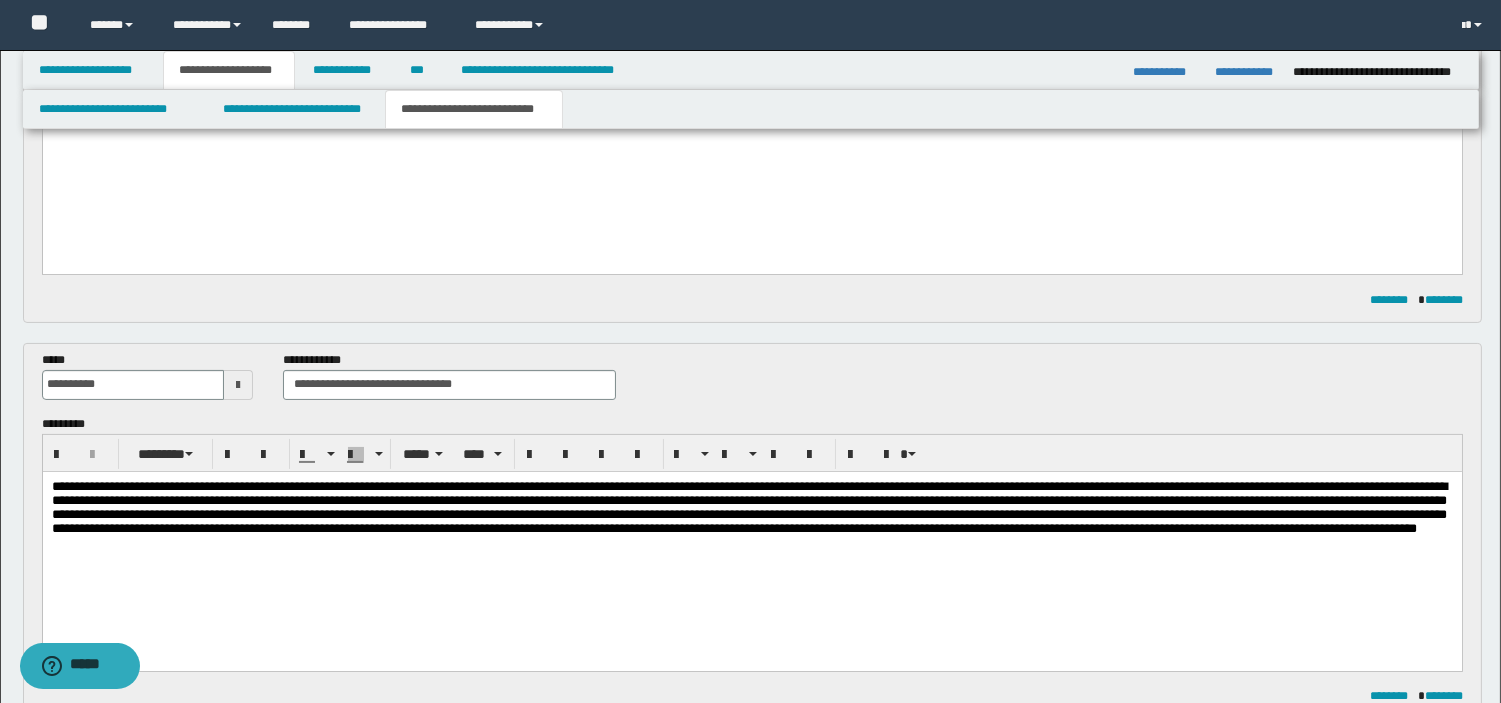 click at bounding box center (751, 545) 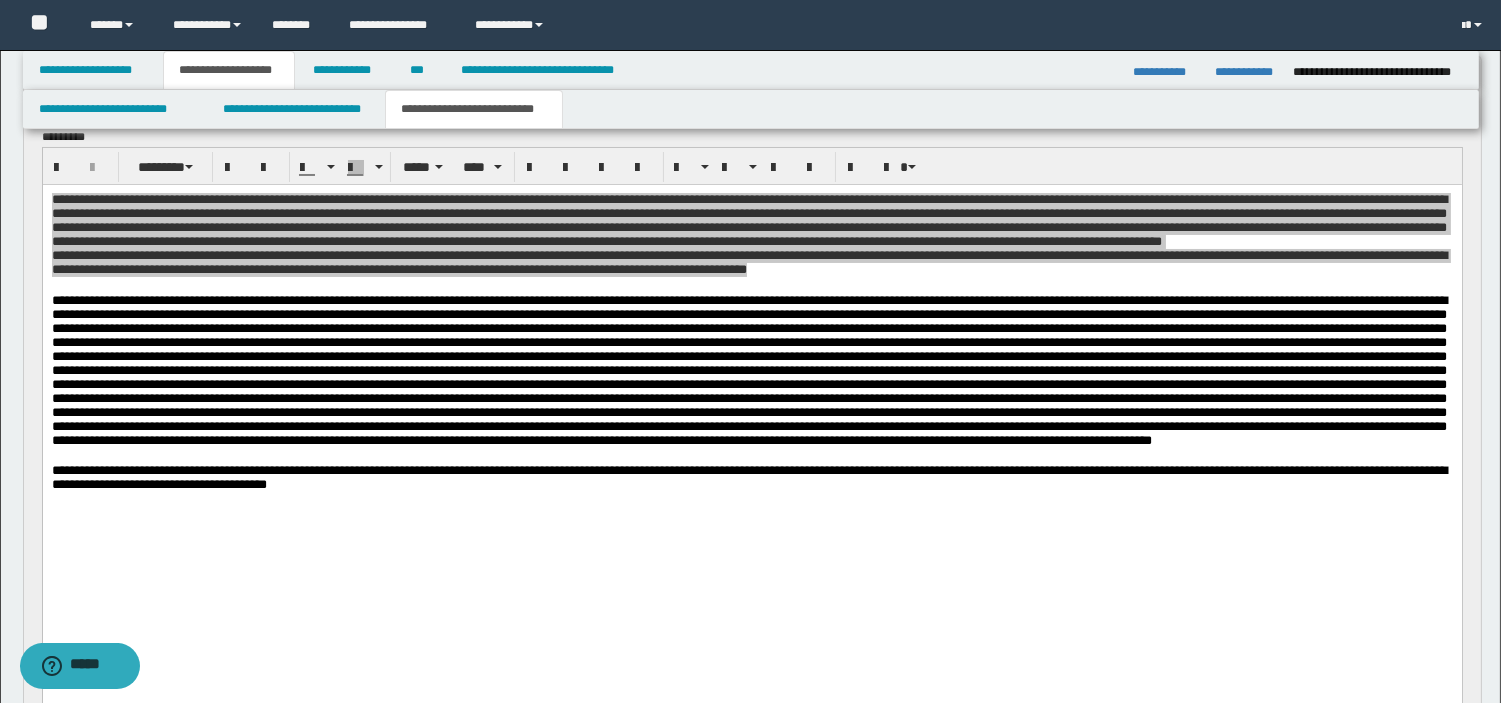 scroll, scrollTop: 125, scrollLeft: 0, axis: vertical 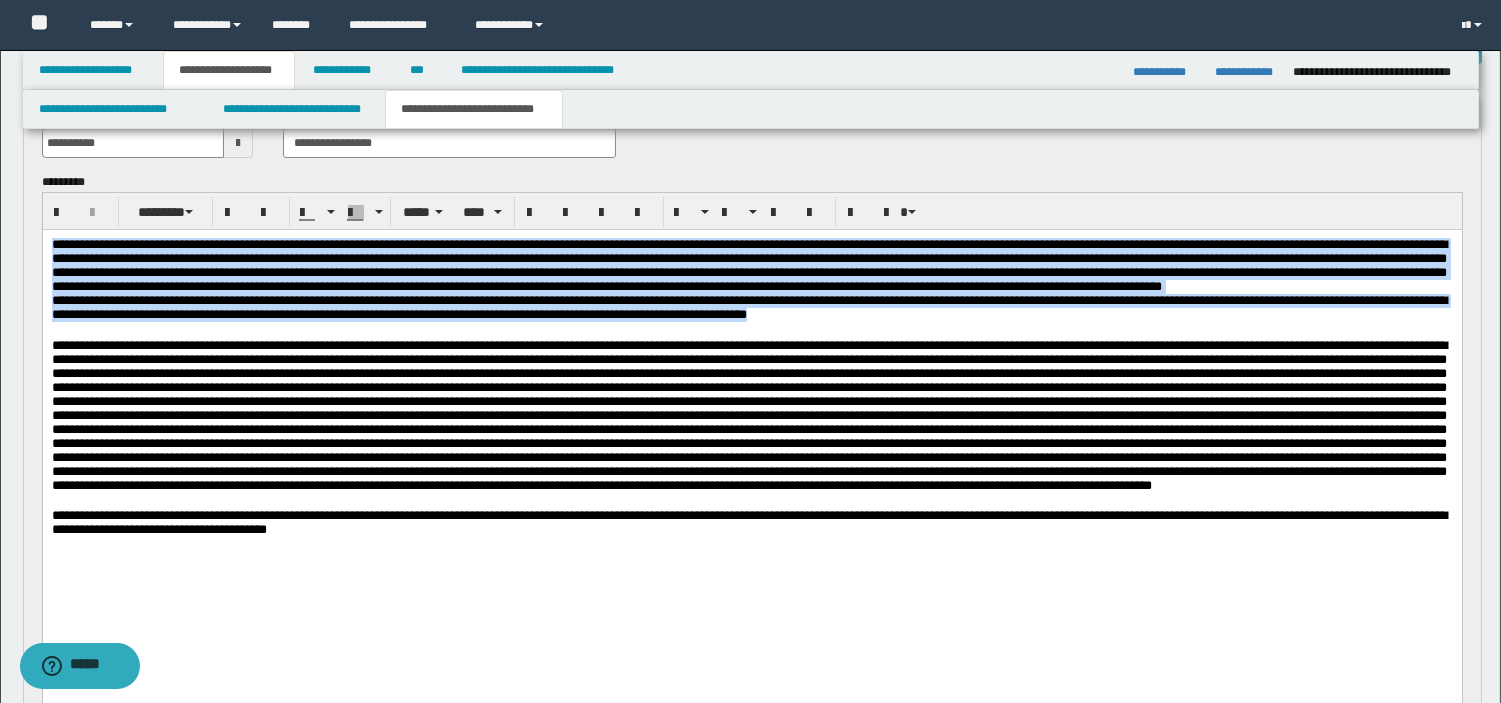 click at bounding box center (748, 265) 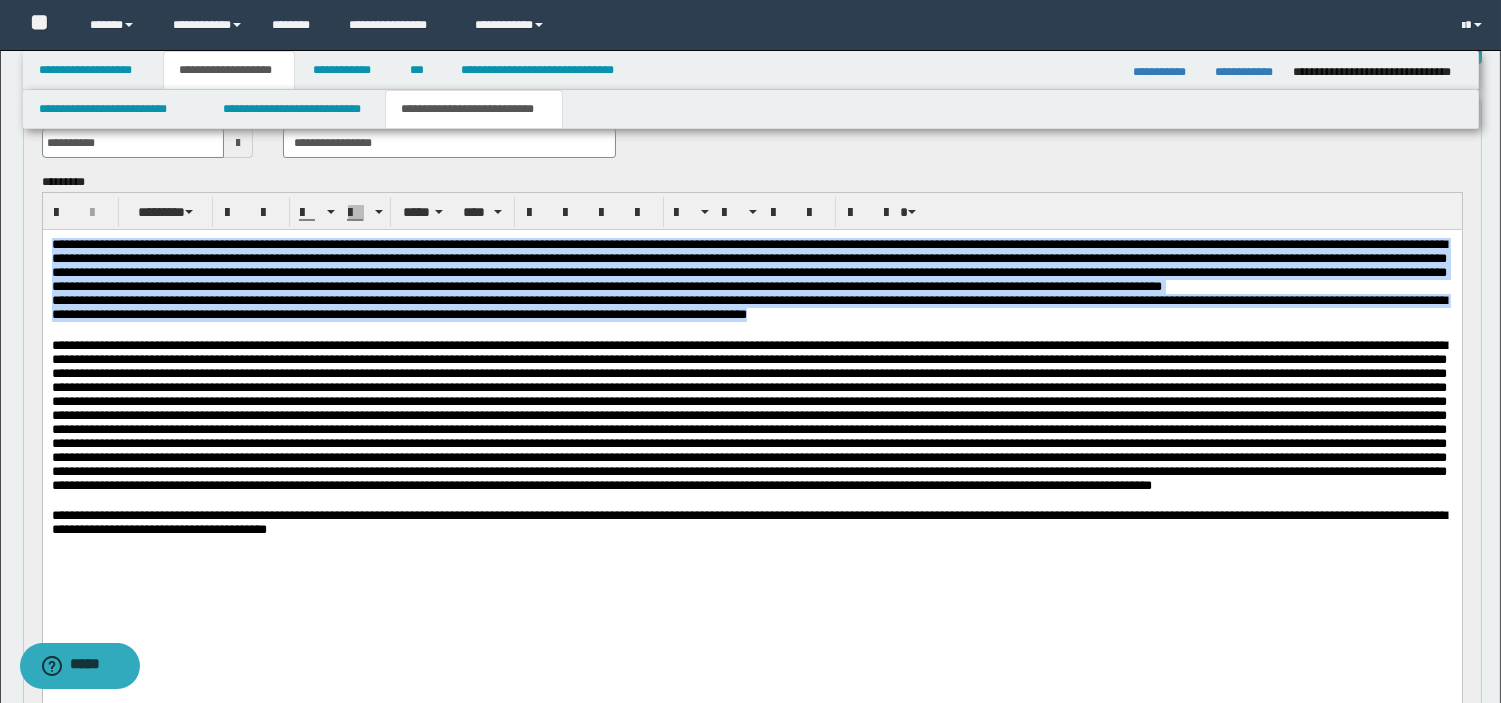 click at bounding box center (748, 265) 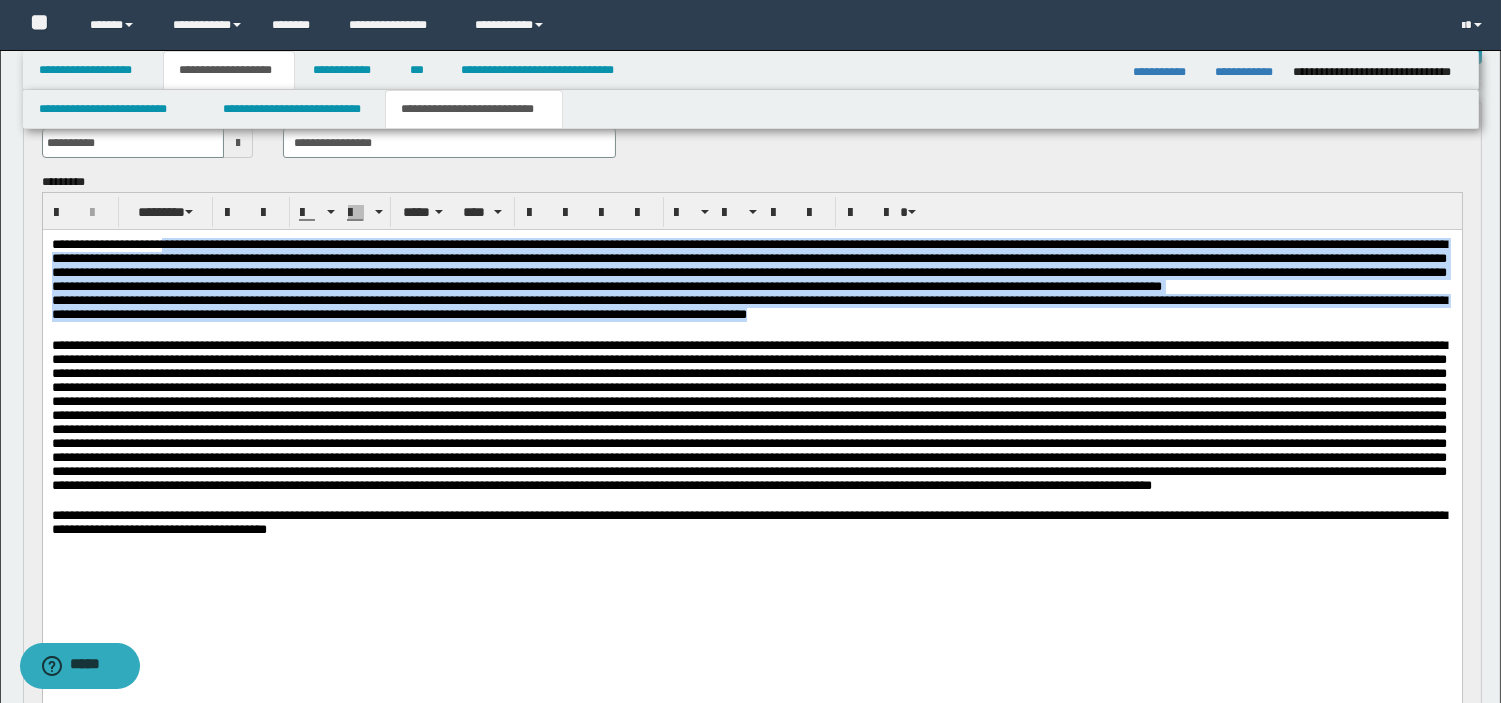 drag, startPoint x: 182, startPoint y: 245, endPoint x: 1180, endPoint y: 350, distance: 1003.50836 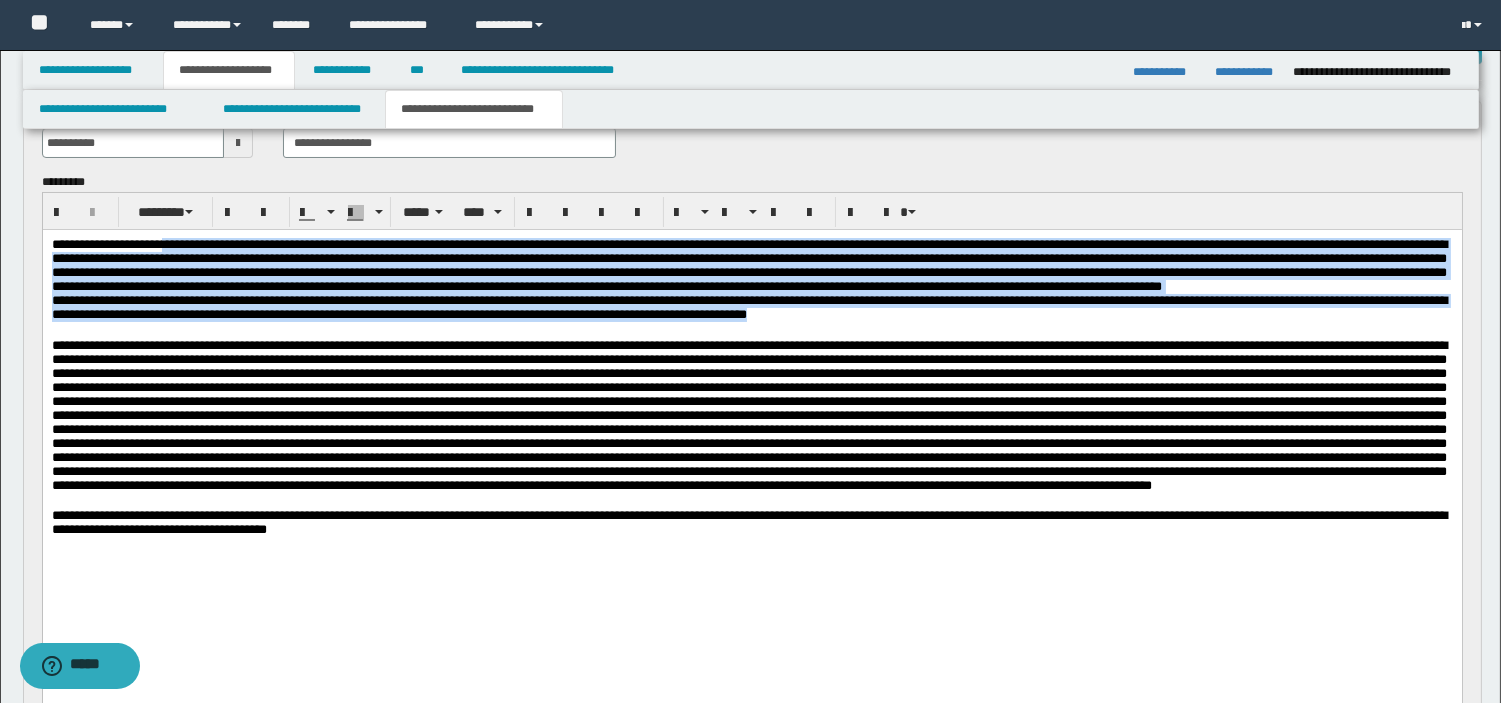 click on "**********" at bounding box center [751, 412] 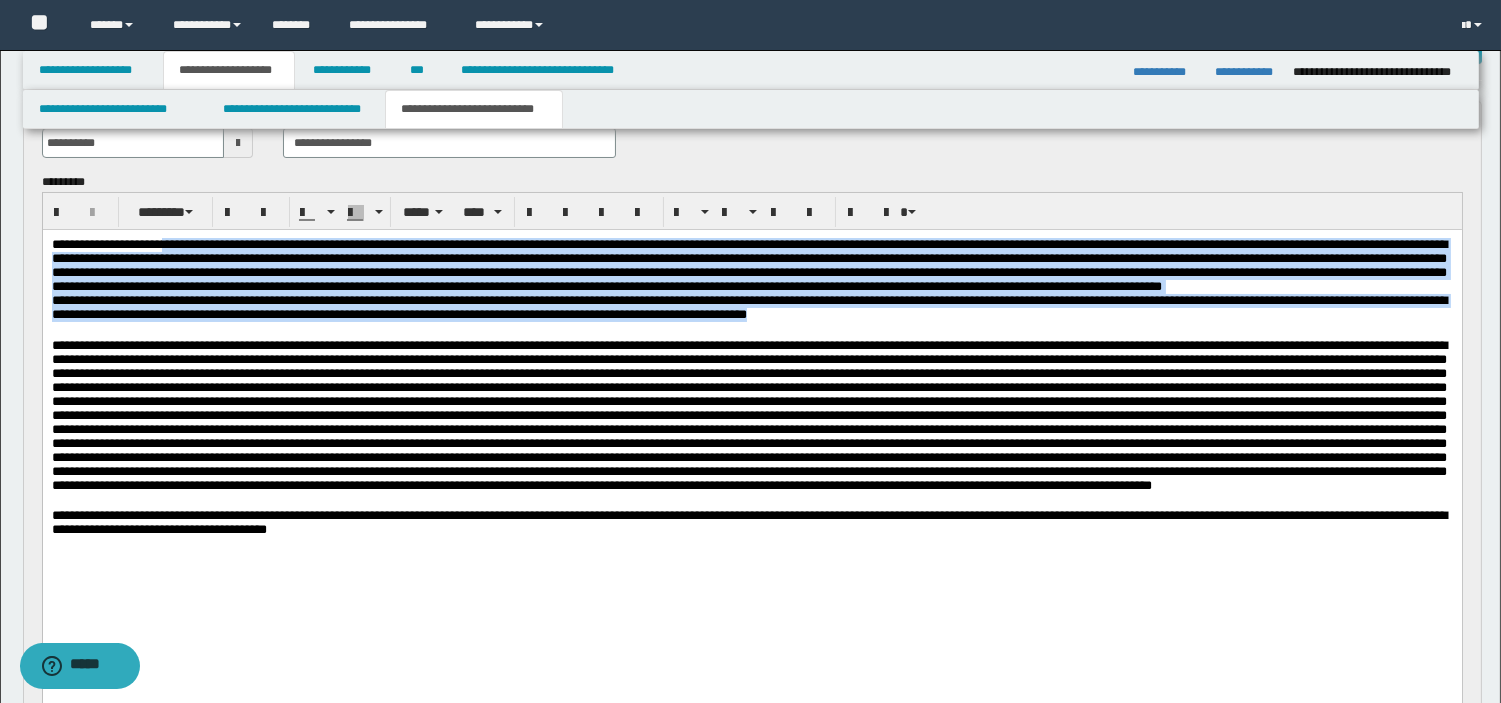 copy on "**********" 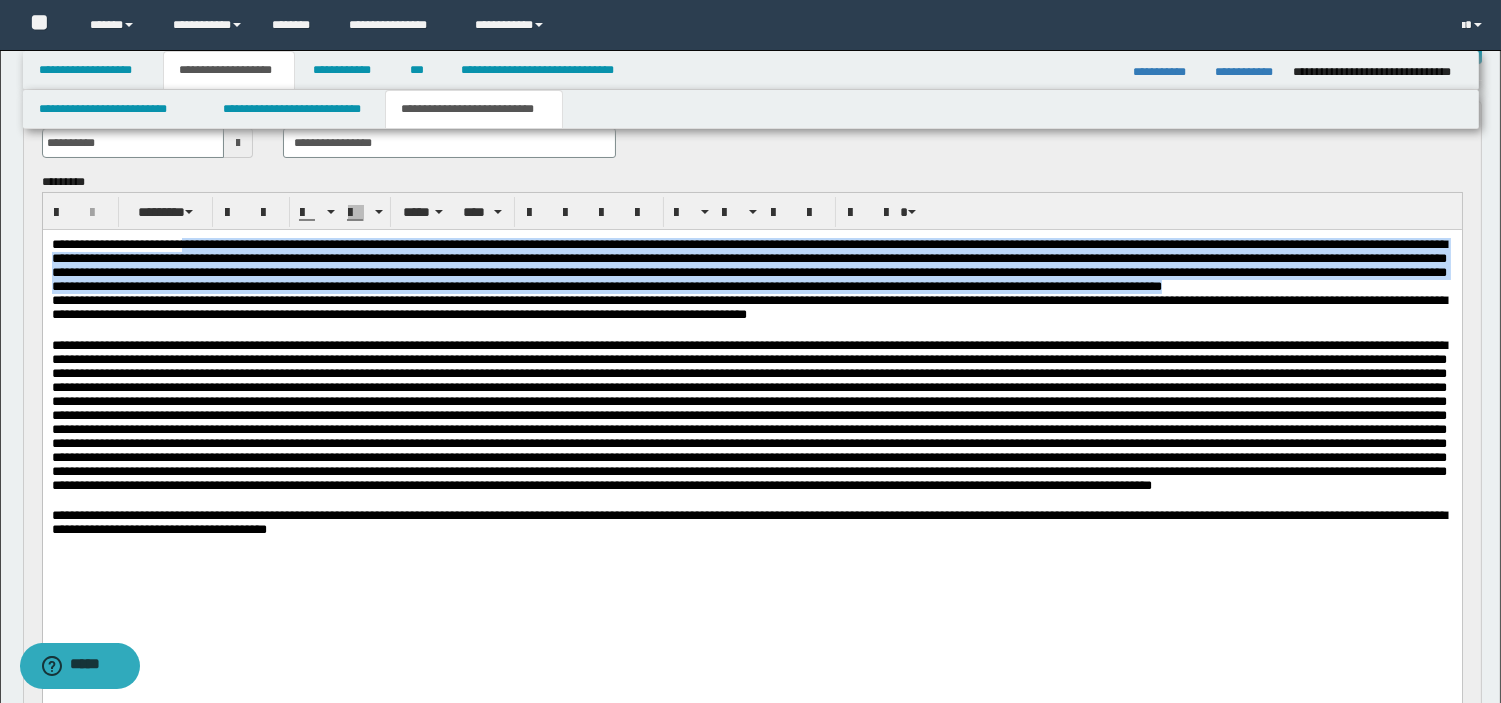 drag, startPoint x: 205, startPoint y: 243, endPoint x: 1086, endPoint y: 313, distance: 883.77655 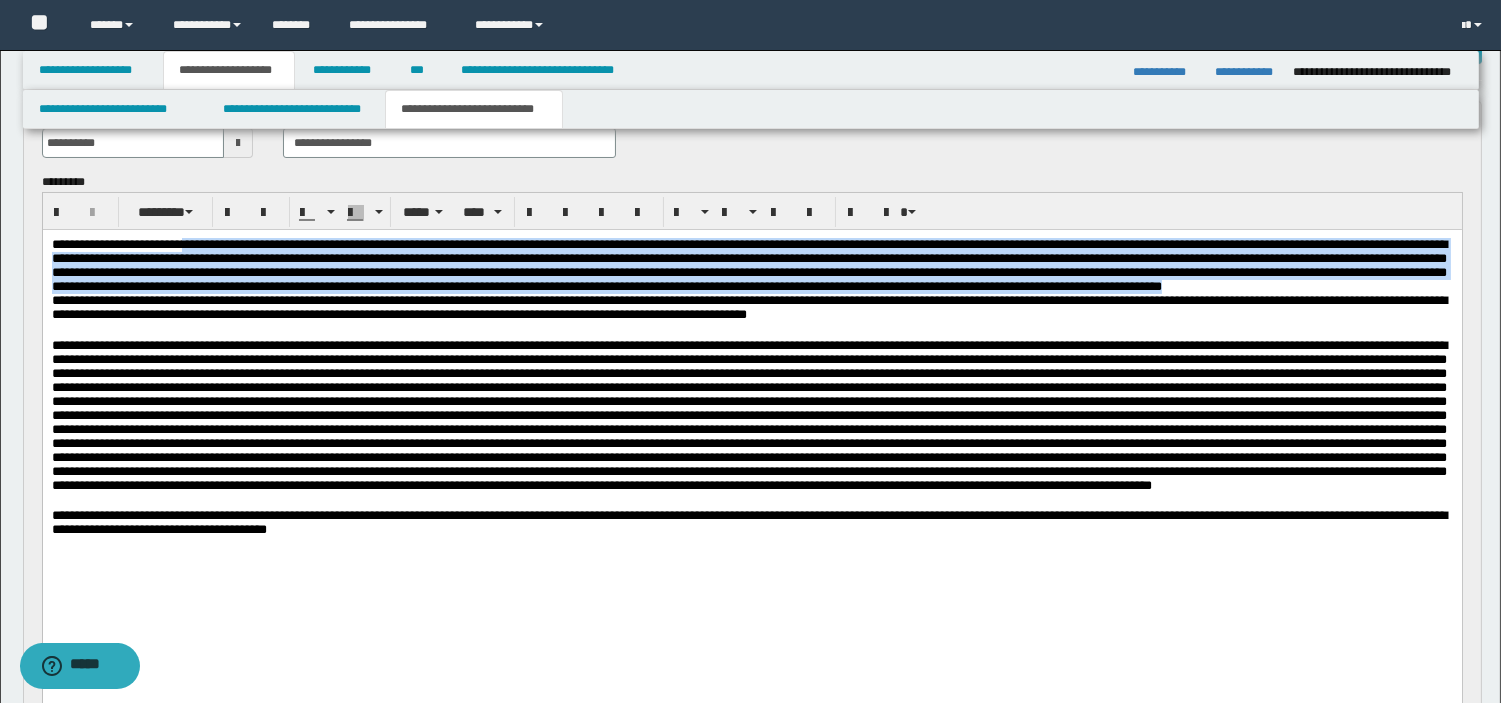 click at bounding box center [751, 266] 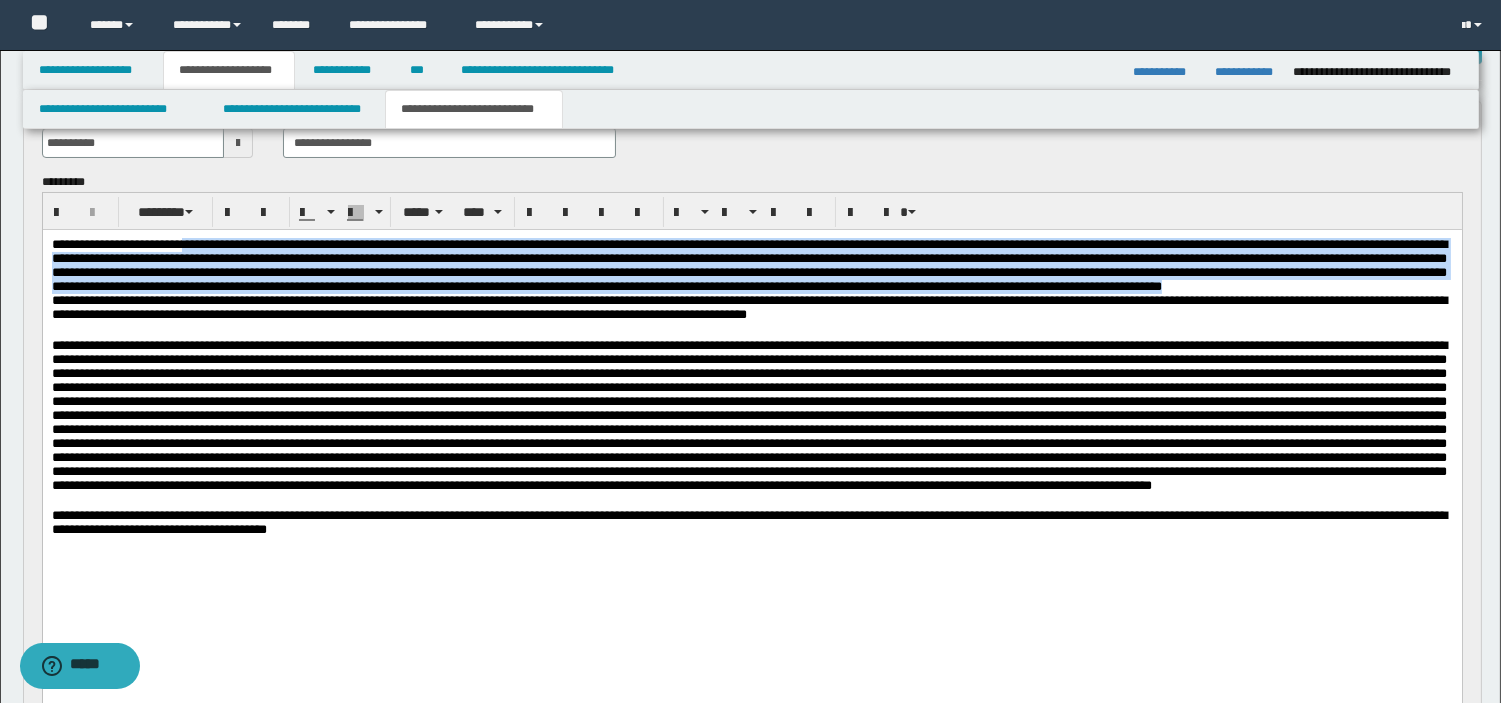 scroll, scrollTop: 740, scrollLeft: 0, axis: vertical 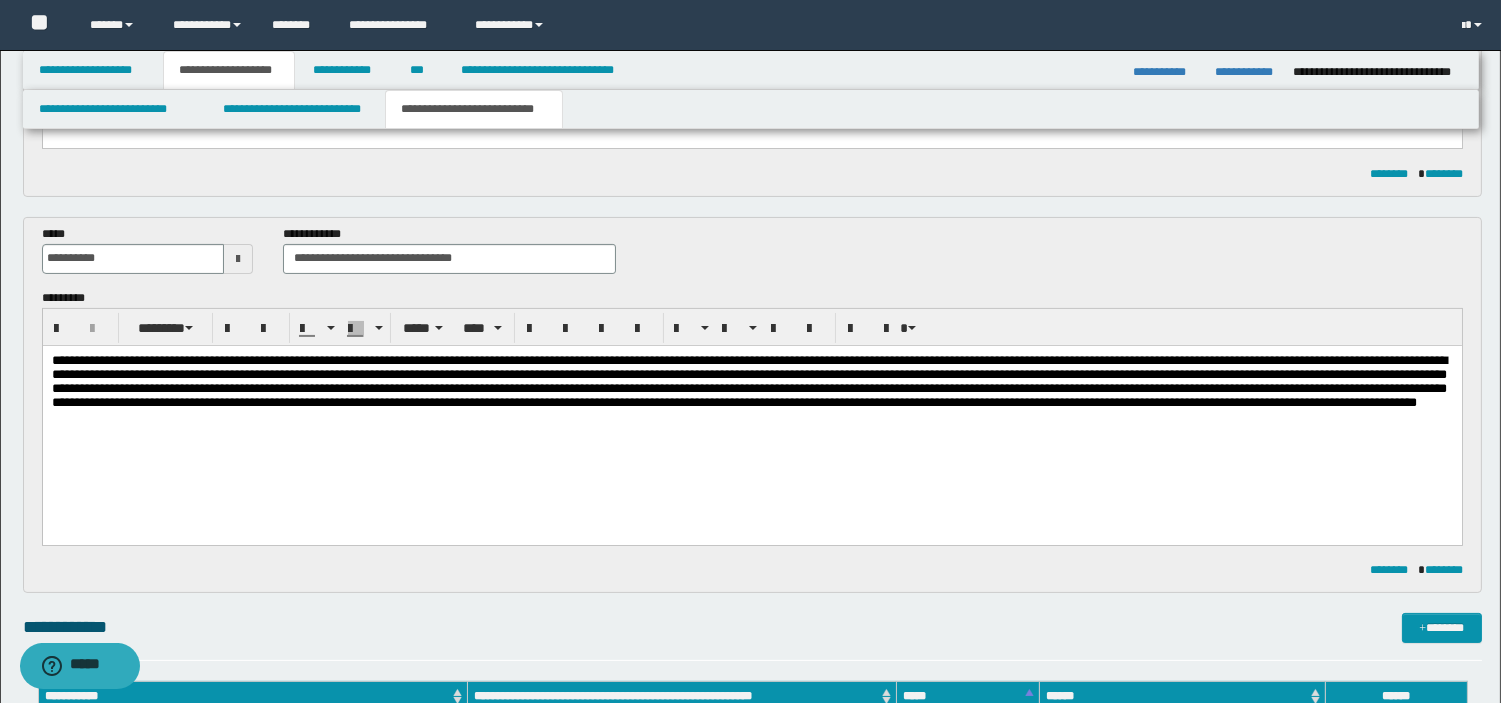click at bounding box center [751, 419] 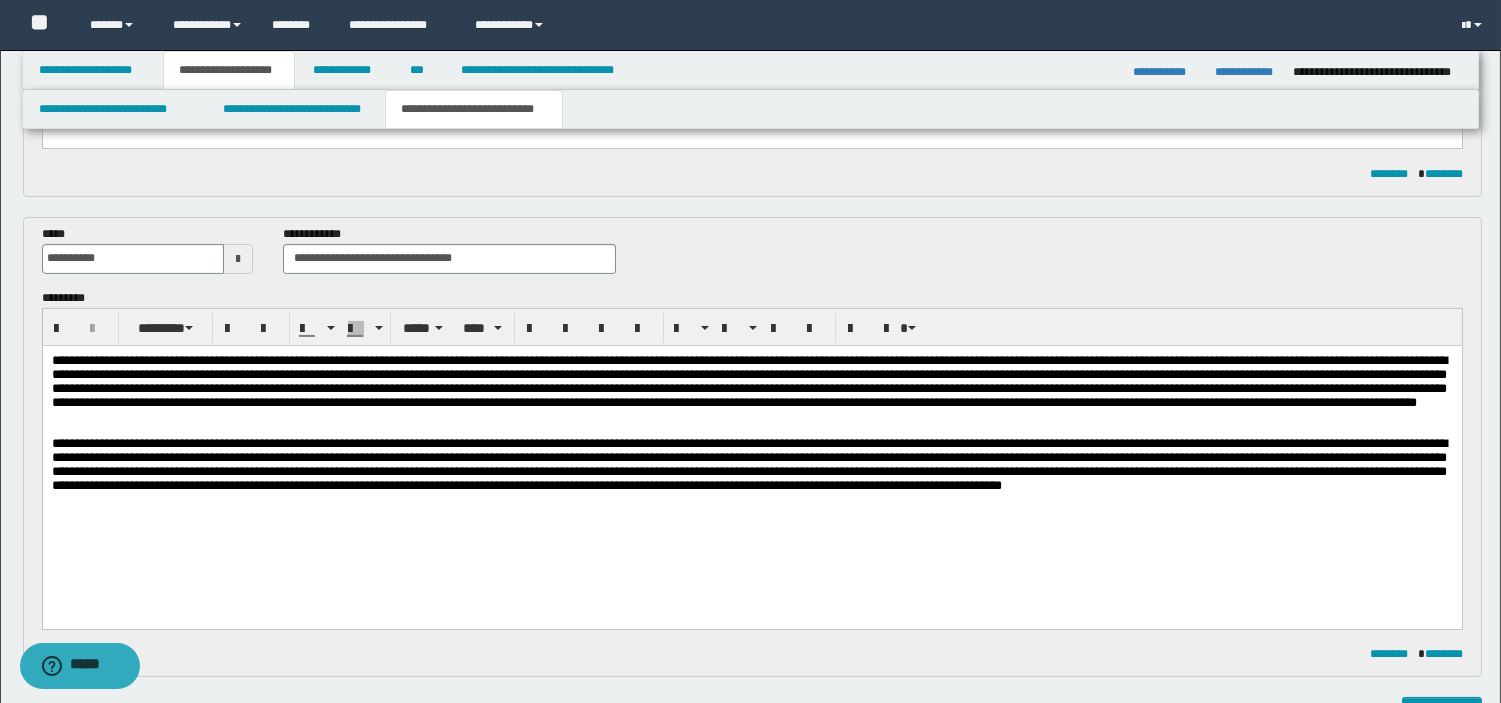 click at bounding box center (748, 463) 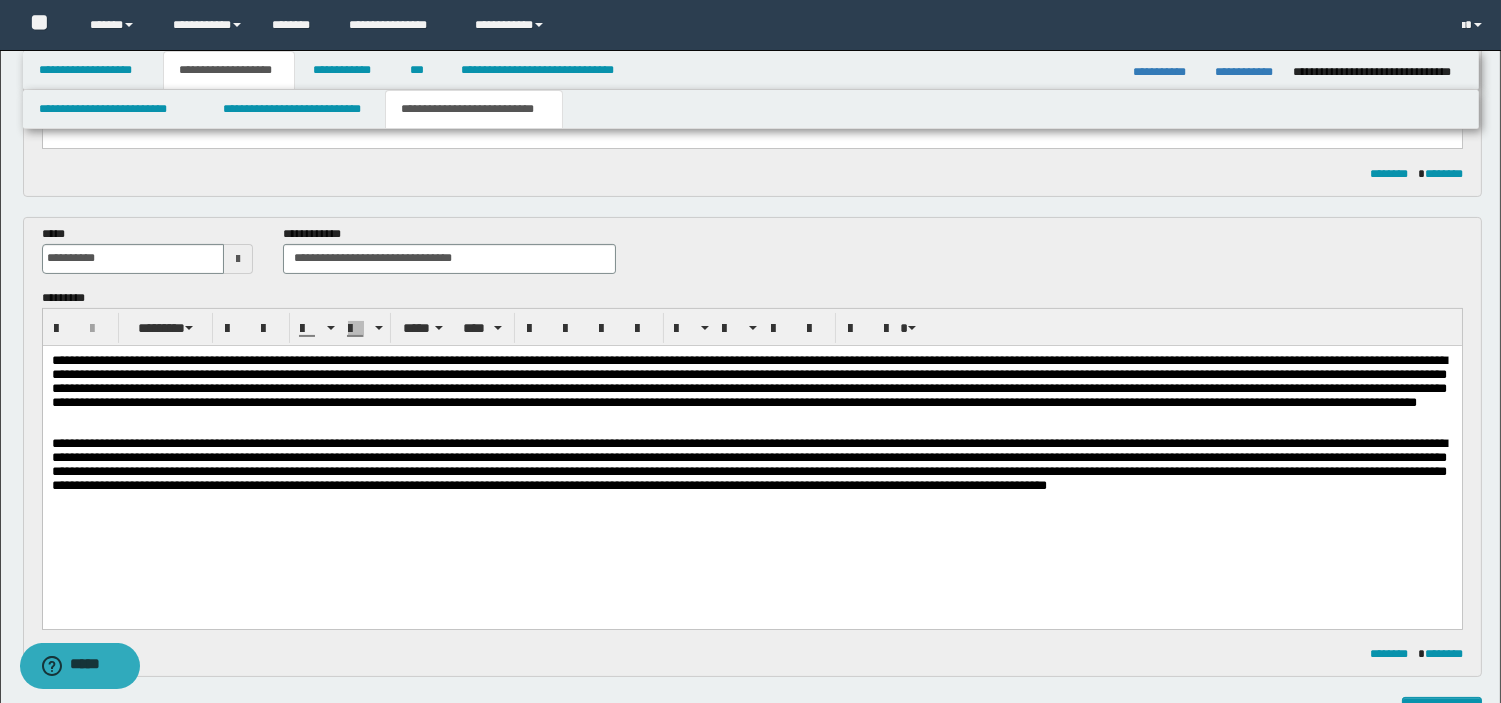click at bounding box center [748, 463] 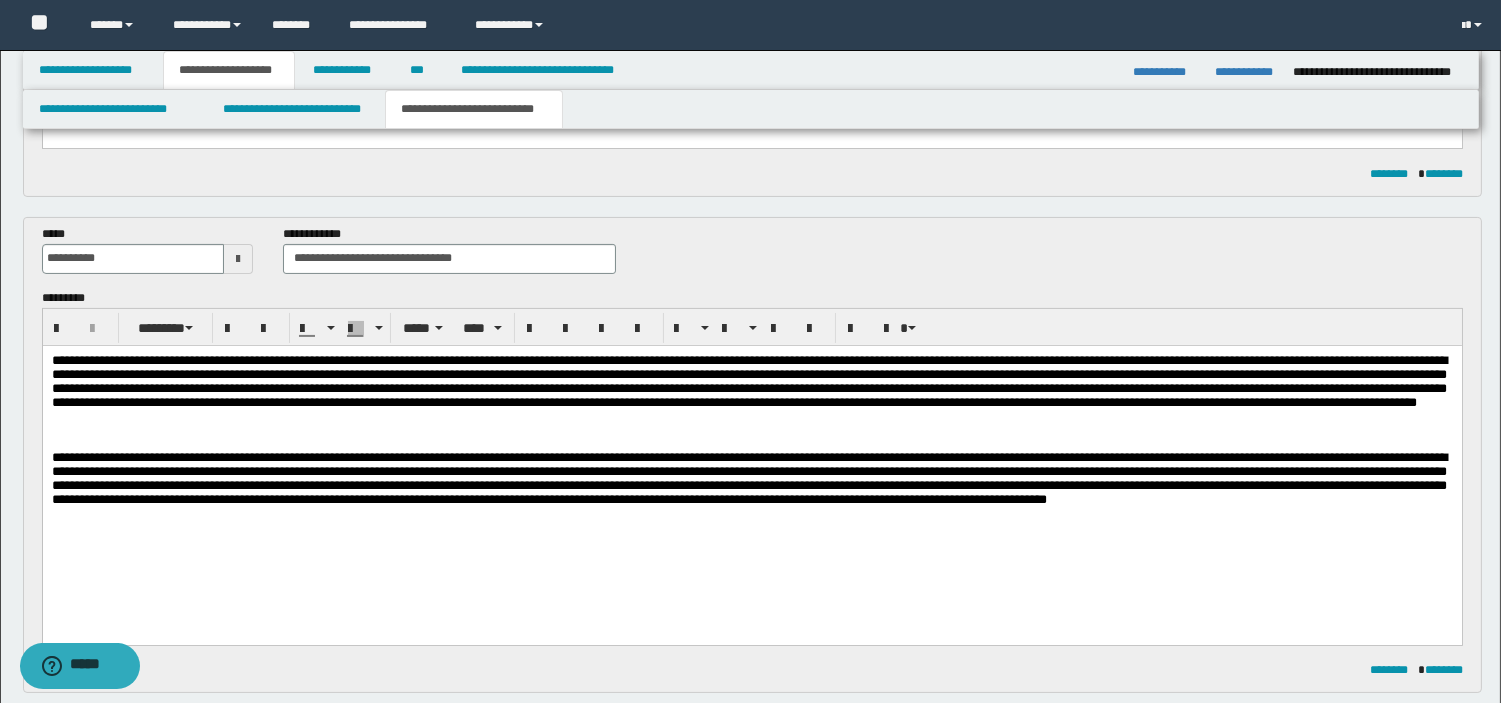 click at bounding box center (748, 477) 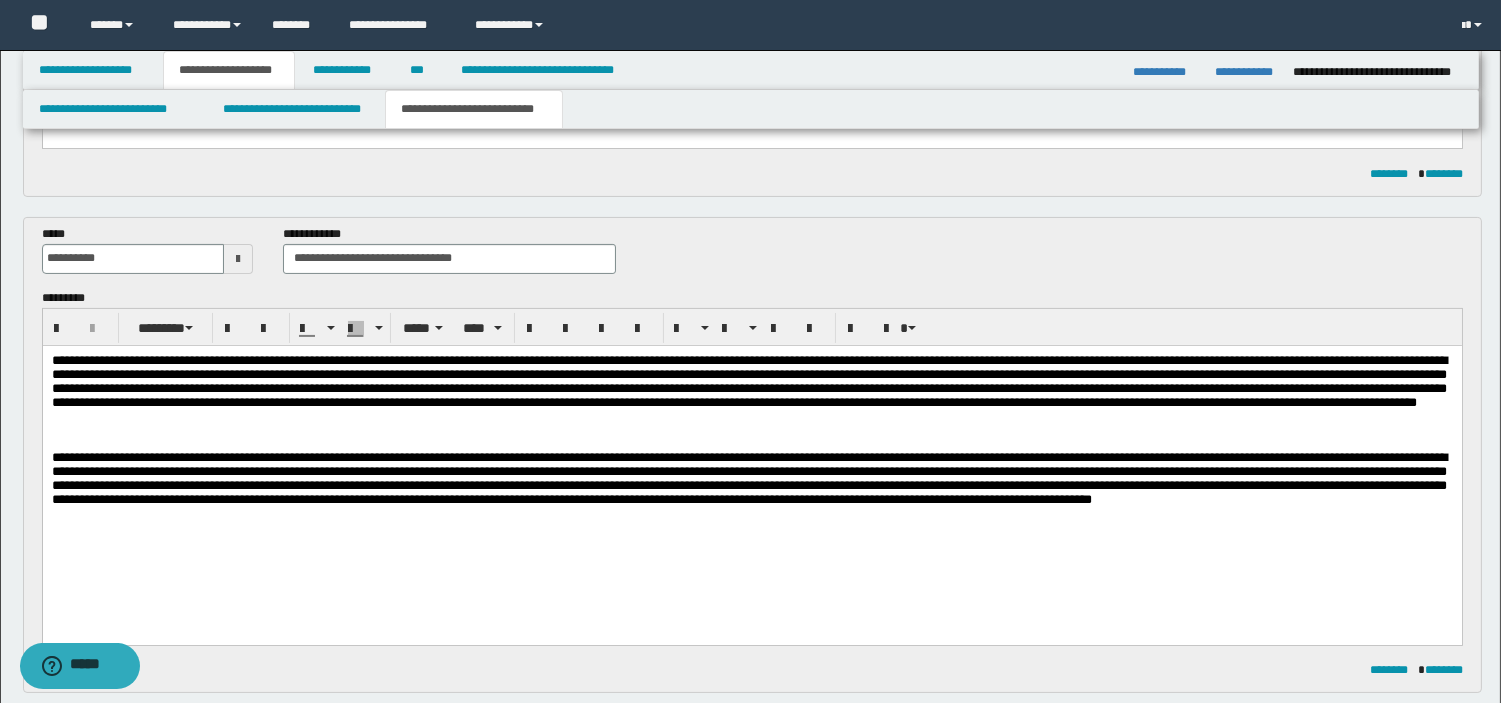 click at bounding box center (748, 477) 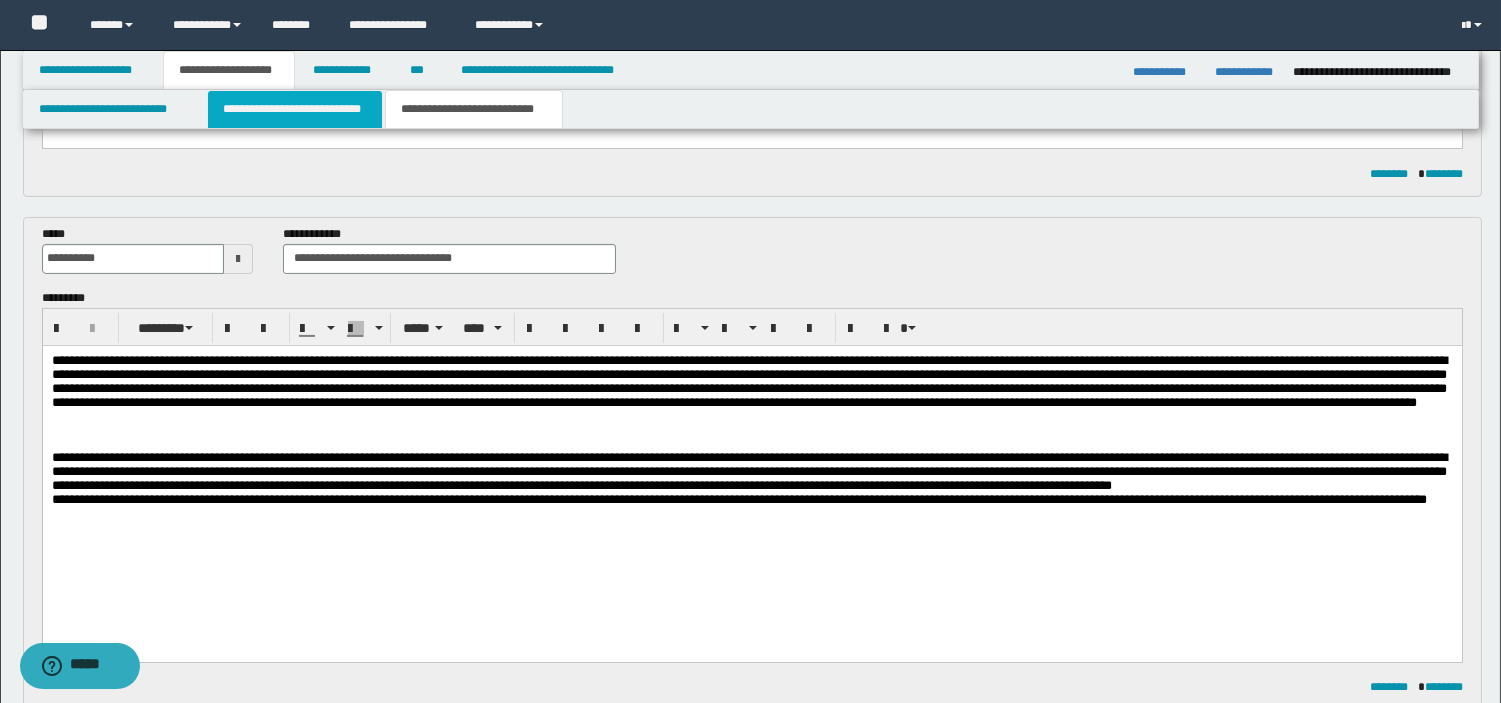 click on "**********" at bounding box center [295, 109] 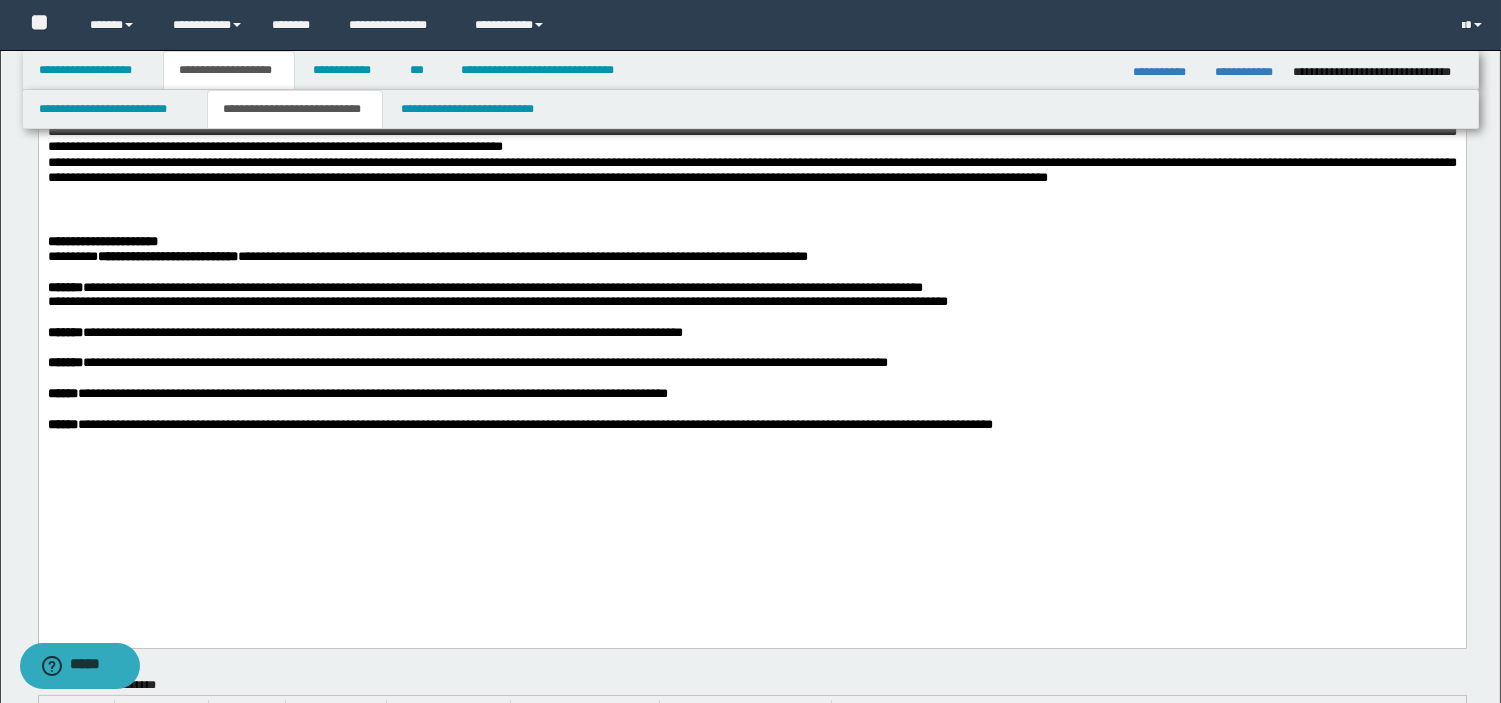 scroll, scrollTop: 340, scrollLeft: 0, axis: vertical 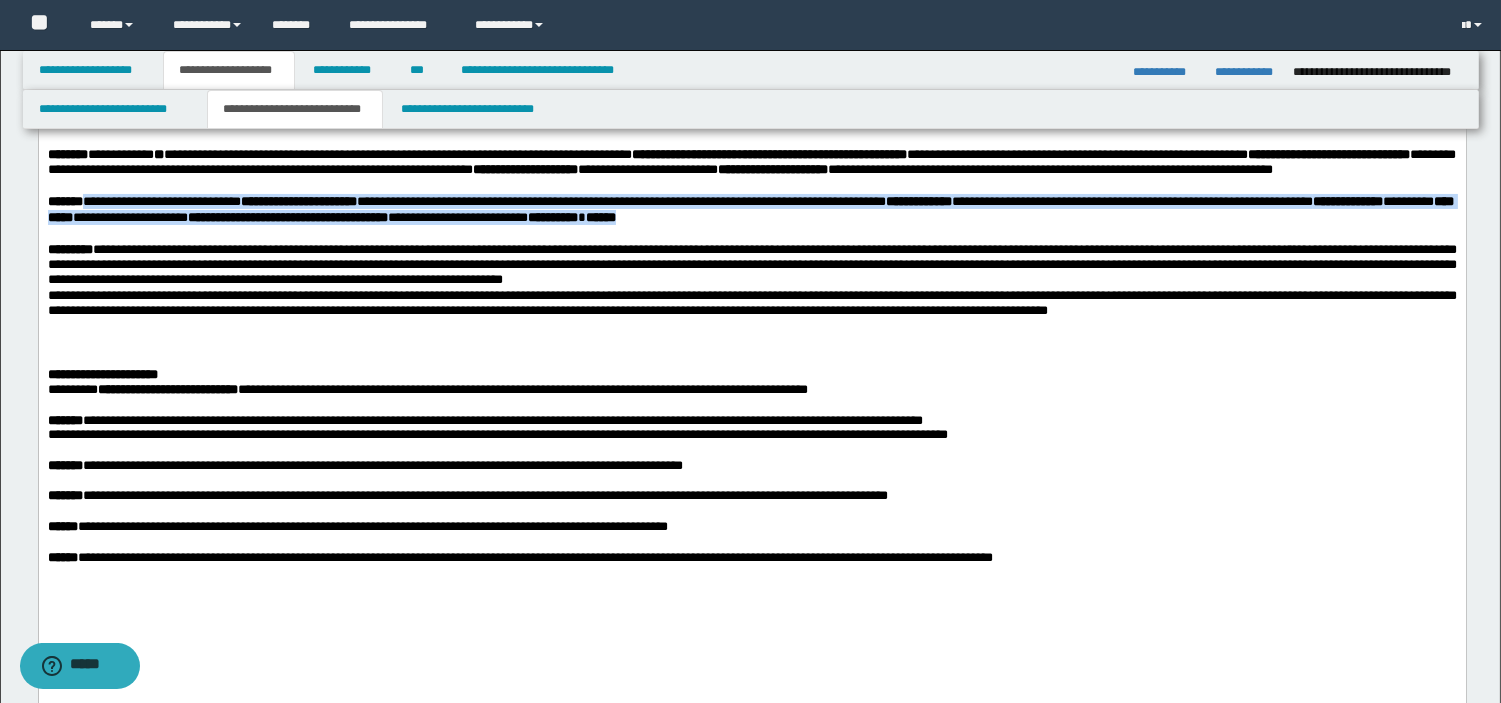 drag, startPoint x: 148, startPoint y: 281, endPoint x: 1172, endPoint y: 295, distance: 1024.0957 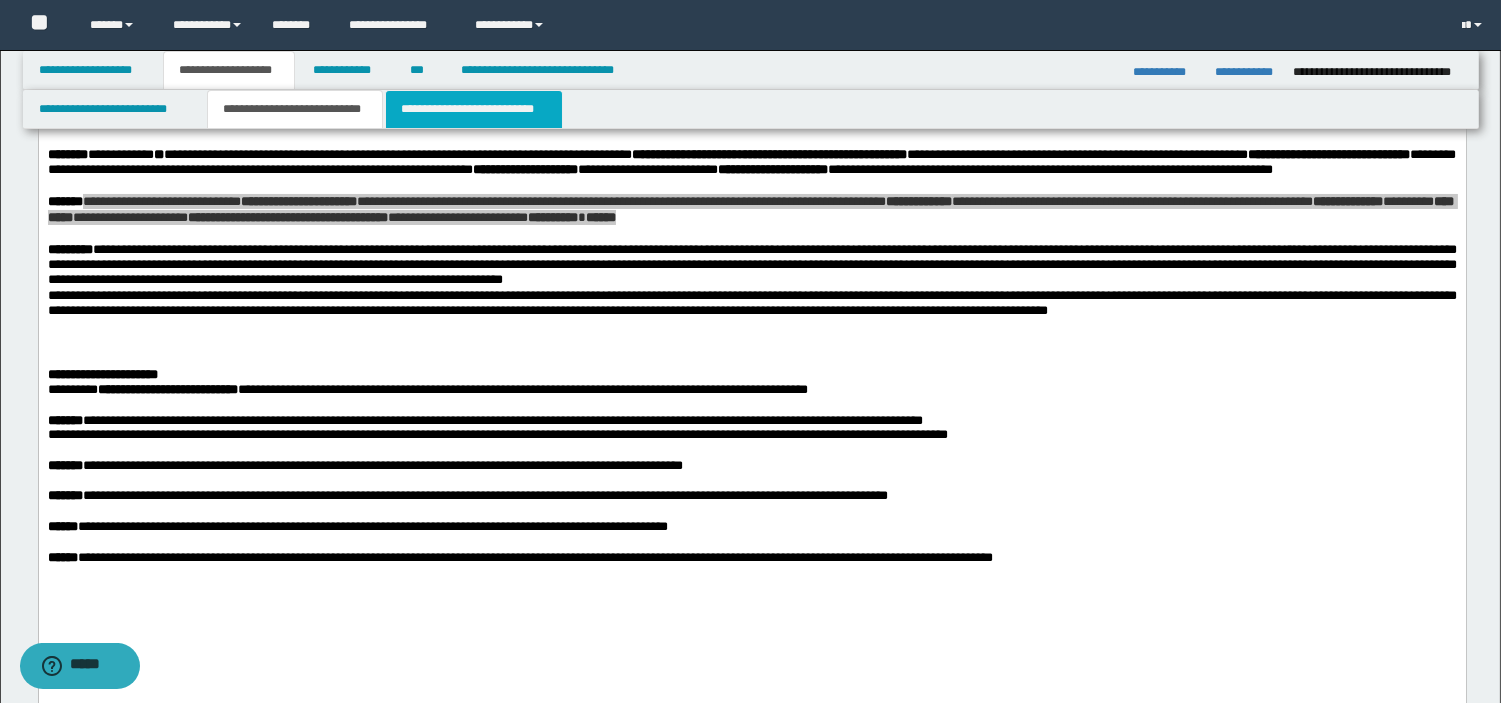 click on "**********" at bounding box center (474, 109) 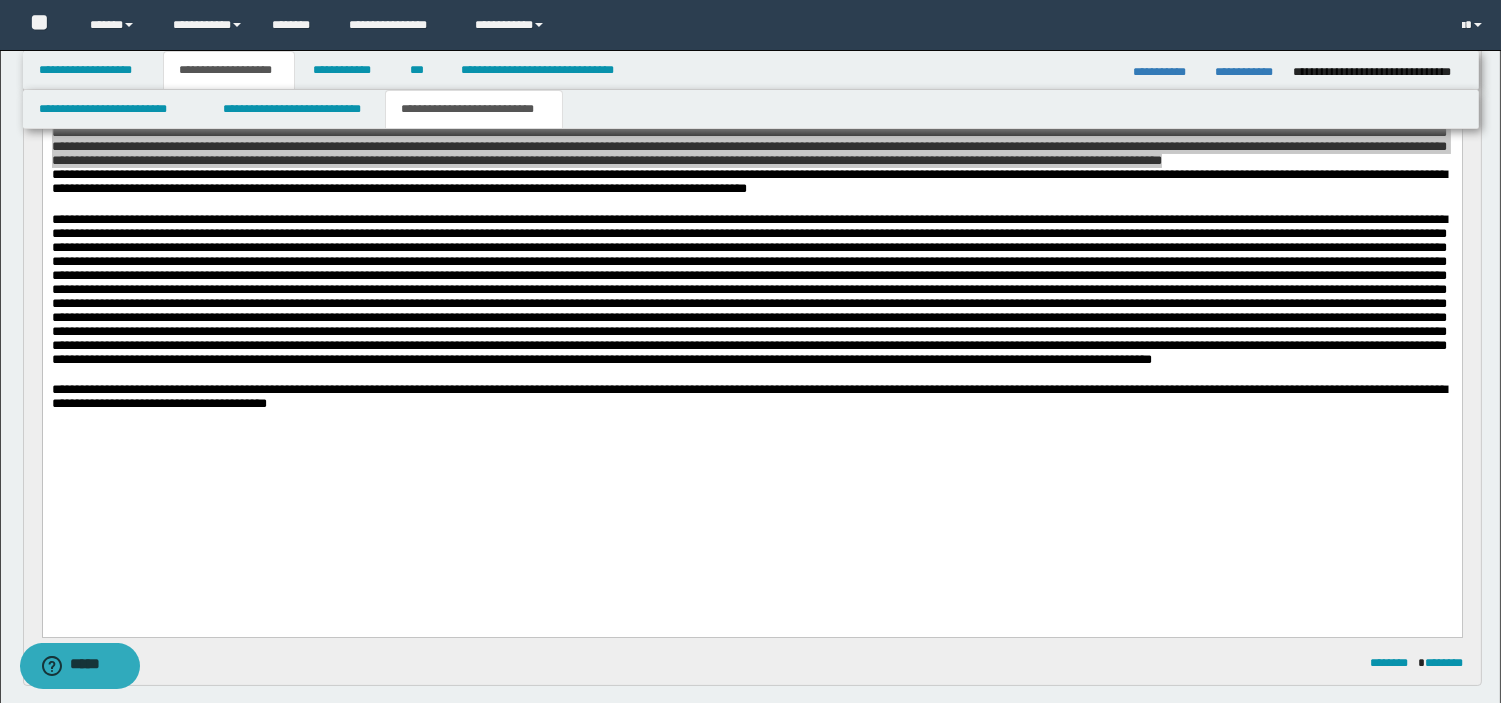 scroll, scrollTop: 865, scrollLeft: 0, axis: vertical 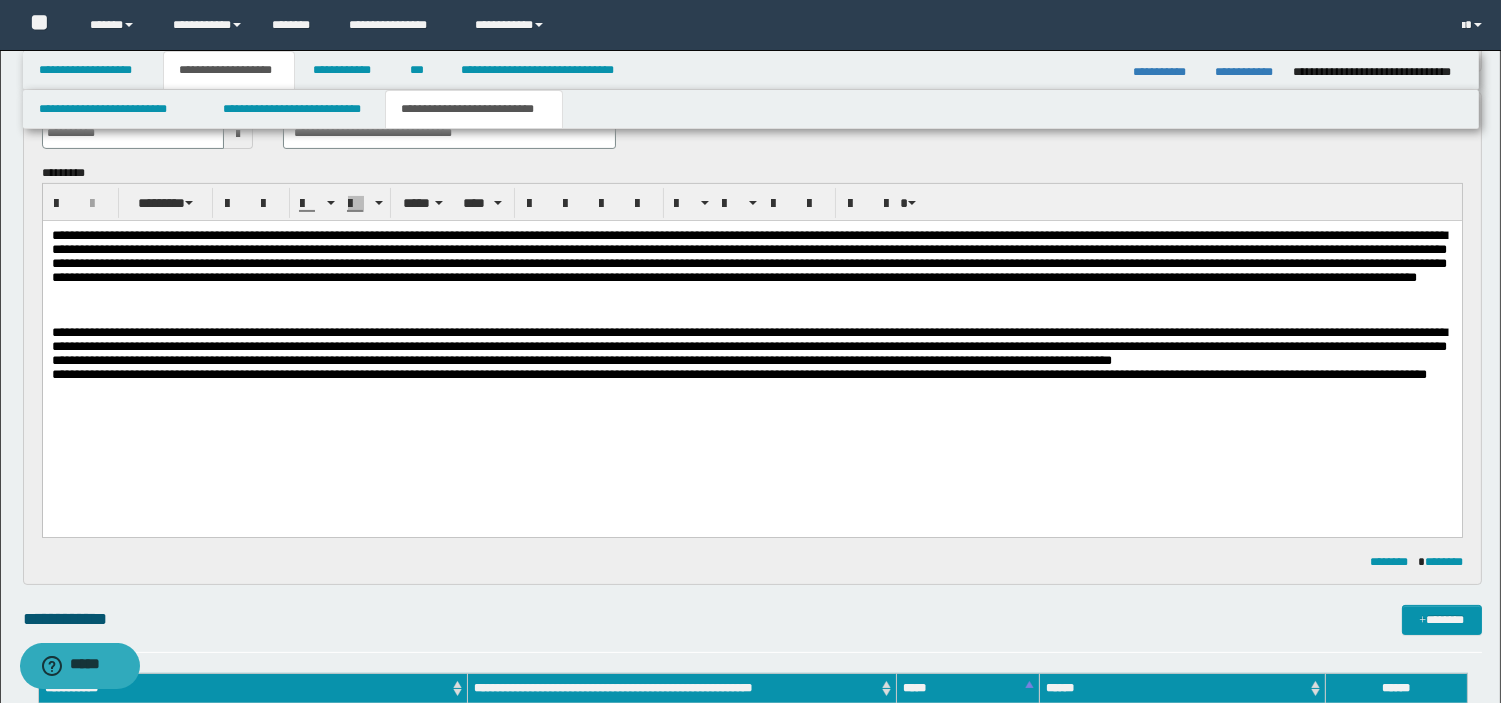 click on "**********" at bounding box center [751, 329] 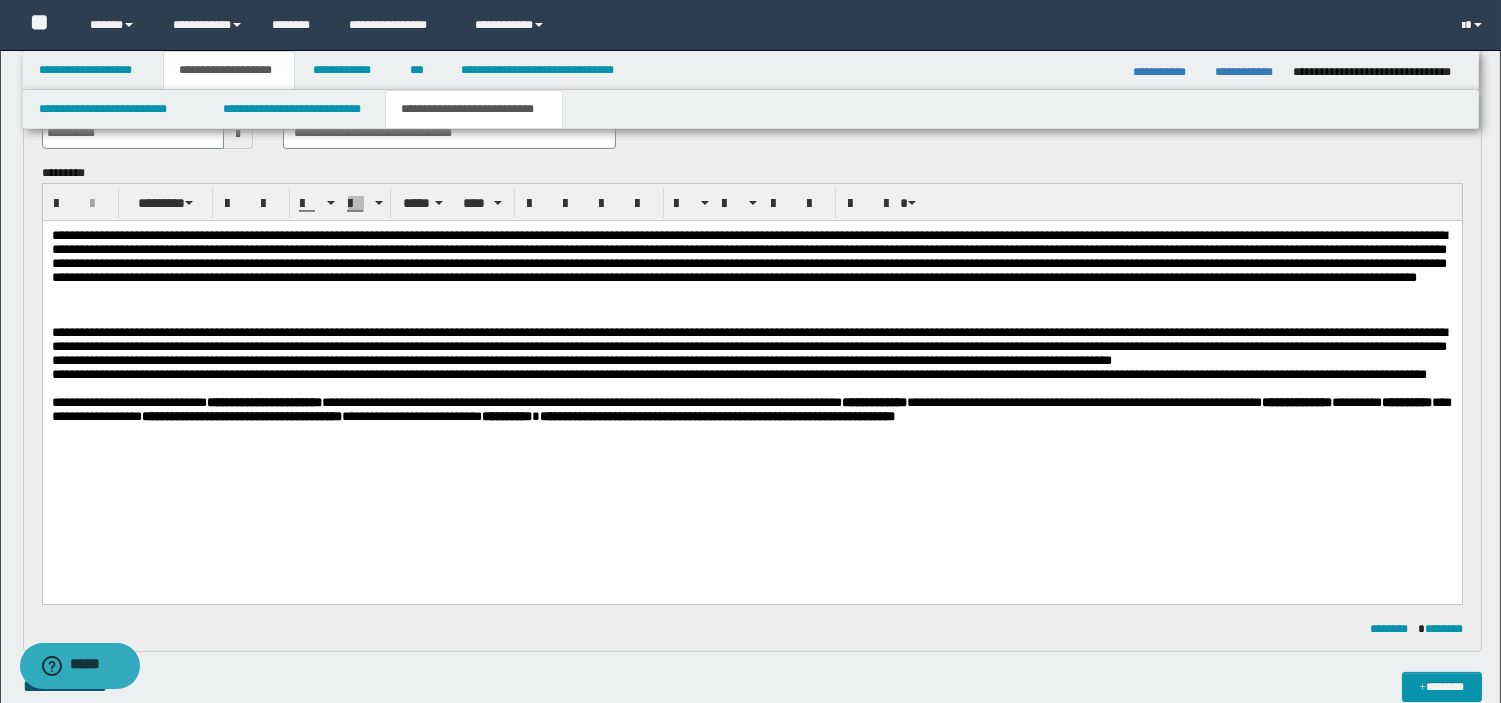 click at bounding box center (748, 255) 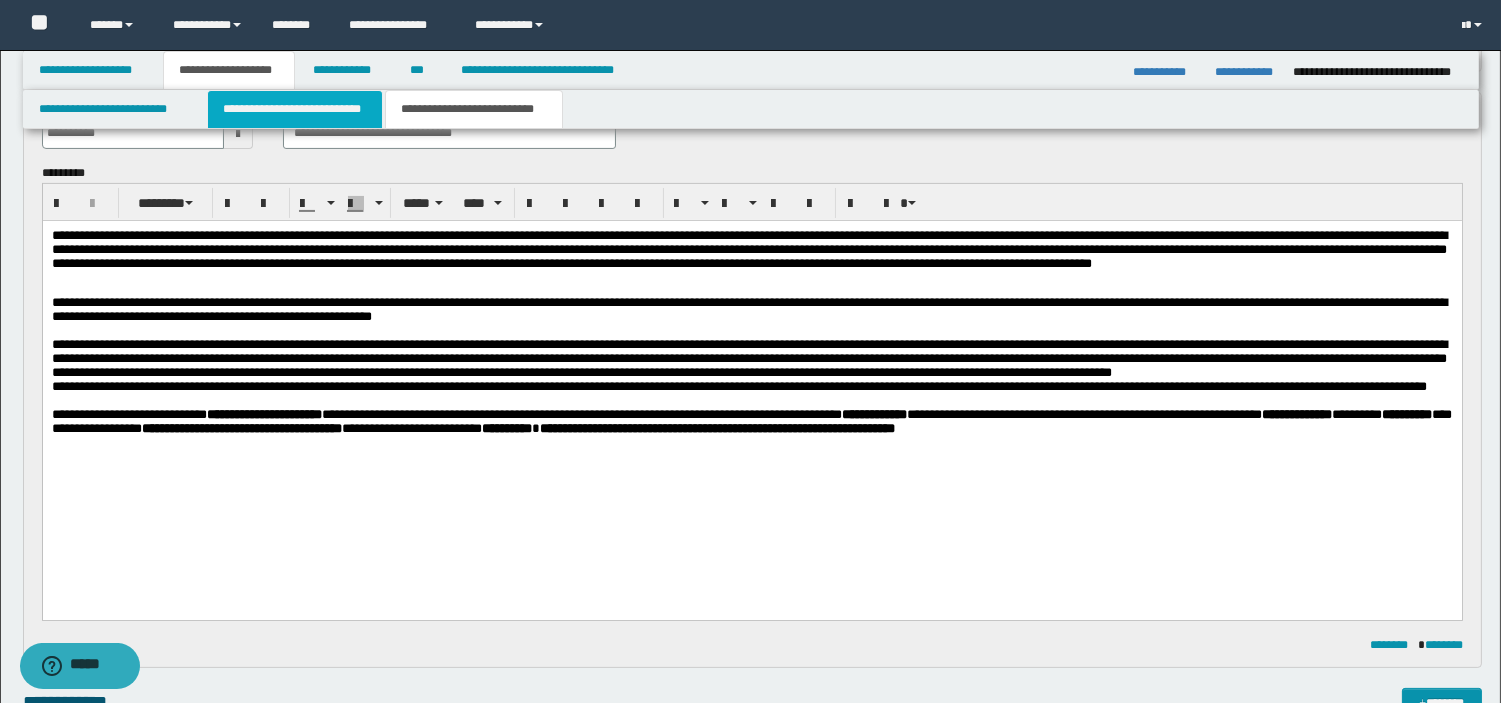 click on "**********" at bounding box center (295, 109) 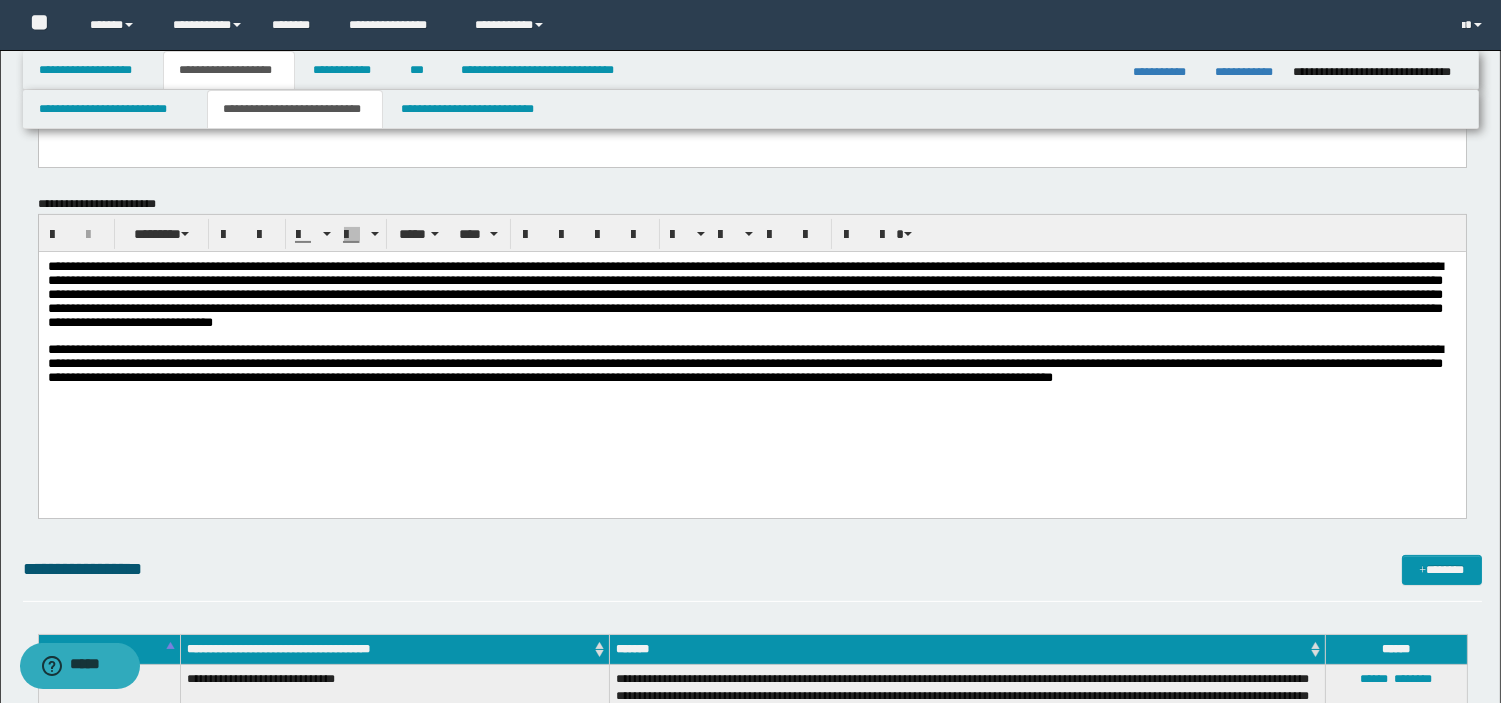 scroll, scrollTop: 1480, scrollLeft: 0, axis: vertical 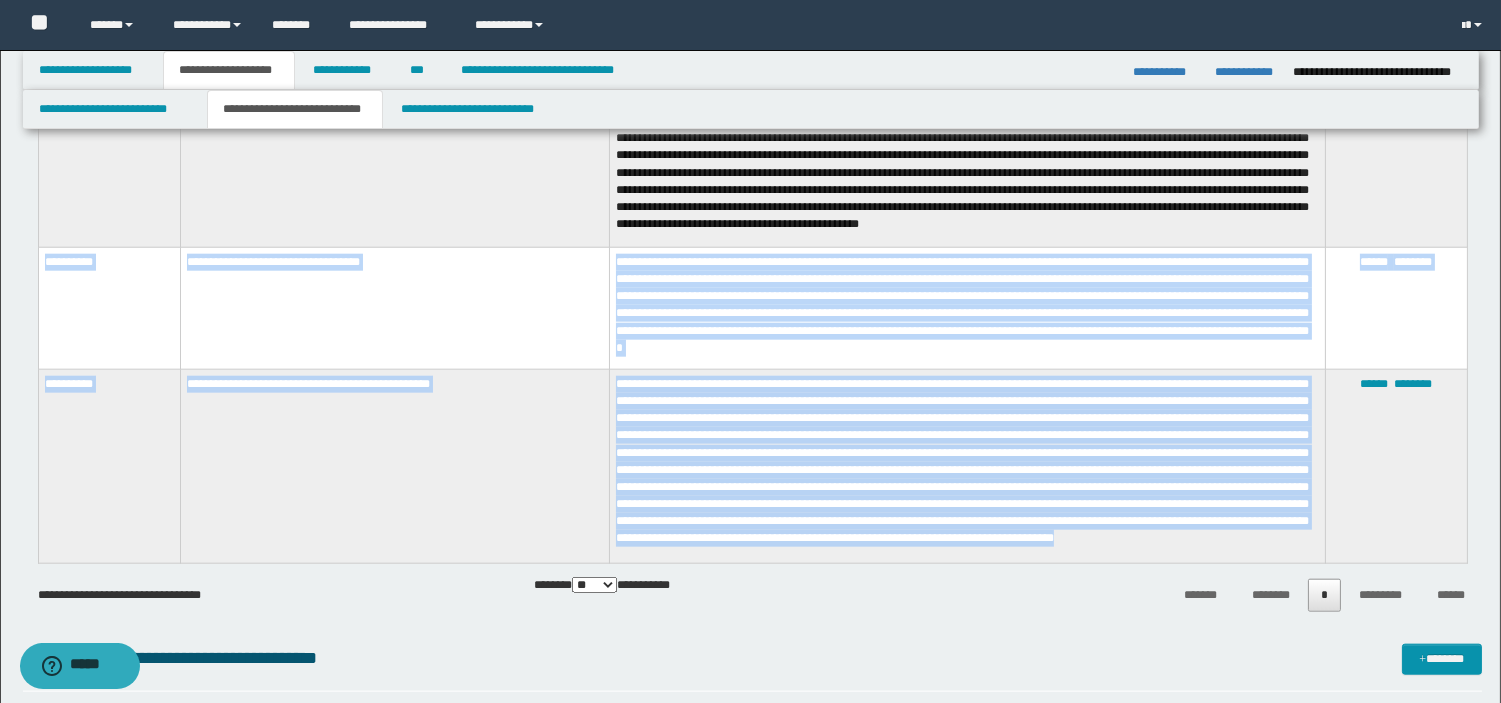 drag, startPoint x: 45, startPoint y: 260, endPoint x: 875, endPoint y: 555, distance: 880.866 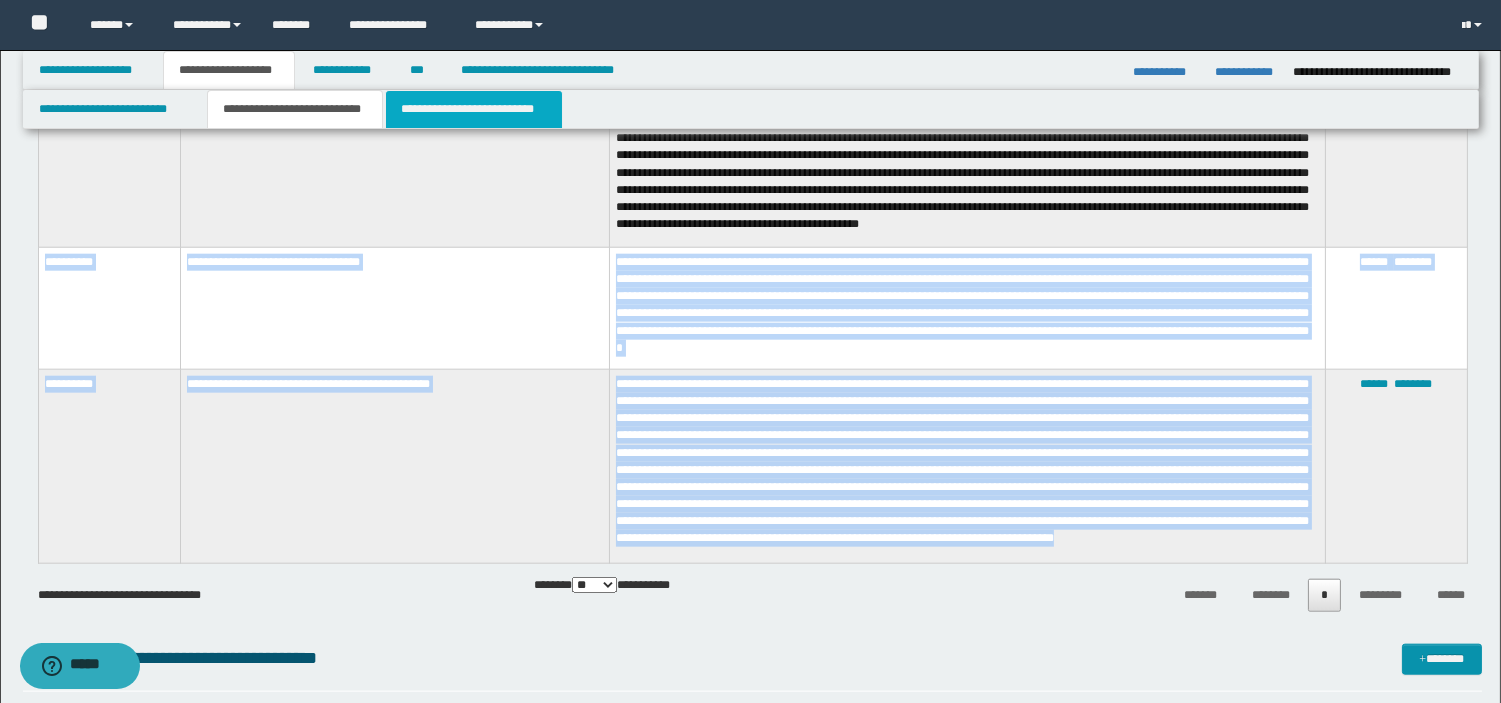 click on "**********" at bounding box center [474, 109] 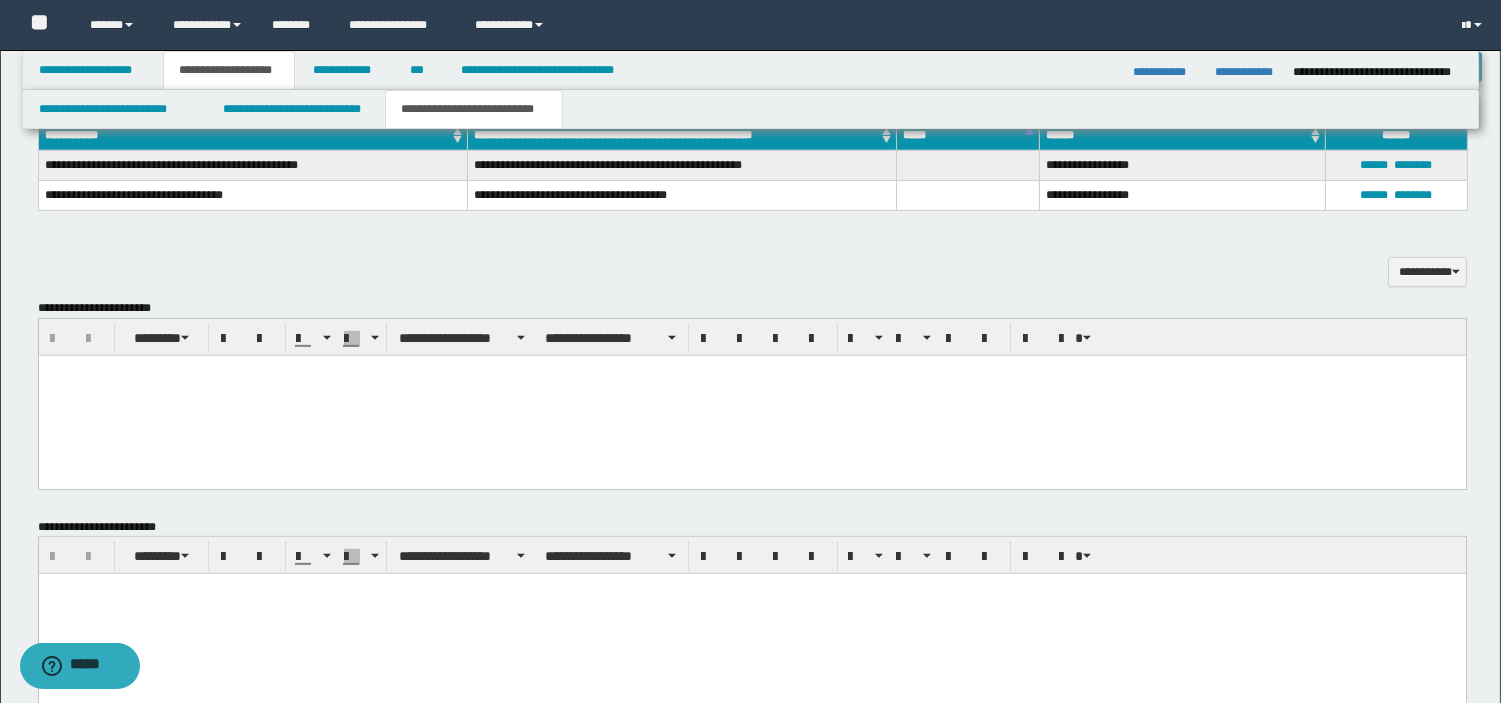 scroll, scrollTop: 1488, scrollLeft: 0, axis: vertical 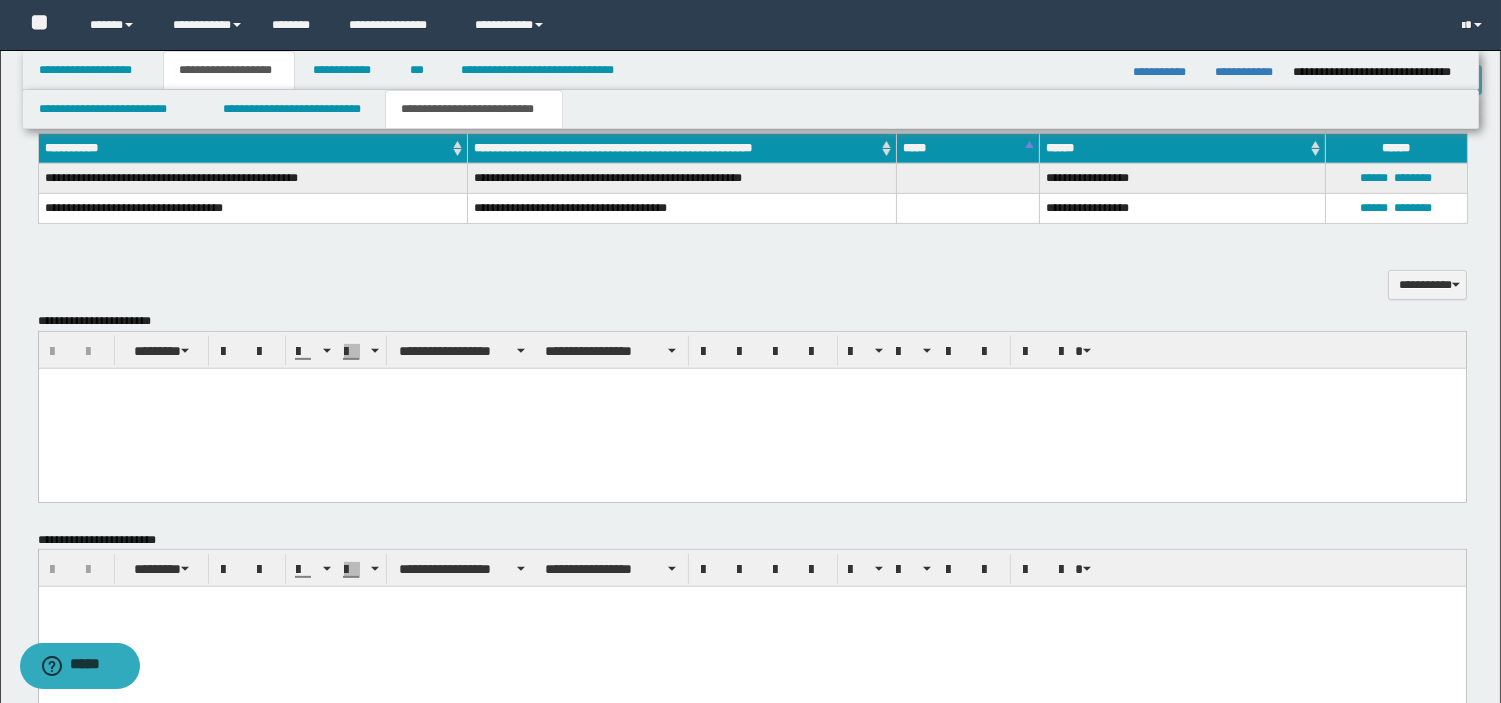 click at bounding box center [751, 409] 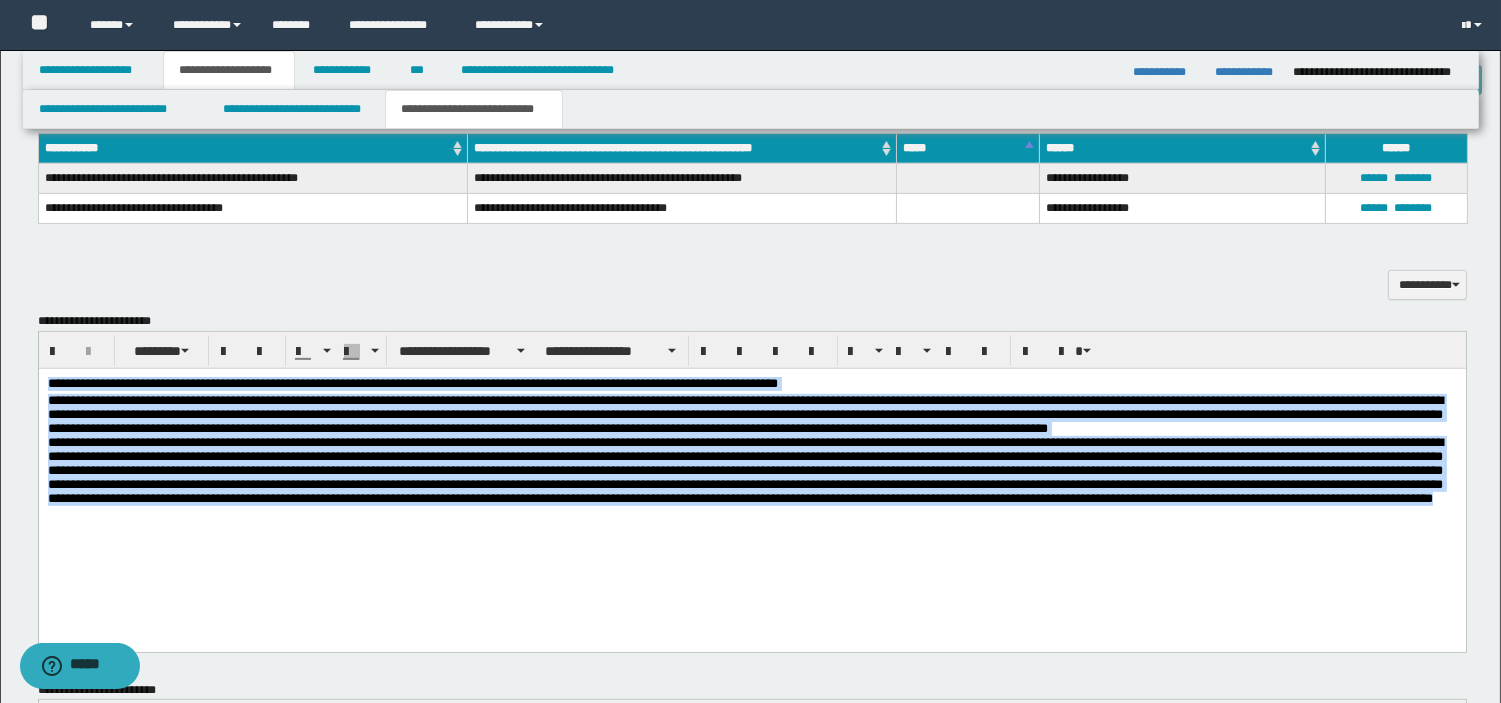 drag, startPoint x: 45, startPoint y: 384, endPoint x: 616, endPoint y: 540, distance: 591.9265 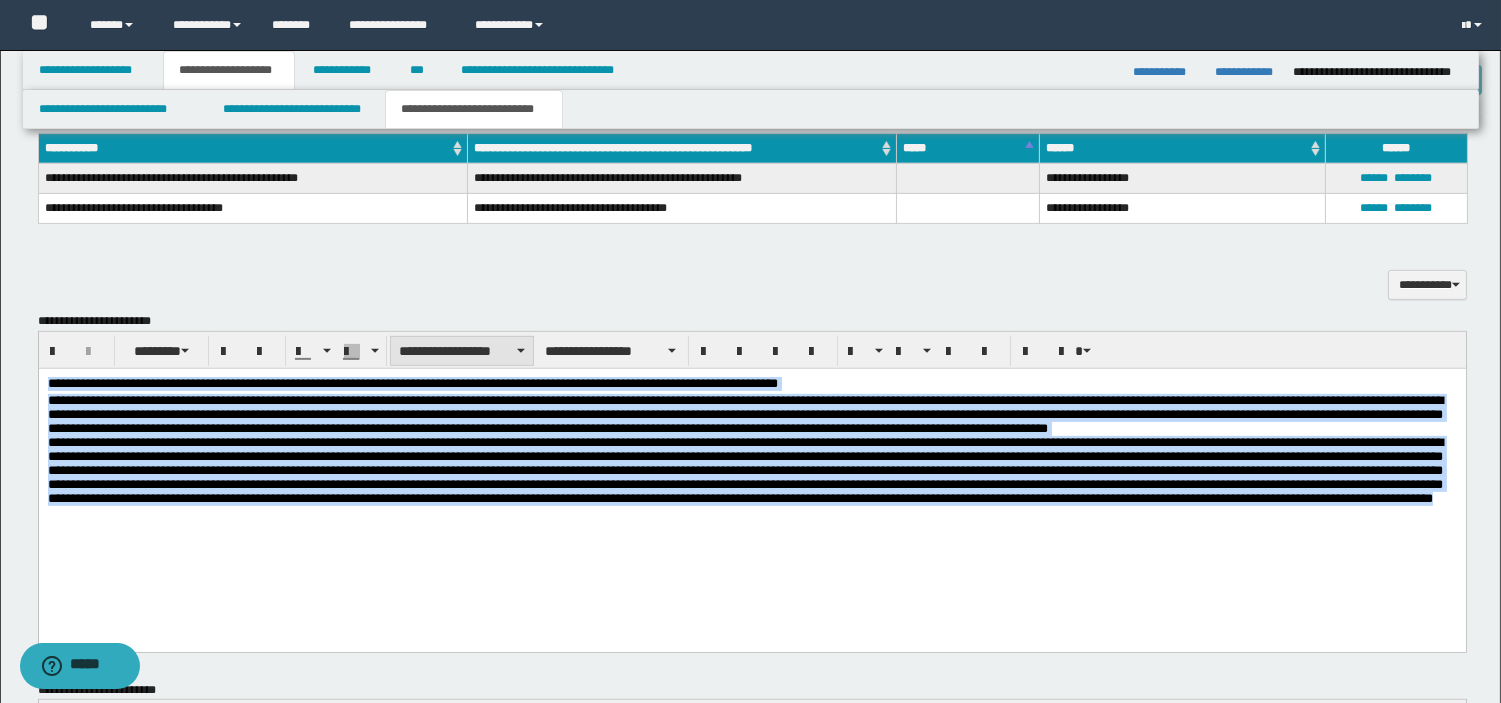 click on "**********" at bounding box center (462, 351) 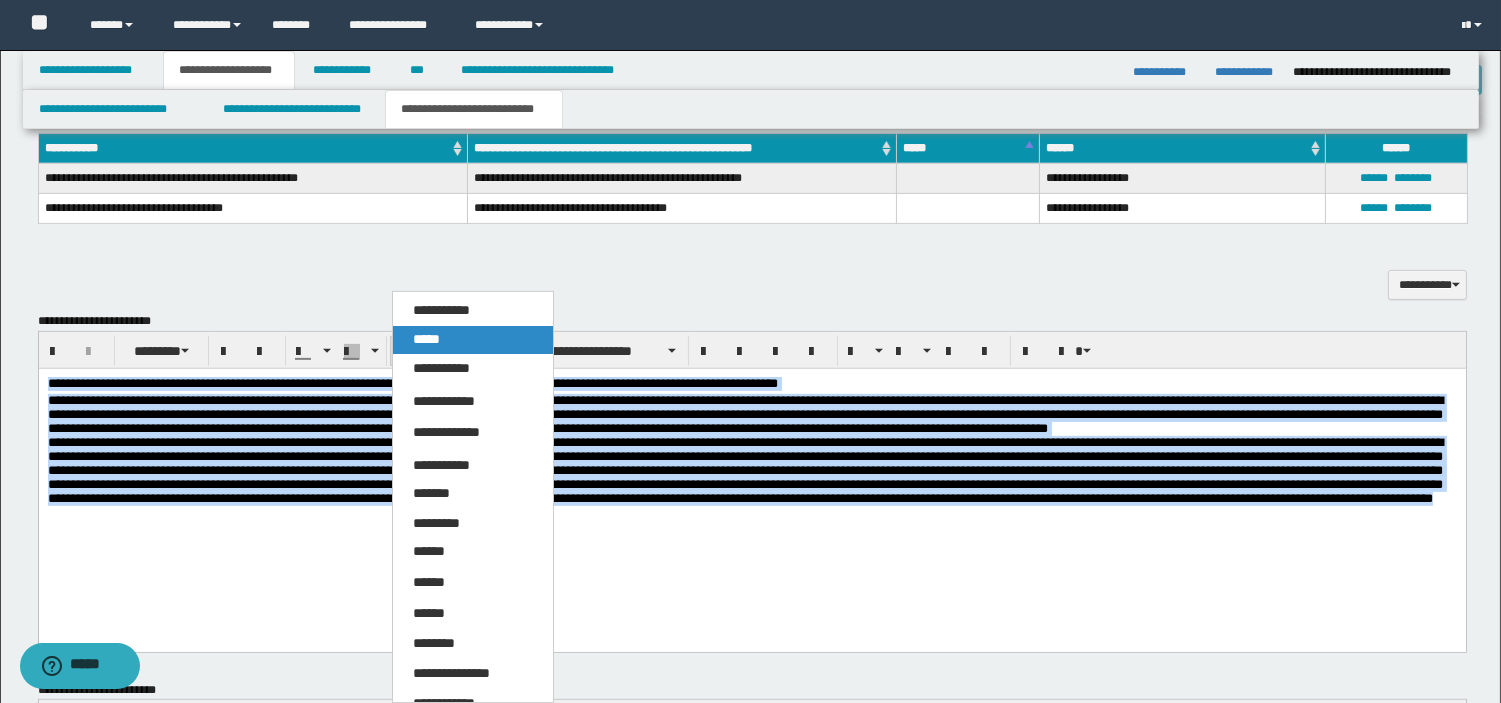 click on "*****" at bounding box center (473, 340) 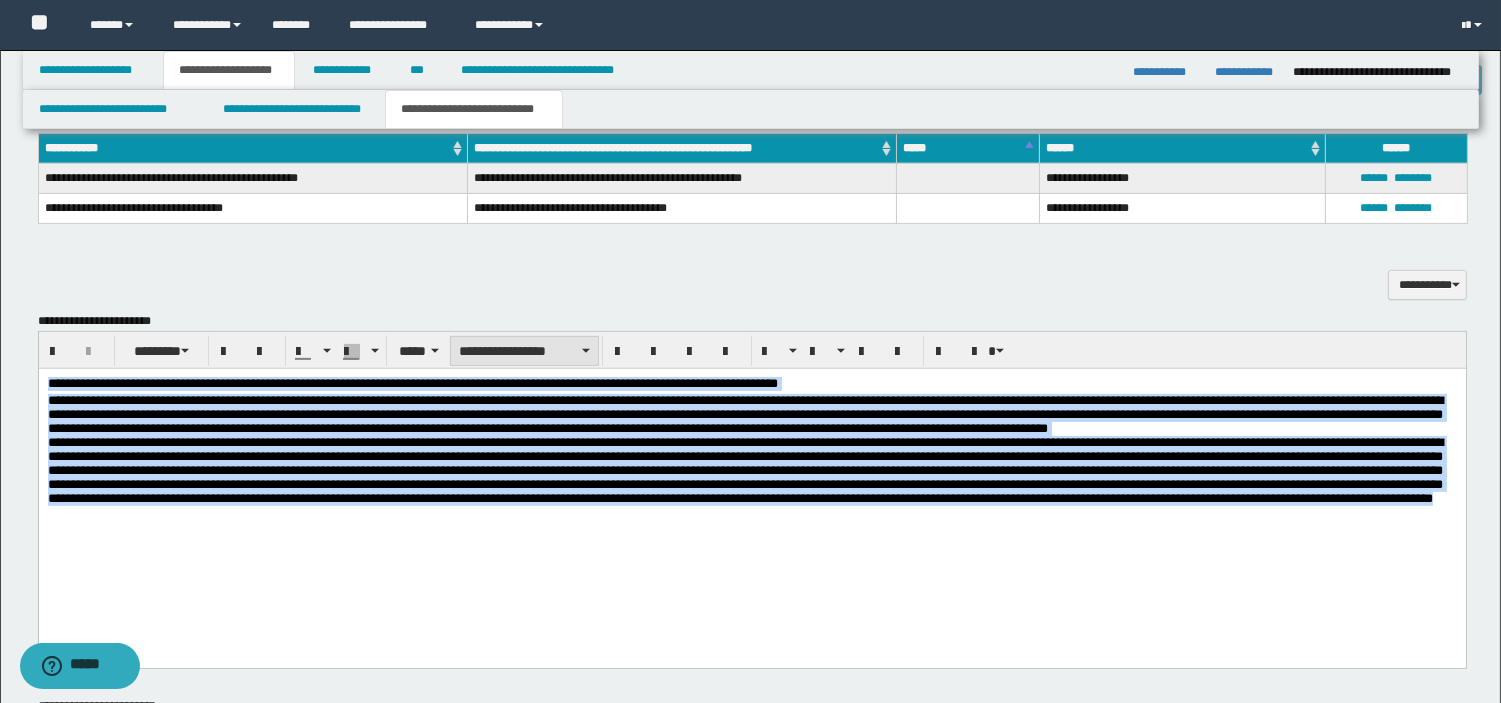 click on "**********" at bounding box center [524, 351] 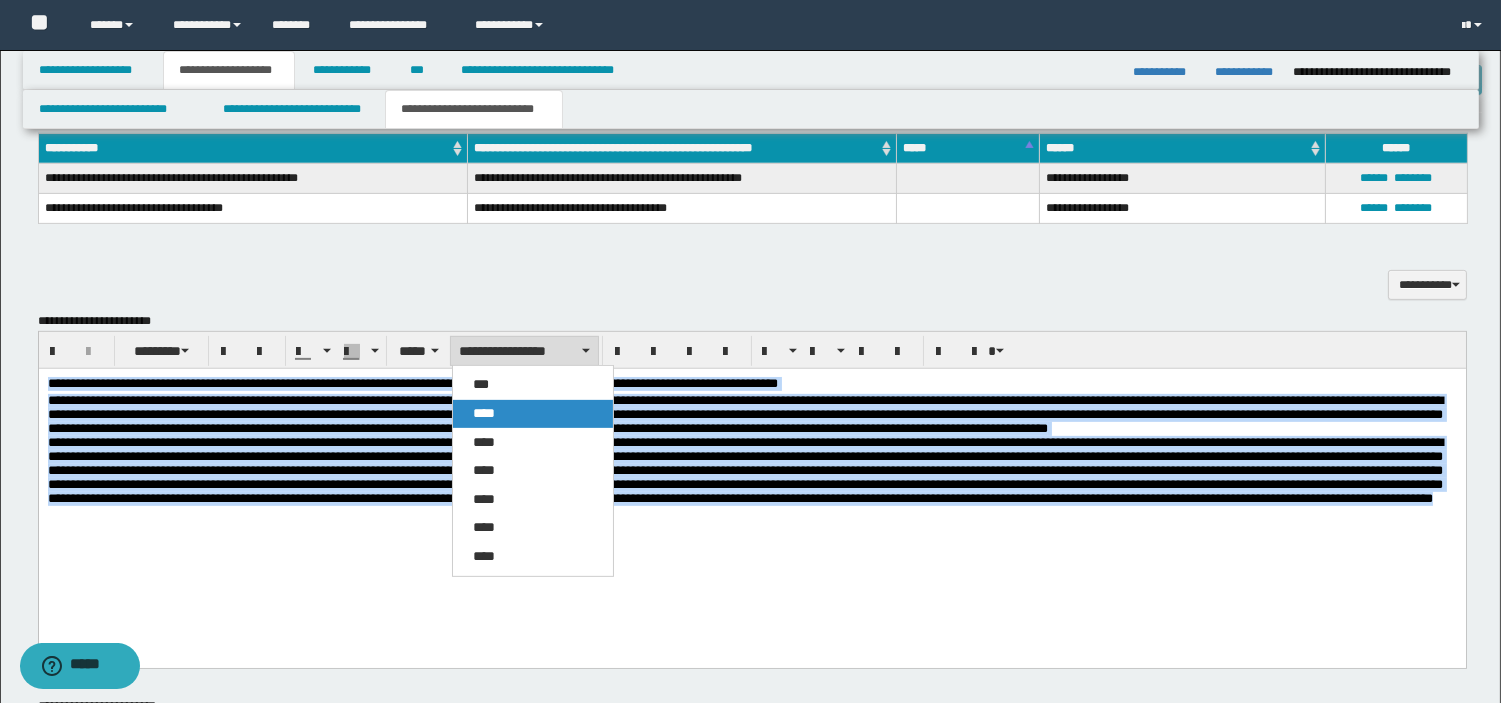 click on "****" at bounding box center (484, 413) 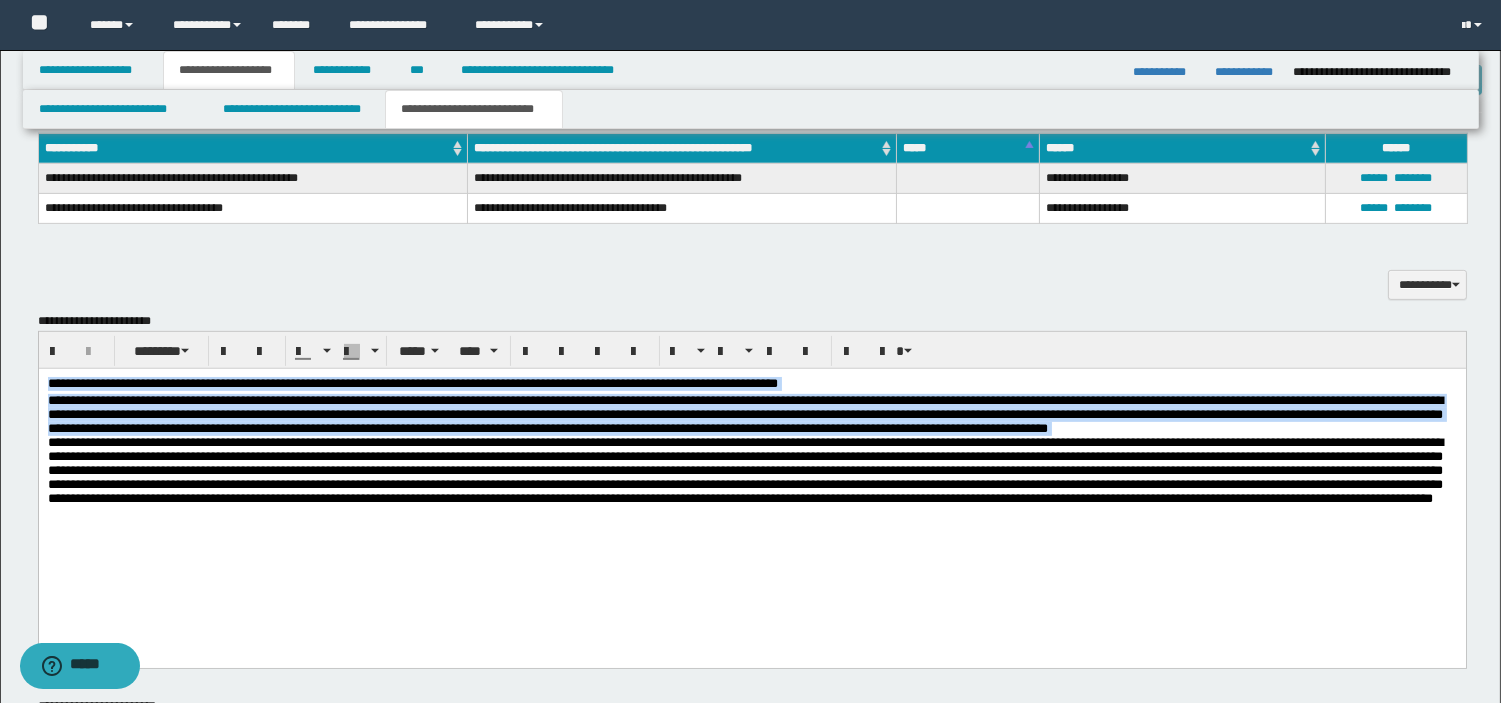 click on "**********" at bounding box center [751, 493] 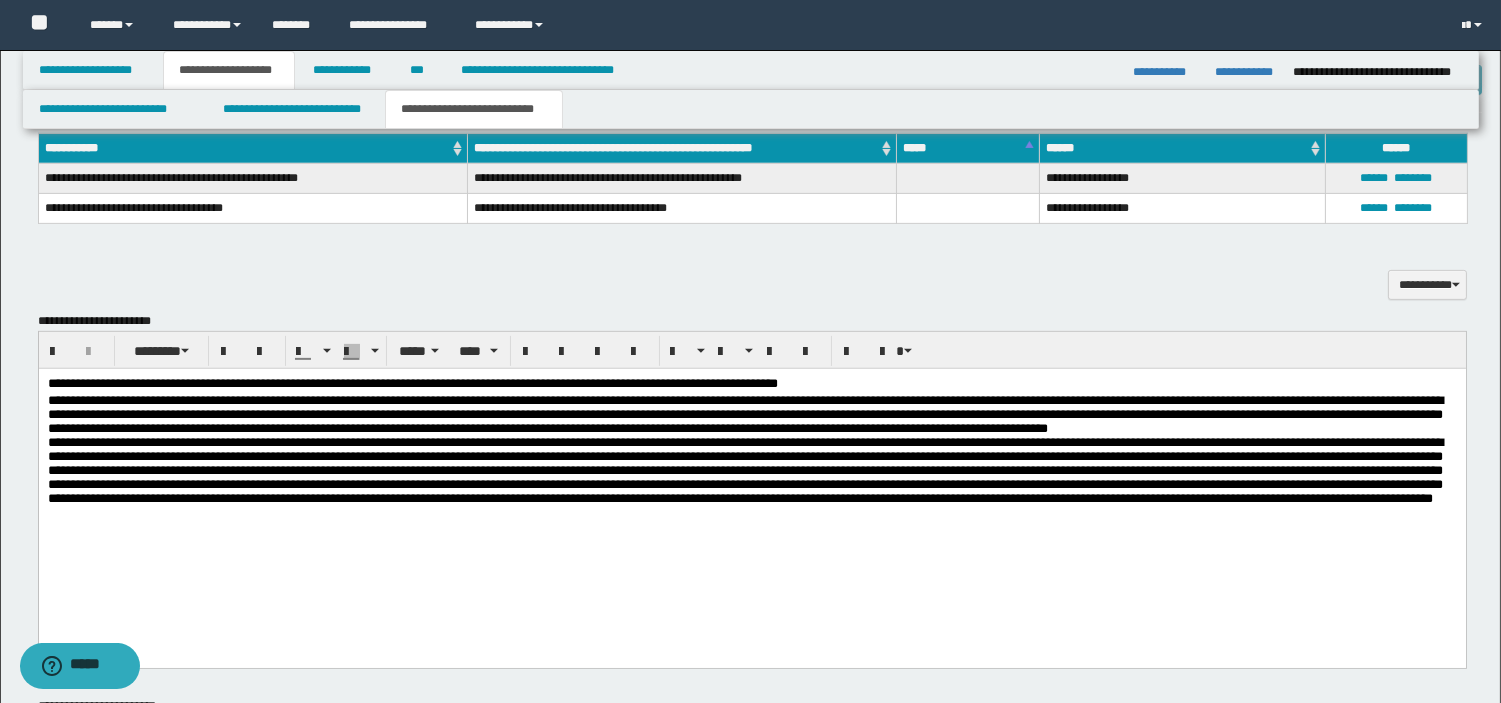 click on "**********" at bounding box center (751, 477) 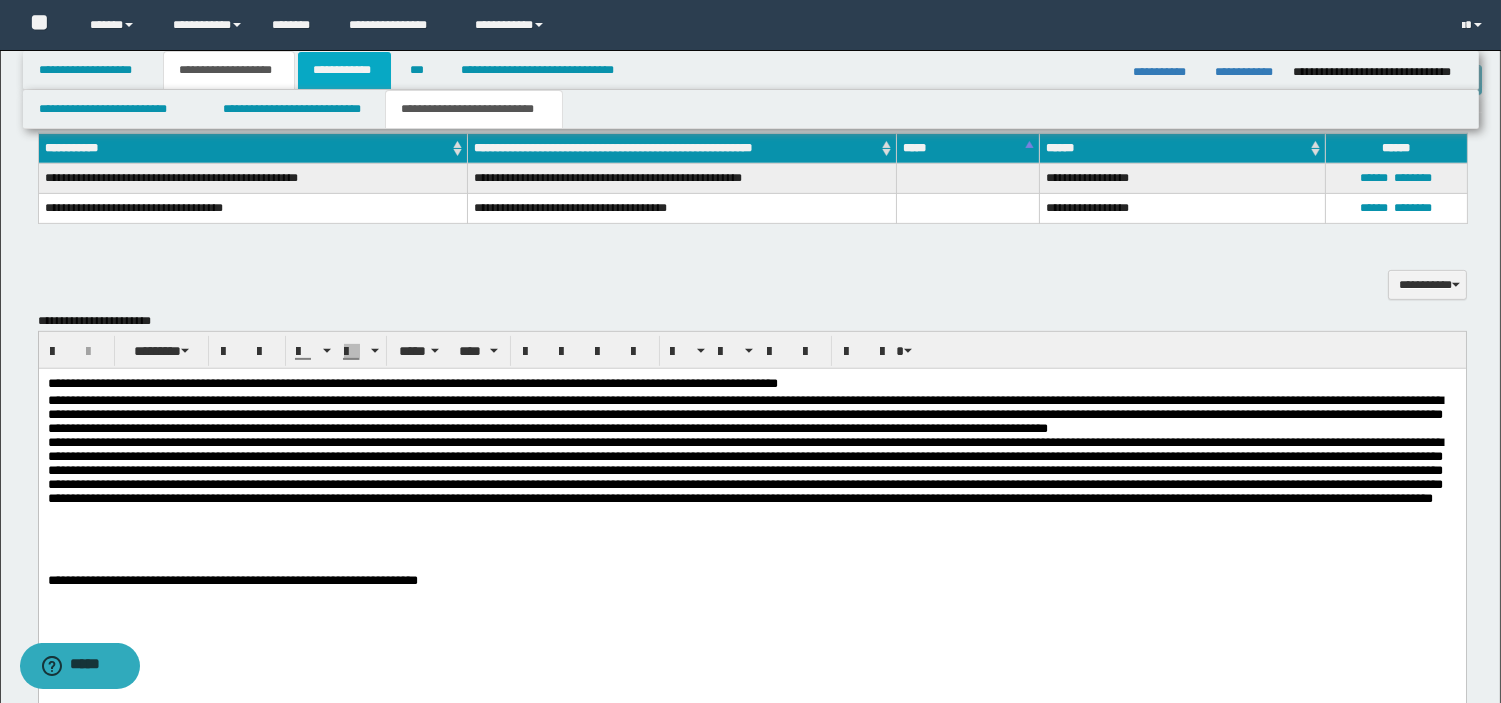 click on "**********" at bounding box center (344, 70) 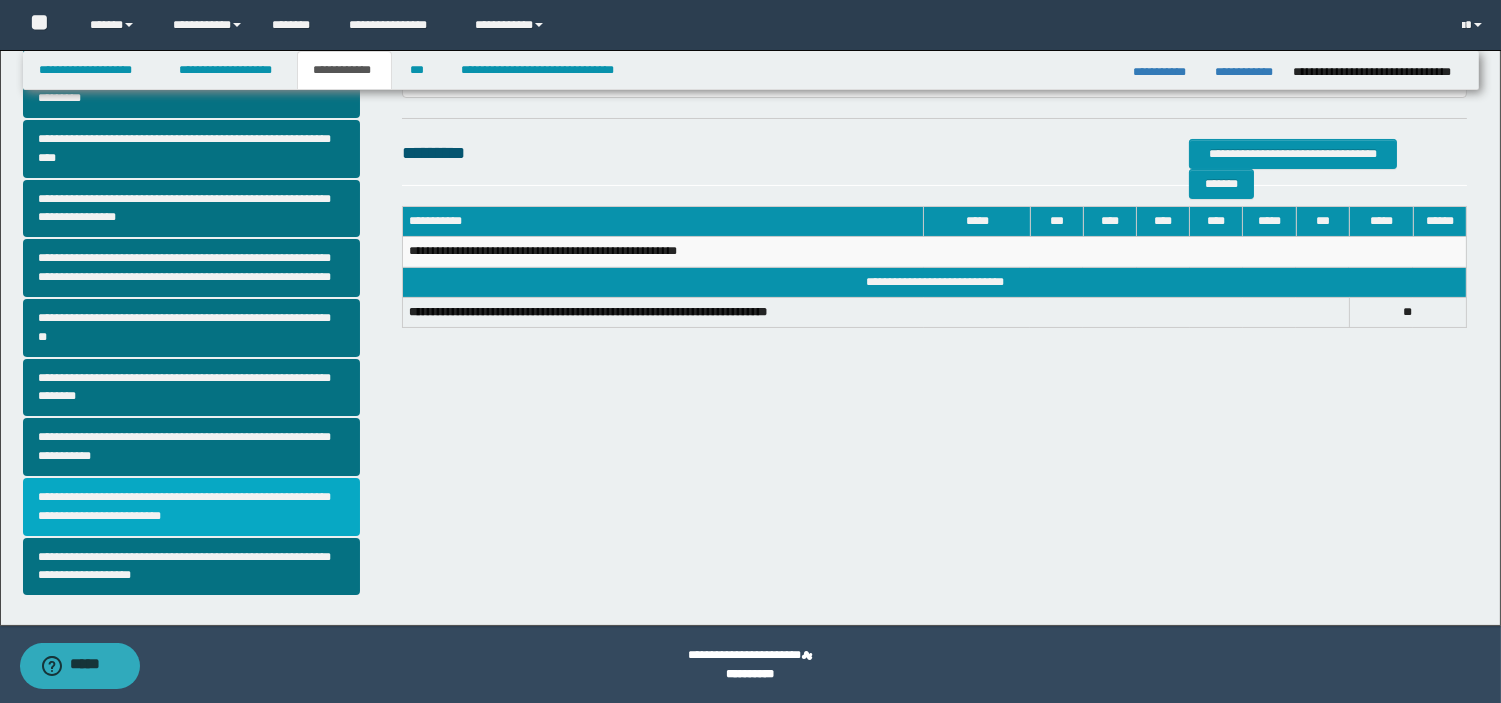 click on "**********" at bounding box center [192, 507] 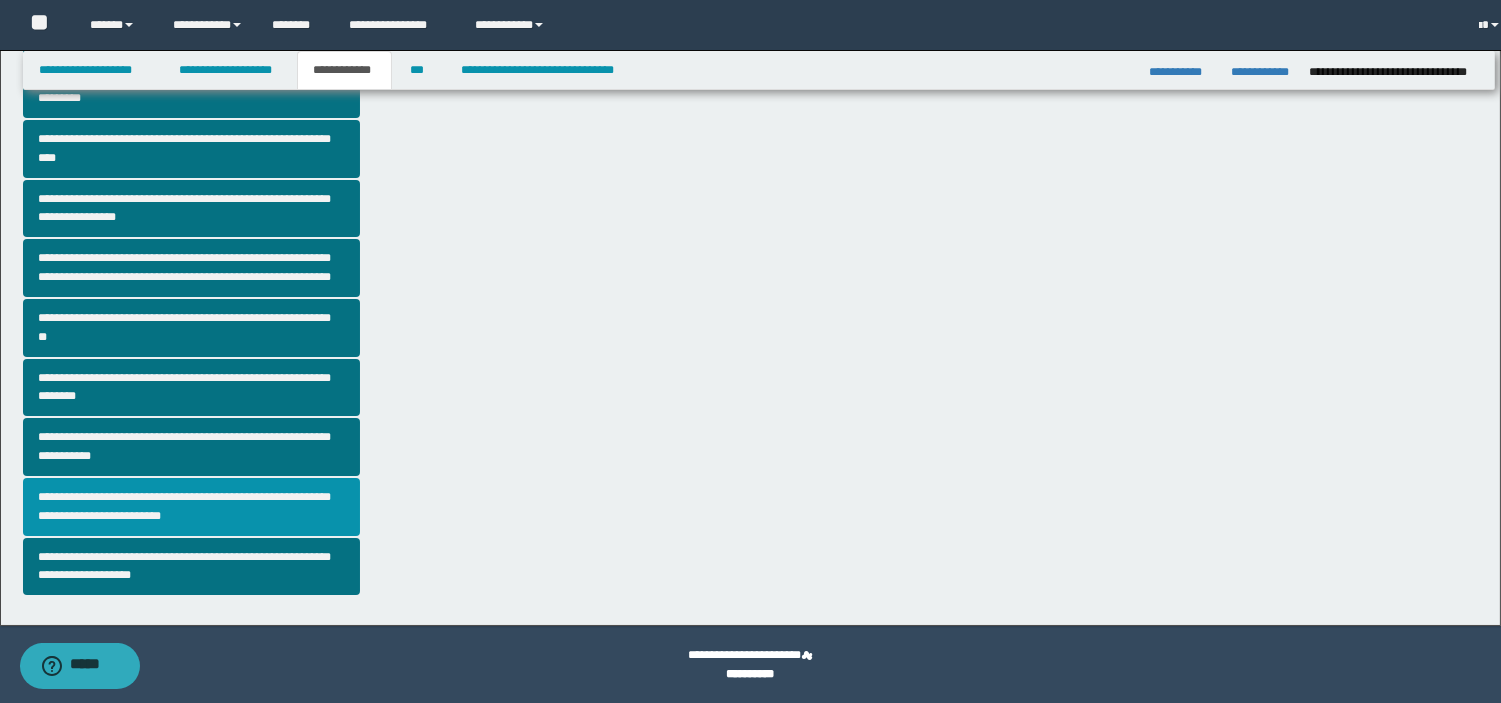 scroll, scrollTop: 0, scrollLeft: 0, axis: both 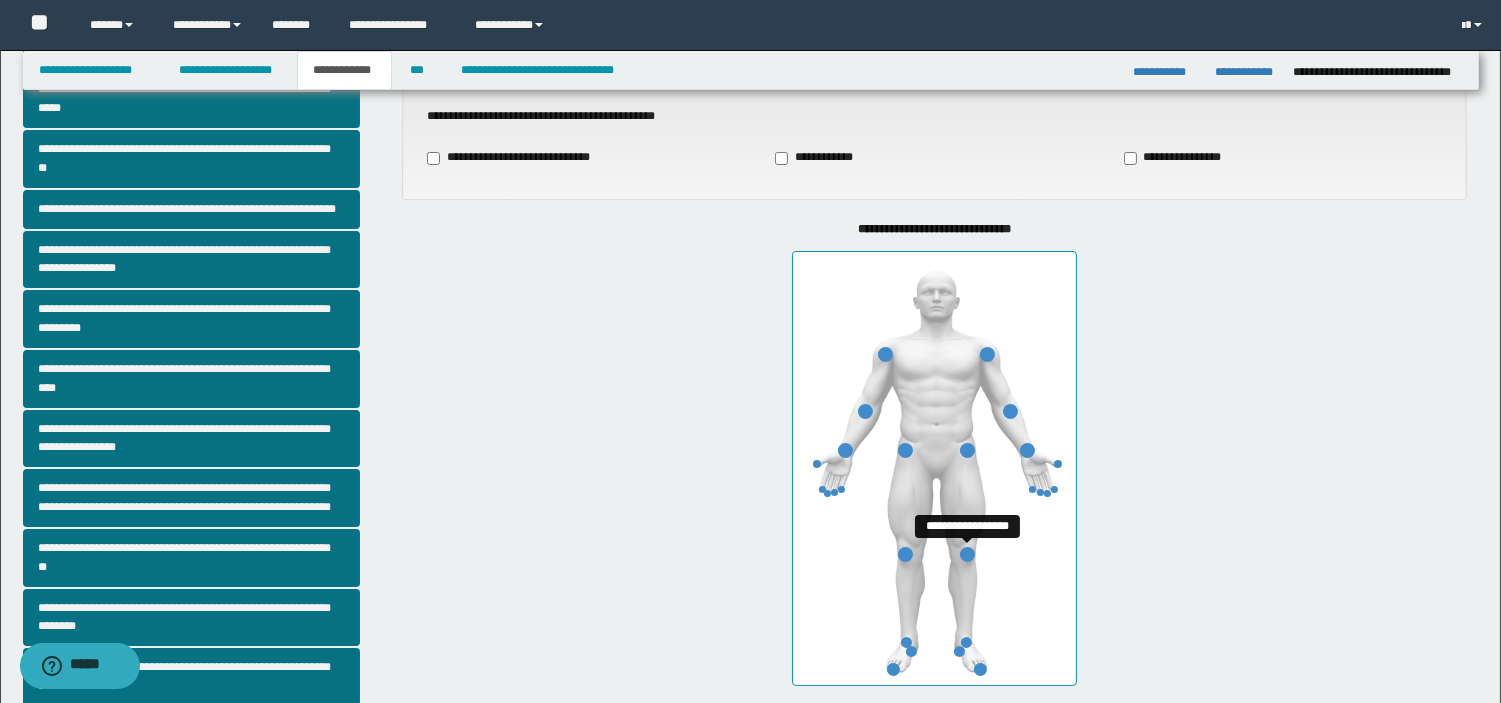 click at bounding box center (967, 554) 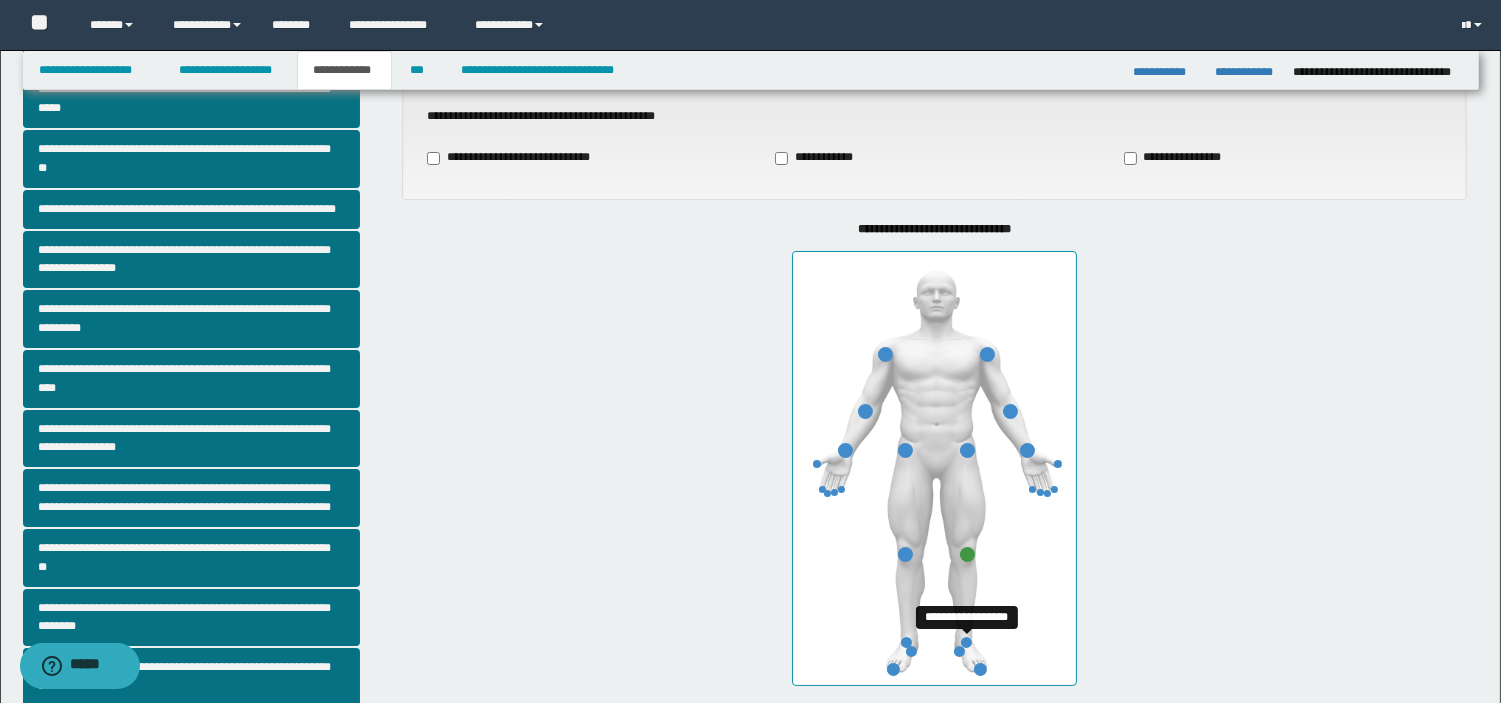 click at bounding box center [966, 642] 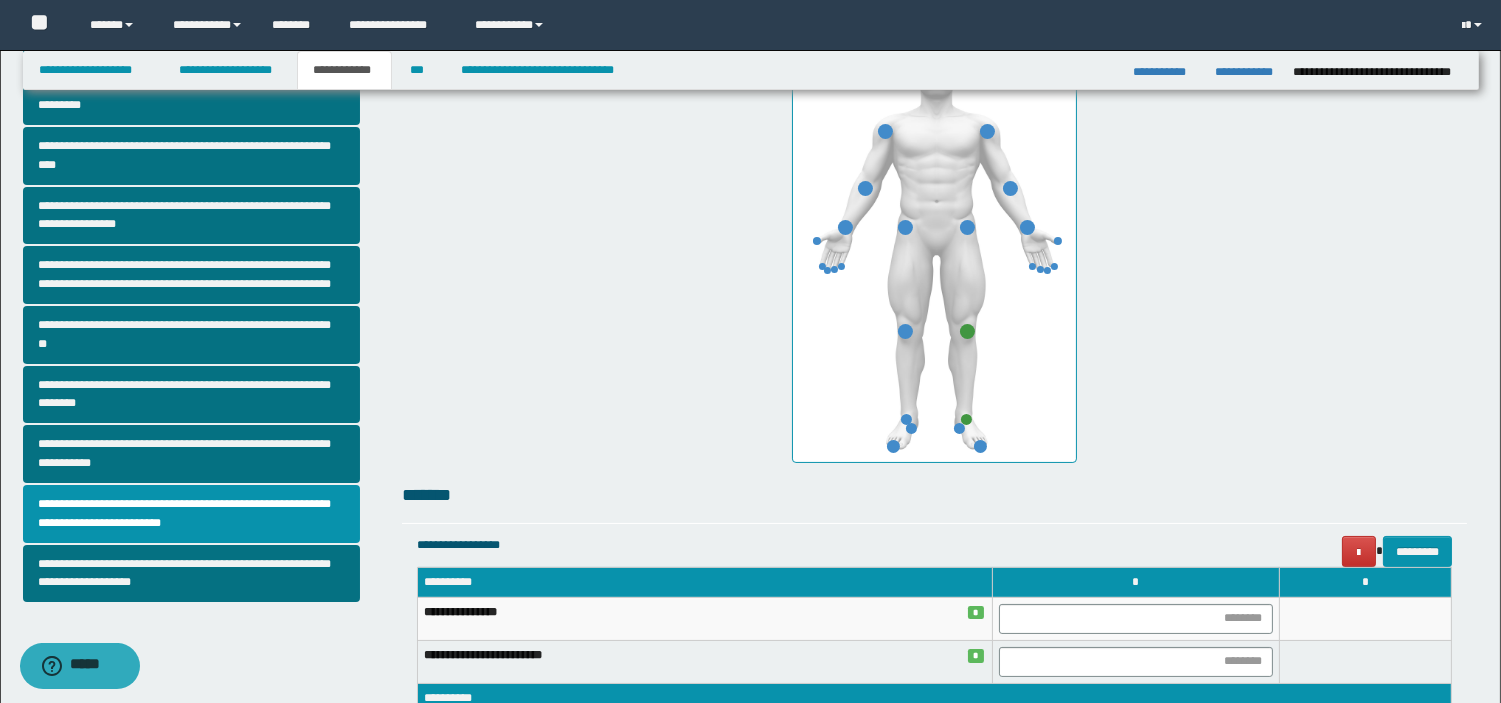 scroll, scrollTop: 444, scrollLeft: 0, axis: vertical 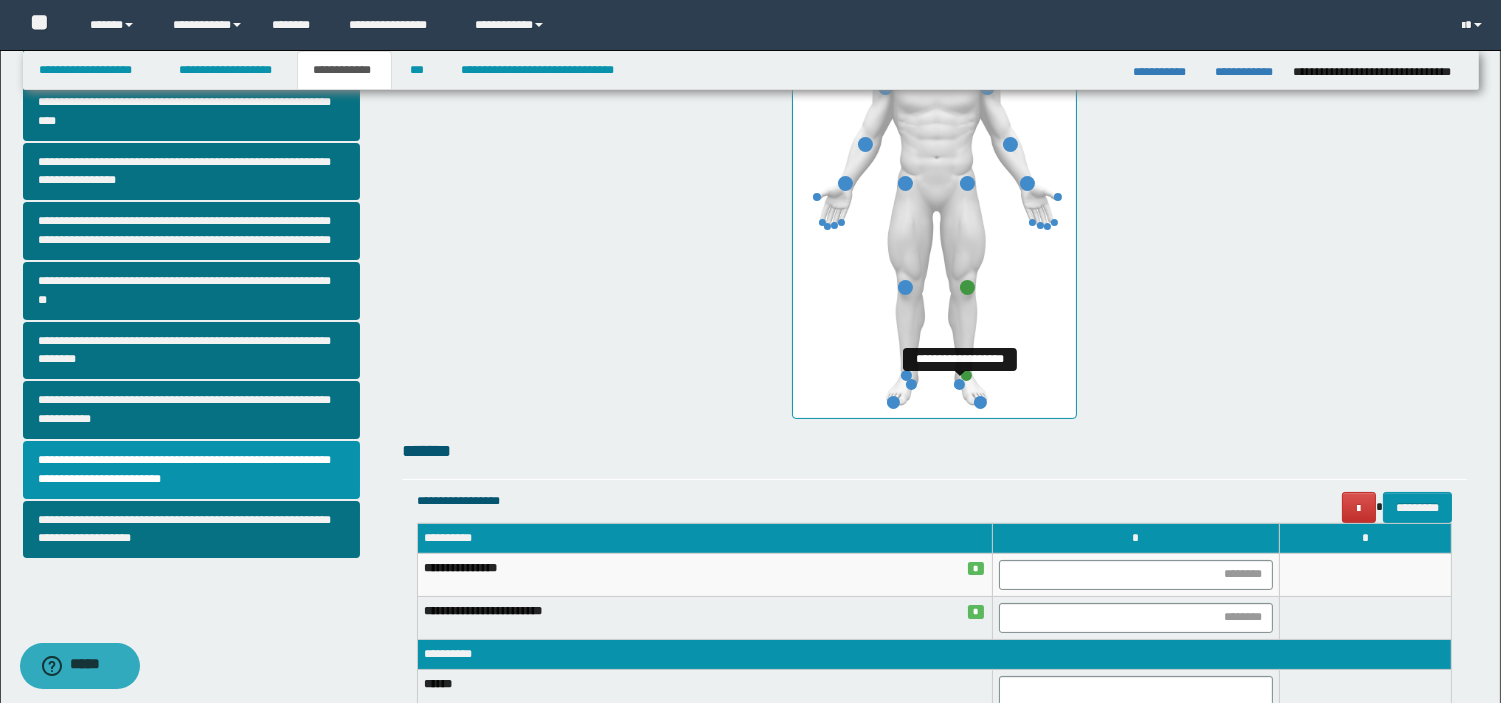 click at bounding box center [959, 384] 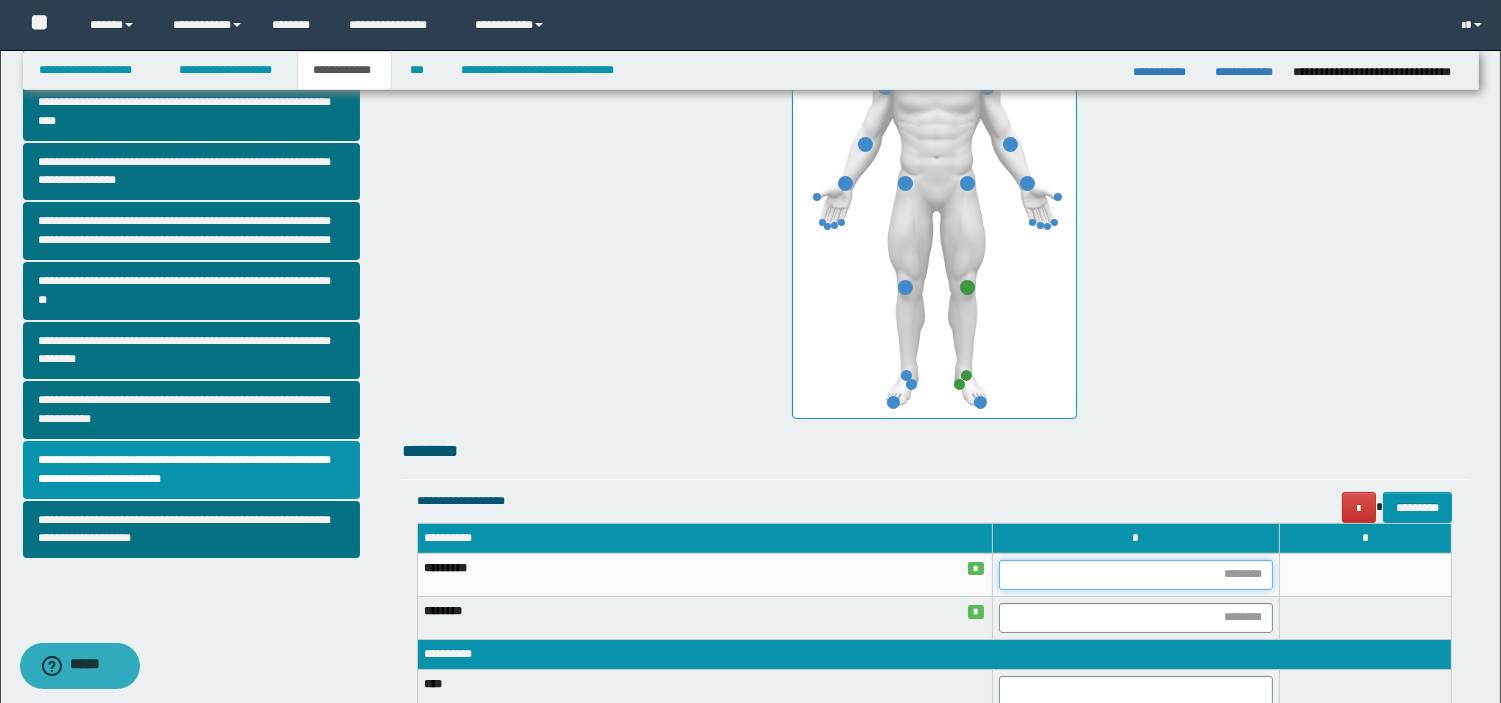 click at bounding box center [1136, 575] 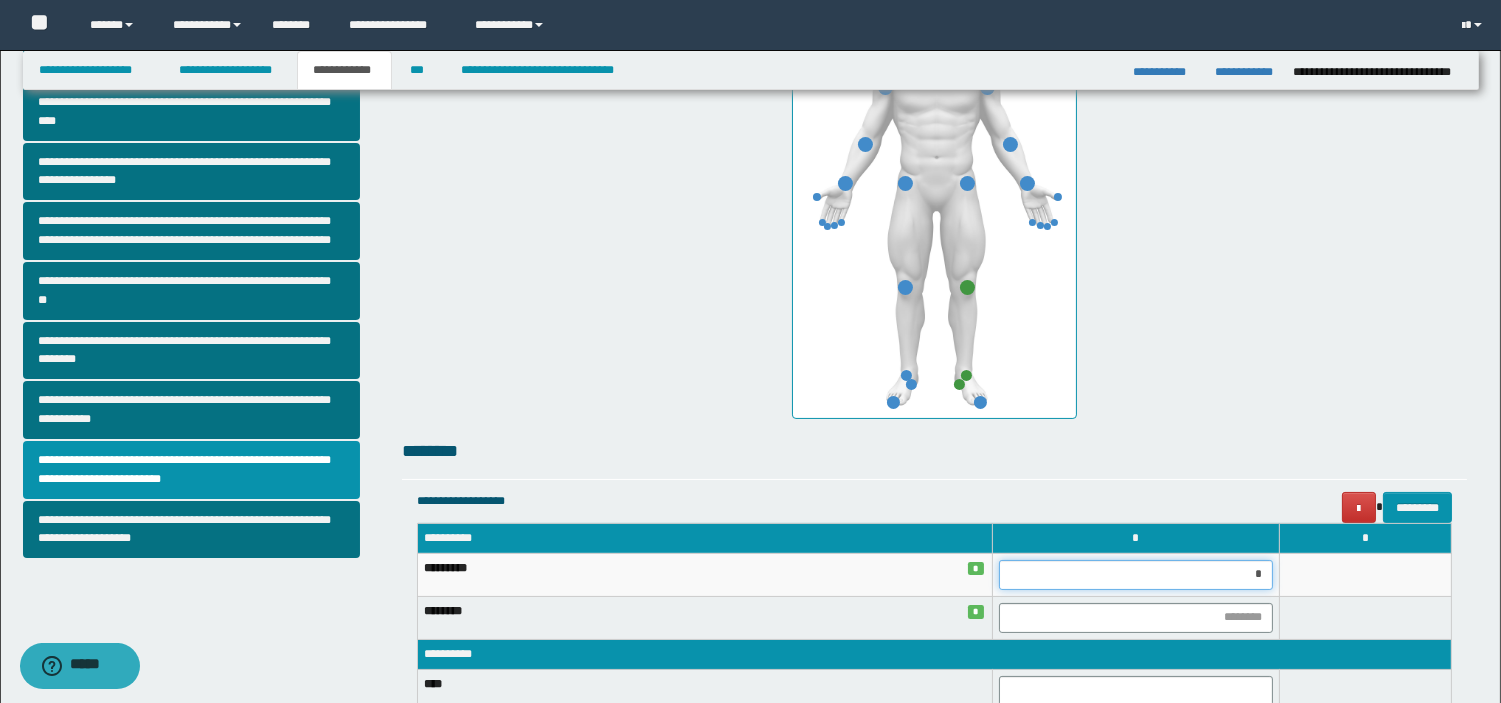 type on "**" 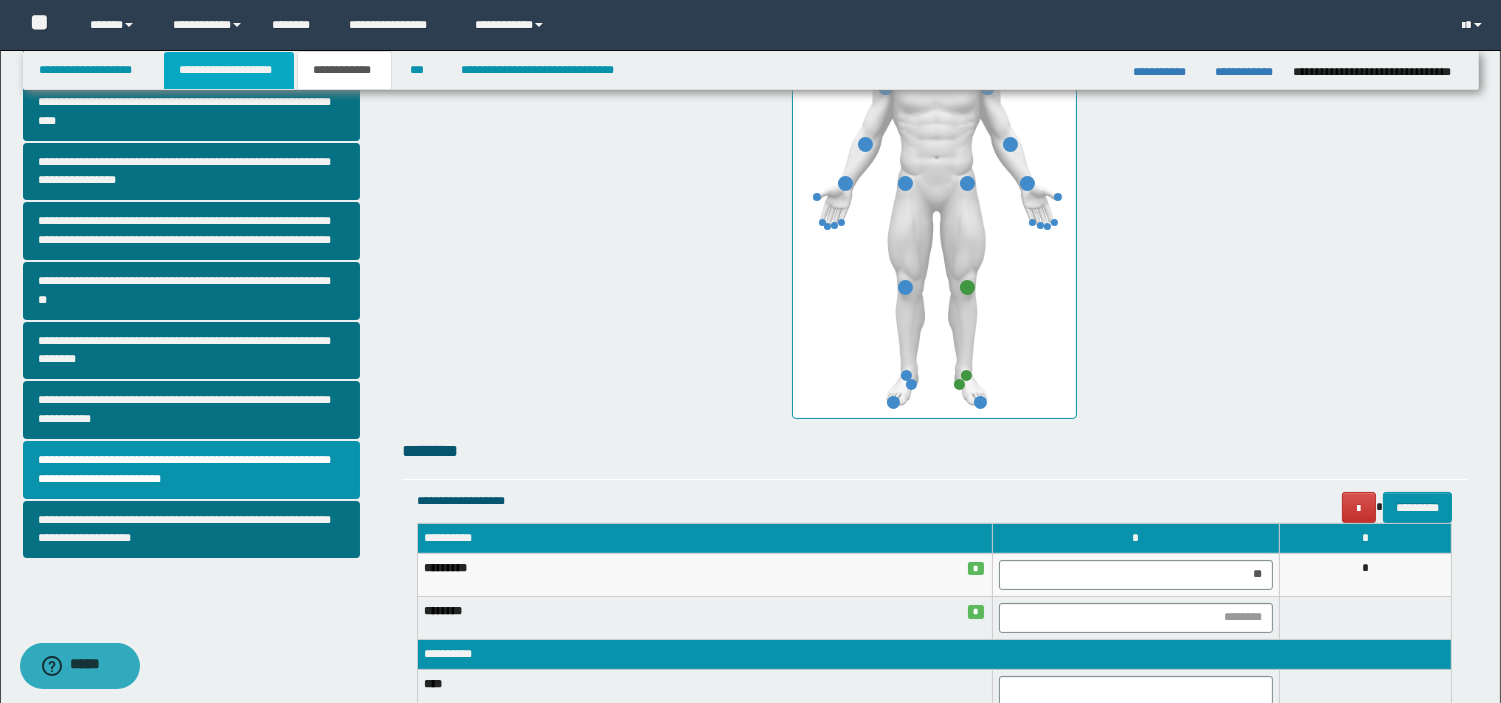 click on "**********" at bounding box center (229, 70) 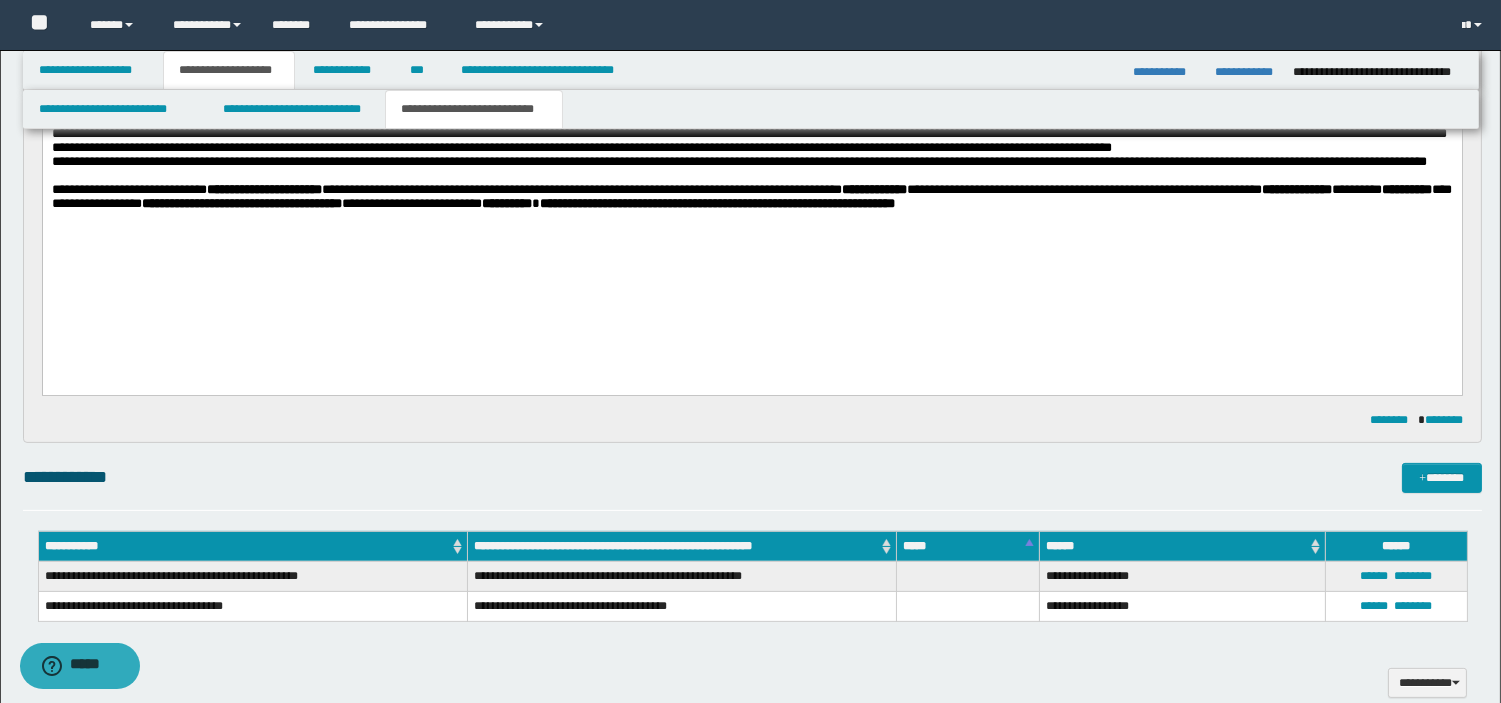 scroll, scrollTop: 1704, scrollLeft: 0, axis: vertical 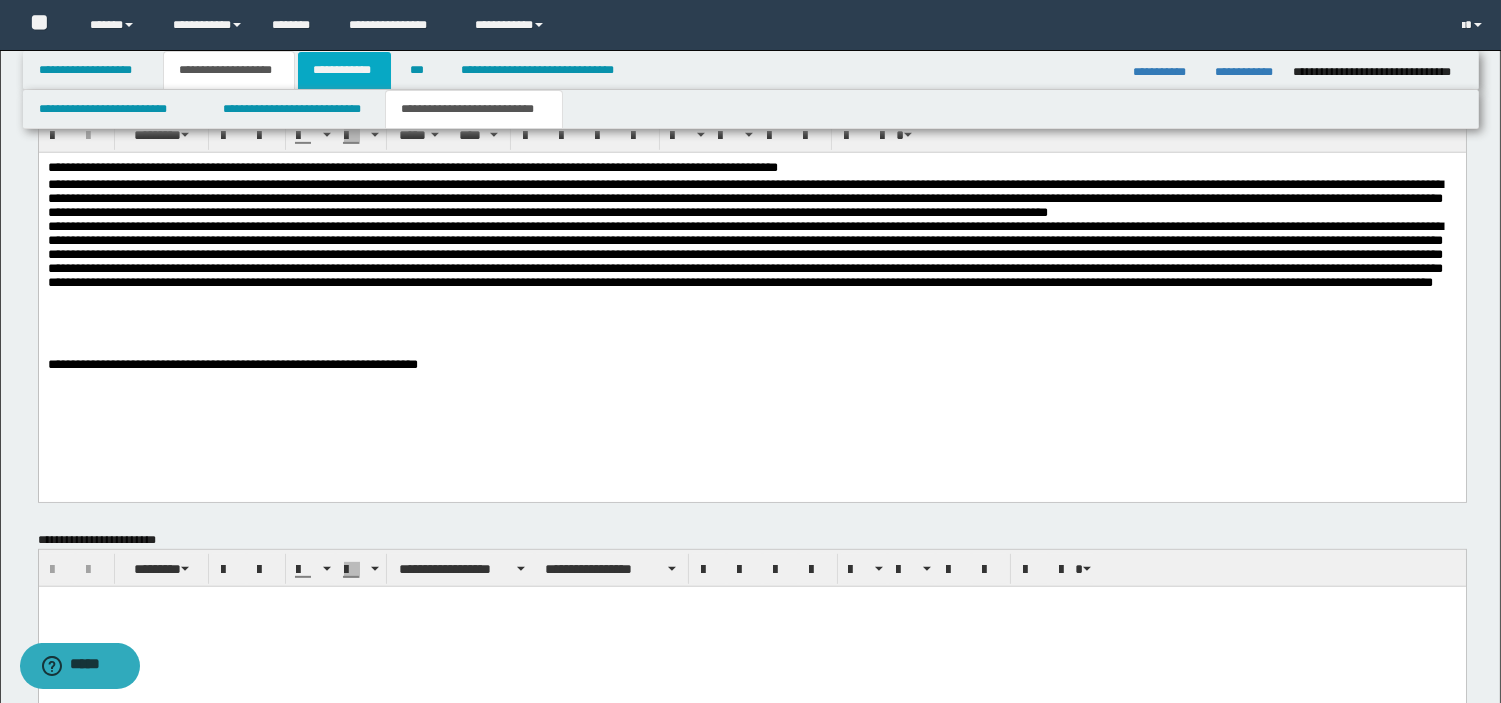 click on "**********" at bounding box center (344, 70) 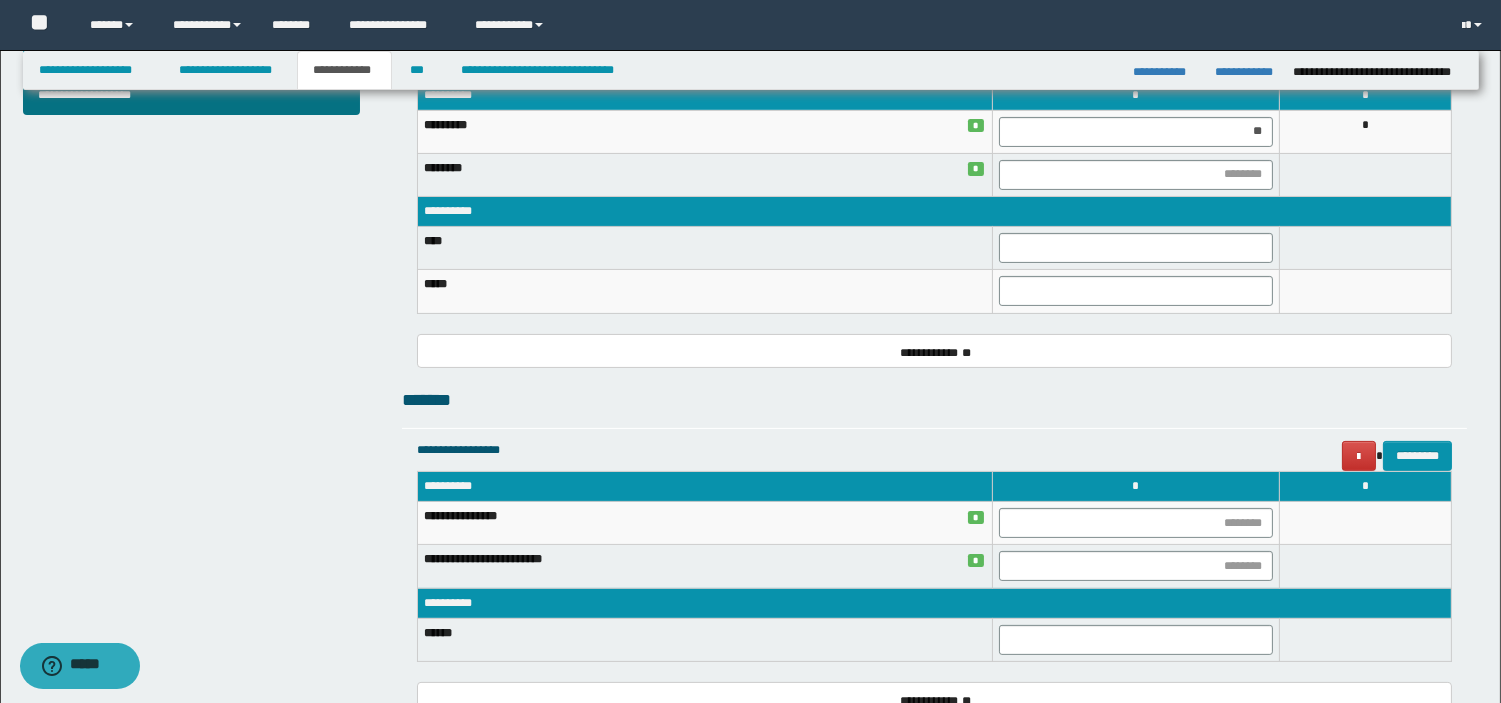 scroll, scrollTop: 843, scrollLeft: 0, axis: vertical 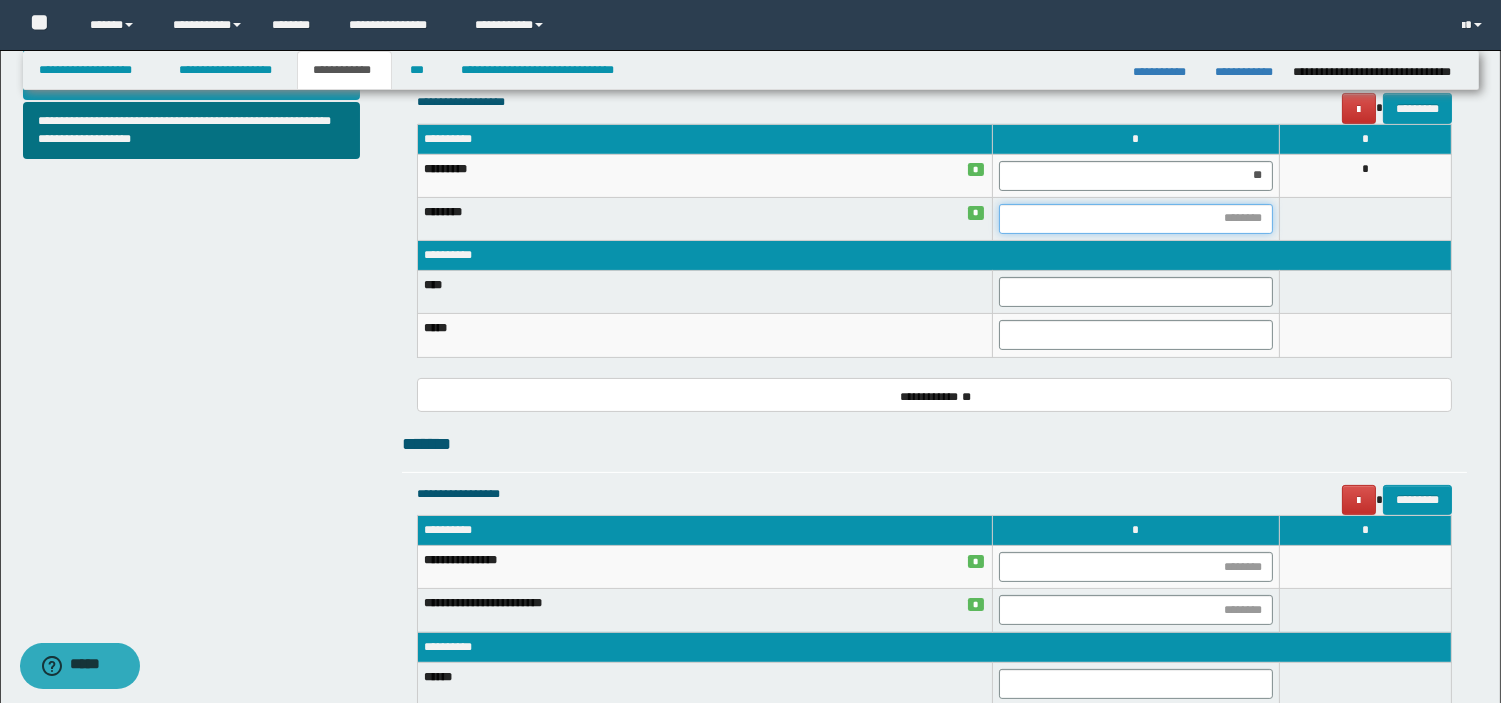 click at bounding box center [1136, 219] 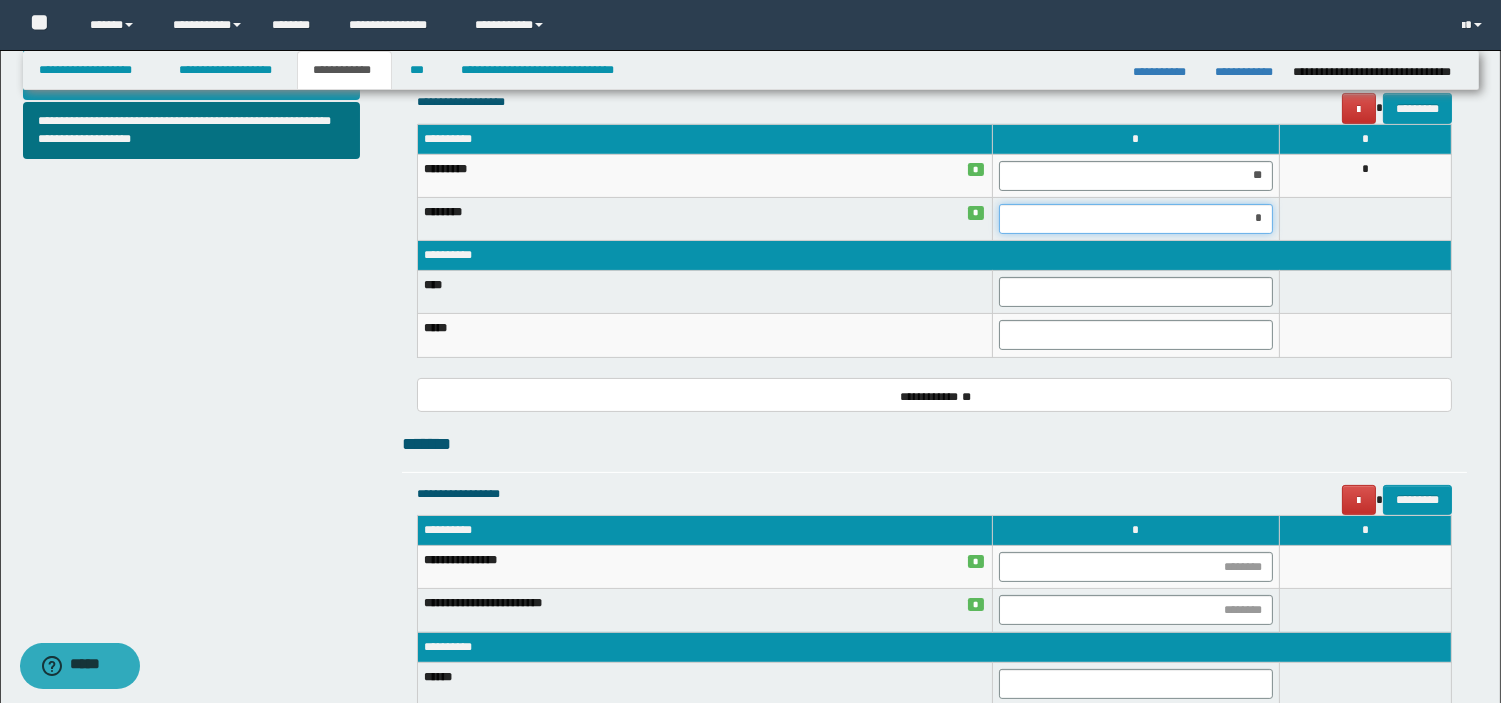 type on "**" 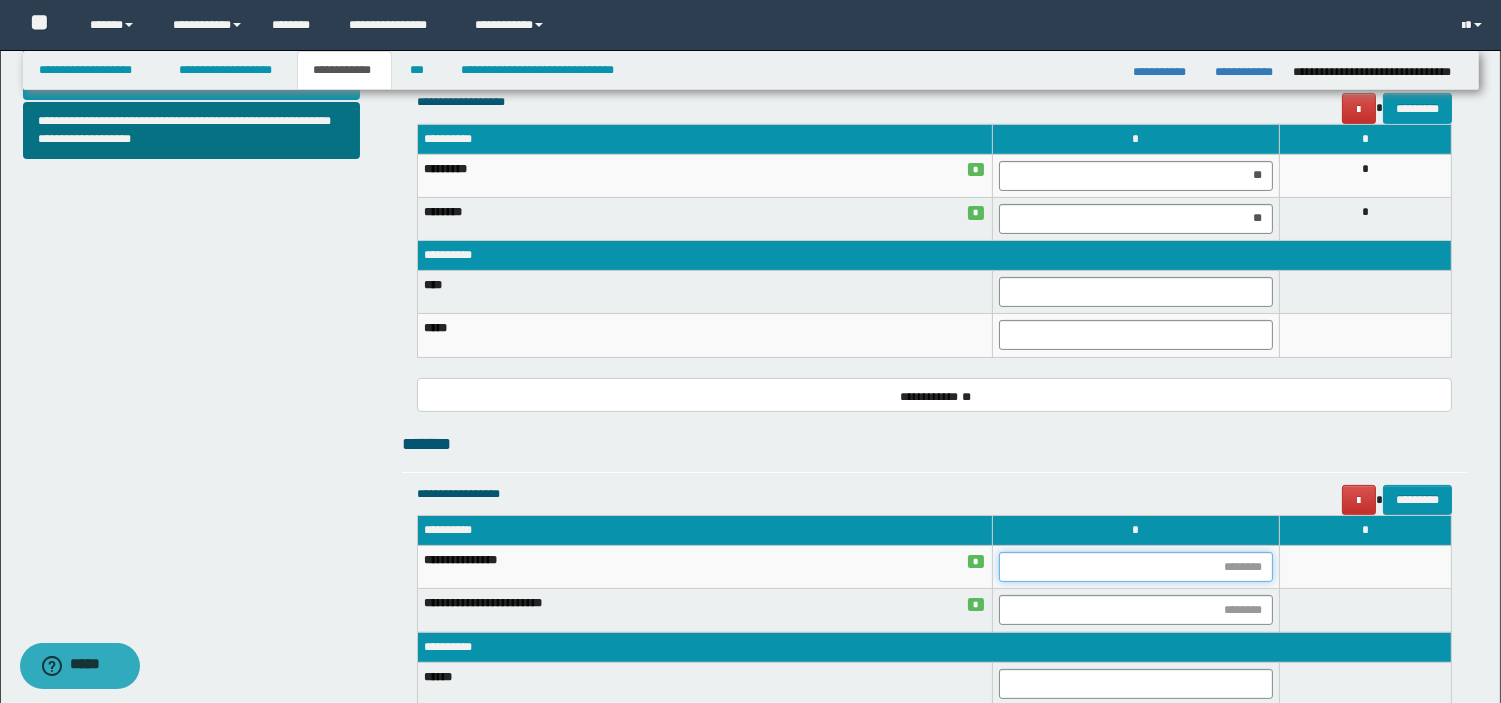 click at bounding box center [1136, 567] 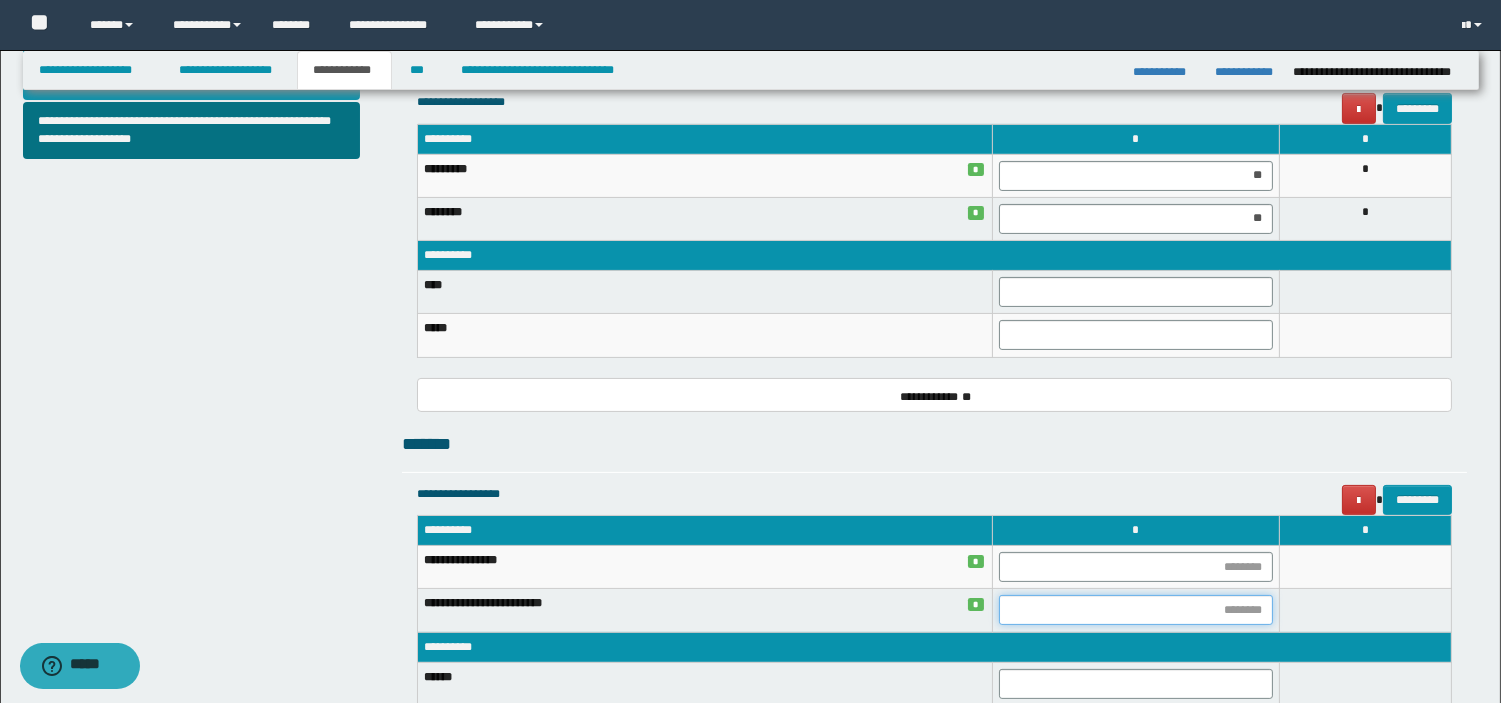 click at bounding box center [1136, 610] 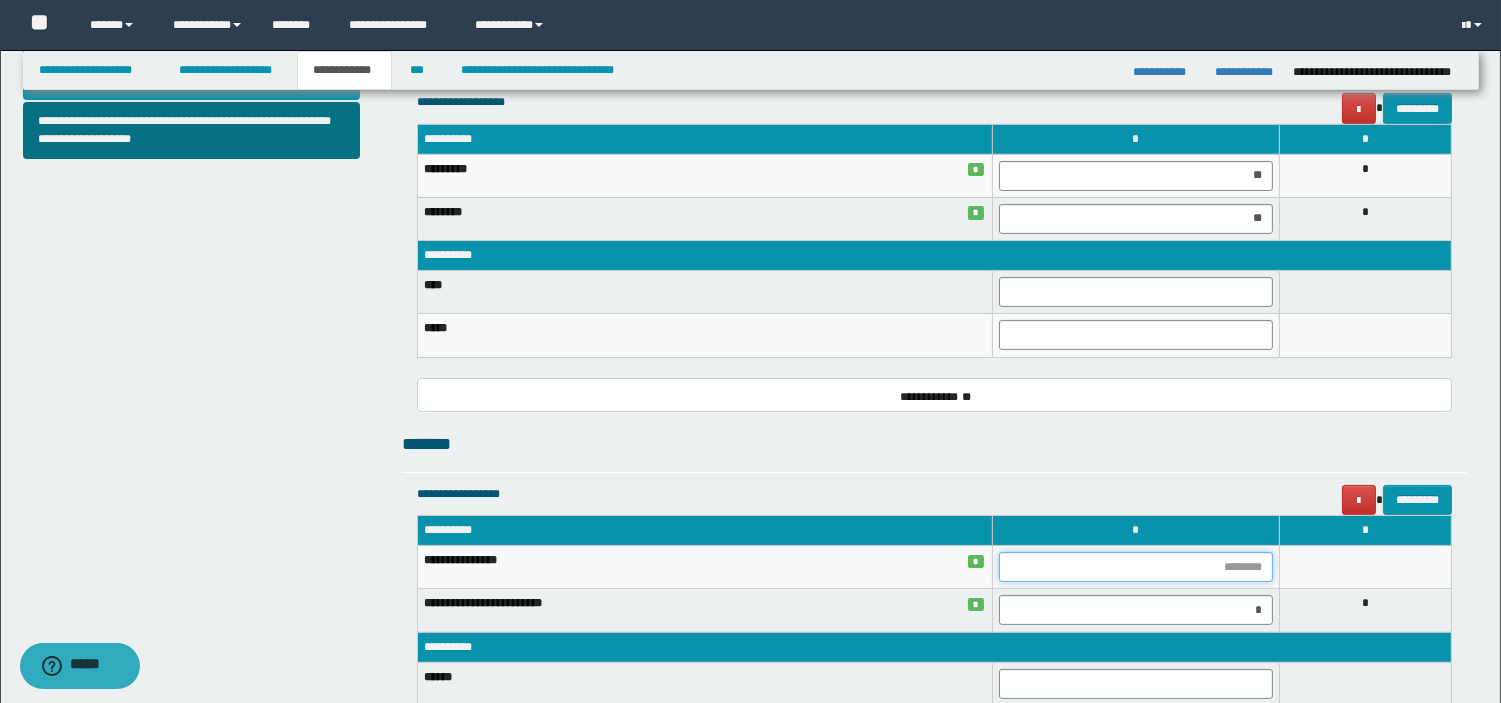 click at bounding box center (1136, 567) 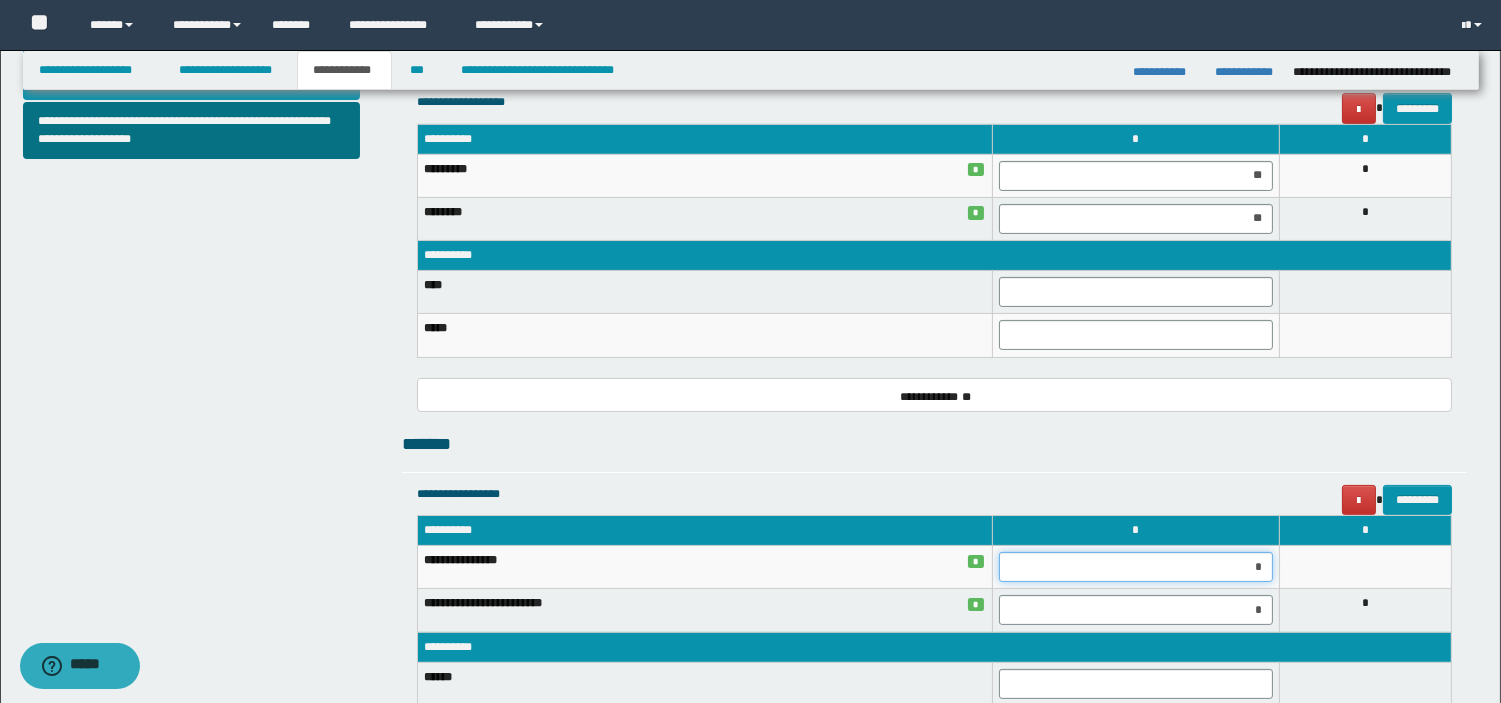 type on "**" 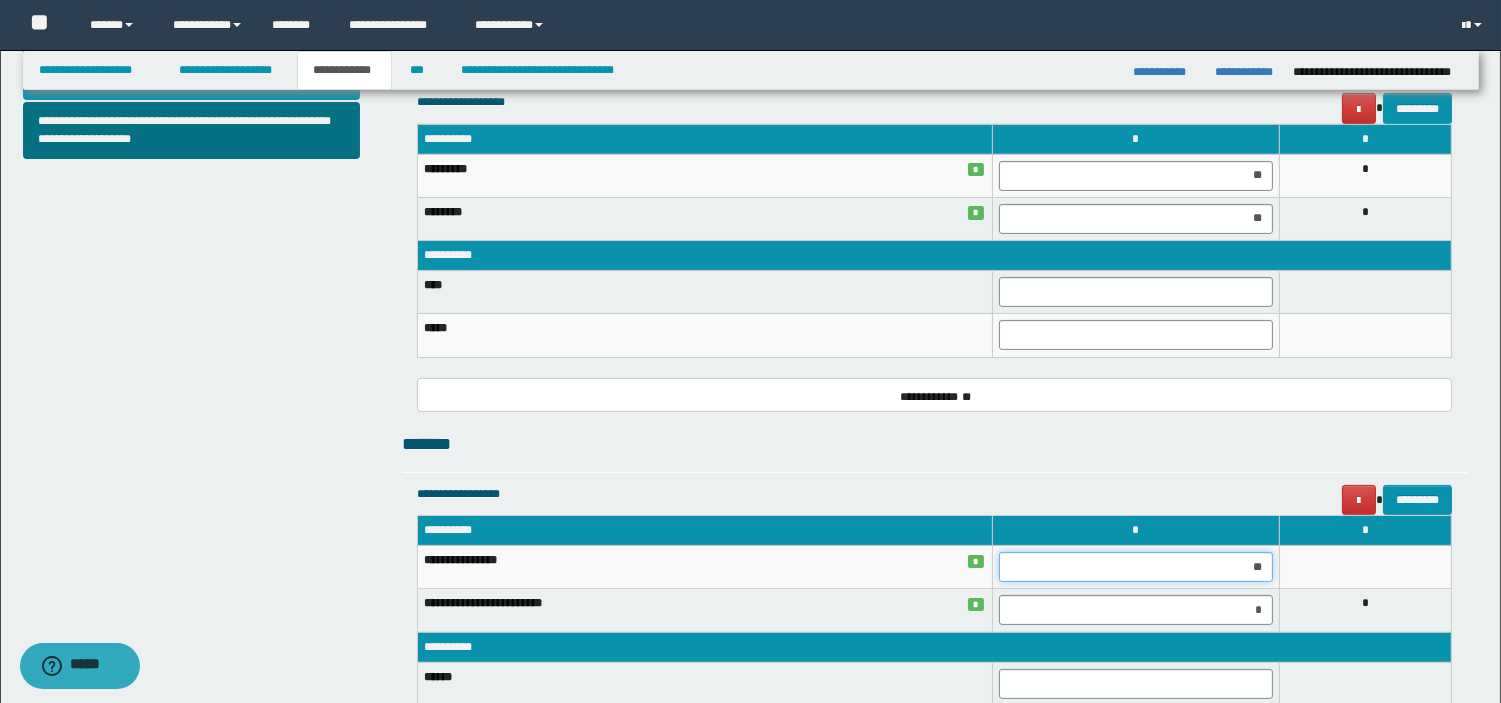 scroll, scrollTop: 1457, scrollLeft: 0, axis: vertical 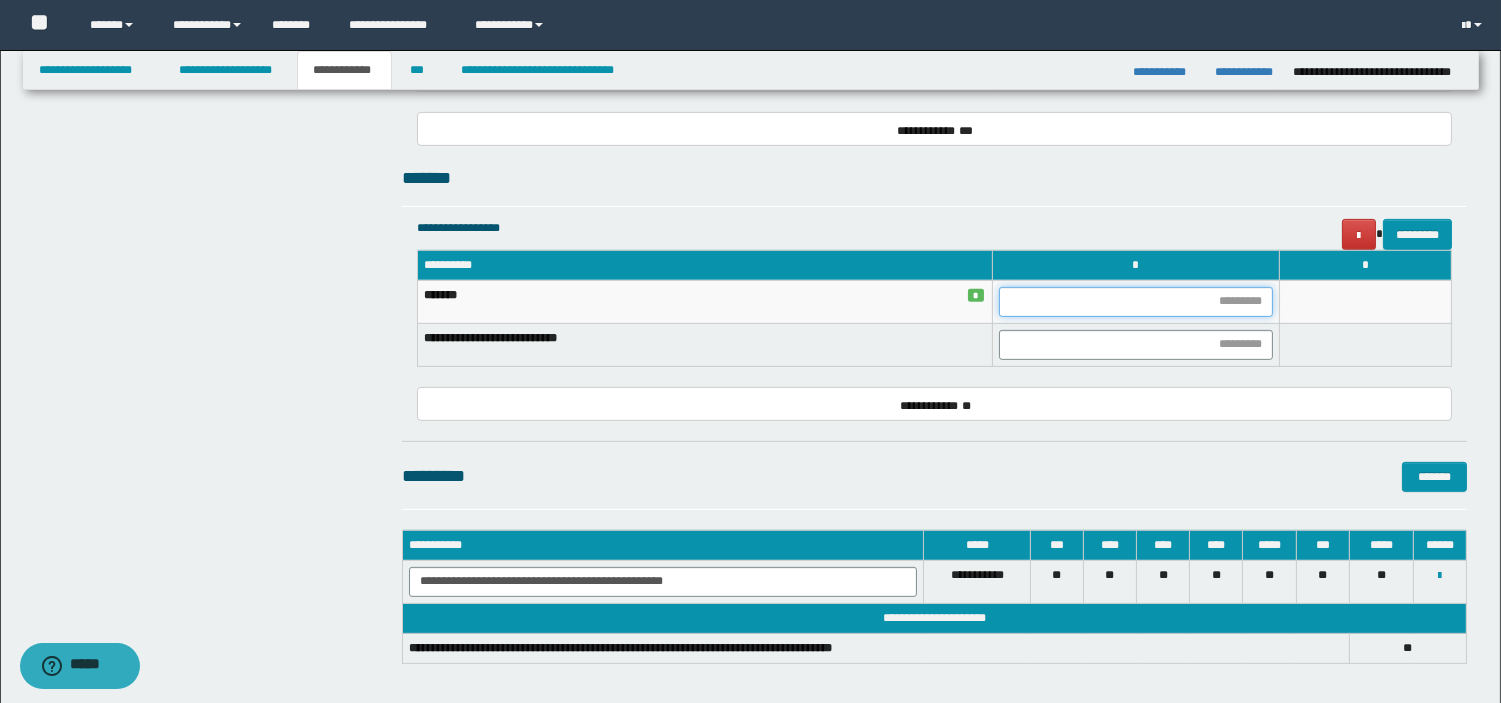 click at bounding box center [1136, 302] 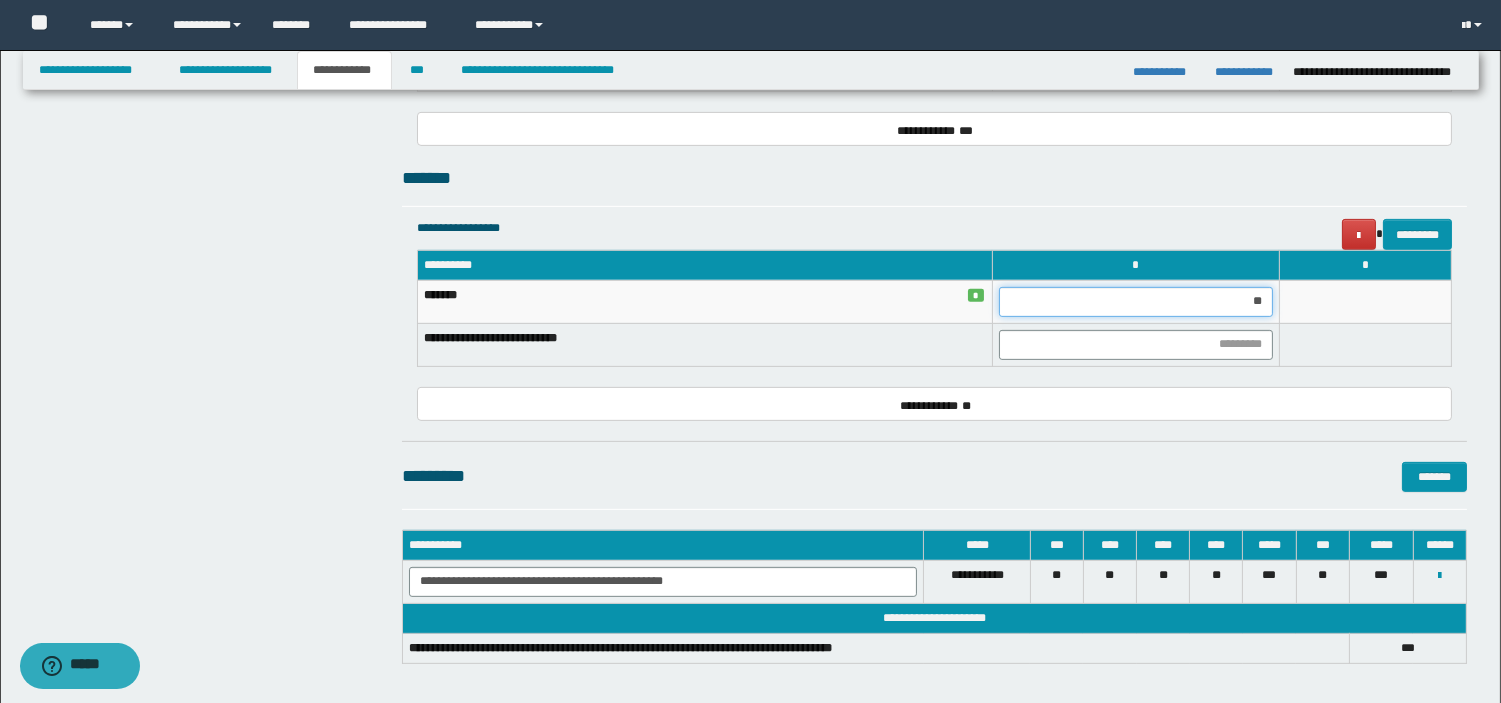 type on "***" 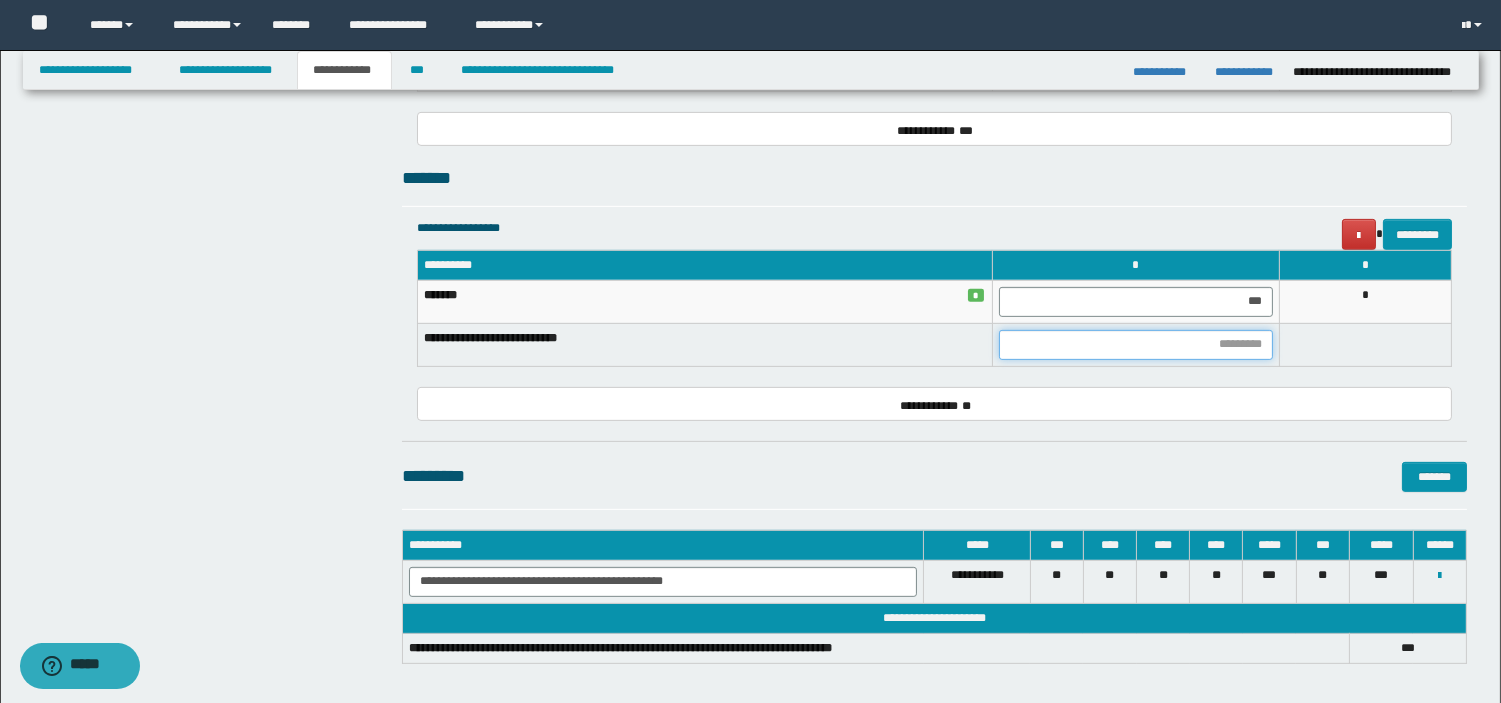 click at bounding box center [1136, 345] 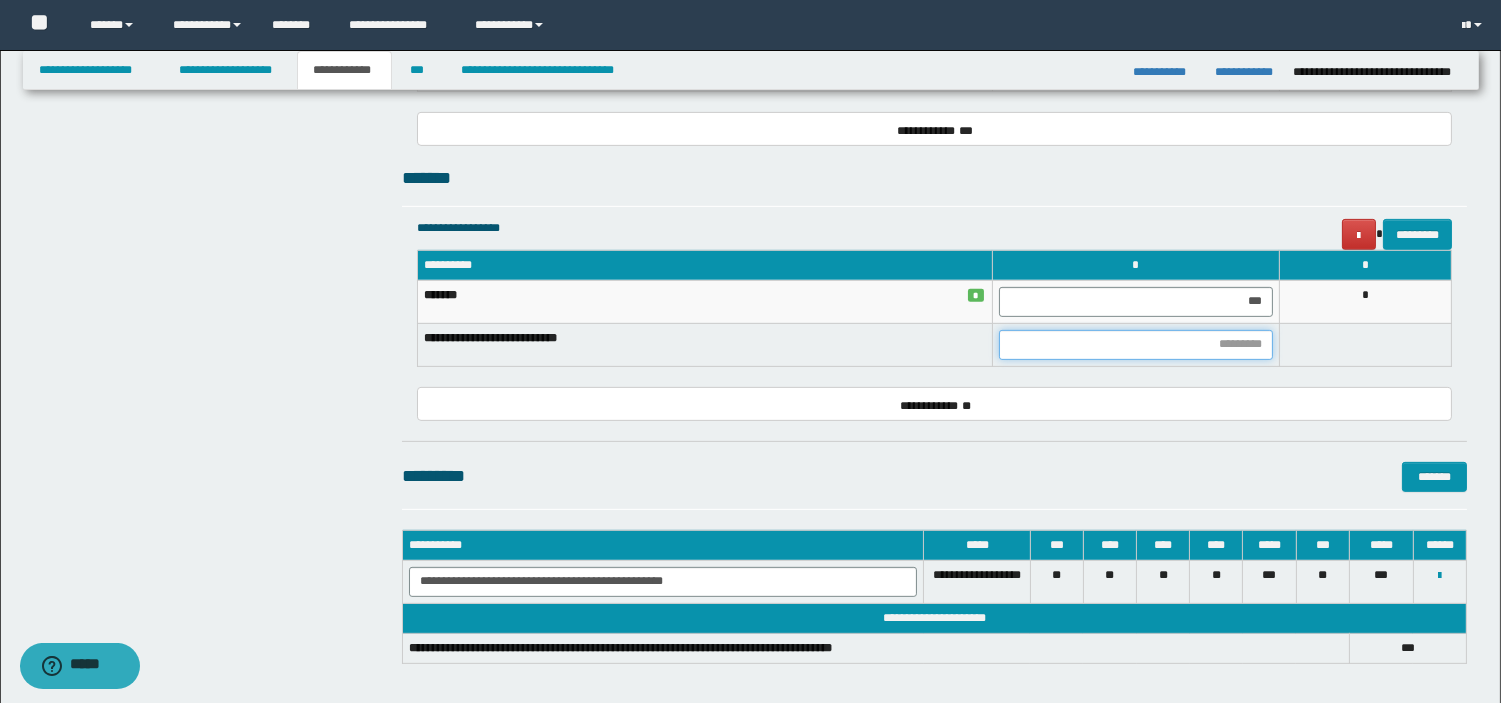 type on "*" 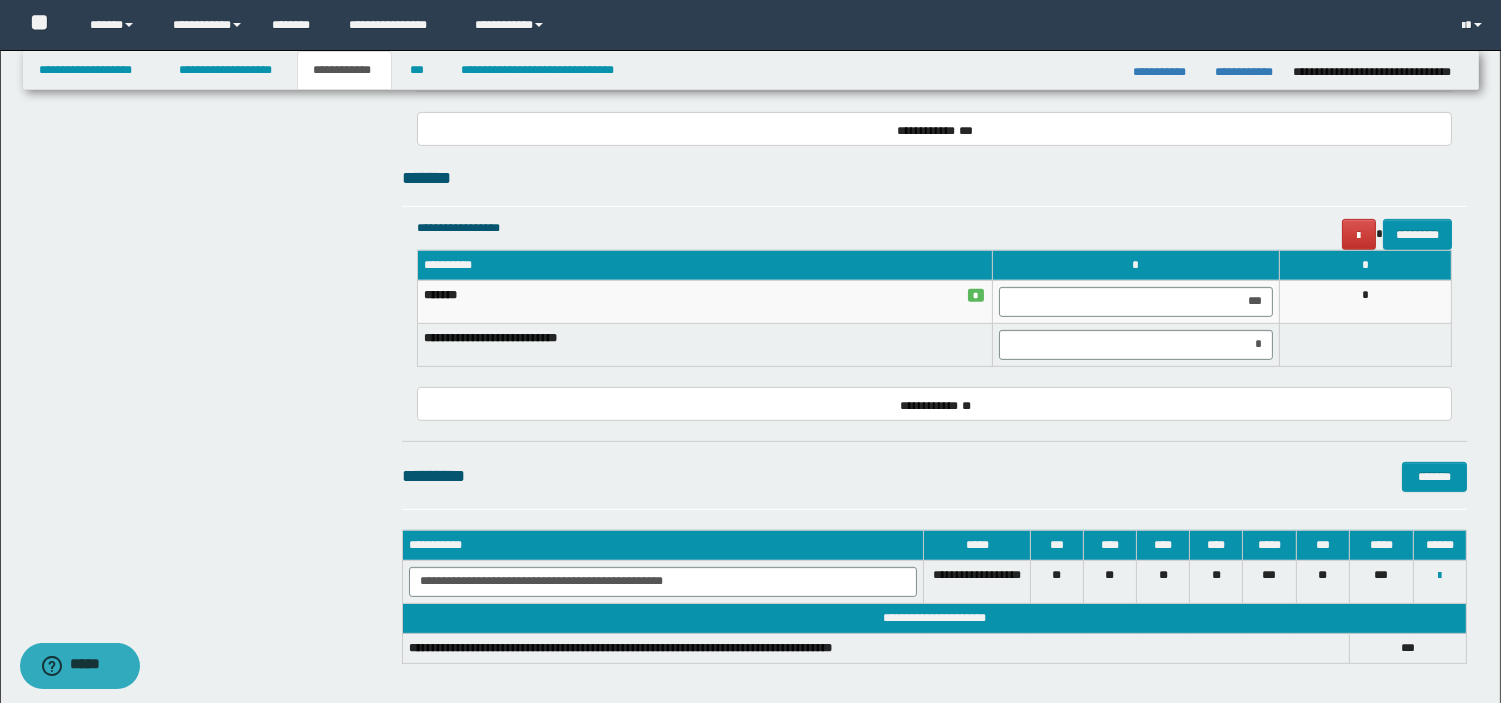 click at bounding box center (1365, 344) 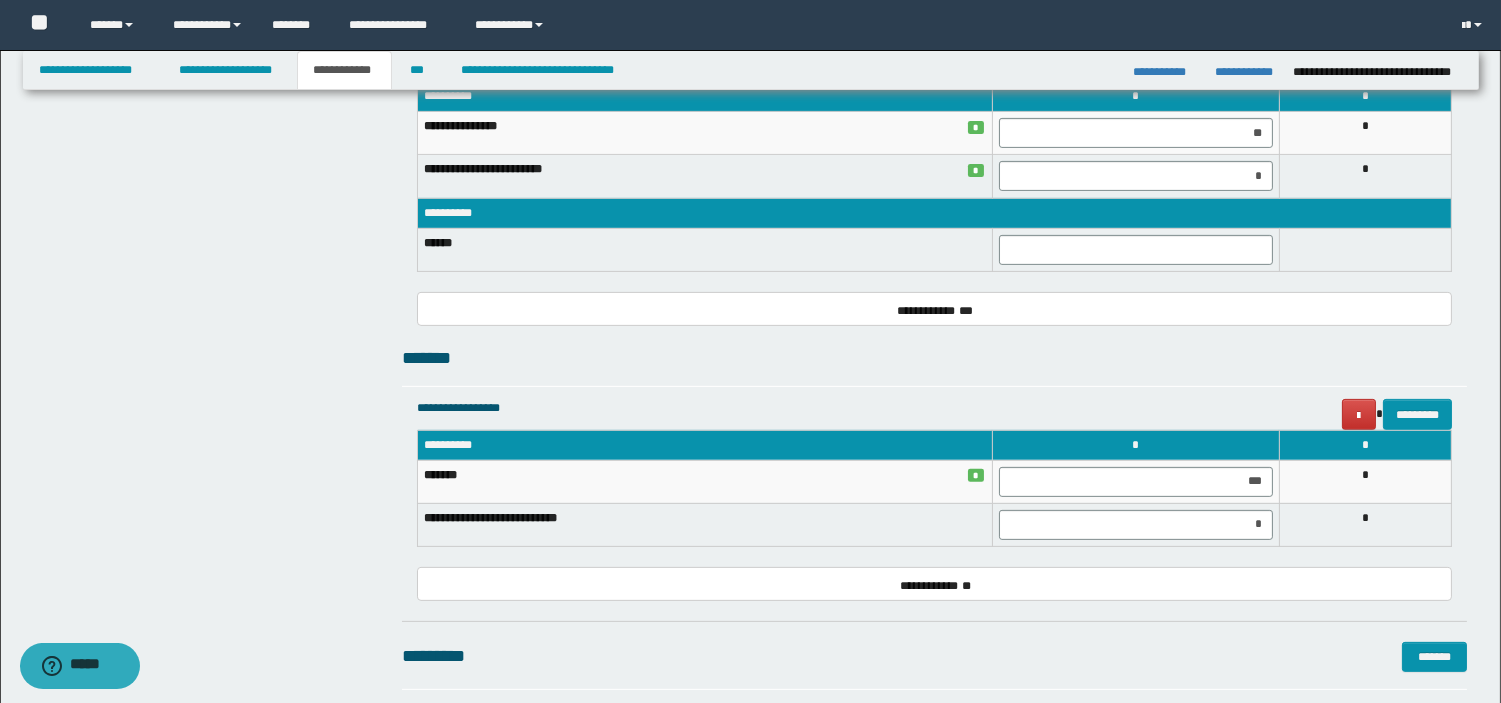 scroll, scrollTop: 1235, scrollLeft: 0, axis: vertical 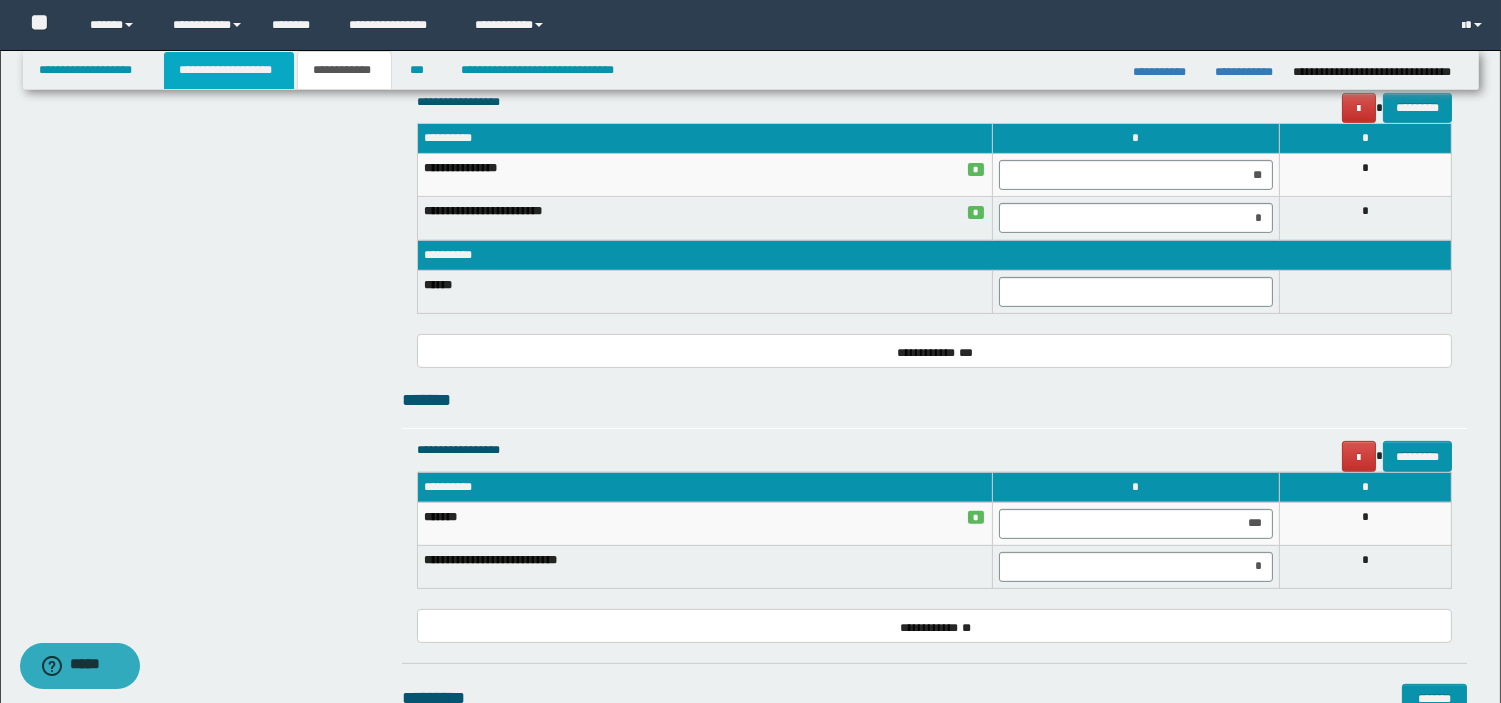 click on "**********" at bounding box center [229, 70] 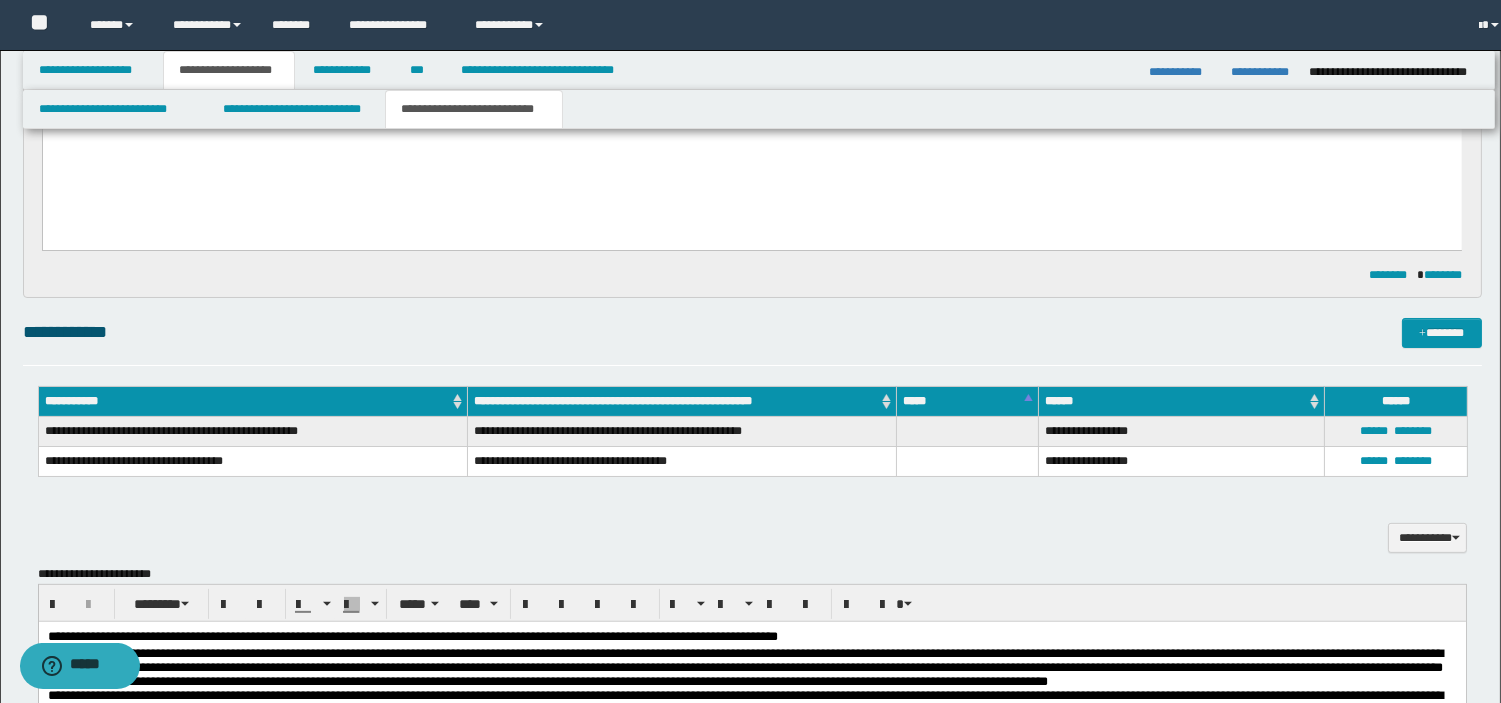 scroll, scrollTop: 1266, scrollLeft: 0, axis: vertical 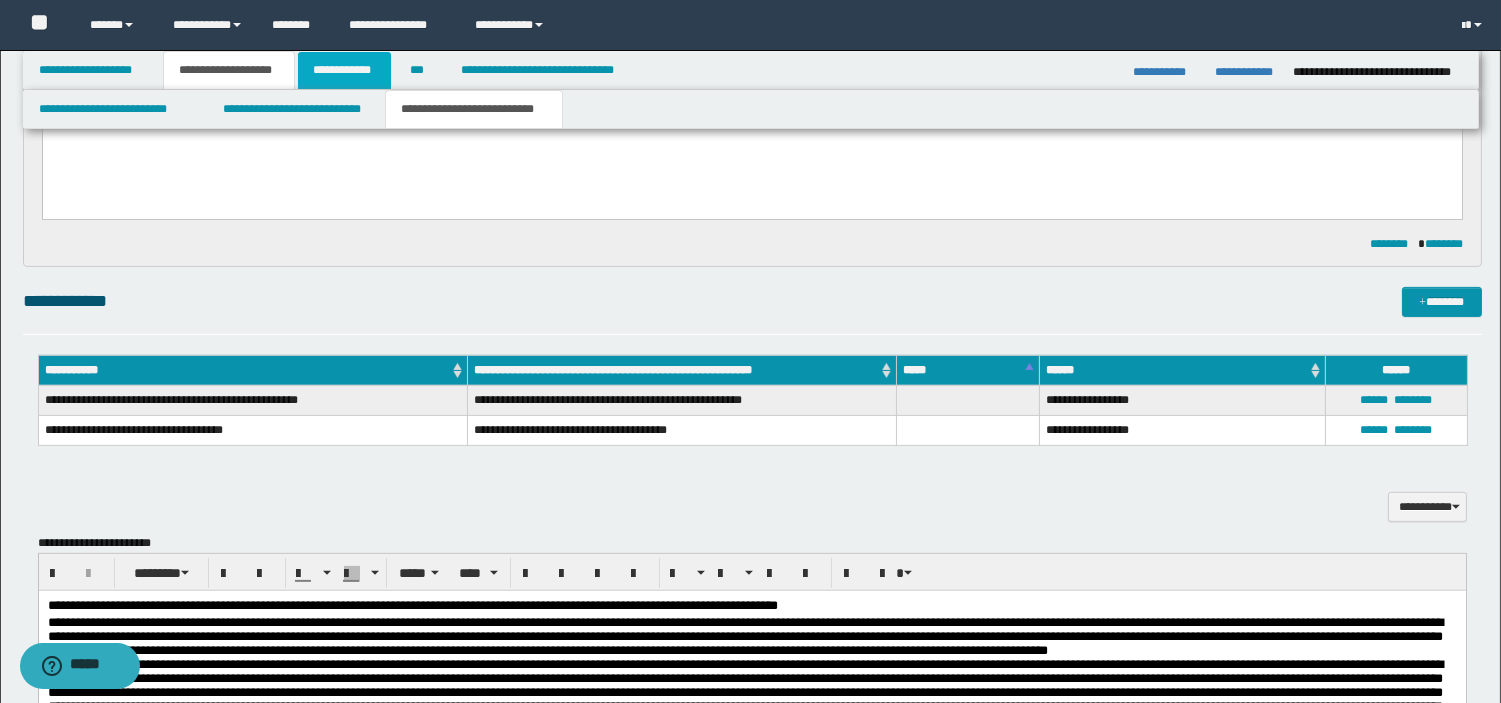 click on "**********" at bounding box center (344, 70) 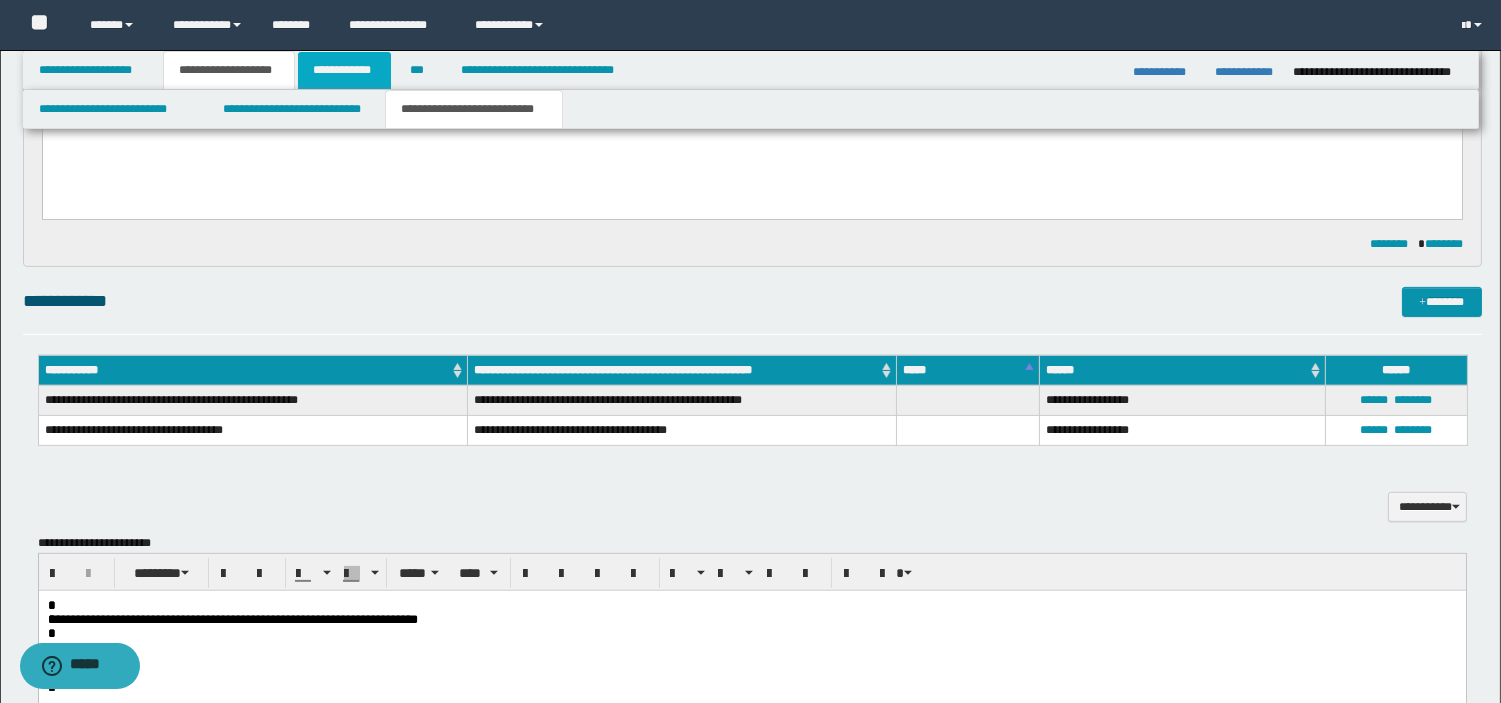 scroll, scrollTop: 1235, scrollLeft: 0, axis: vertical 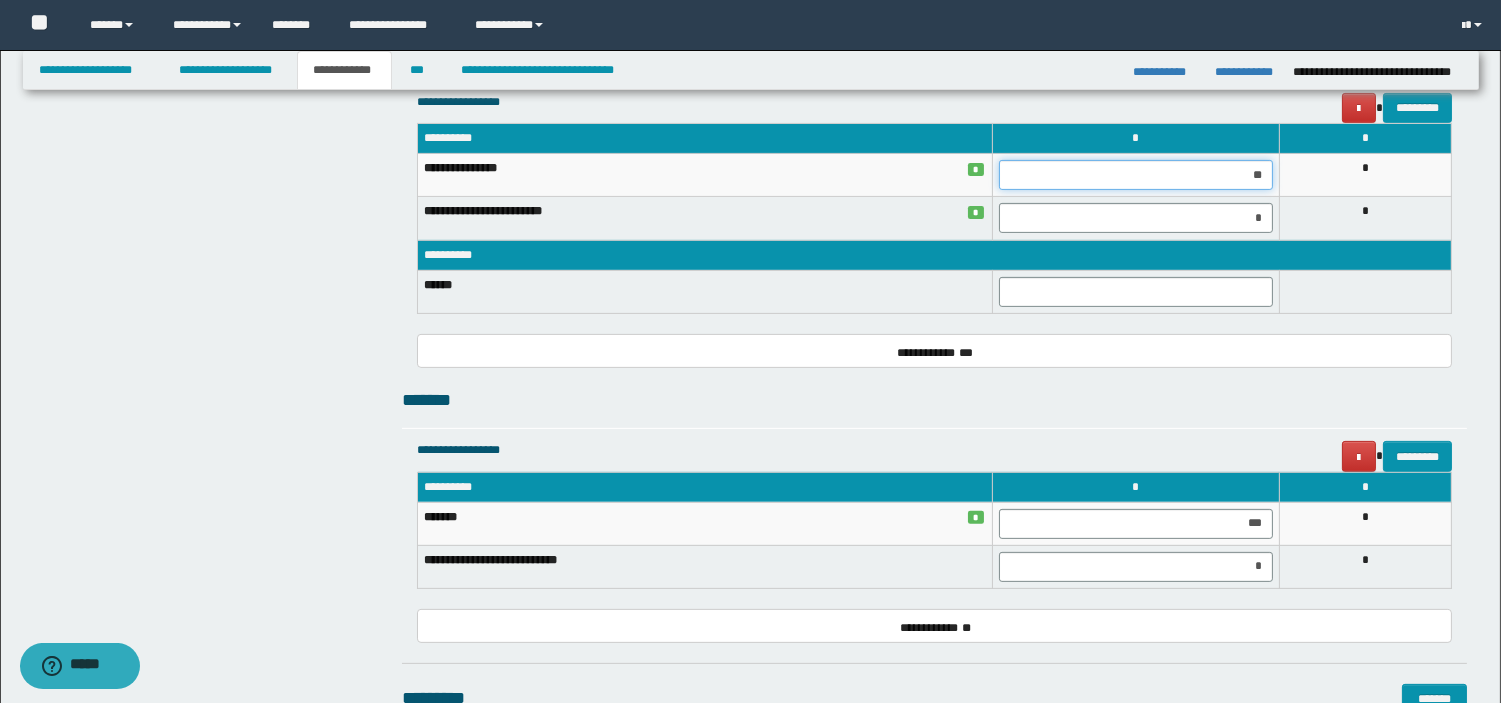 click on "**" at bounding box center (1136, 175) 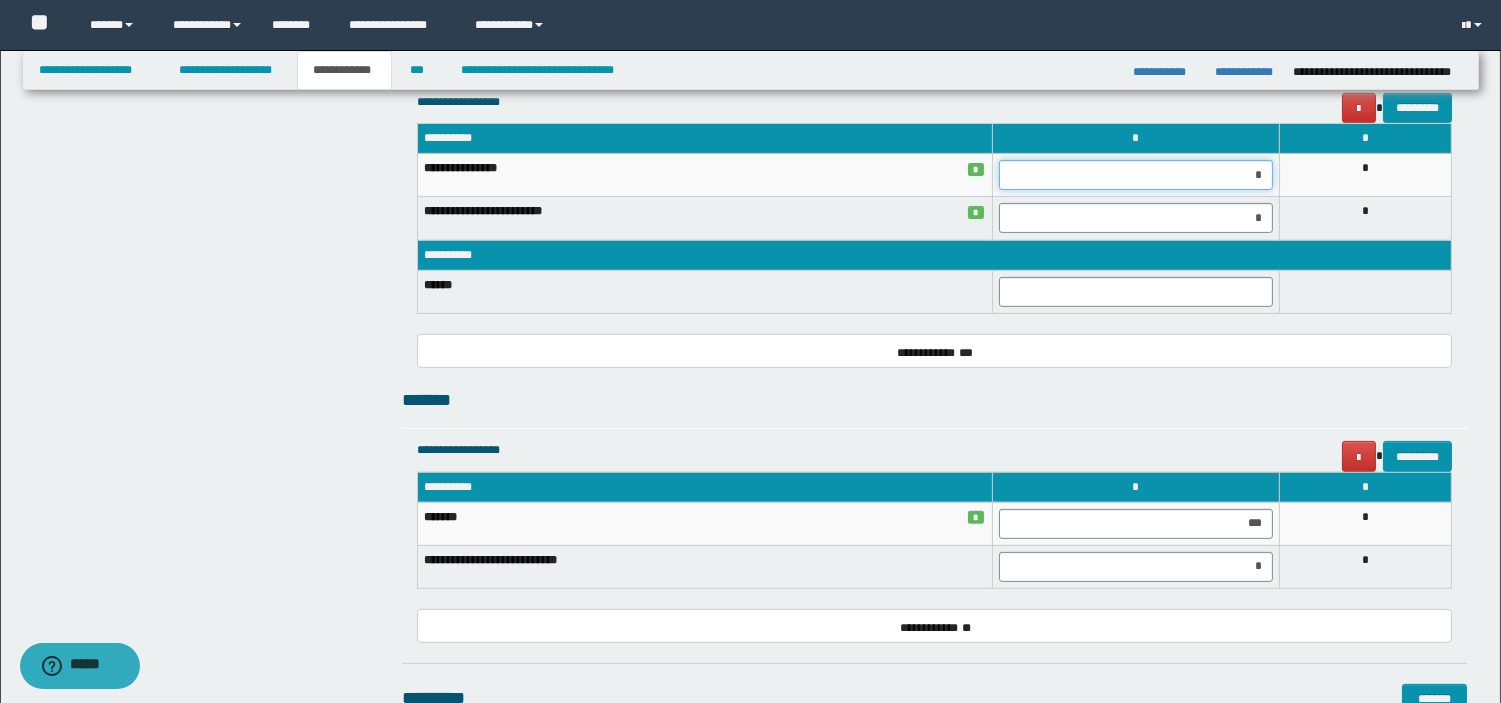 type on "**" 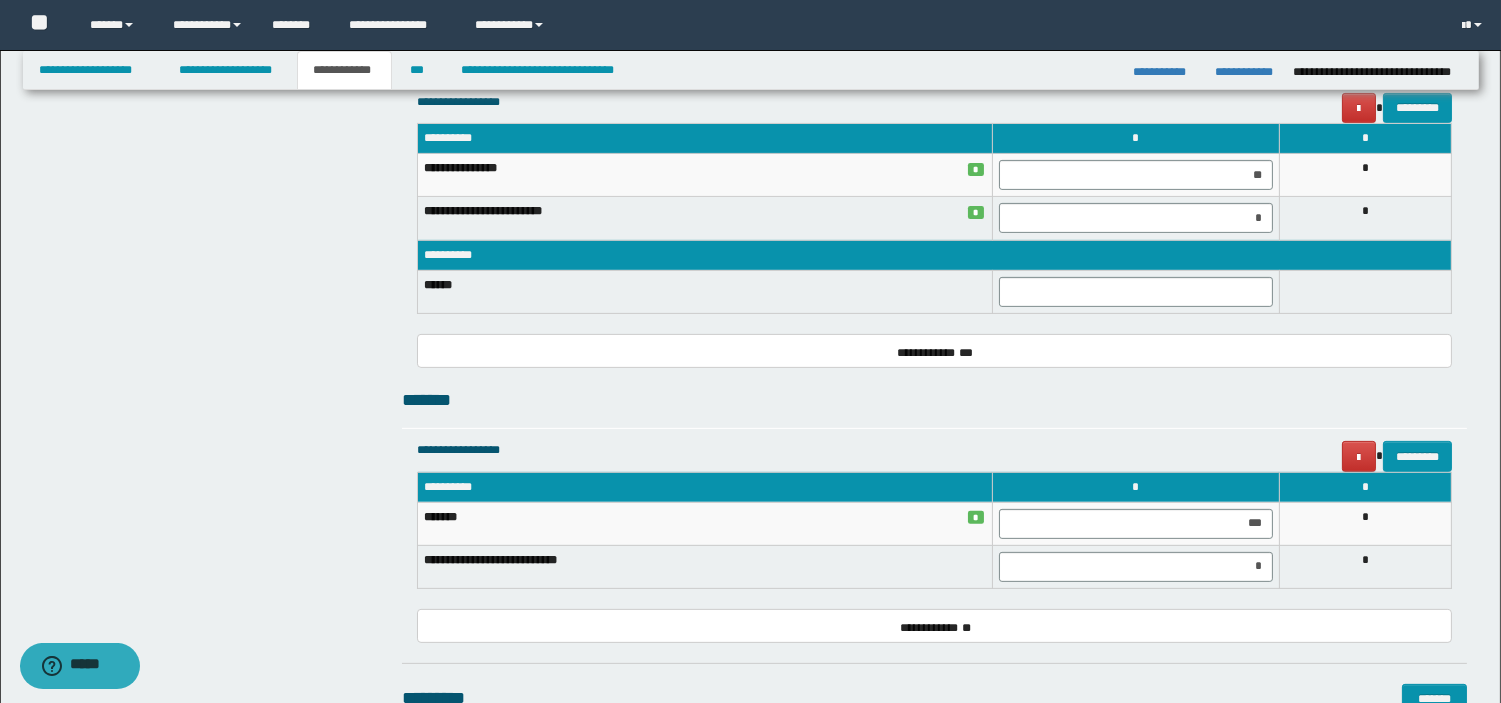 click on "*" at bounding box center (1365, 175) 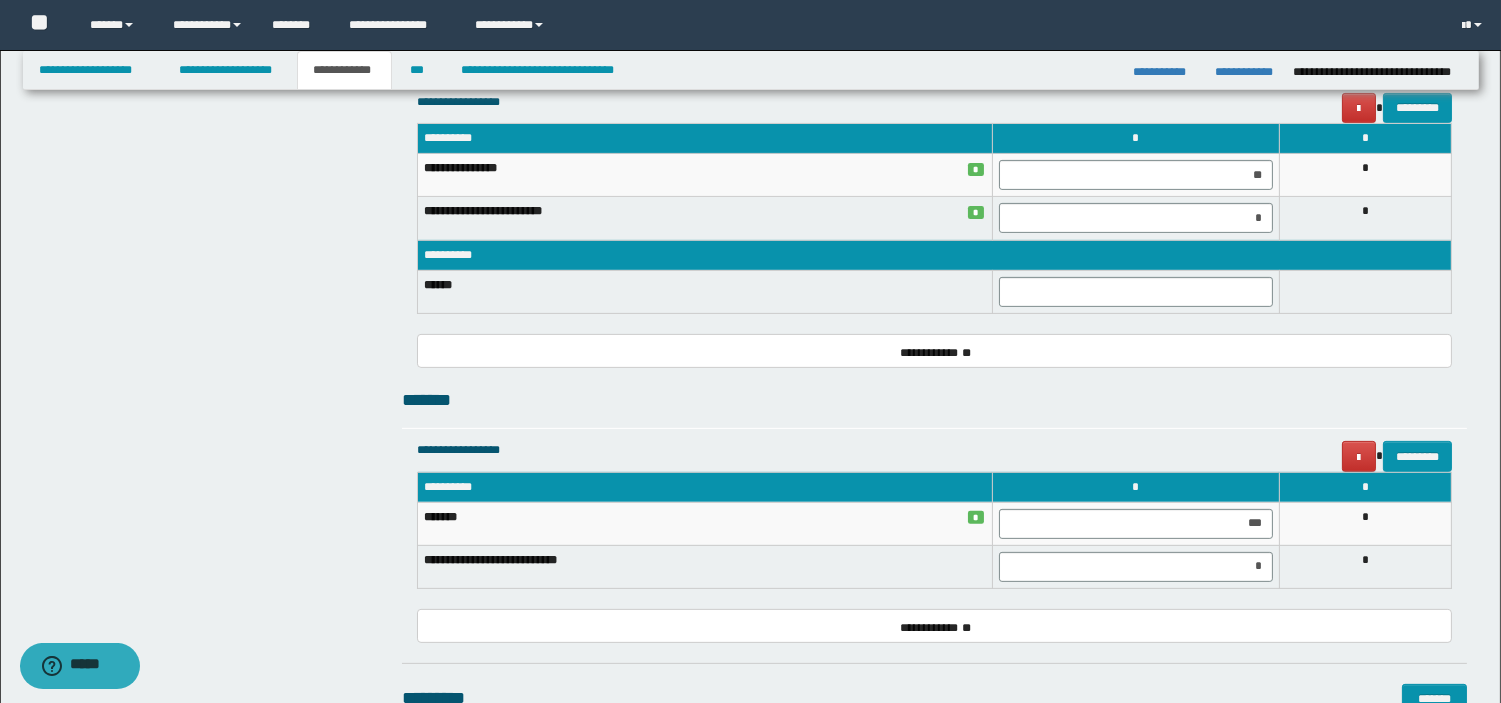 scroll, scrollTop: 1546, scrollLeft: 0, axis: vertical 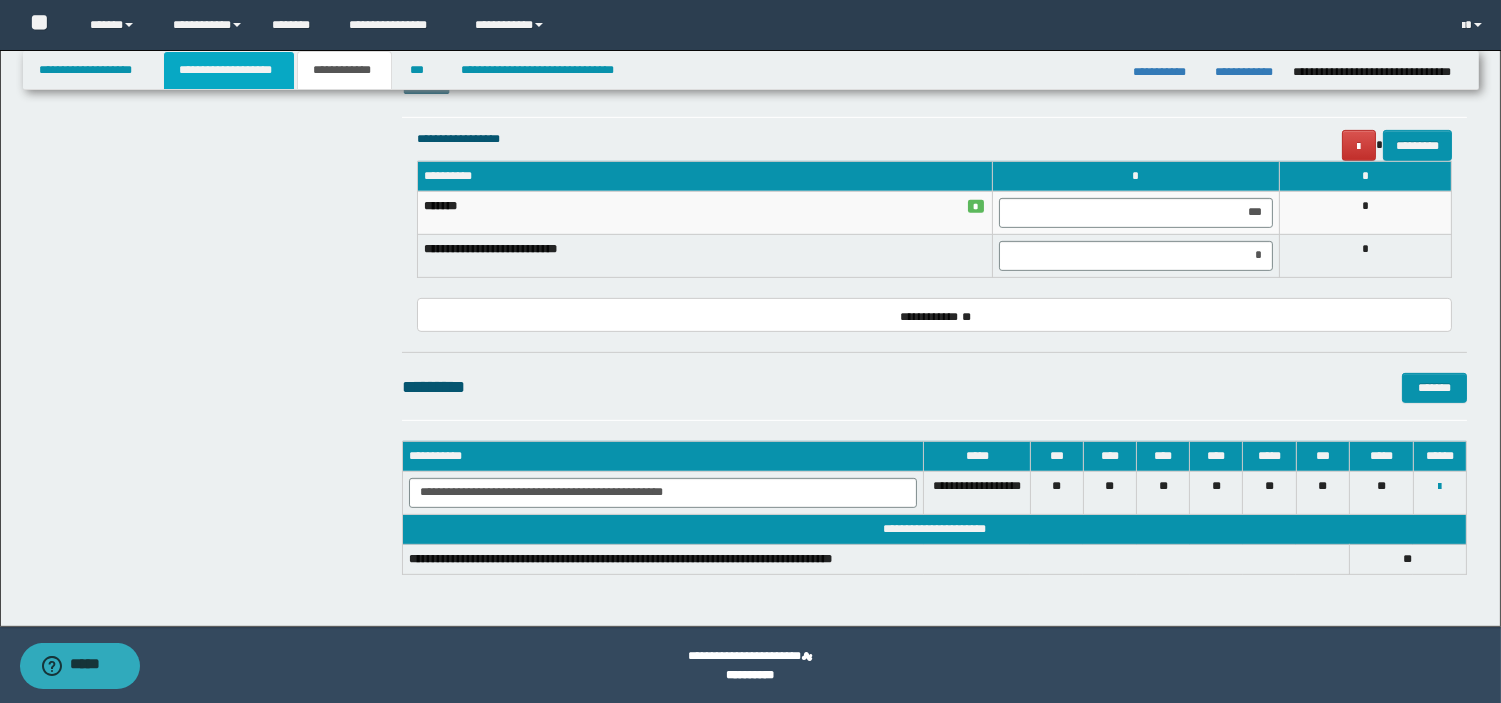 click on "**********" at bounding box center [229, 70] 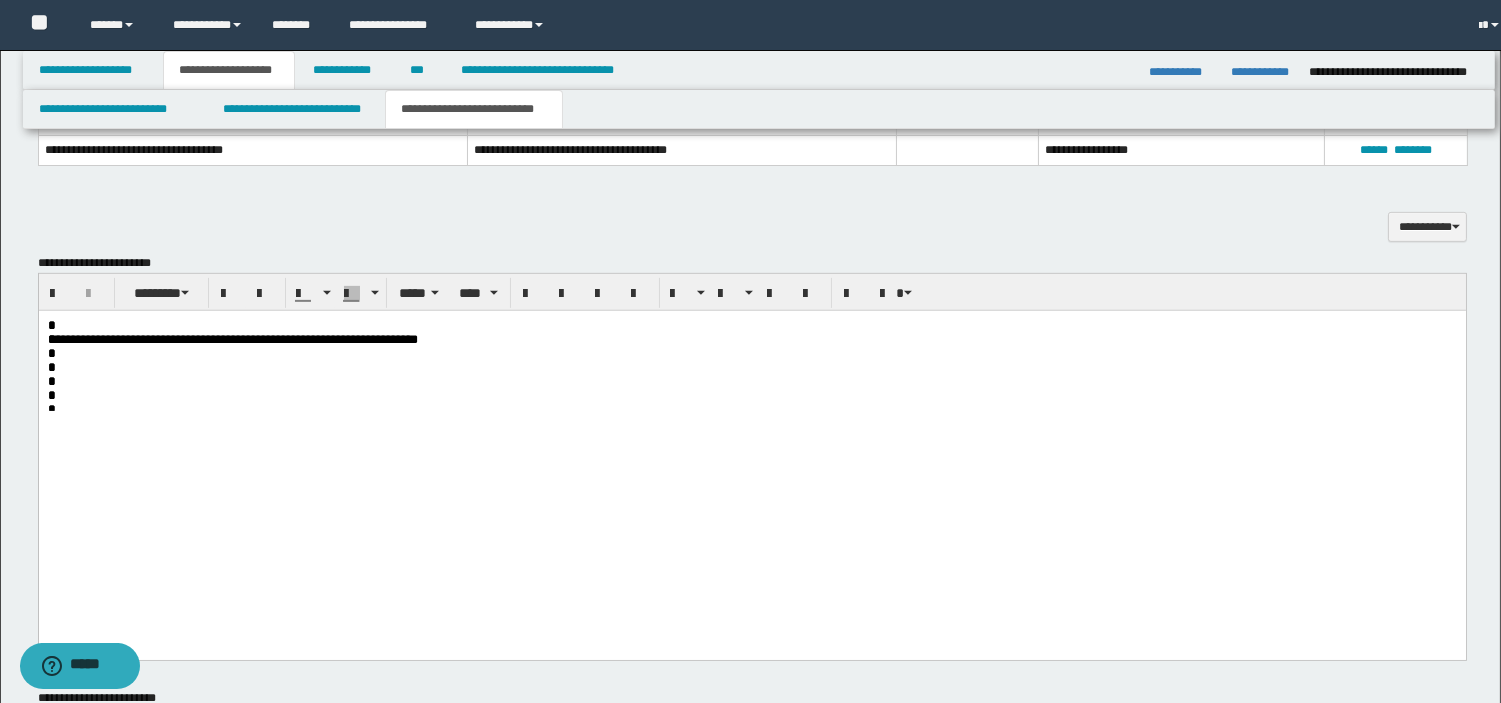 scroll, scrollTop: 1577, scrollLeft: 0, axis: vertical 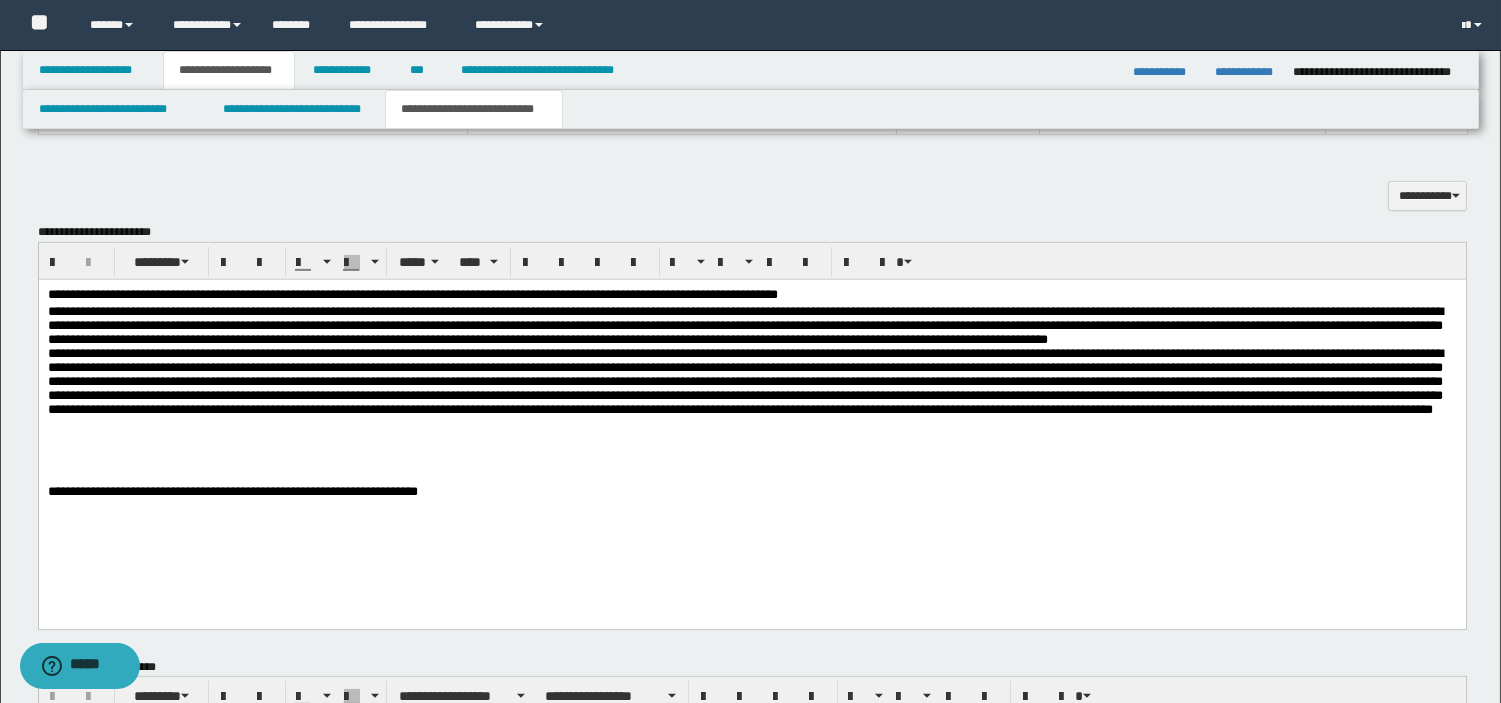 click on "**********" at bounding box center (751, 388) 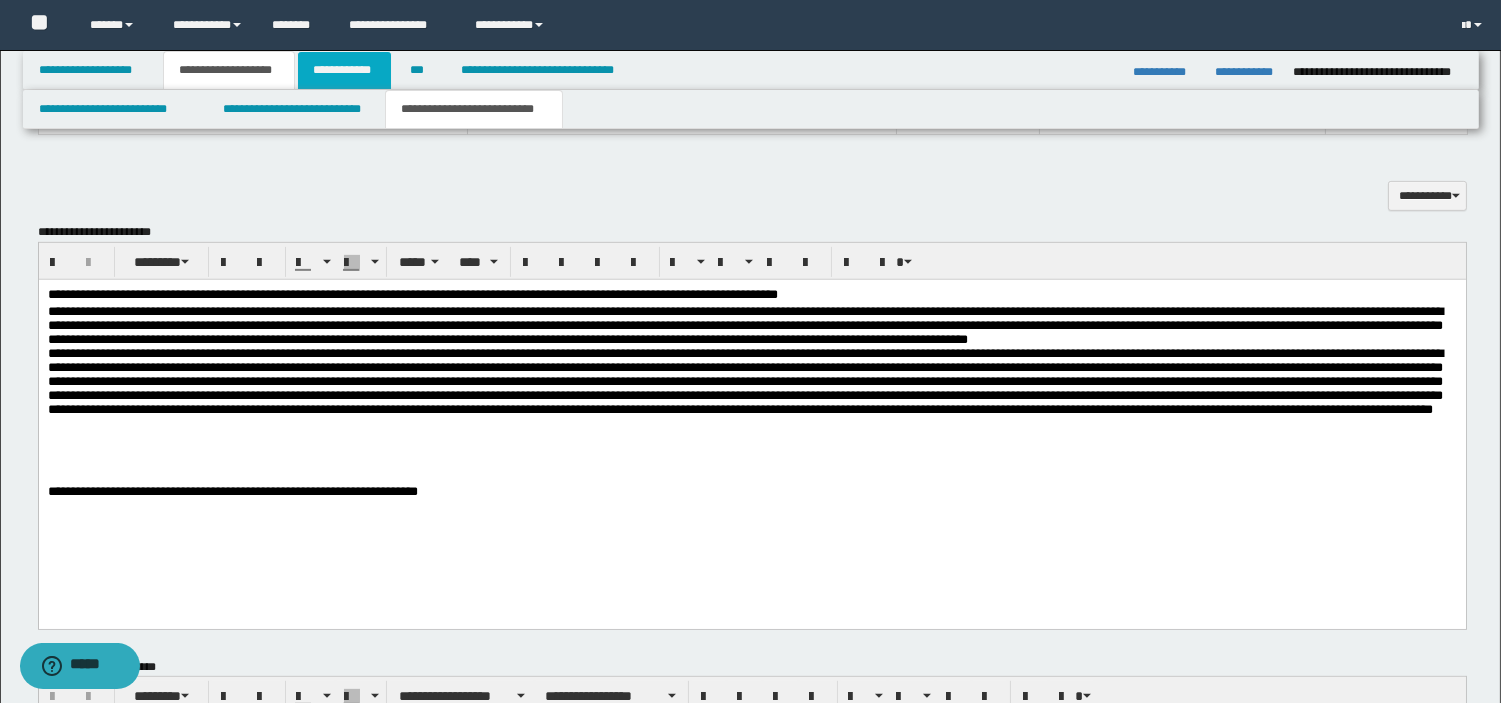 click on "**********" at bounding box center [344, 70] 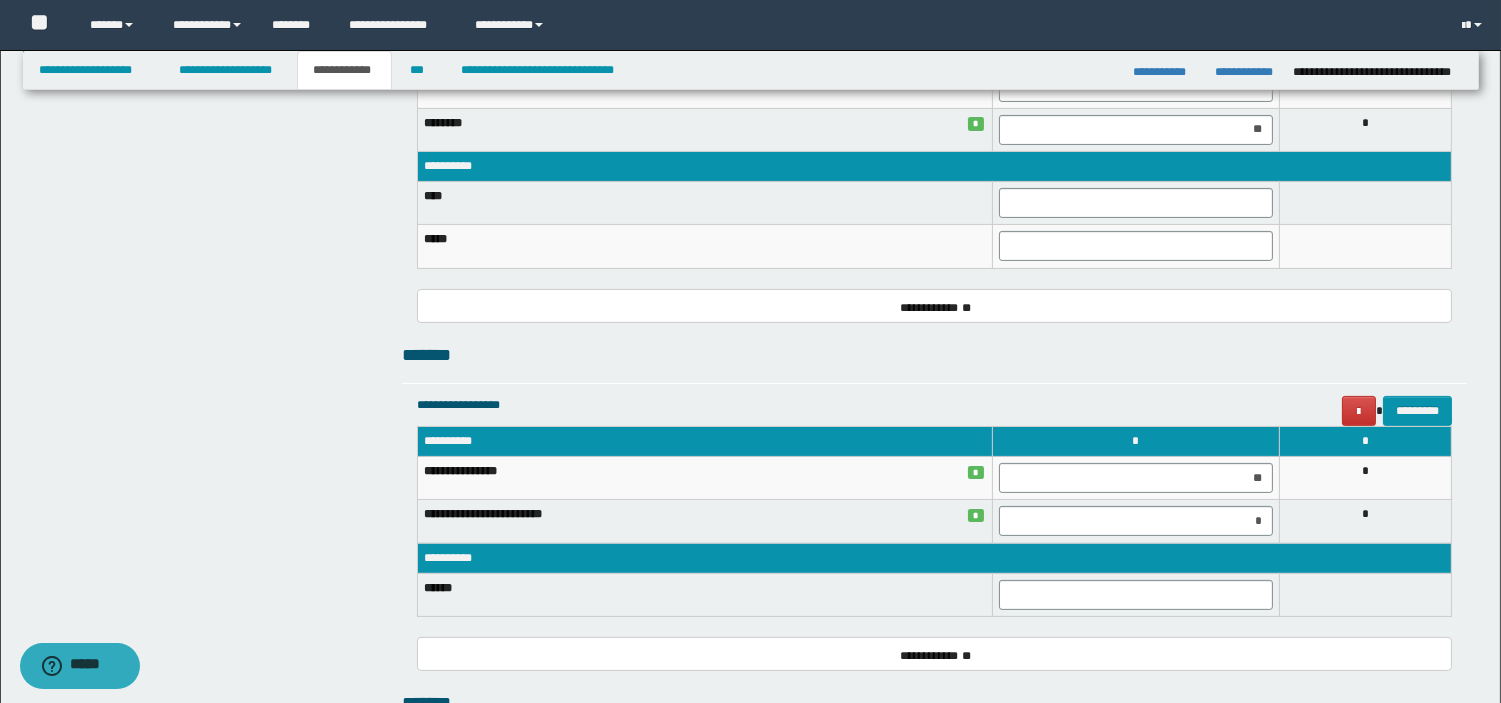 scroll, scrollTop: 317, scrollLeft: 0, axis: vertical 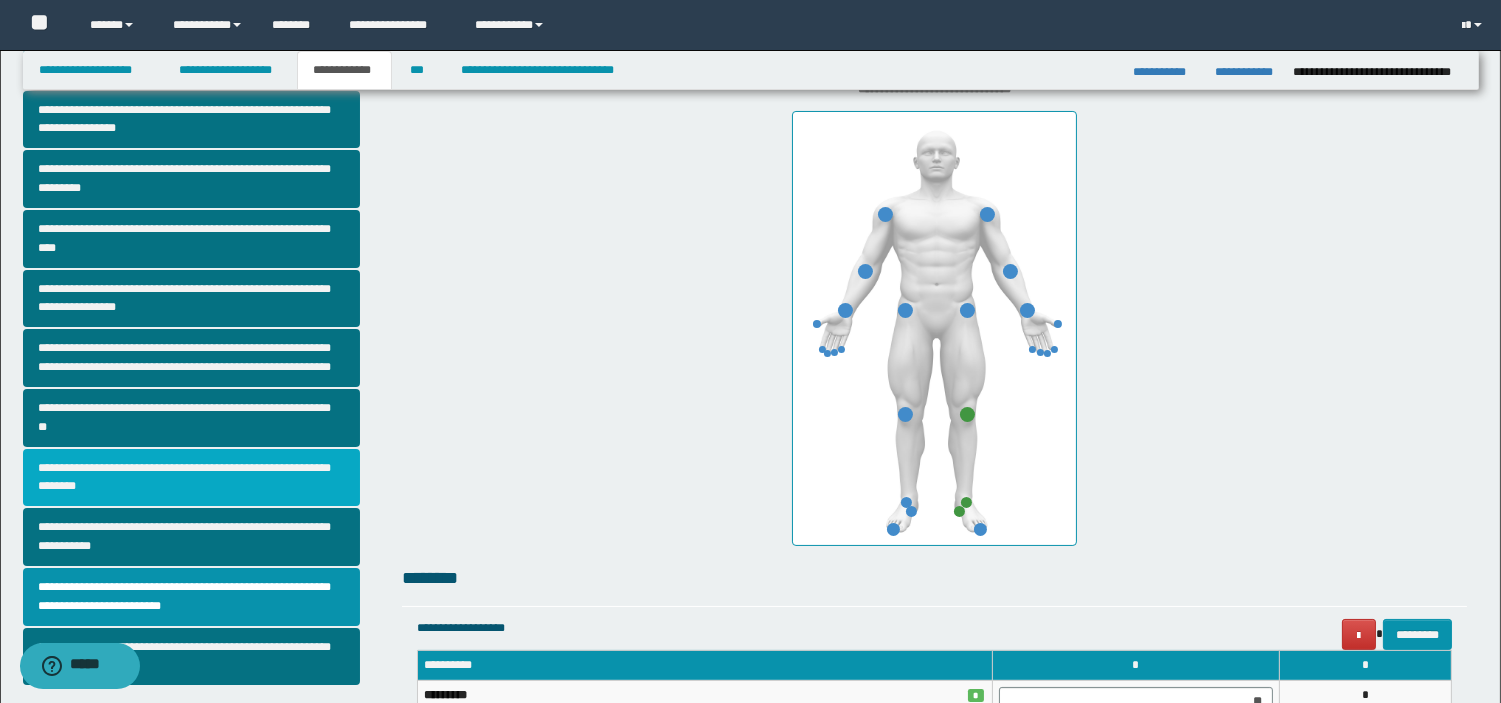click on "**********" at bounding box center (192, 478) 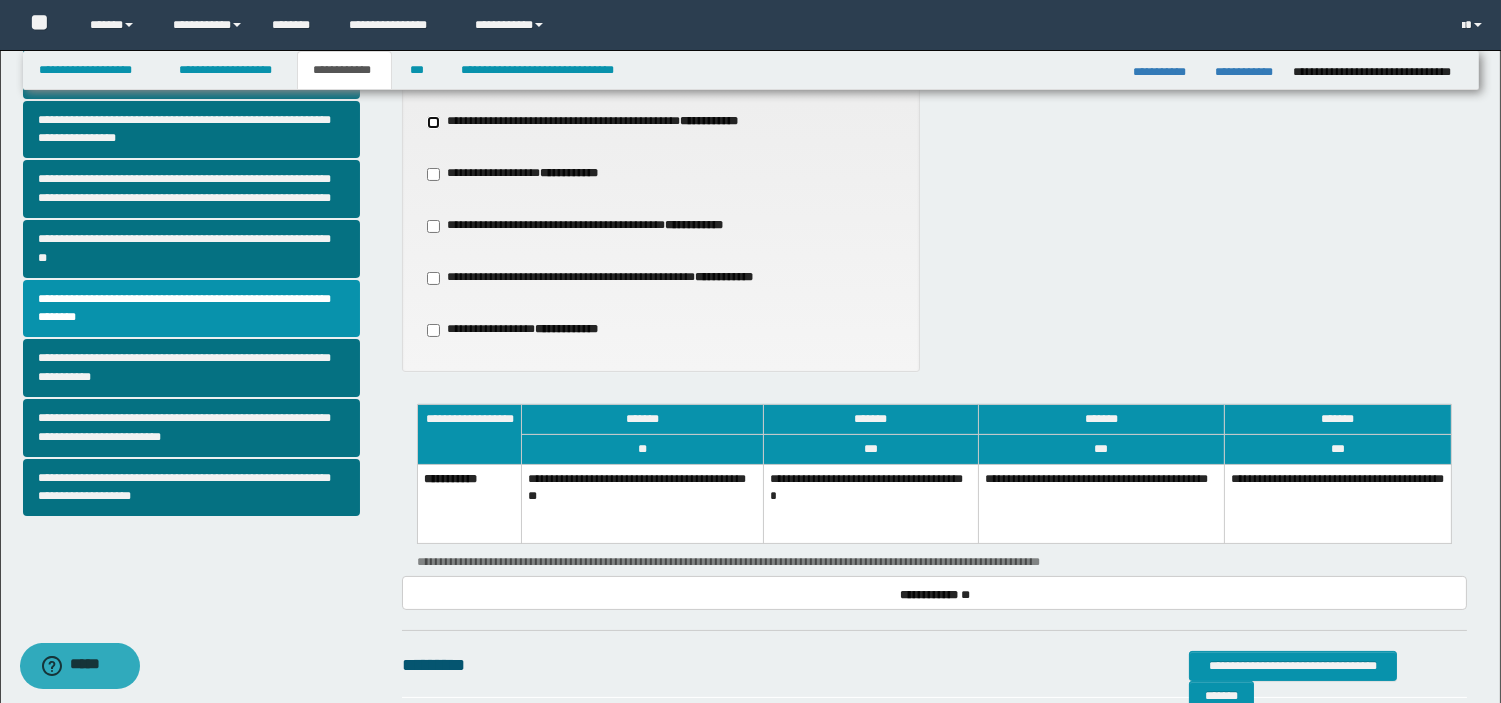 scroll, scrollTop: 488, scrollLeft: 0, axis: vertical 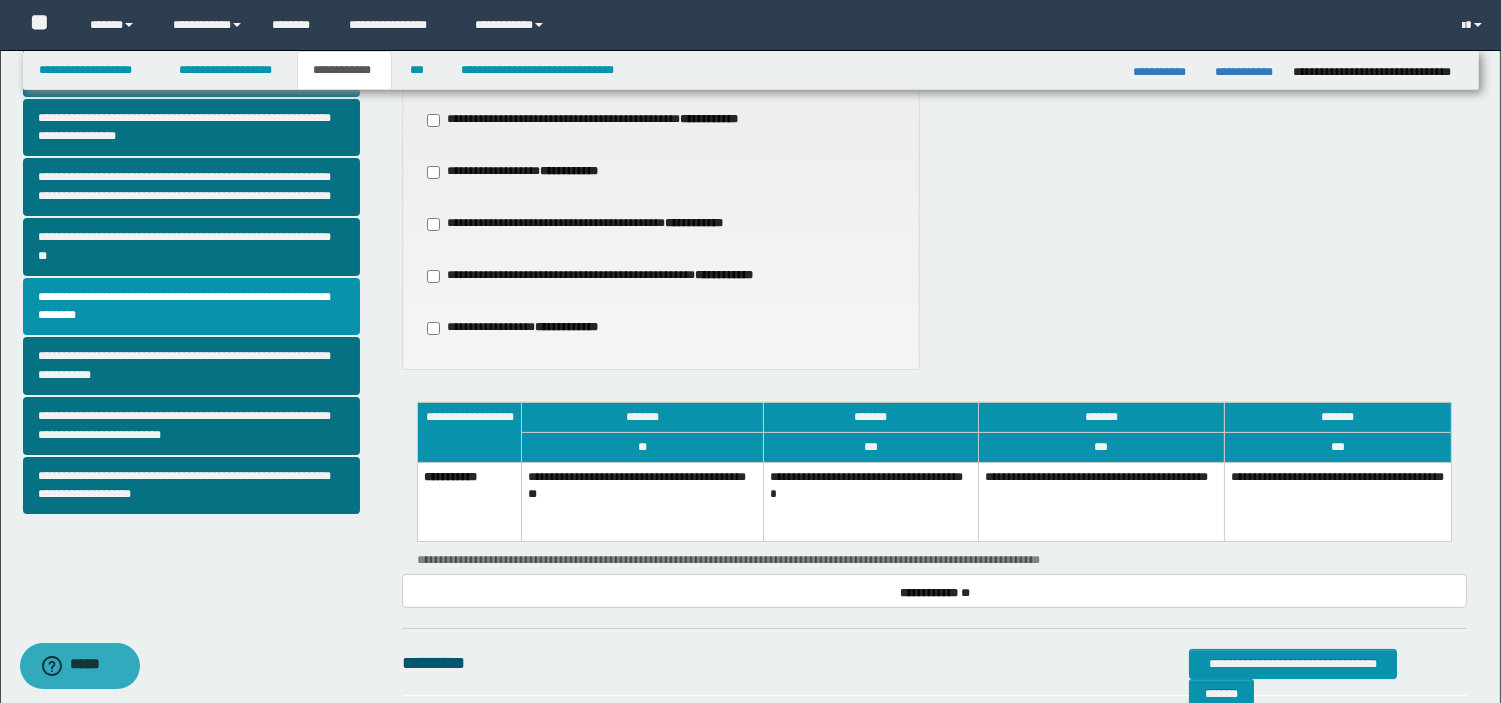 click on "**********" at bounding box center (1102, 502) 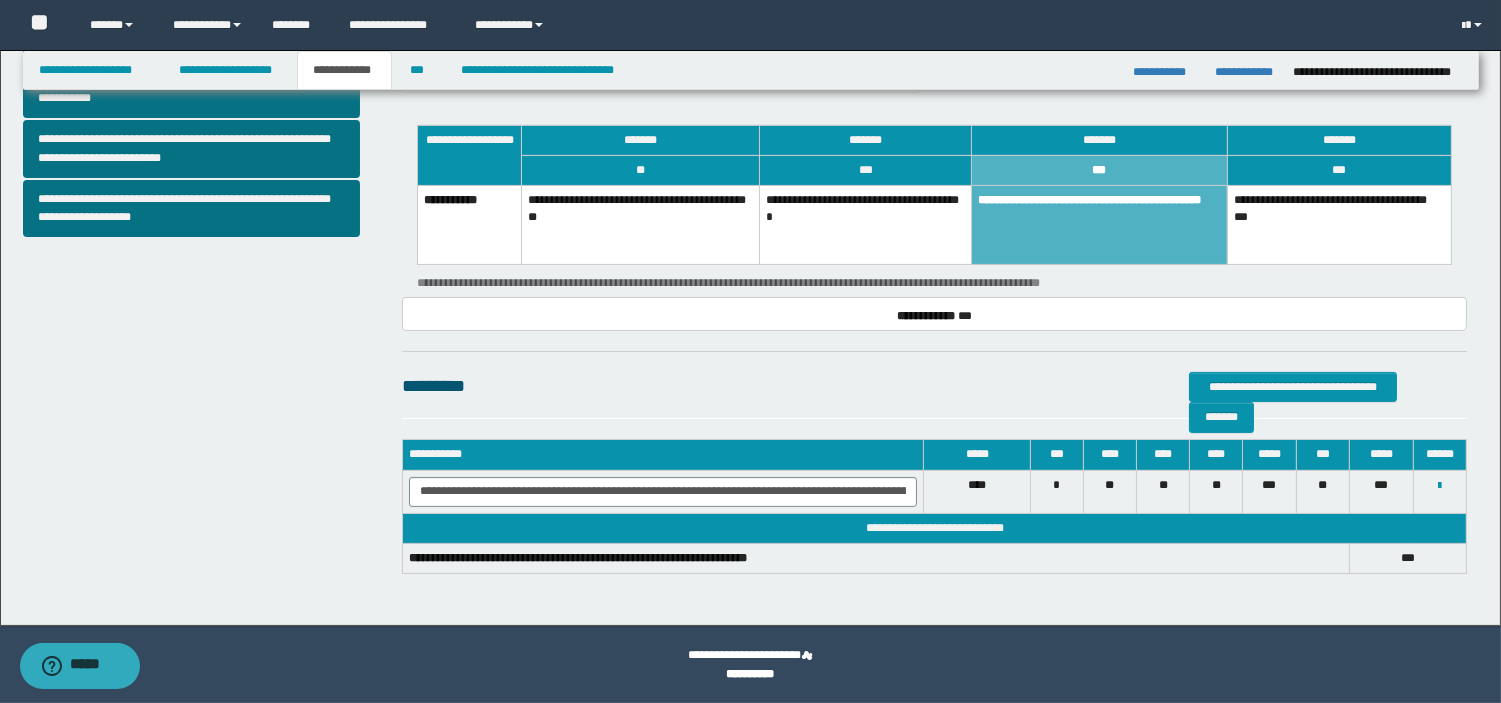 scroll, scrollTop: 151, scrollLeft: 0, axis: vertical 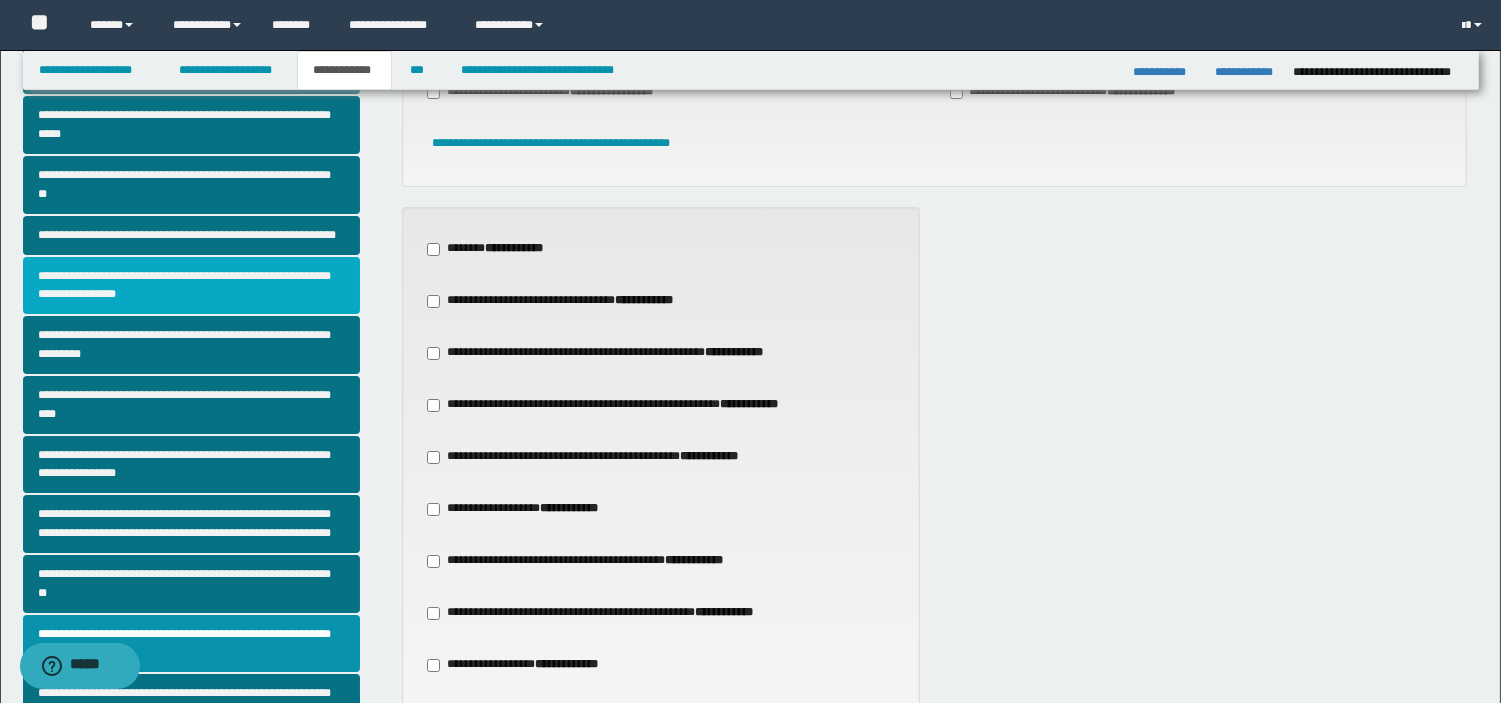 click on "**********" at bounding box center [192, 286] 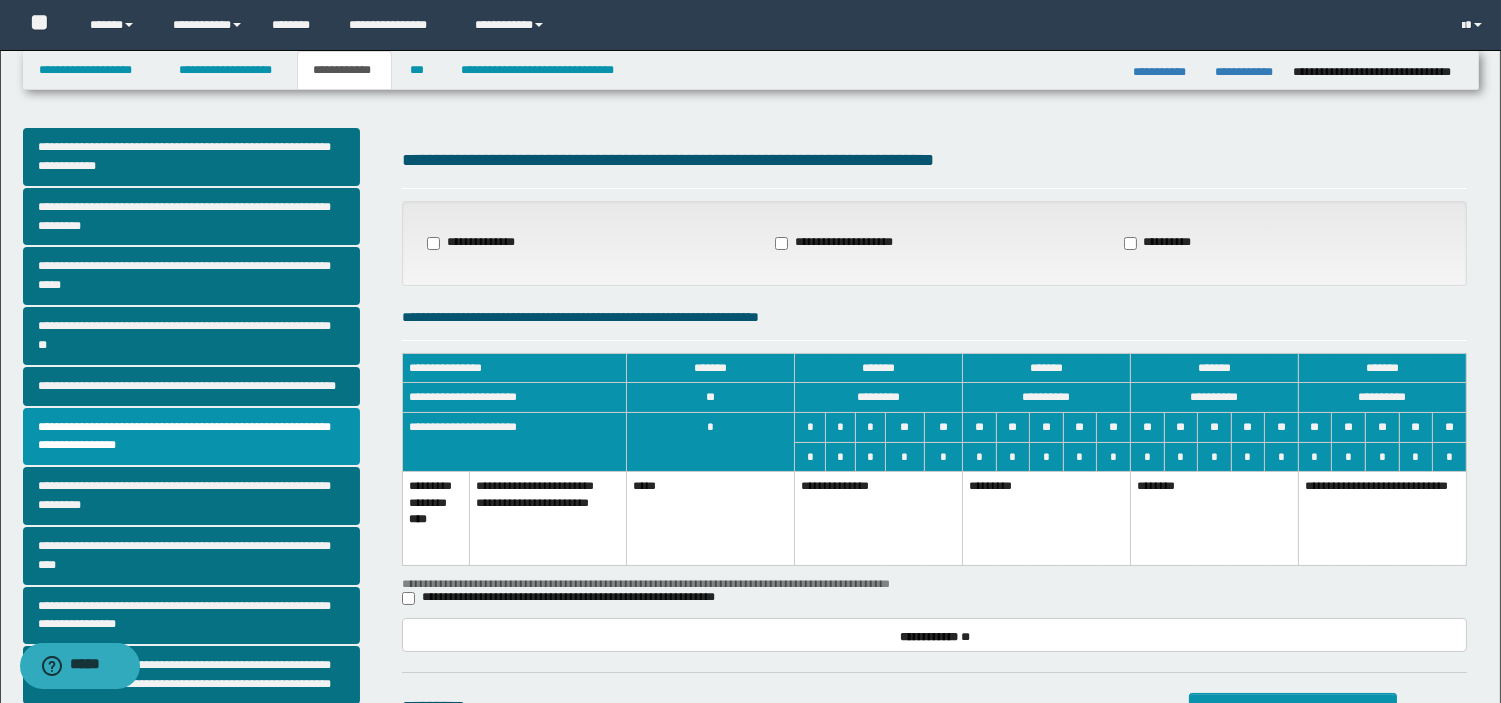 click on "**********" at bounding box center (879, 519) 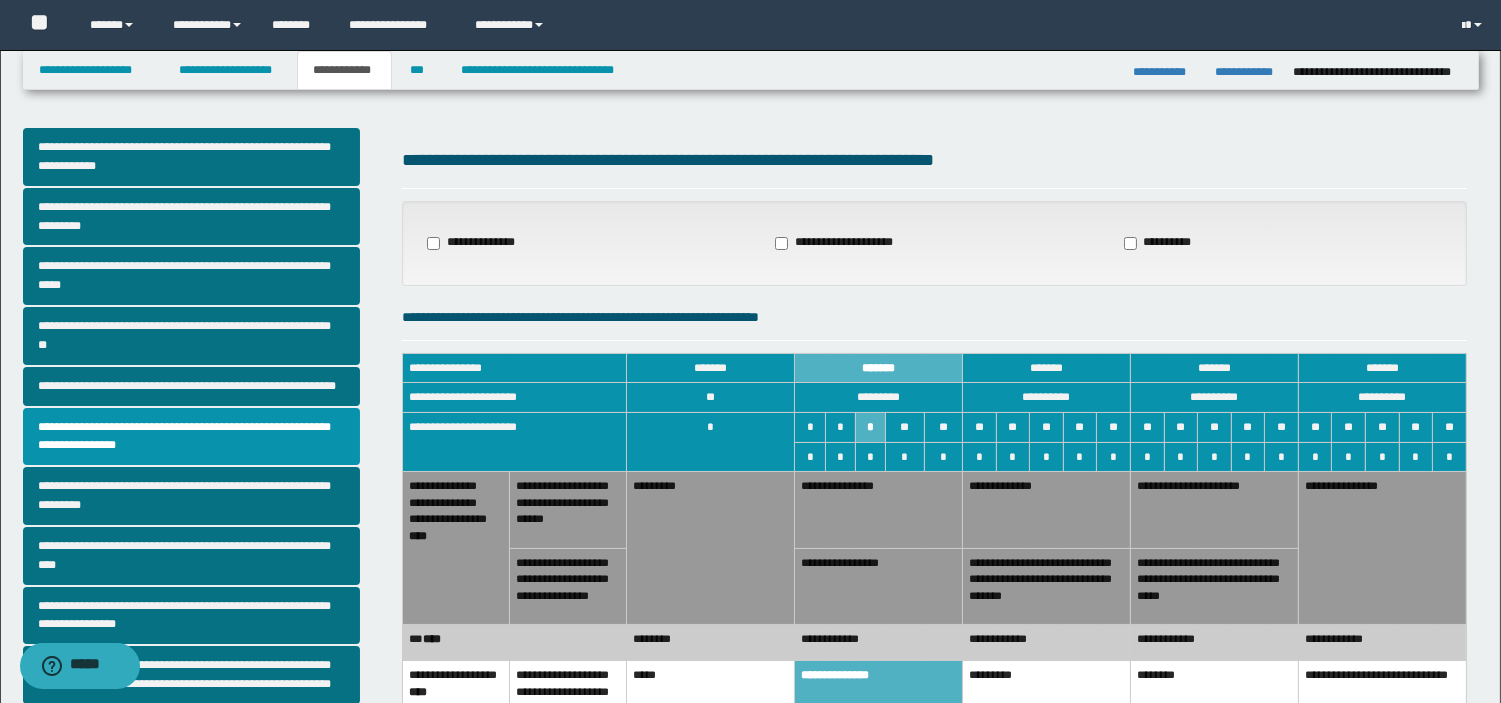 click on "**********" at bounding box center (879, 586) 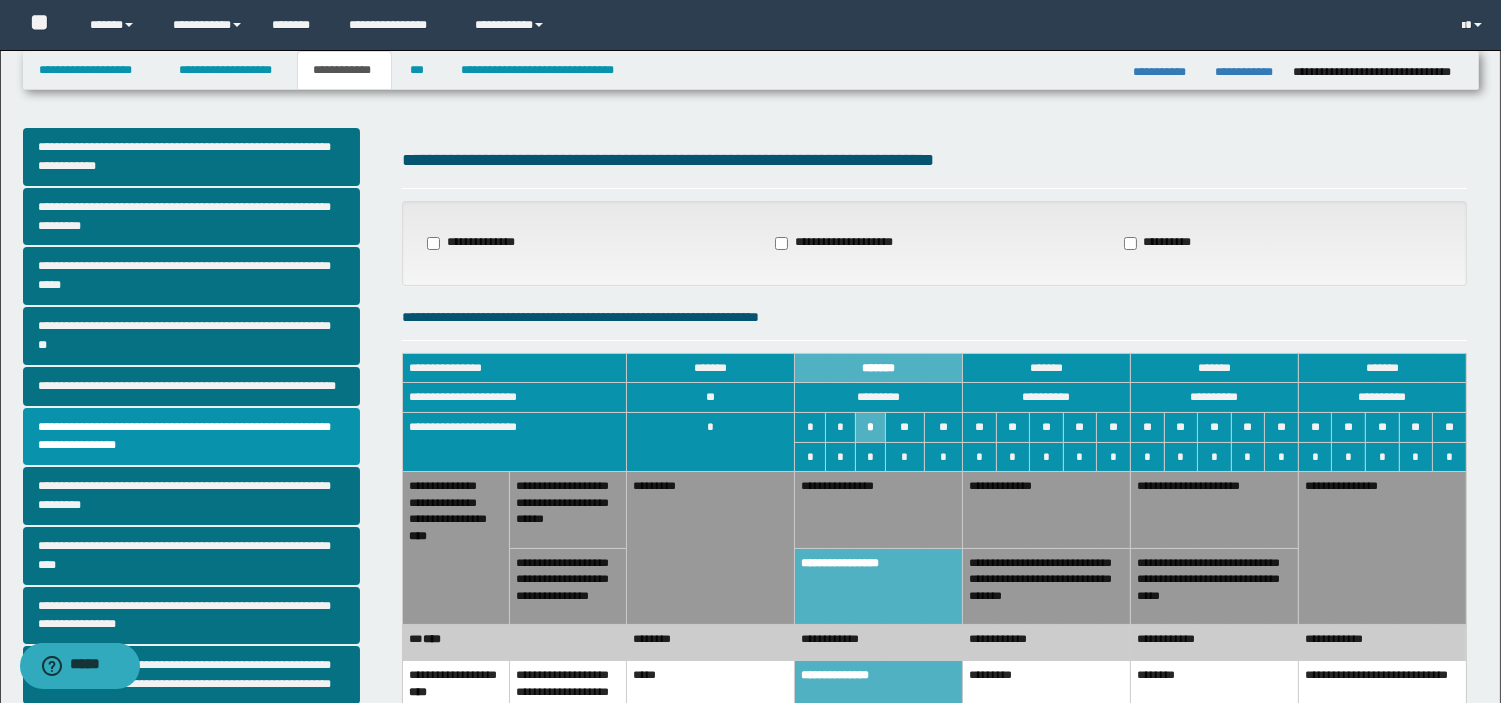 click on "*********" at bounding box center (711, 548) 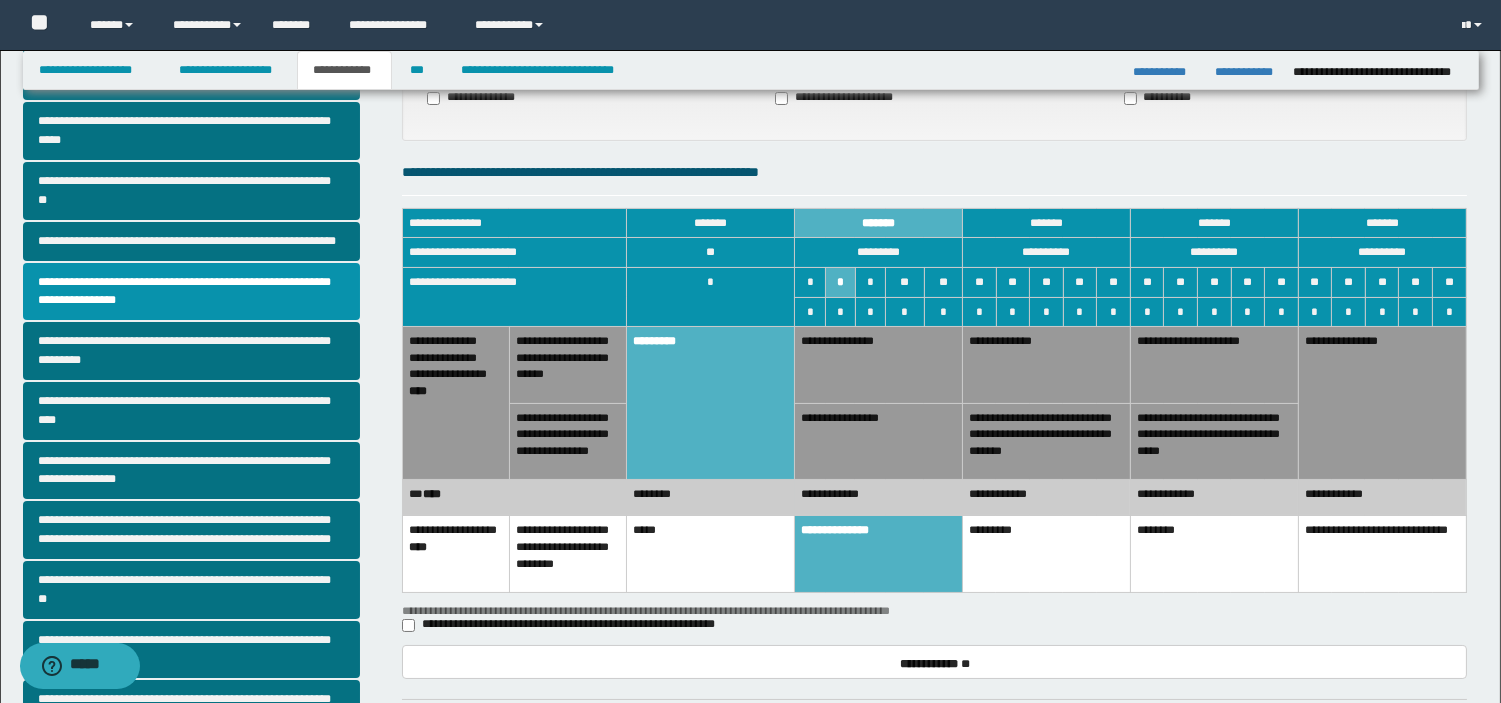 scroll, scrollTop: 177, scrollLeft: 0, axis: vertical 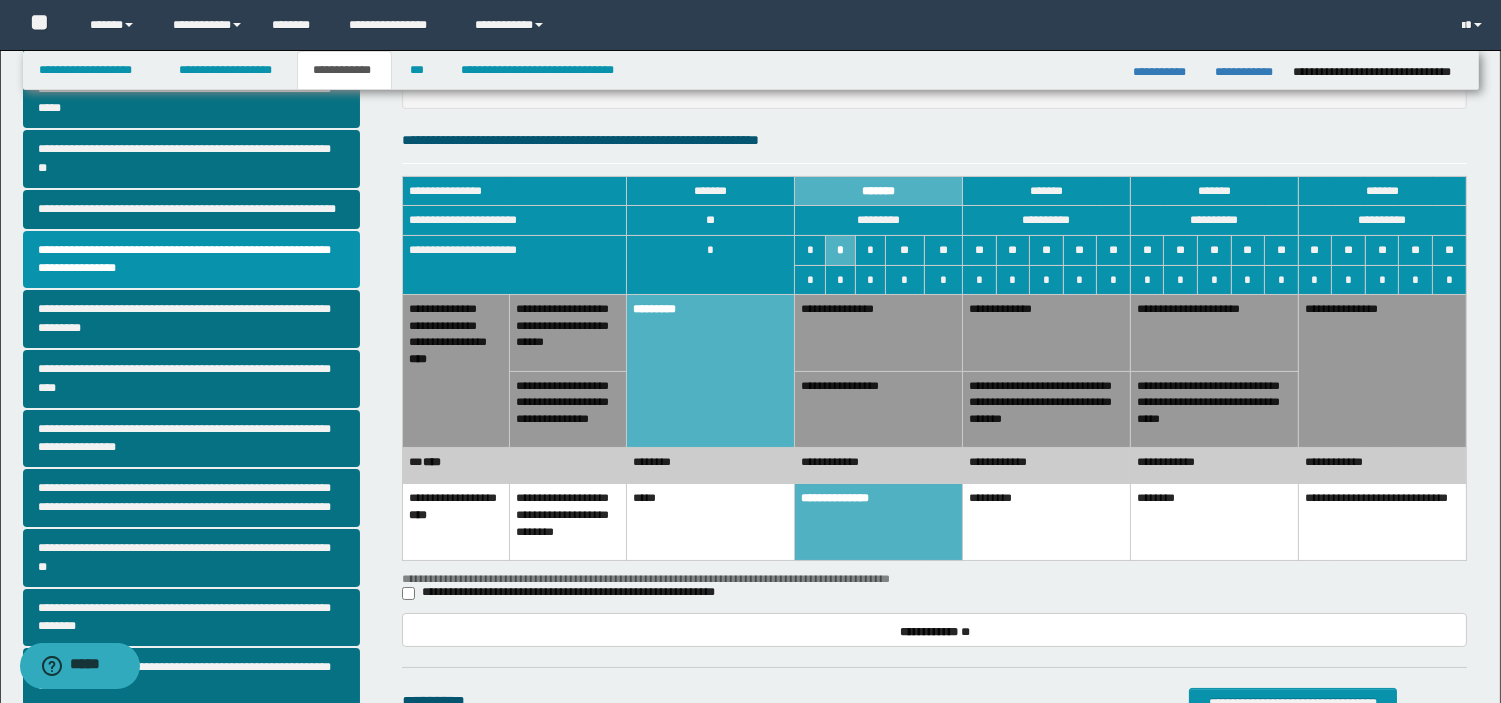 click on "**********" at bounding box center (879, 466) 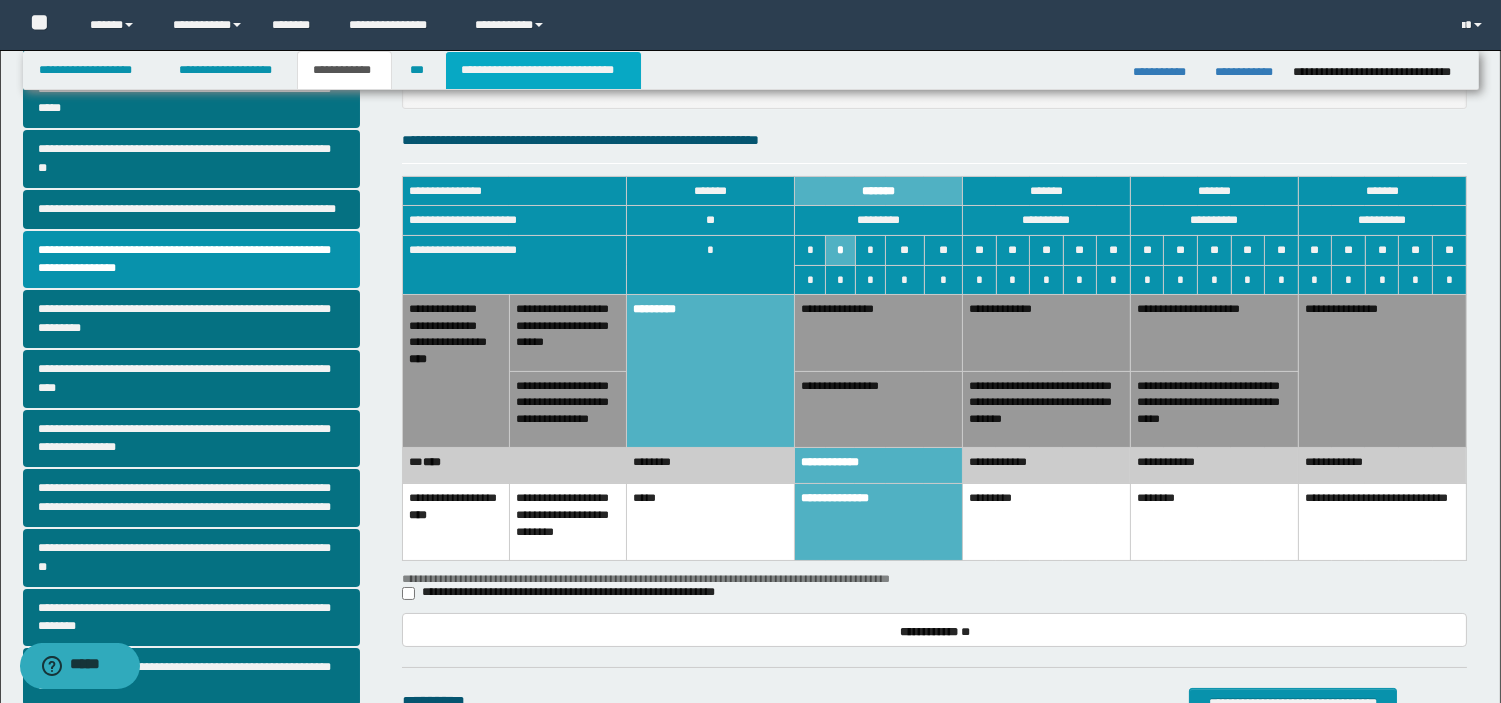 click on "**********" at bounding box center [543, 70] 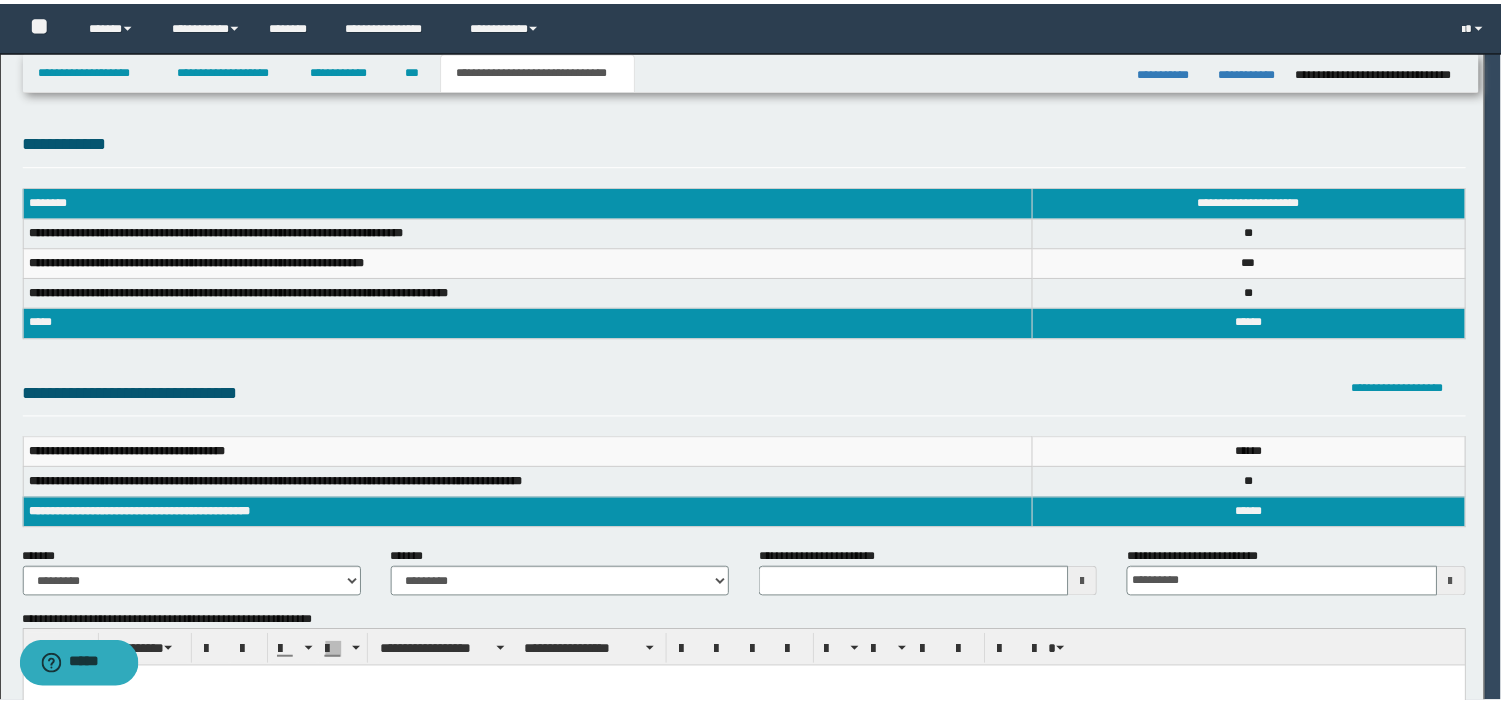 scroll, scrollTop: 0, scrollLeft: 0, axis: both 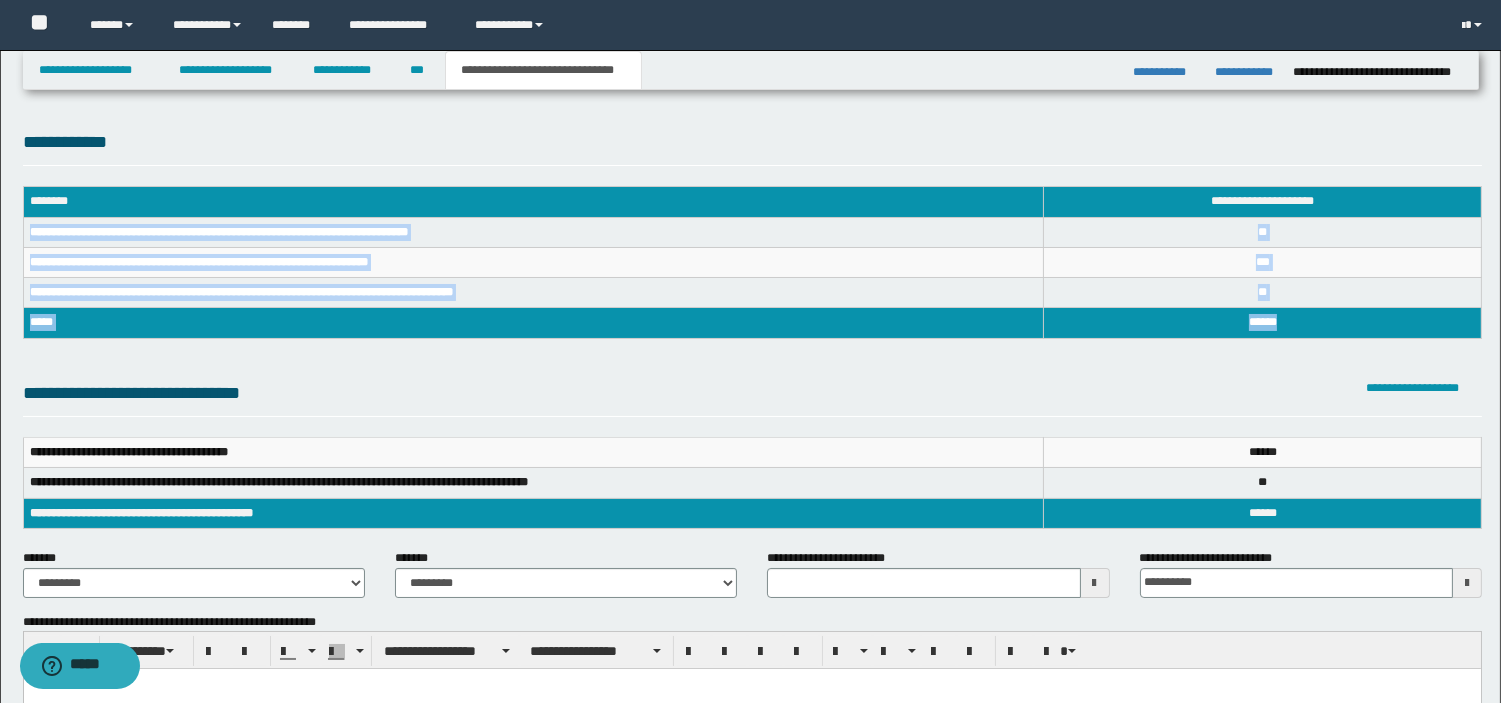 drag, startPoint x: 32, startPoint y: 231, endPoint x: 1291, endPoint y: 328, distance: 1262.7312 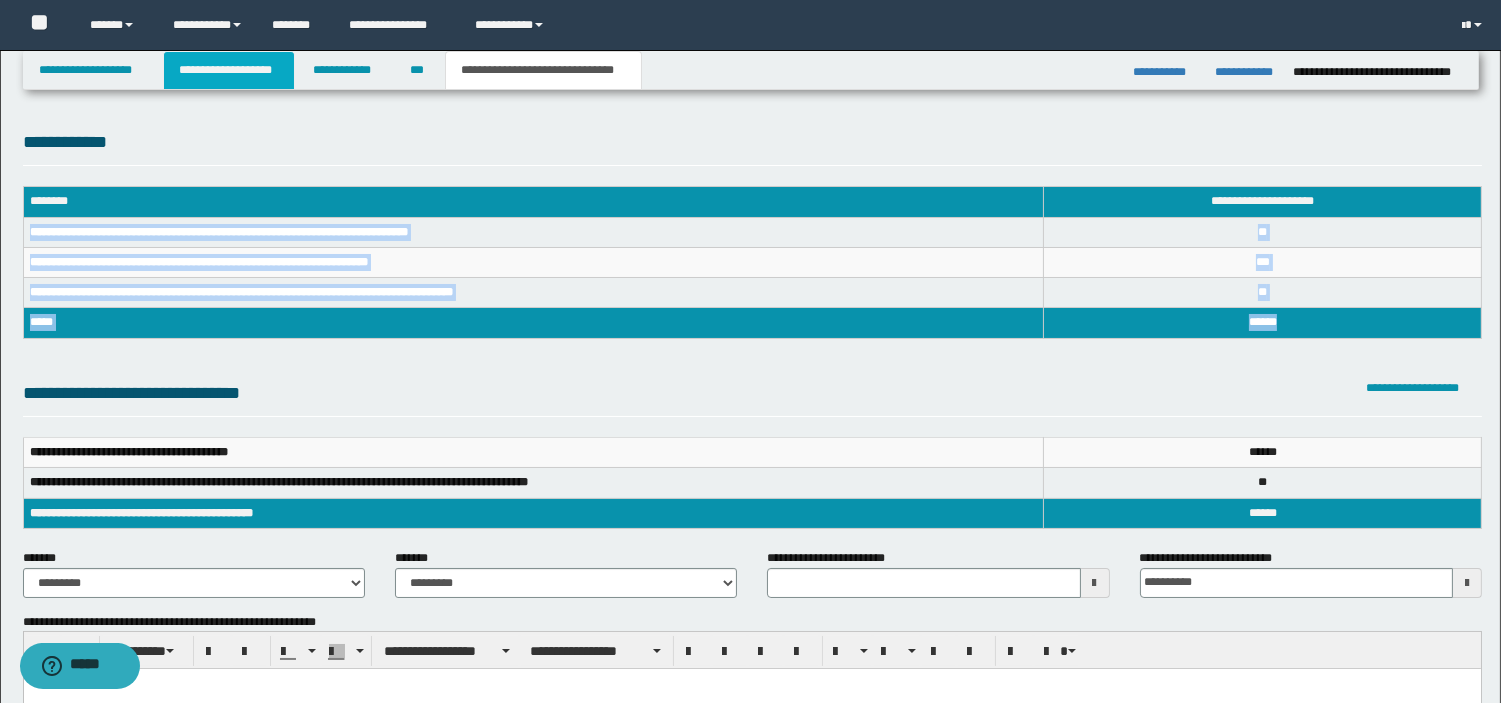 click on "**********" at bounding box center [229, 70] 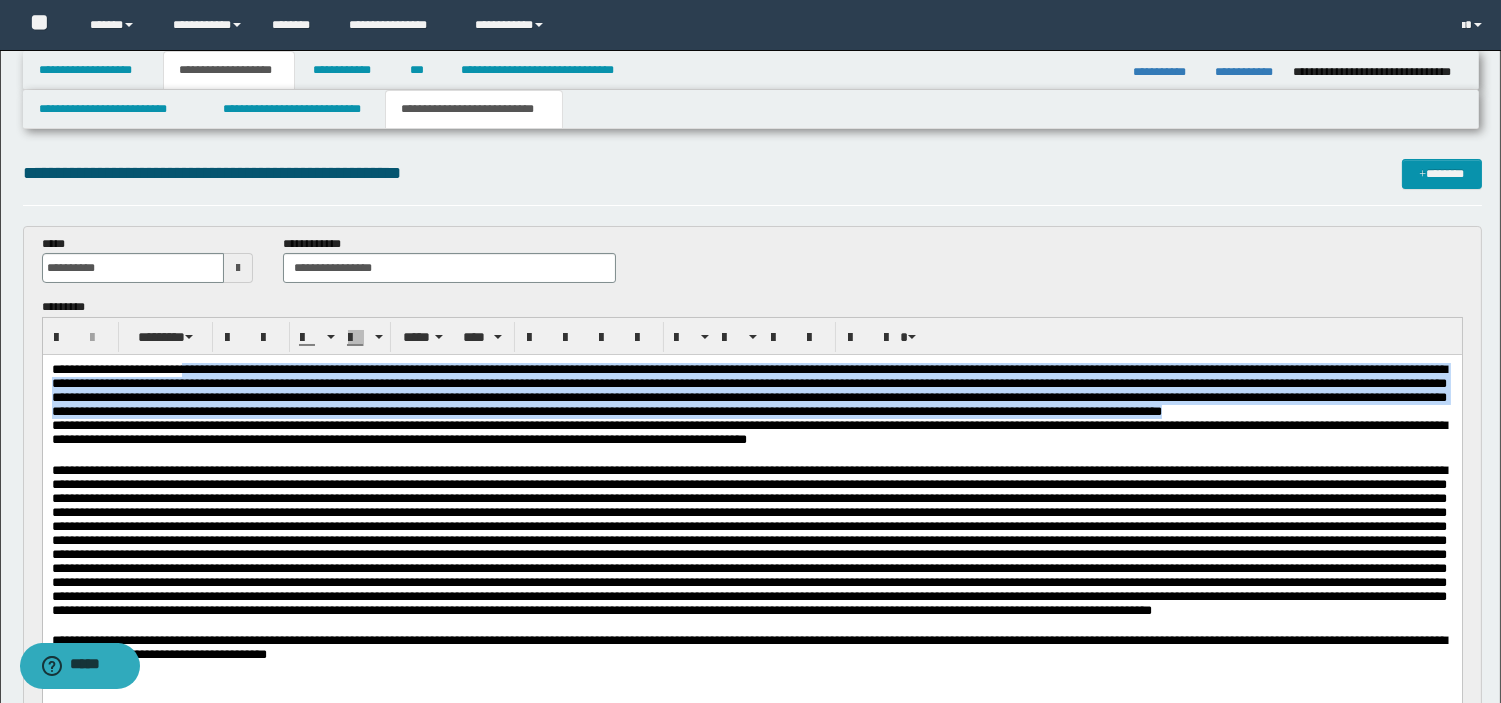 click at bounding box center [751, 541] 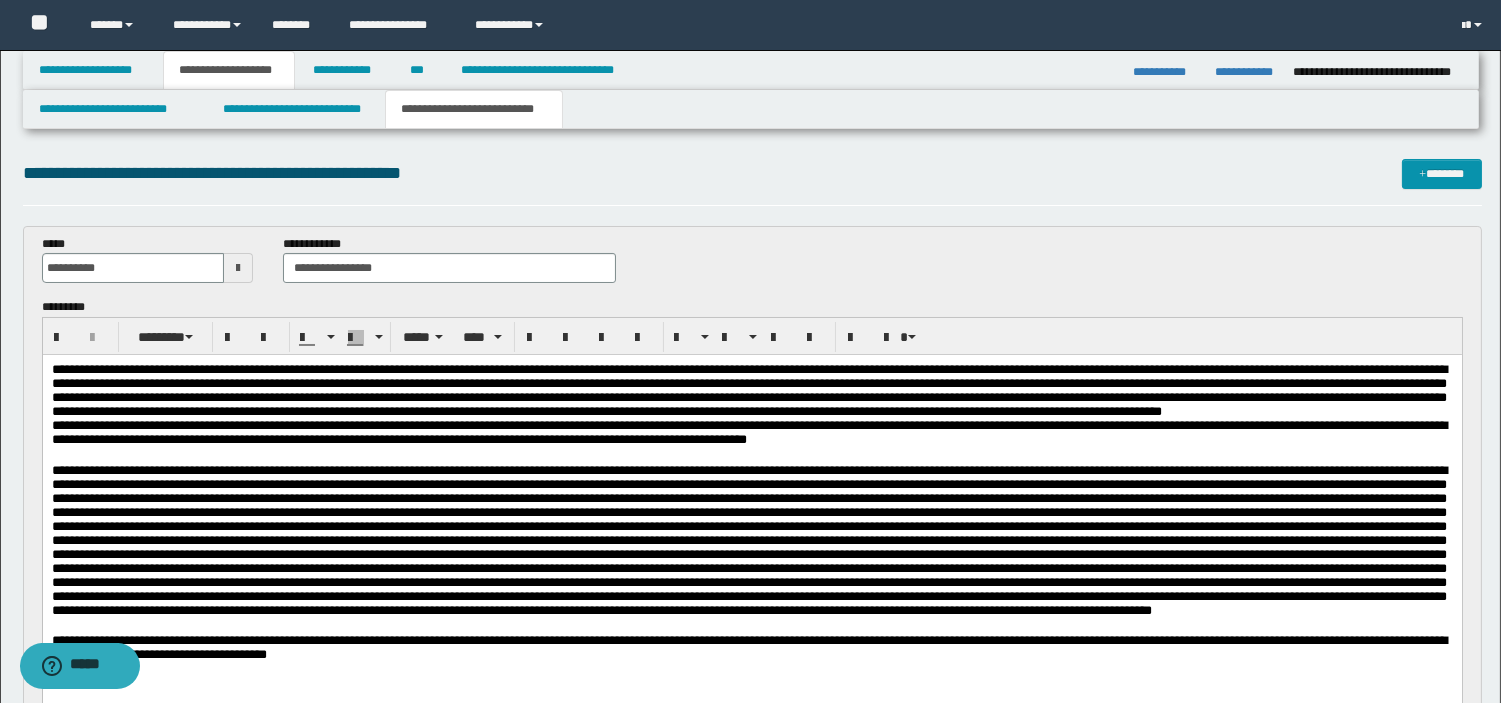 click at bounding box center (751, 541) 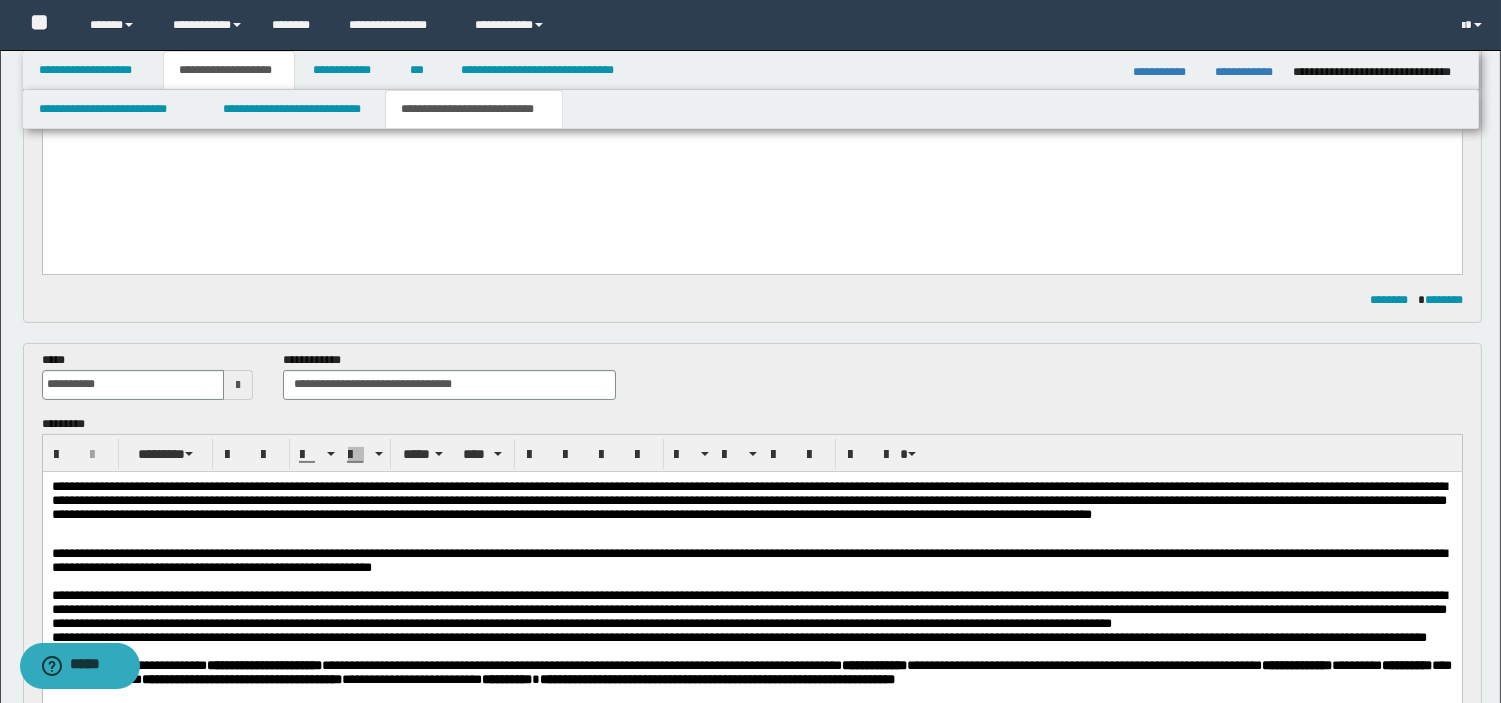 scroll, scrollTop: 1228, scrollLeft: 0, axis: vertical 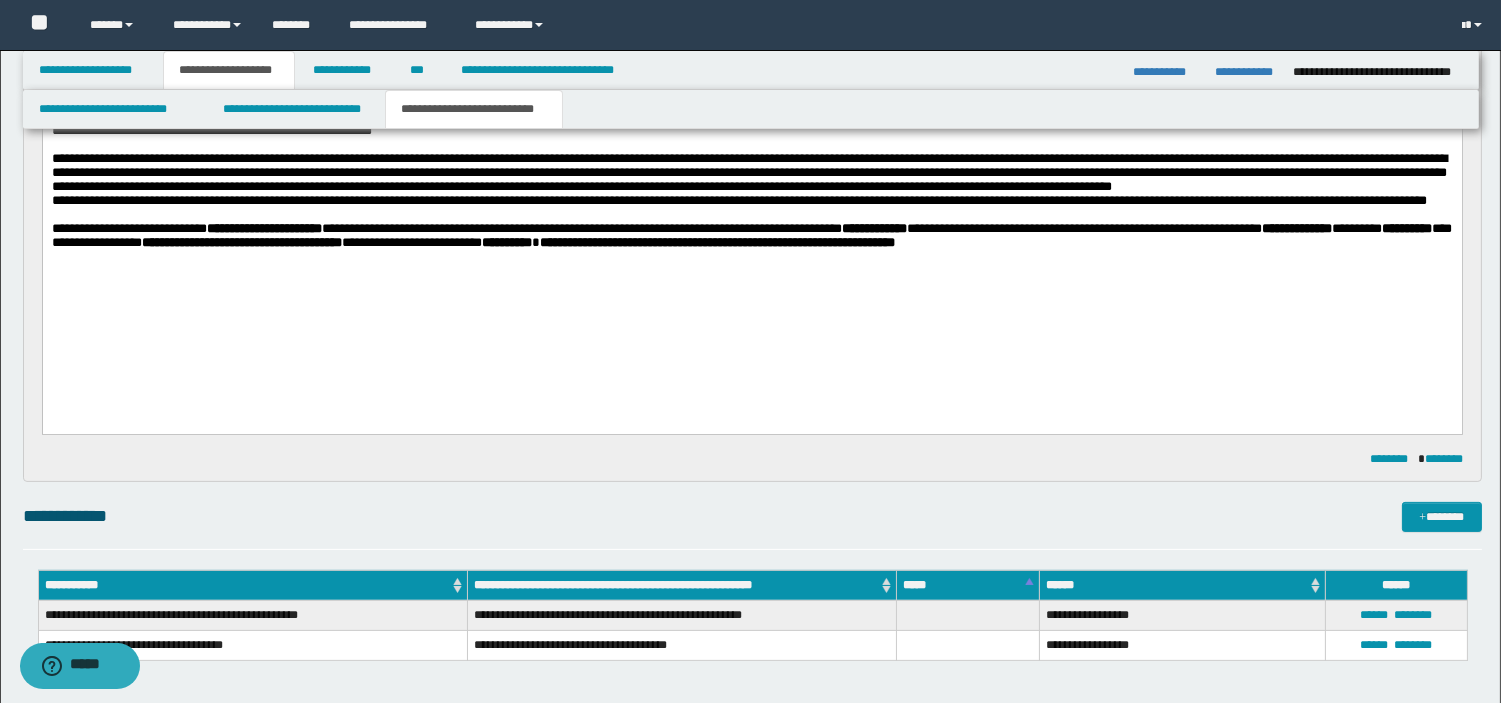 click on "**********" at bounding box center [751, 170] 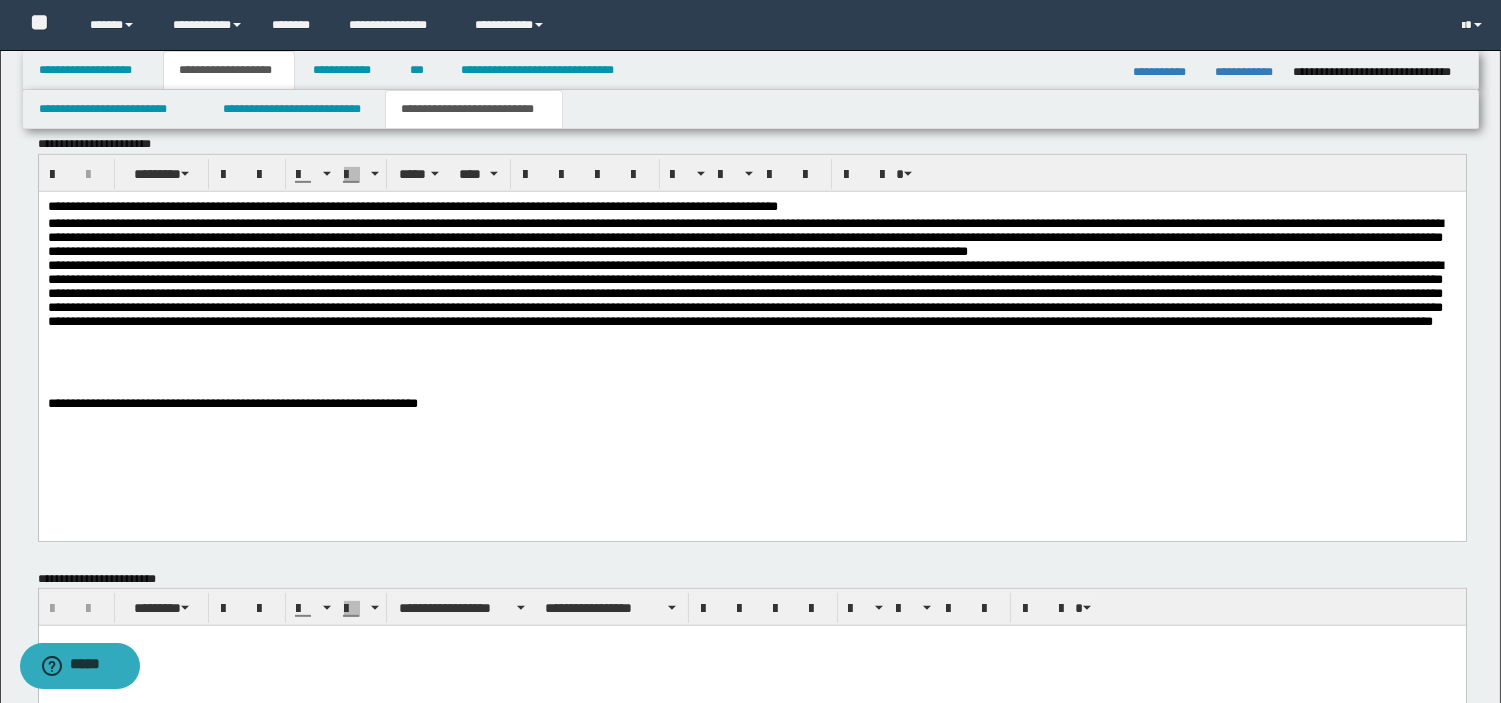 click on "**********" at bounding box center (751, 337) 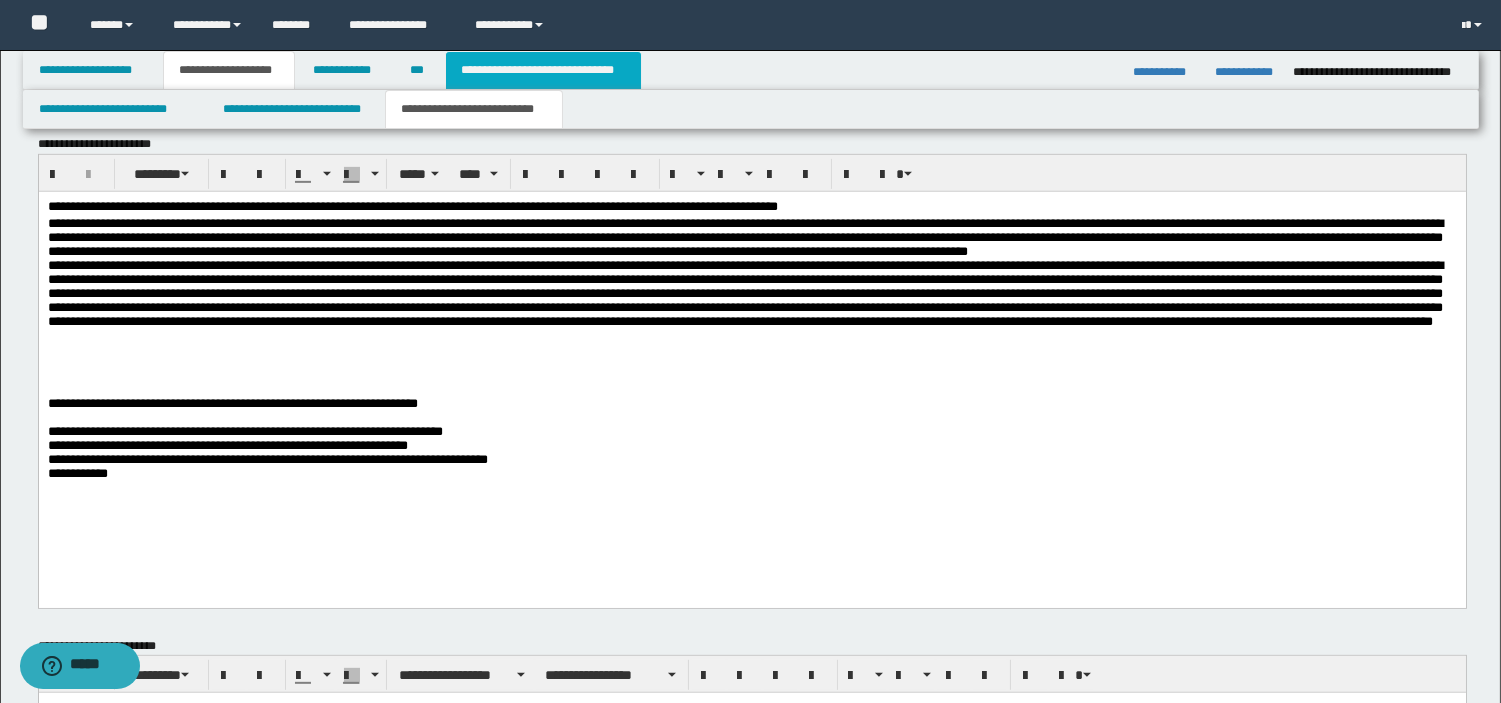 click on "**********" at bounding box center (543, 70) 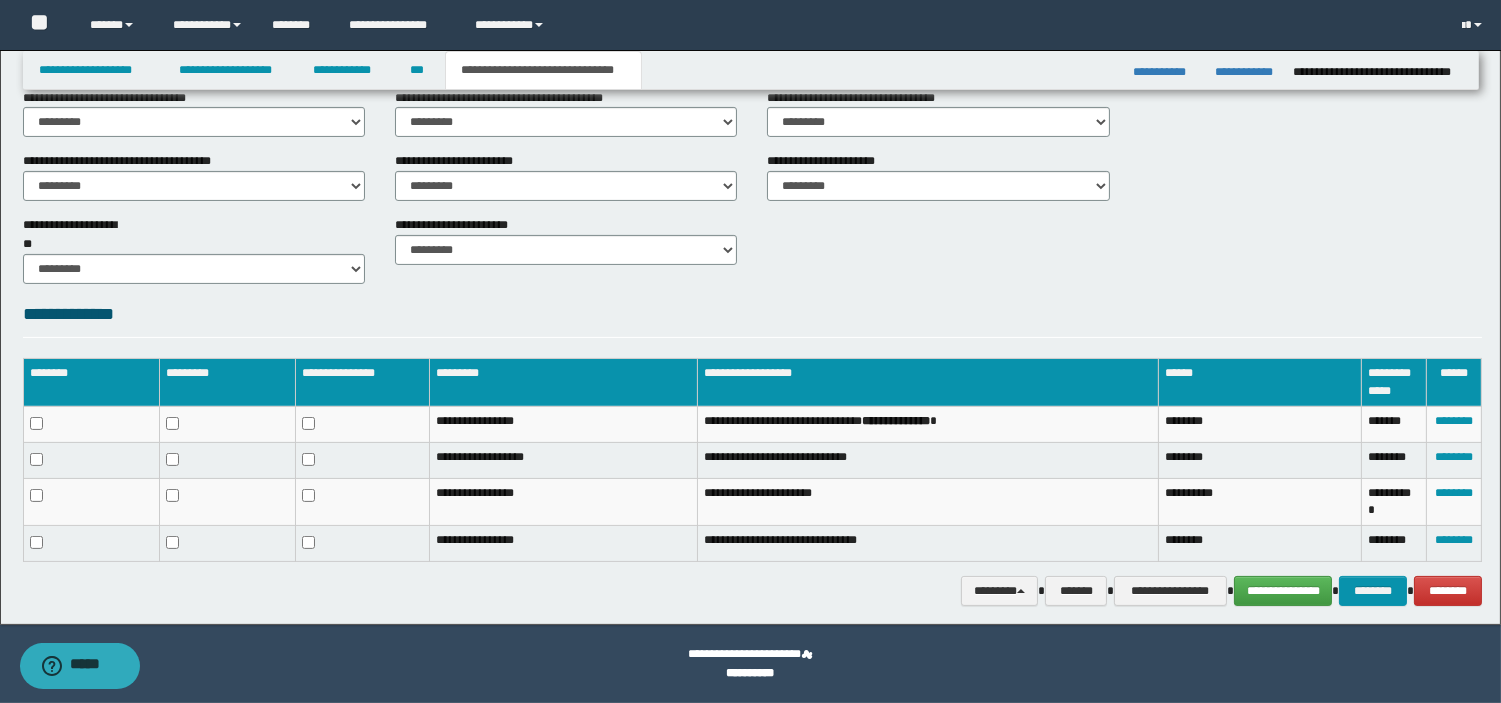 scroll, scrollTop: 206, scrollLeft: 0, axis: vertical 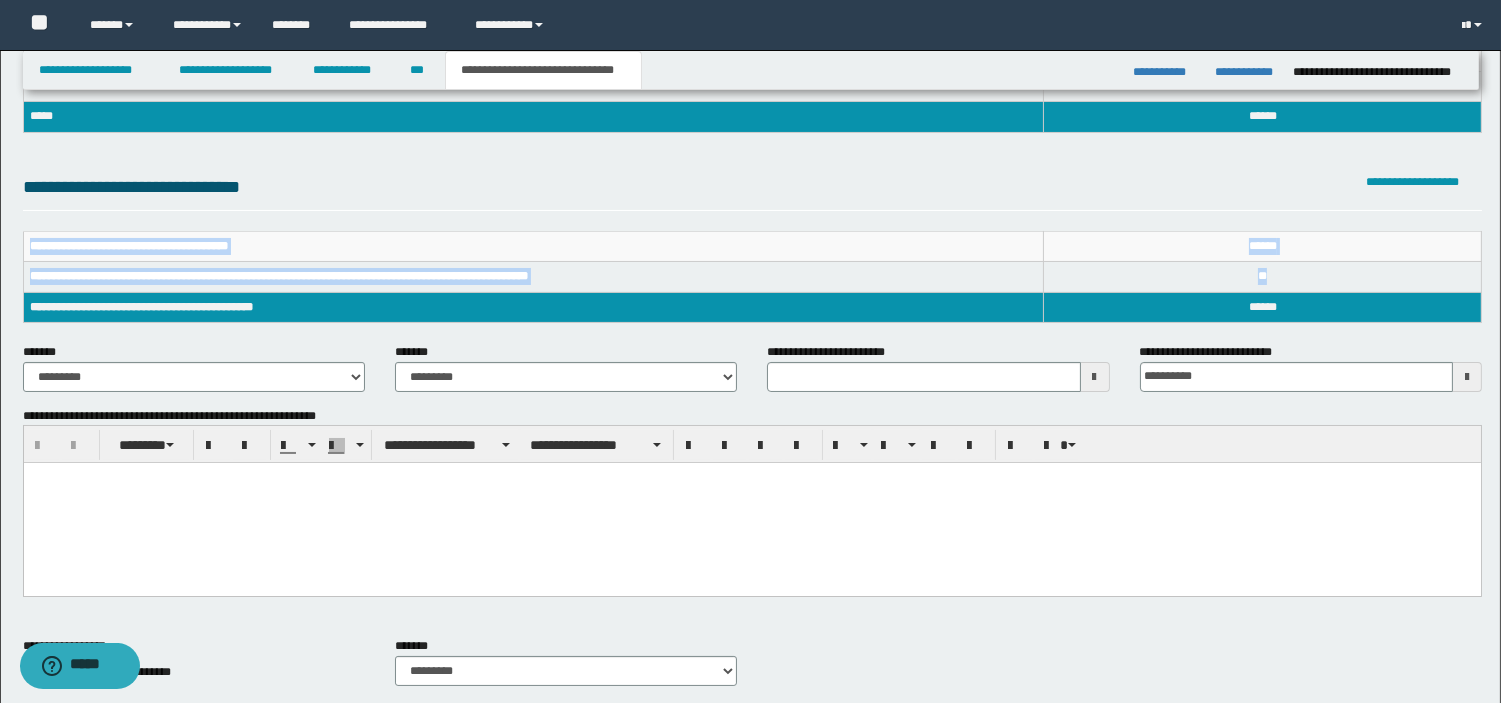 drag, startPoint x: 30, startPoint y: 245, endPoint x: 1282, endPoint y: 272, distance: 1252.2911 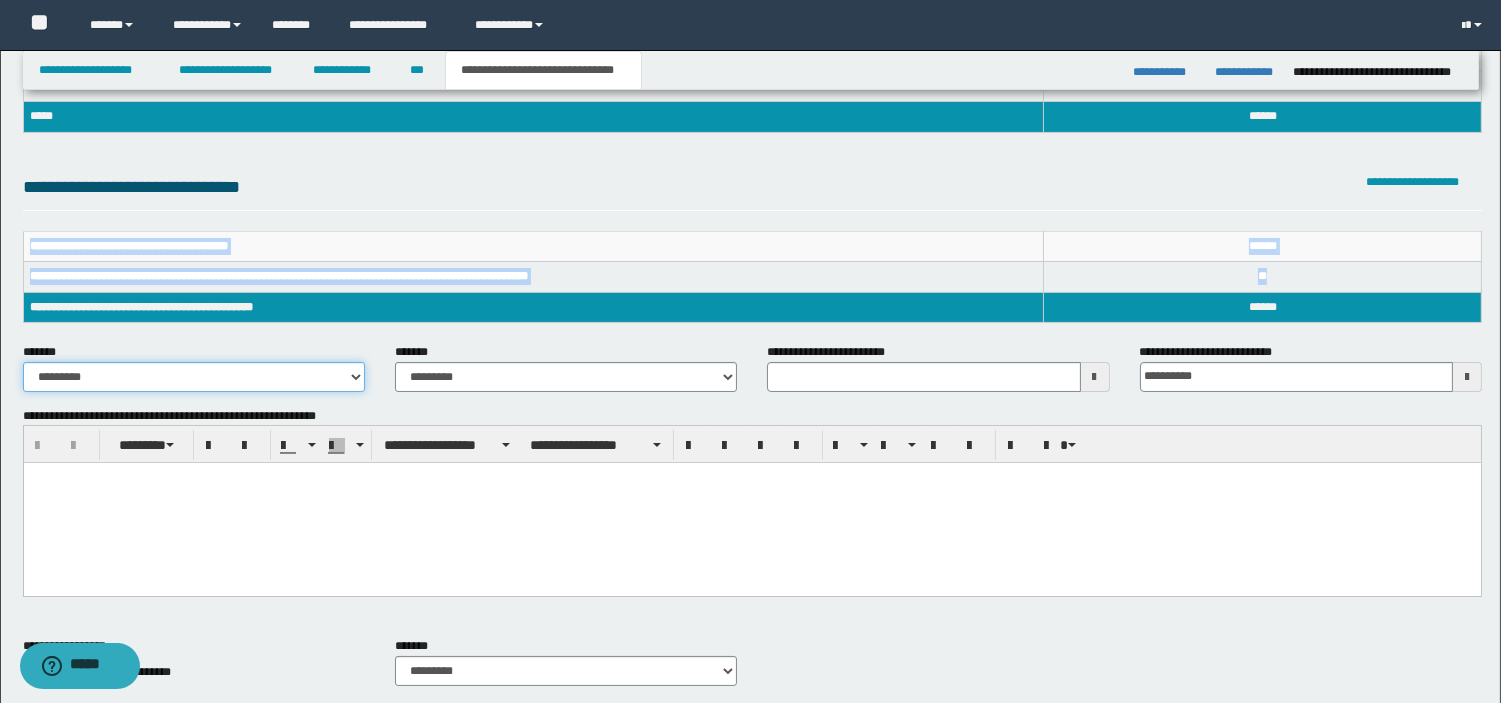click on "**********" at bounding box center (194, 377) 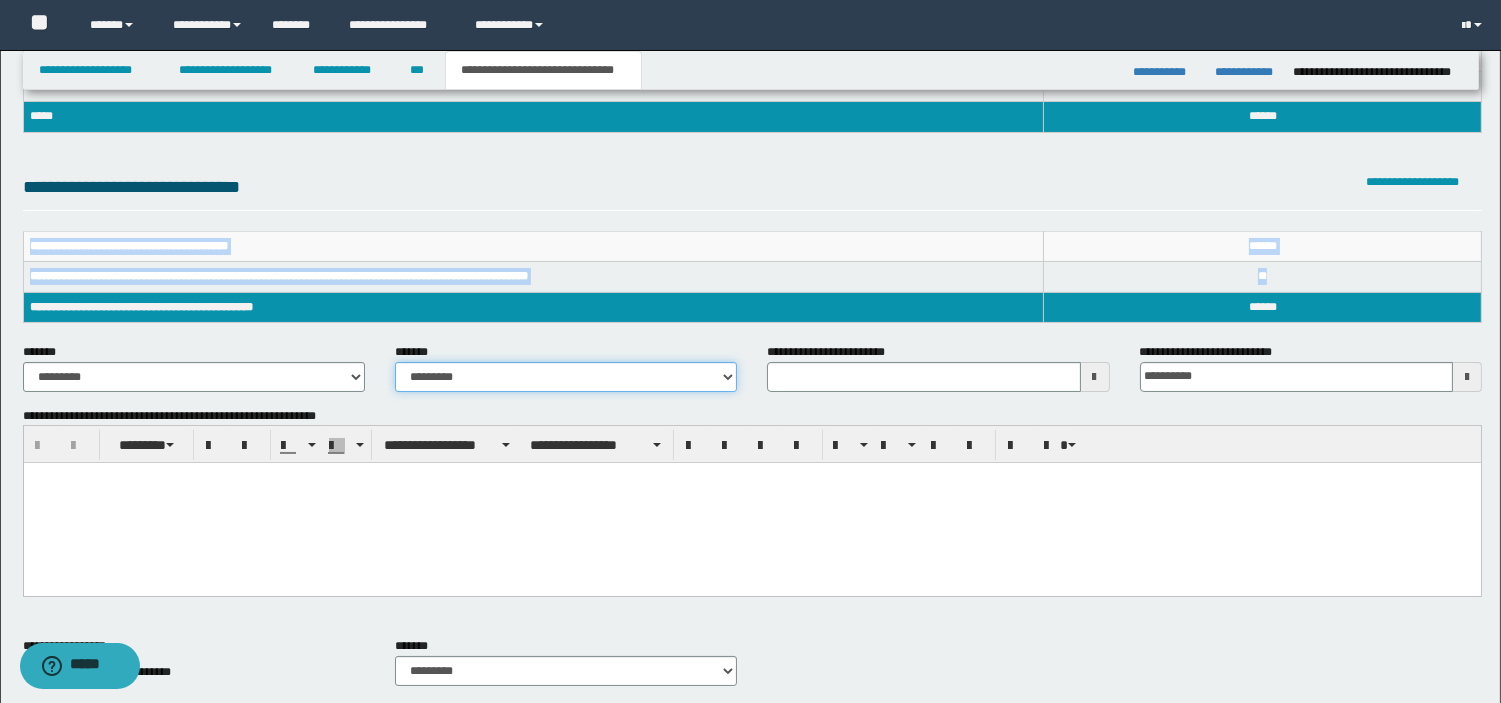 click on "**********" at bounding box center (566, 377) 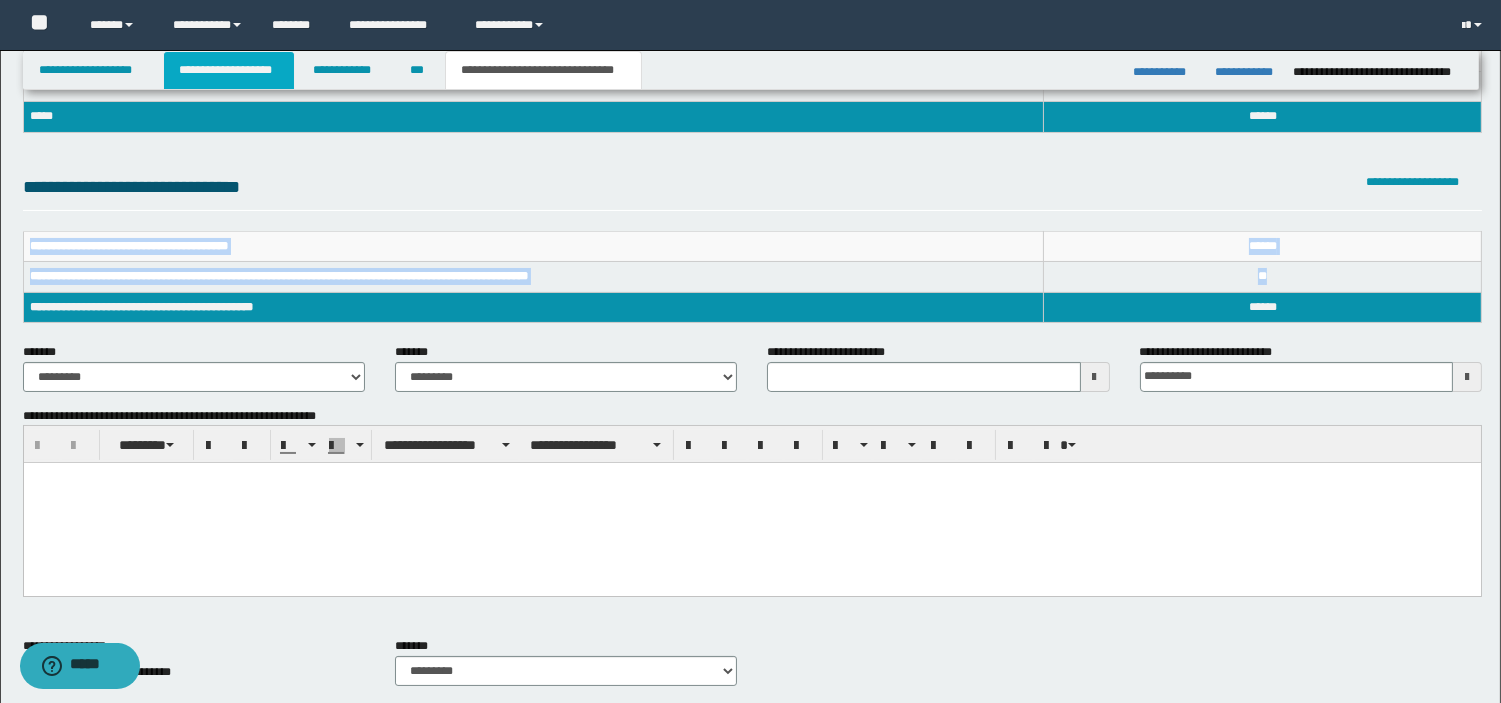 click on "**********" at bounding box center [229, 70] 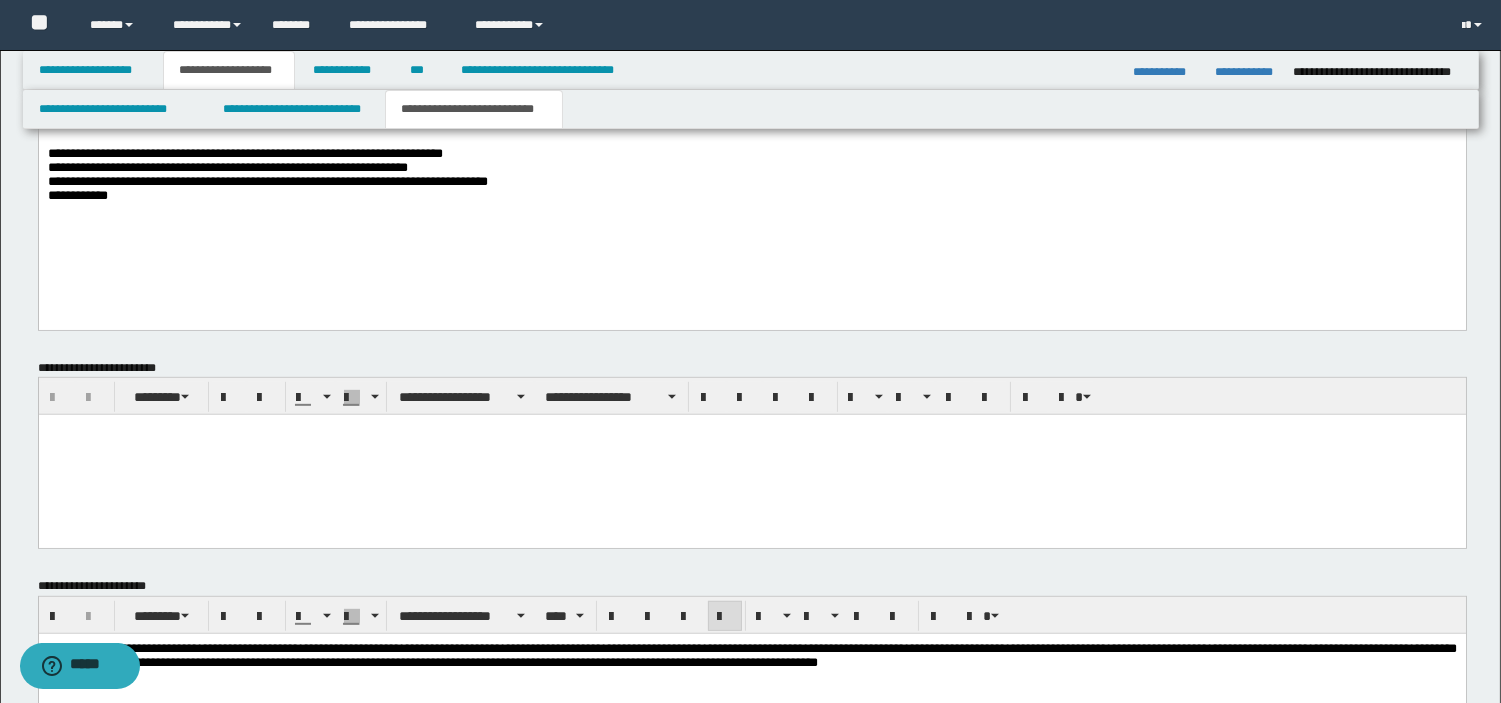 scroll, scrollTop: 1858, scrollLeft: 0, axis: vertical 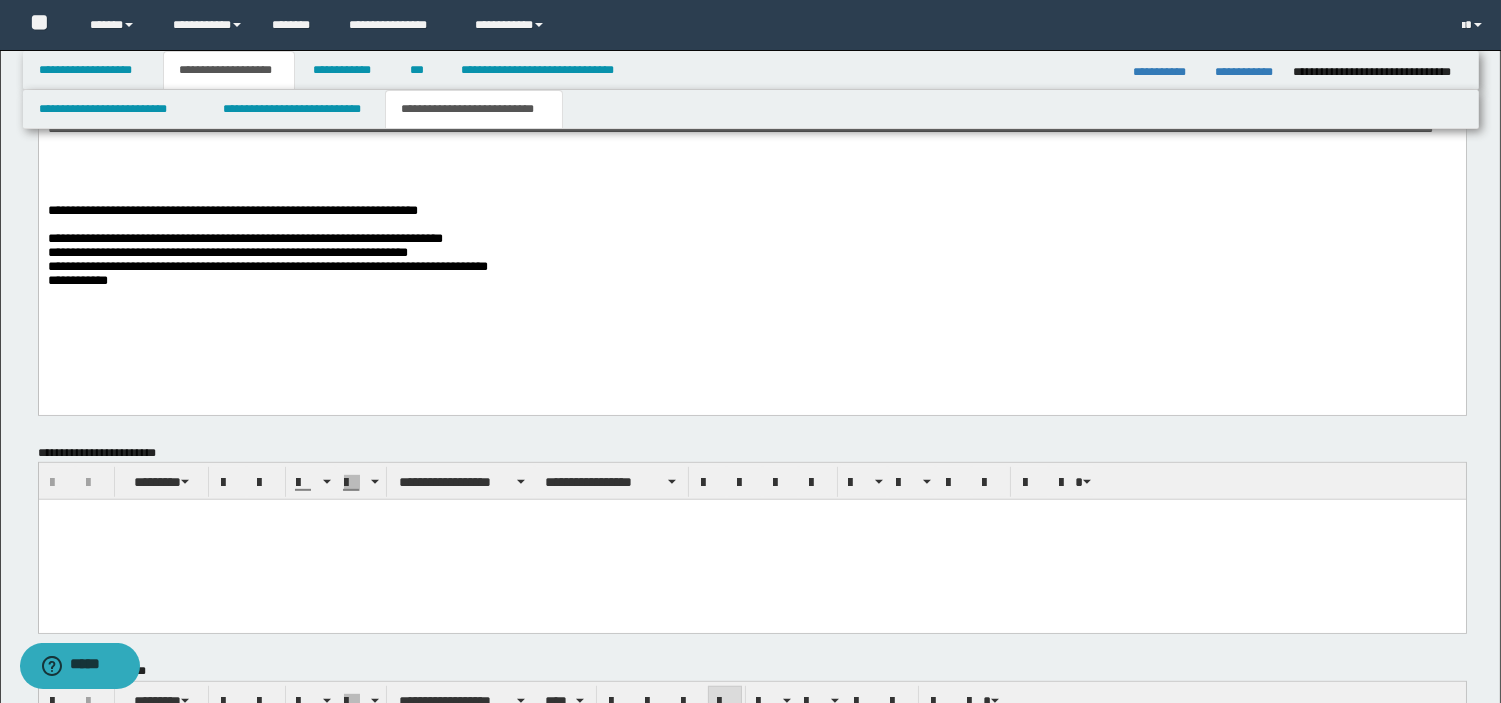 click on "**********" at bounding box center [751, 173] 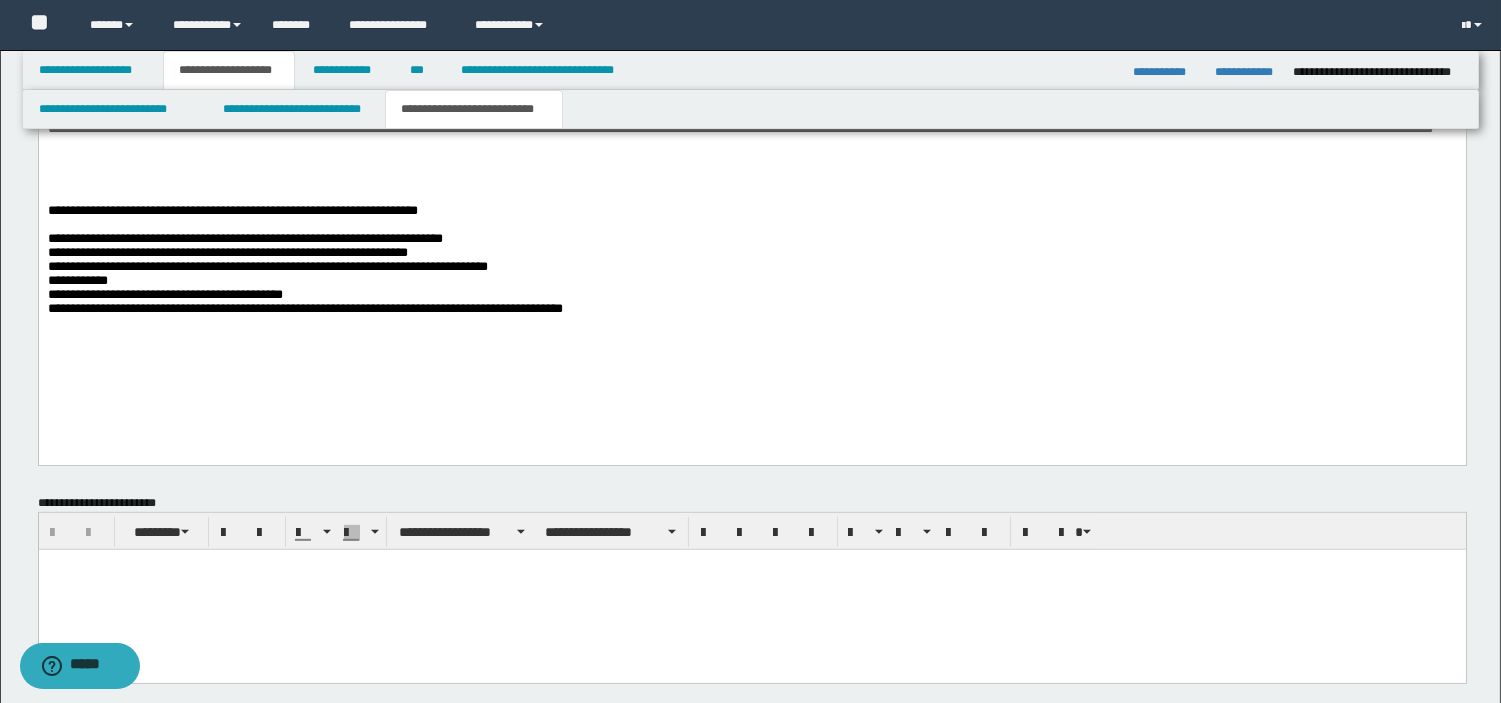 click on "**********" at bounding box center [304, 302] 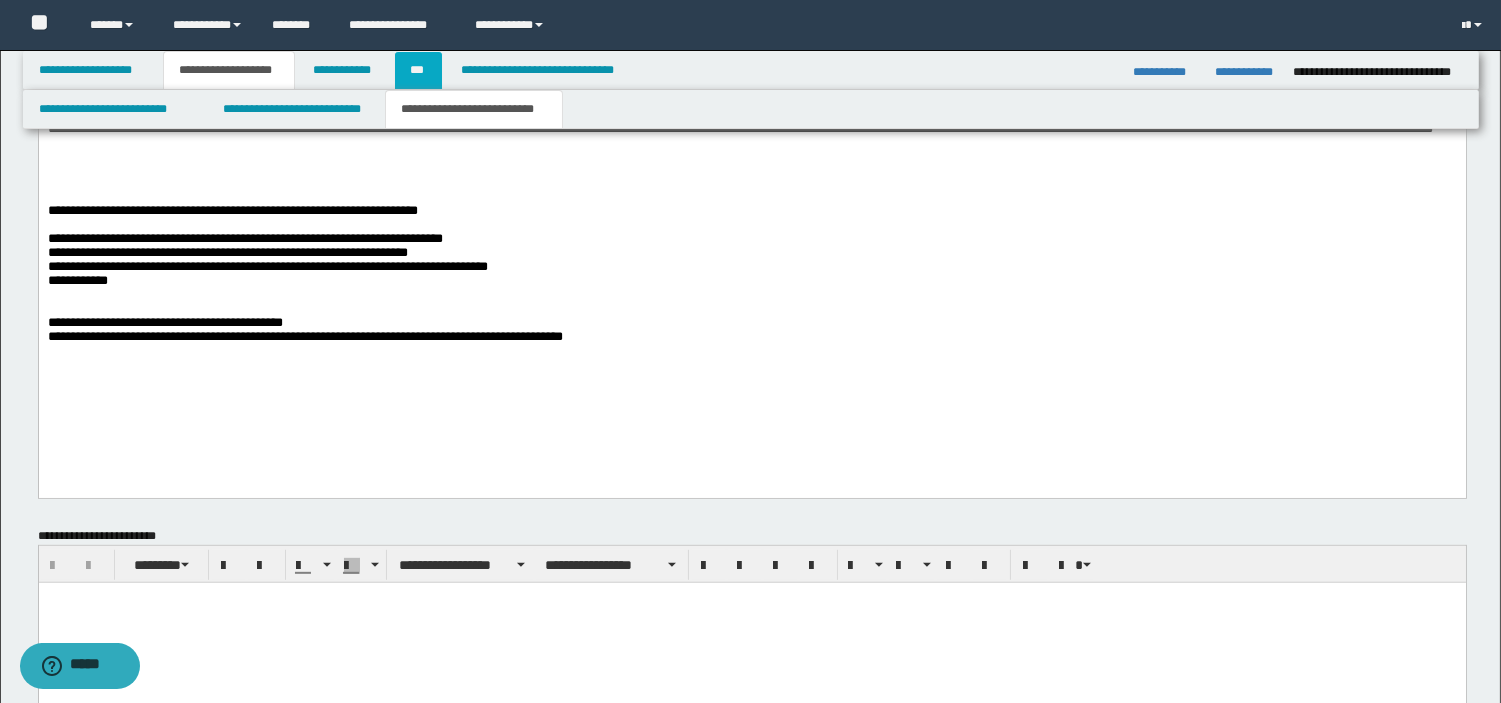 click on "***" at bounding box center [418, 70] 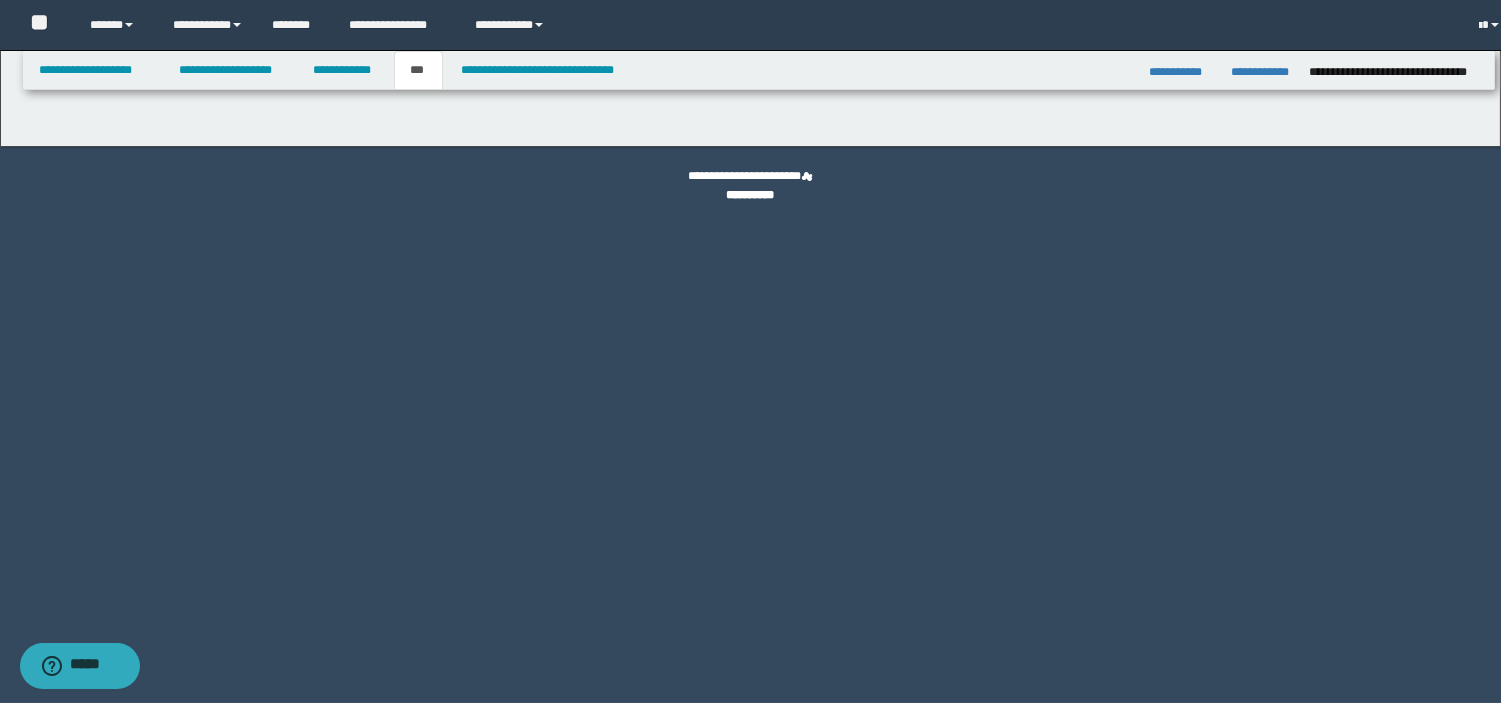 scroll, scrollTop: 0, scrollLeft: 0, axis: both 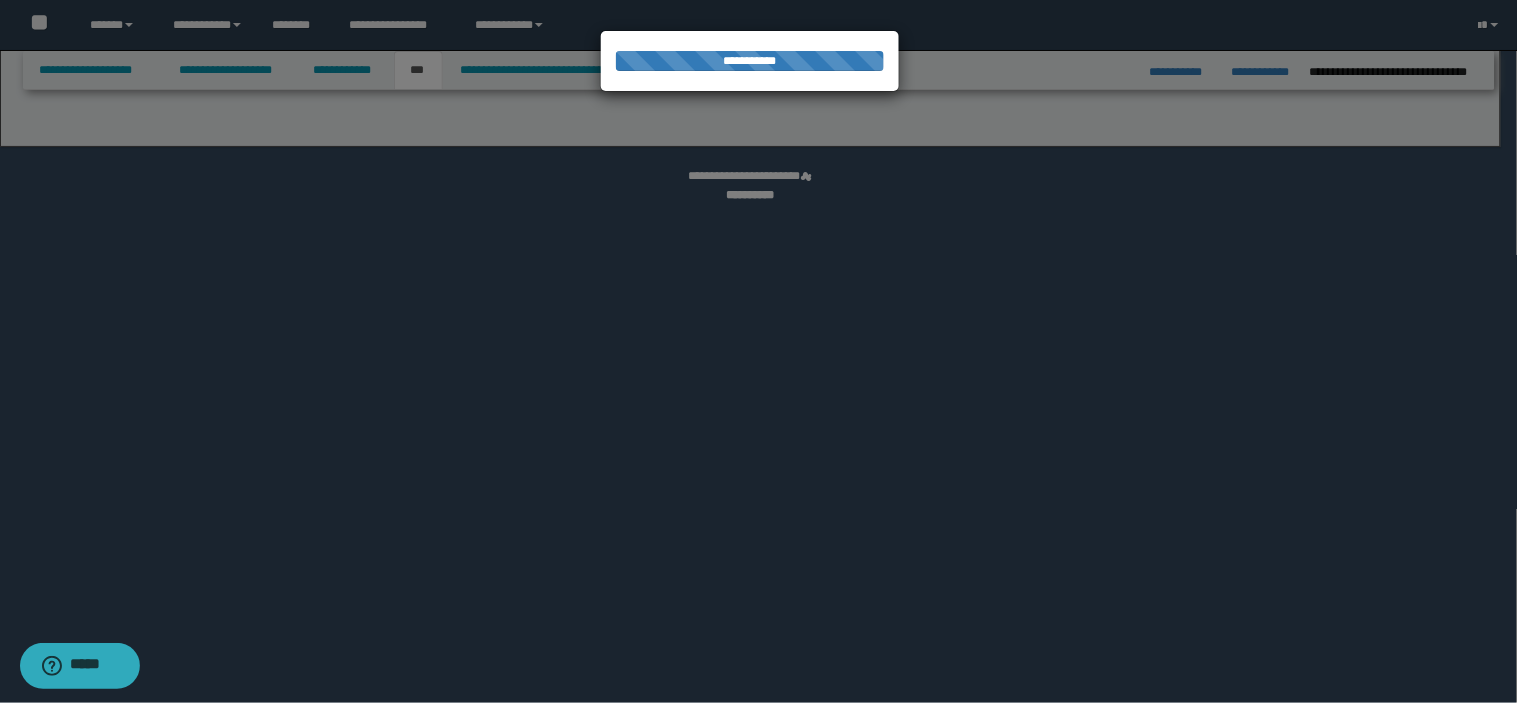 select on "*" 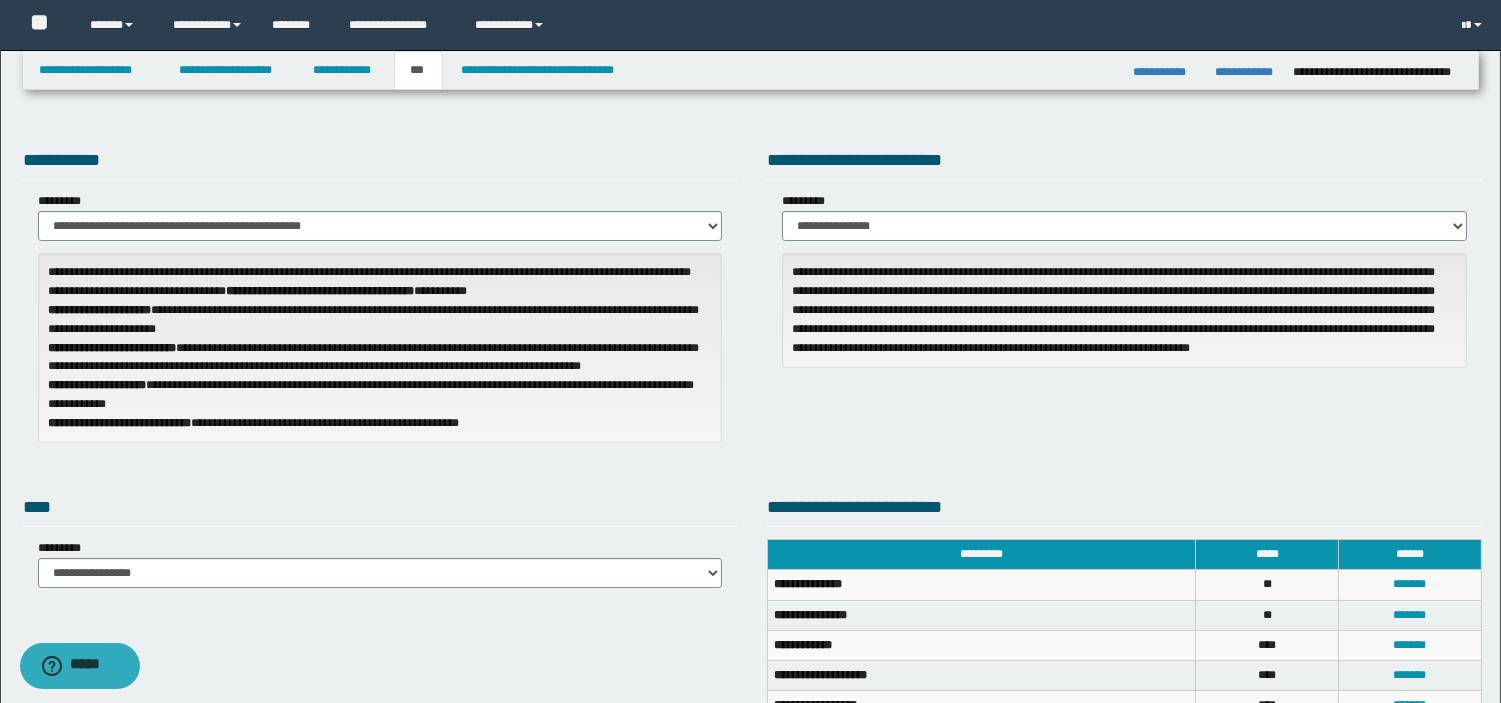 scroll, scrollTop: 548, scrollLeft: 0, axis: vertical 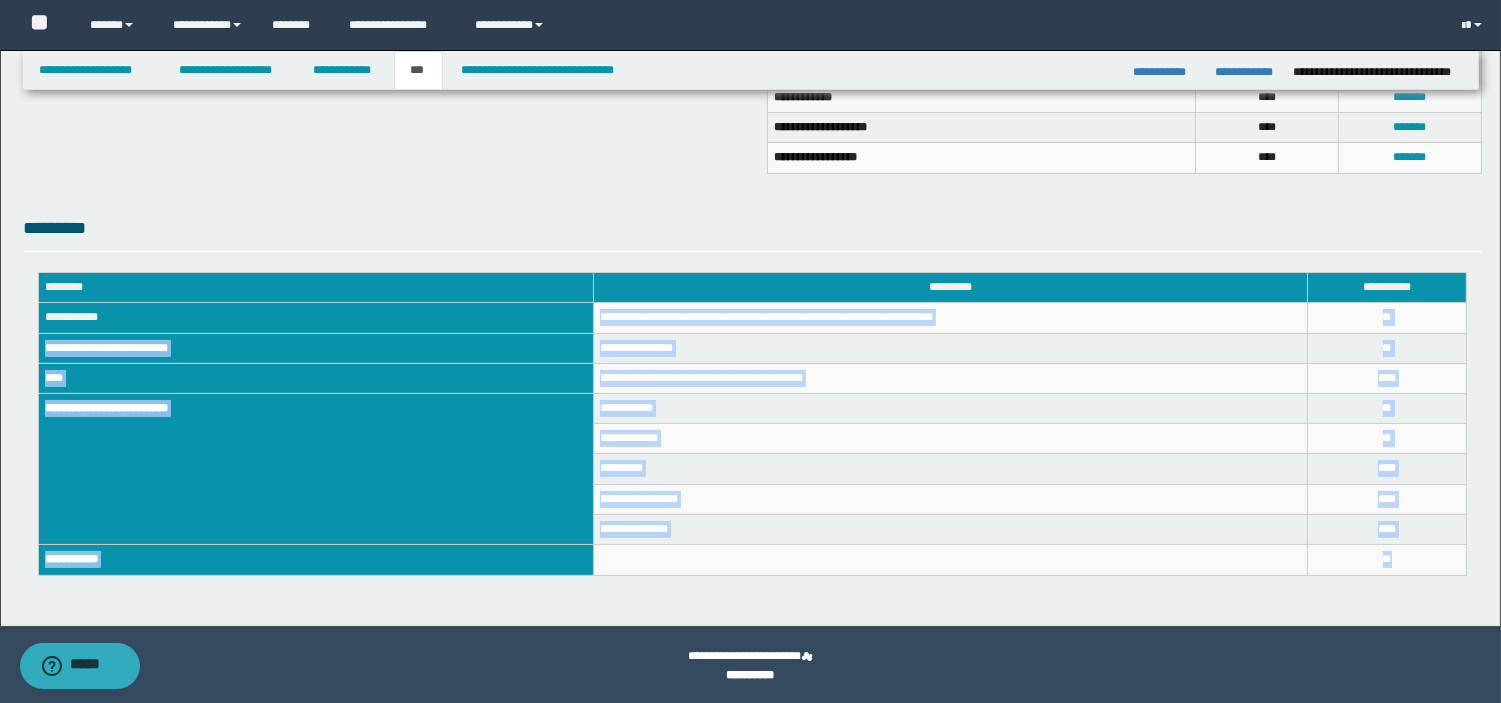 drag, startPoint x: 600, startPoint y: 315, endPoint x: 1410, endPoint y: 557, distance: 845.37805 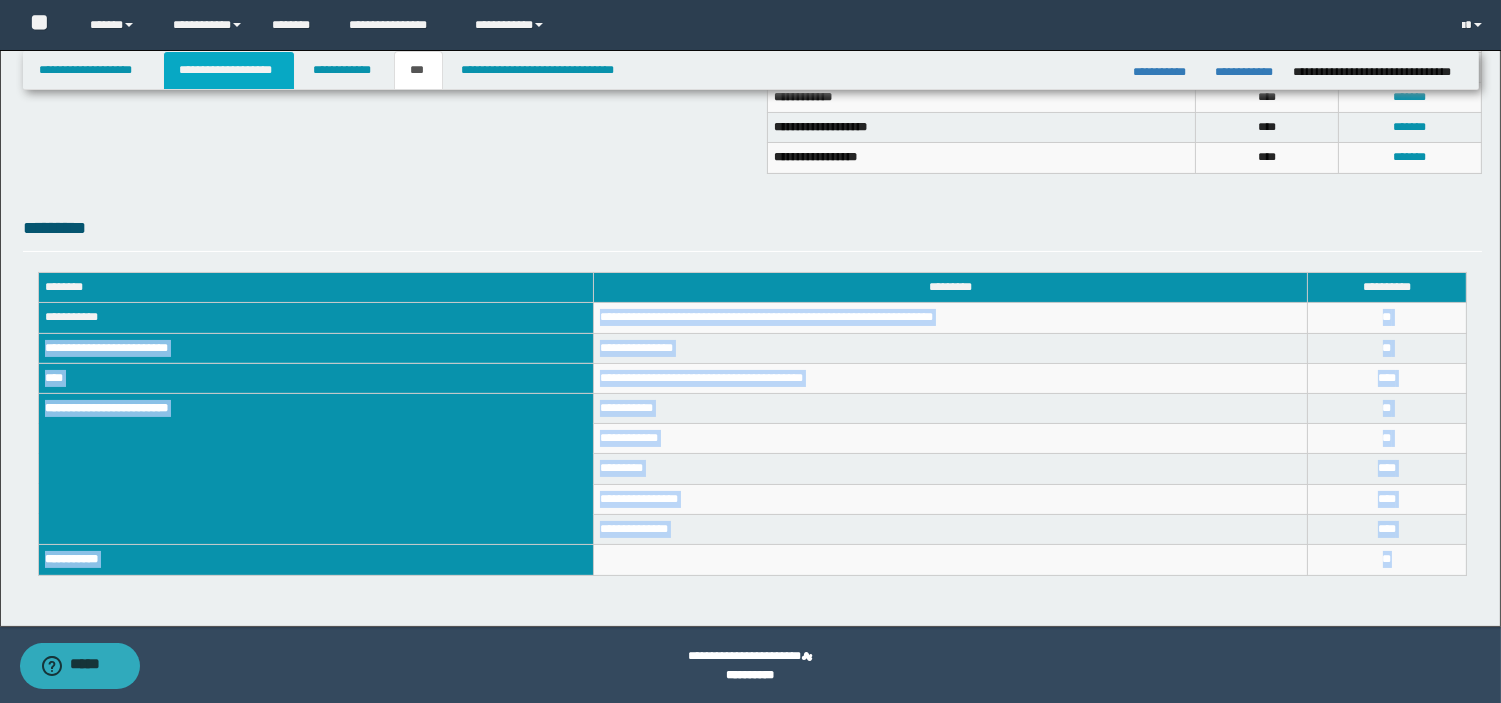 click on "**********" at bounding box center [229, 70] 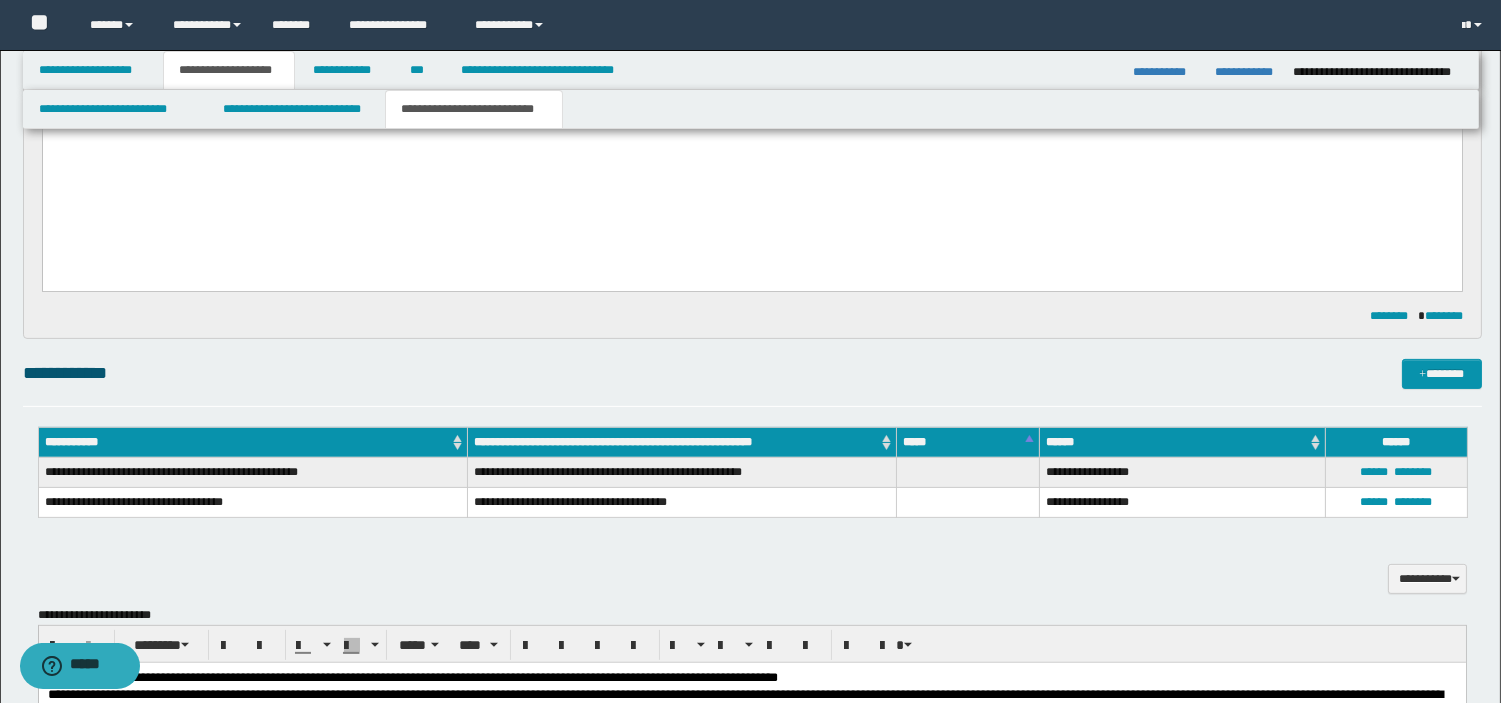 scroll, scrollTop: 1808, scrollLeft: 0, axis: vertical 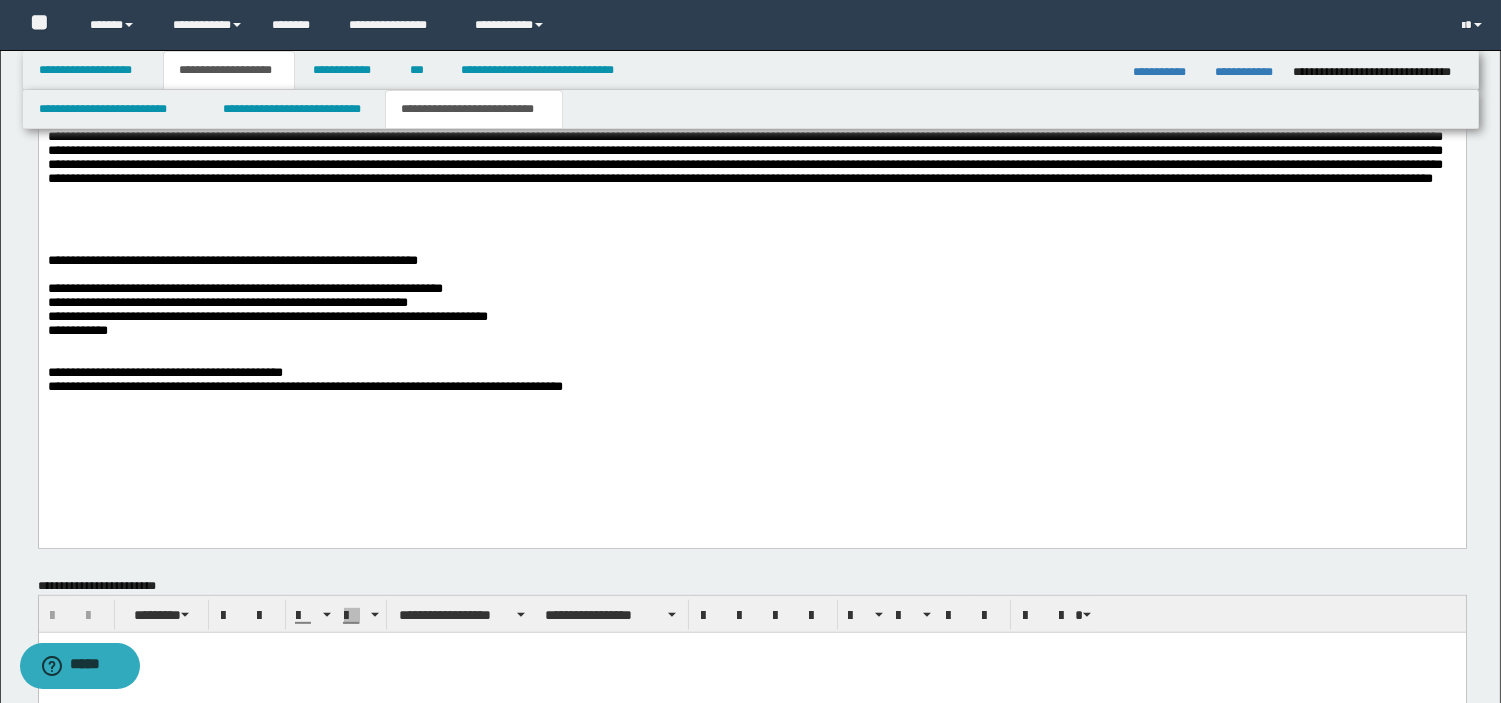 click at bounding box center (751, 345) 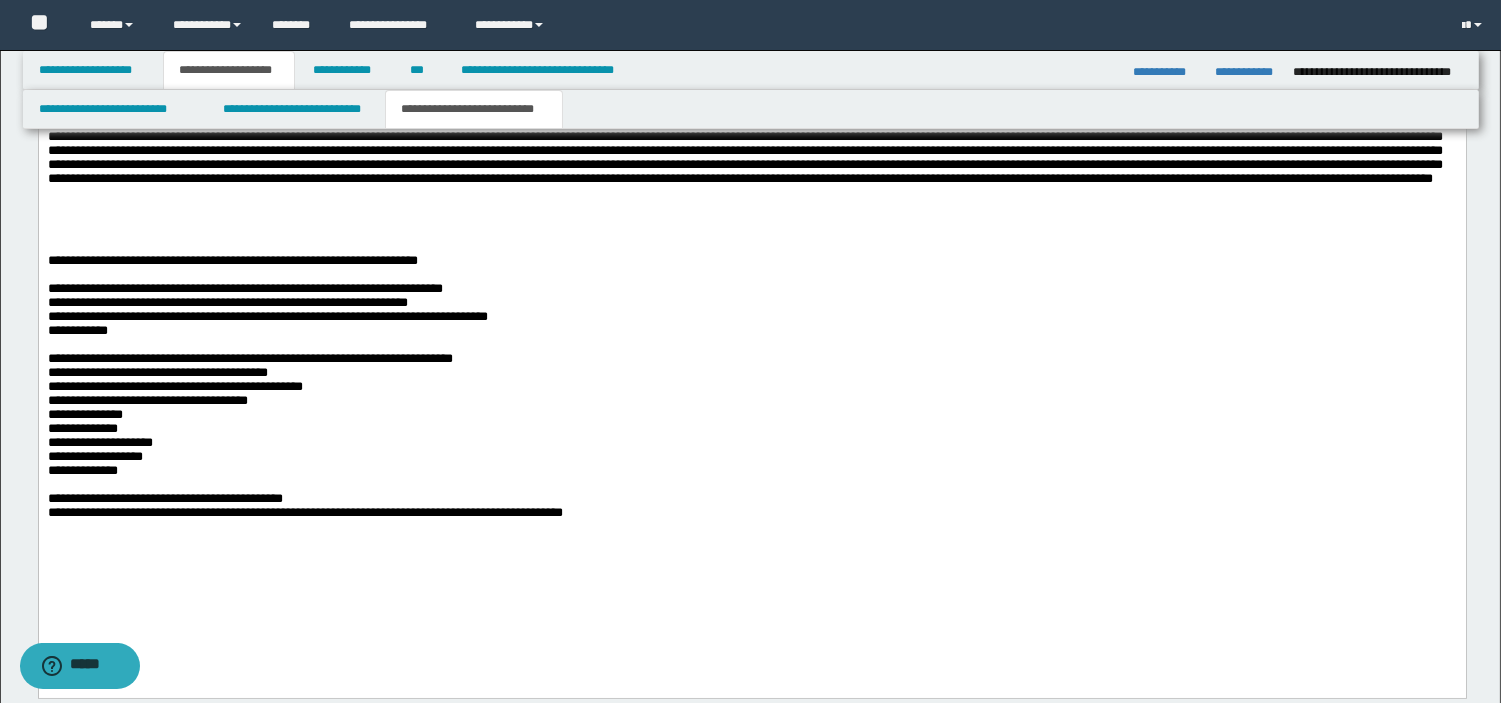 click on "**********" at bounding box center [751, 415] 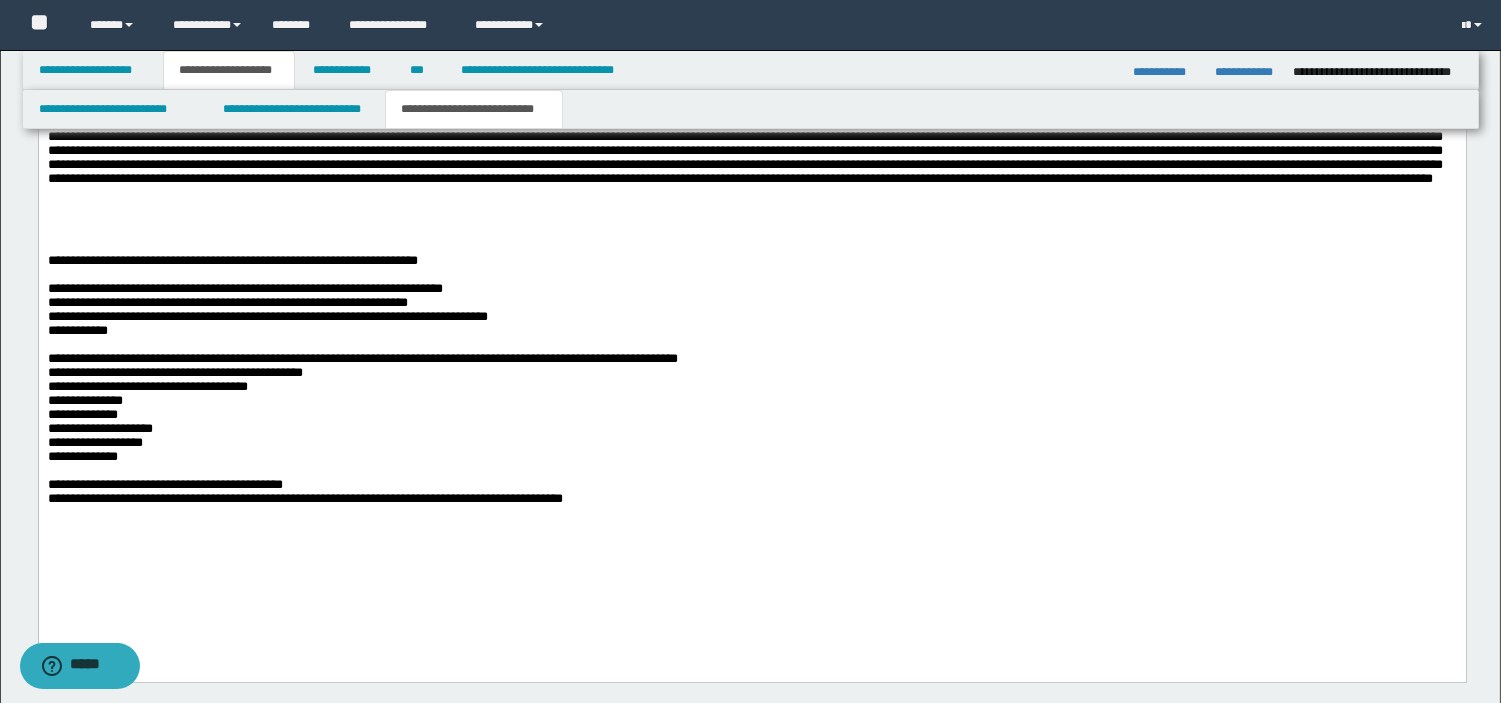 click on "**********" at bounding box center [751, 408] 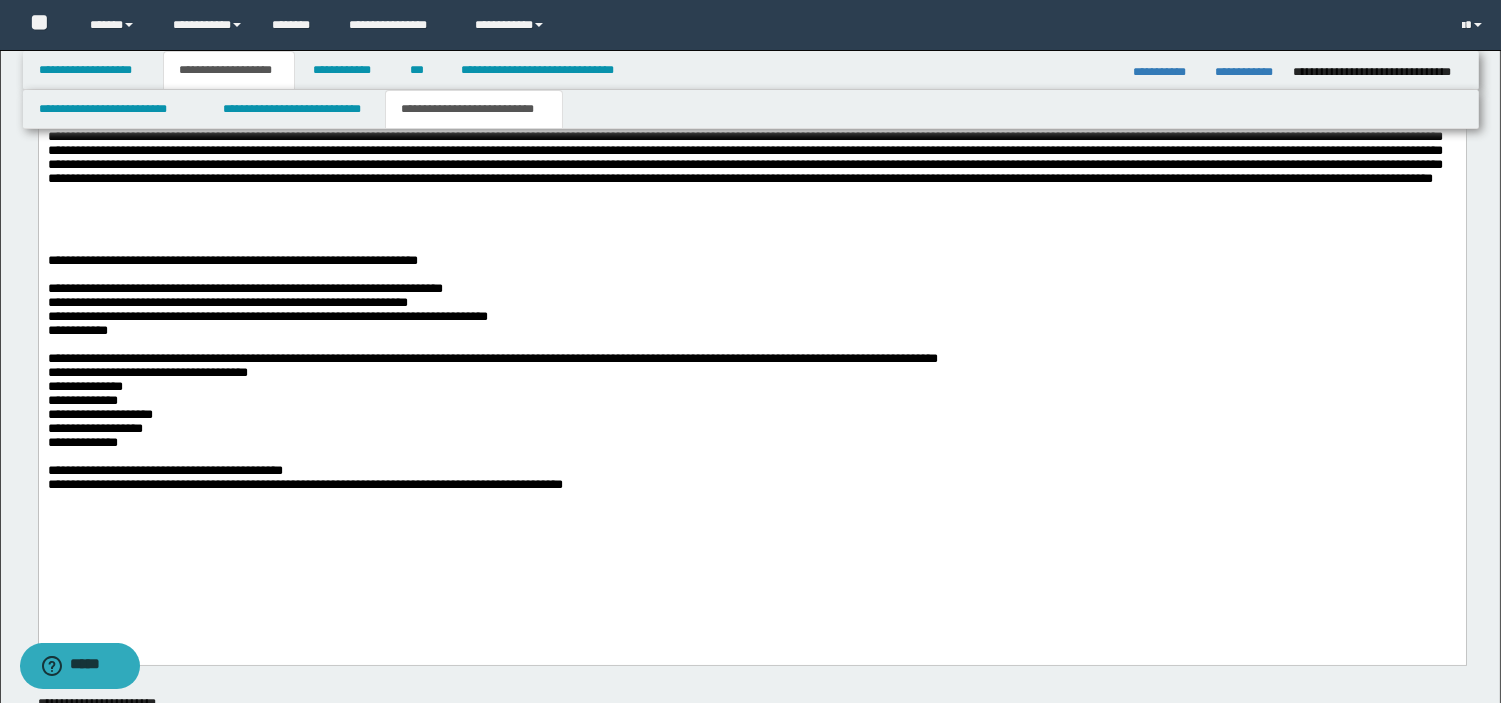 click on "**********" at bounding box center (751, 401) 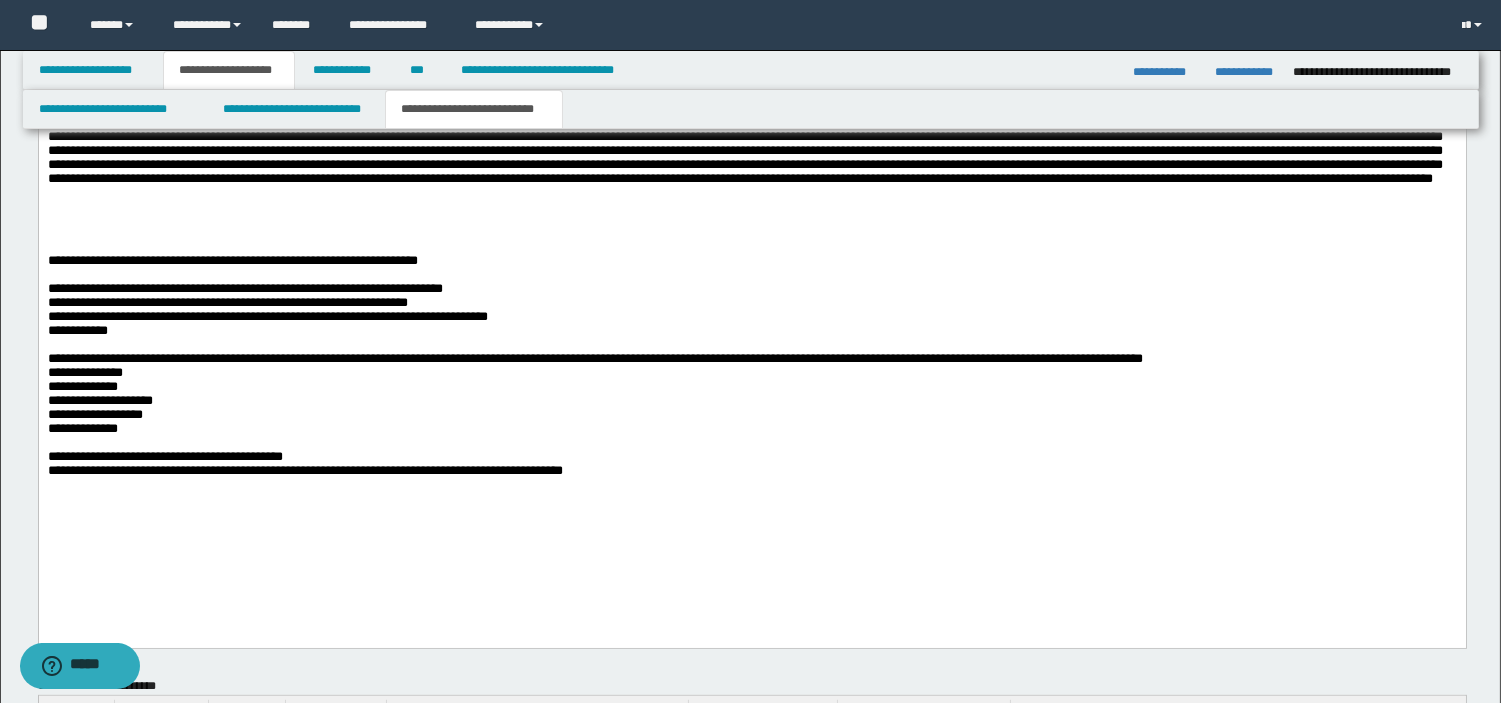 click on "**********" at bounding box center [751, 394] 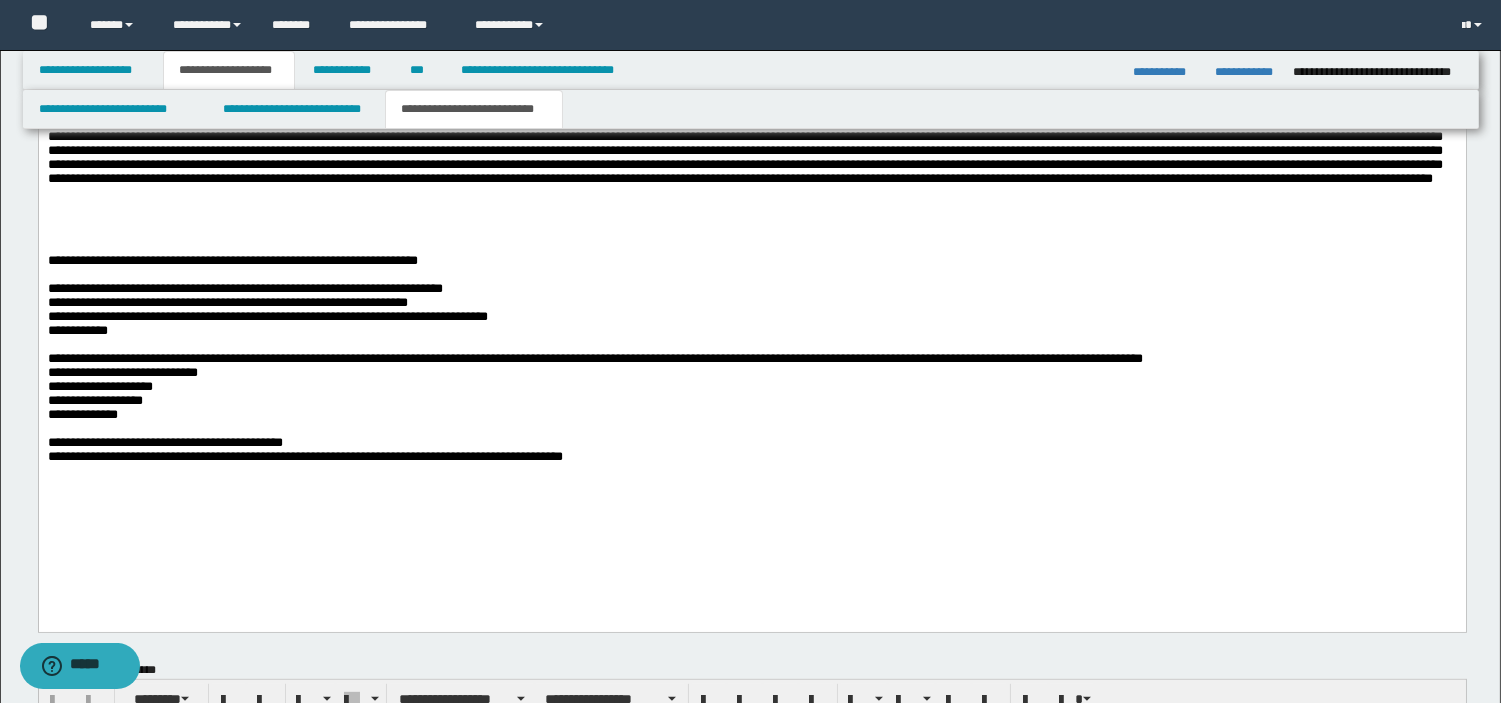 click on "**********" at bounding box center (751, 387) 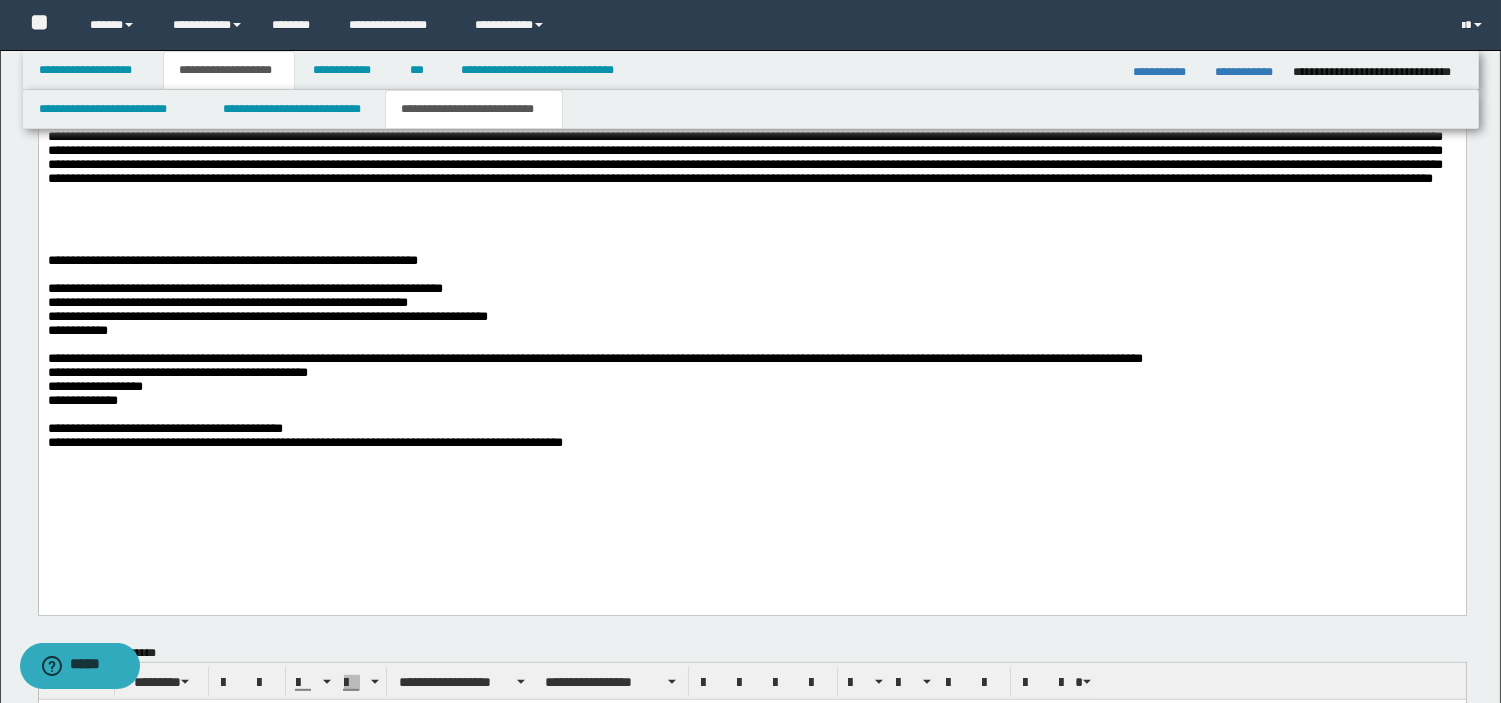 click on "**********" at bounding box center (751, 380) 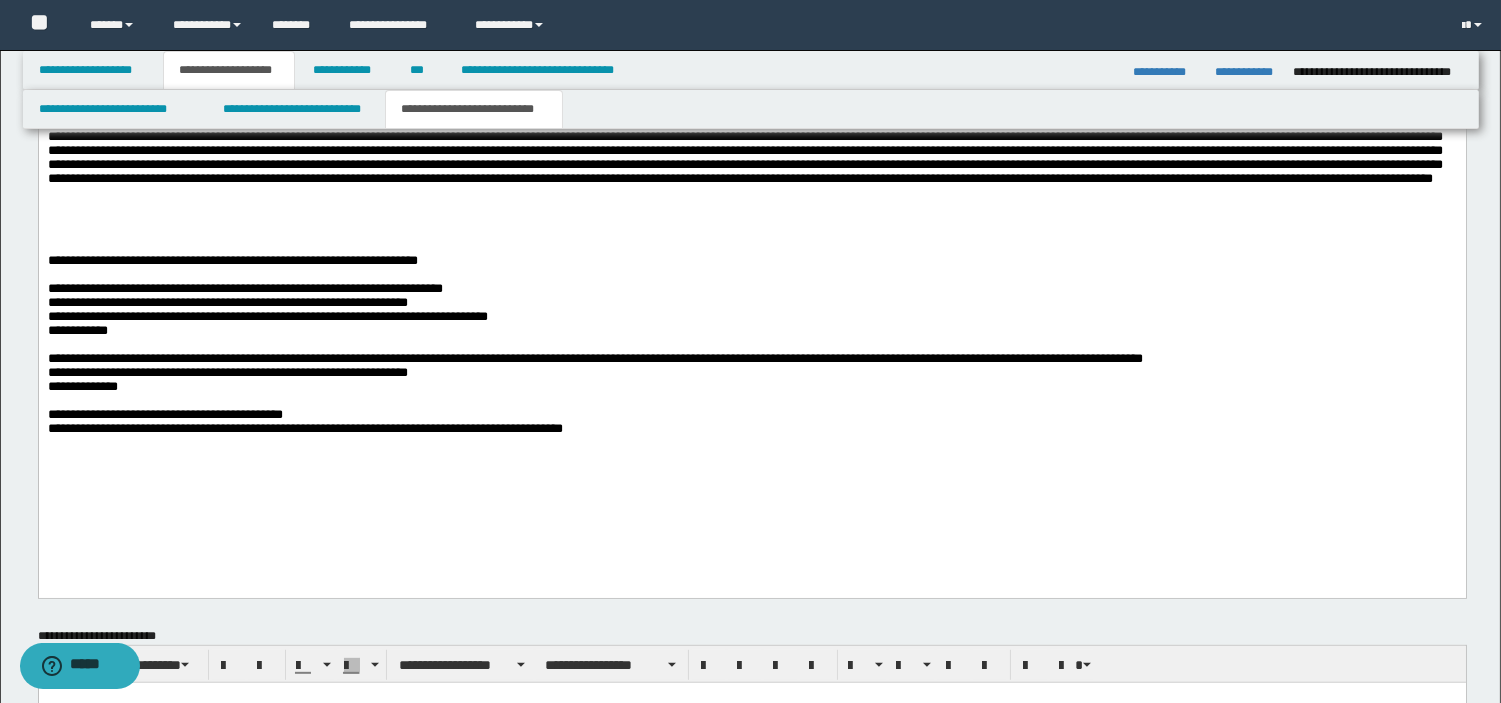 click on "**********" at bounding box center (751, 373) 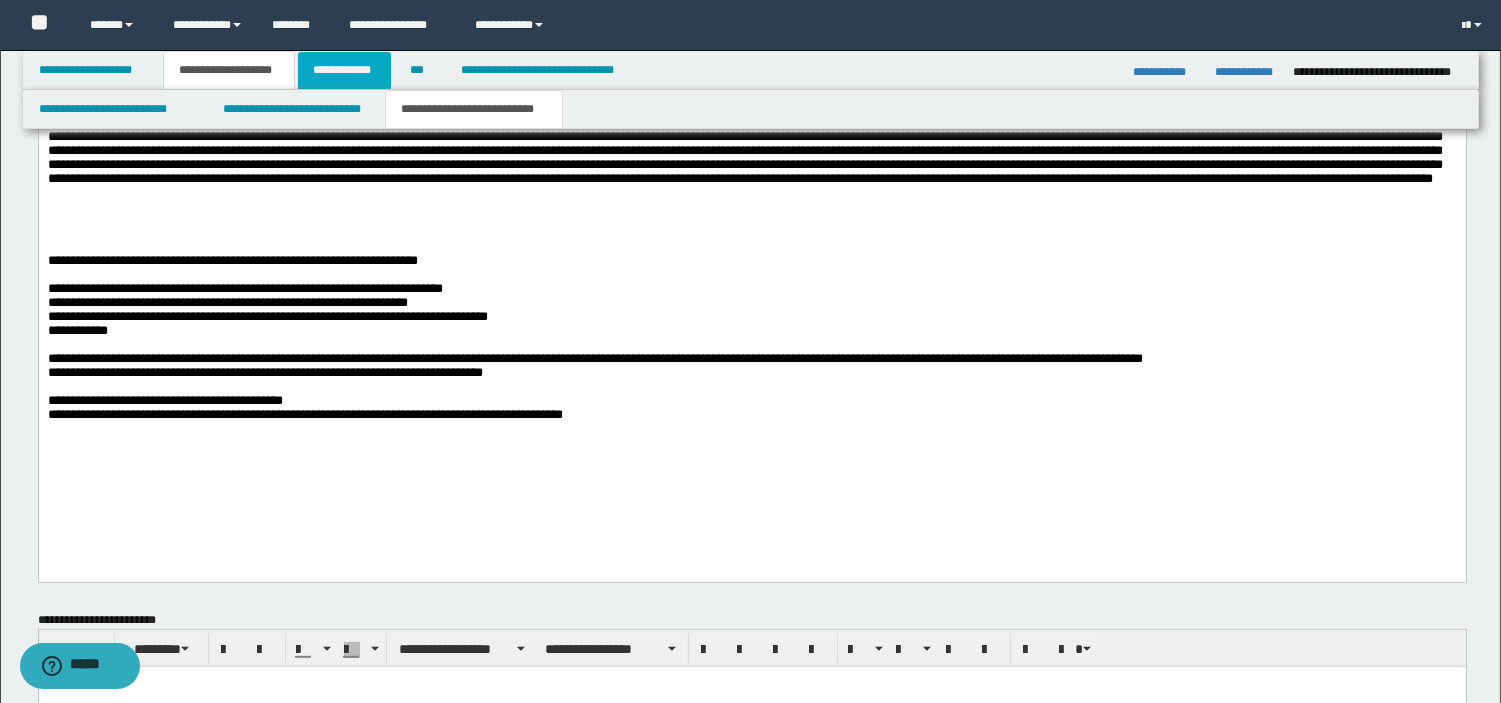 click on "**********" at bounding box center [344, 70] 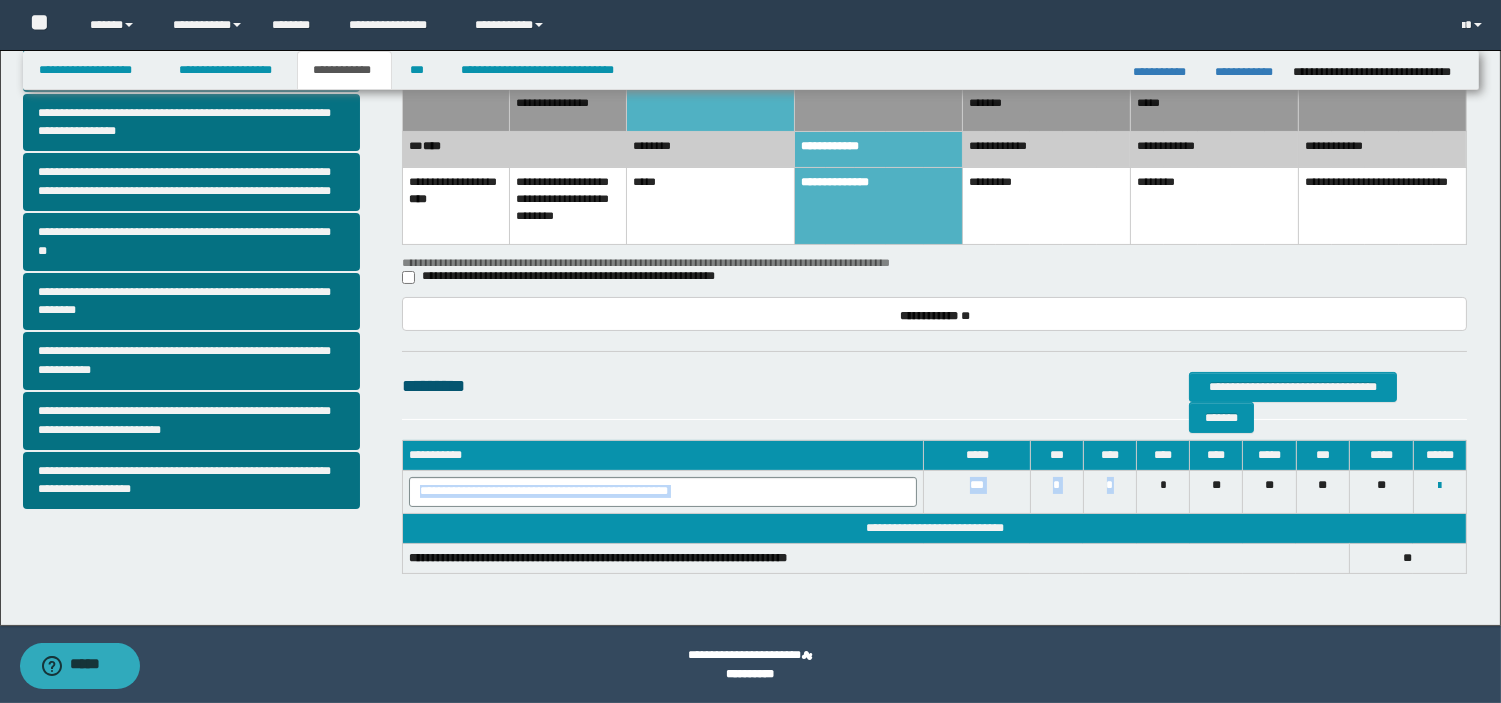 drag, startPoint x: 1116, startPoint y: 482, endPoint x: 416, endPoint y: 490, distance: 700.0457 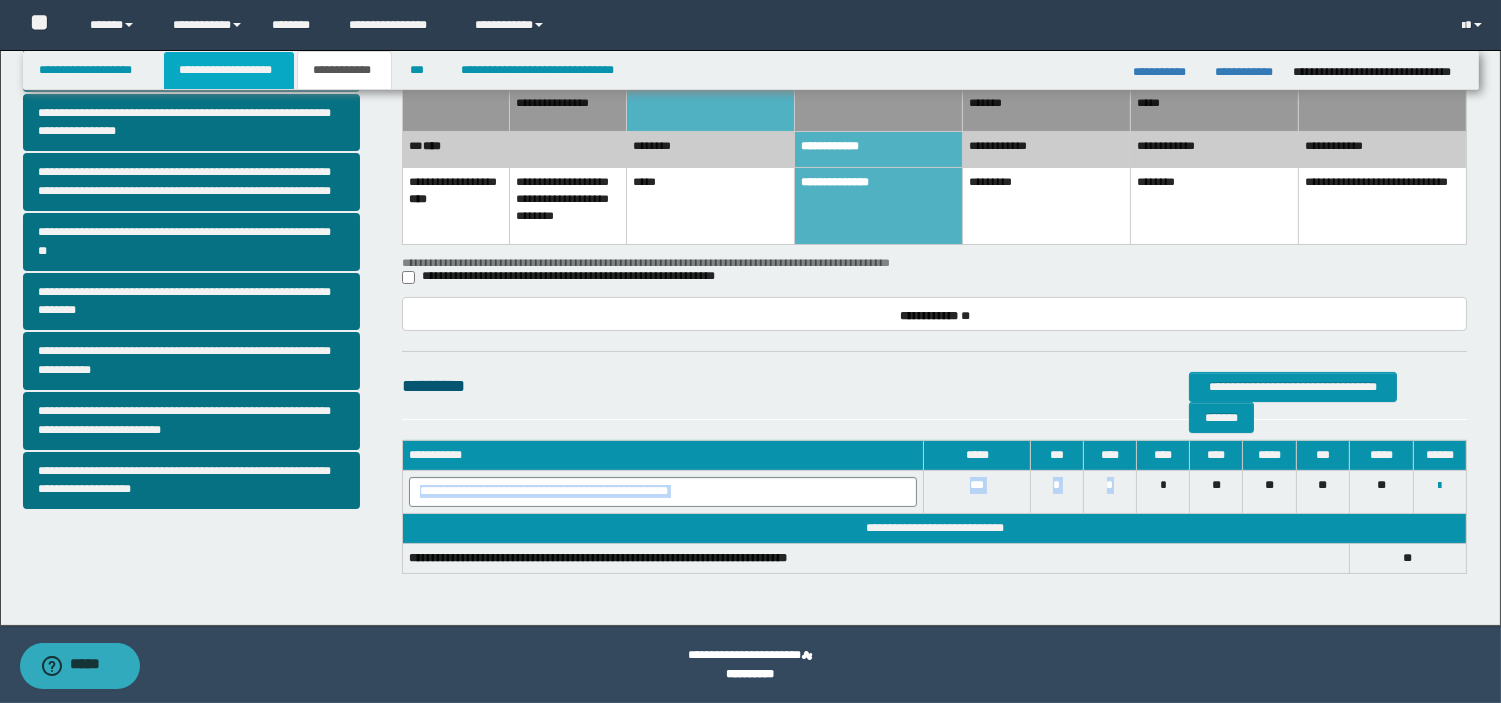 click on "**********" at bounding box center [229, 70] 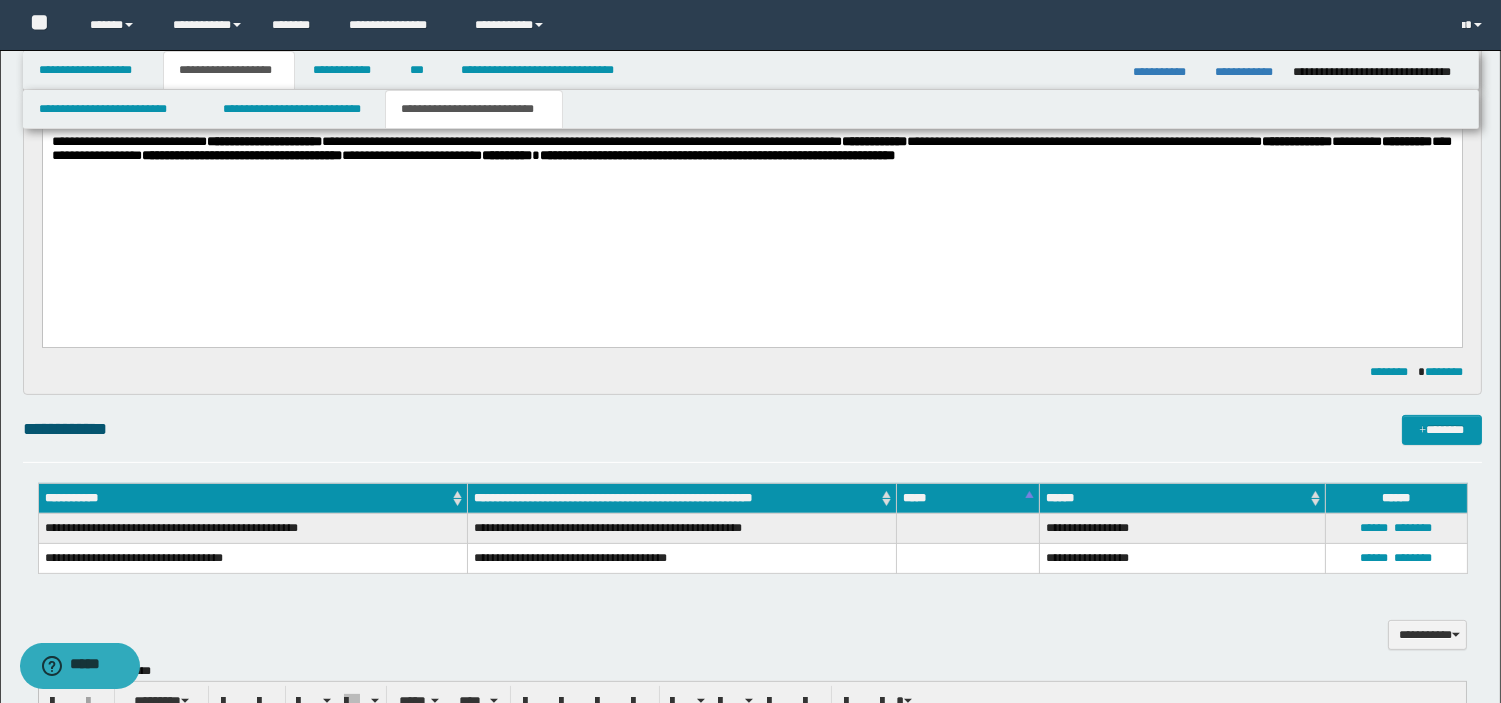 scroll, scrollTop: 1753, scrollLeft: 0, axis: vertical 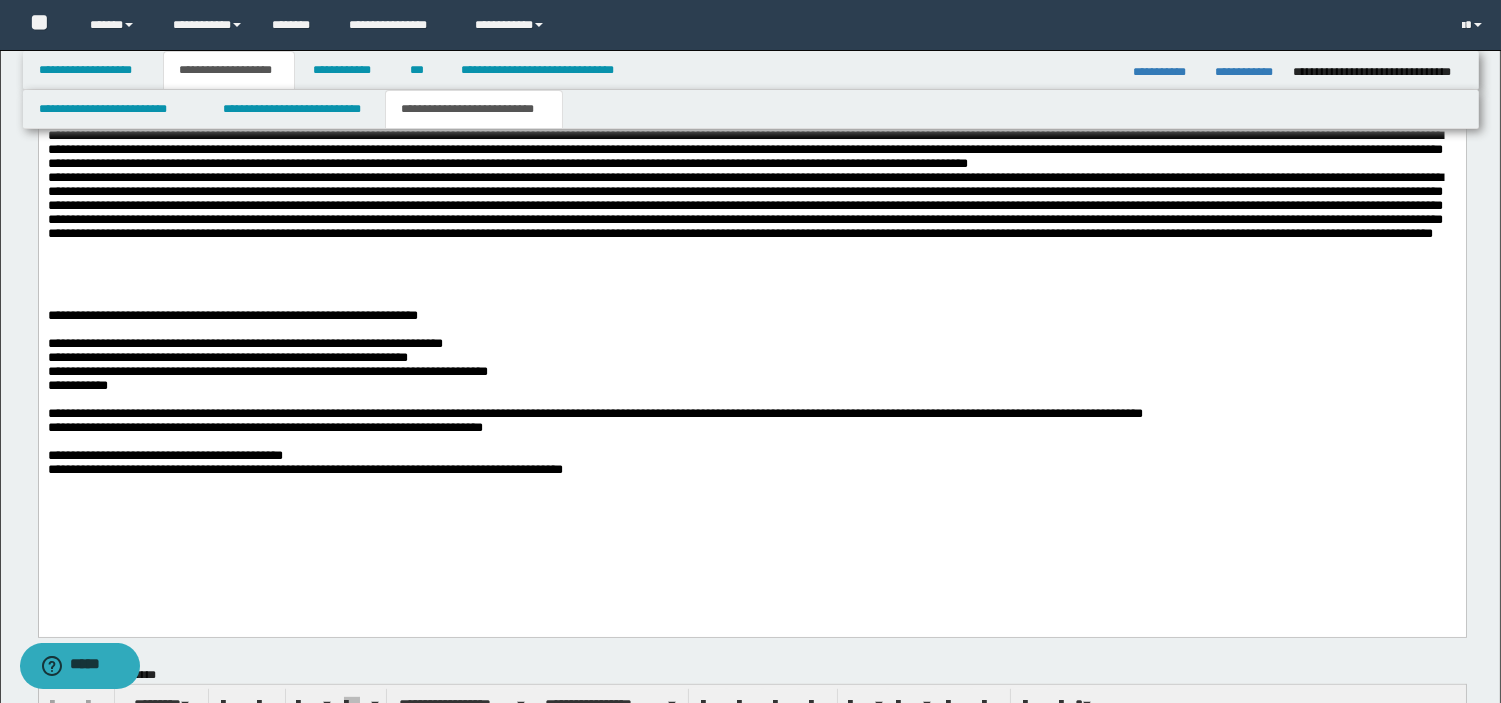 click on "**********" at bounding box center (267, 364) 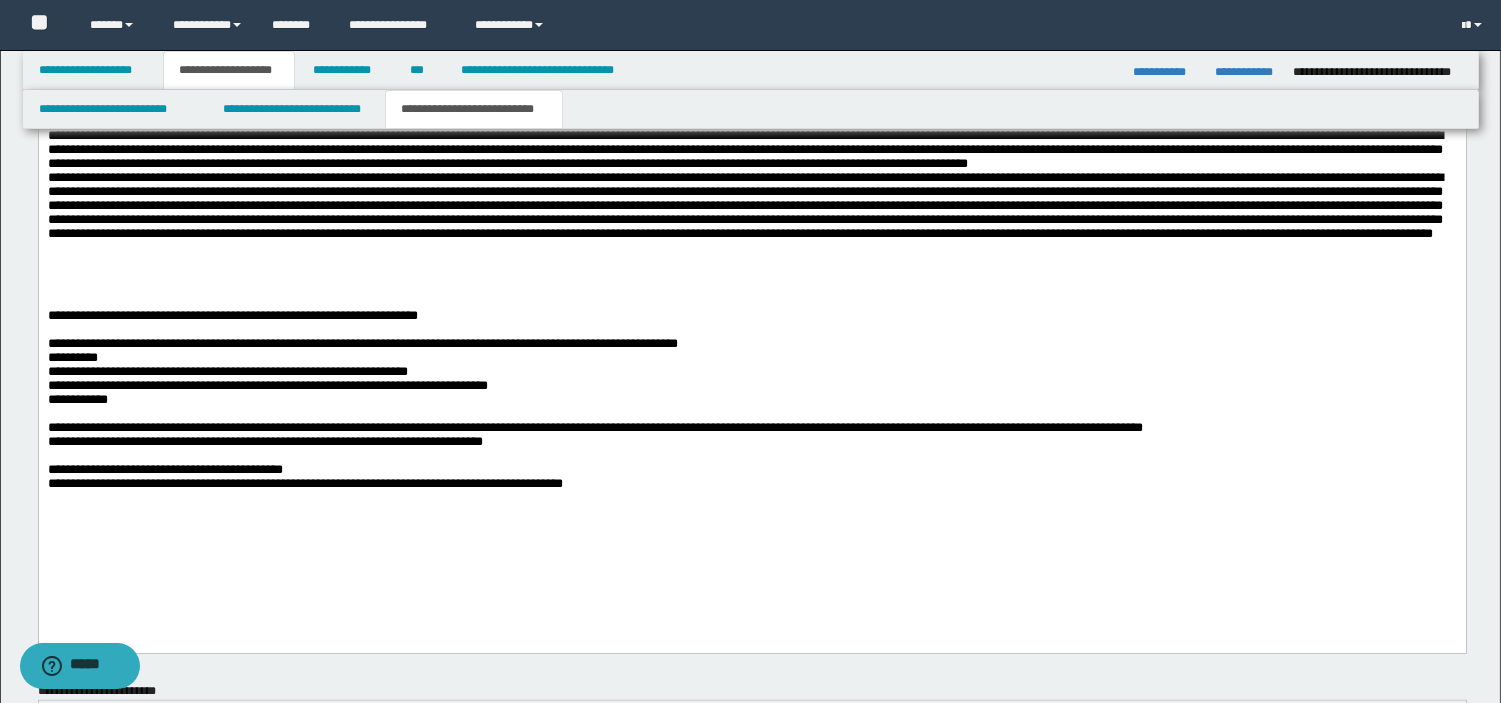 click on "**********" at bounding box center (751, 372) 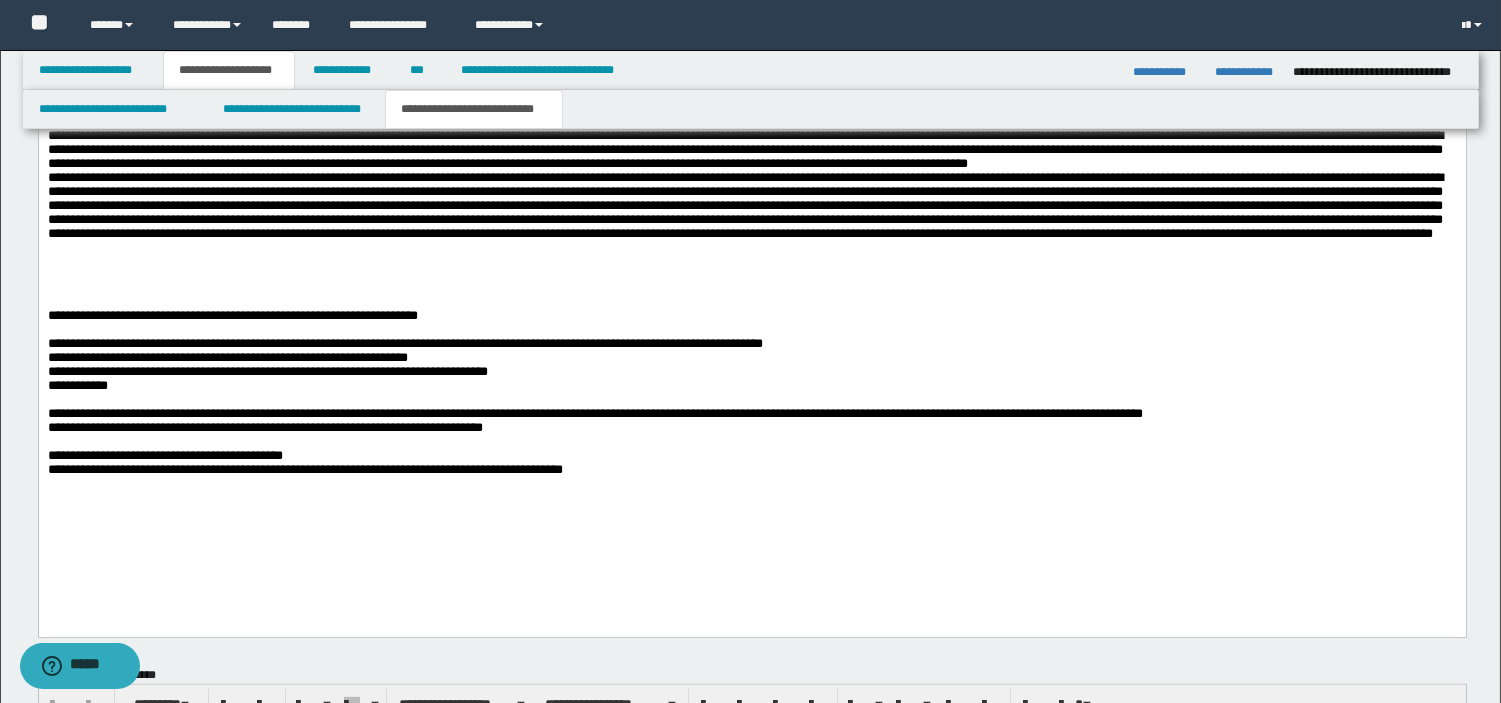 click on "**********" at bounding box center (404, 364) 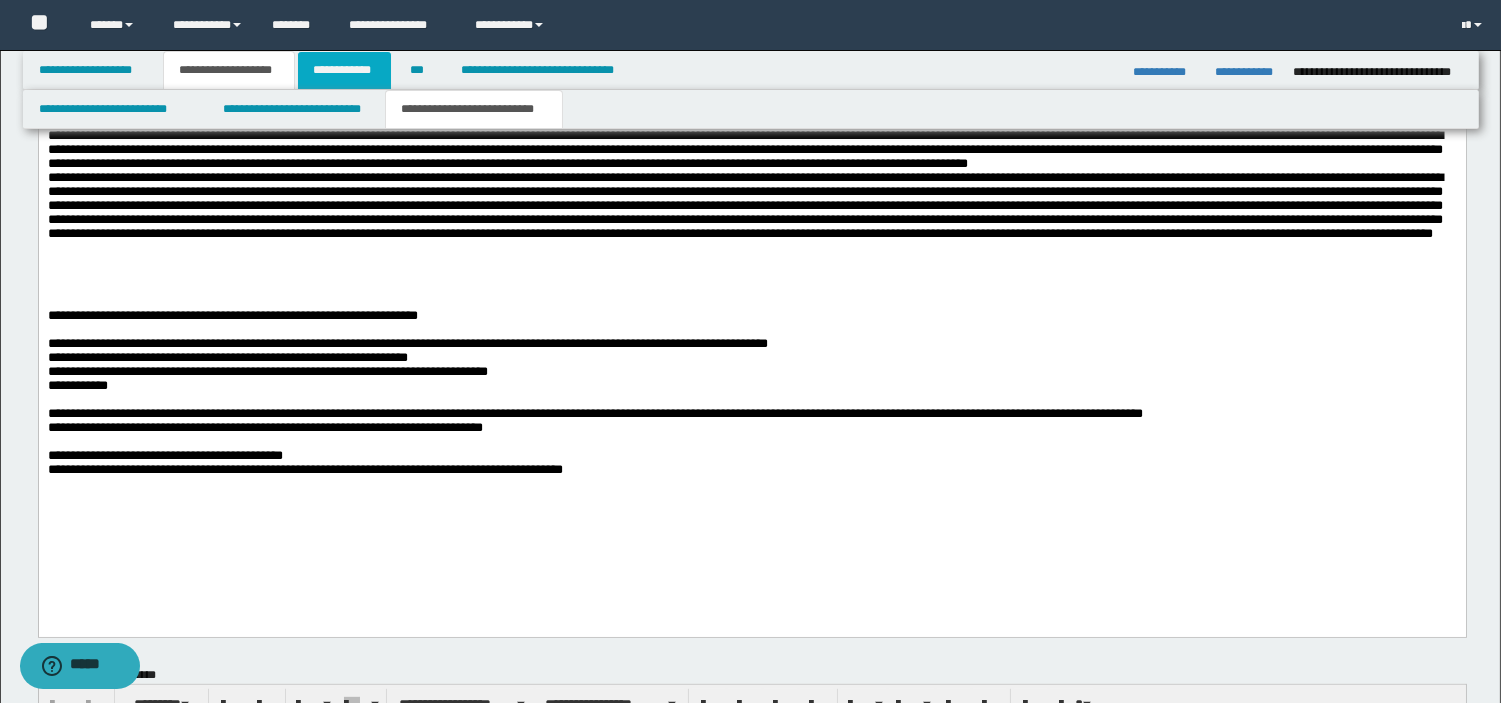 click on "**********" at bounding box center (344, 70) 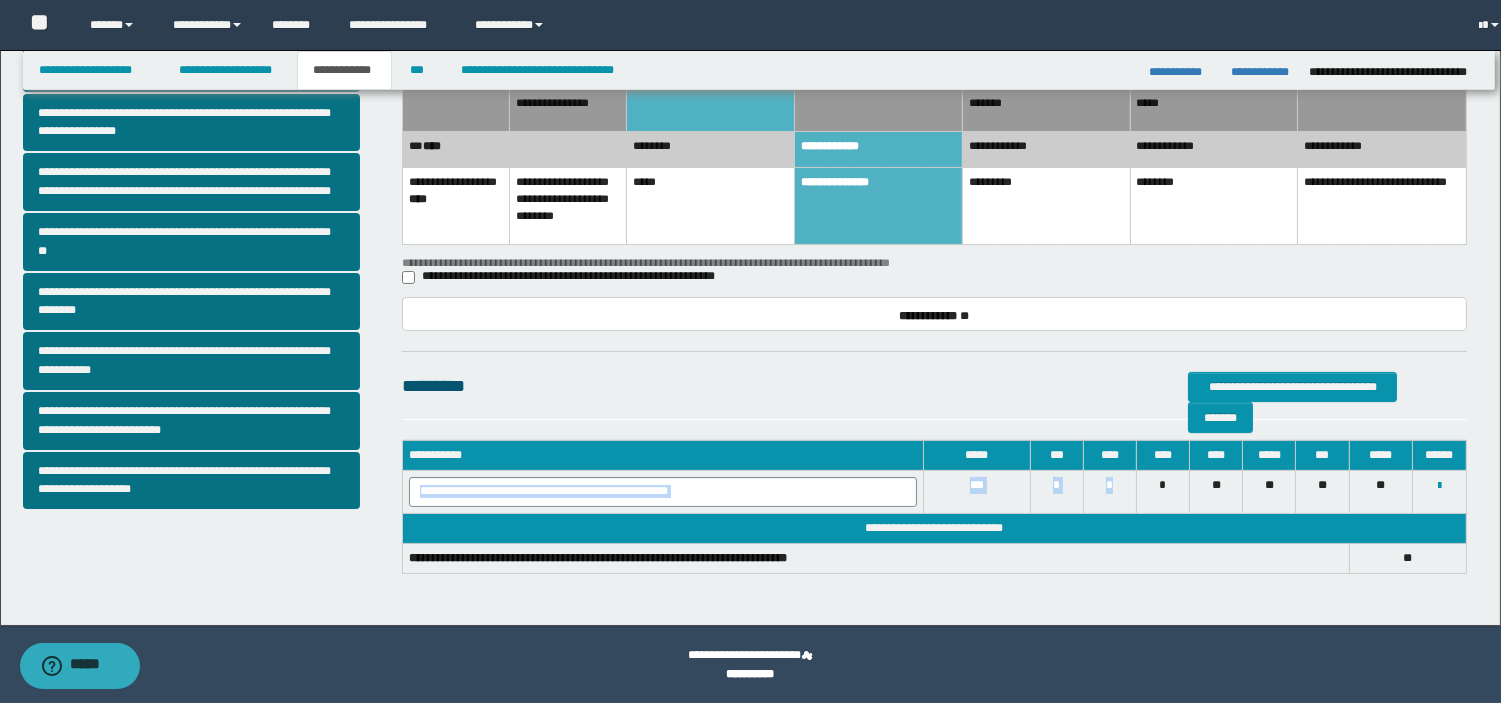 scroll, scrollTop: 493, scrollLeft: 0, axis: vertical 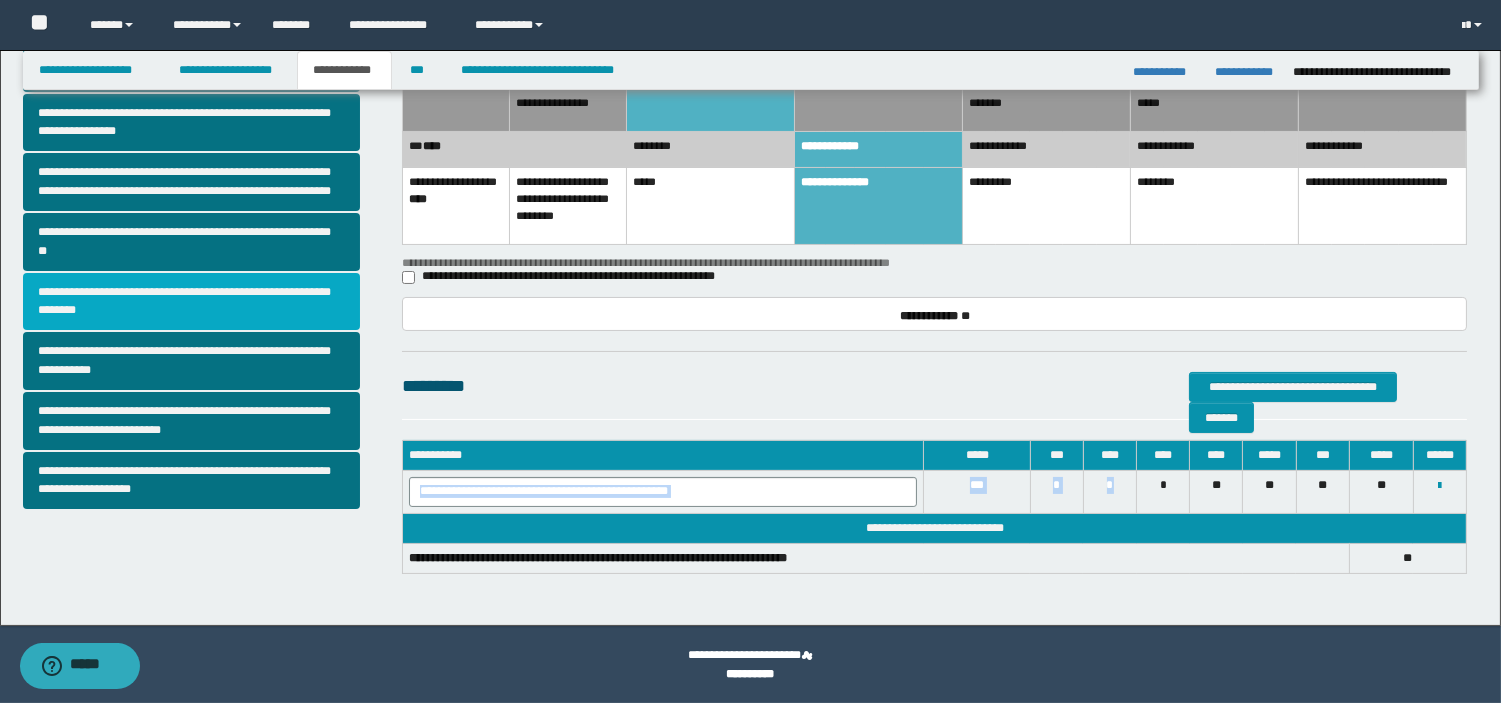 click on "**********" at bounding box center (192, 302) 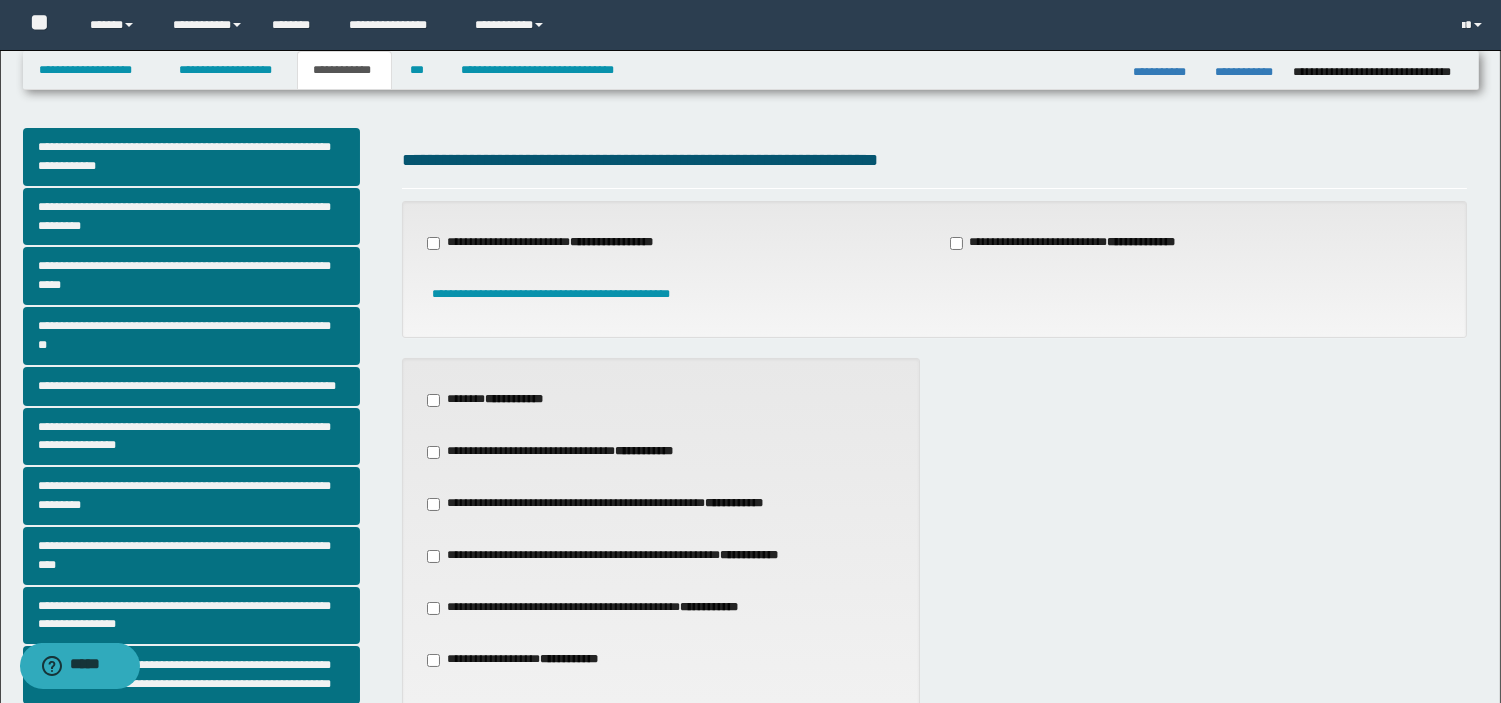 scroll, scrollTop: 614, scrollLeft: 0, axis: vertical 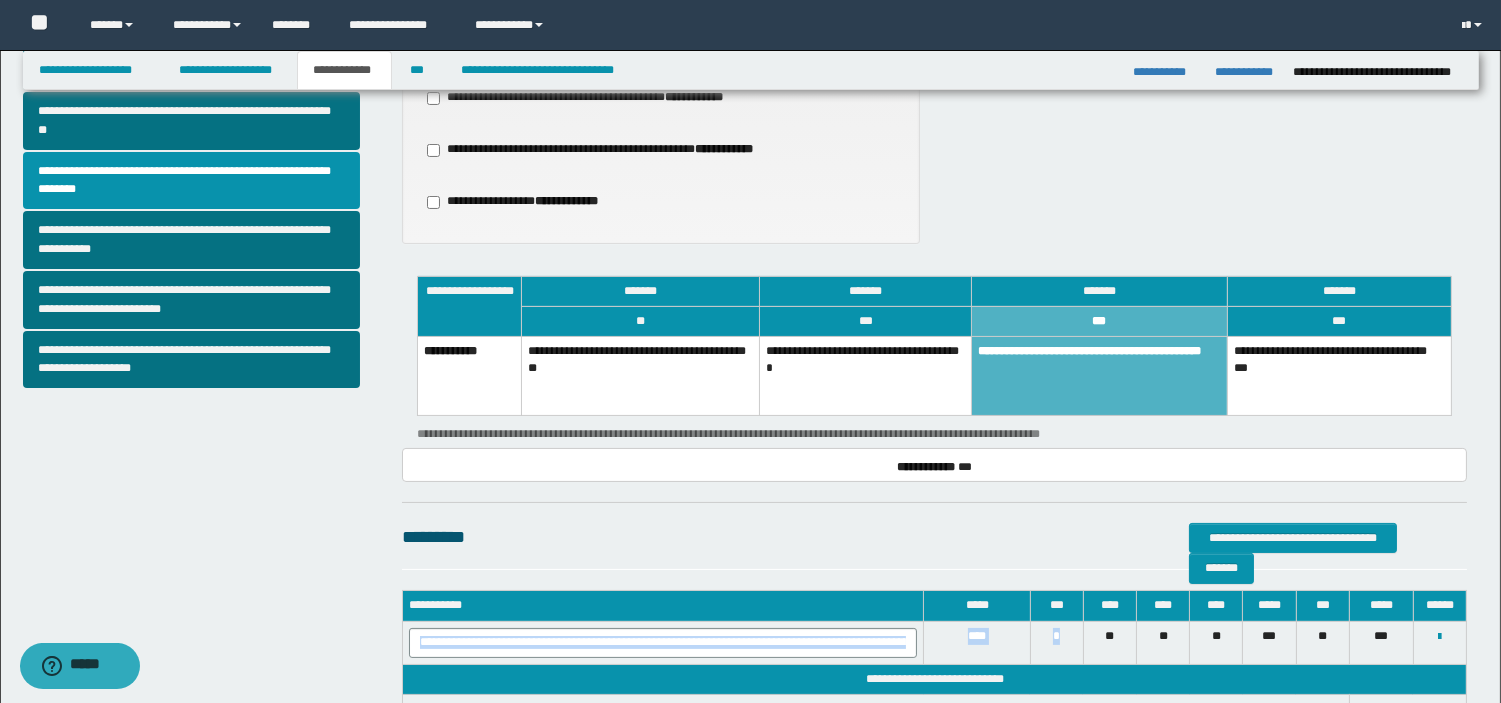 drag, startPoint x: 1074, startPoint y: 632, endPoint x: 420, endPoint y: 645, distance: 654.1292 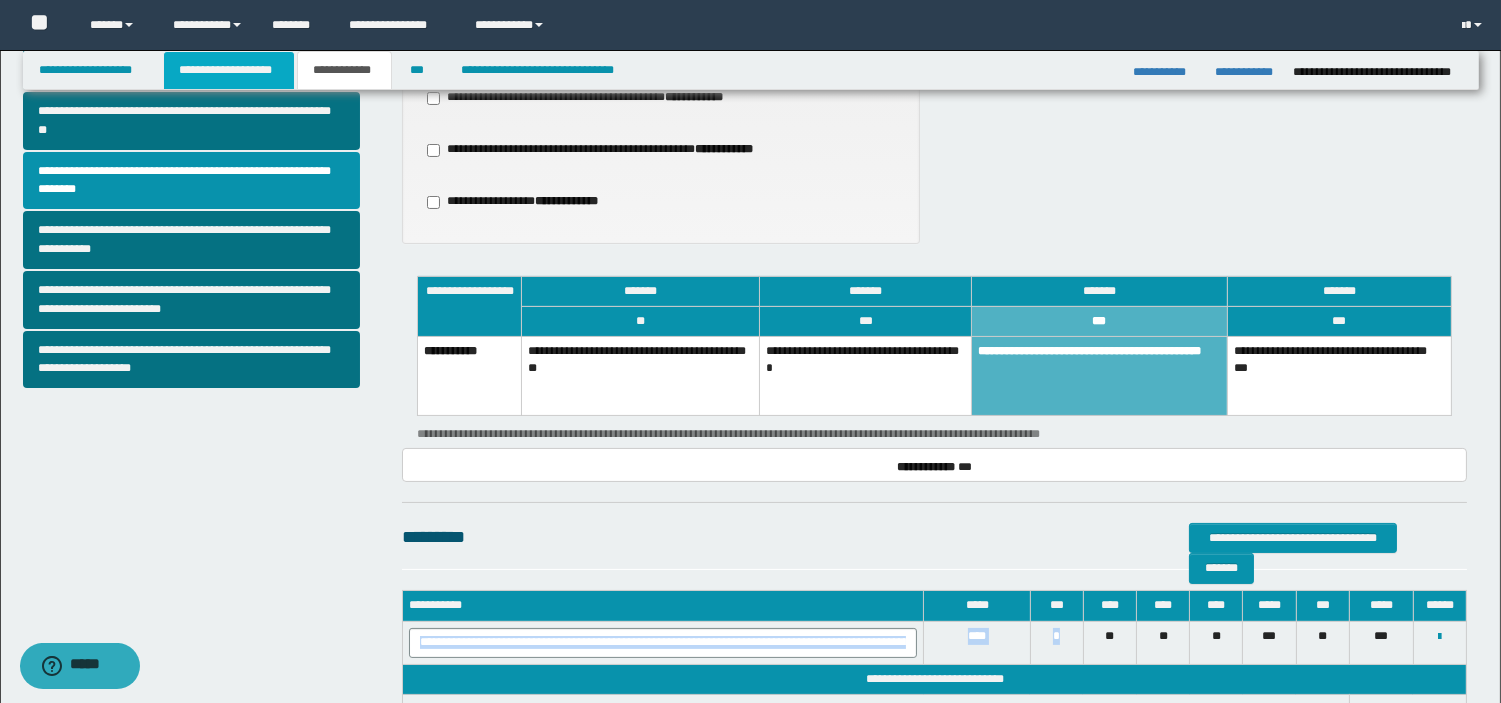click on "**********" at bounding box center [229, 70] 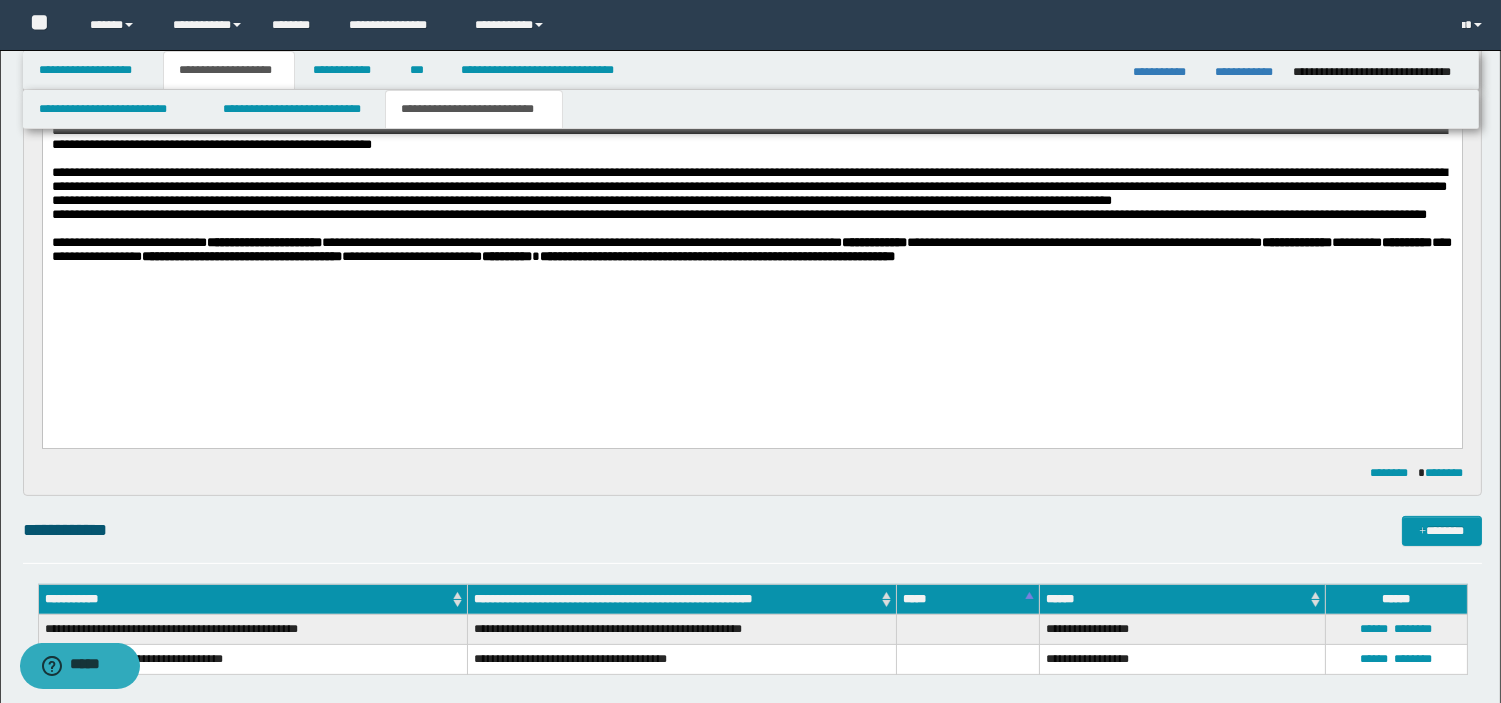 scroll, scrollTop: 1652, scrollLeft: 0, axis: vertical 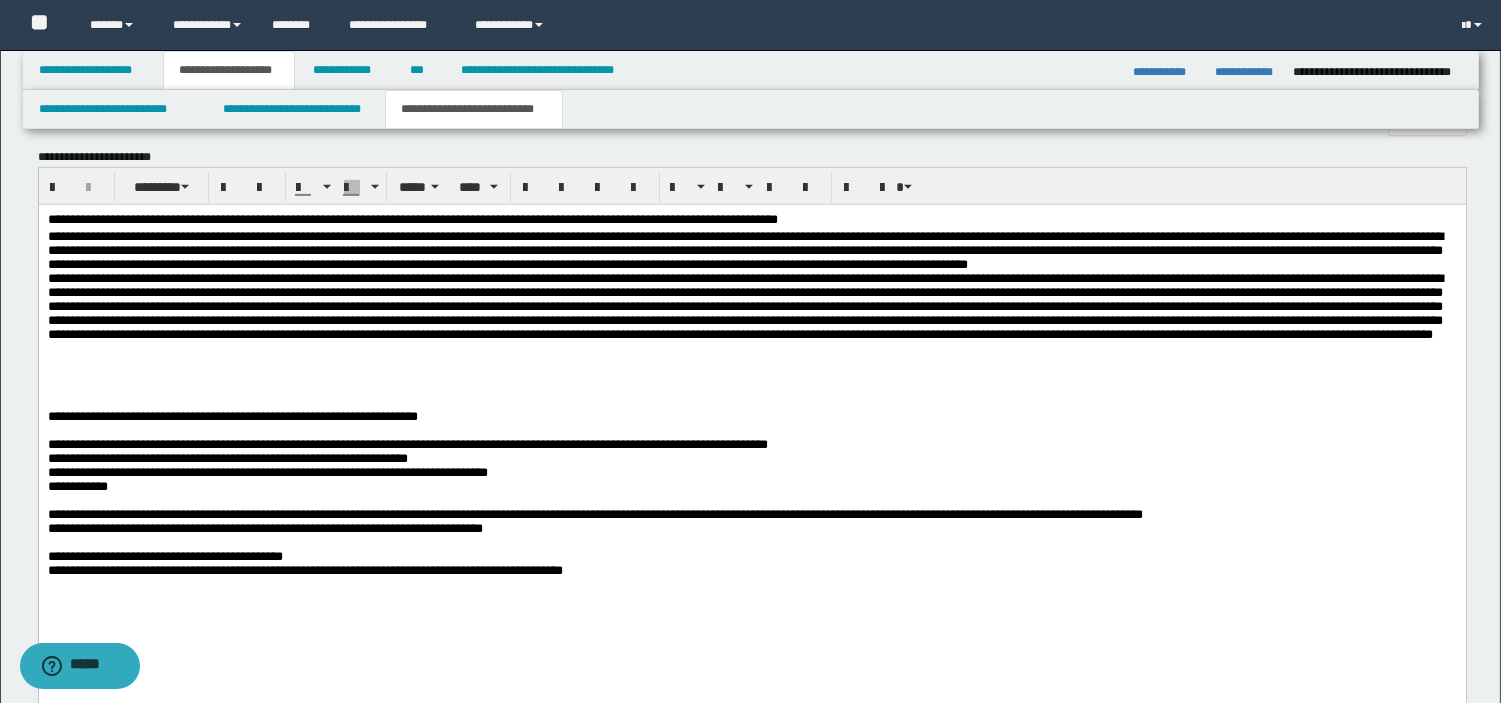 click on "**********" at bounding box center (407, 465) 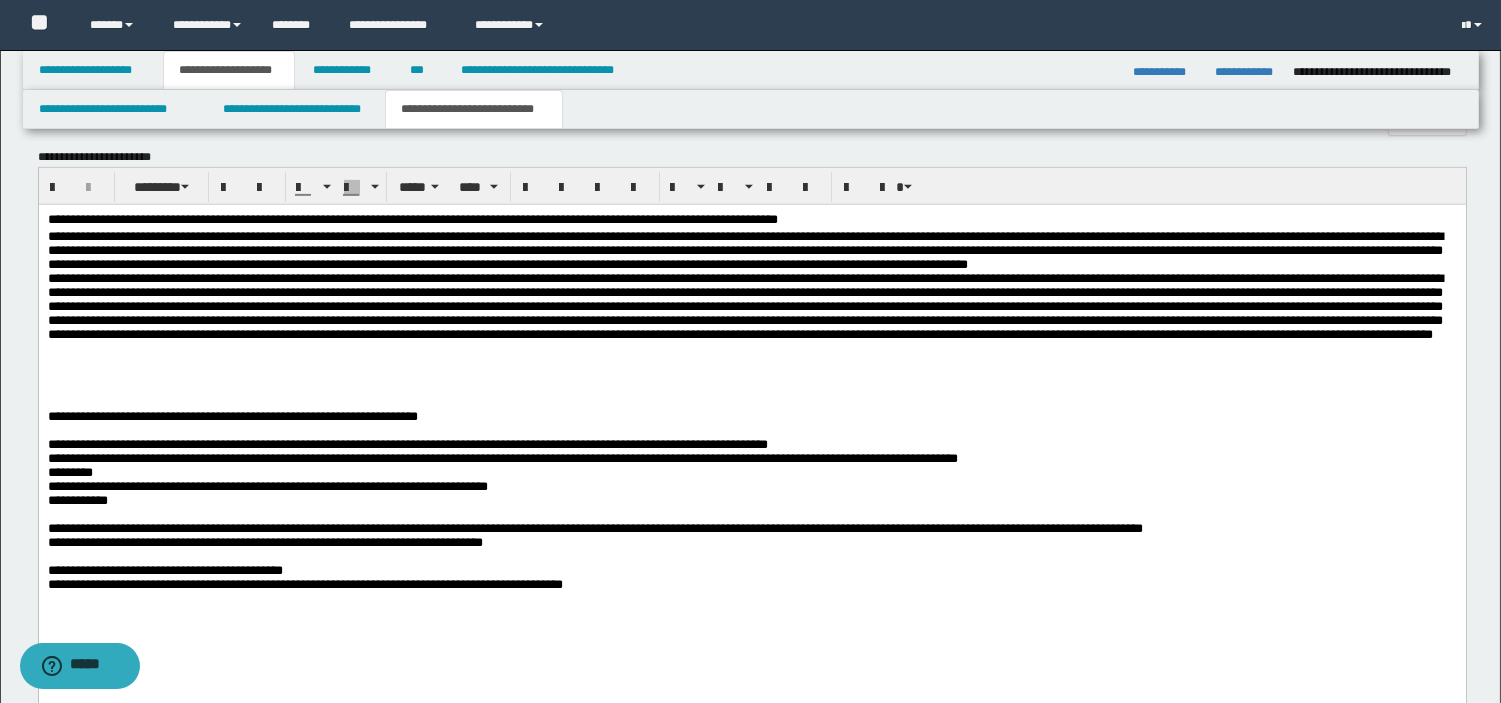 click on "**********" at bounding box center [751, 473] 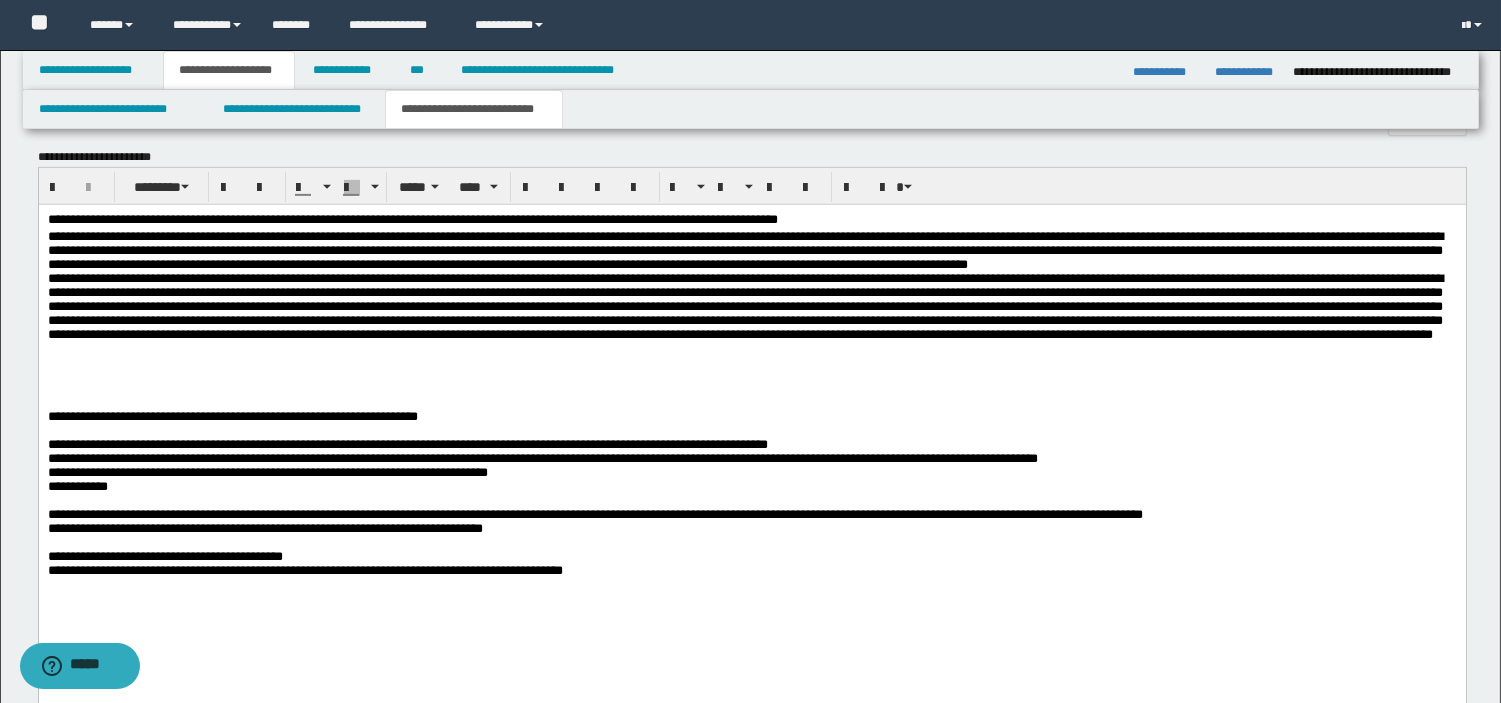 click on "**********" at bounding box center (542, 465) 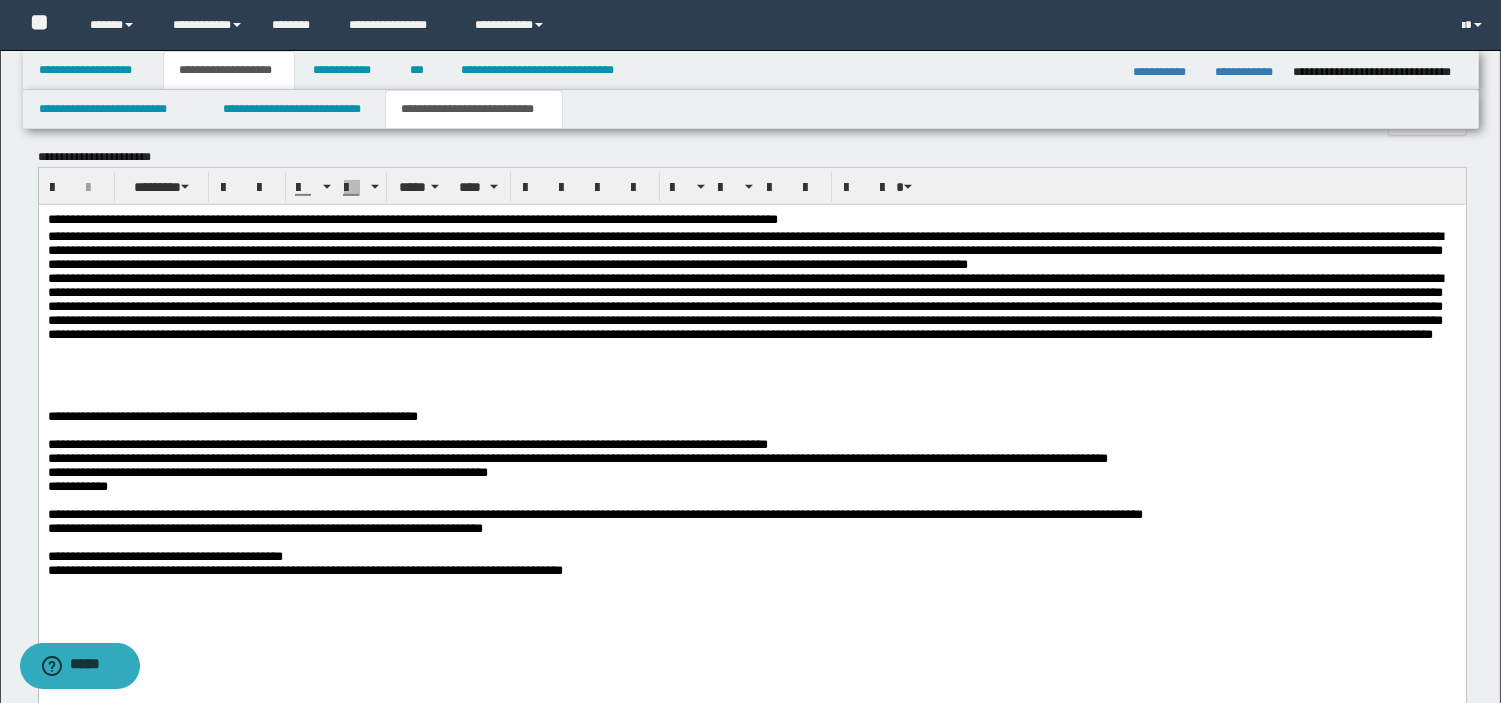 click on "**********" at bounding box center [577, 465] 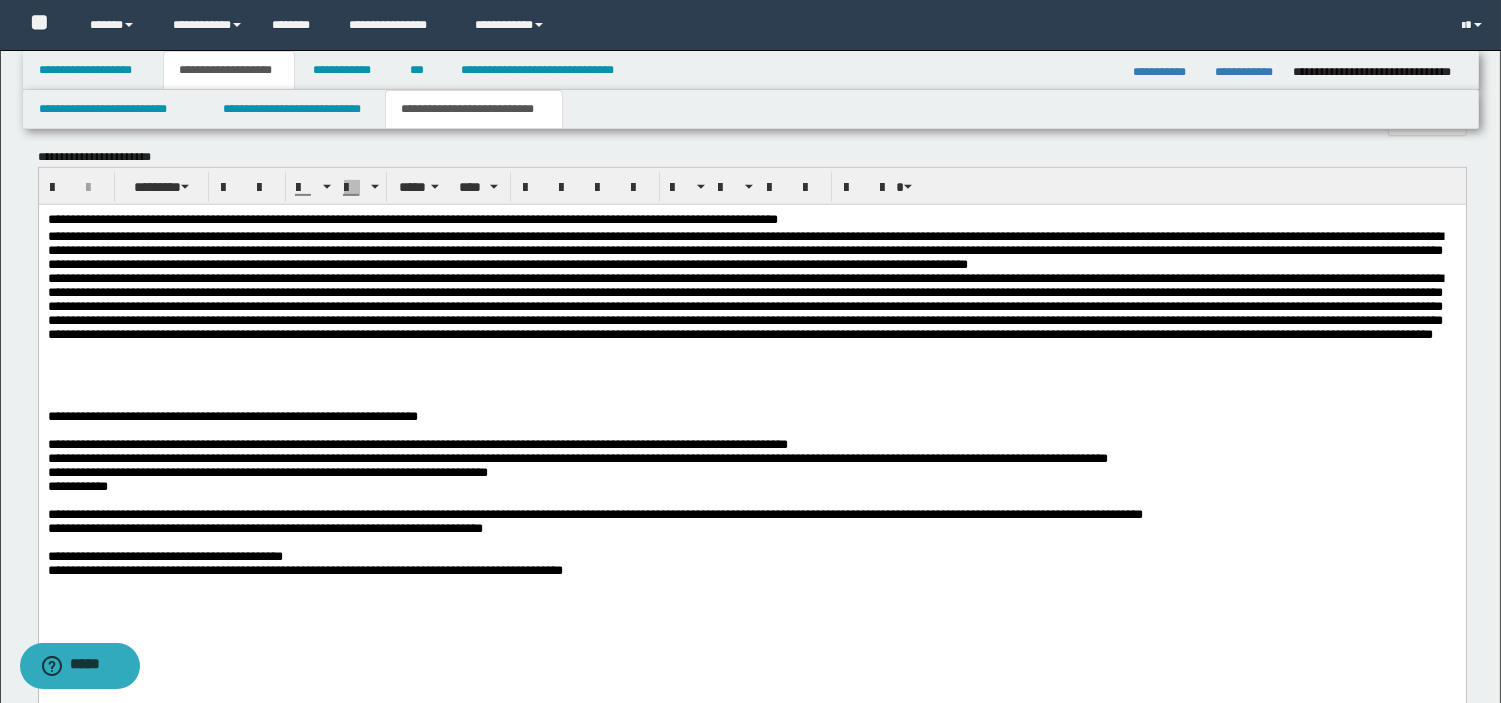 click on "**********" at bounding box center (577, 465) 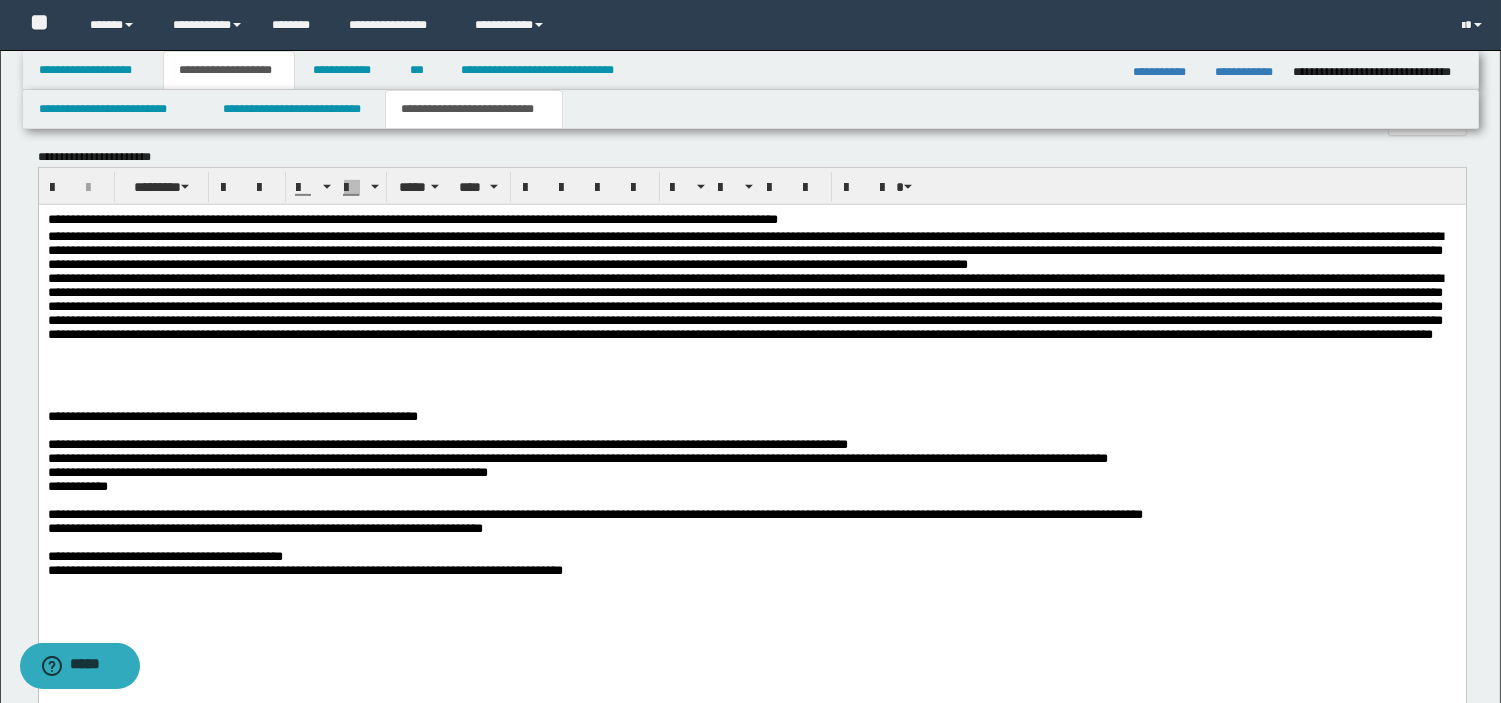 click on "**********" at bounding box center [751, 466] 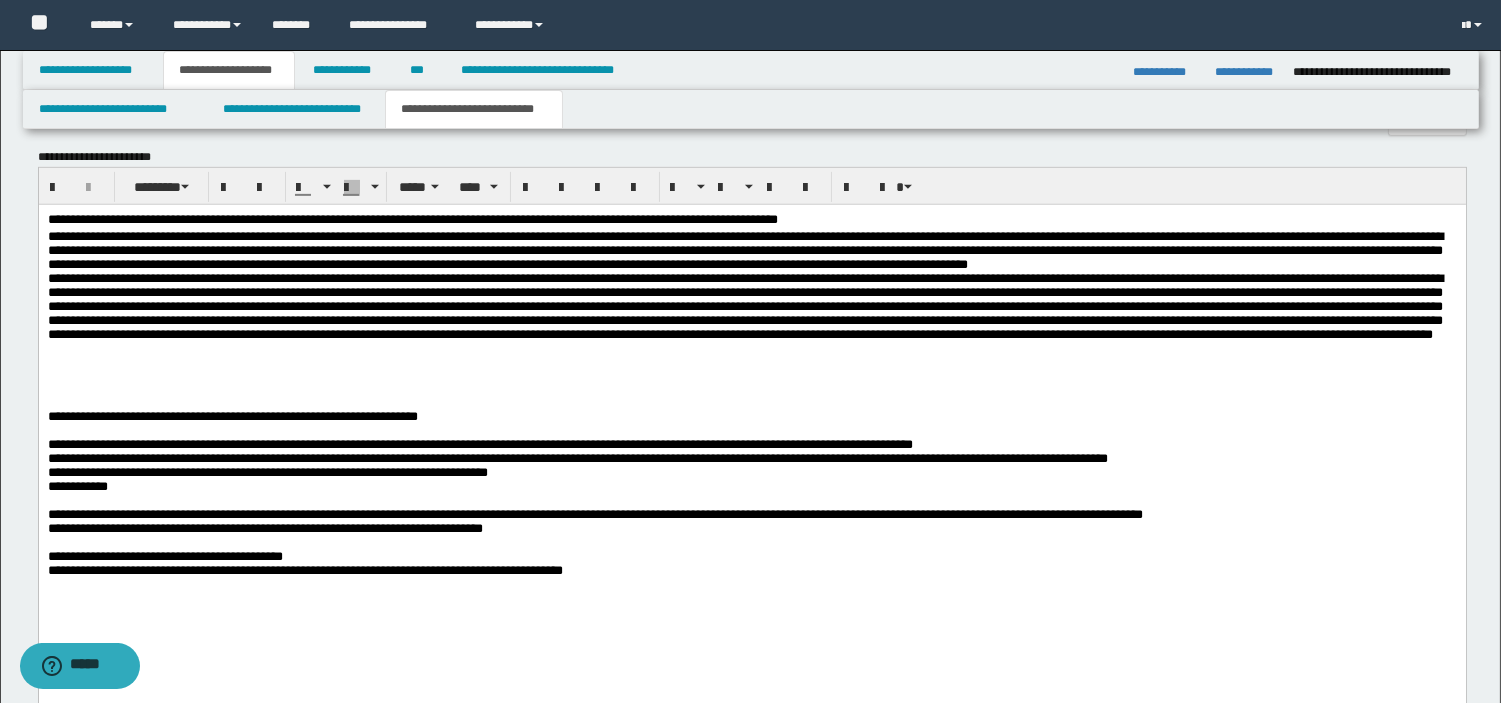 click on "**********" at bounding box center (751, 466) 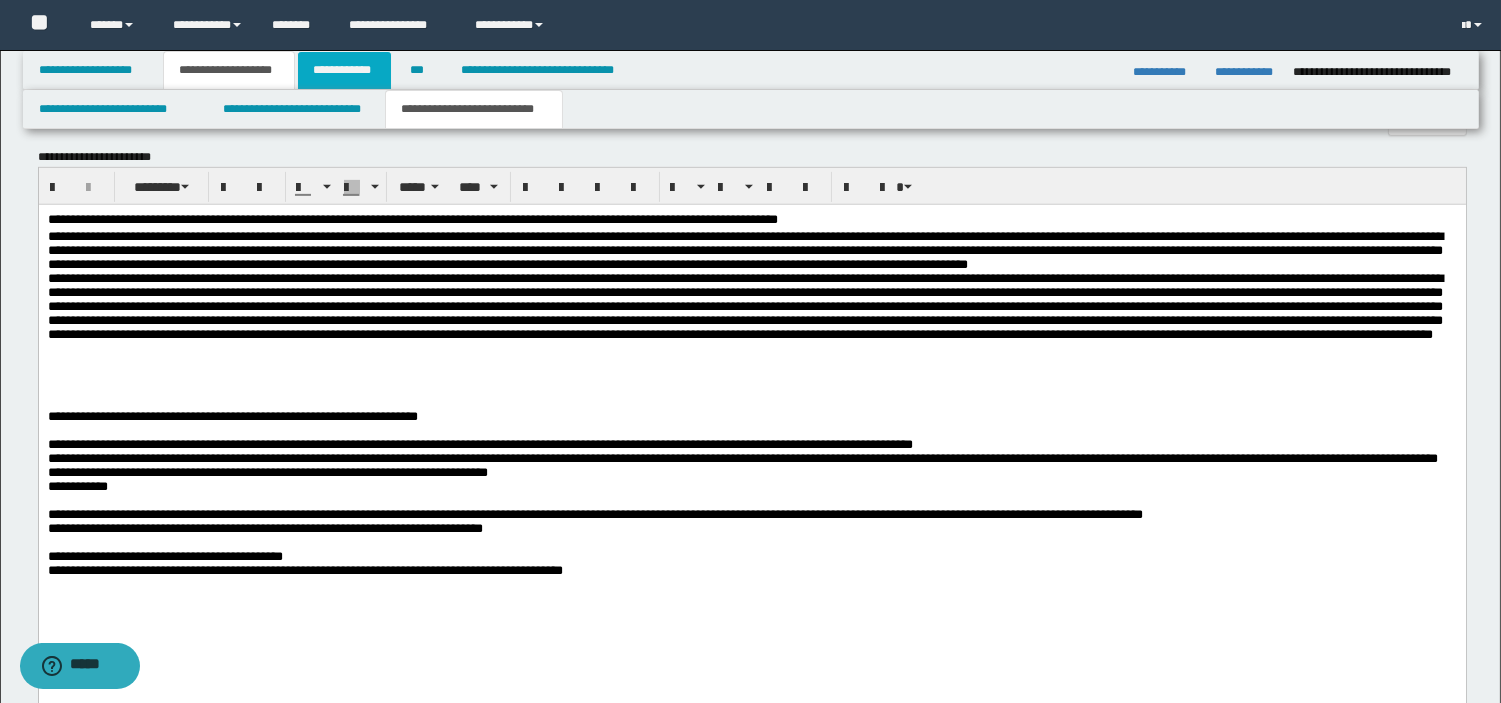 click on "**********" at bounding box center (344, 70) 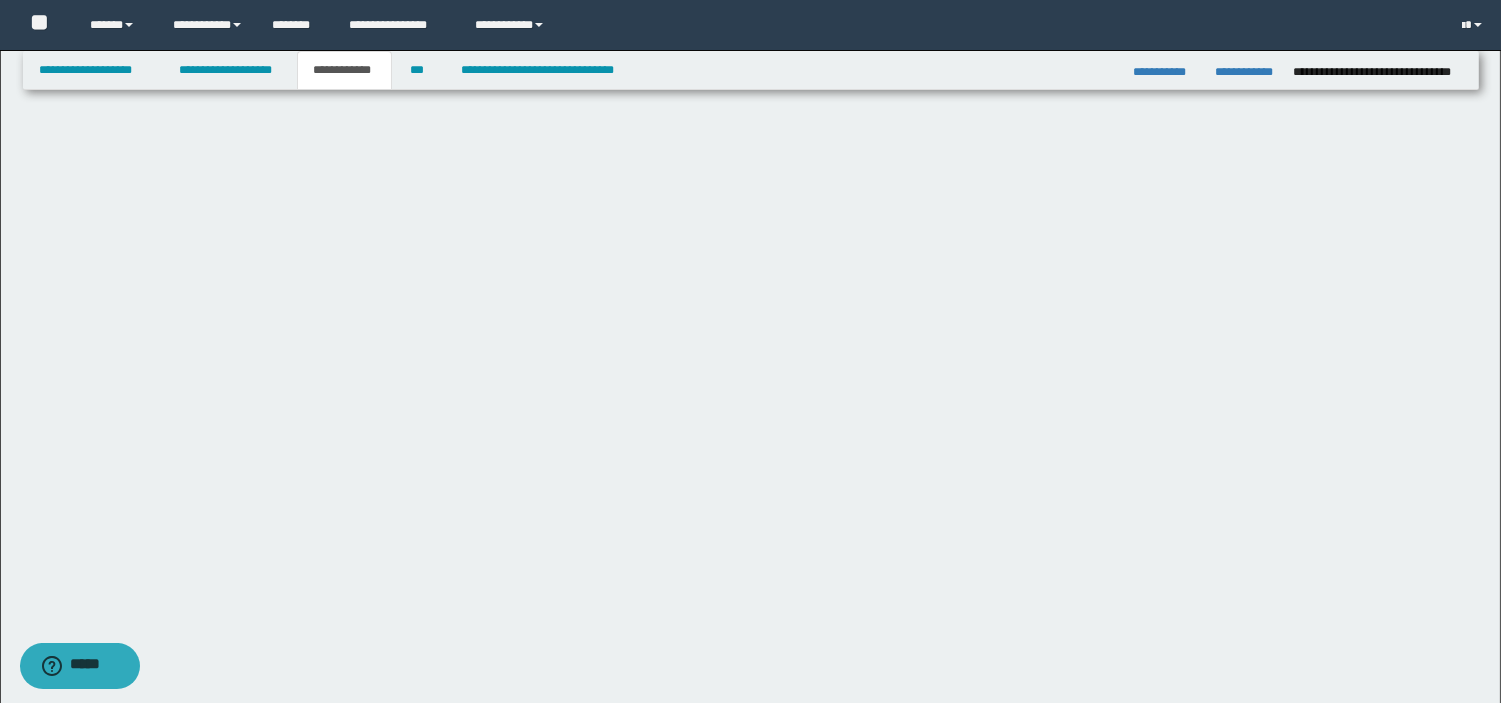 scroll, scrollTop: 765, scrollLeft: 0, axis: vertical 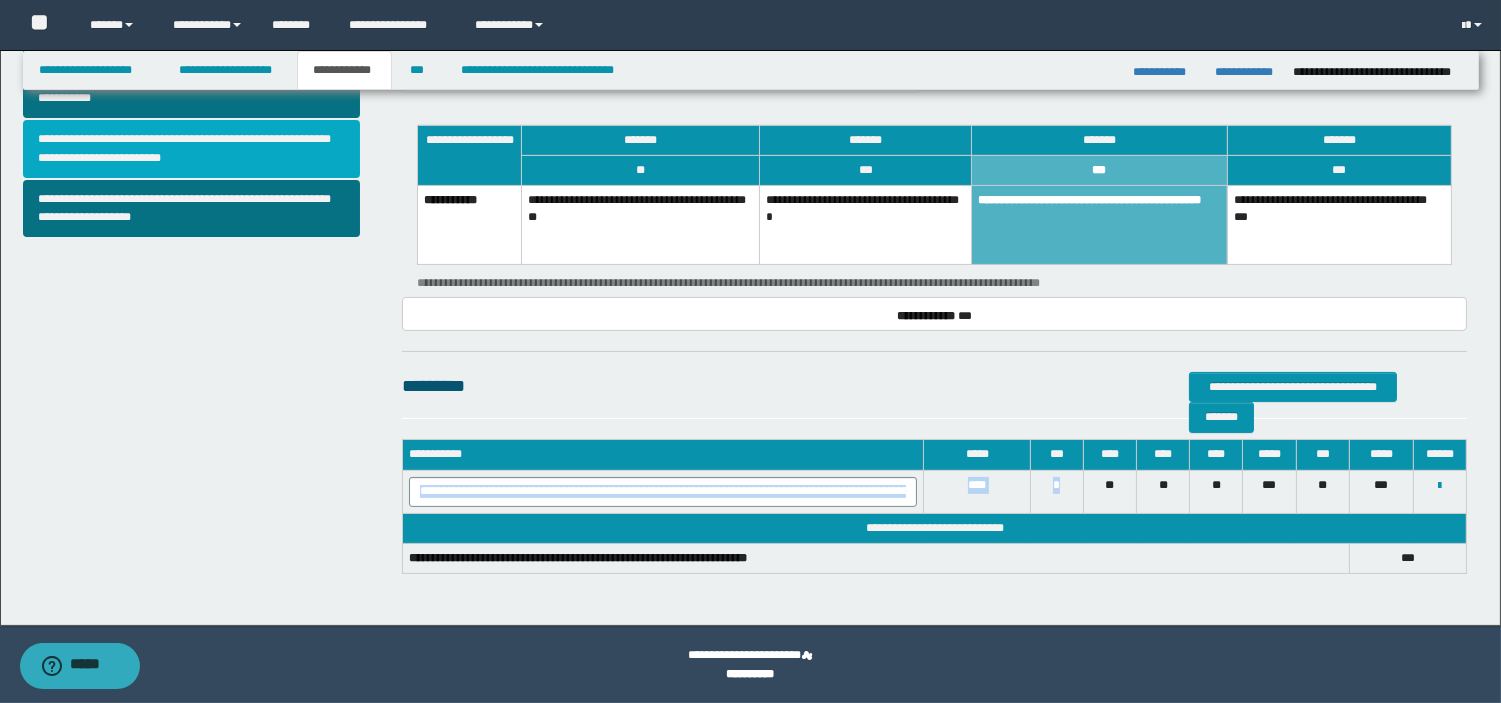 click on "**********" at bounding box center [192, 149] 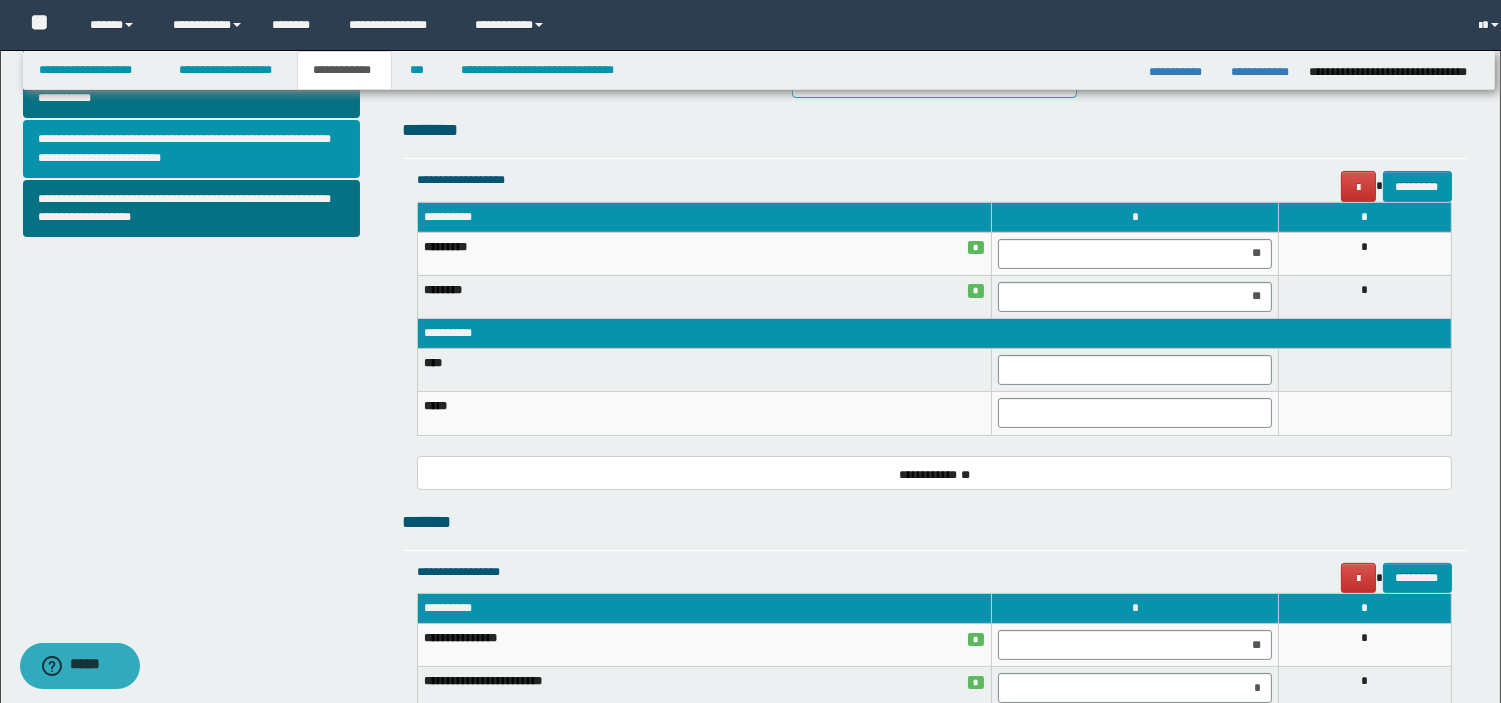 scroll, scrollTop: 0, scrollLeft: 0, axis: both 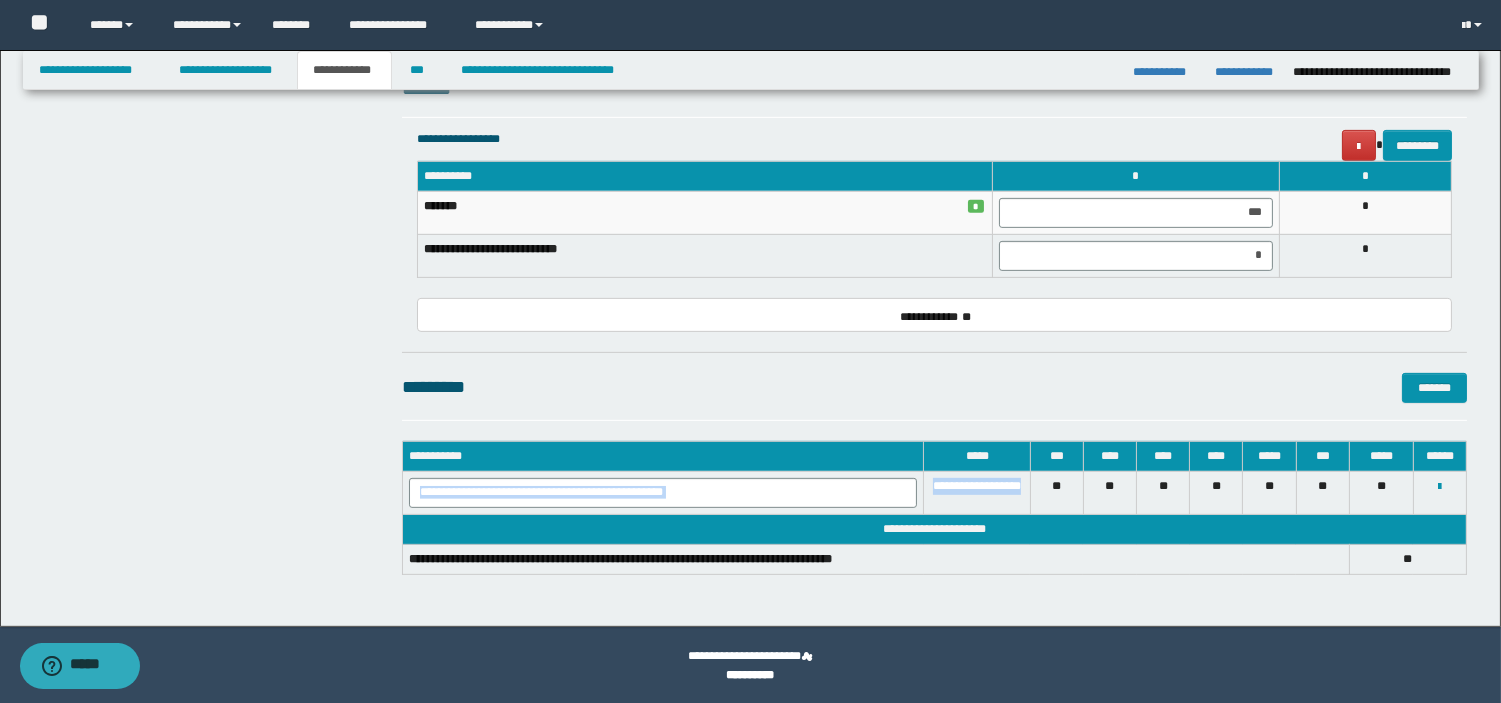 drag, startPoint x: 1021, startPoint y: 487, endPoint x: 411, endPoint y: 491, distance: 610.0131 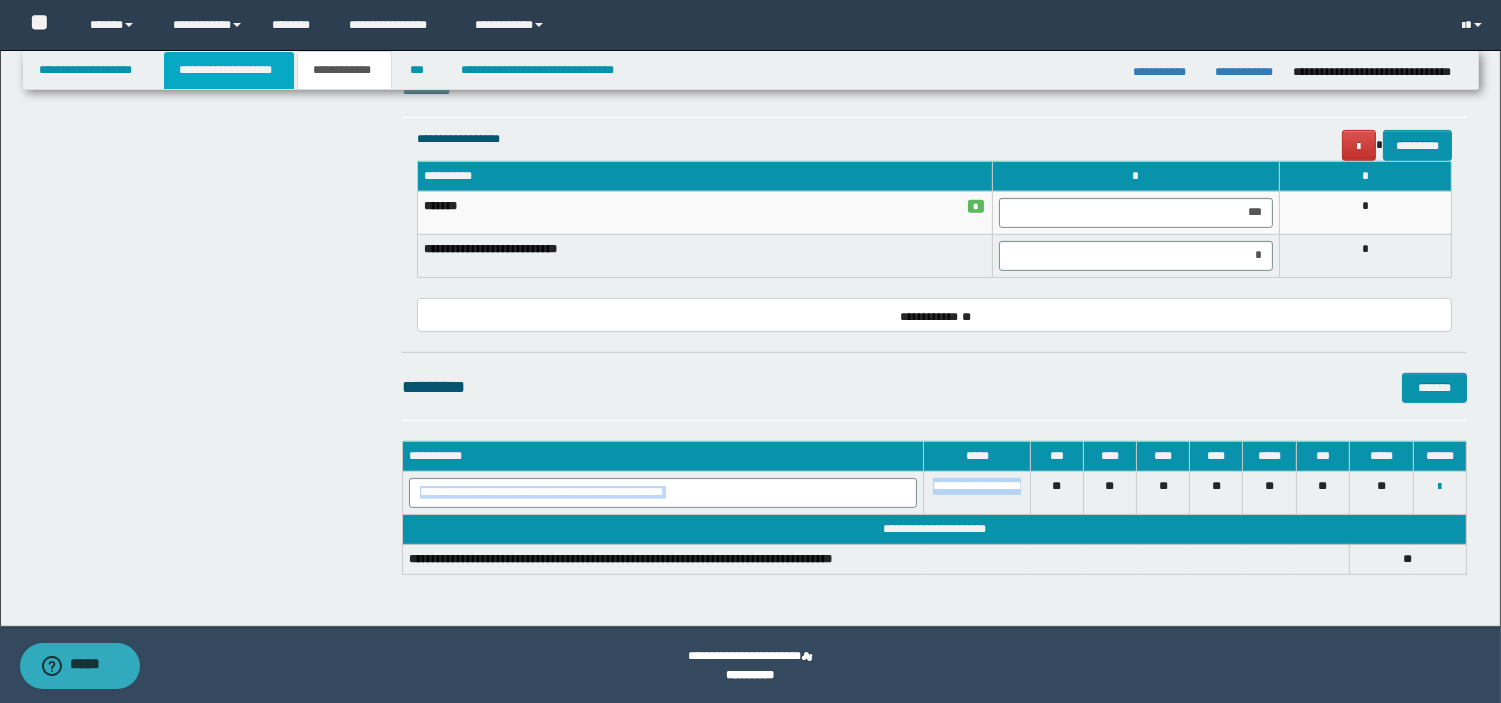 click on "**********" at bounding box center [229, 70] 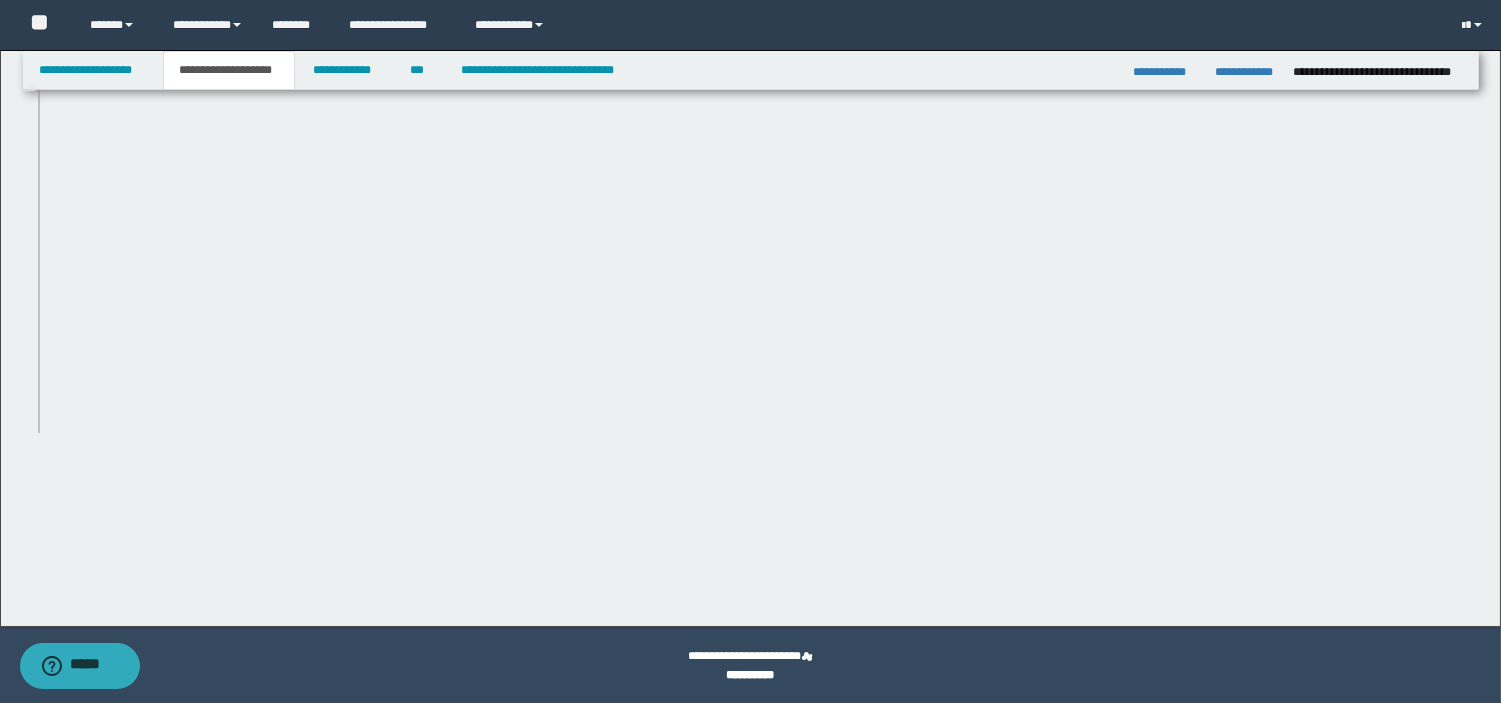 scroll, scrollTop: 1577, scrollLeft: 0, axis: vertical 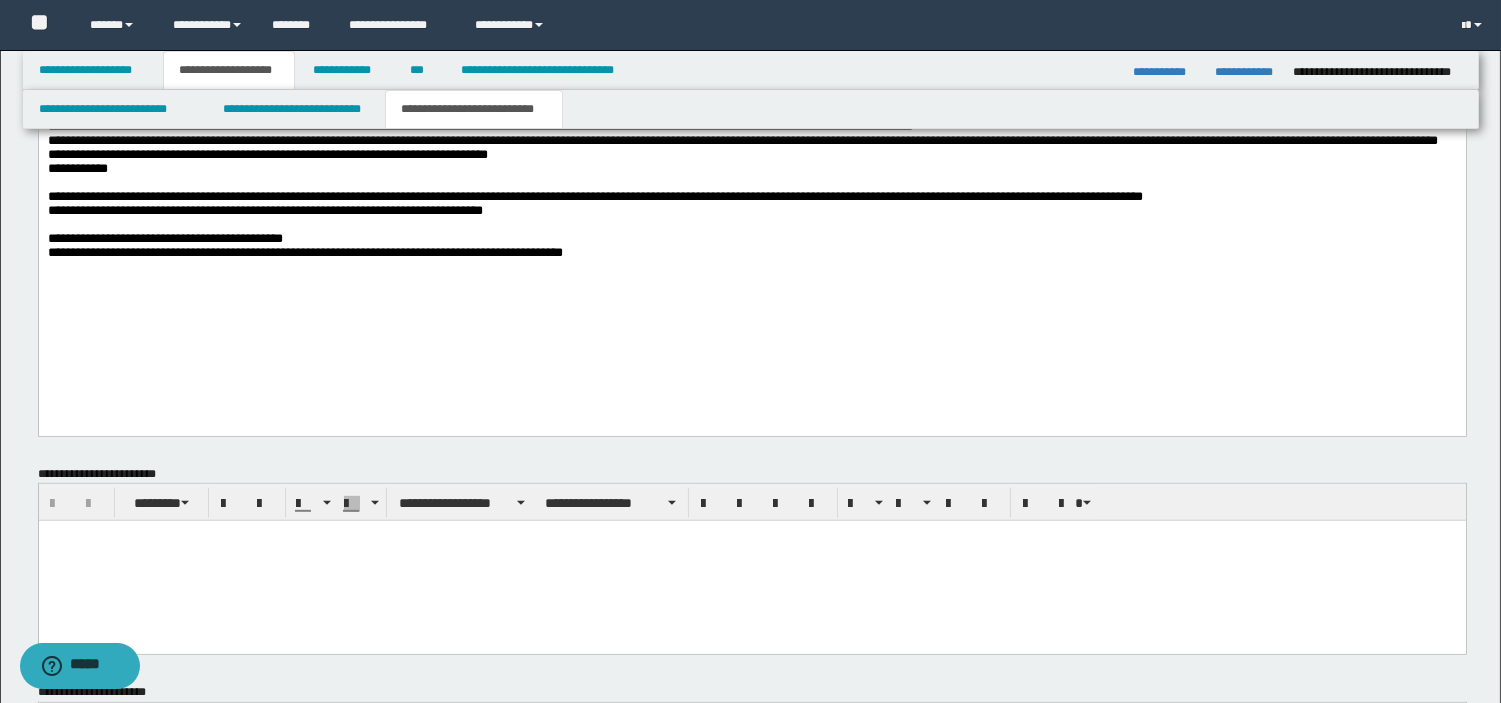 click on "**********" at bounding box center (742, 148) 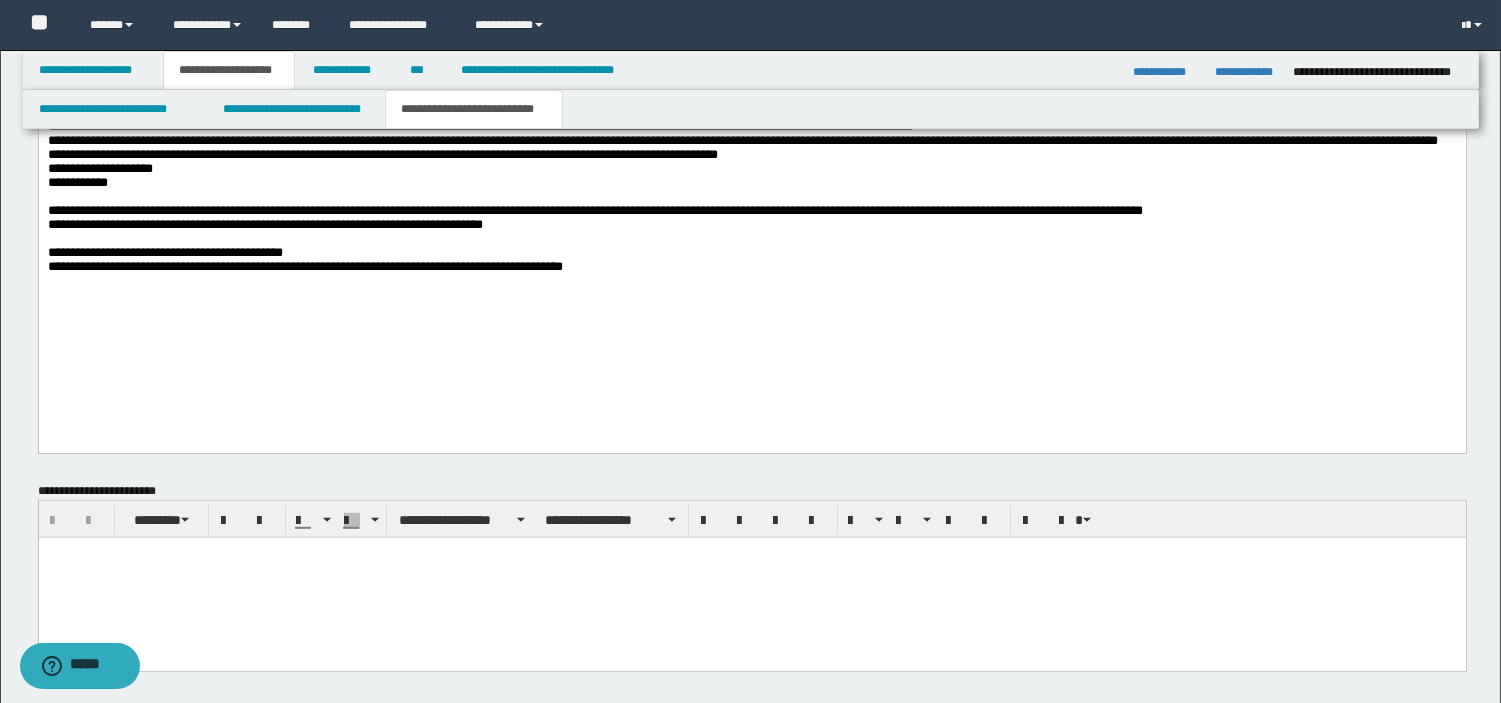 click on "**********" at bounding box center [751, 156] 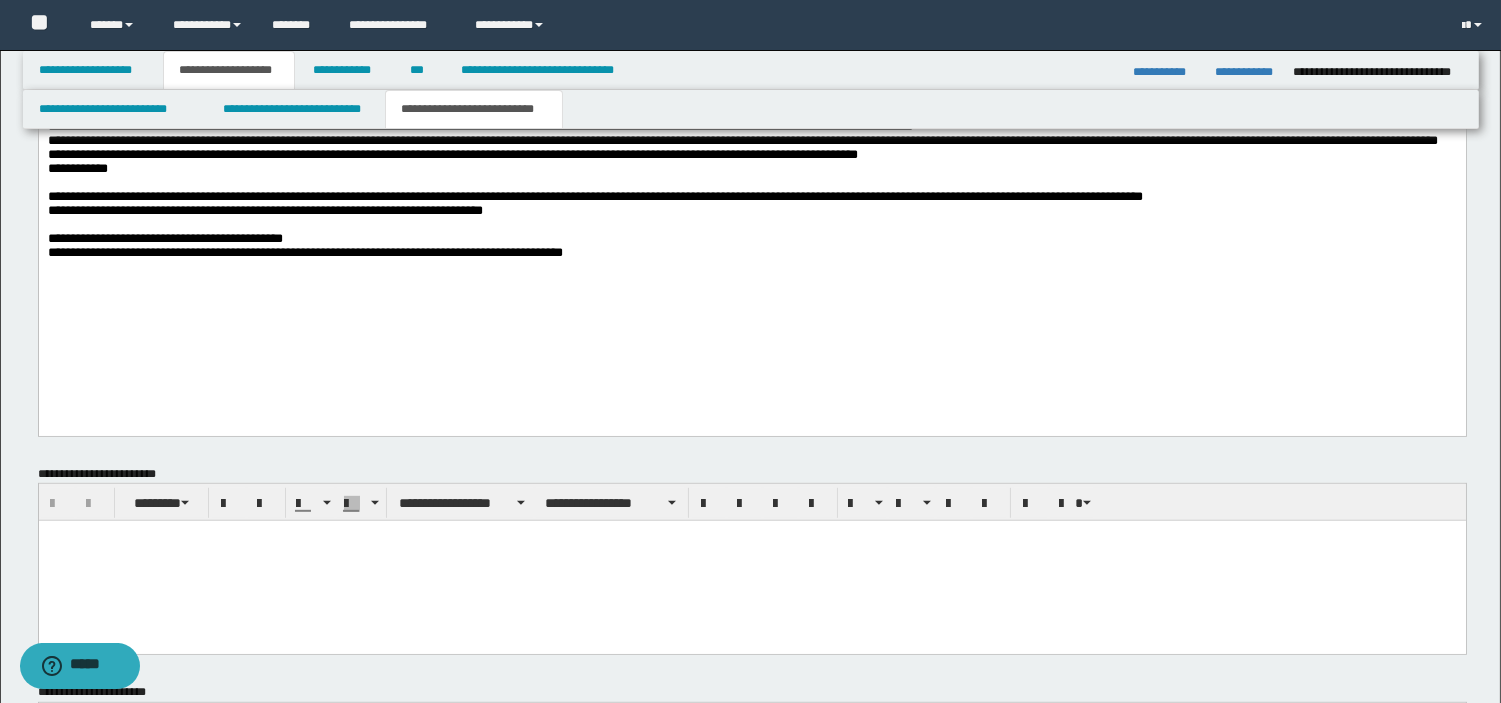 click on "**********" at bounding box center [742, 148] 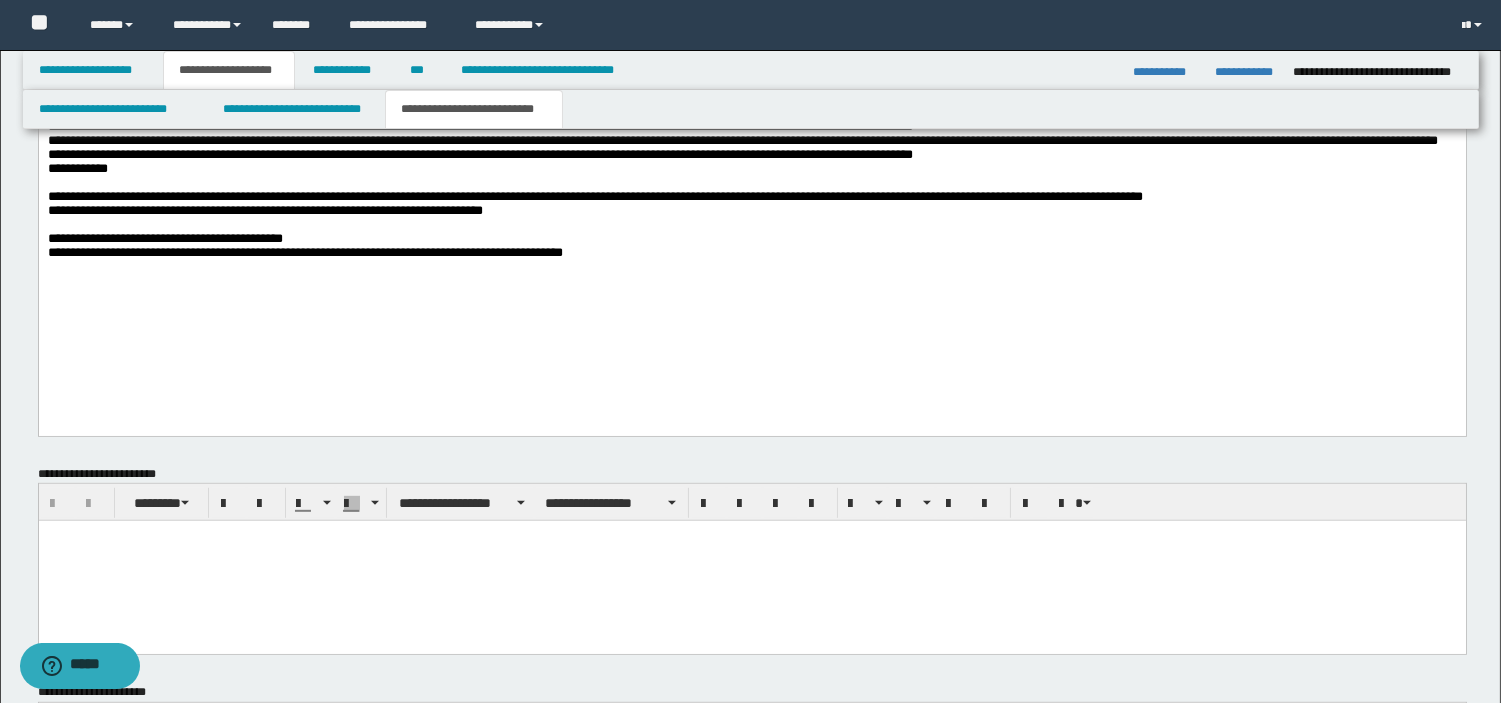 scroll, scrollTop: 1355, scrollLeft: 0, axis: vertical 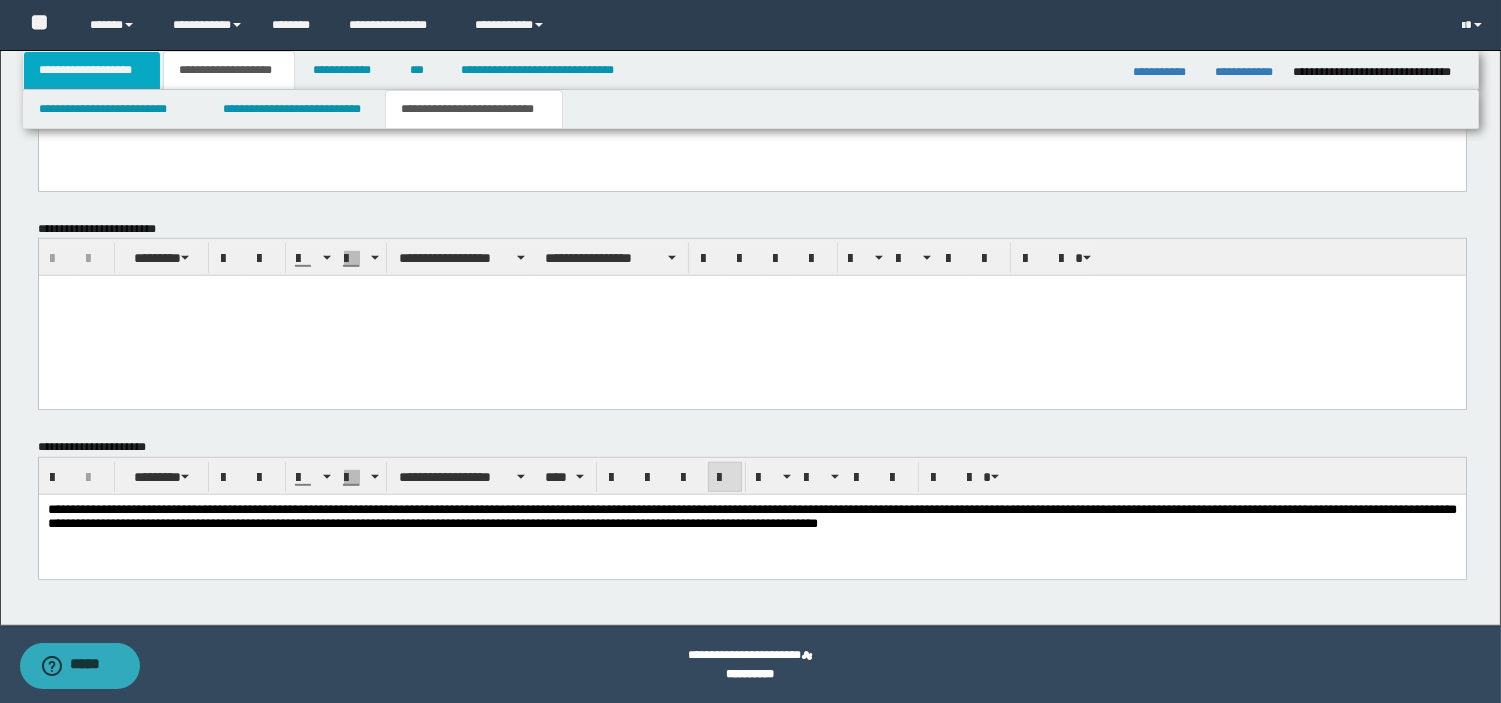 click on "**********" at bounding box center [92, 70] 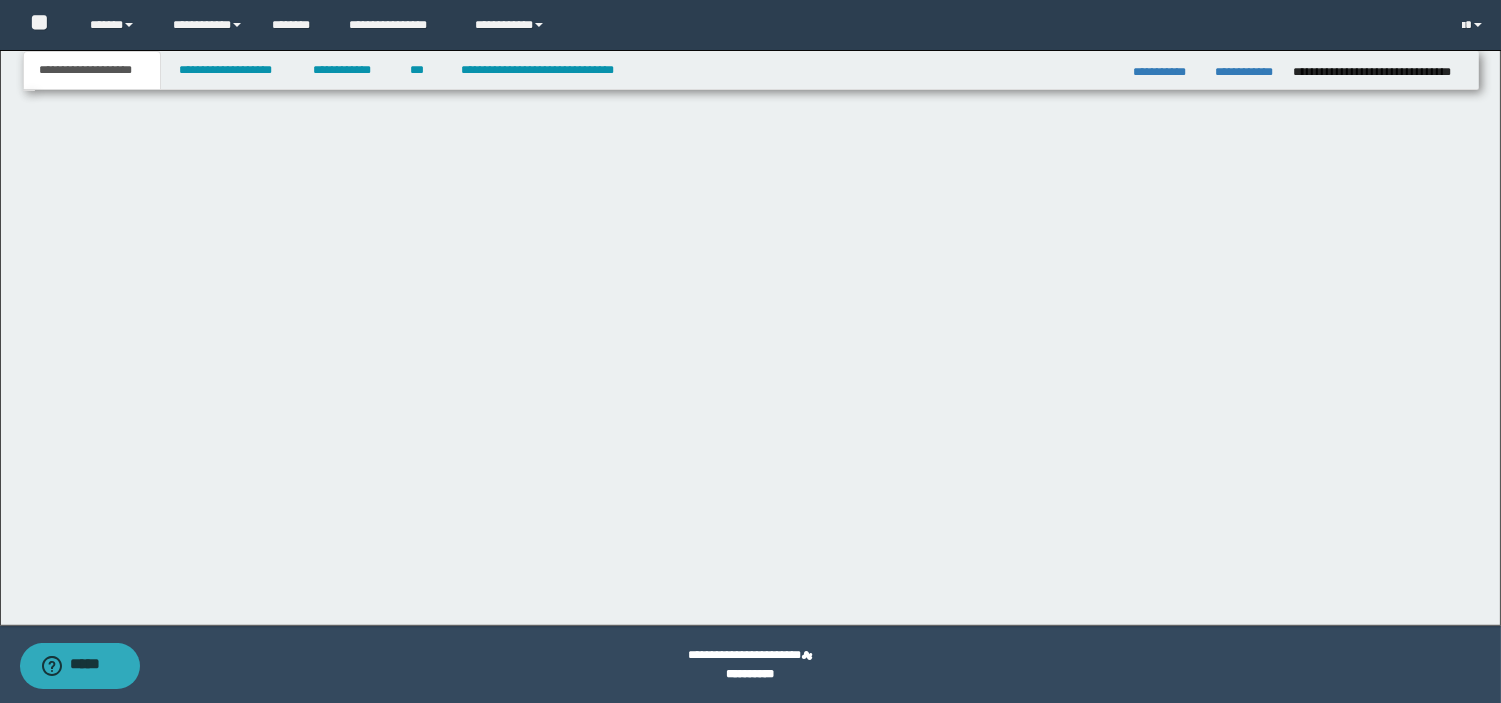 scroll, scrollTop: 404, scrollLeft: 0, axis: vertical 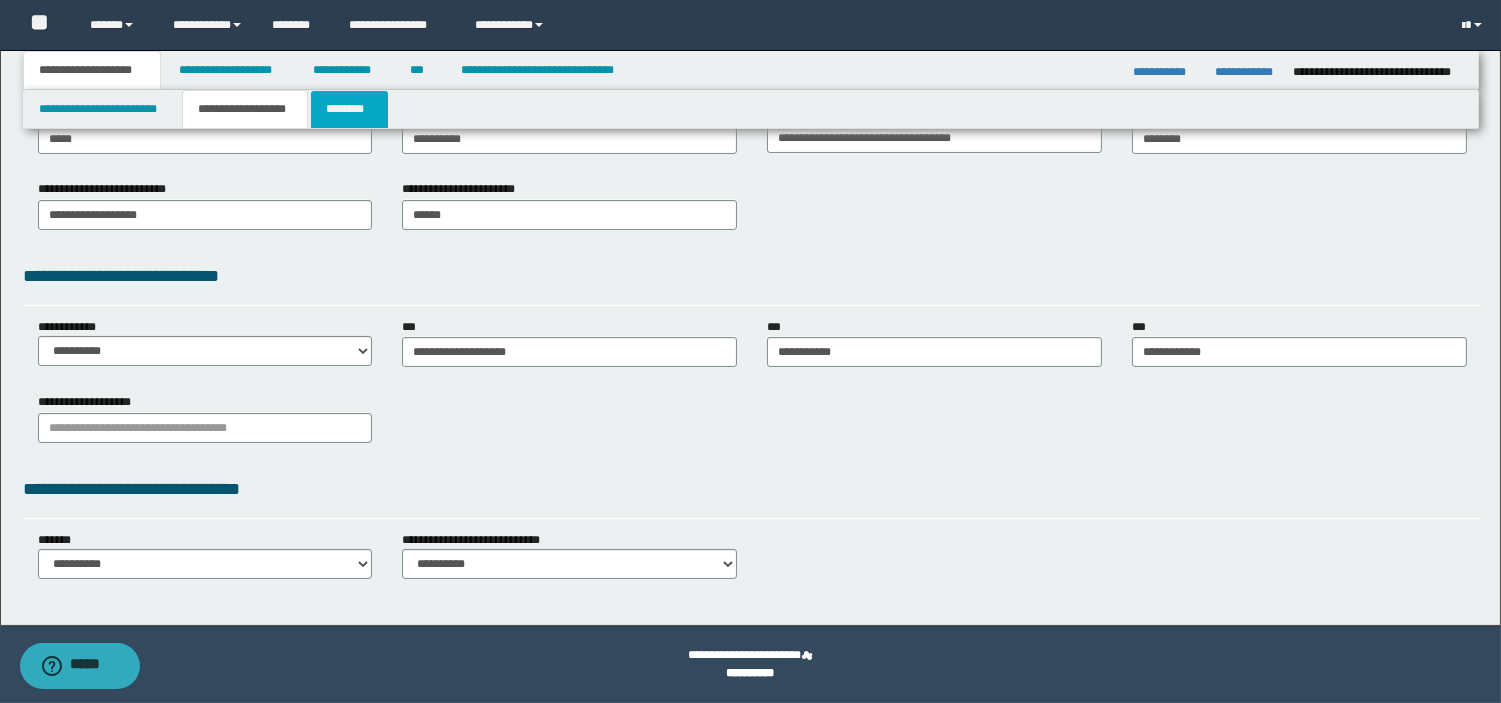 click on "********" at bounding box center (349, 109) 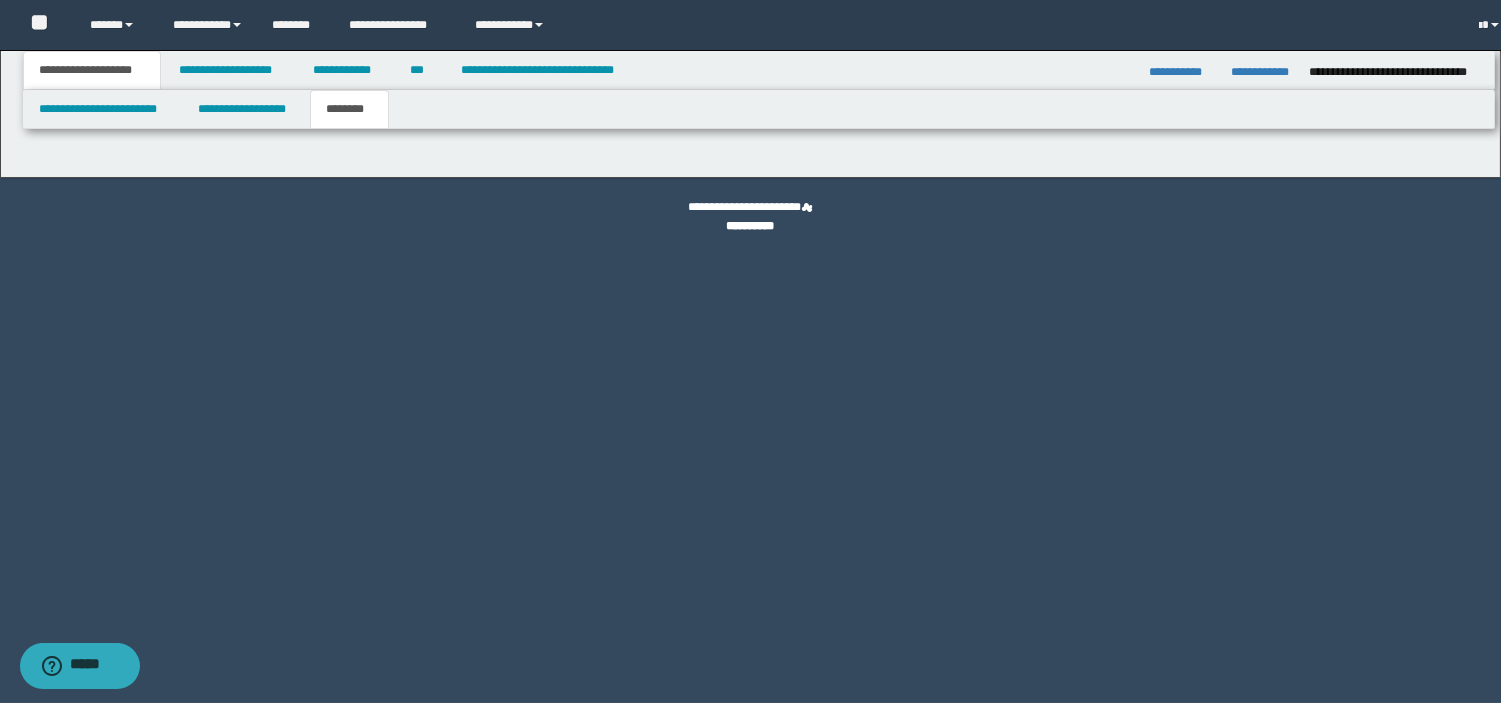 scroll, scrollTop: 0, scrollLeft: 0, axis: both 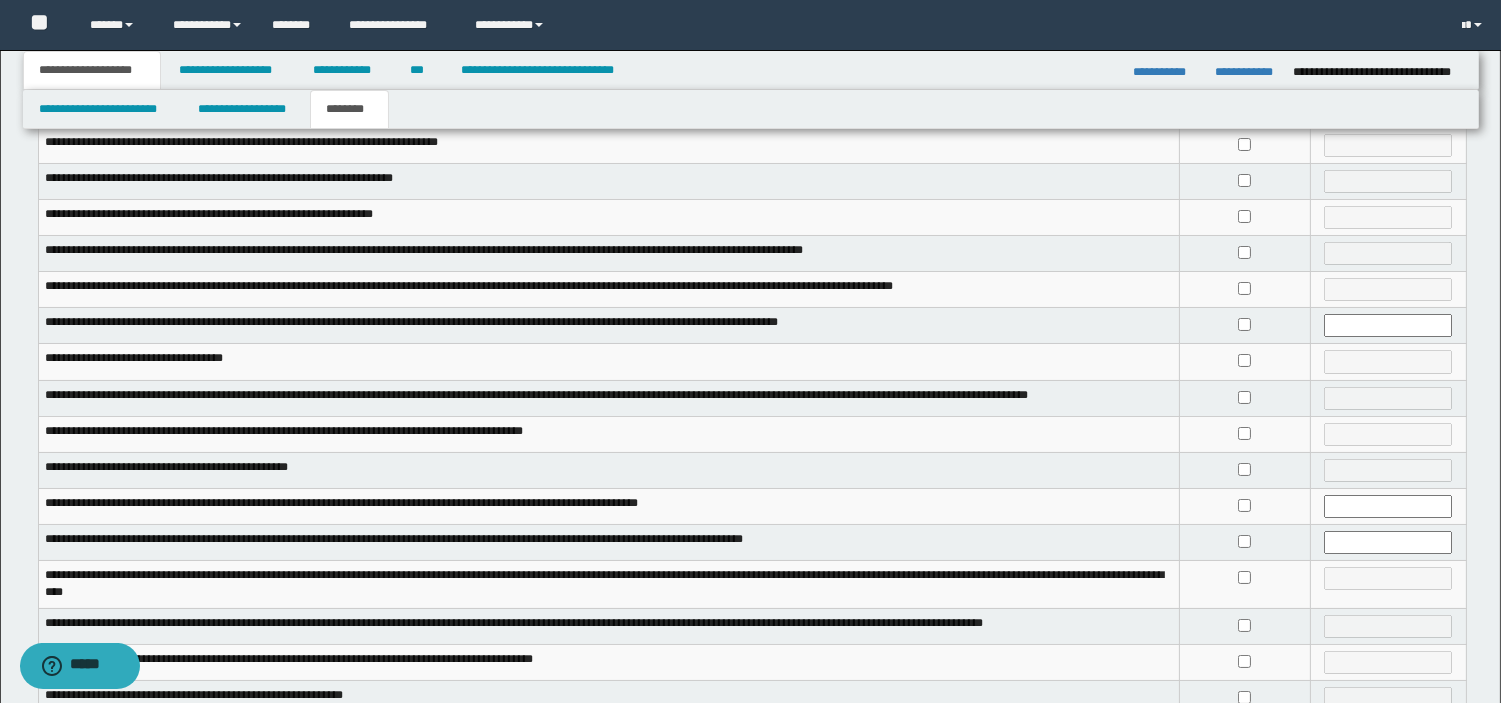 click at bounding box center (1244, 584) 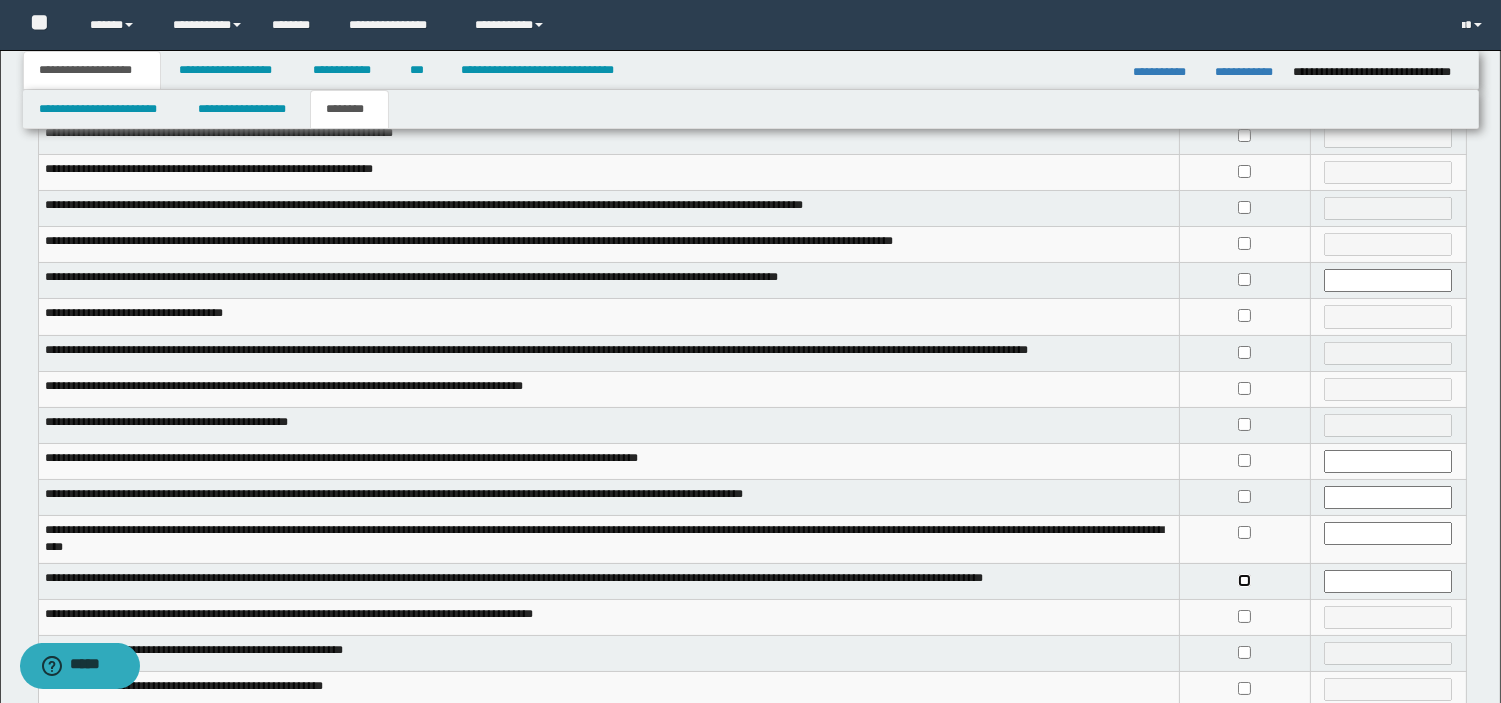 scroll, scrollTop: 266, scrollLeft: 0, axis: vertical 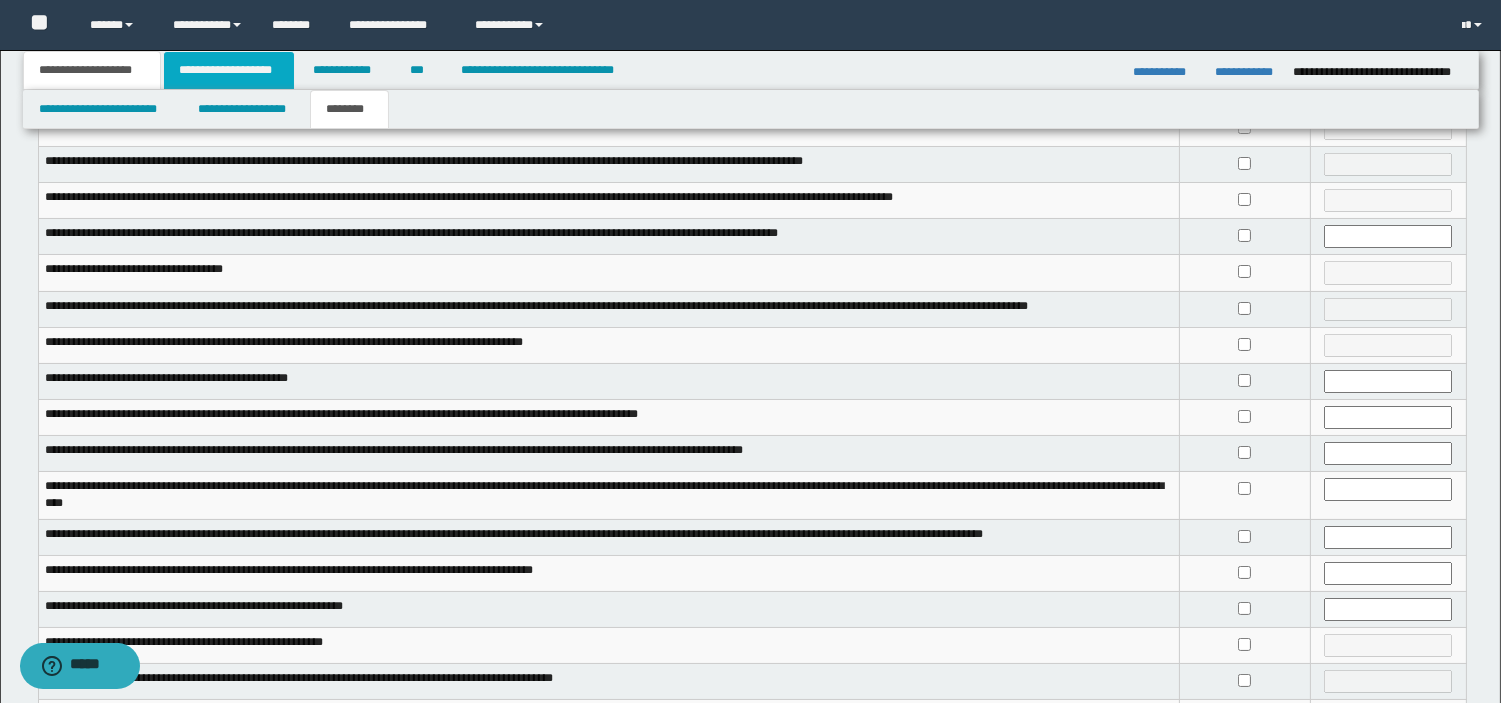 click on "**********" at bounding box center [229, 70] 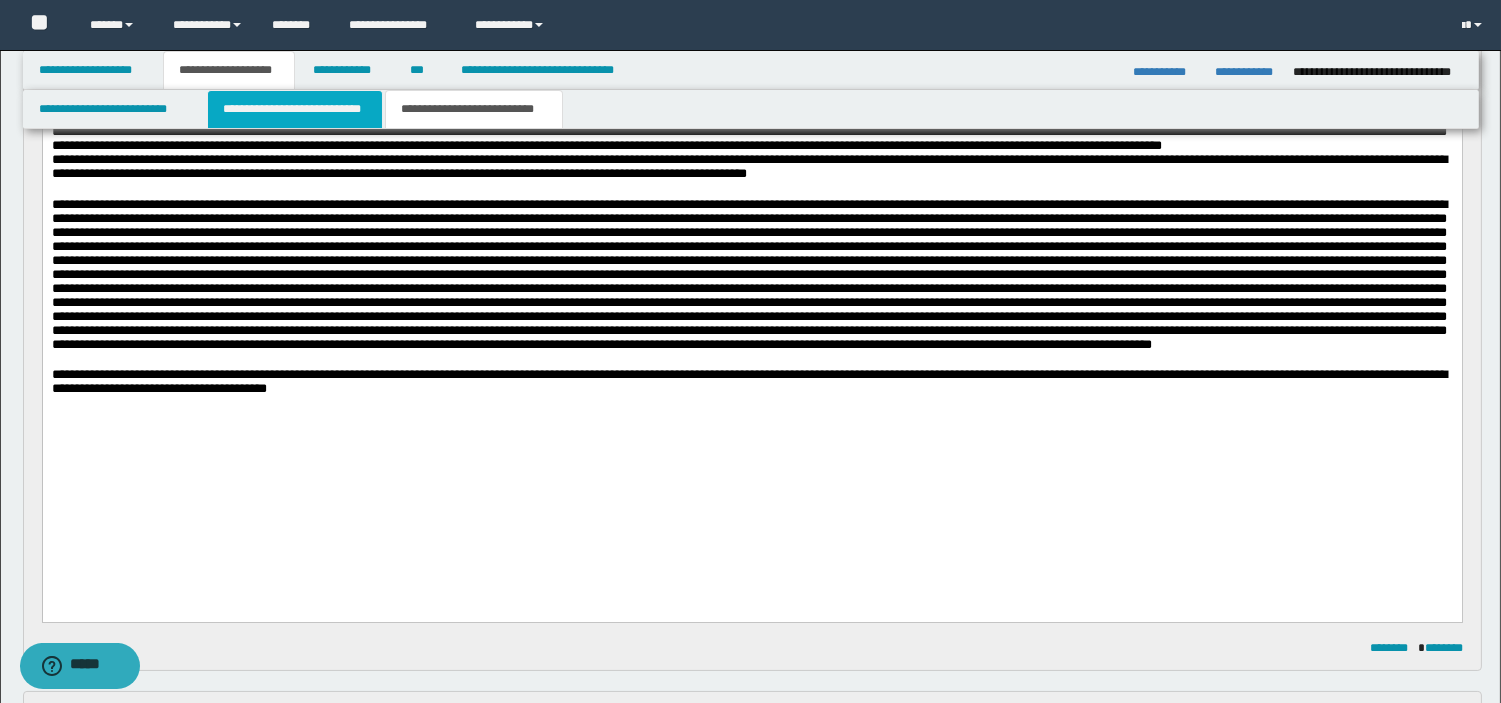 click on "**********" at bounding box center (295, 109) 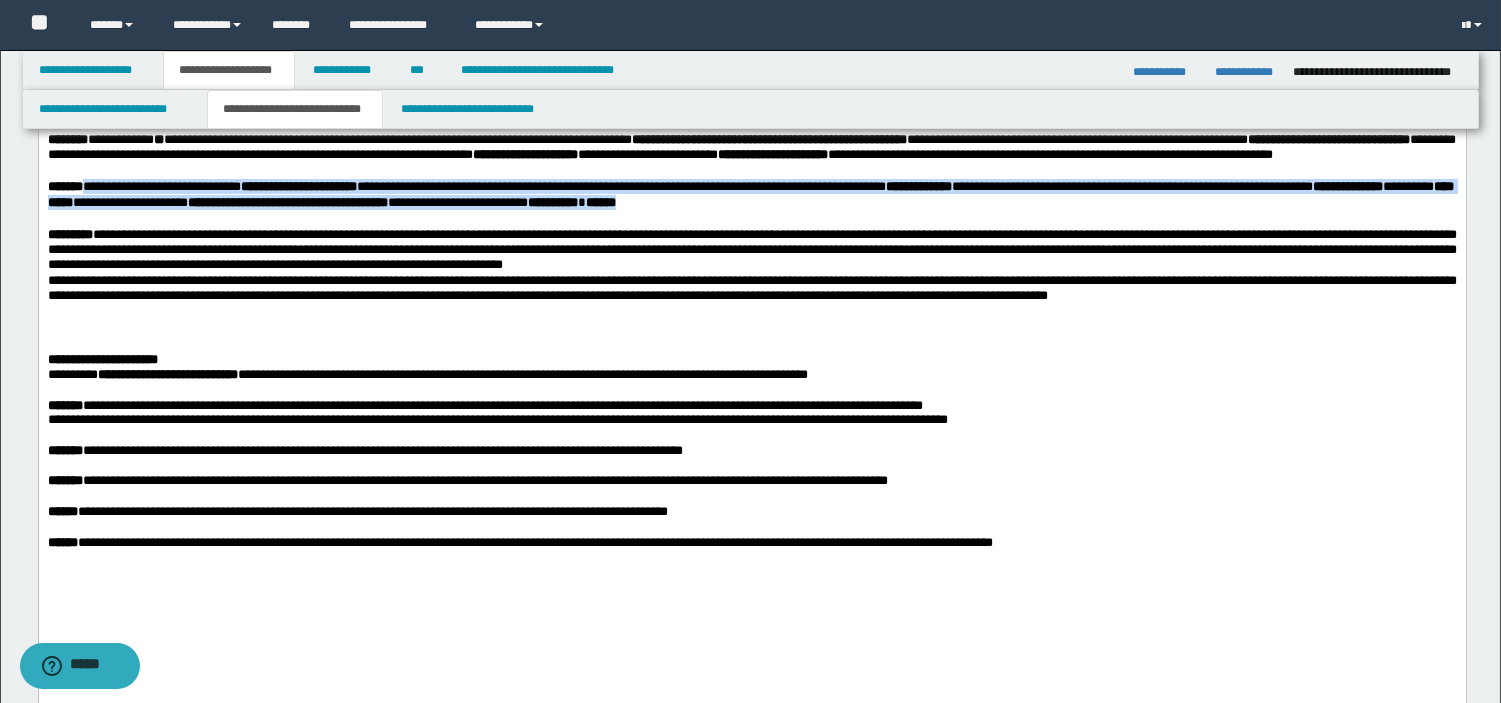 click at bounding box center (751, 218) 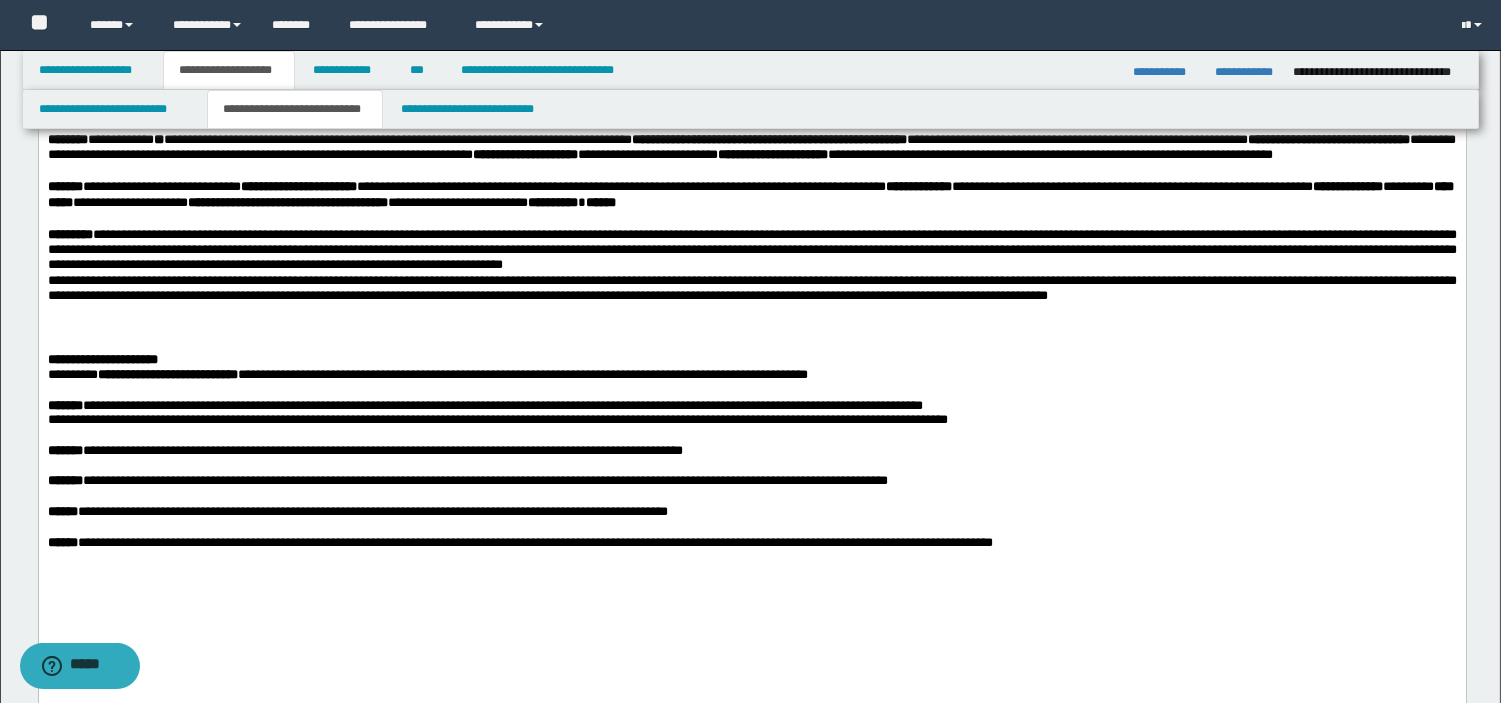click at bounding box center (751, 218) 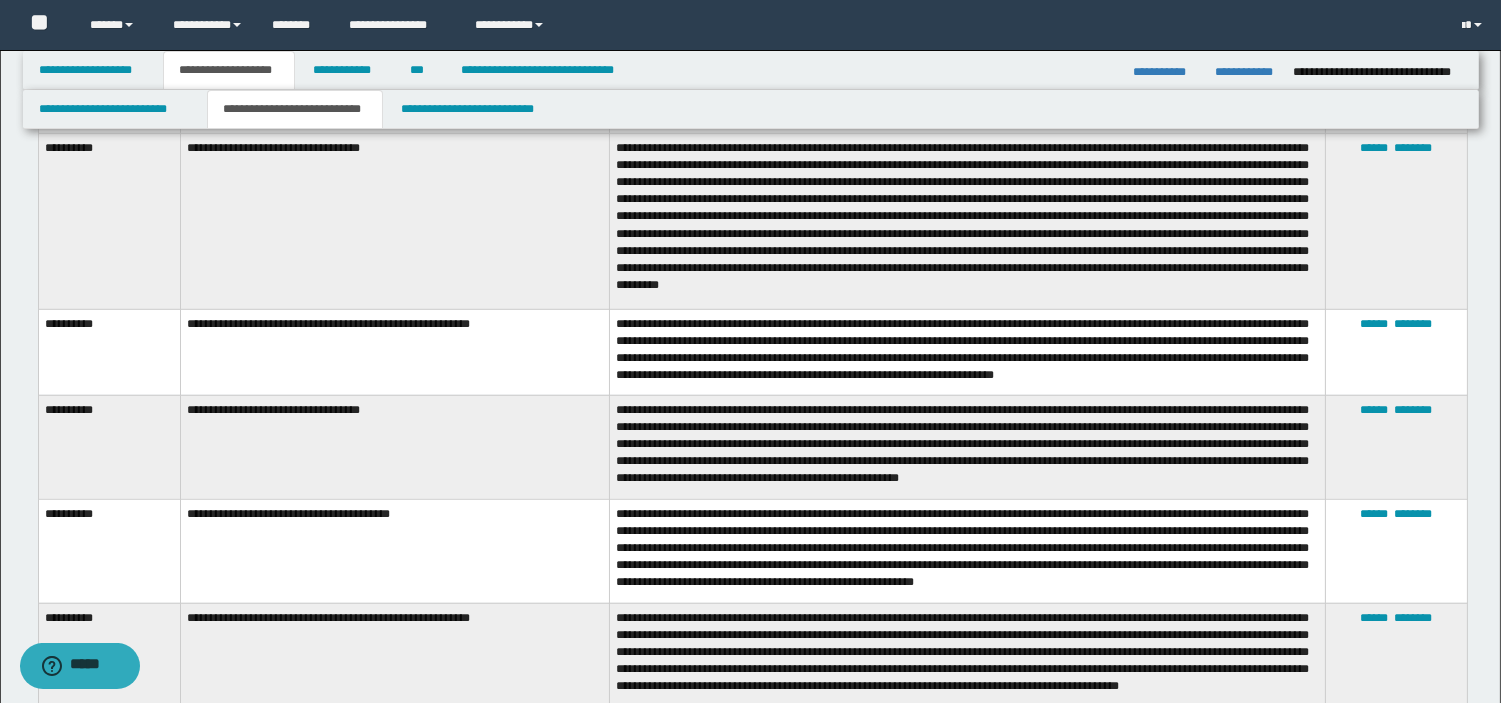 scroll, scrollTop: 3338, scrollLeft: 0, axis: vertical 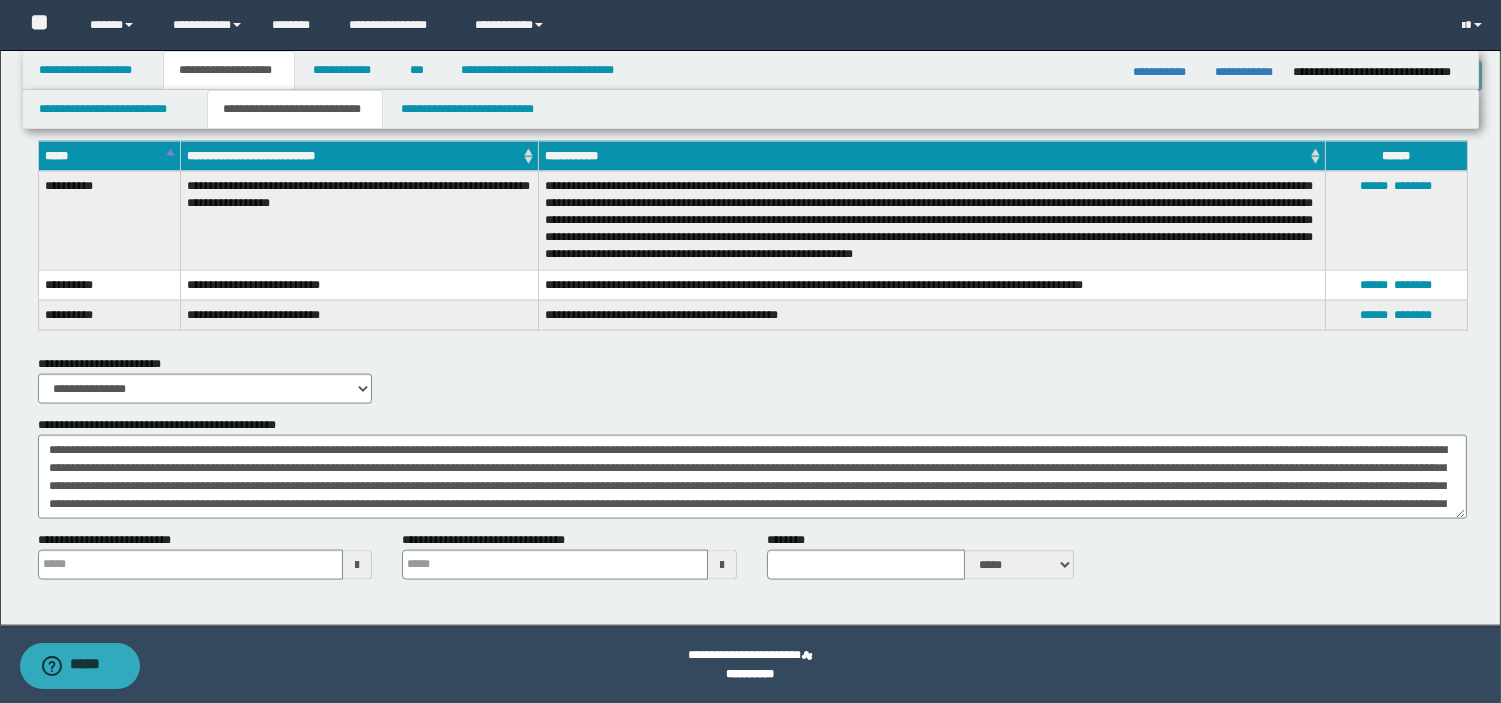 type 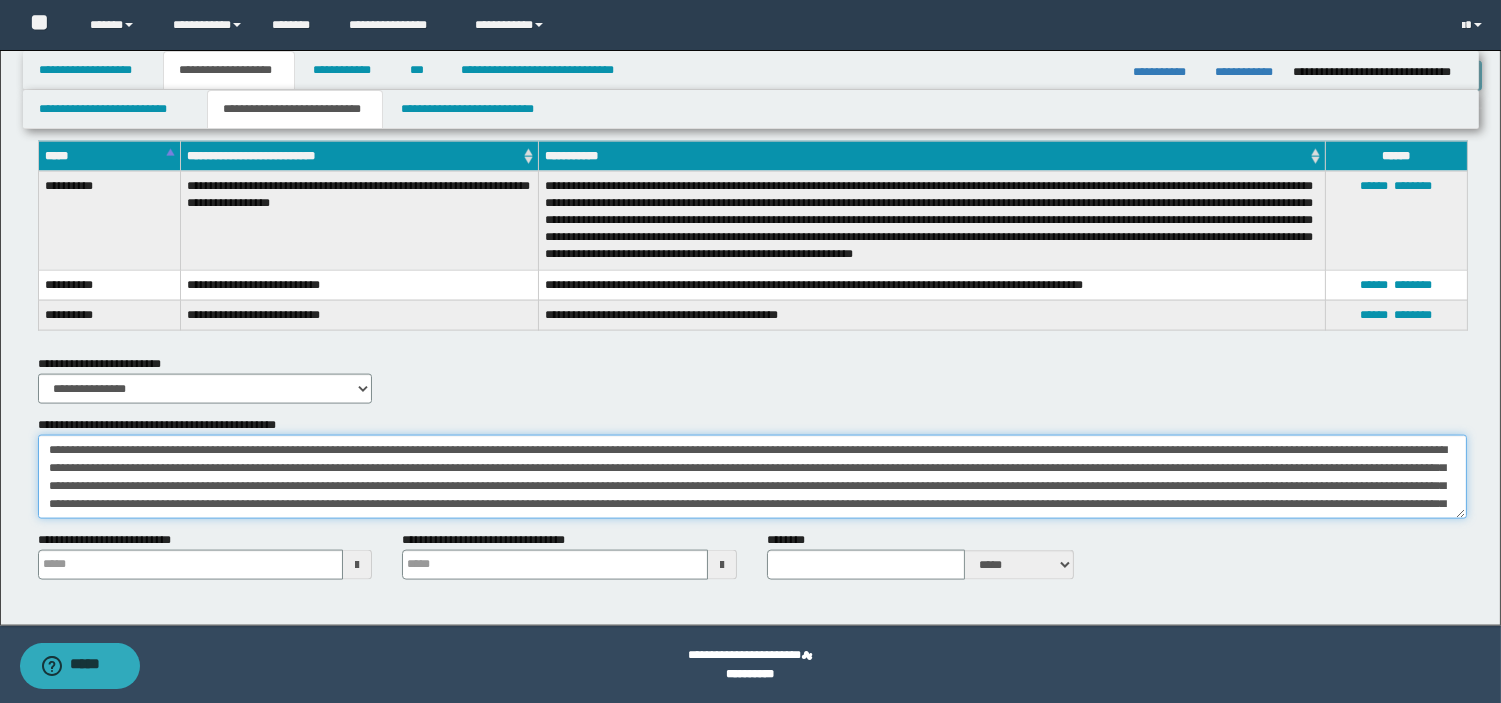drag, startPoint x: 46, startPoint y: 448, endPoint x: 70, endPoint y: 448, distance: 24 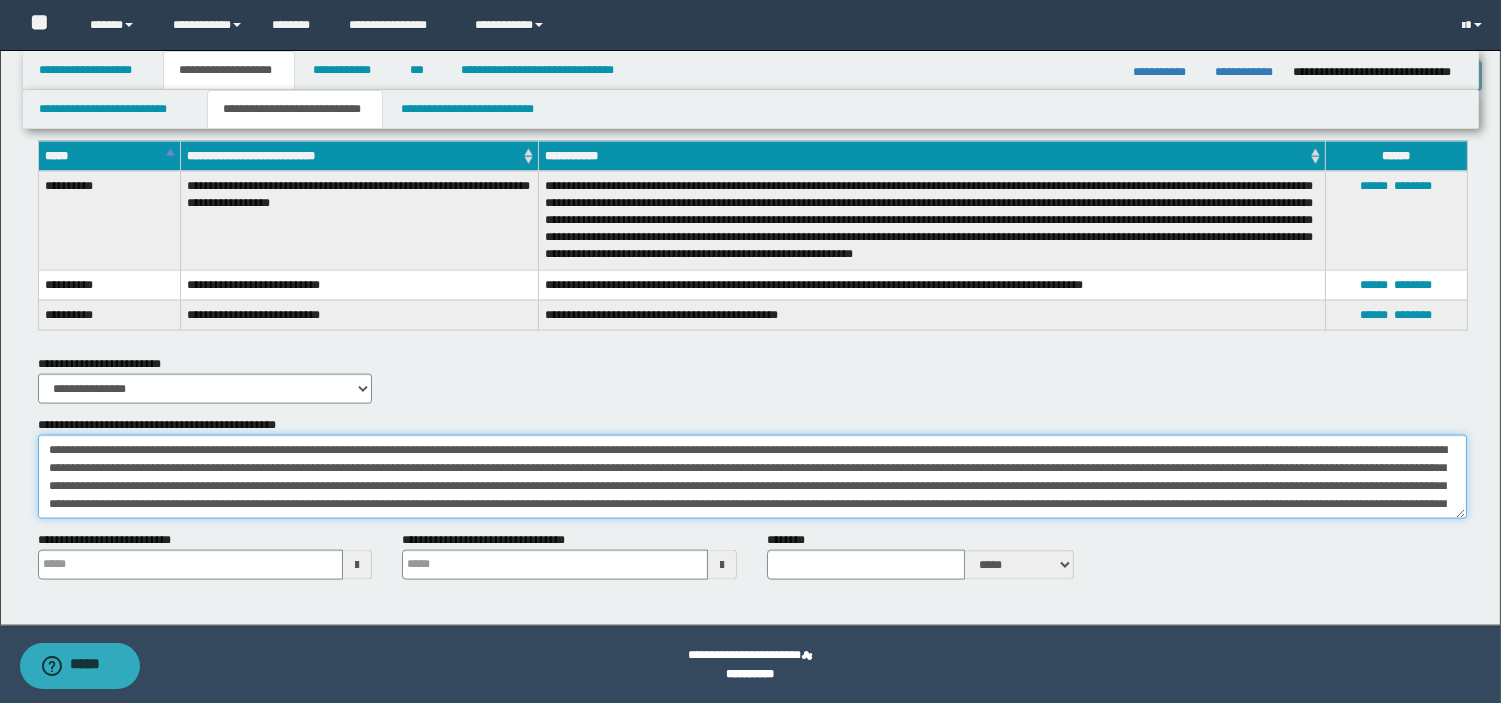 click on "**********" at bounding box center [752, 477] 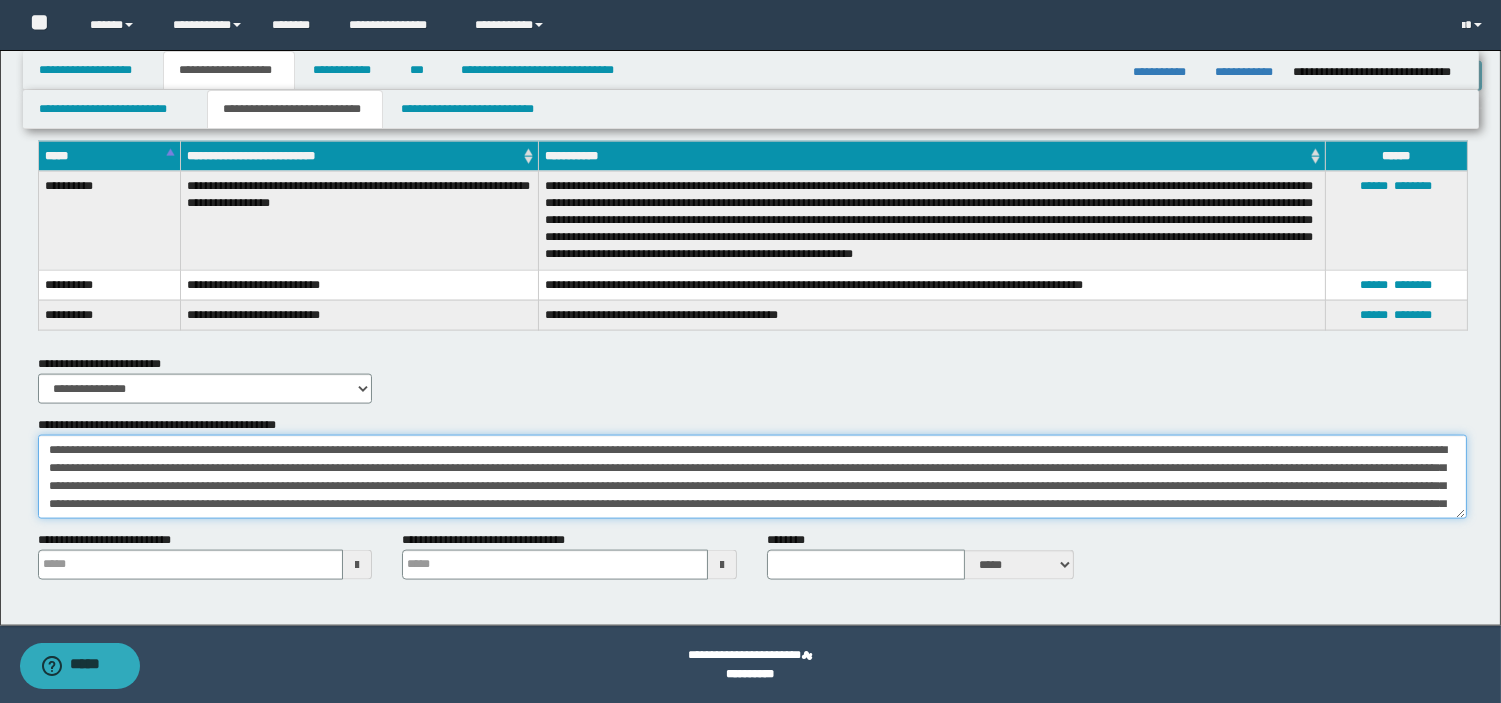 click on "**********" at bounding box center (752, 477) 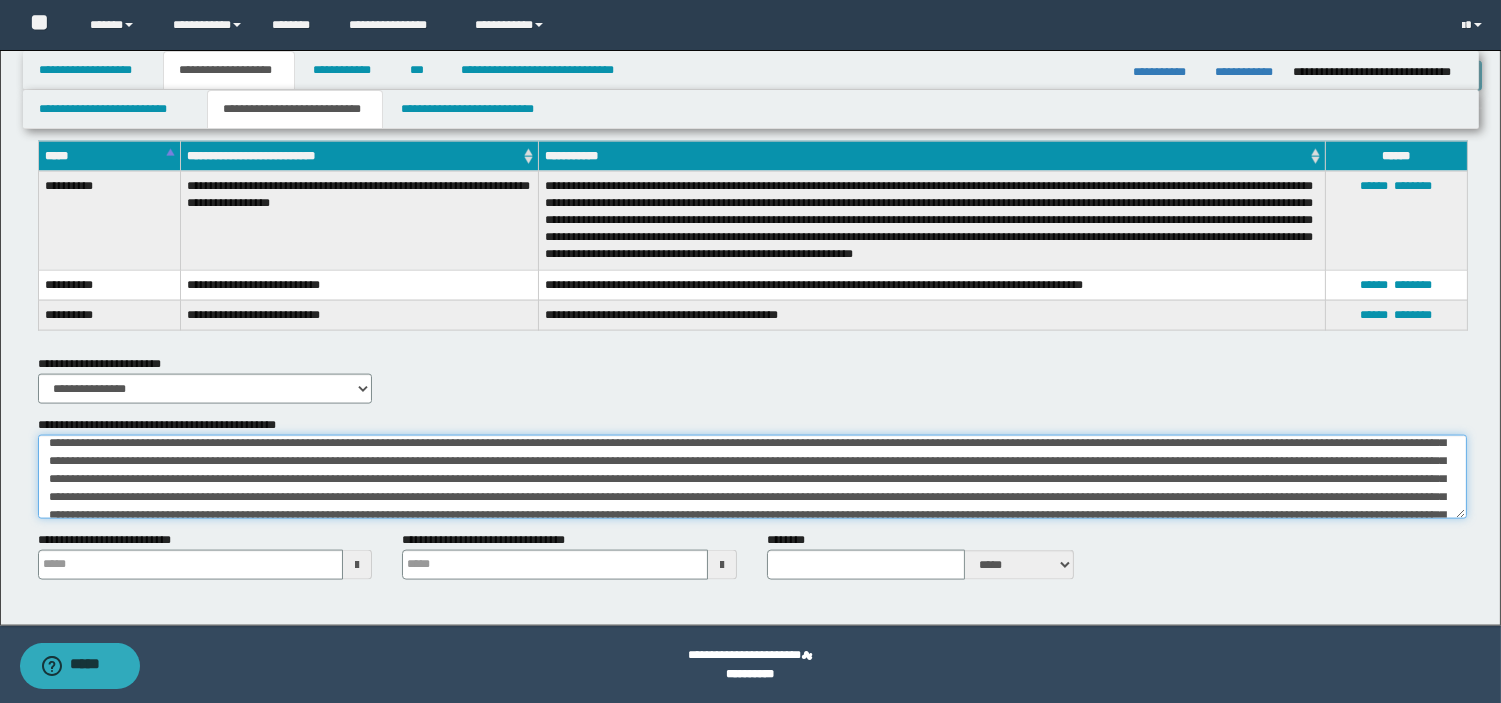 scroll, scrollTop: 197, scrollLeft: 0, axis: vertical 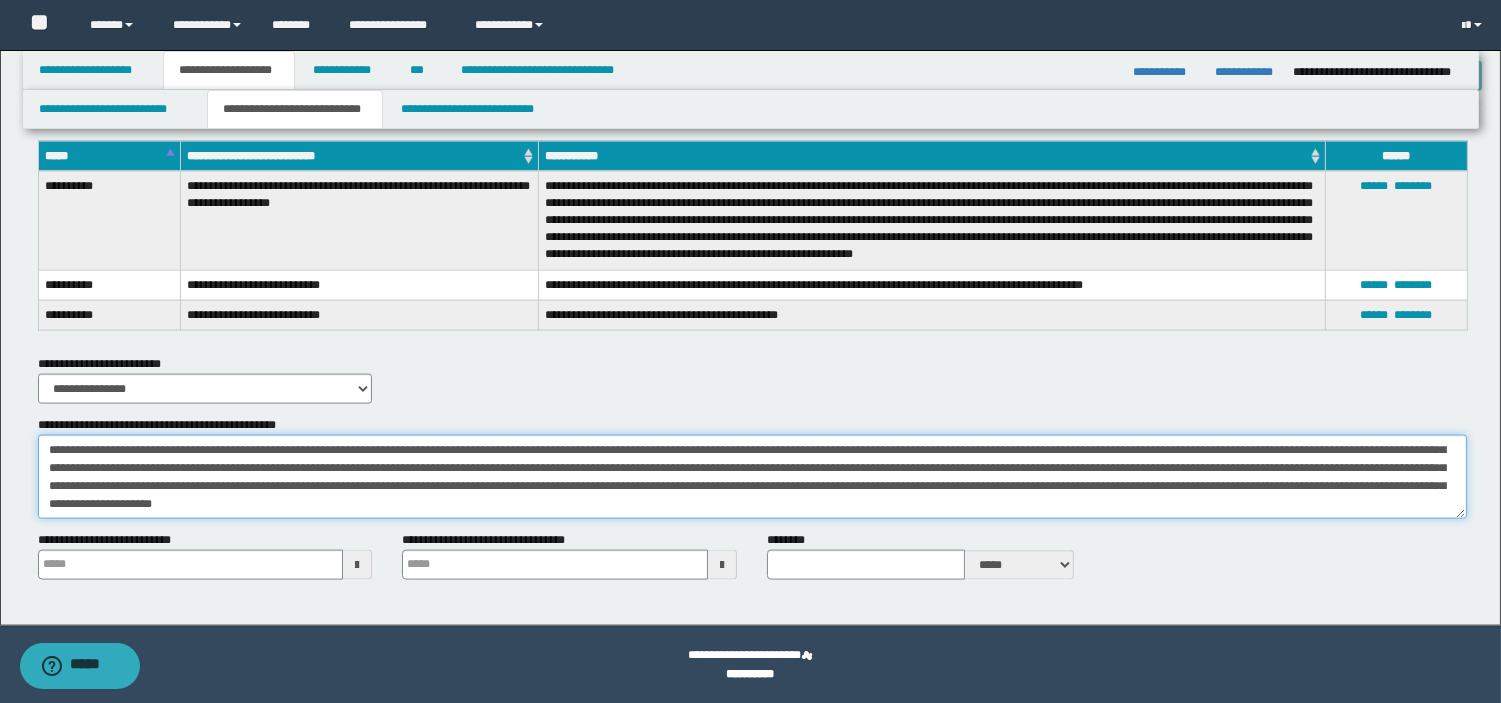 drag, startPoint x: 50, startPoint y: 447, endPoint x: 700, endPoint y: 531, distance: 655.4052 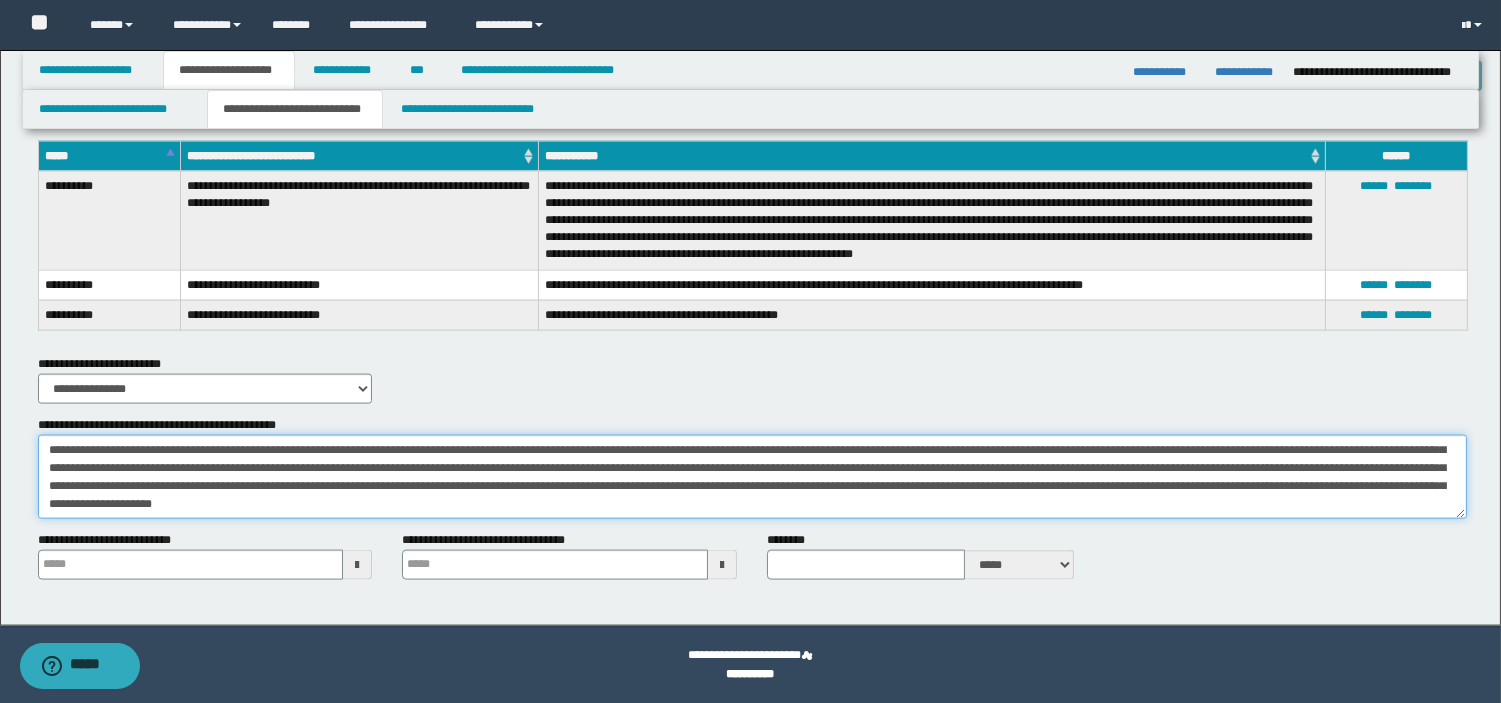 click on "**********" at bounding box center (752, -2167) 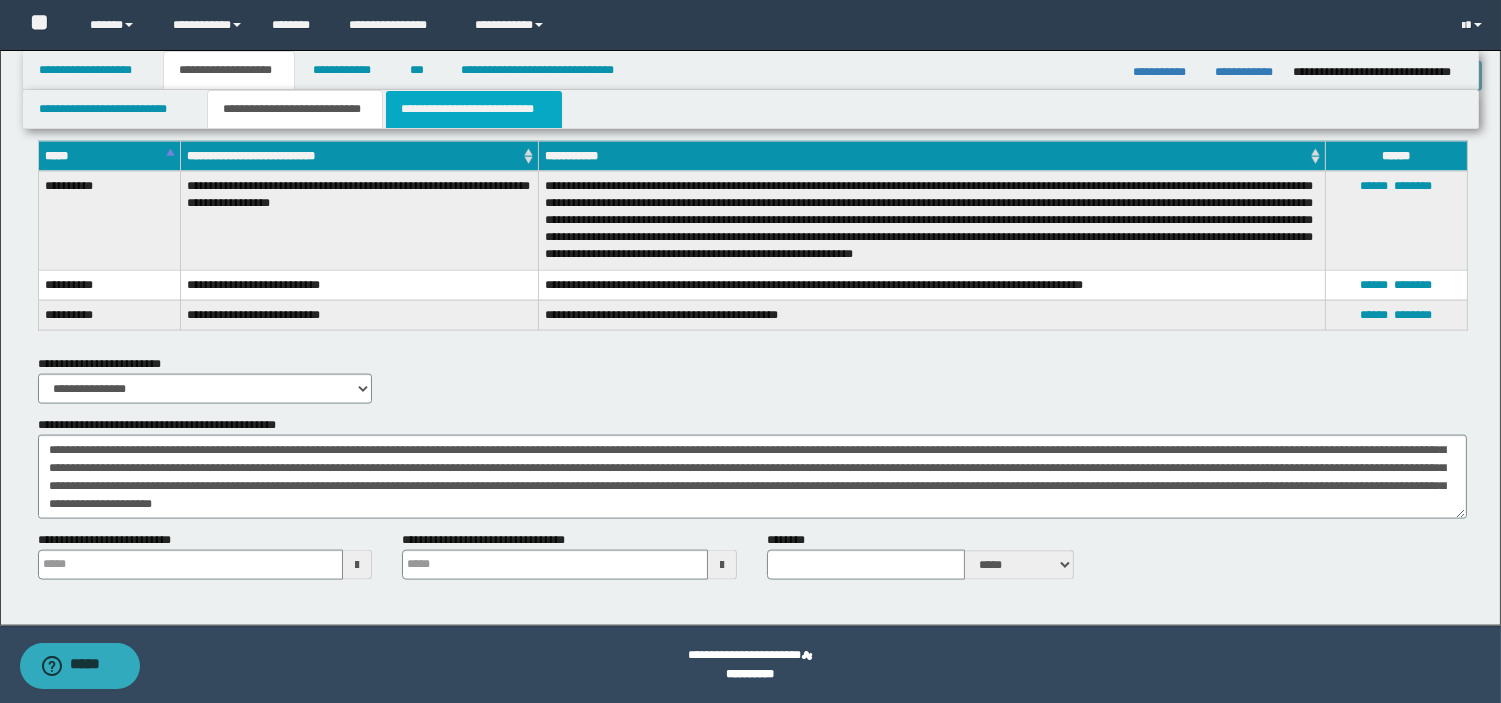 click on "**********" at bounding box center (474, 109) 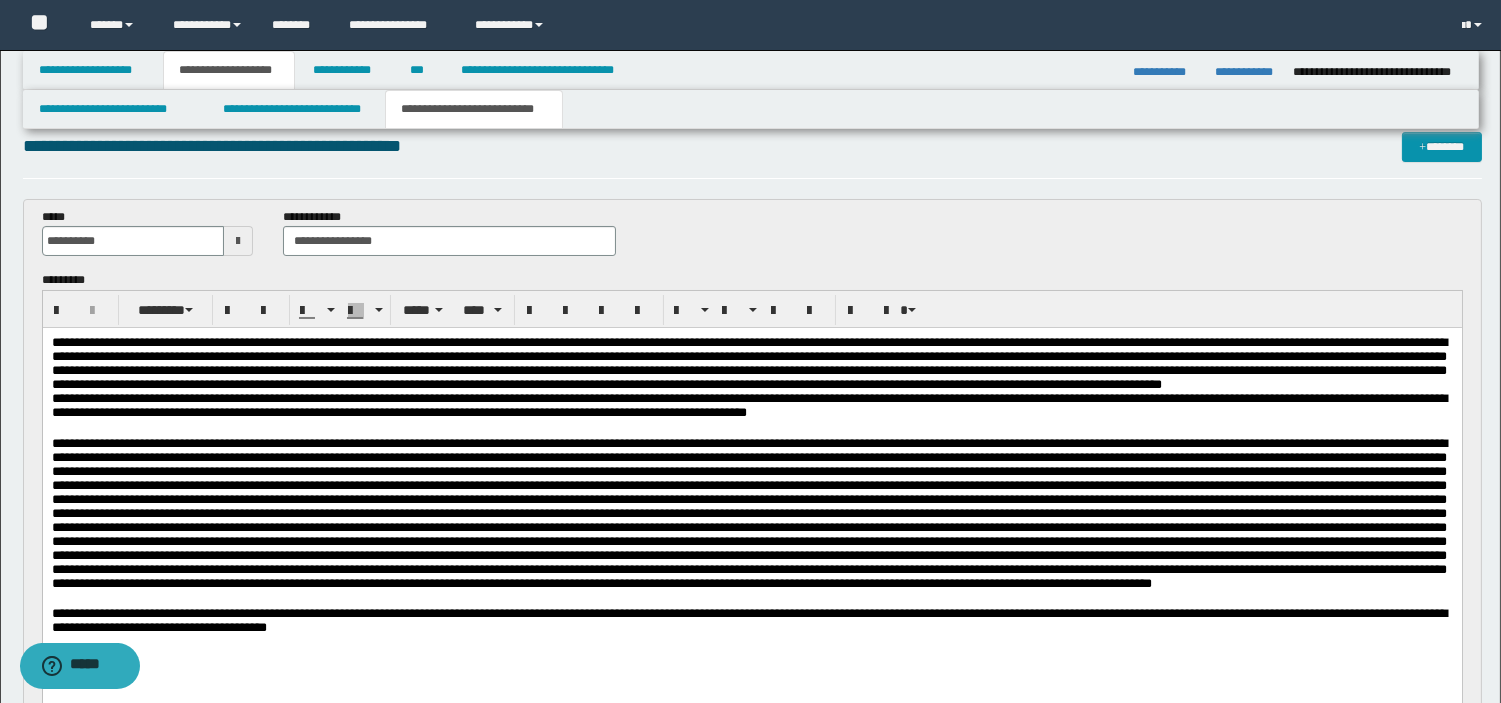 scroll, scrollTop: 0, scrollLeft: 0, axis: both 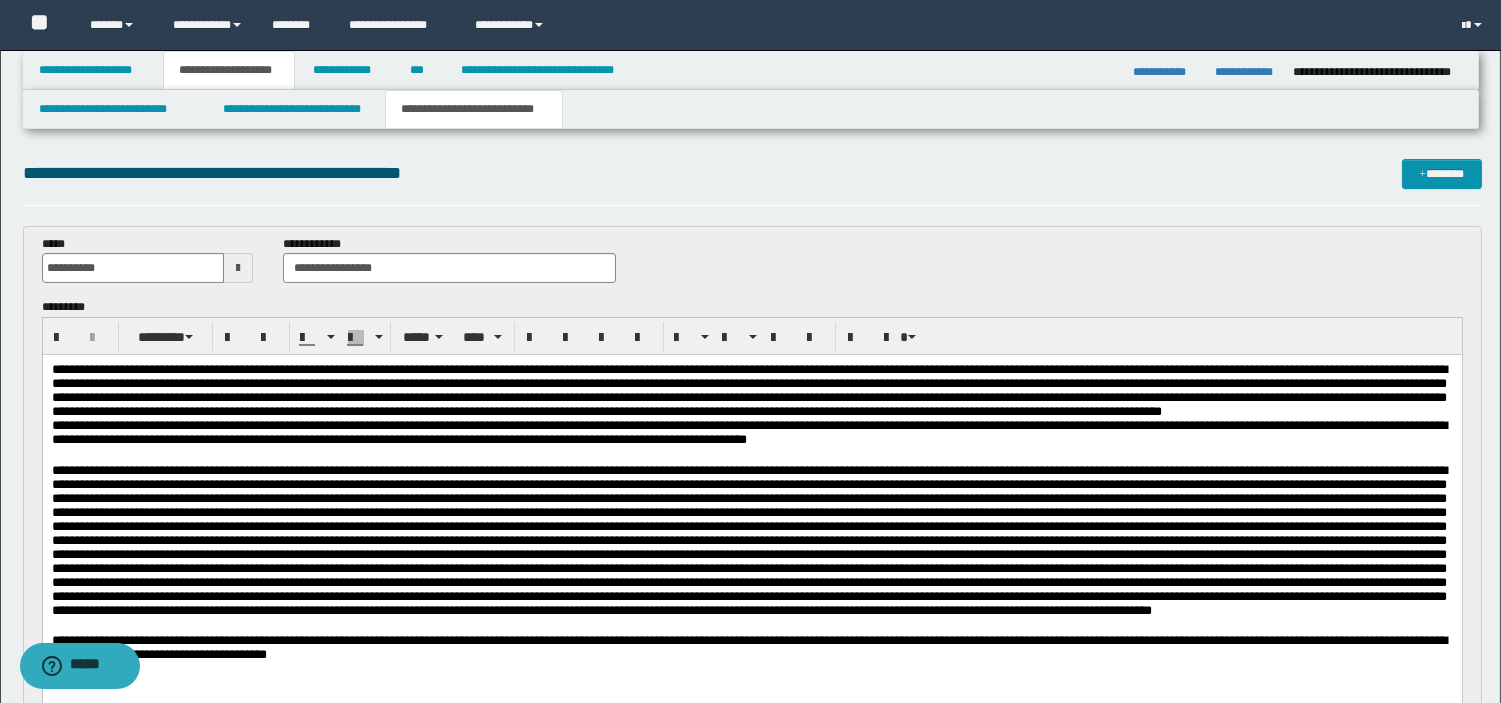 click on "**********" at bounding box center [751, 433] 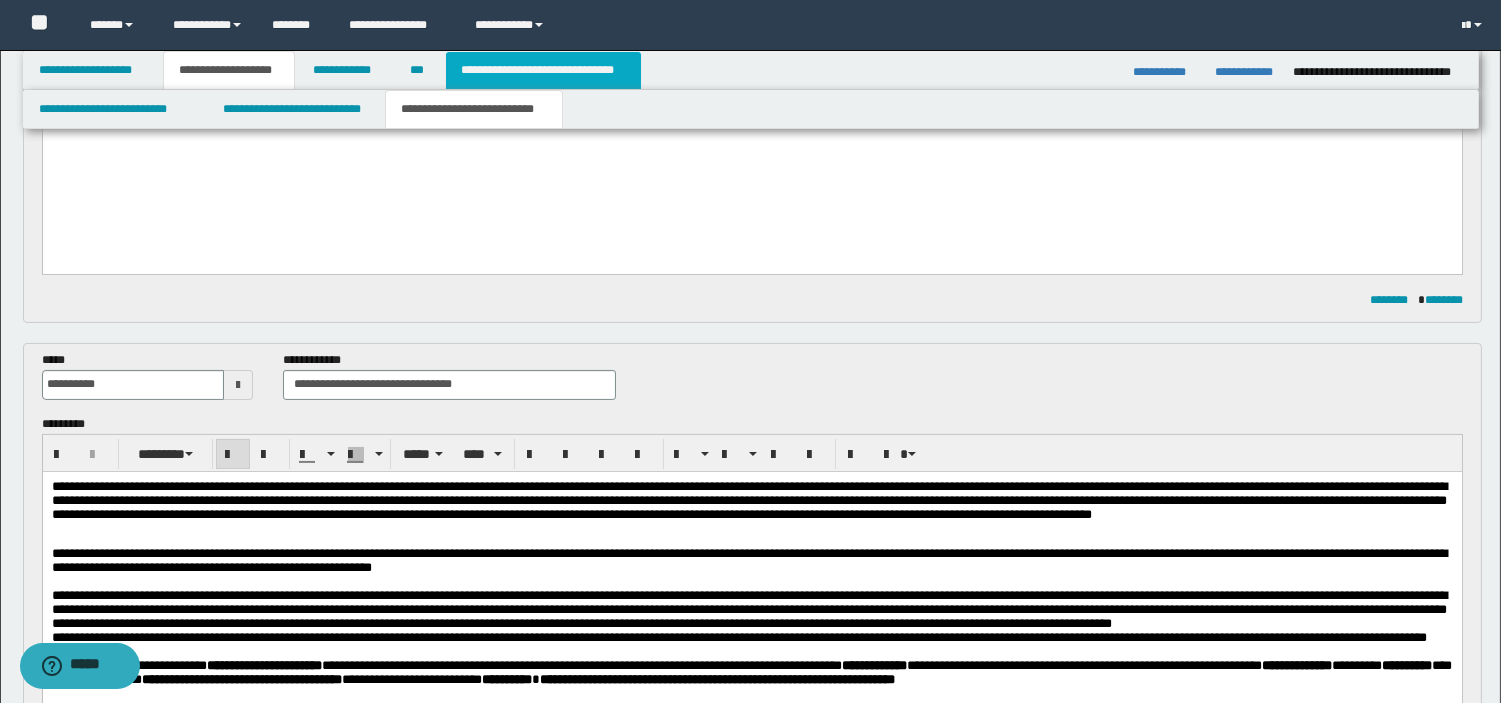 click on "**********" at bounding box center (543, 70) 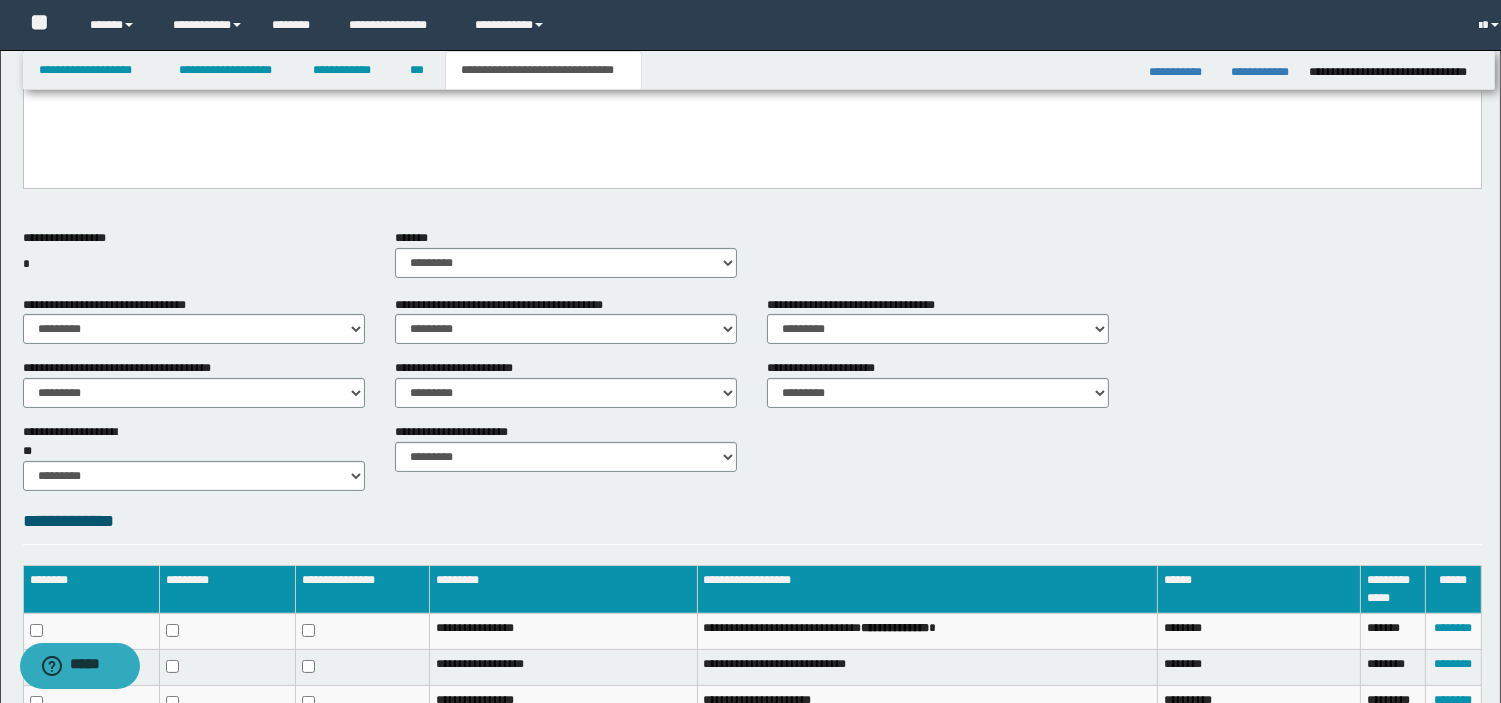 scroll, scrollTop: 583, scrollLeft: 0, axis: vertical 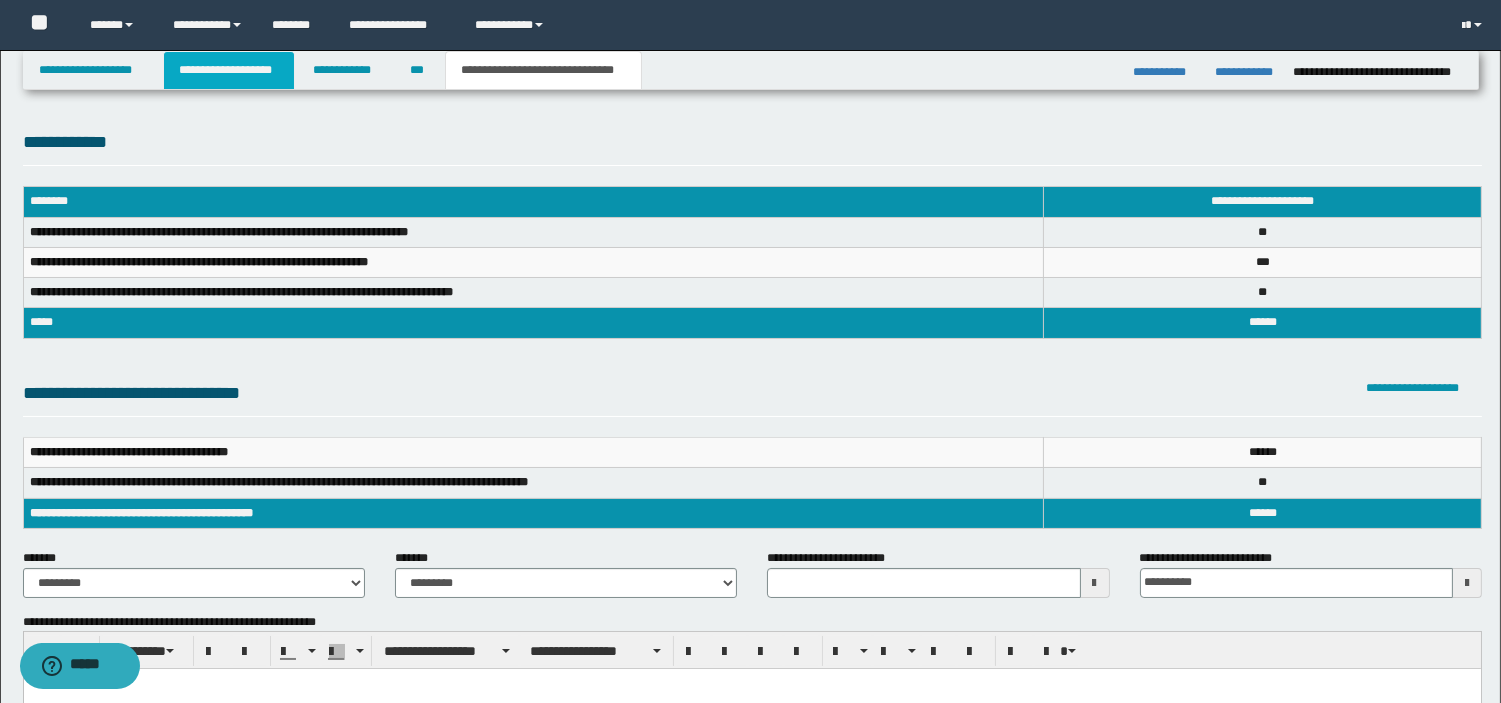 click on "**********" at bounding box center (229, 70) 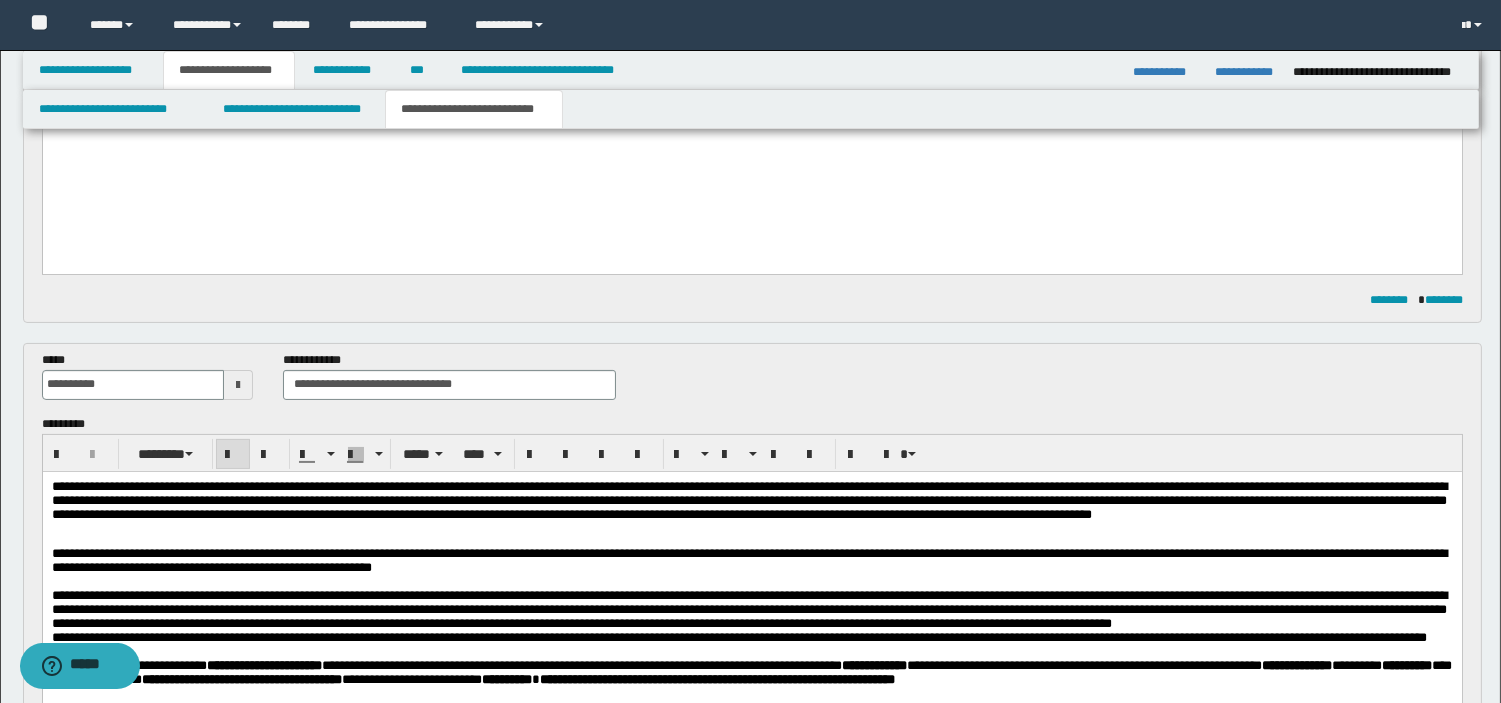 scroll, scrollTop: 1228, scrollLeft: 0, axis: vertical 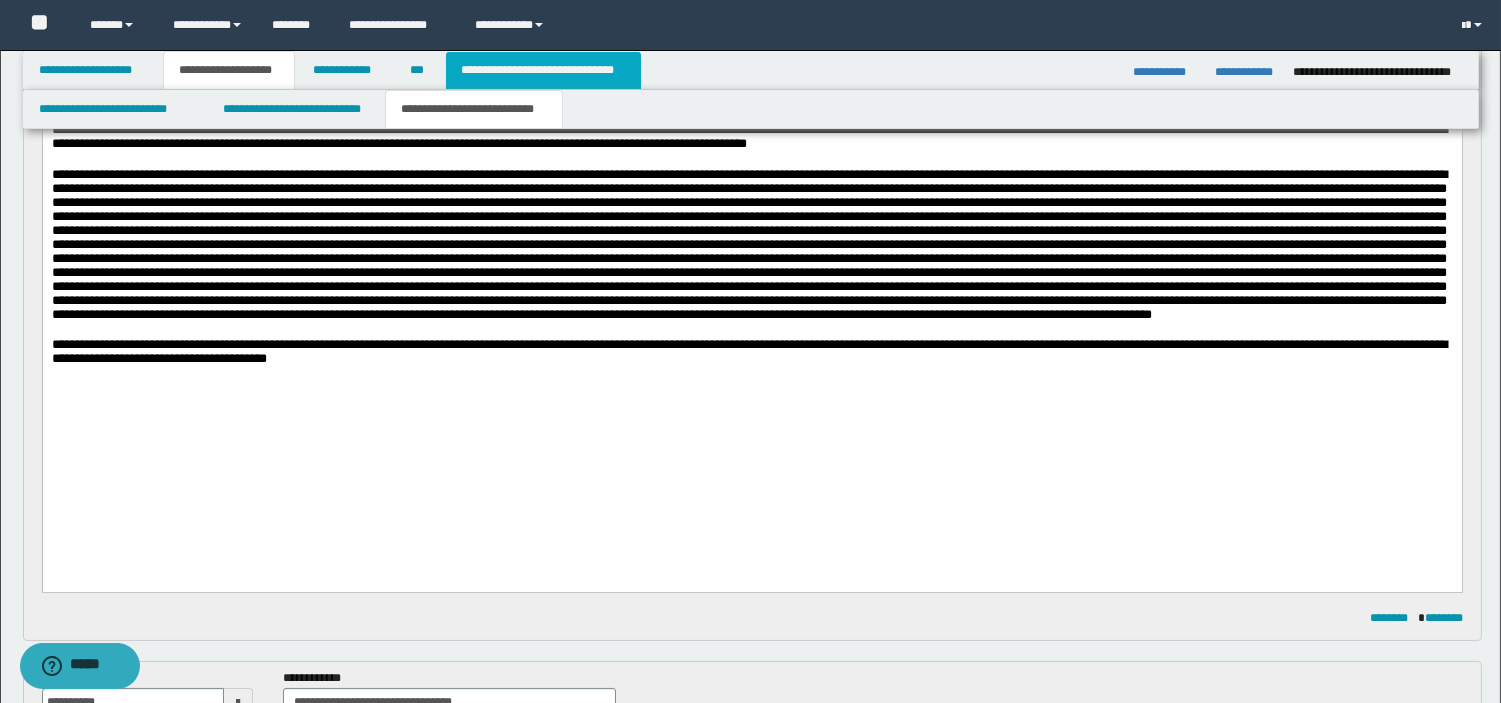 click on "**********" at bounding box center (543, 70) 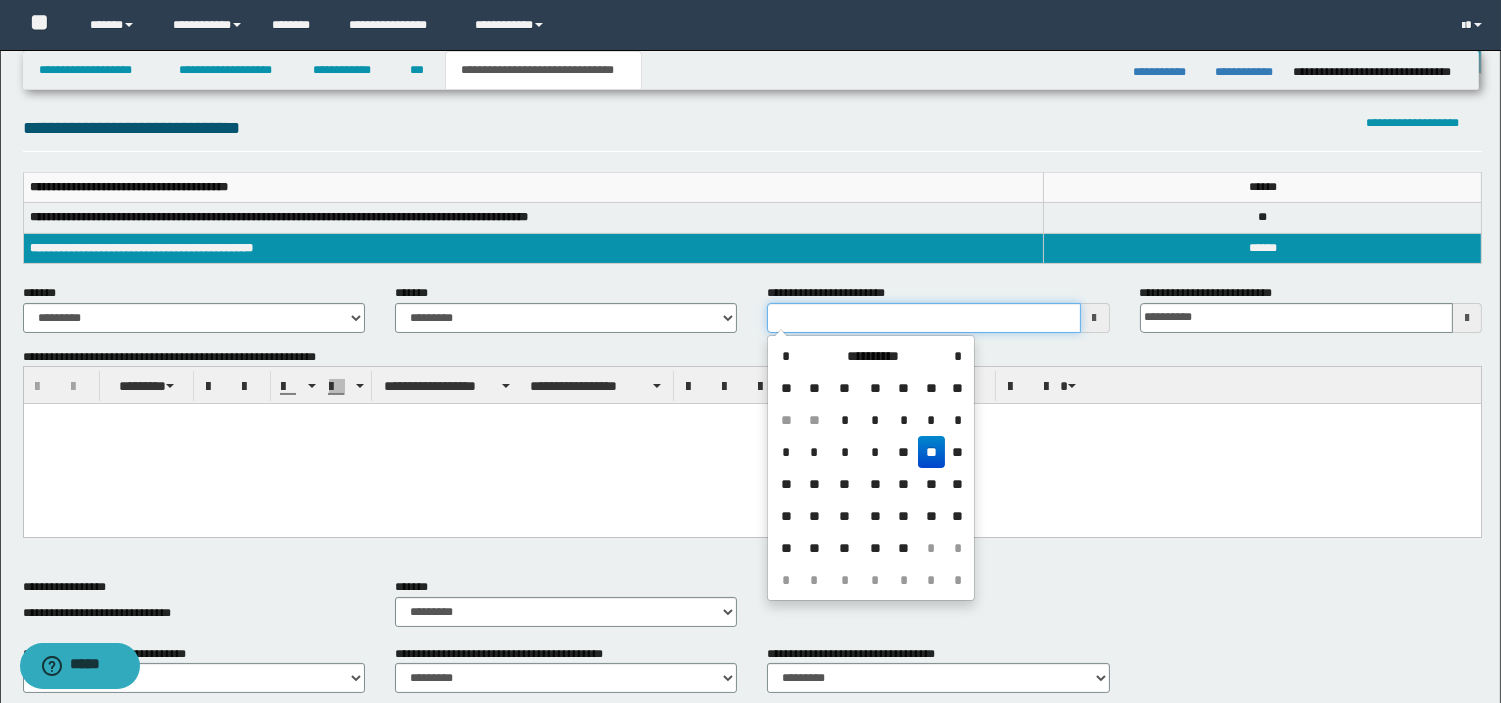 click on "**********" at bounding box center [923, 318] 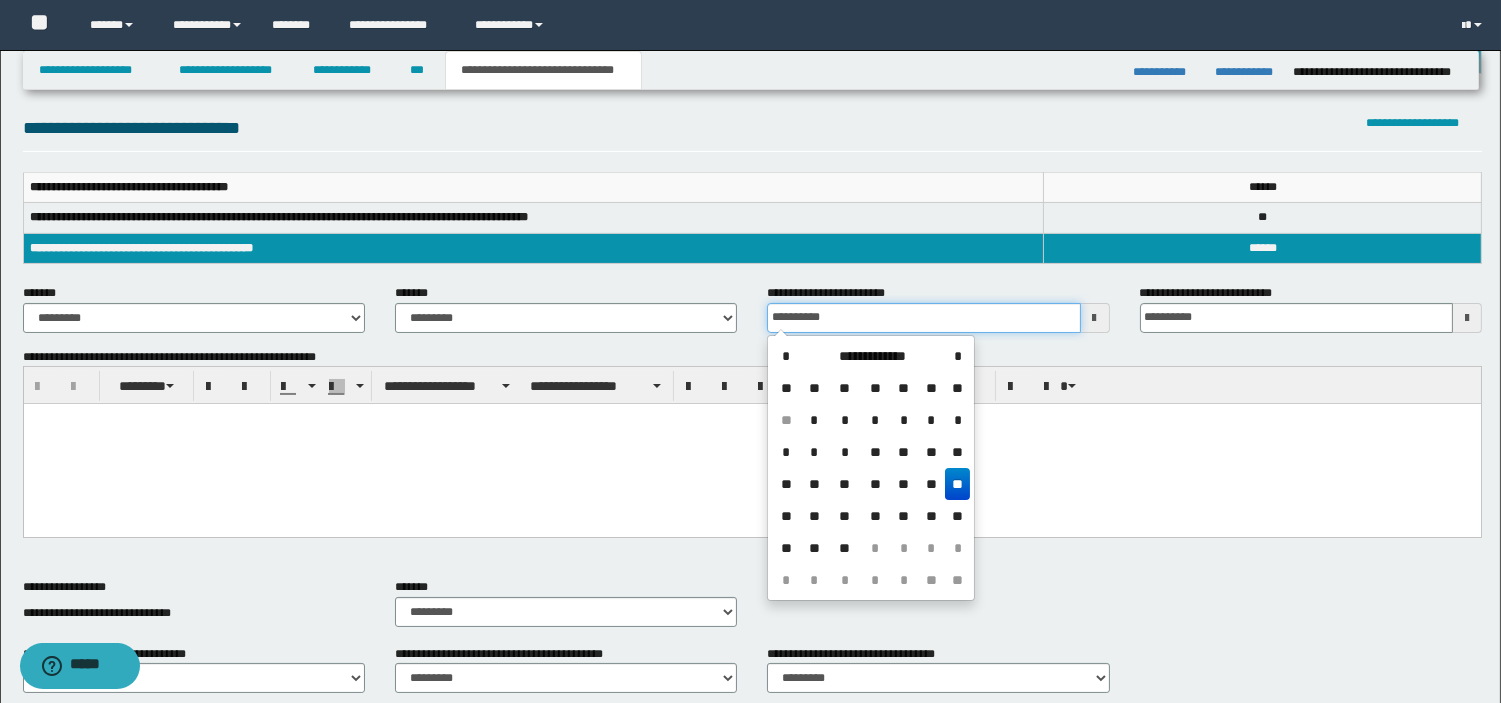 type on "**********" 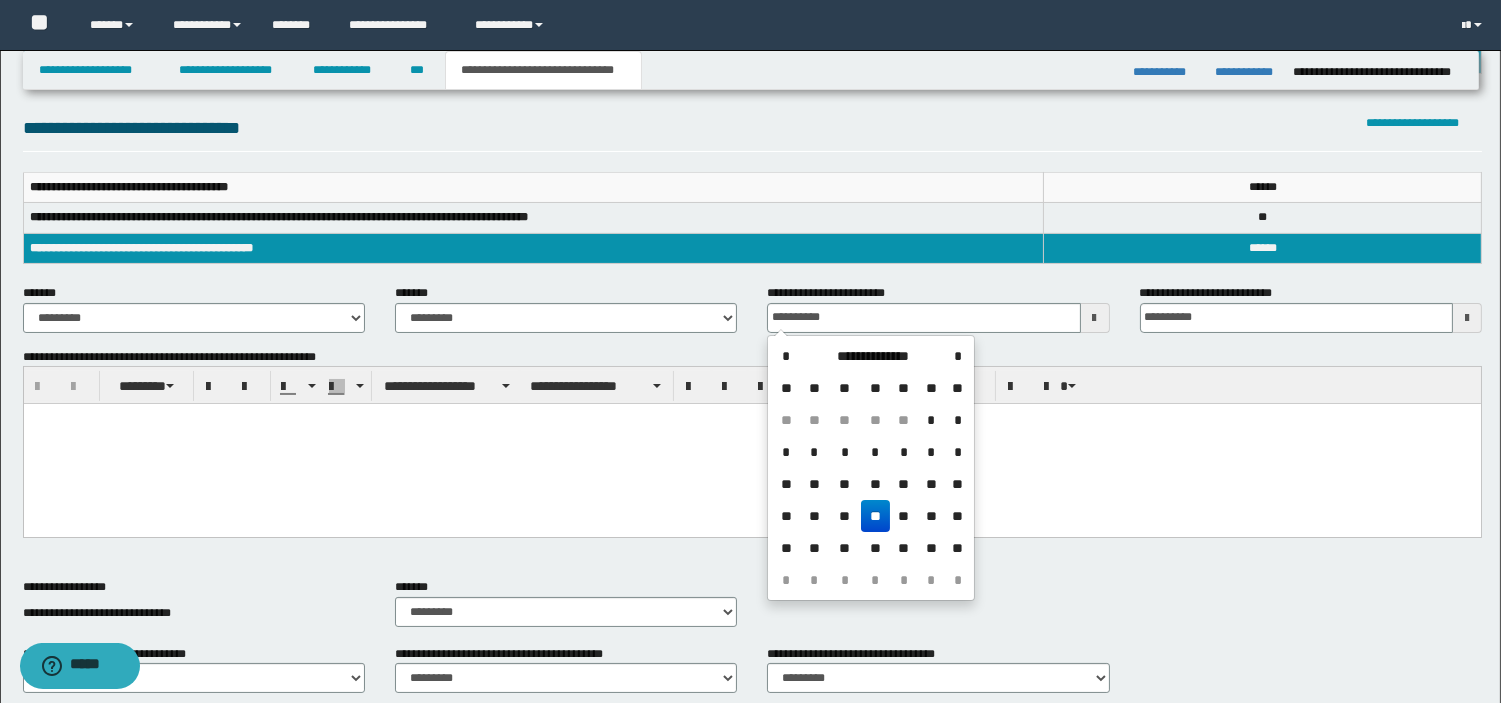 click at bounding box center (751, 419) 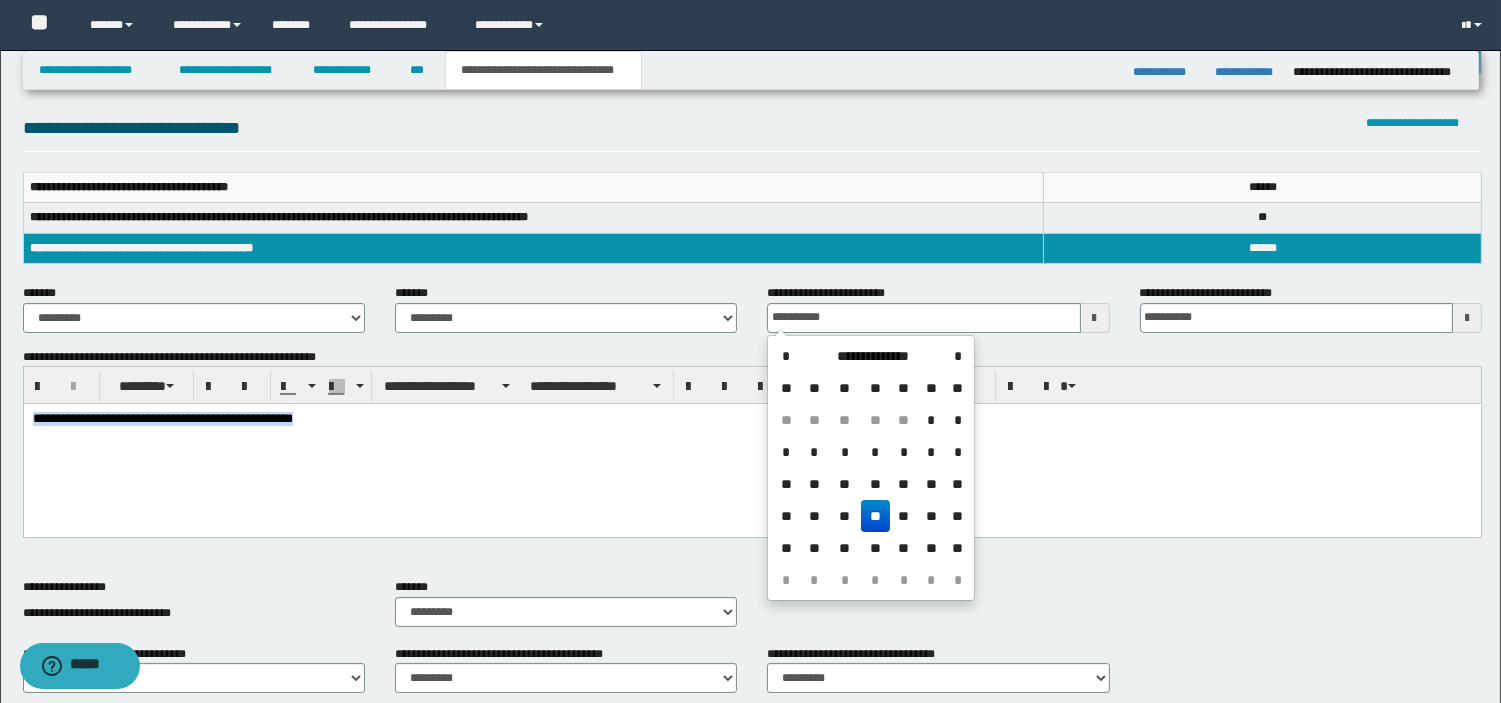 drag, startPoint x: 33, startPoint y: 422, endPoint x: 446, endPoint y: 429, distance: 413.05933 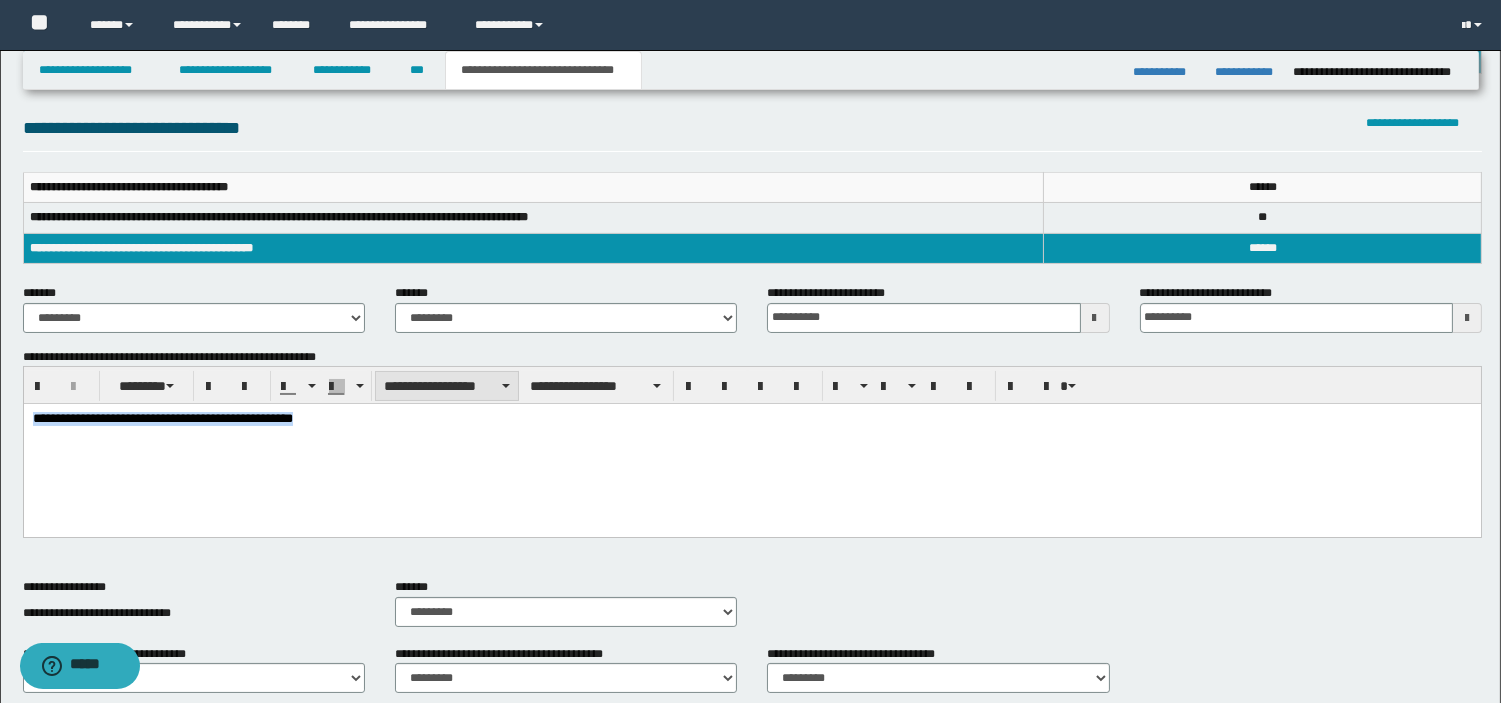 type on "**********" 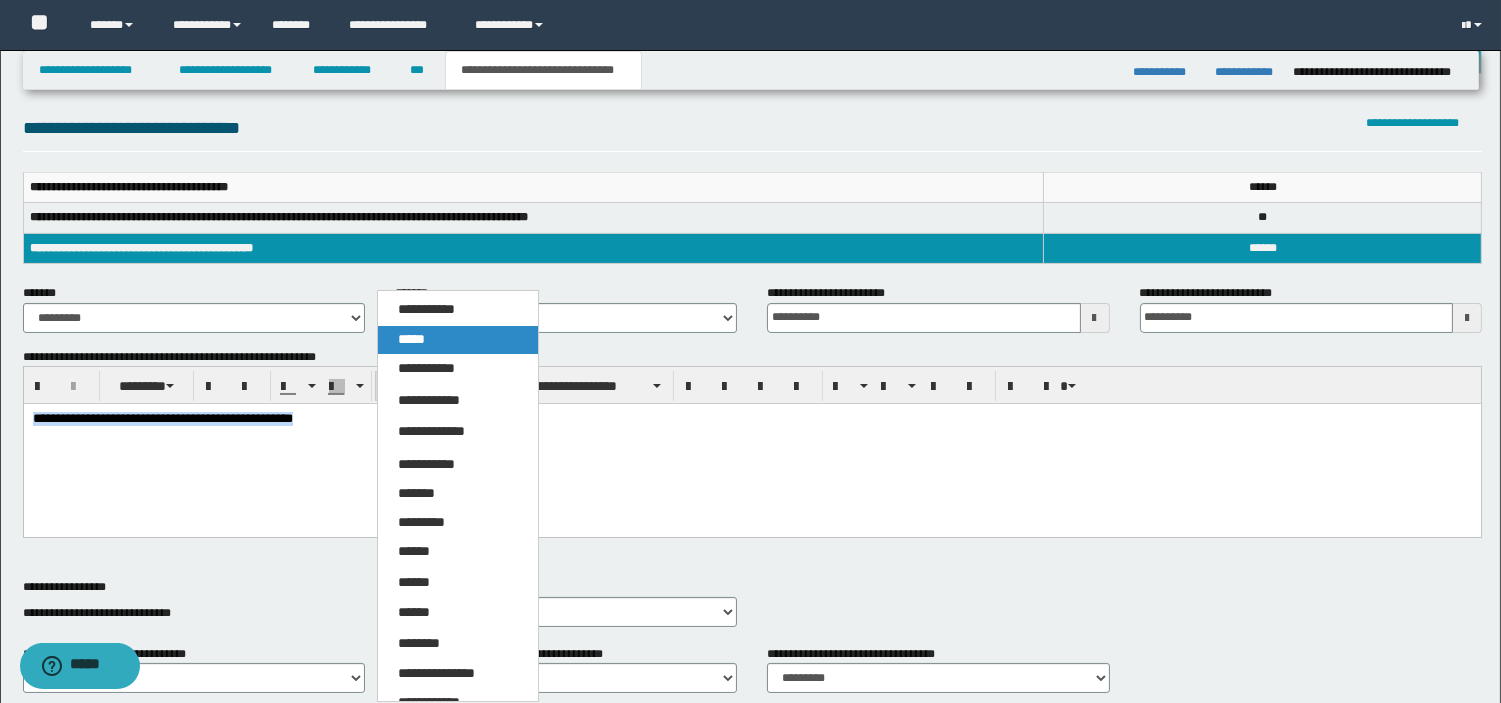 click on "*****" at bounding box center [458, 340] 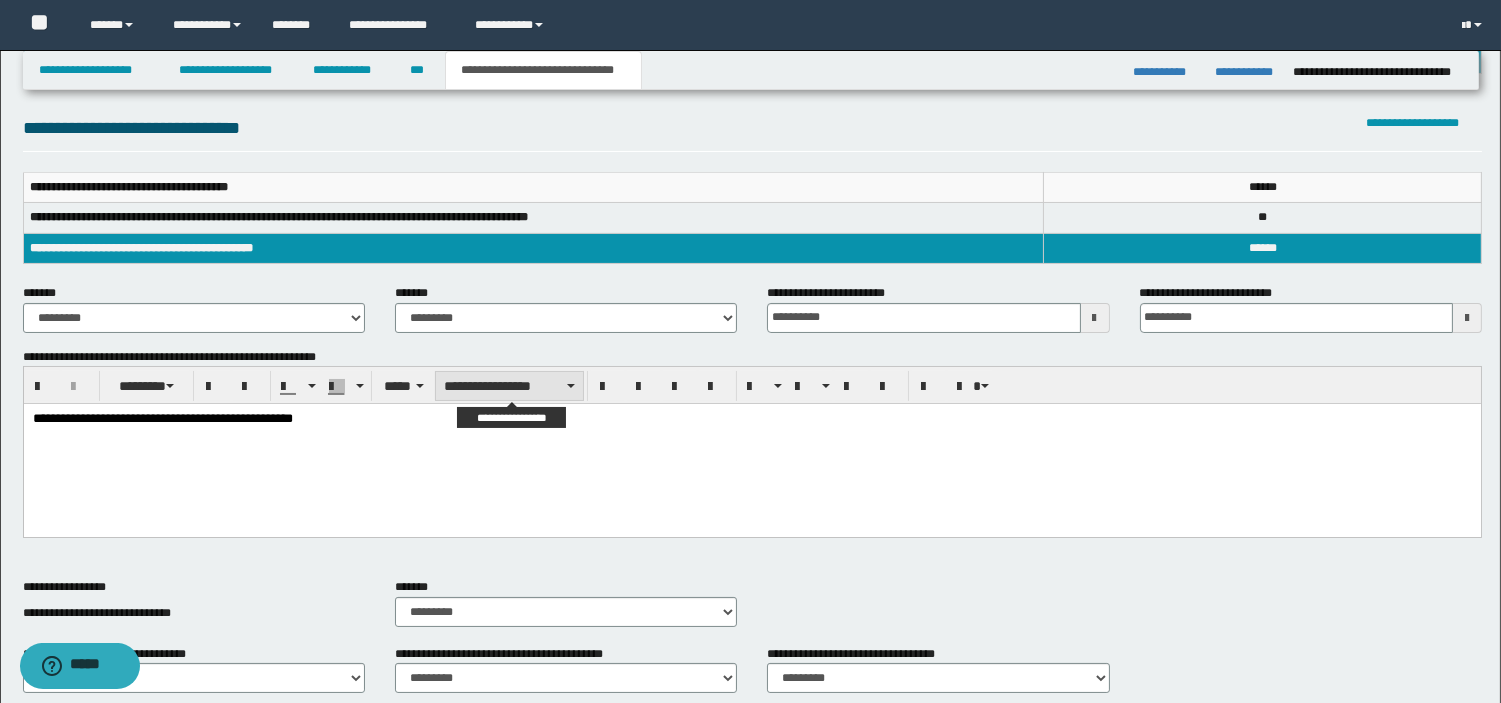 click on "**********" at bounding box center (509, 386) 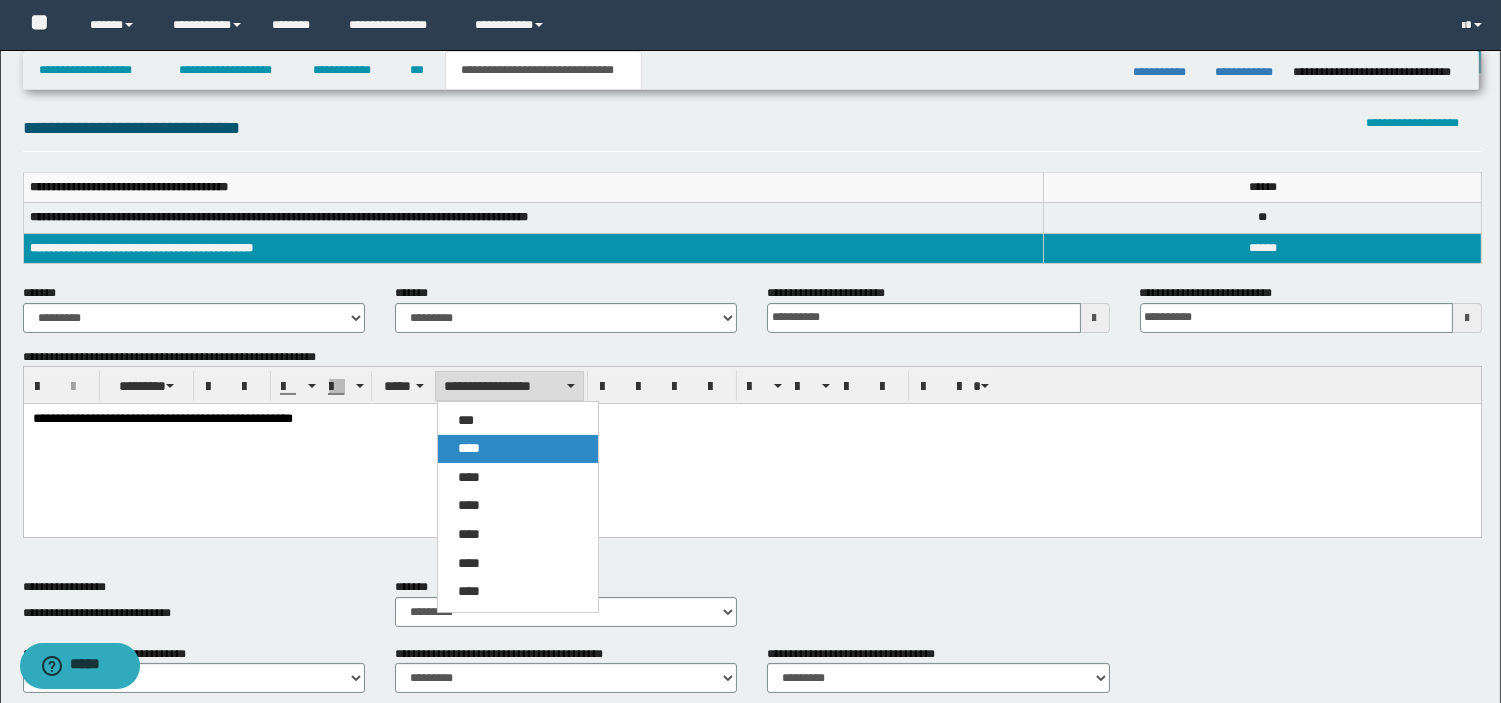 click on "****" at bounding box center (518, 449) 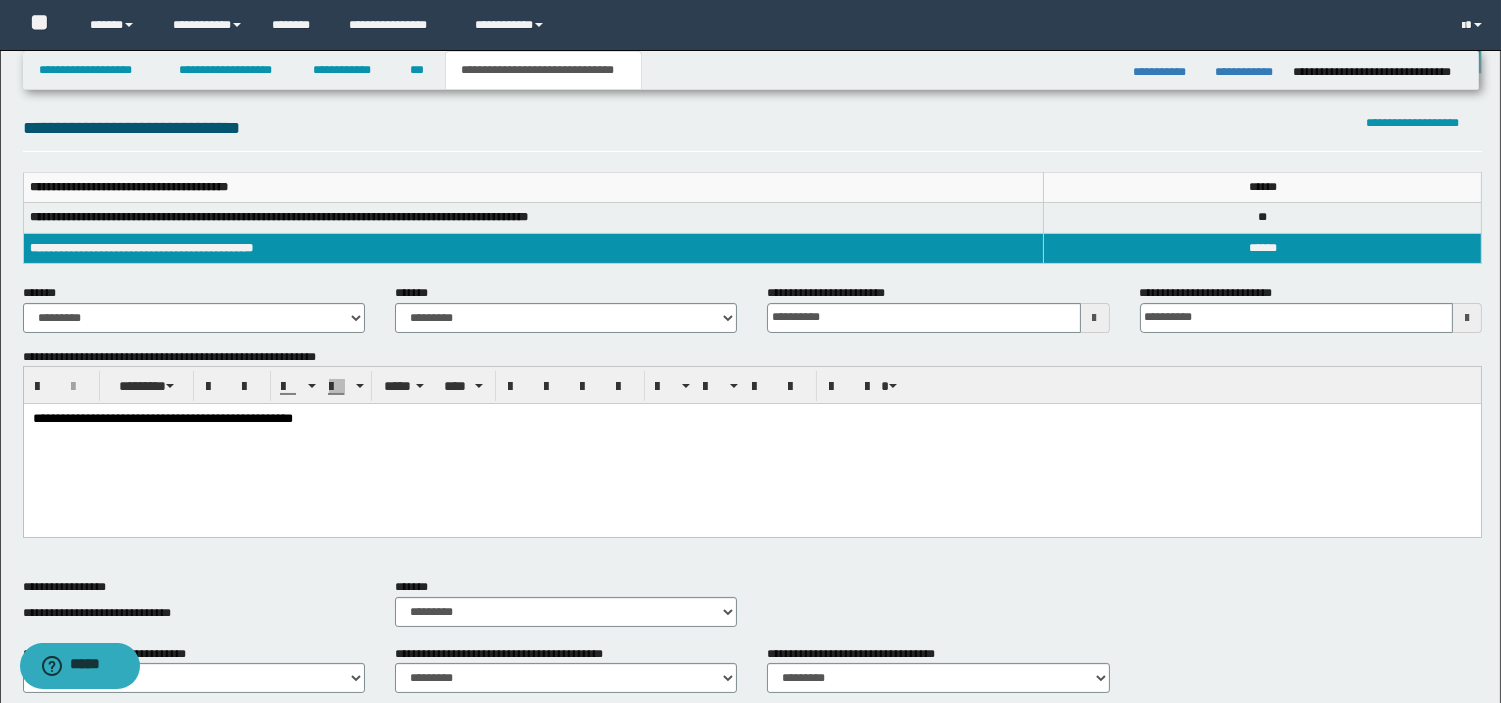 click on "**********" at bounding box center (162, 418) 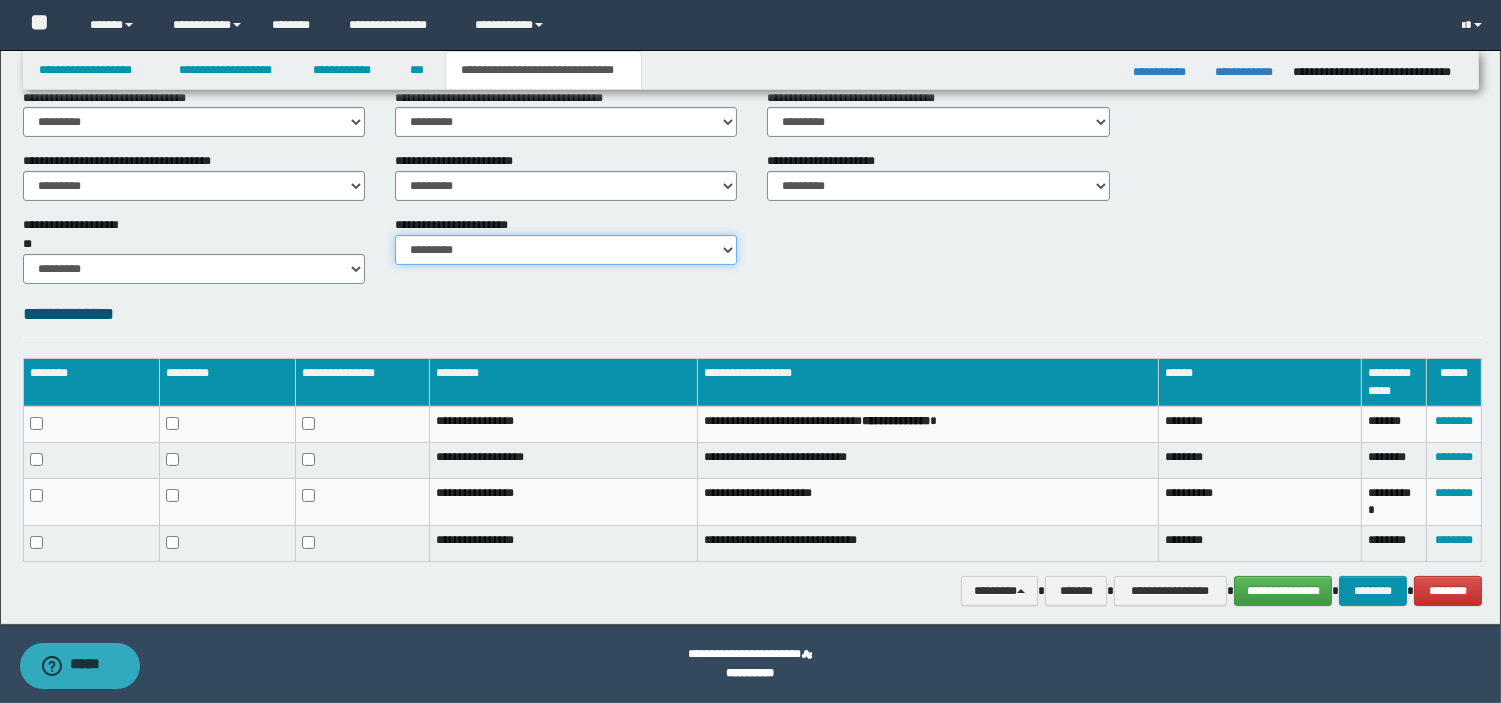 click on "*********
*********
*********" at bounding box center [566, 250] 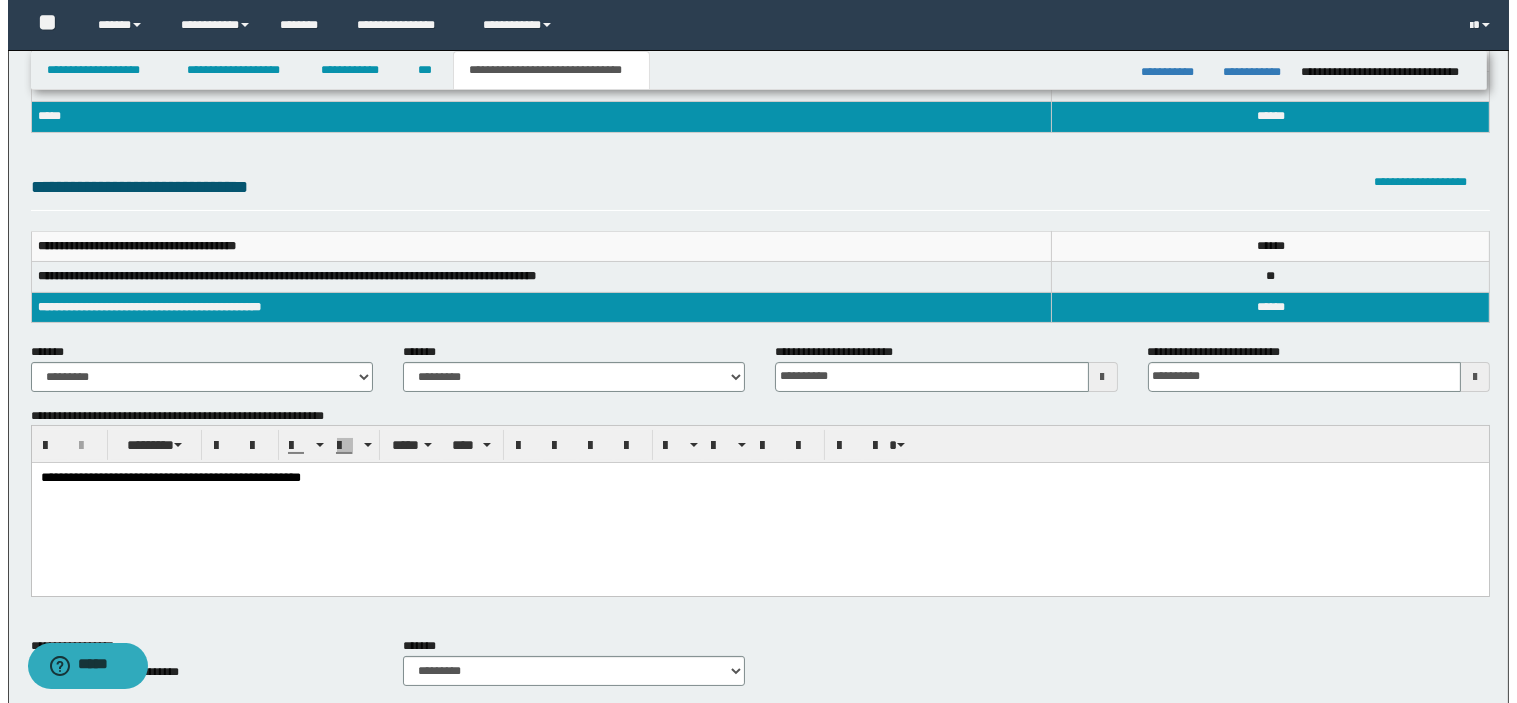 scroll, scrollTop: 821, scrollLeft: 0, axis: vertical 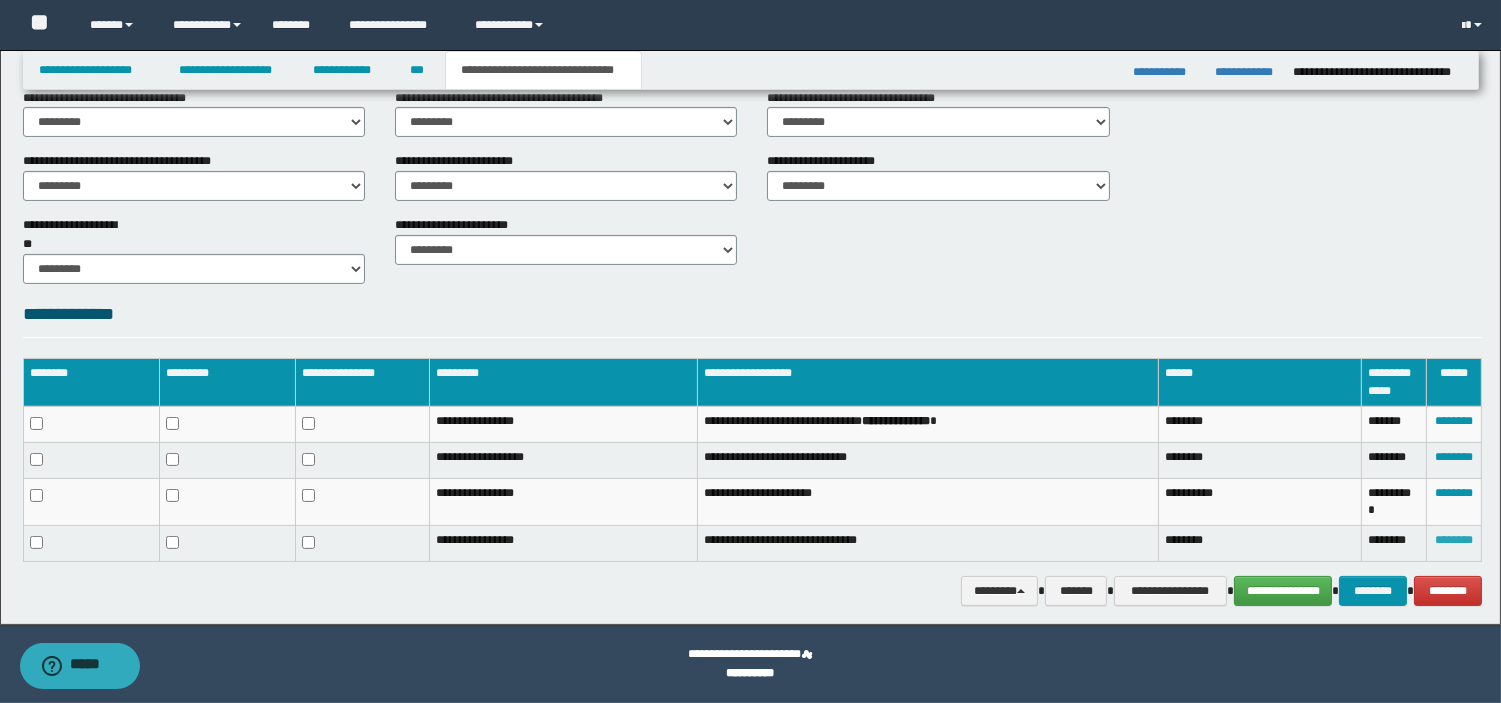 click on "********" at bounding box center (1454, 540) 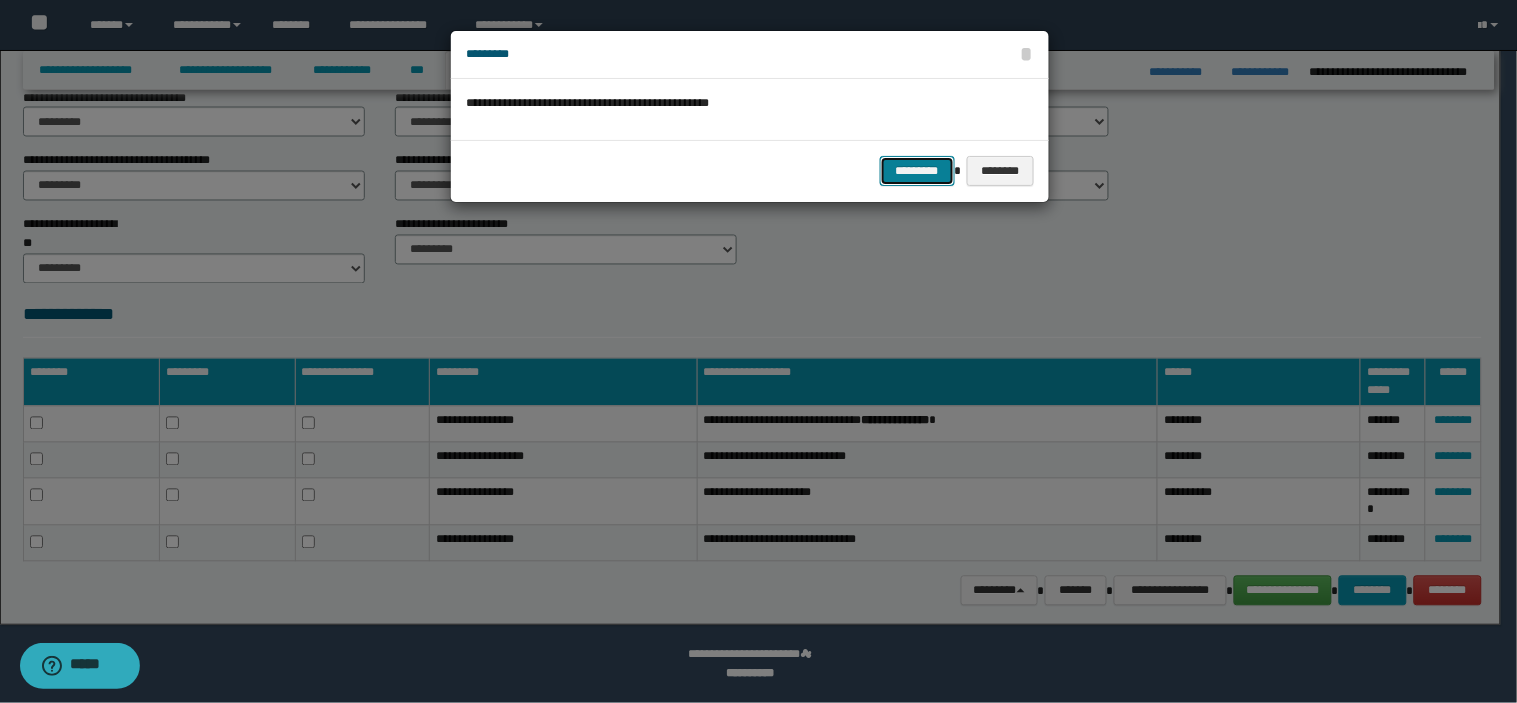 click on "*********" at bounding box center (917, 171) 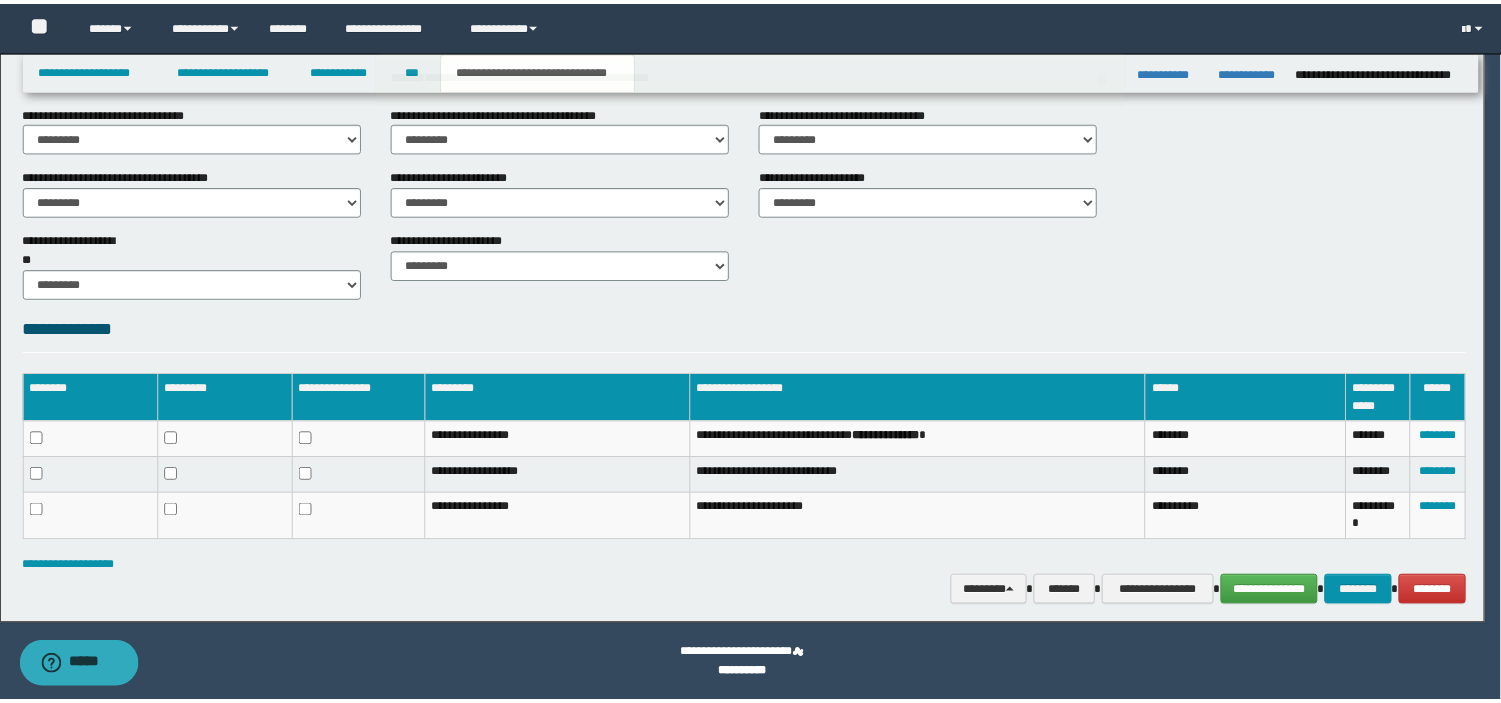 scroll, scrollTop: 805, scrollLeft: 0, axis: vertical 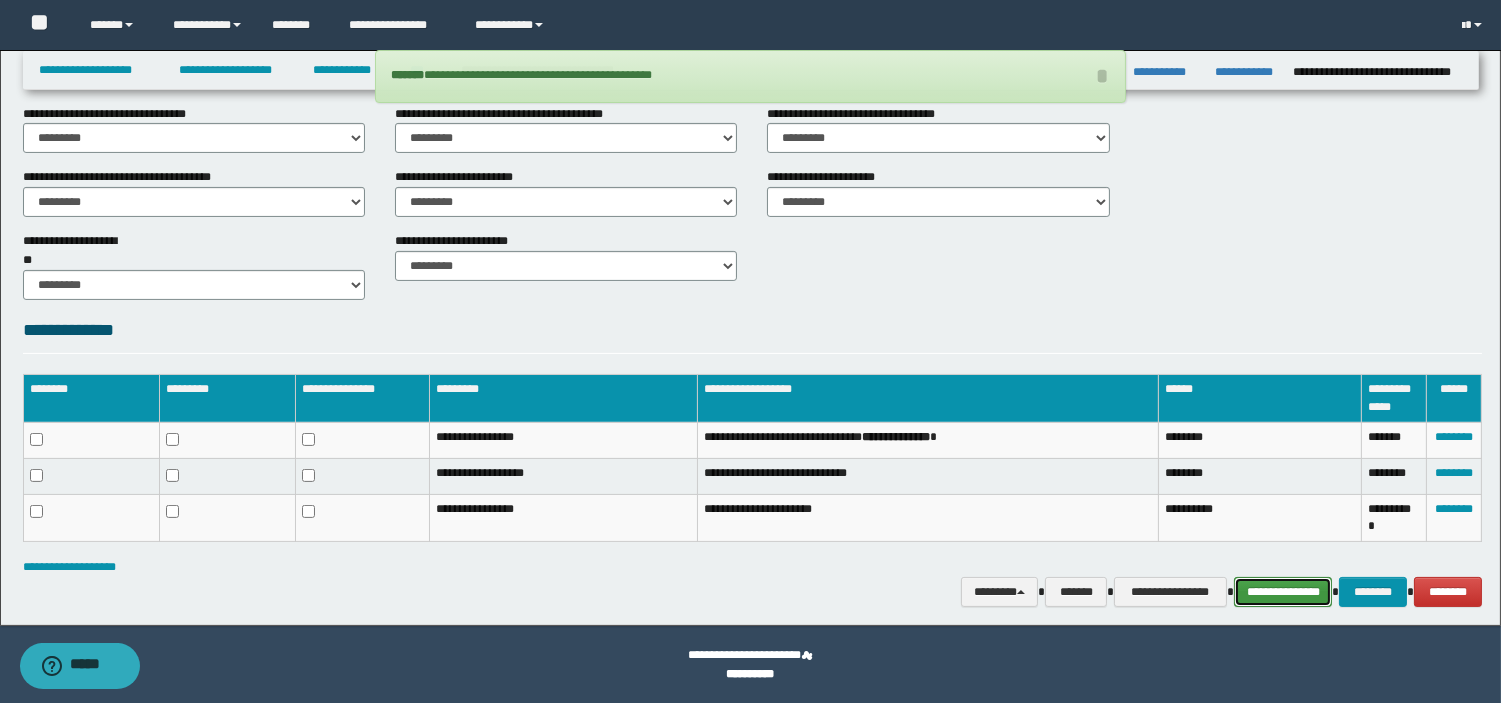 click on "**********" at bounding box center (1283, 592) 